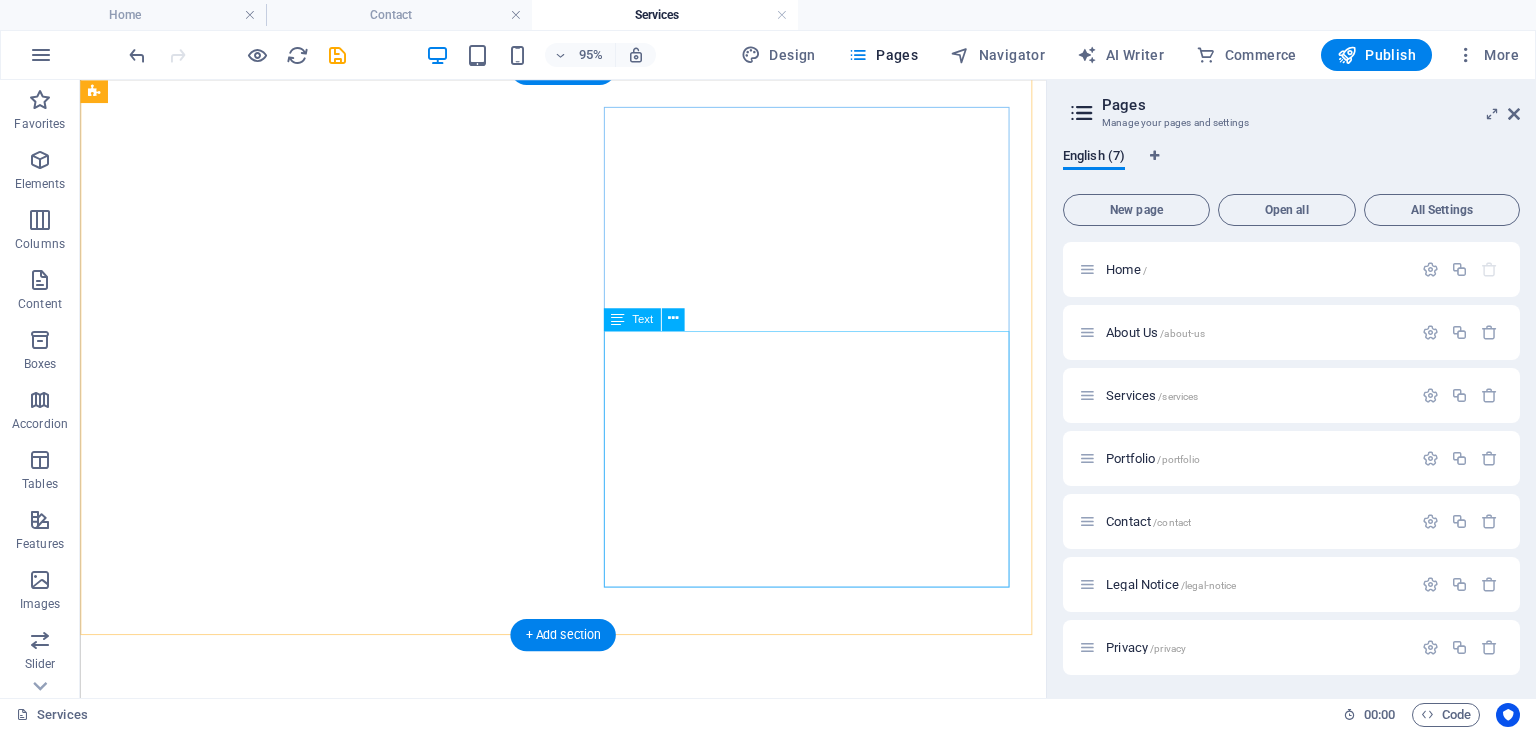 scroll, scrollTop: 0, scrollLeft: 0, axis: both 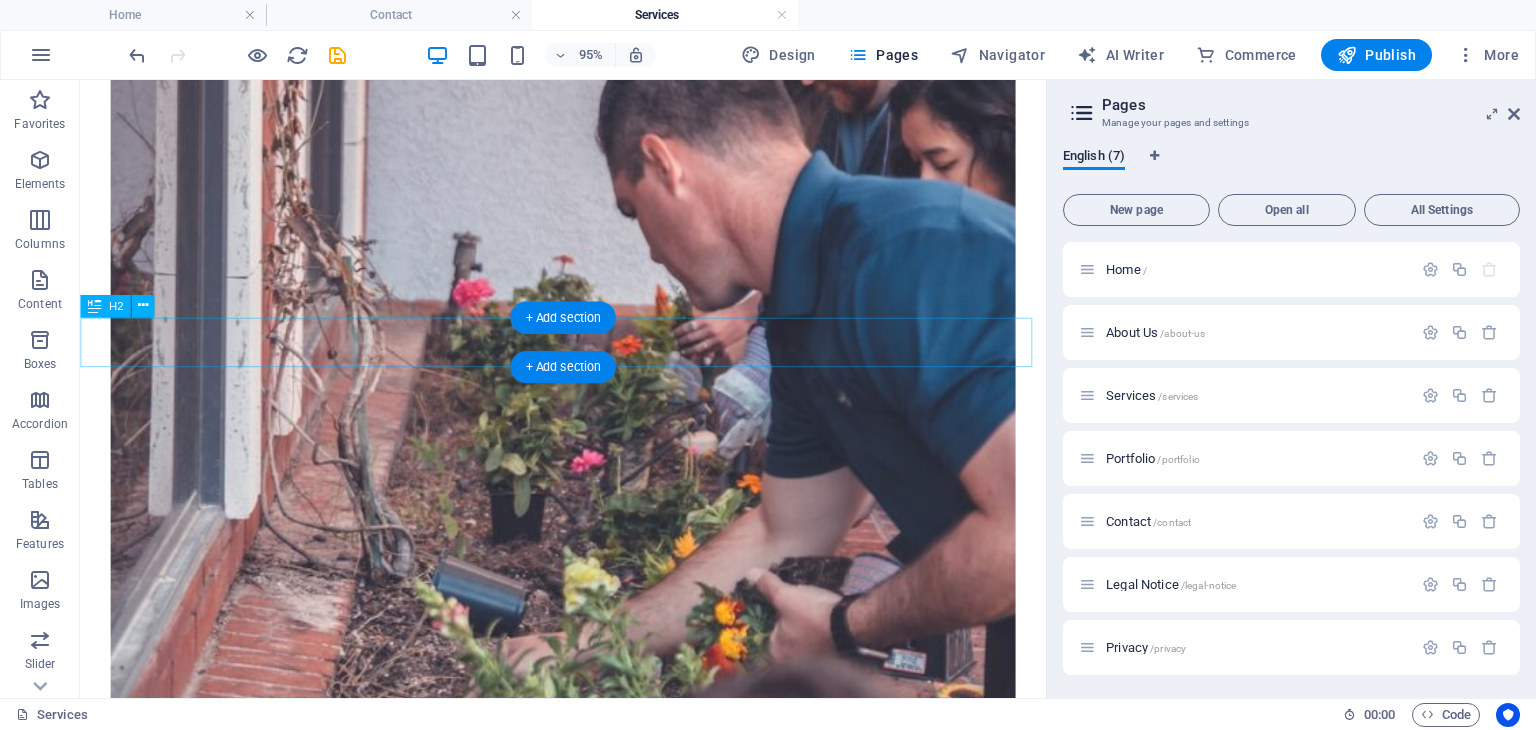 click on "We offer various services" at bounding box center (588, 1214) 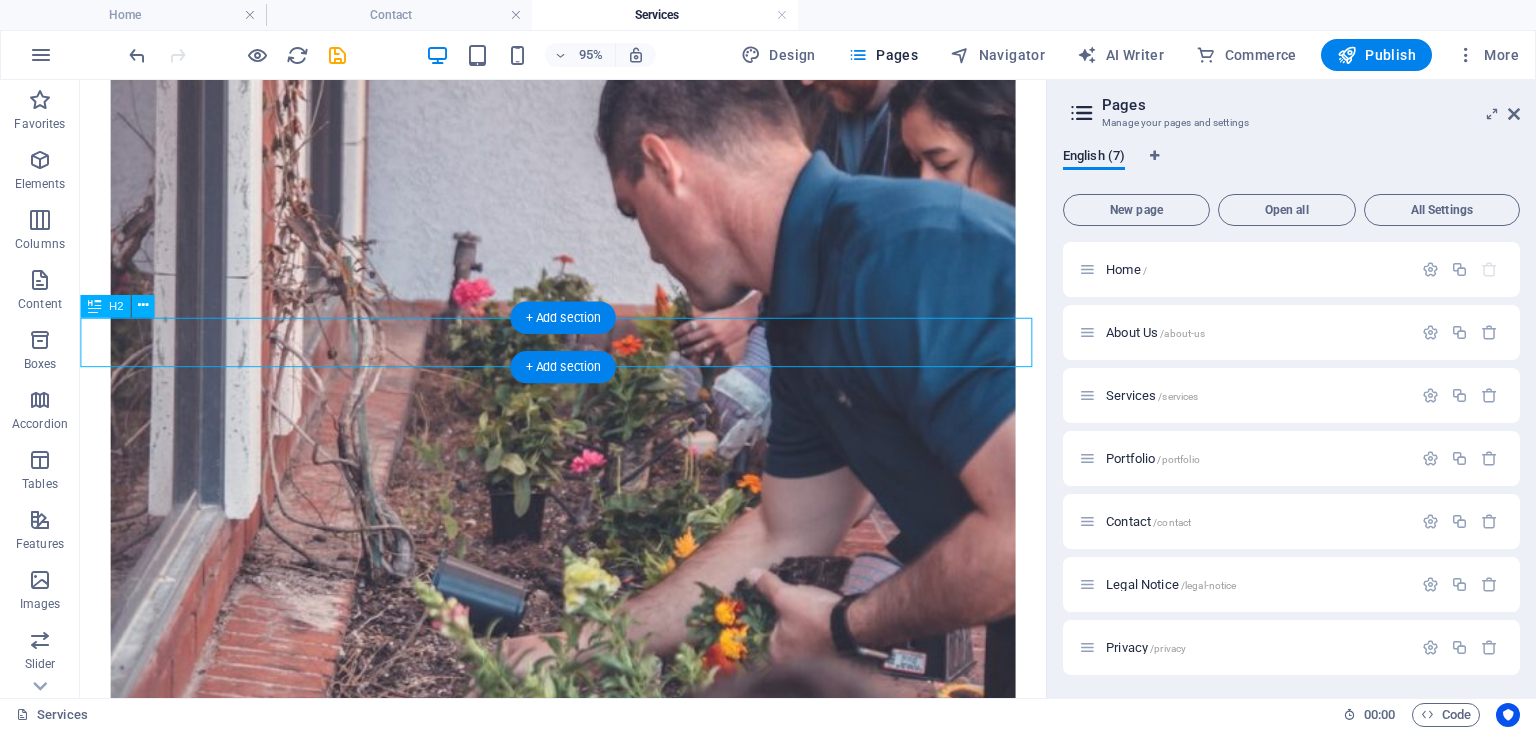 click on "We offer various services" at bounding box center [588, 1214] 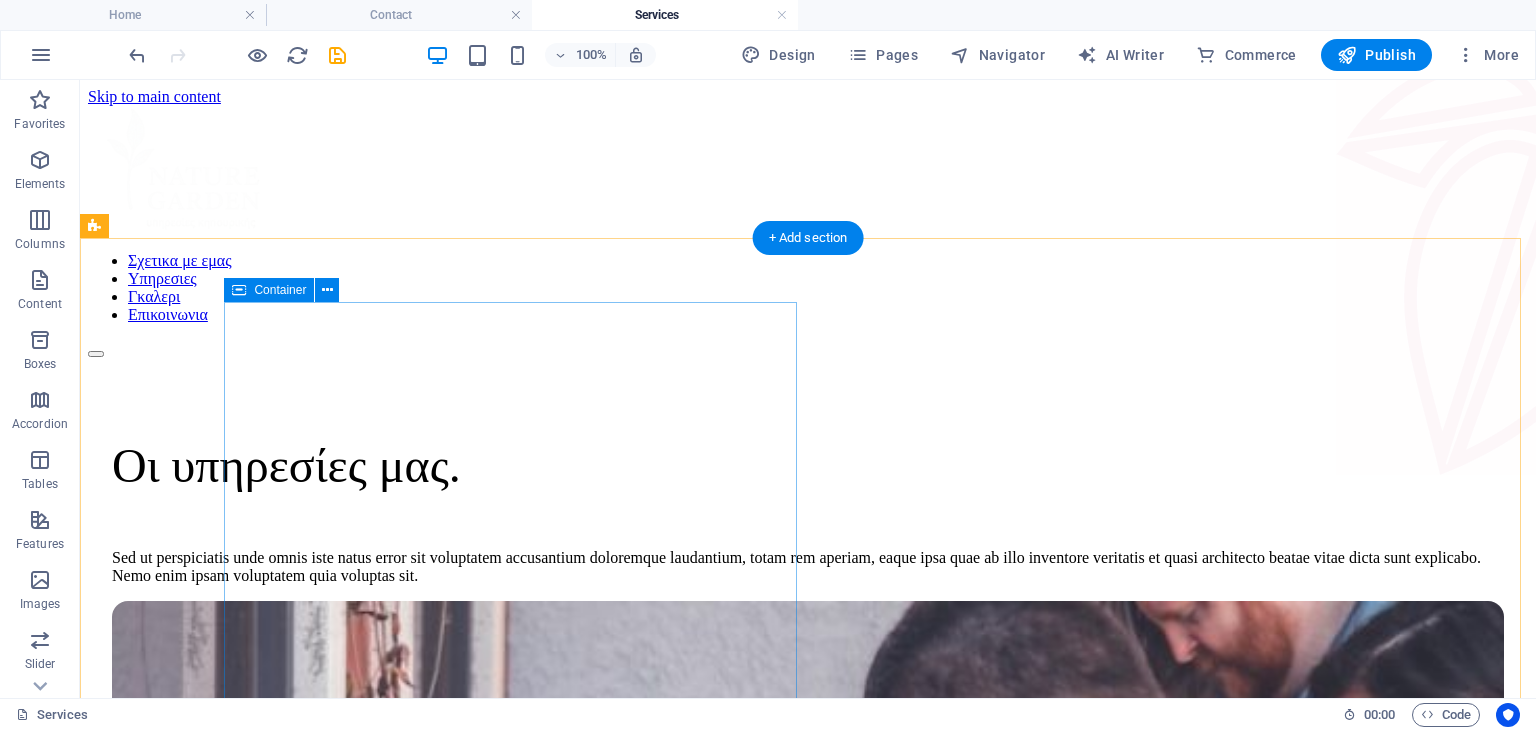 scroll, scrollTop: 487, scrollLeft: 0, axis: vertical 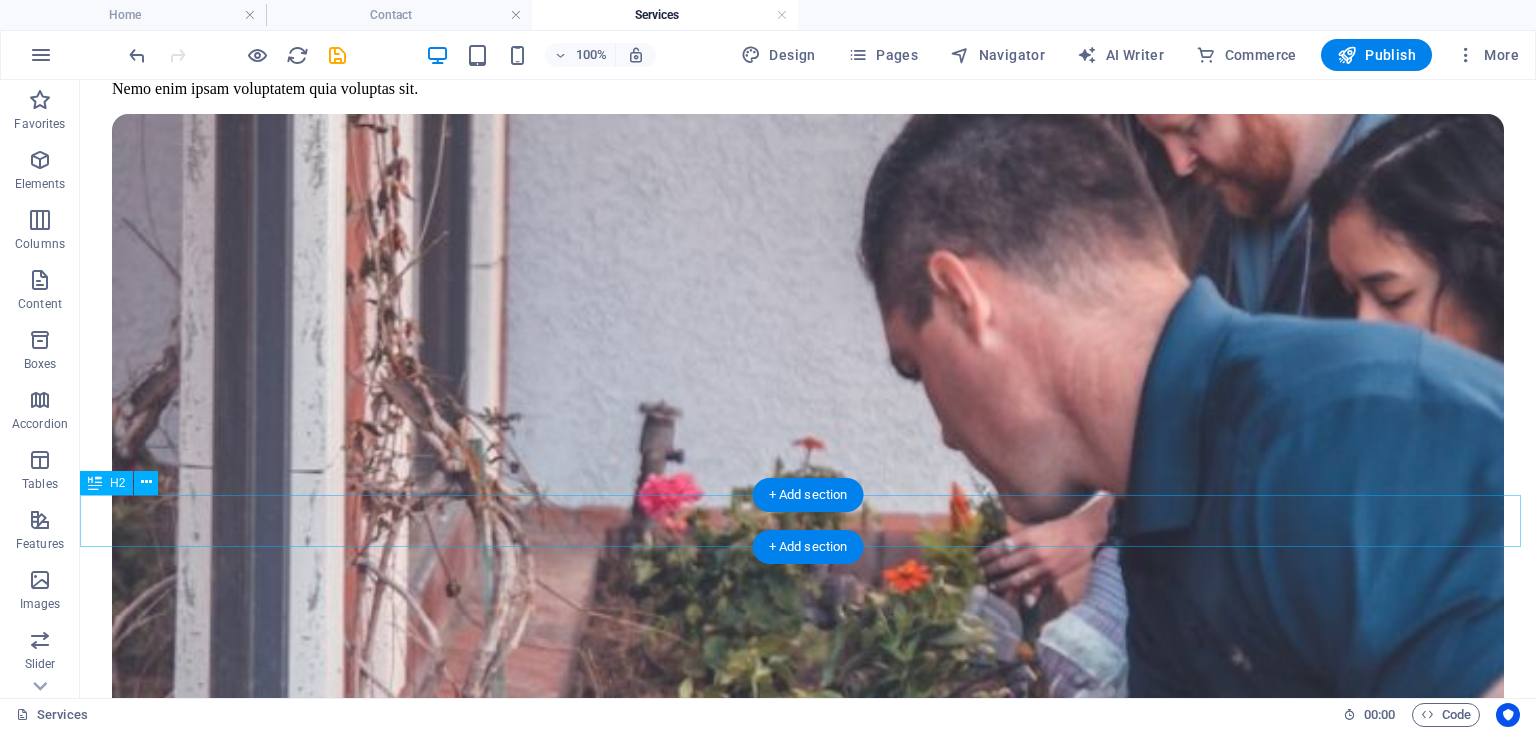 click on "We offer various services" at bounding box center (808, 1725) 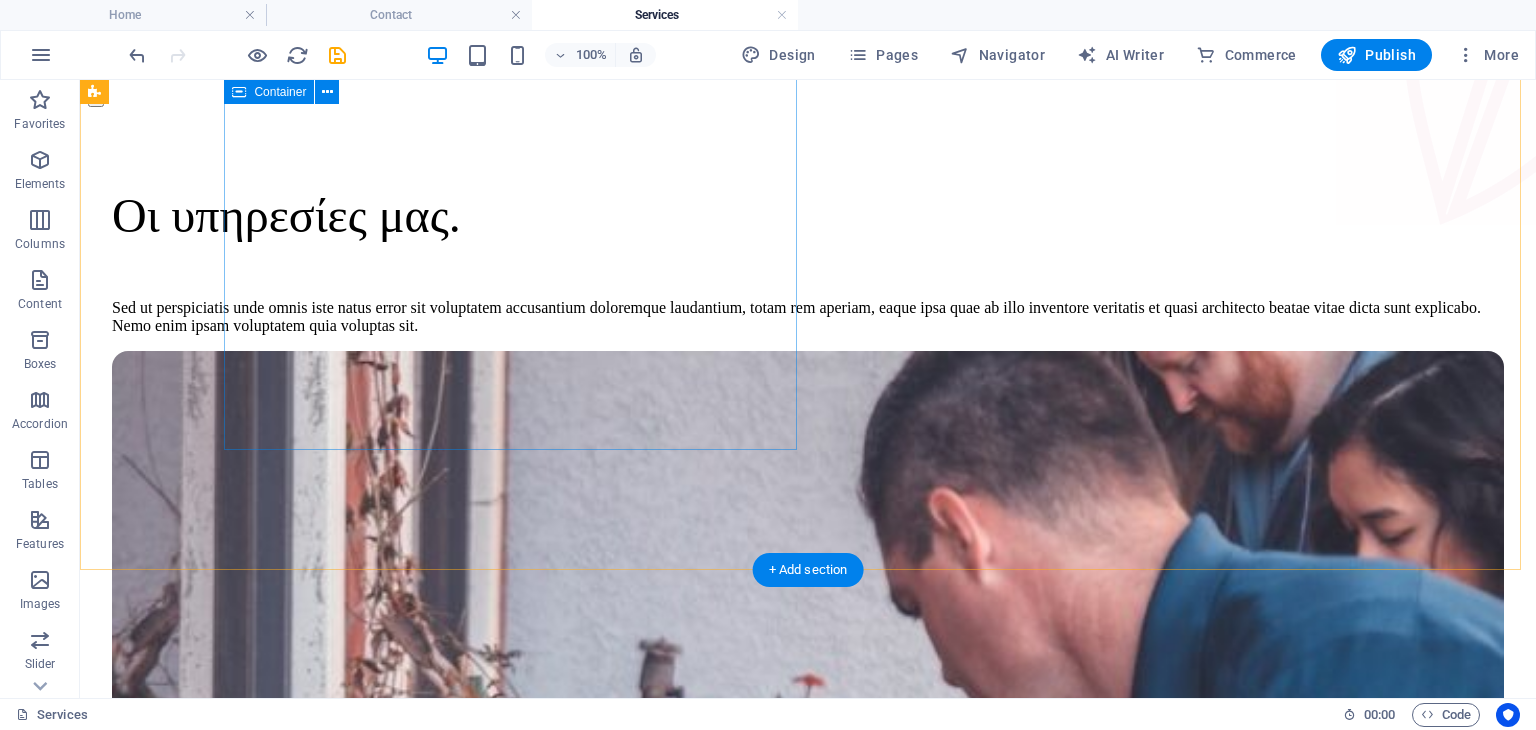 scroll, scrollTop: 0, scrollLeft: 0, axis: both 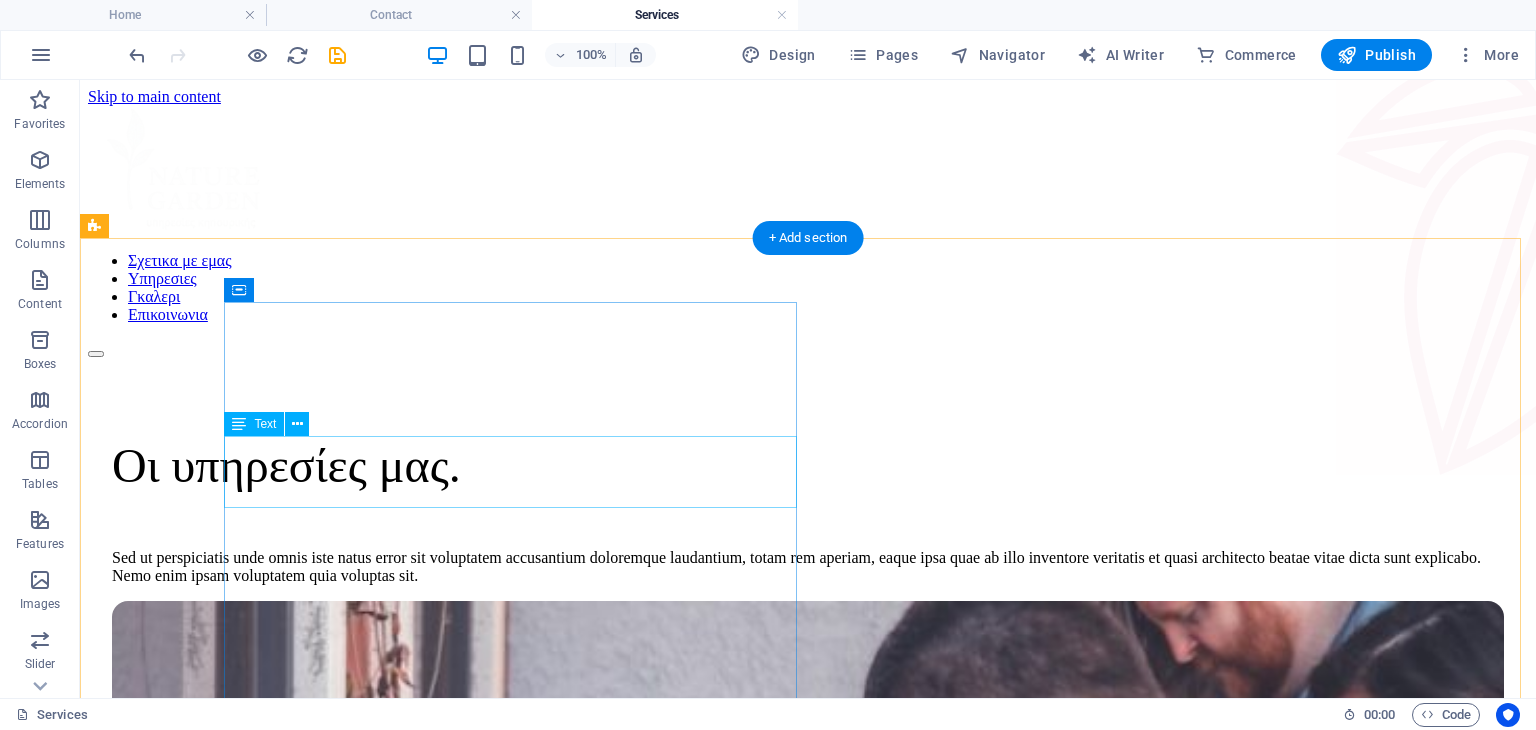 click on "Οι υπηρεσίες μας." at bounding box center (808, 465) 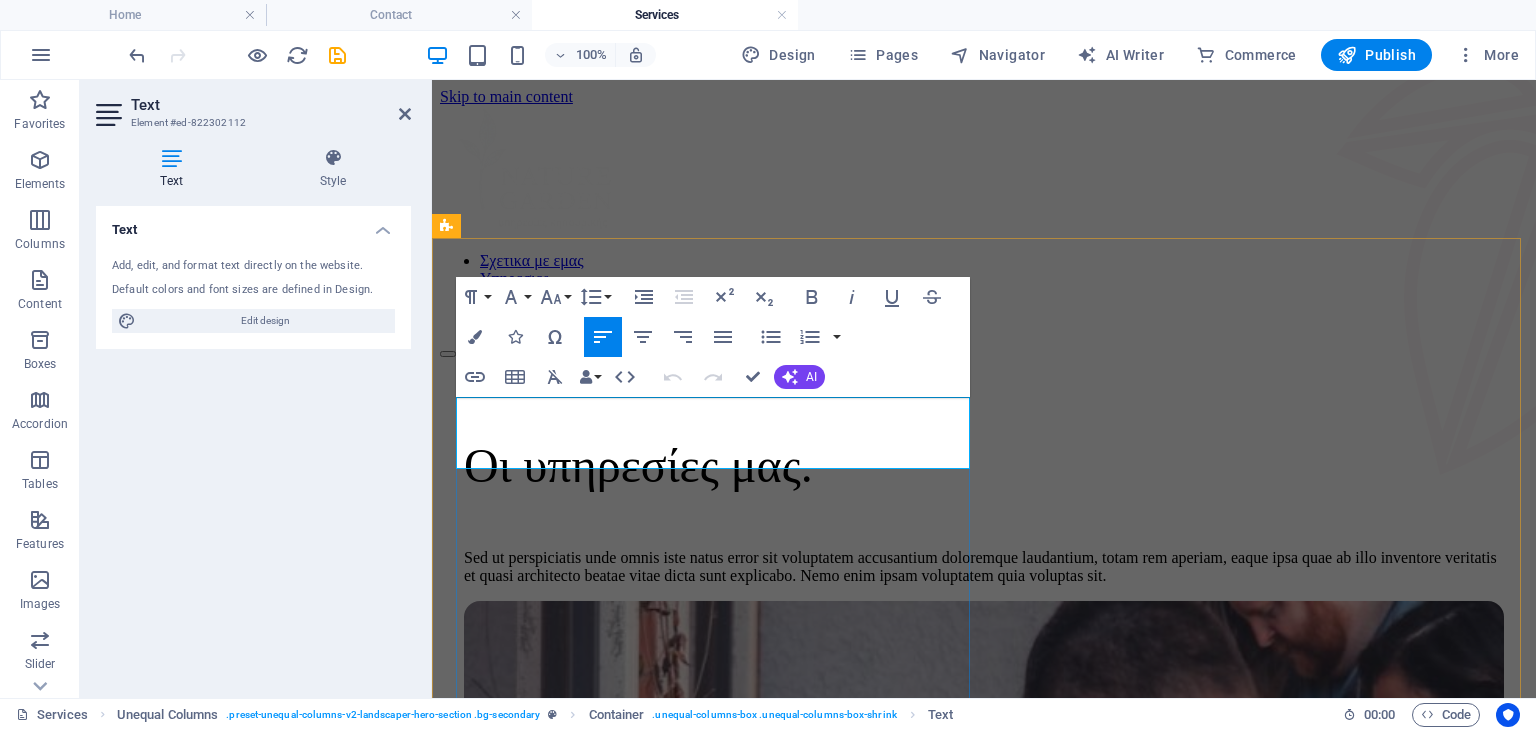 click on "Οι υπηρεσίες μας." at bounding box center [638, 465] 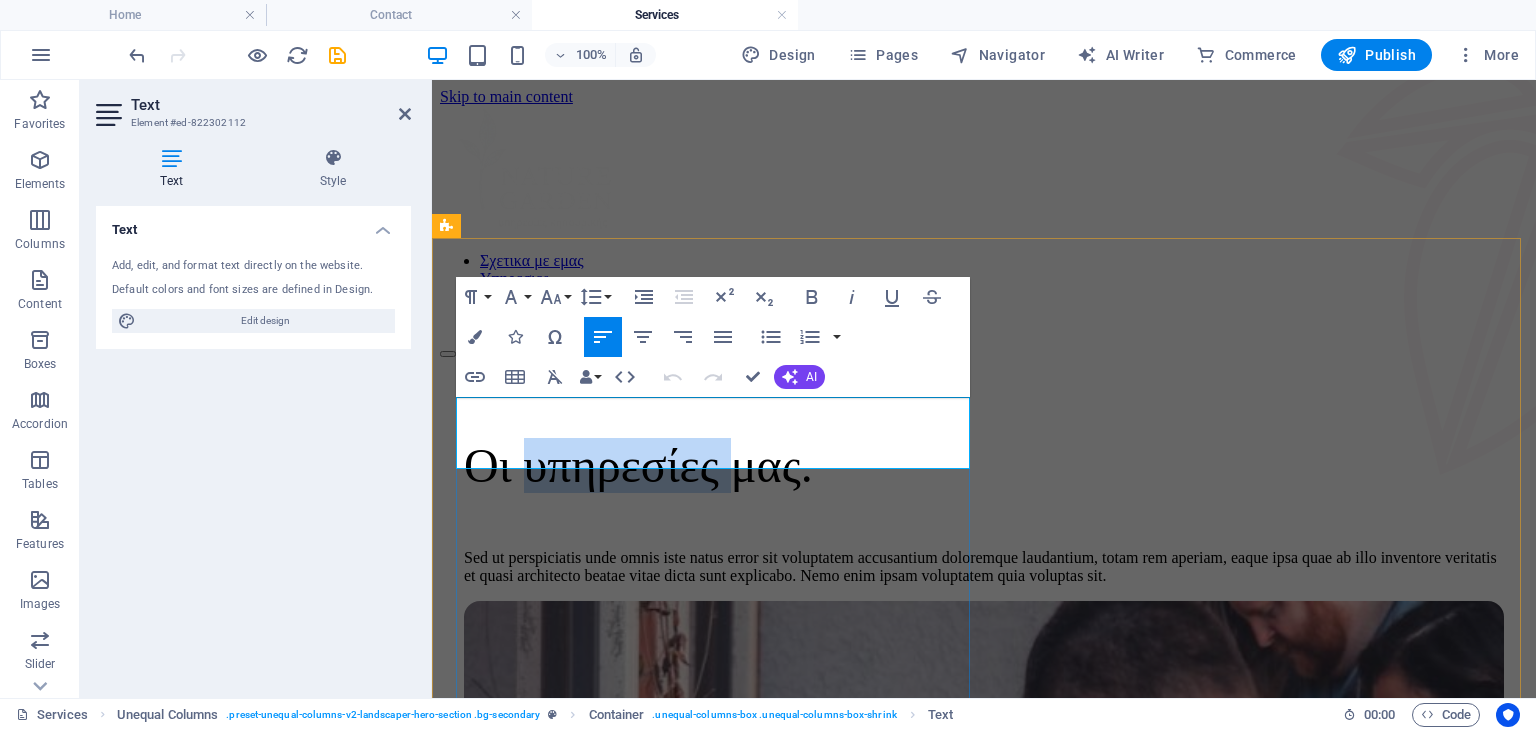 click on "Οι υπηρεσίες μας." at bounding box center (638, 465) 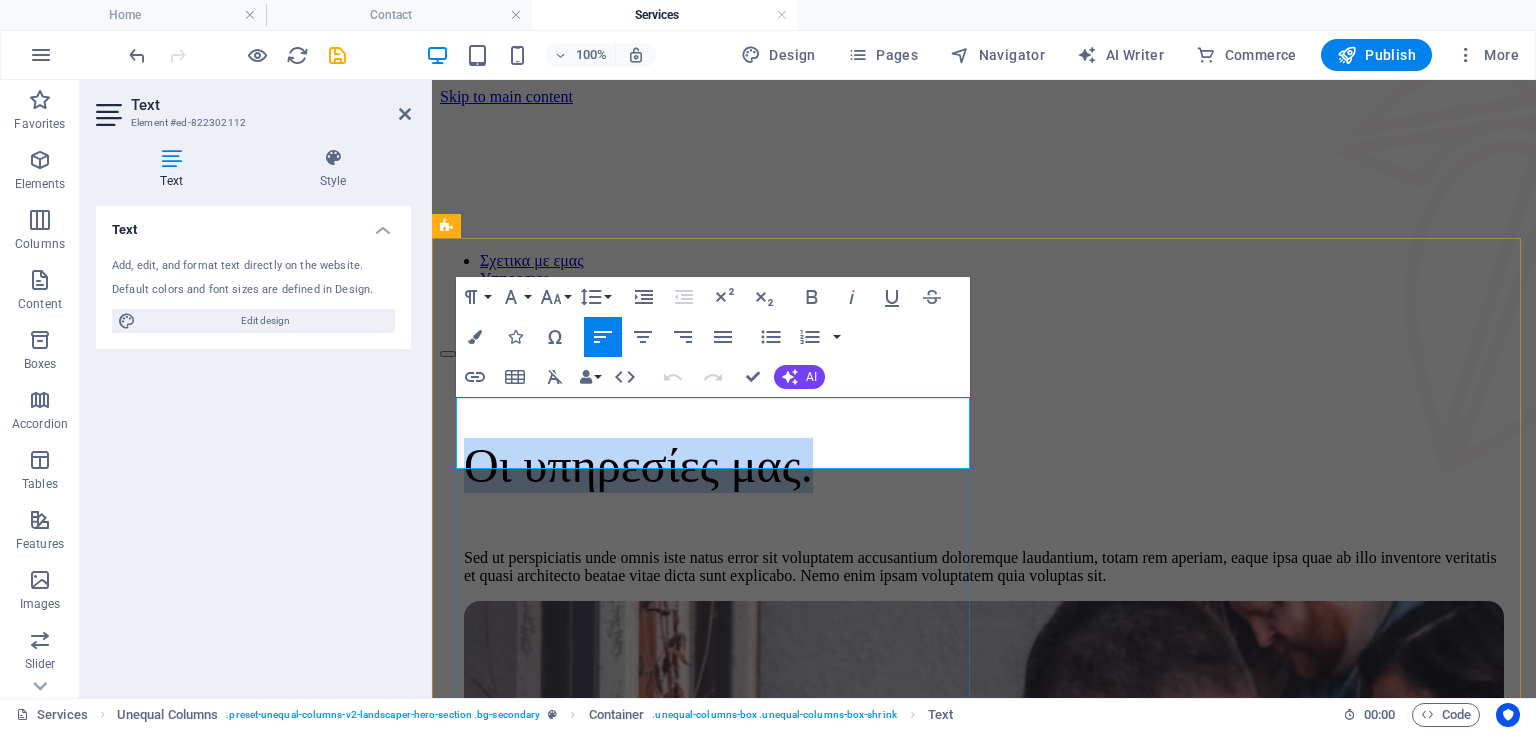 click on "Οι υπηρεσίες μας." at bounding box center (638, 465) 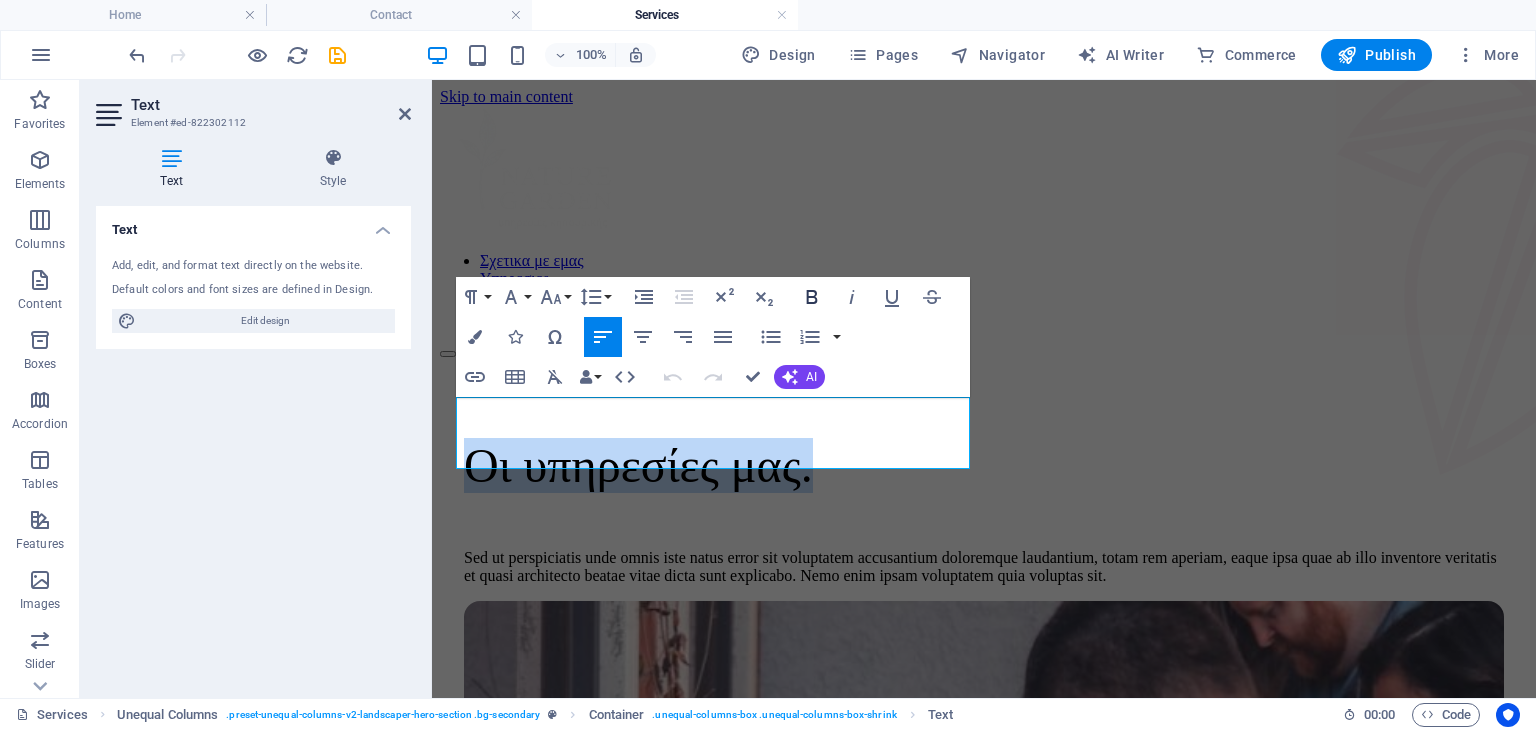 click 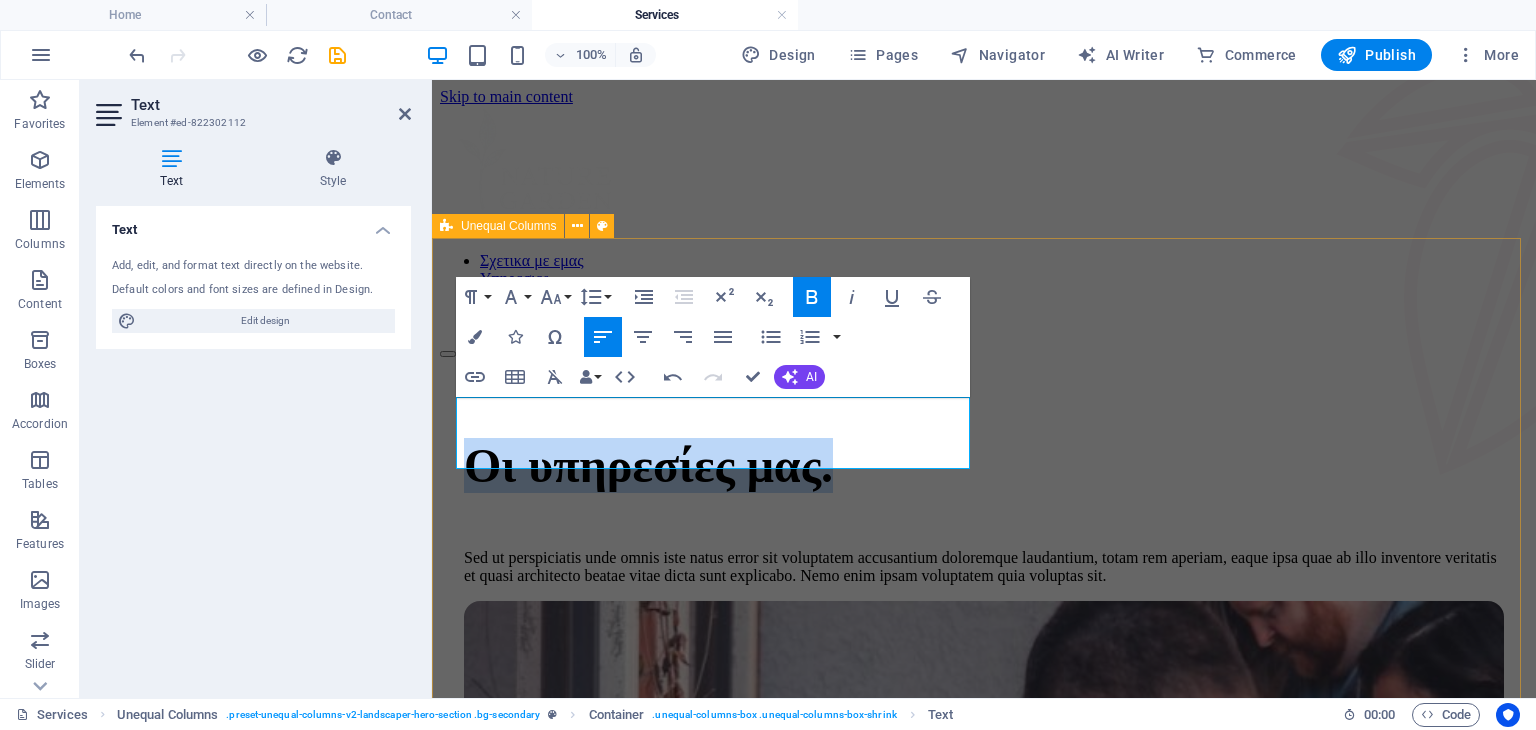click on "Οι υπηρεσίες μας. Sed ut perspiciatis unde omnis iste natus error sit voluptatem accusantium doloremque laudantium, totam rem aperiam, eaque ipsa quae ab illo inventore veritatis et quasi architecto beatae vitae dicta sunt explicabo. Nemo enim ipsam voluptatem quia voluptas sit." at bounding box center [984, 1062] 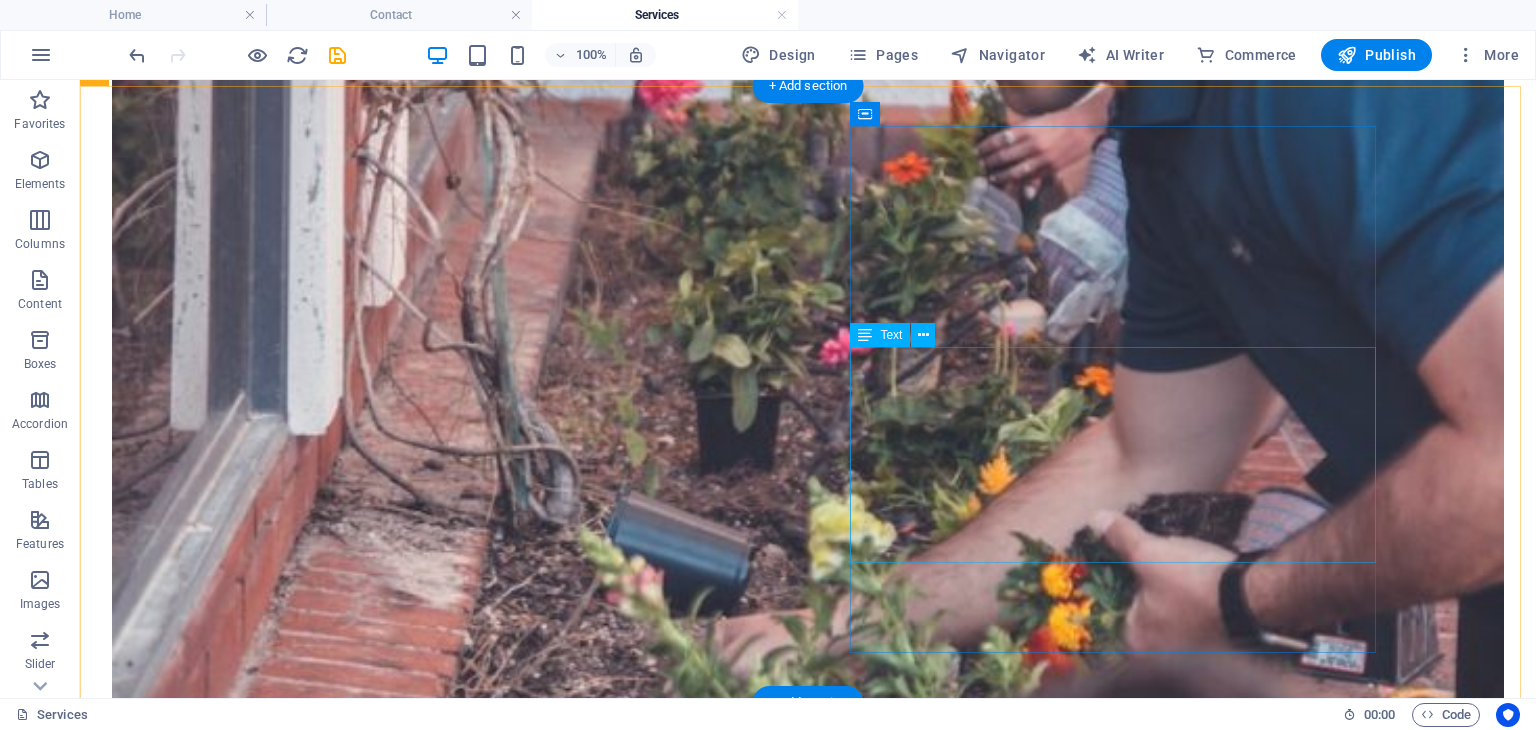 scroll, scrollTop: 896, scrollLeft: 0, axis: vertical 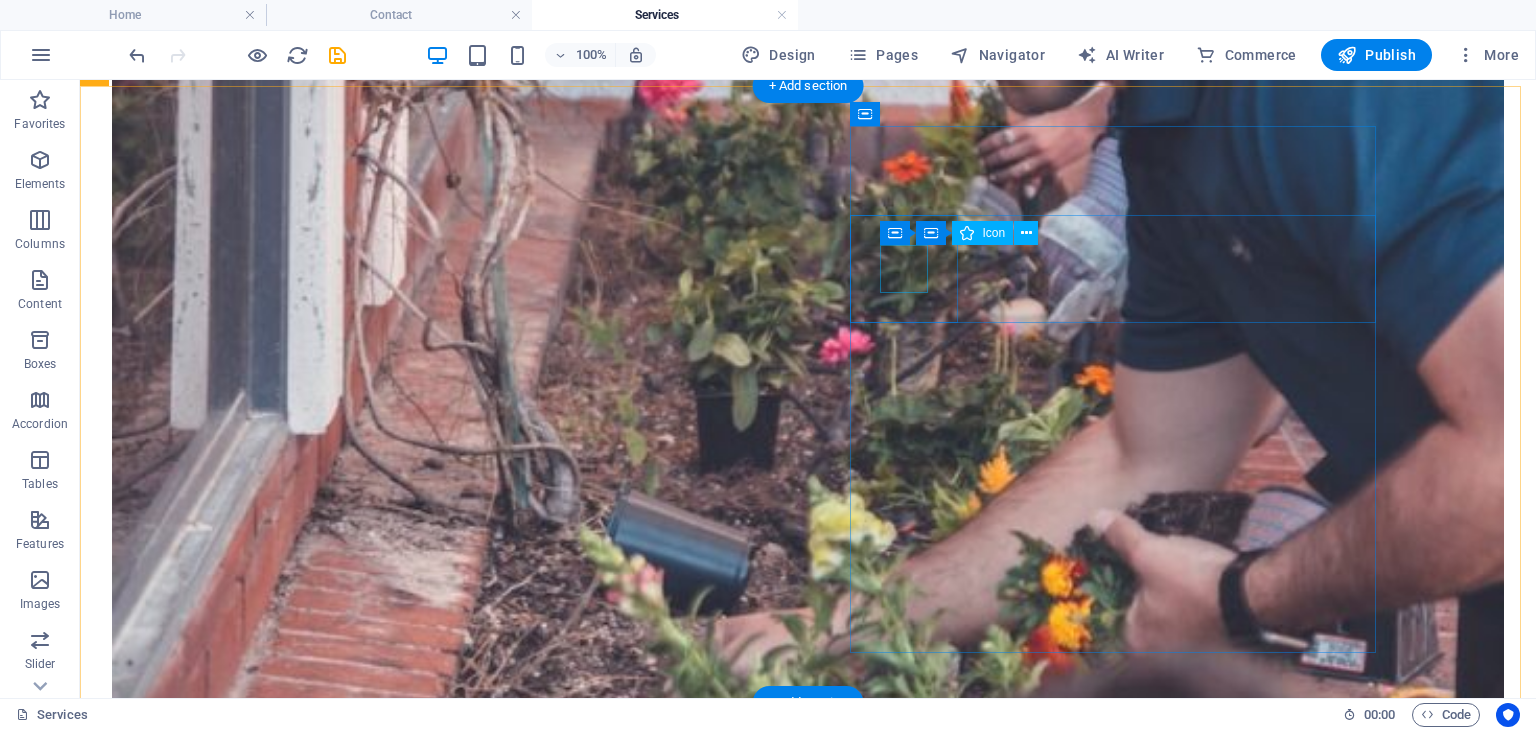 click at bounding box center [808, 2778] 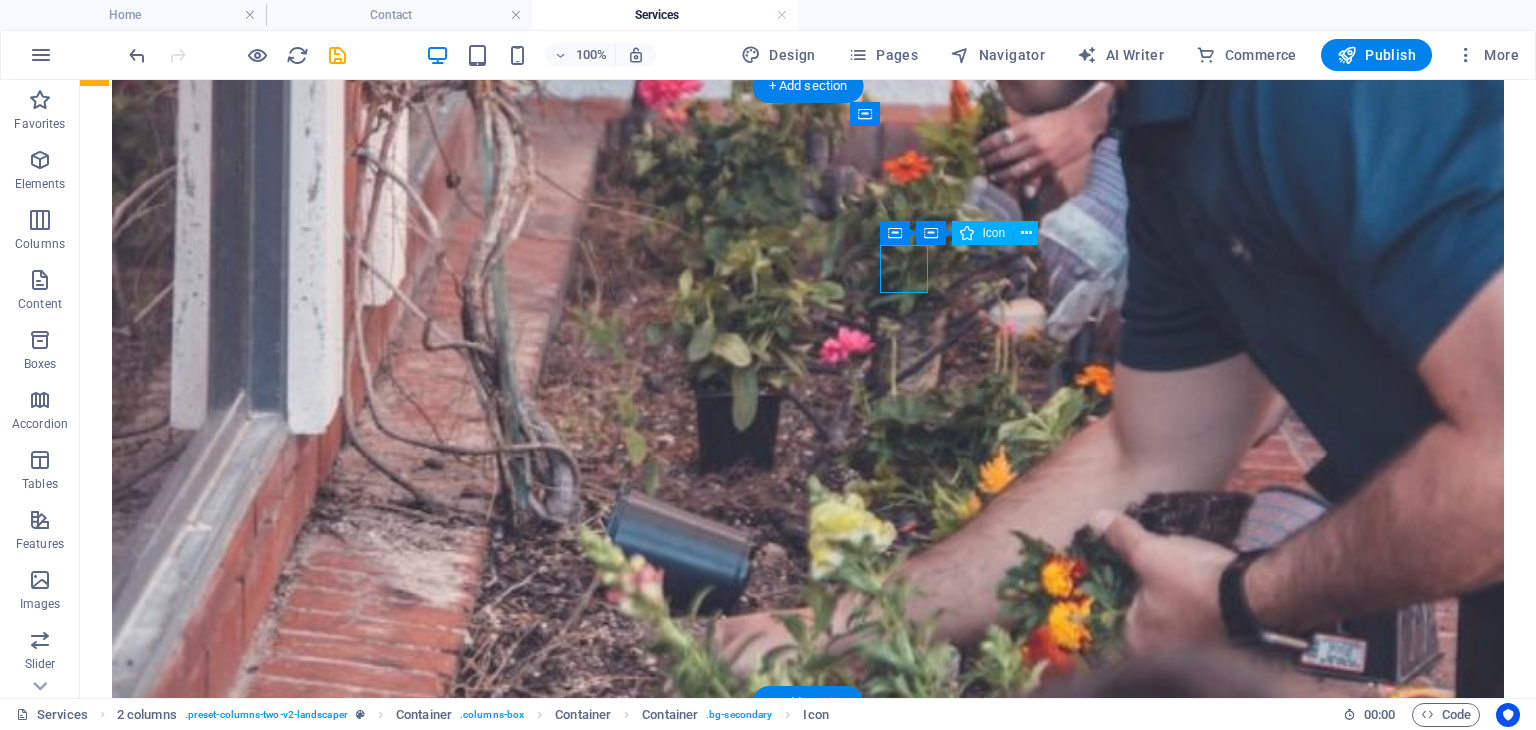 click at bounding box center [808, 2778] 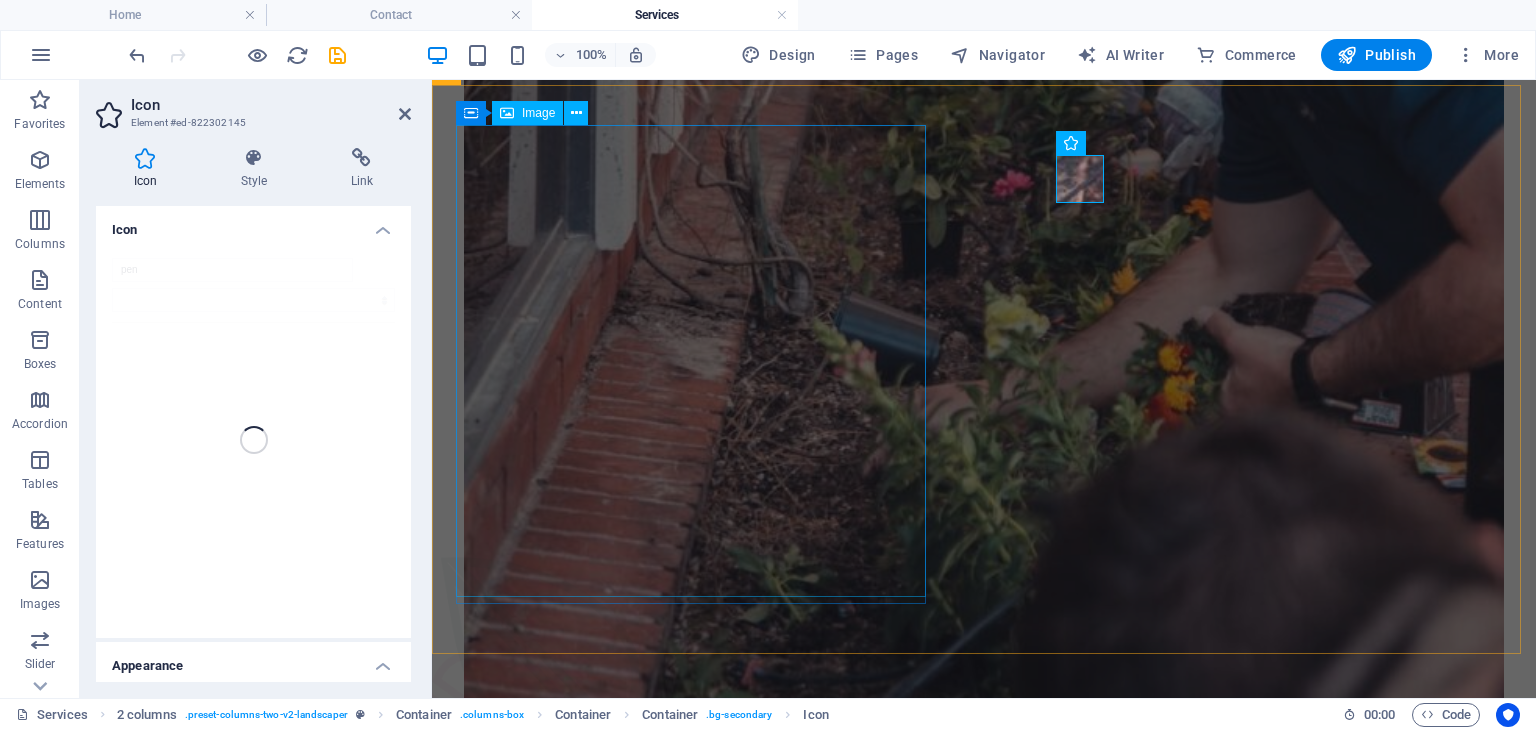scroll, scrollTop: 844, scrollLeft: 0, axis: vertical 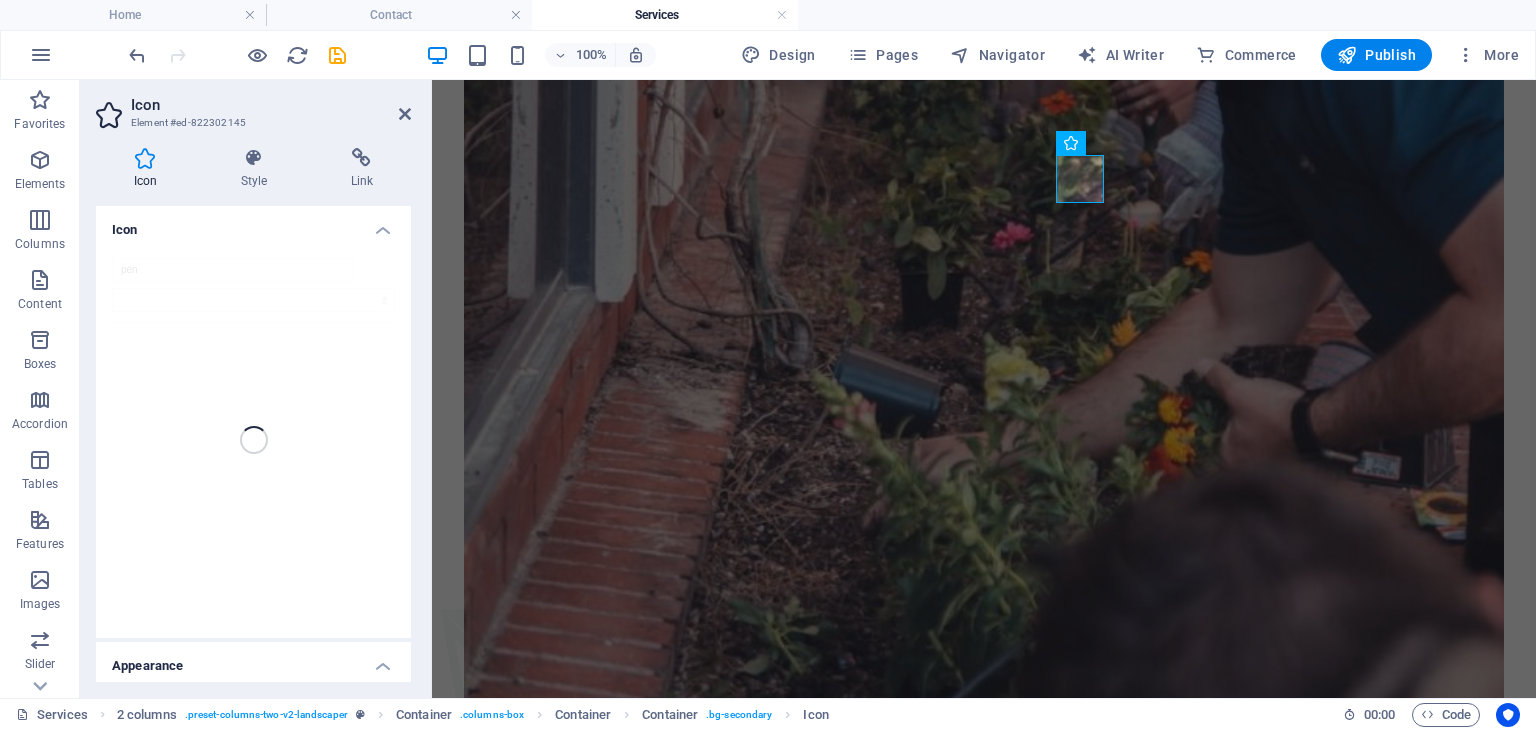 click at bounding box center (145, 158) 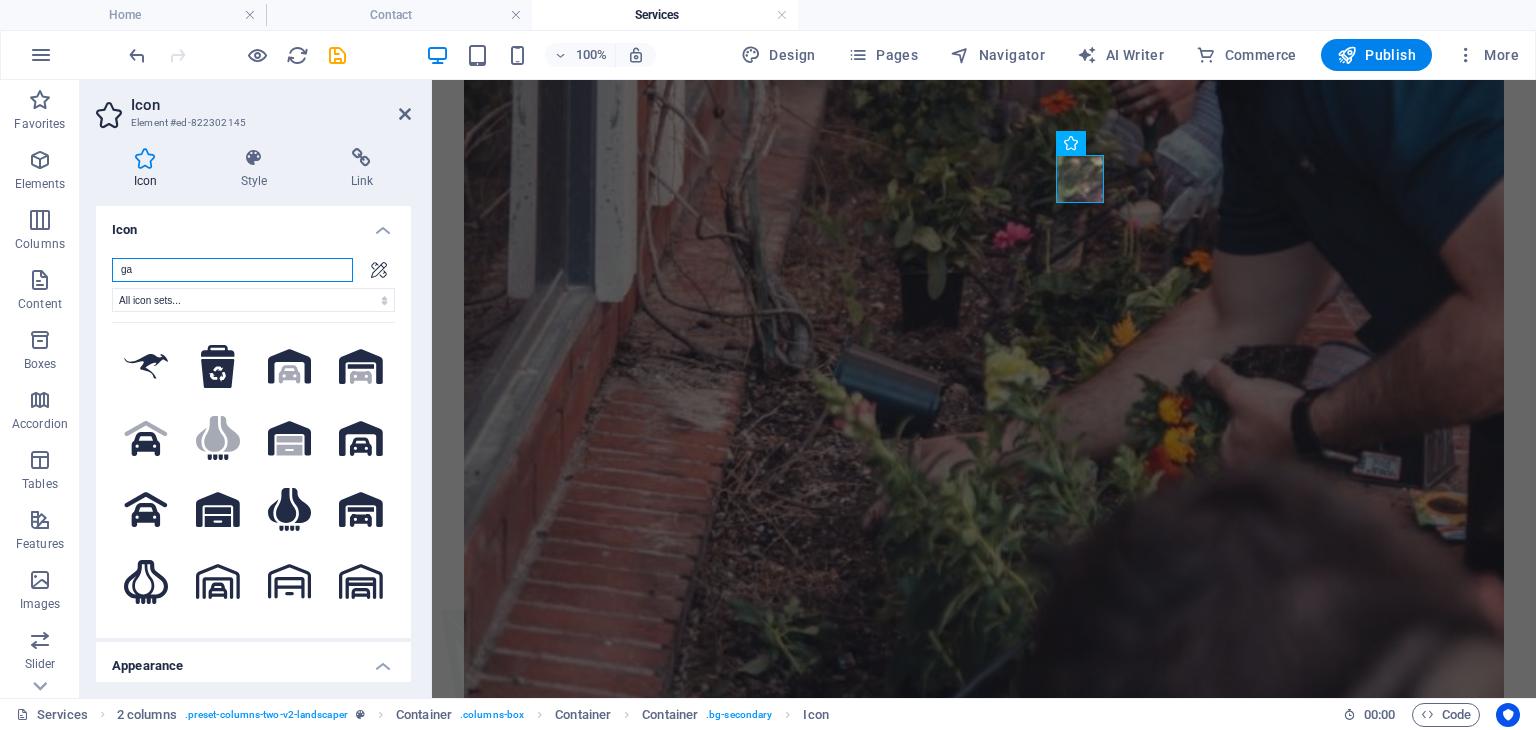 type on "g" 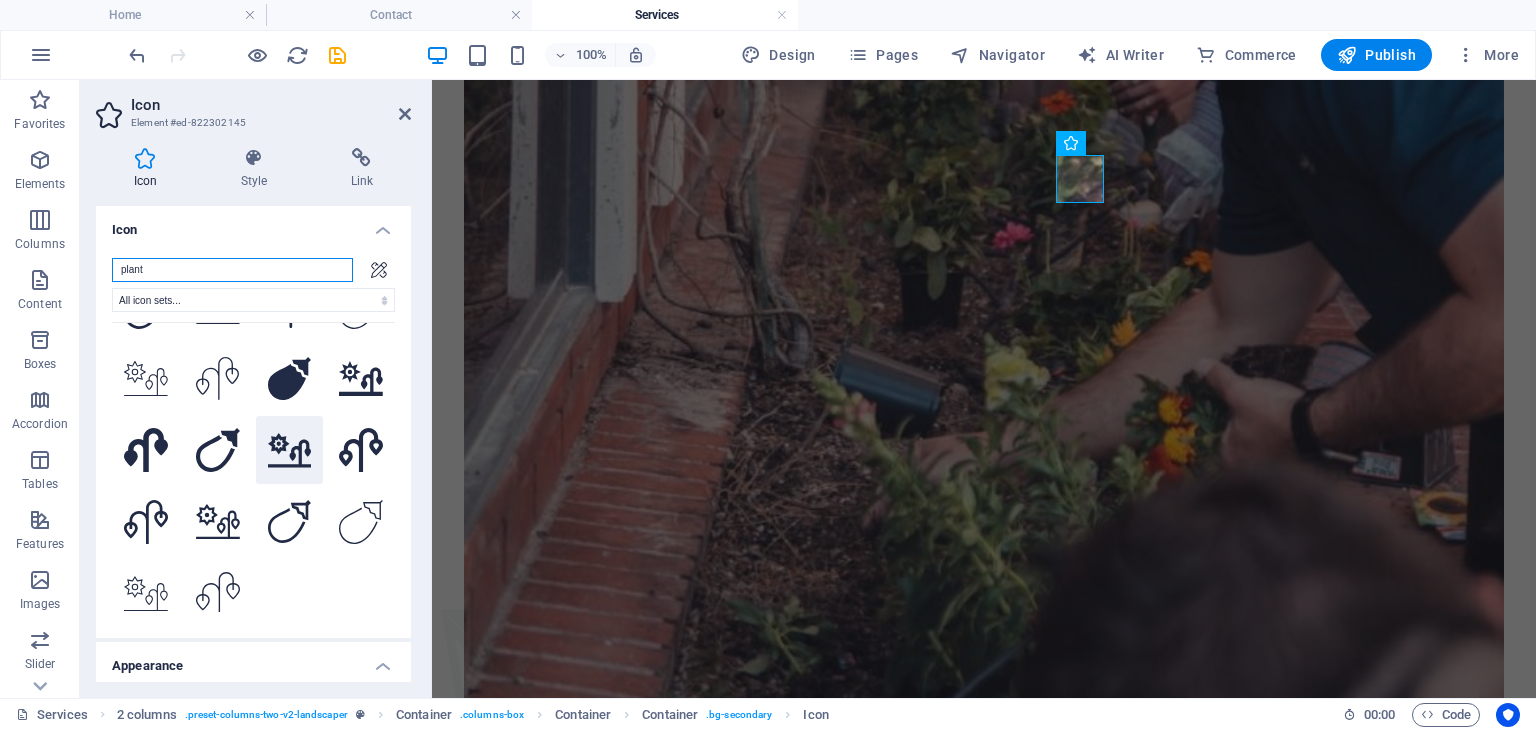 scroll, scrollTop: 0, scrollLeft: 0, axis: both 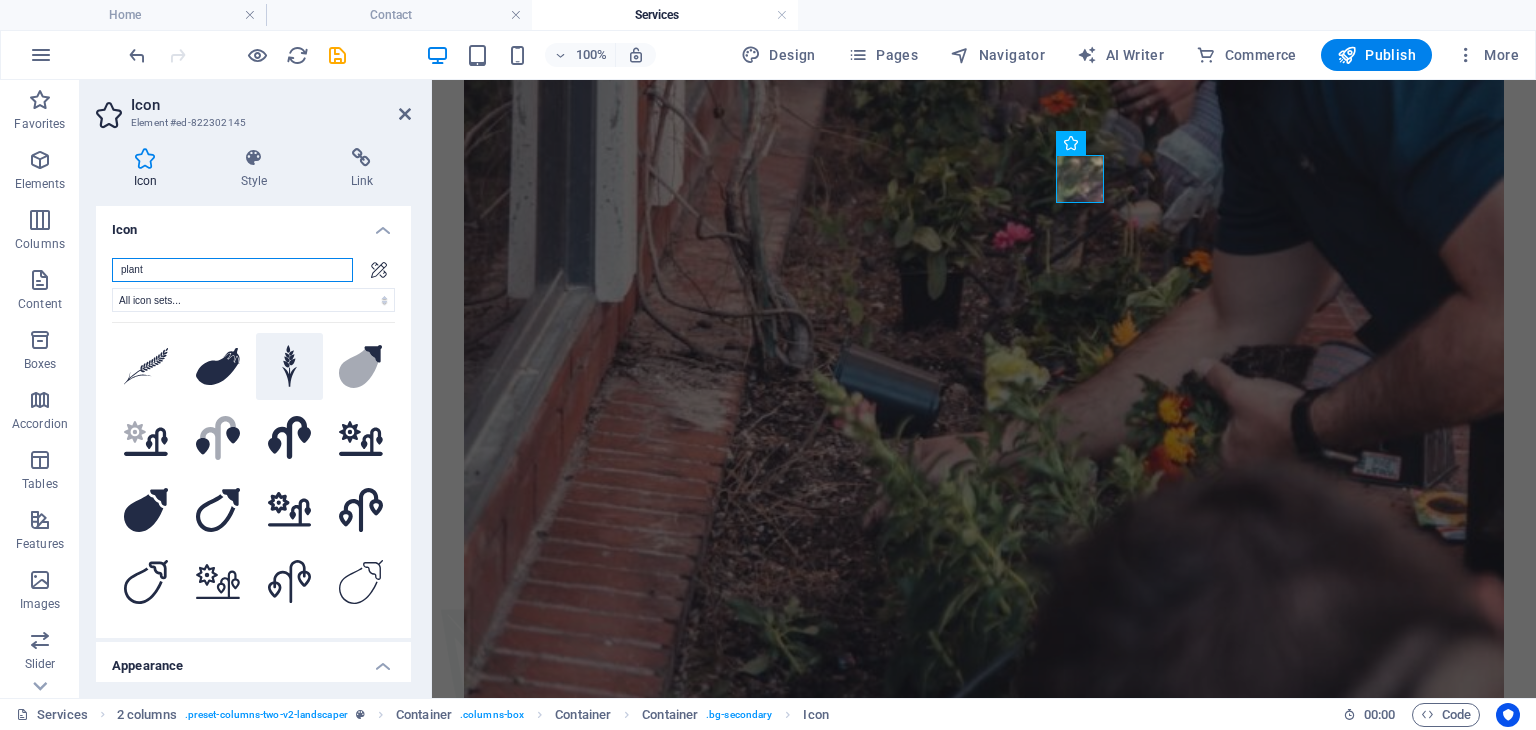 type on "plant" 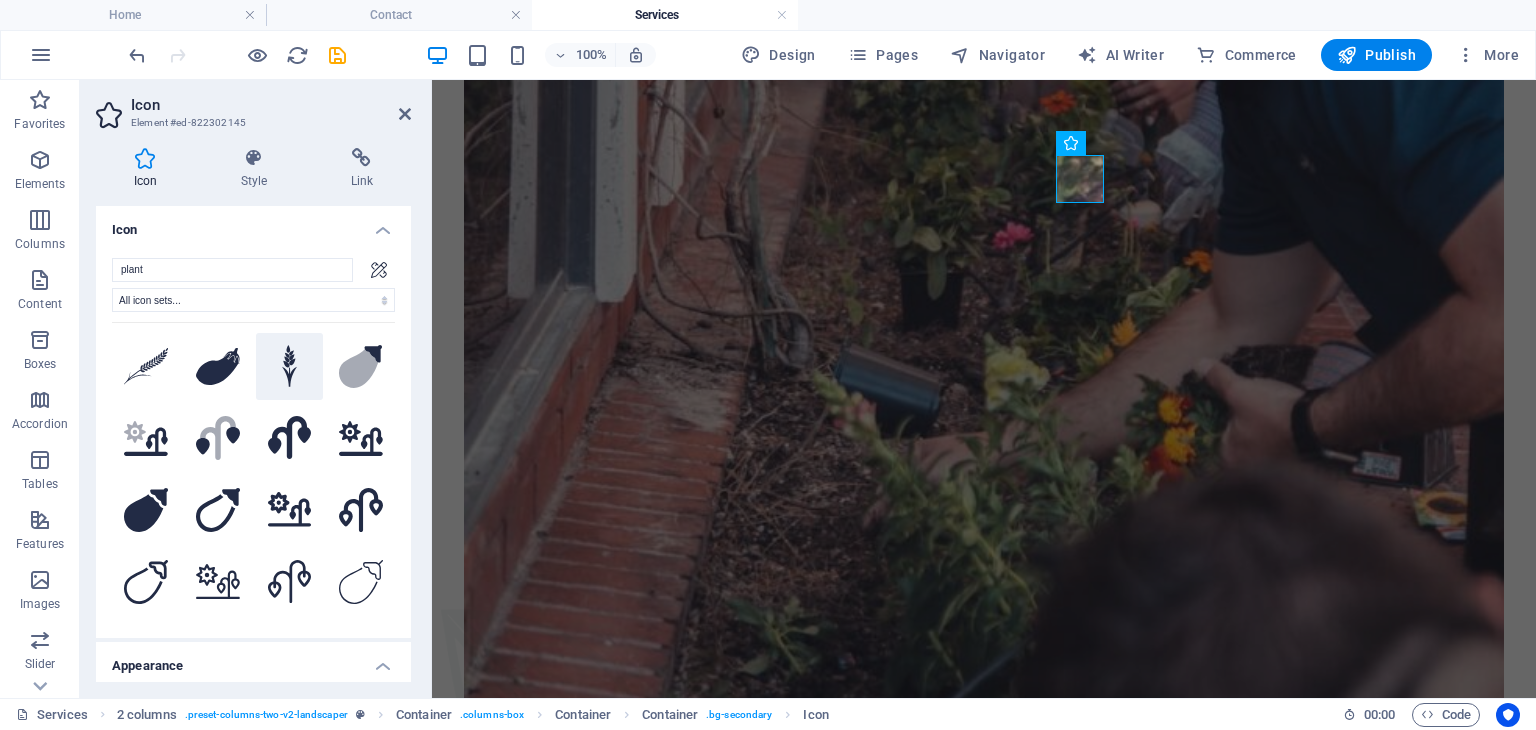 click 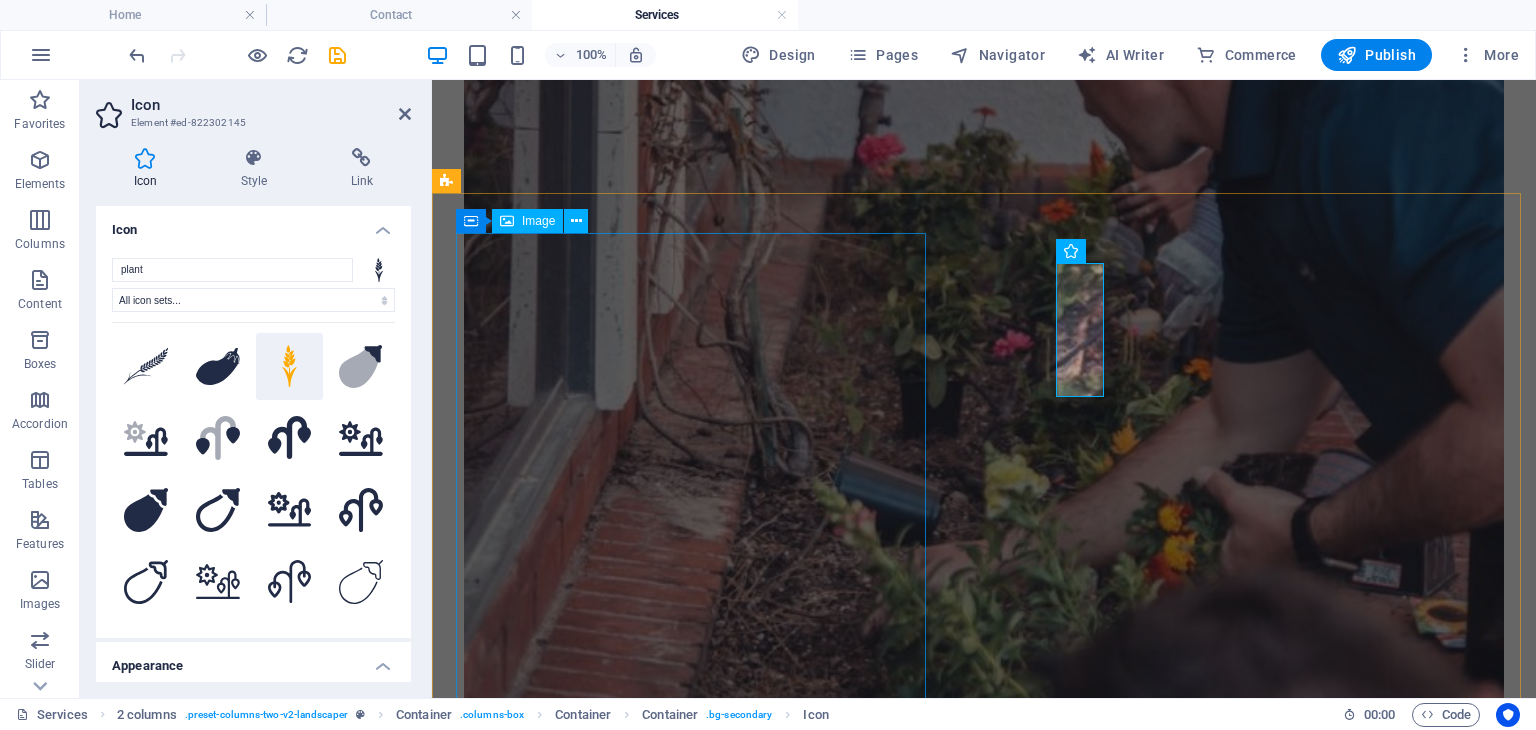 scroll, scrollTop: 732, scrollLeft: 0, axis: vertical 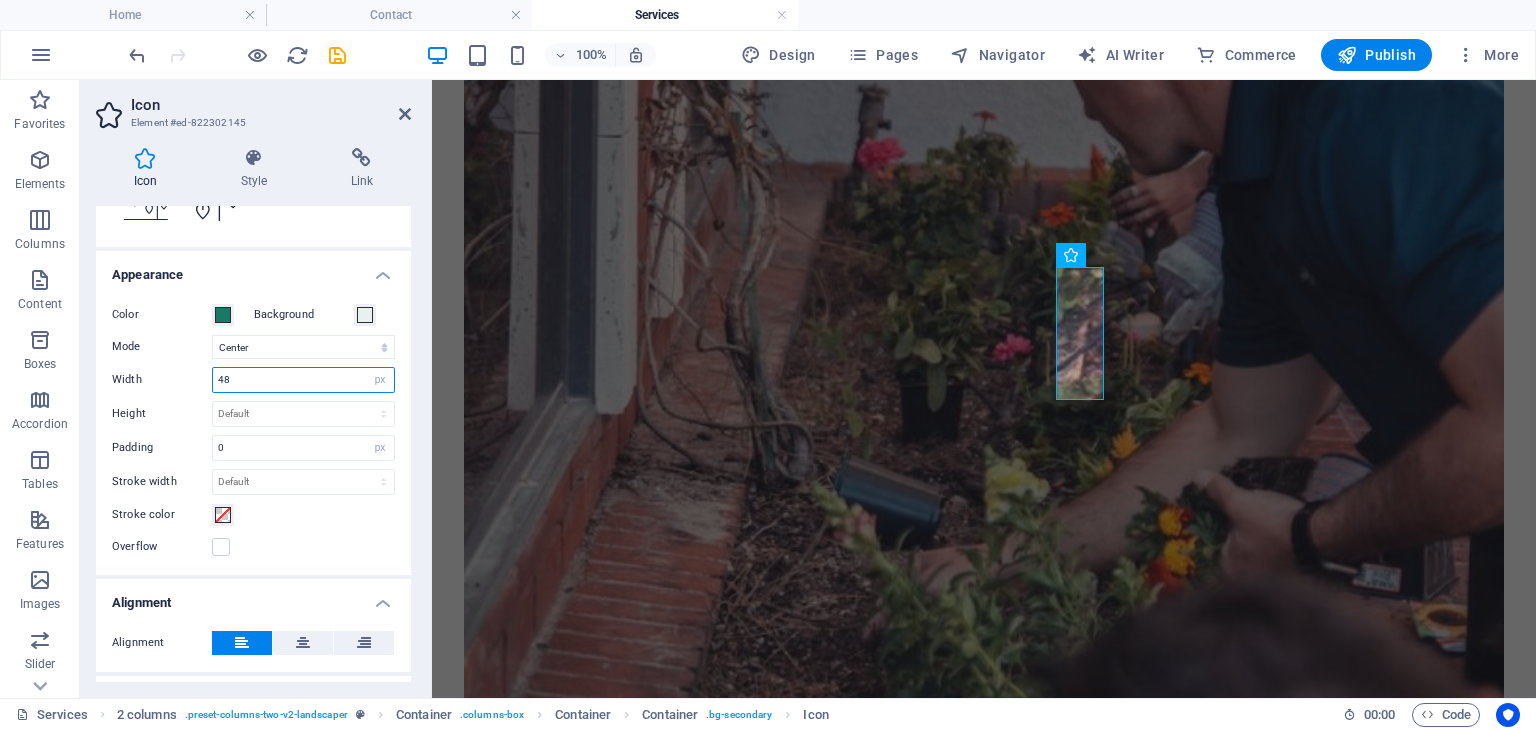 click on "48" at bounding box center [303, 380] 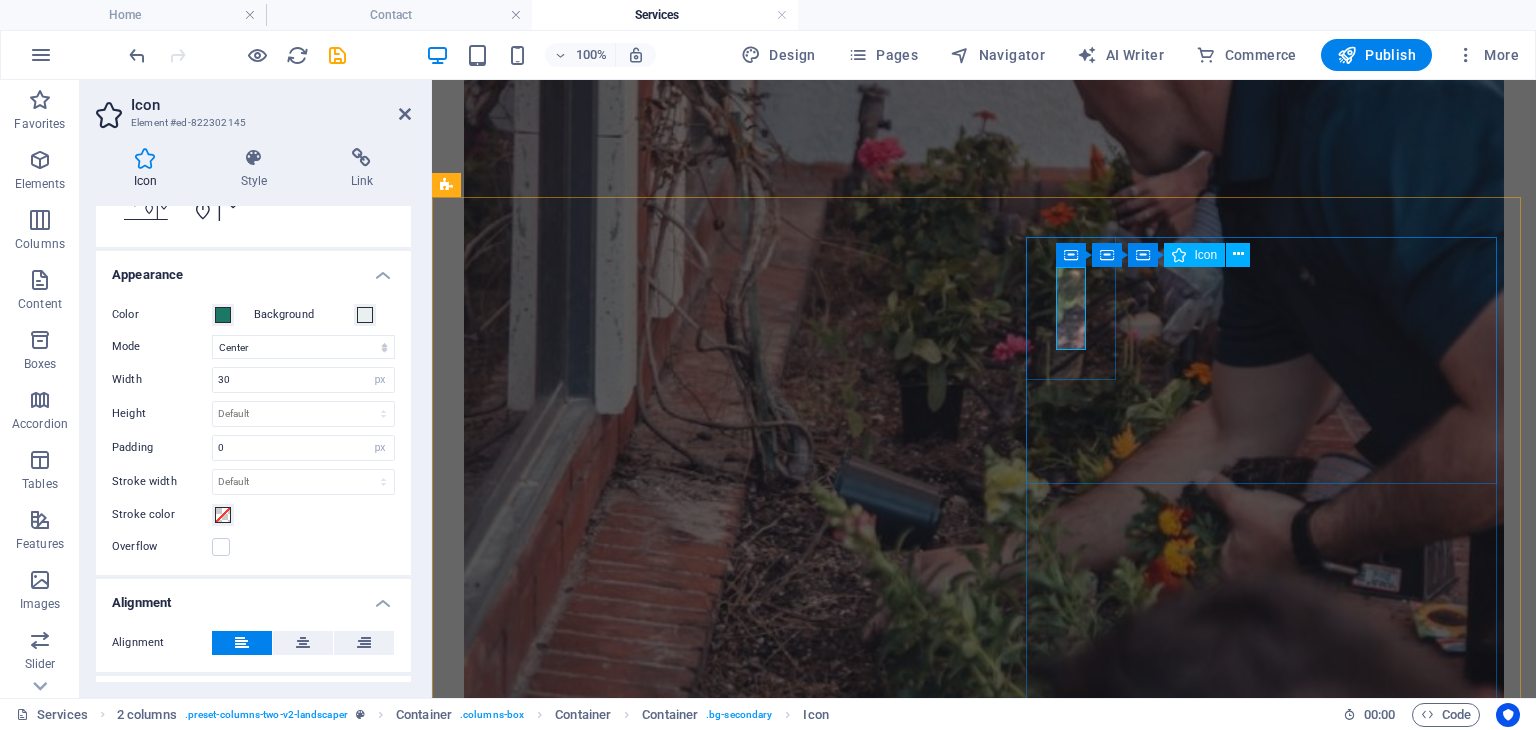 click at bounding box center (984, 2254) 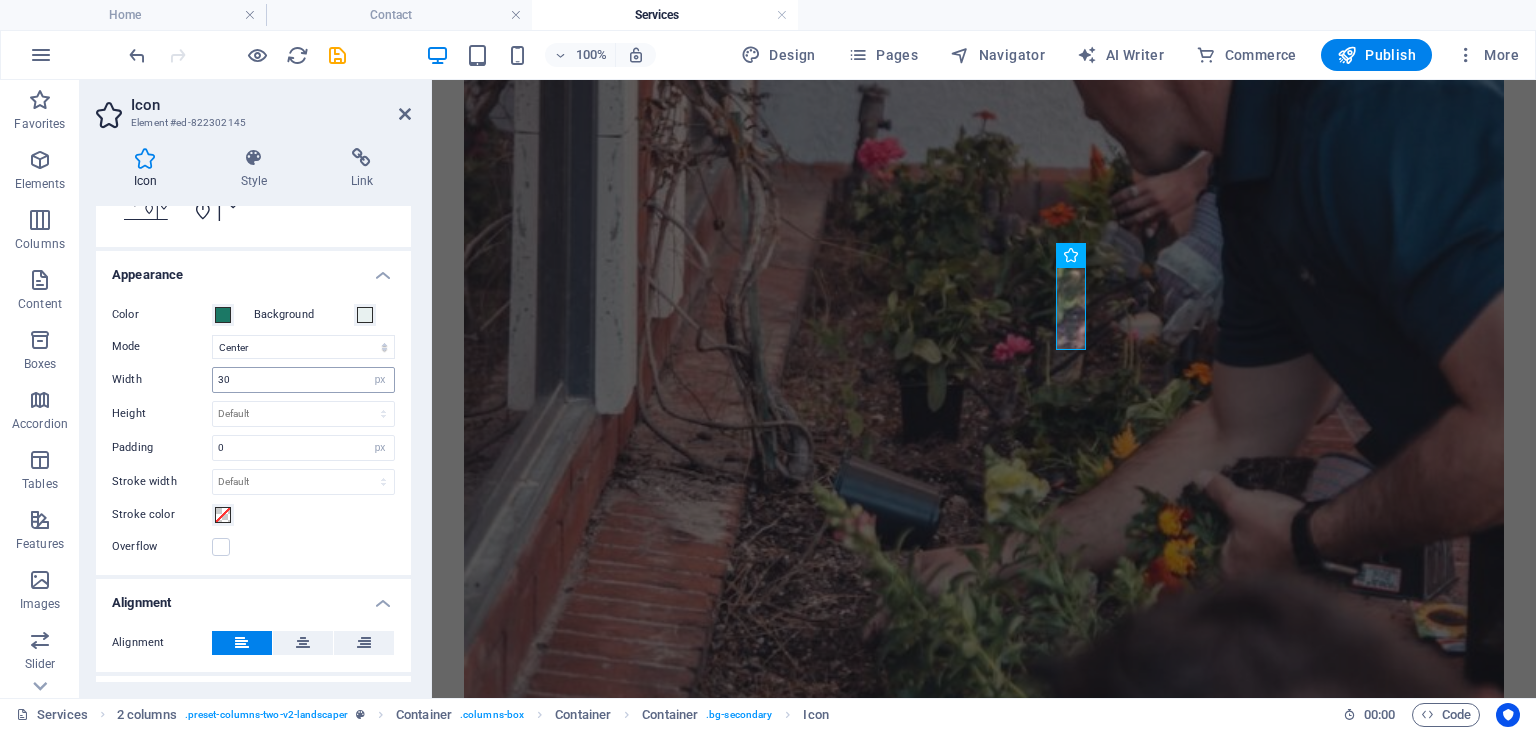 type on "48" 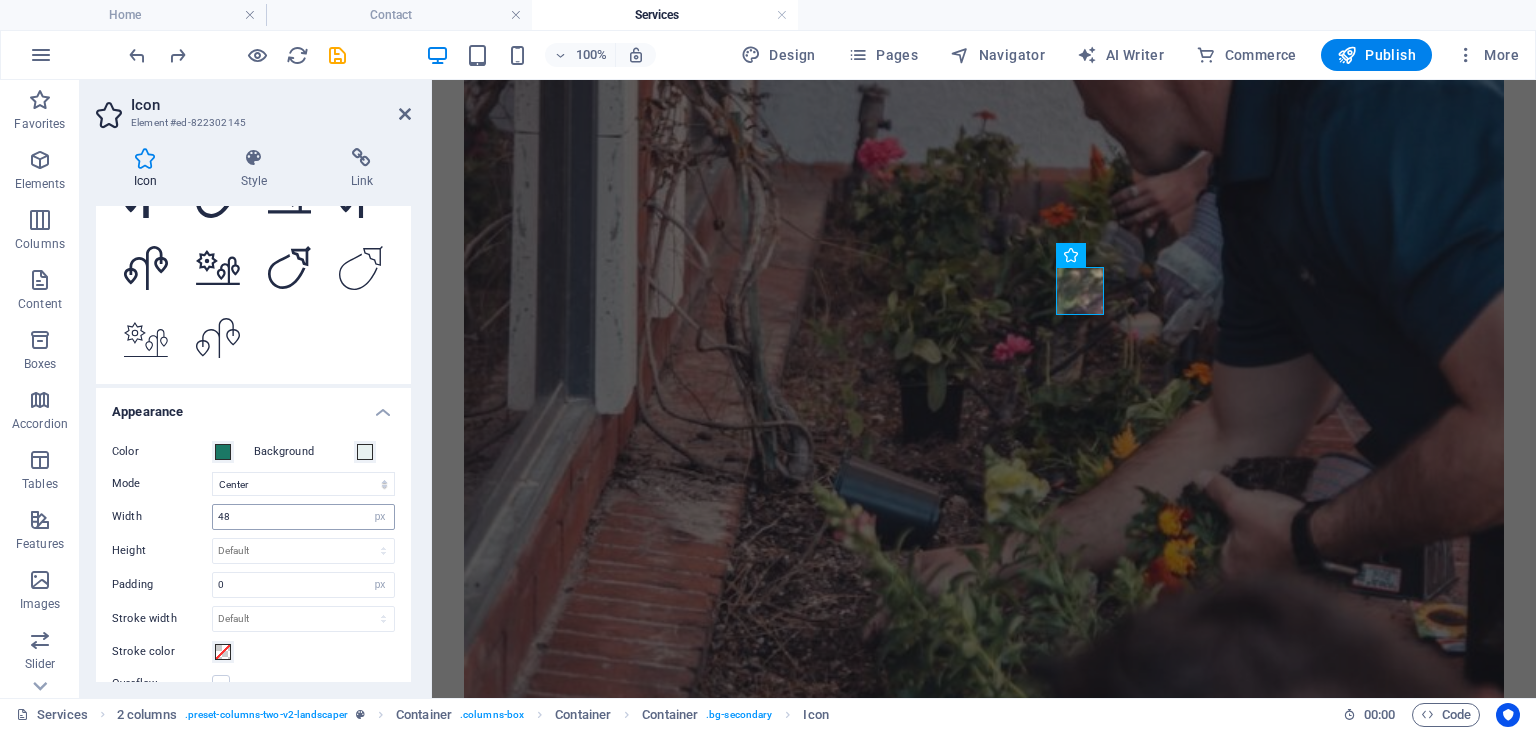 scroll, scrollTop: 186, scrollLeft: 0, axis: vertical 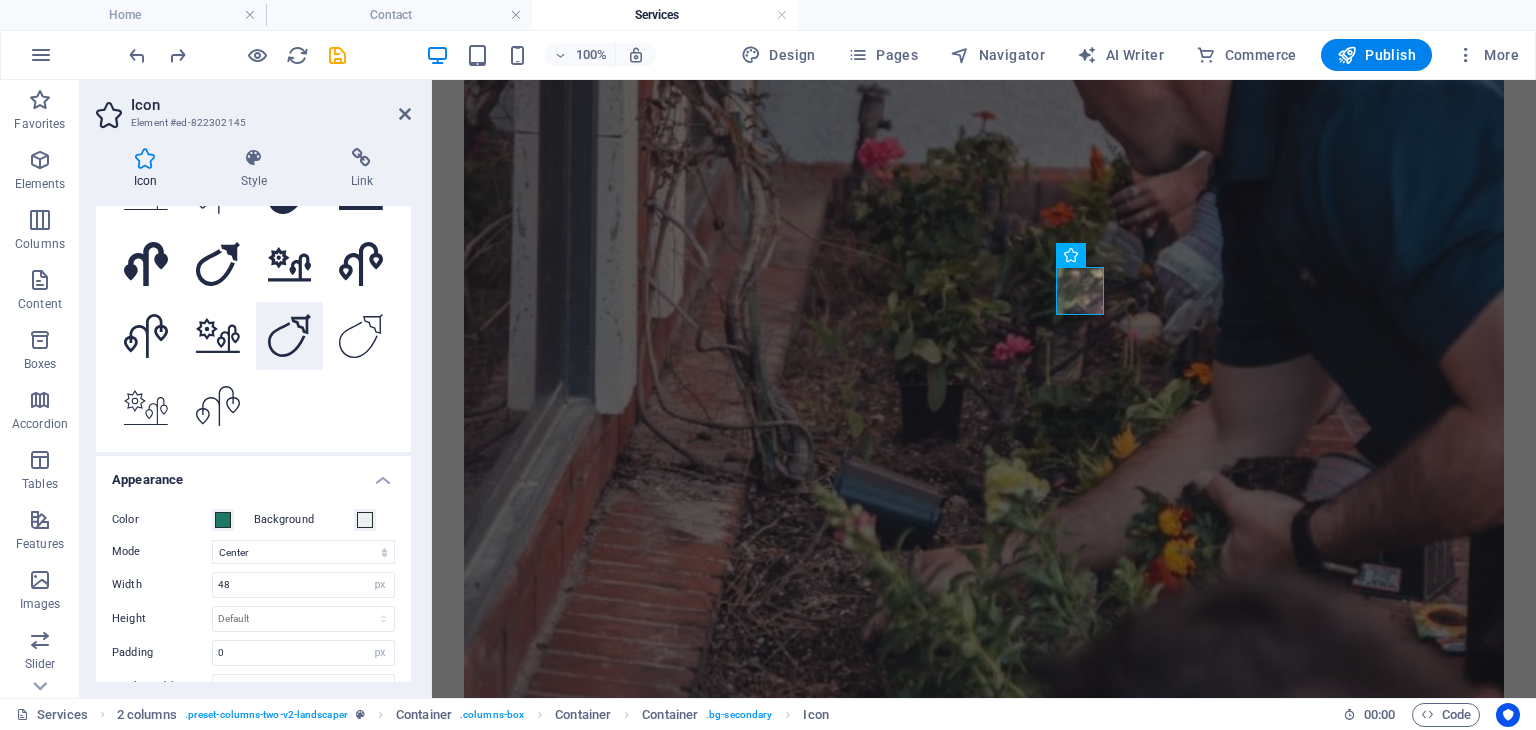 click 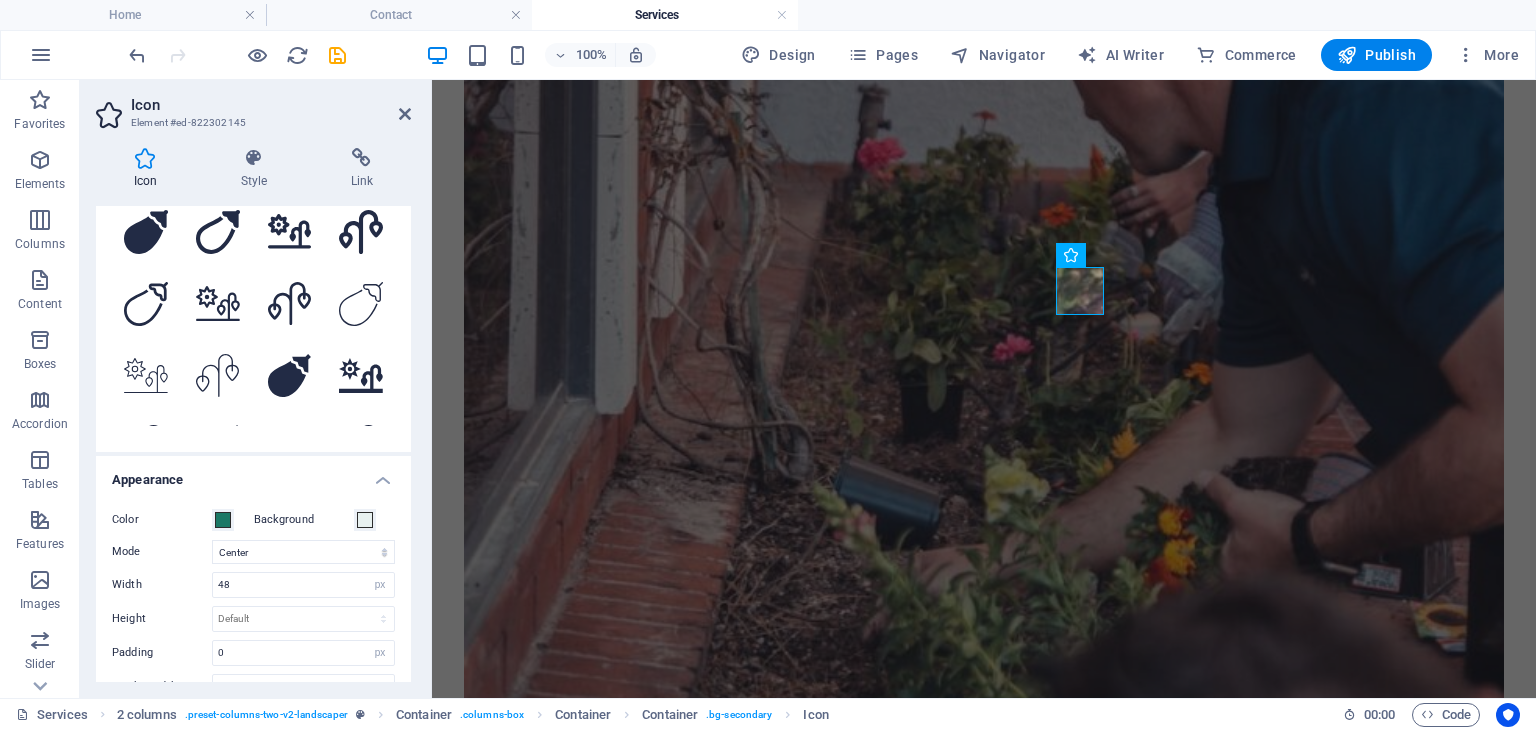 scroll, scrollTop: 91, scrollLeft: 0, axis: vertical 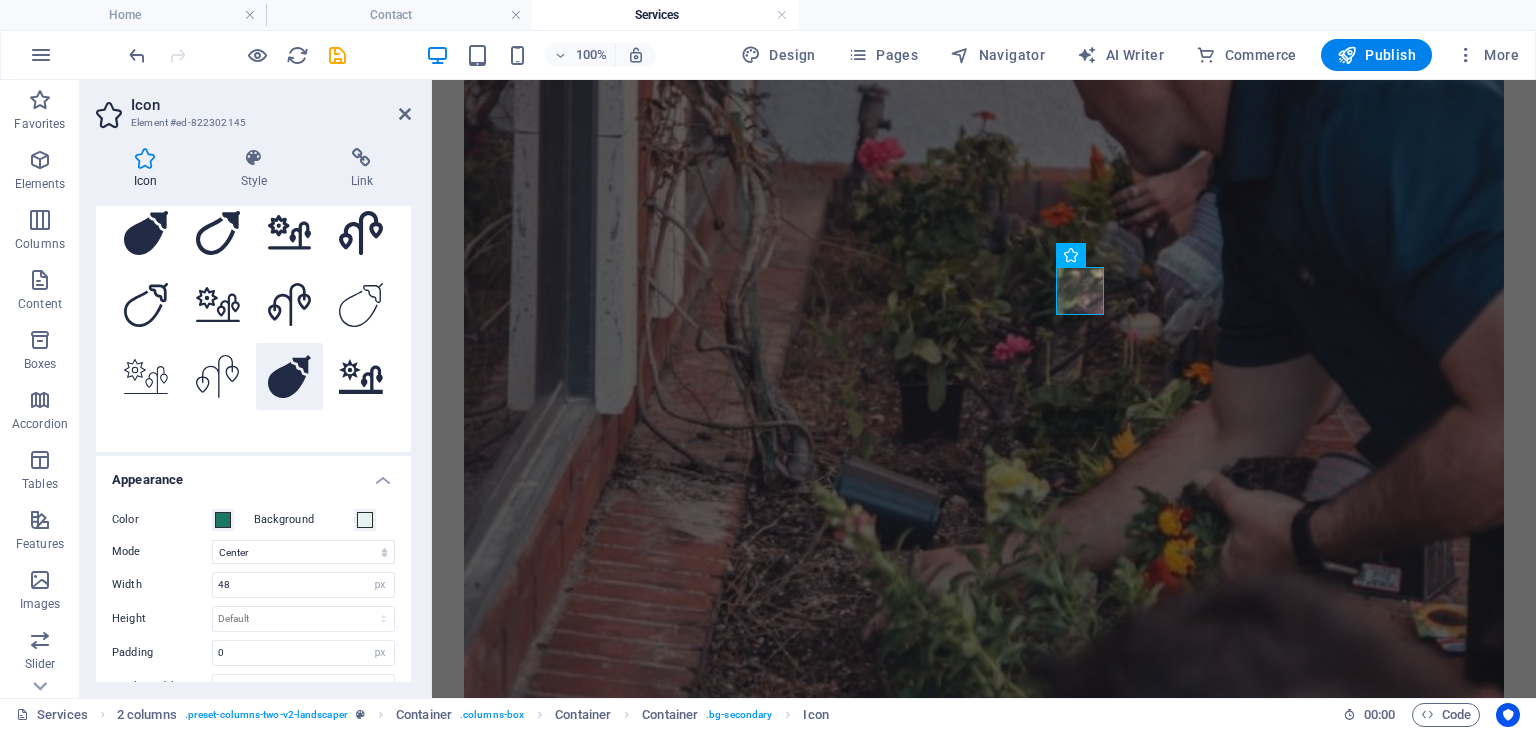 click 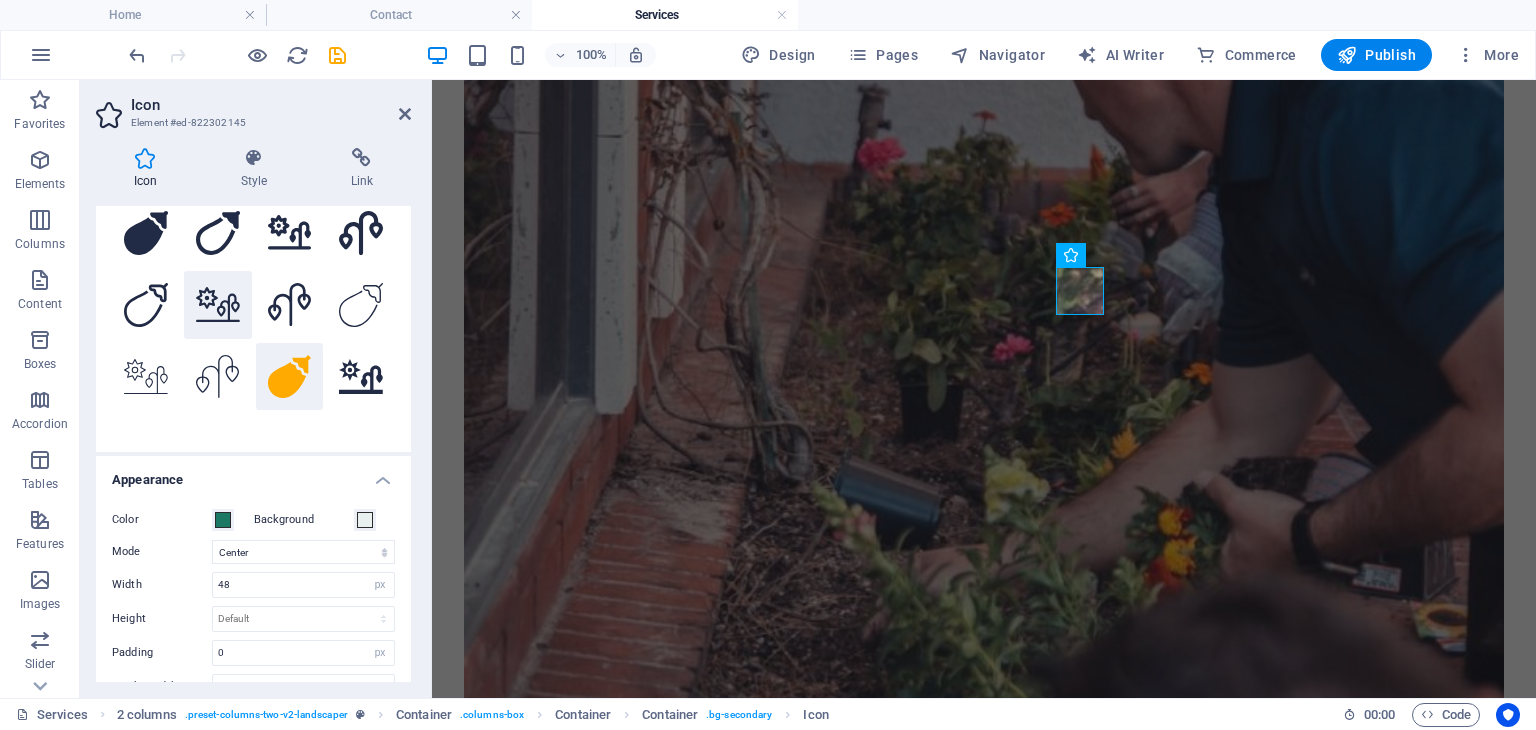 scroll, scrollTop: 0, scrollLeft: 0, axis: both 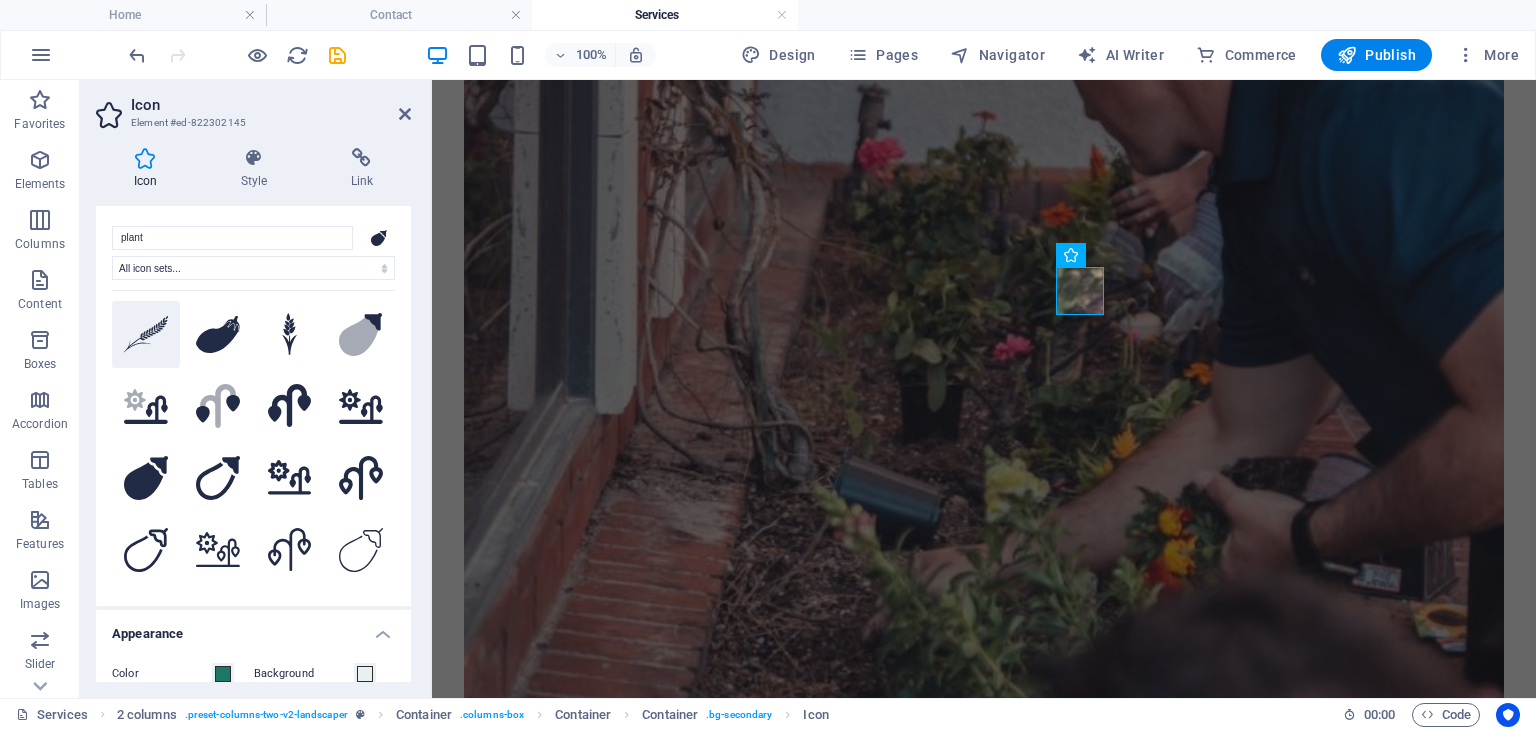 click 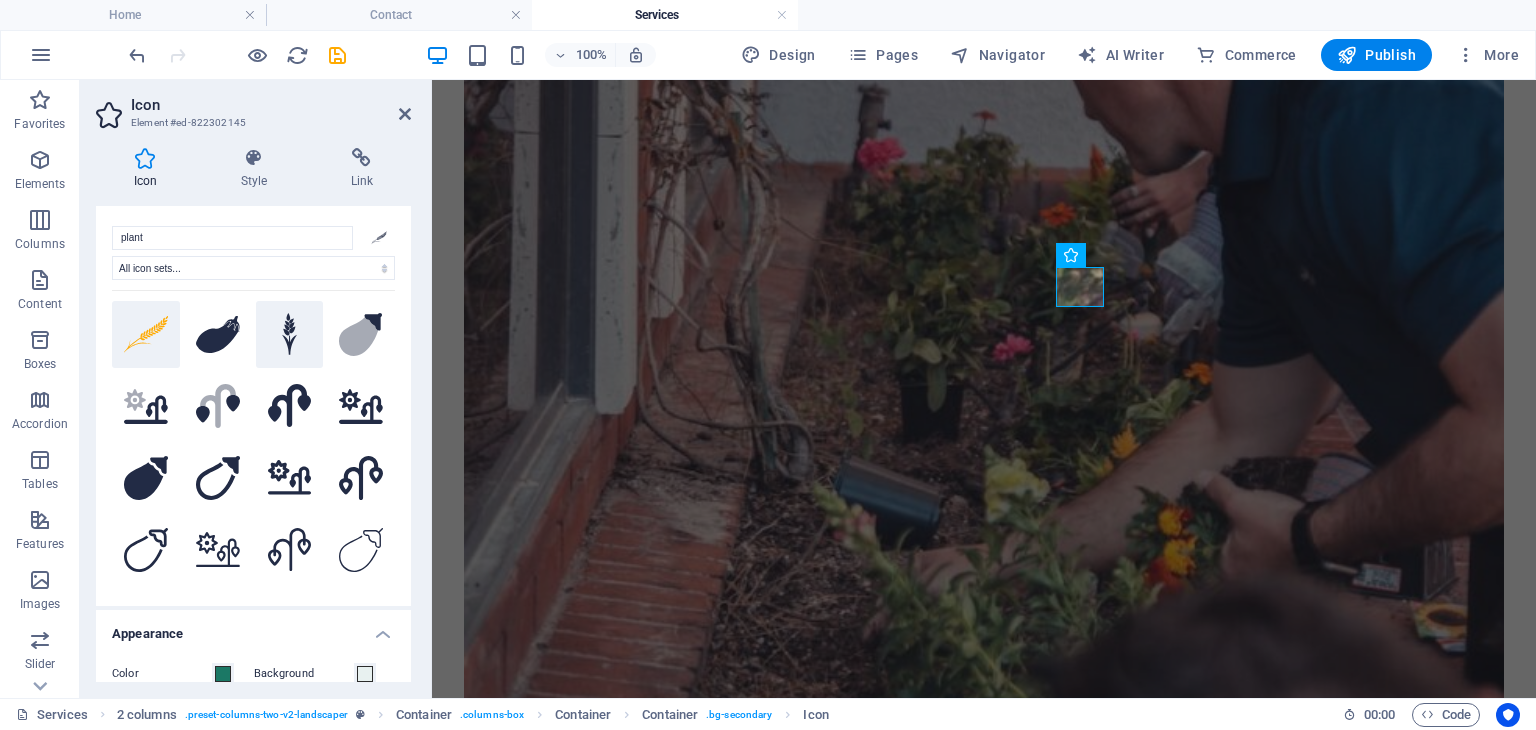 click 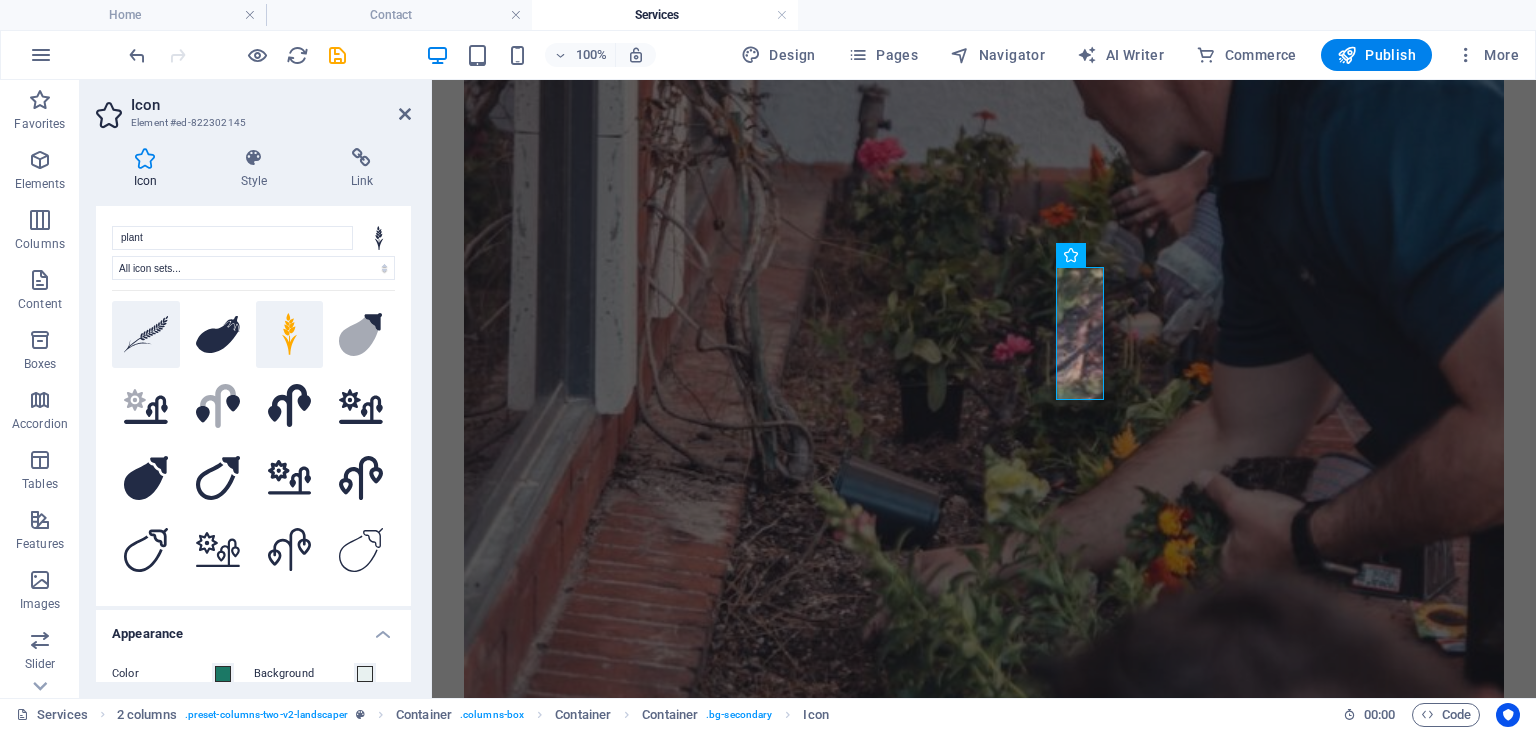 click 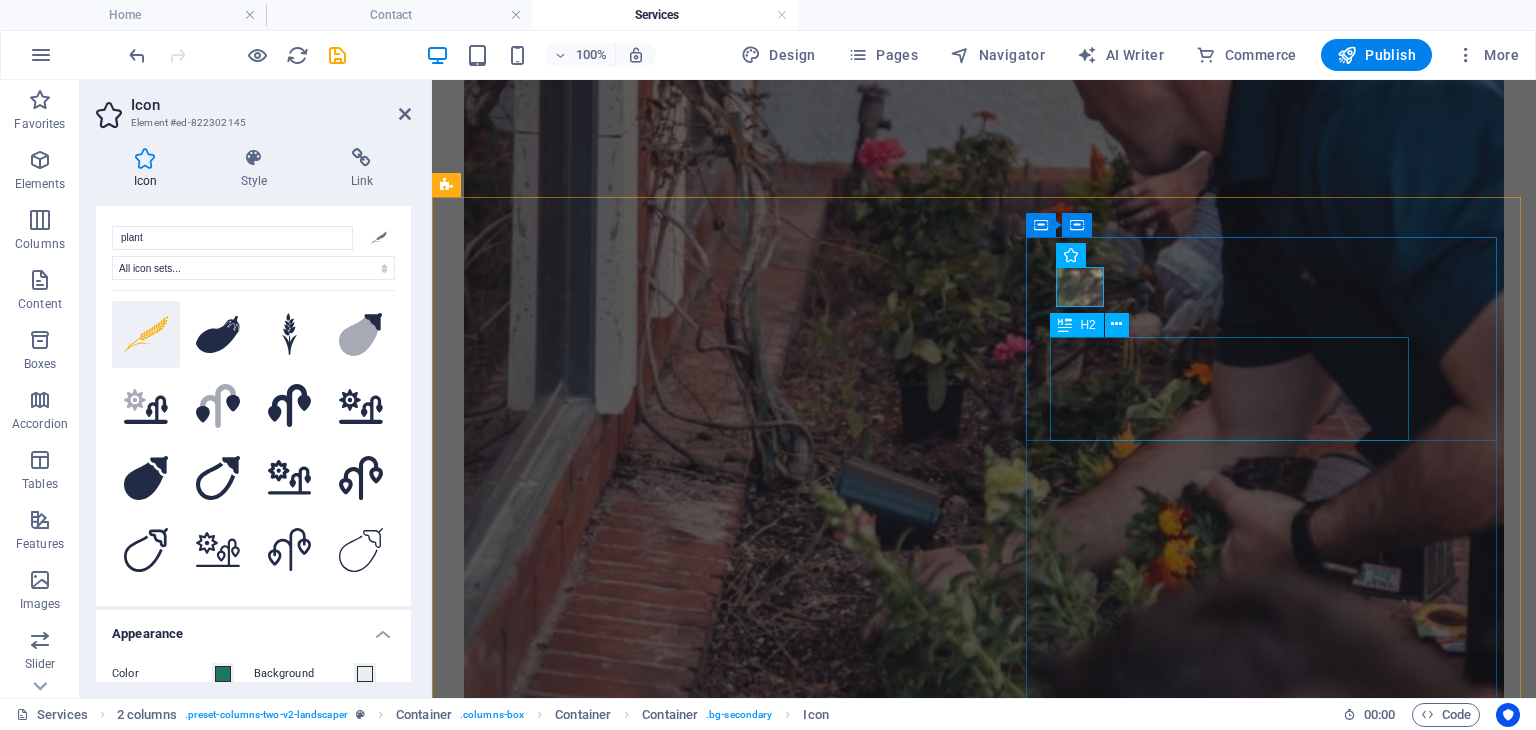 click on "Συντήρηση και Φροντίδα Κήπου" at bounding box center (996, 2331) 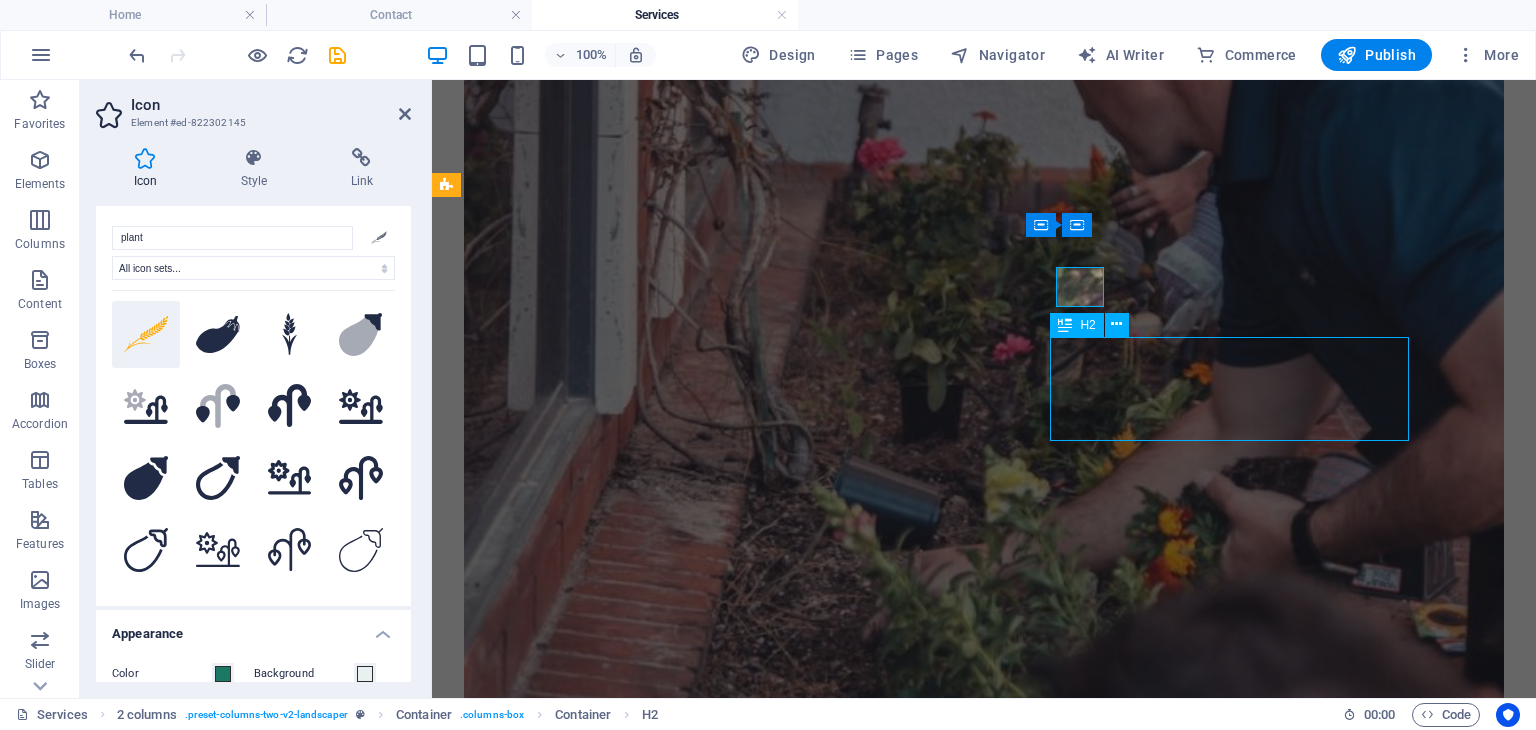 scroll, scrollTop: 785, scrollLeft: 0, axis: vertical 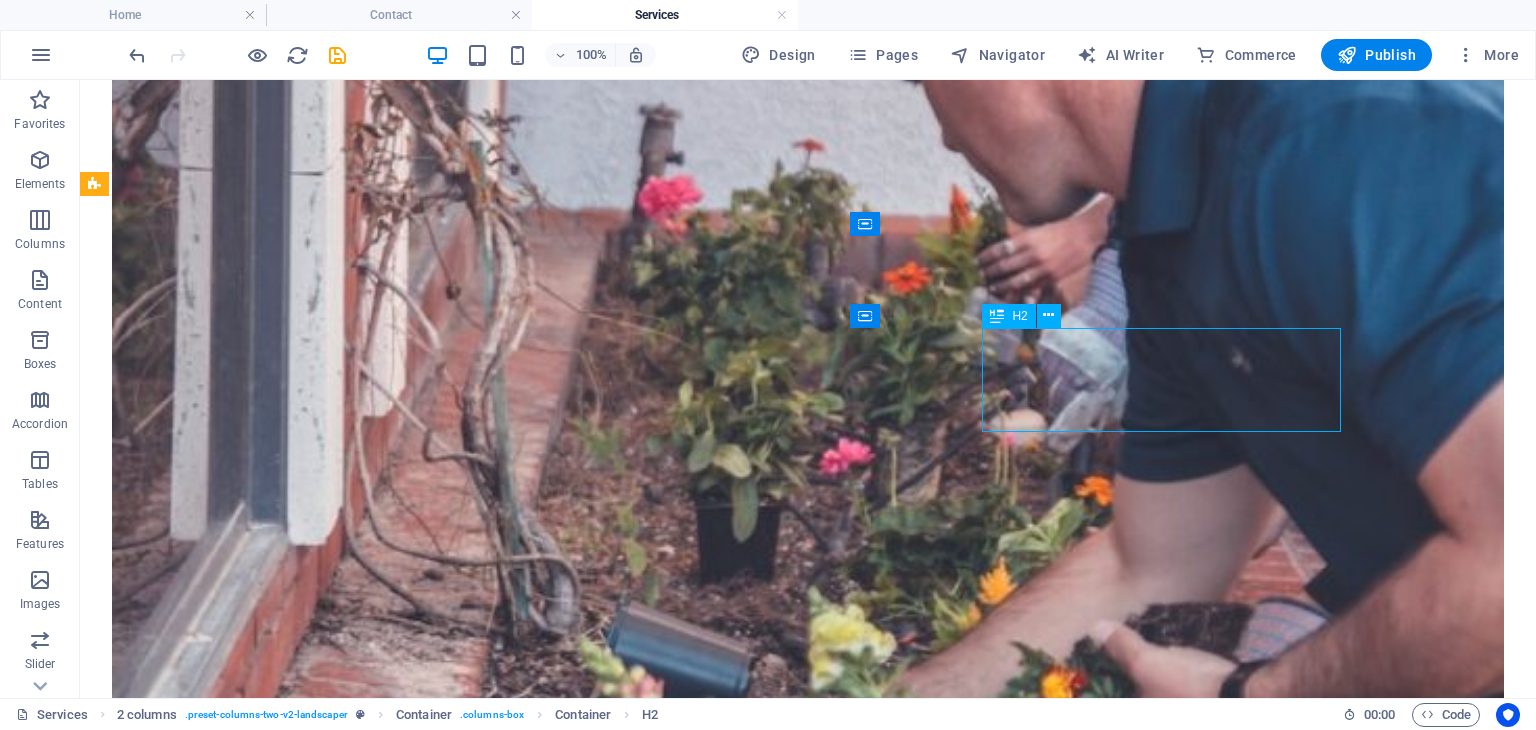 click on "Συντήρηση και Φροντίδα Κήπου" at bounding box center [820, 2983] 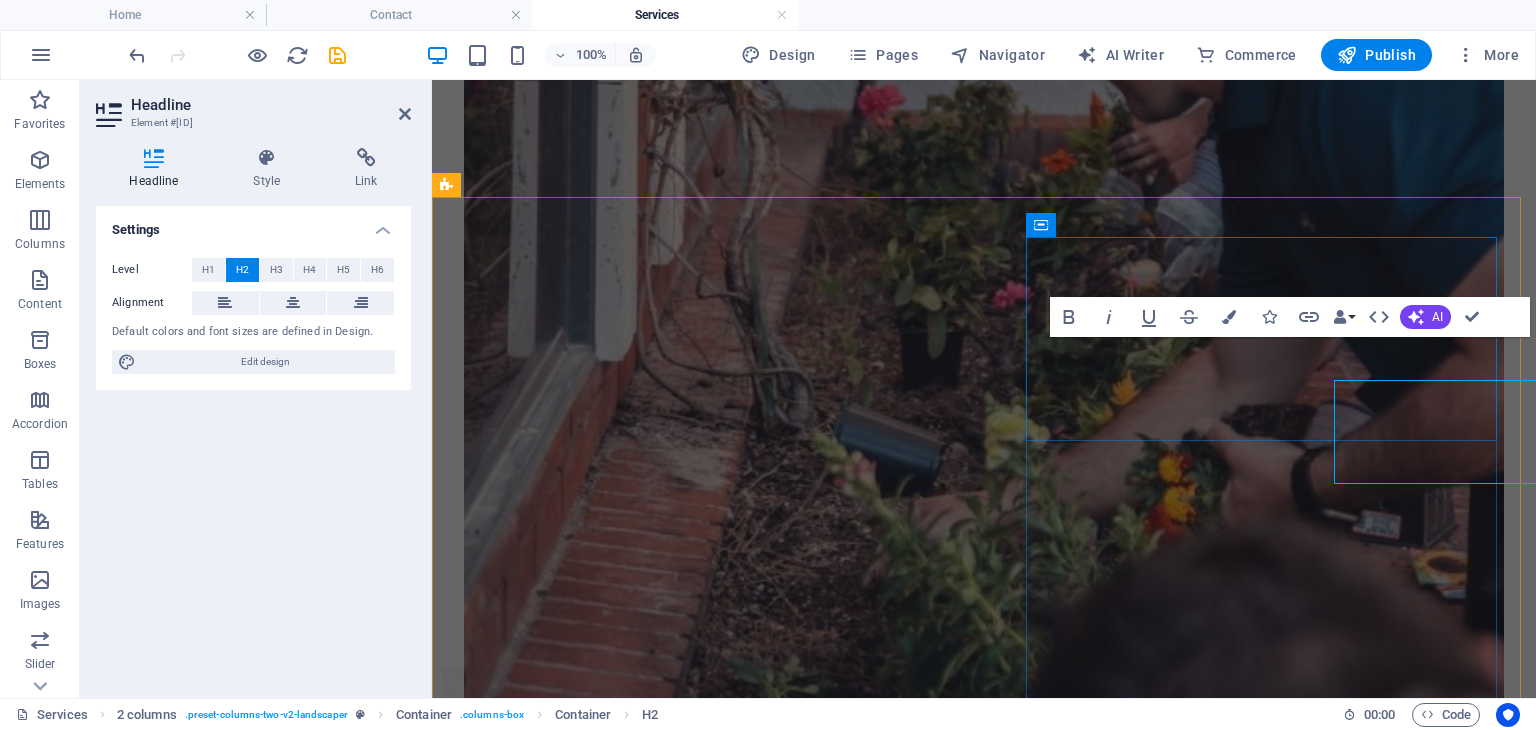 scroll, scrollTop: 732, scrollLeft: 0, axis: vertical 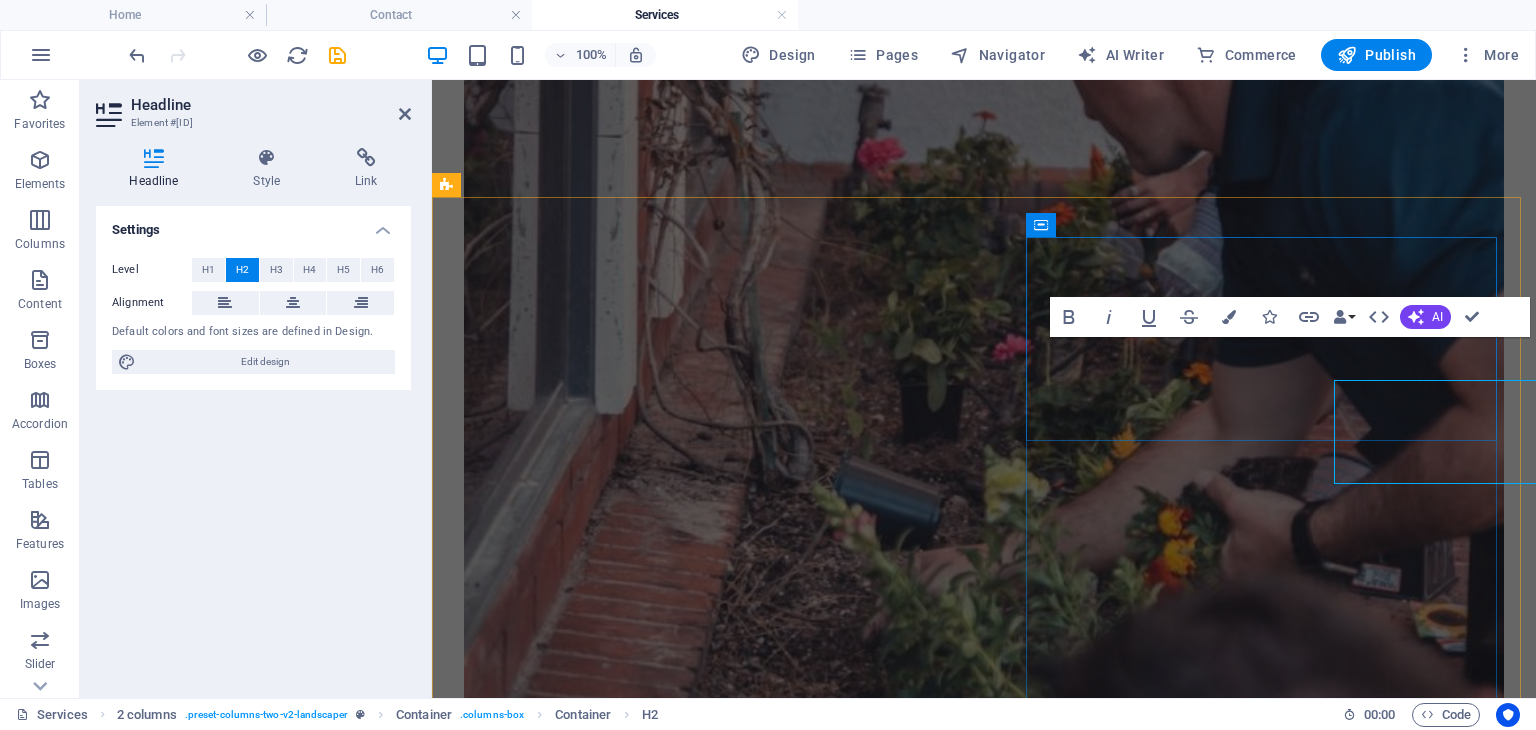click on "Συντήρηση και Φροντίδα Κήπου Sed ut perspiciatis unde omnis iste natus error sit voluptatem accusantium doloremque laudantium, totam rem aperiam, eaquipsa quae ab illo inventore veritatis et quasi architecto beatae vitae dicta sunt explicabo. Nemo enim ipsam voluptatem quia voluptas sit. Sed ut perspiciatis unde omnis iste natus error sit voluptatem accusantium doloremque laudantium, totam rem aperiam, eaque ipsa qua." at bounding box center (984, 2334) 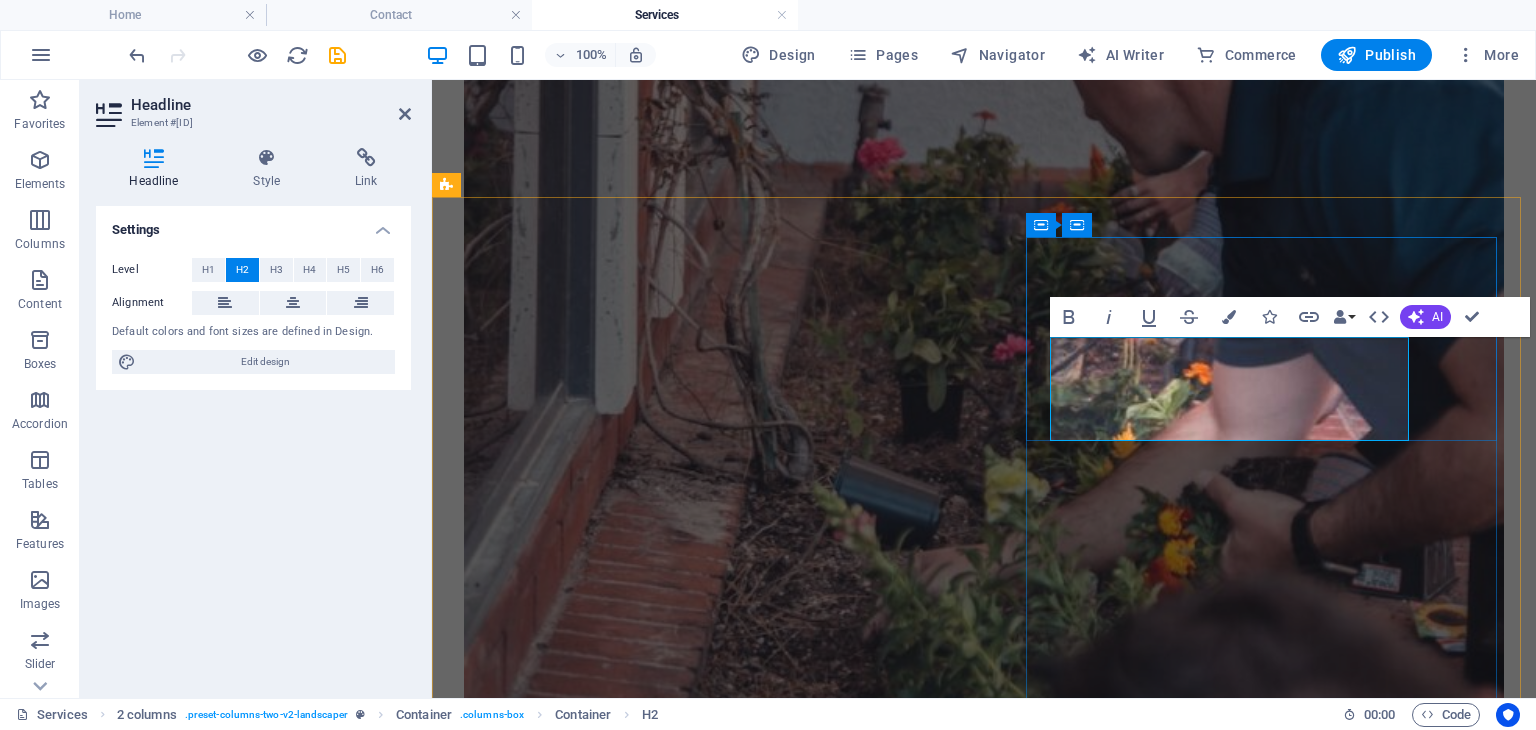 click on "Συντήρηση και Φροντίδα Κήπου" at bounding box center (996, 2331) 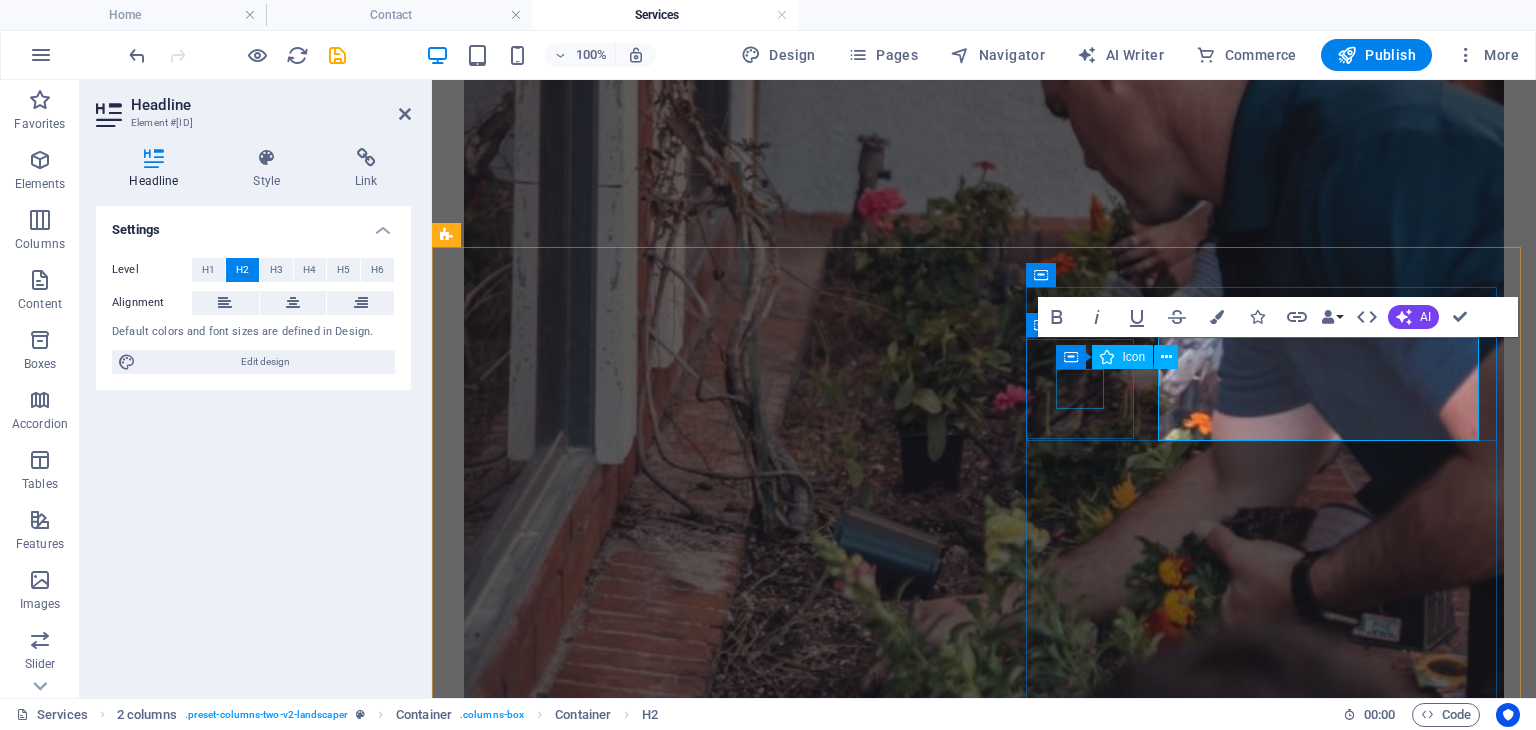 scroll, scrollTop: 758, scrollLeft: 0, axis: vertical 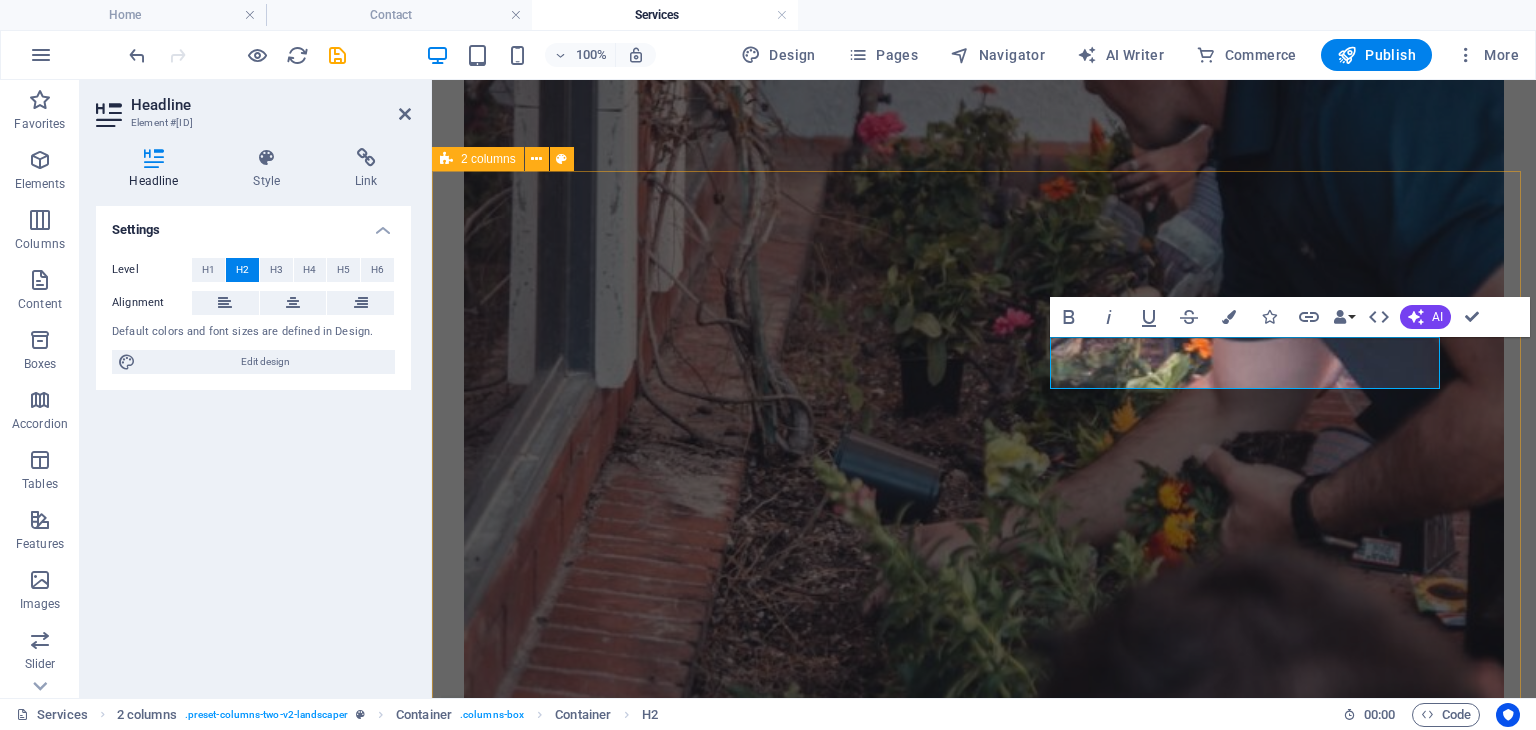 click on "Συντήρηση Κήπου Sed ut perspiciatis unde omnis iste natus error sit voluptatem accusantium doloremque laudantium, totam rem aperiam, eaquipsa quae ab illo inventore veritatis et quasi architecto beatae vitae dicta sunt explicabo. Nemo enim ipsam voluptatem quia voluptas sit. Sed ut perspiciatis unde omnis iste natus error sit voluptatem accusantium doloremque laudantium, totam rem aperiam, eaque ipsa qua." at bounding box center (984, 1777) 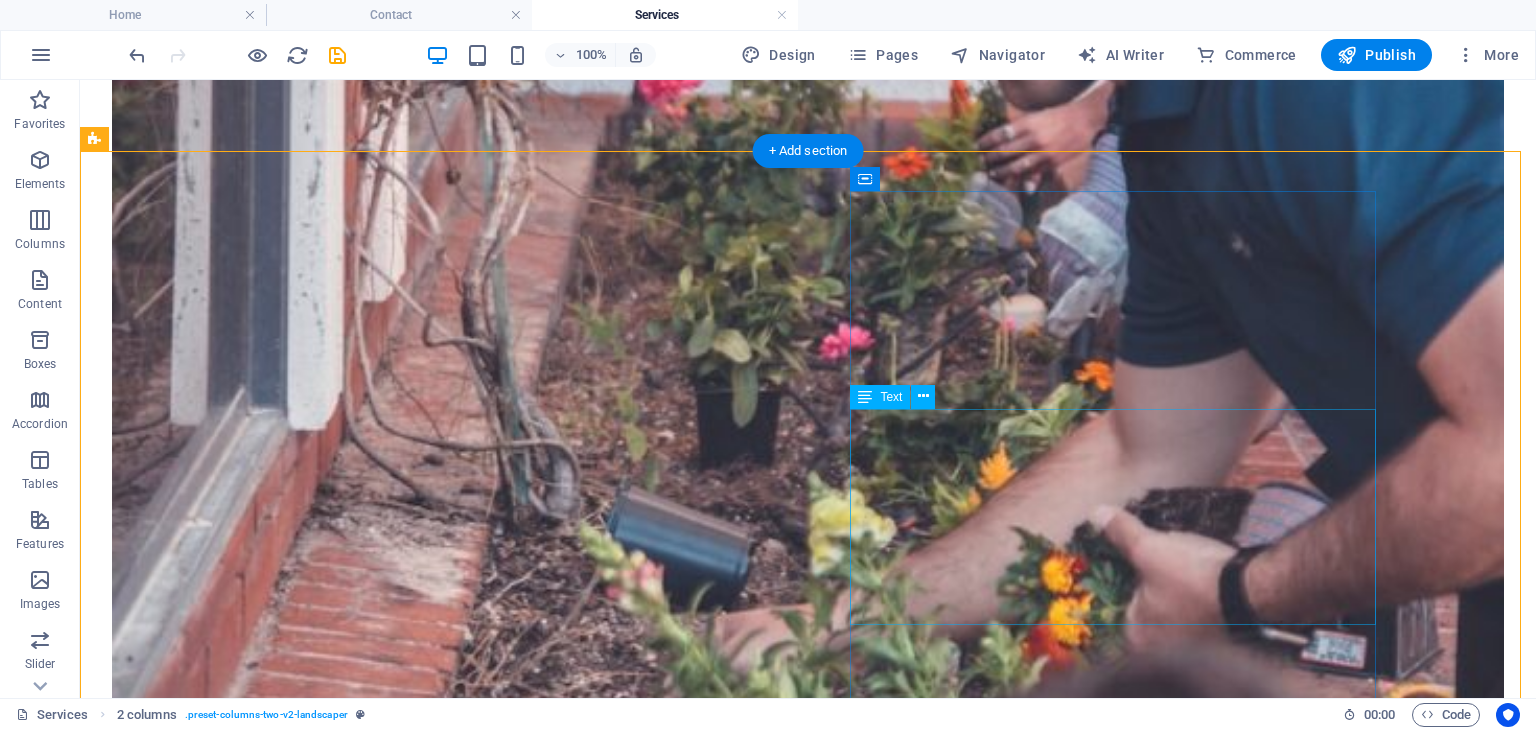 scroll, scrollTop: 904, scrollLeft: 0, axis: vertical 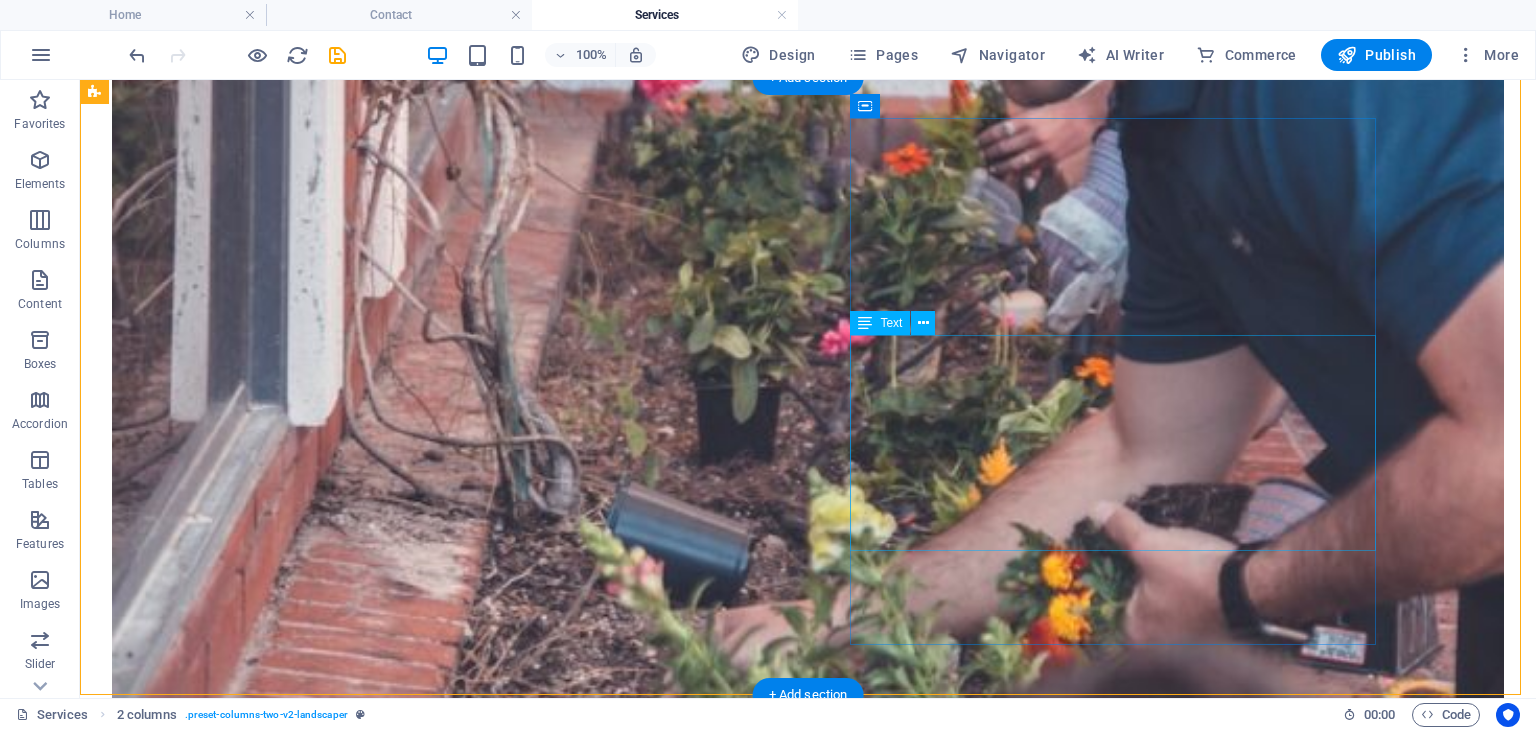 click on "Sed ut perspiciatis unde omnis iste natus error sit voluptatem accusantium doloremque laudantium, totam rem aperiam, eaquipsa quae ab illo inventore veritatis et quasi architecto beatae vitae dicta sunt explicabo. Nemo enim ipsam voluptatem quia voluptas sit. Sed ut perspiciatis unde omnis iste natus error sit voluptatem accusantium doloremque laudantium, totam rem aperiam, eaque ipsa qua." at bounding box center [808, 2942] 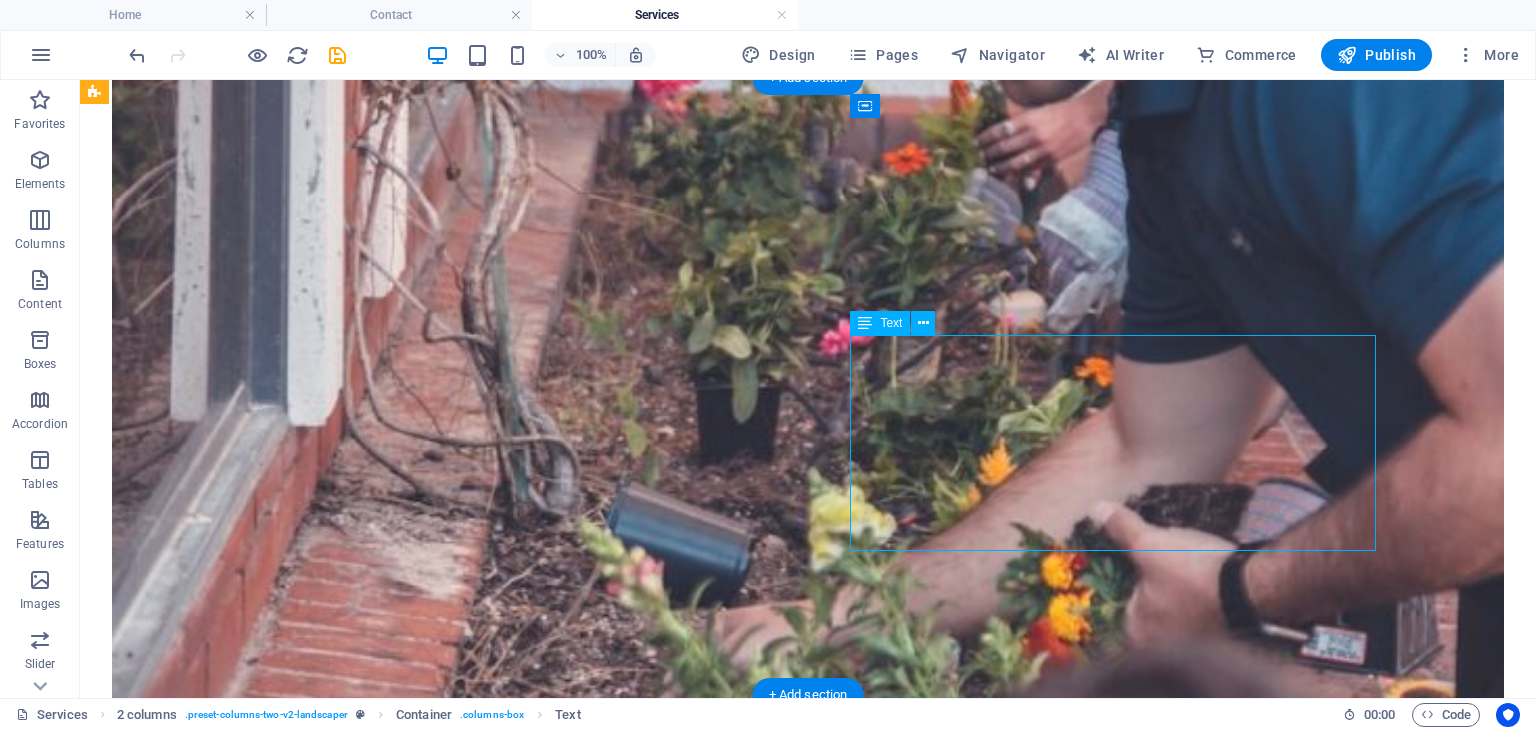 click on "Sed ut perspiciatis unde omnis iste natus error sit voluptatem accusantium doloremque laudantium, totam rem aperiam, eaquipsa quae ab illo inventore veritatis et quasi architecto beatae vitae dicta sunt explicabo. Nemo enim ipsam voluptatem quia voluptas sit. Sed ut perspiciatis unde omnis iste natus error sit voluptatem accusantium doloremque laudantium, totam rem aperiam, eaque ipsa qua." at bounding box center (808, 2942) 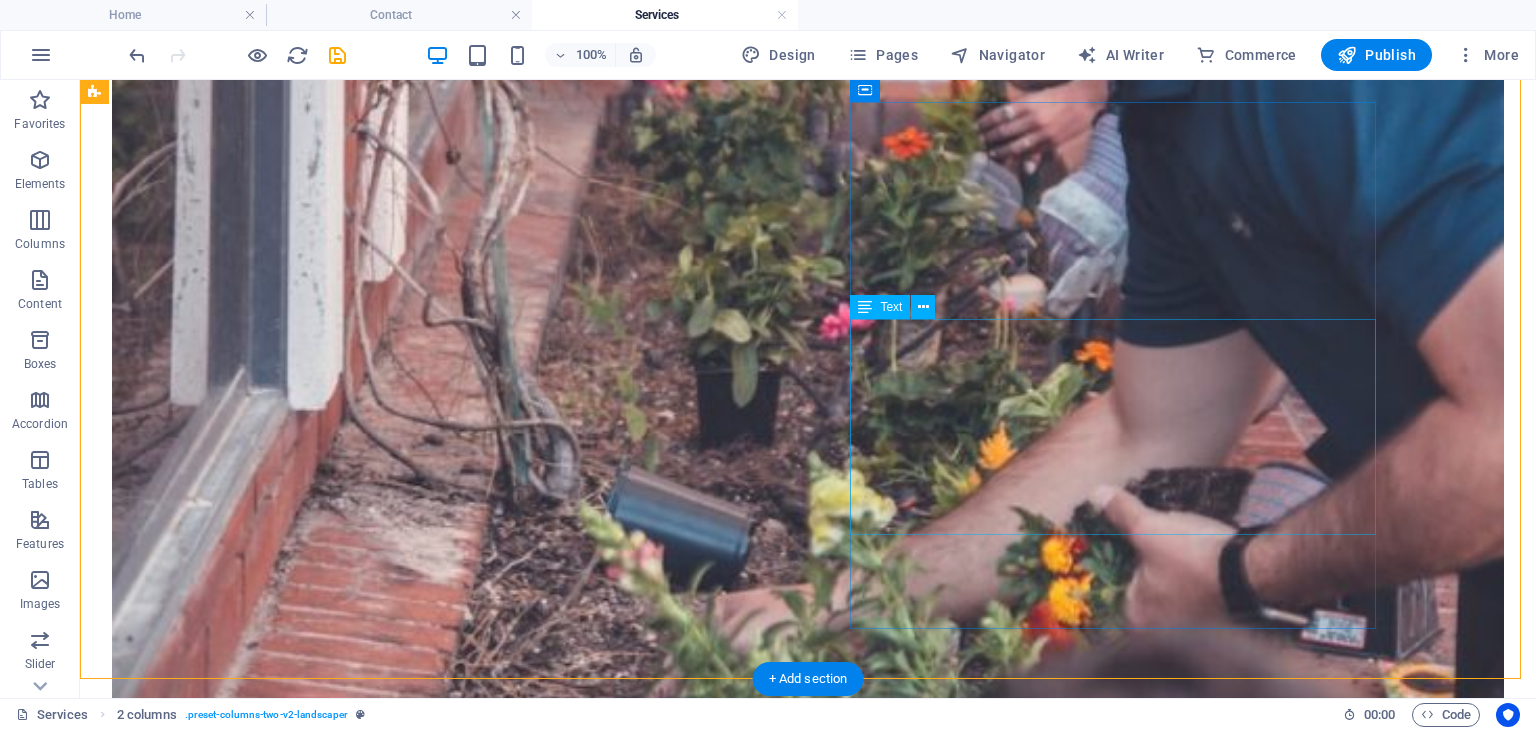 click on "Sed ut perspiciatis unde omnis iste natus error sit voluptatem accusantium doloremque laudantium, totam rem aperiam, eaquipsa quae ab illo inventore veritatis et quasi architecto beatae vitae dicta sunt explicabo. Nemo enim ipsam voluptatem quia voluptas sit. Sed ut perspiciatis unde omnis iste natus error sit voluptatem accusantium doloremque laudantium, totam rem aperiam, eaque ipsa qua." at bounding box center (808, 2926) 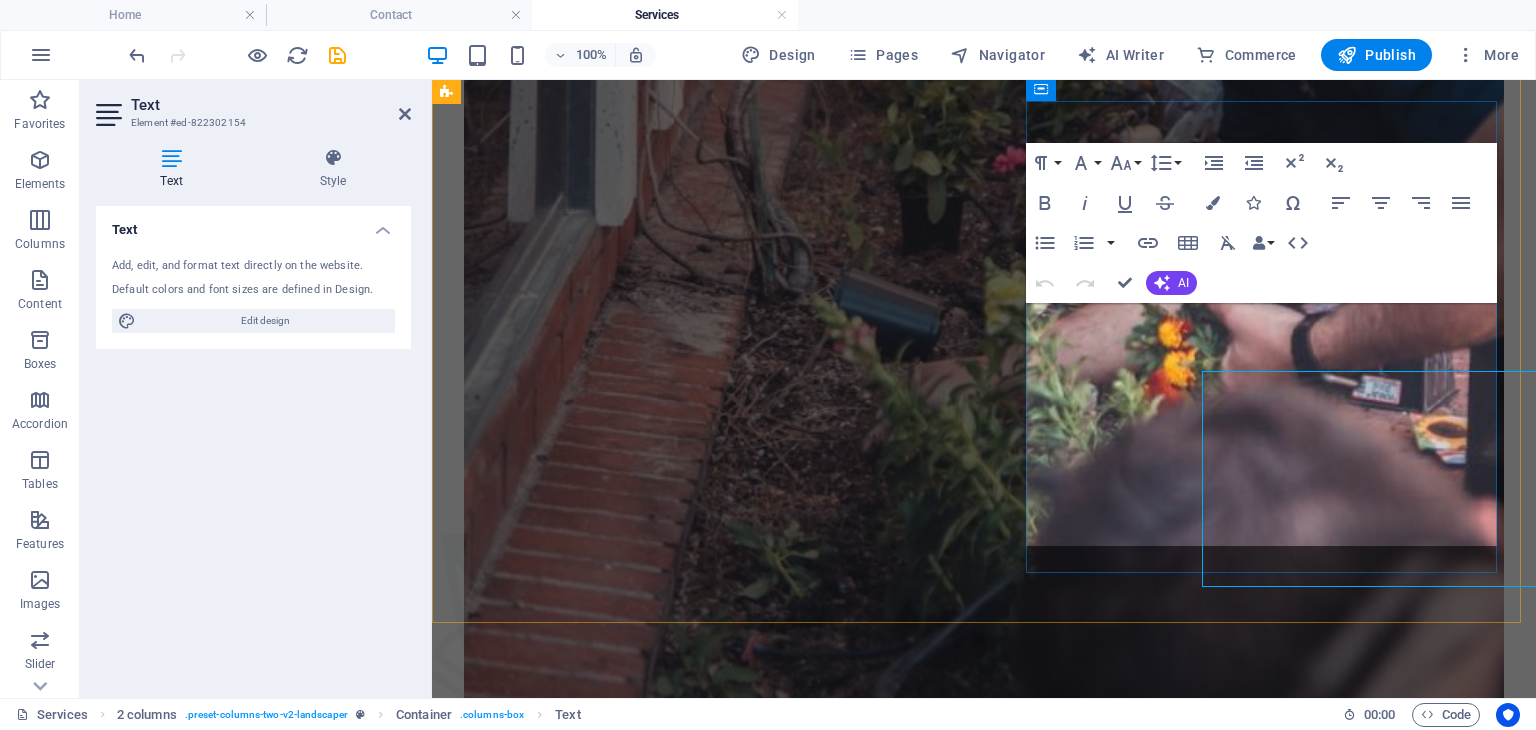 scroll, scrollTop: 868, scrollLeft: 0, axis: vertical 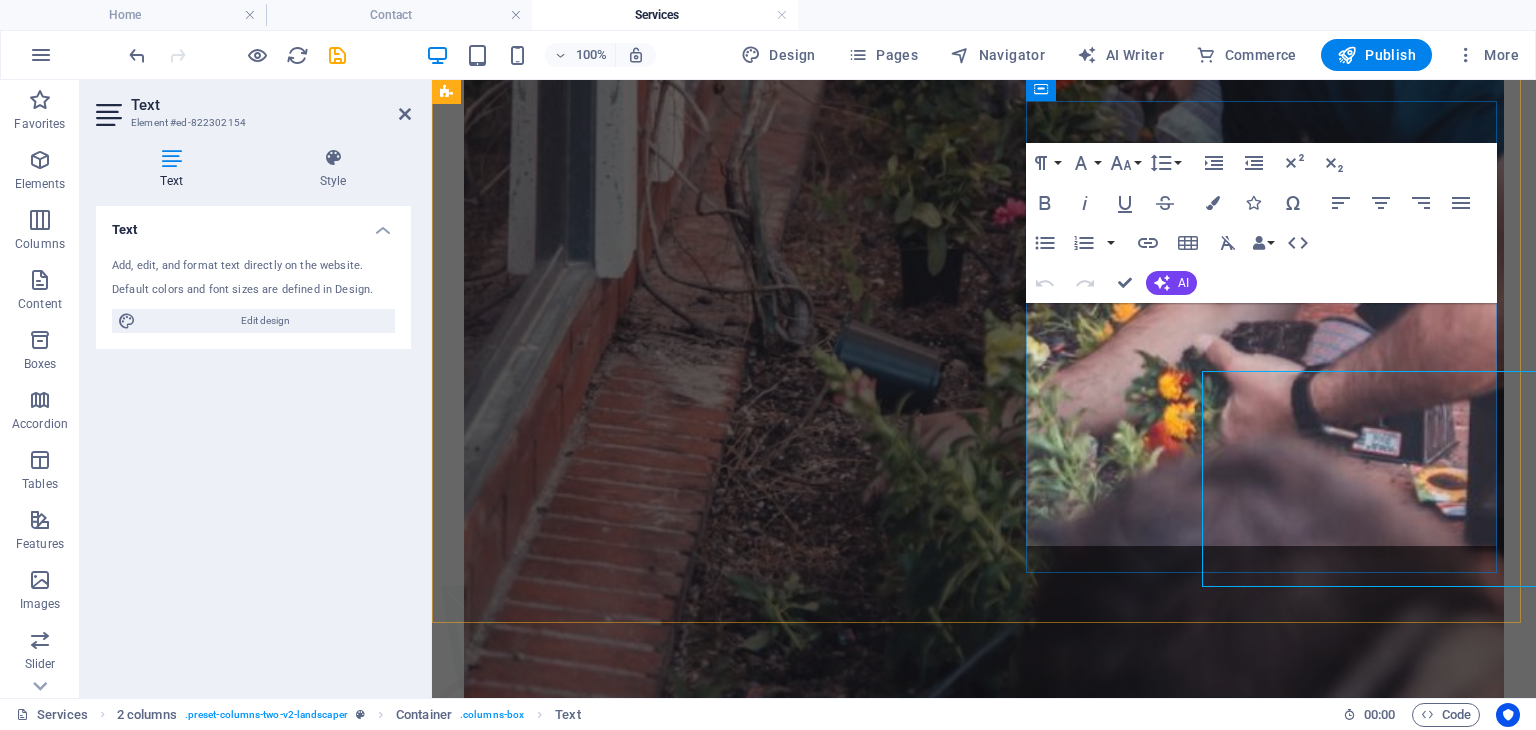 click on "Sed ut perspiciatis unde omnis iste natus error sit voluptatem accusantium doloremque laudantium, totam rem aperiam, eaquipsa quae ab illo inventore veritatis et quasi architecto beatae vitae dicta sunt explicabo. Nemo enim ipsam voluptatem quia voluptas sit. Sed ut perspiciatis unde omnis iste natus error sit voluptatem accusantium doloremque laudantium, totam rem aperiam, eaque ipsa qua." at bounding box center [984, 2282] 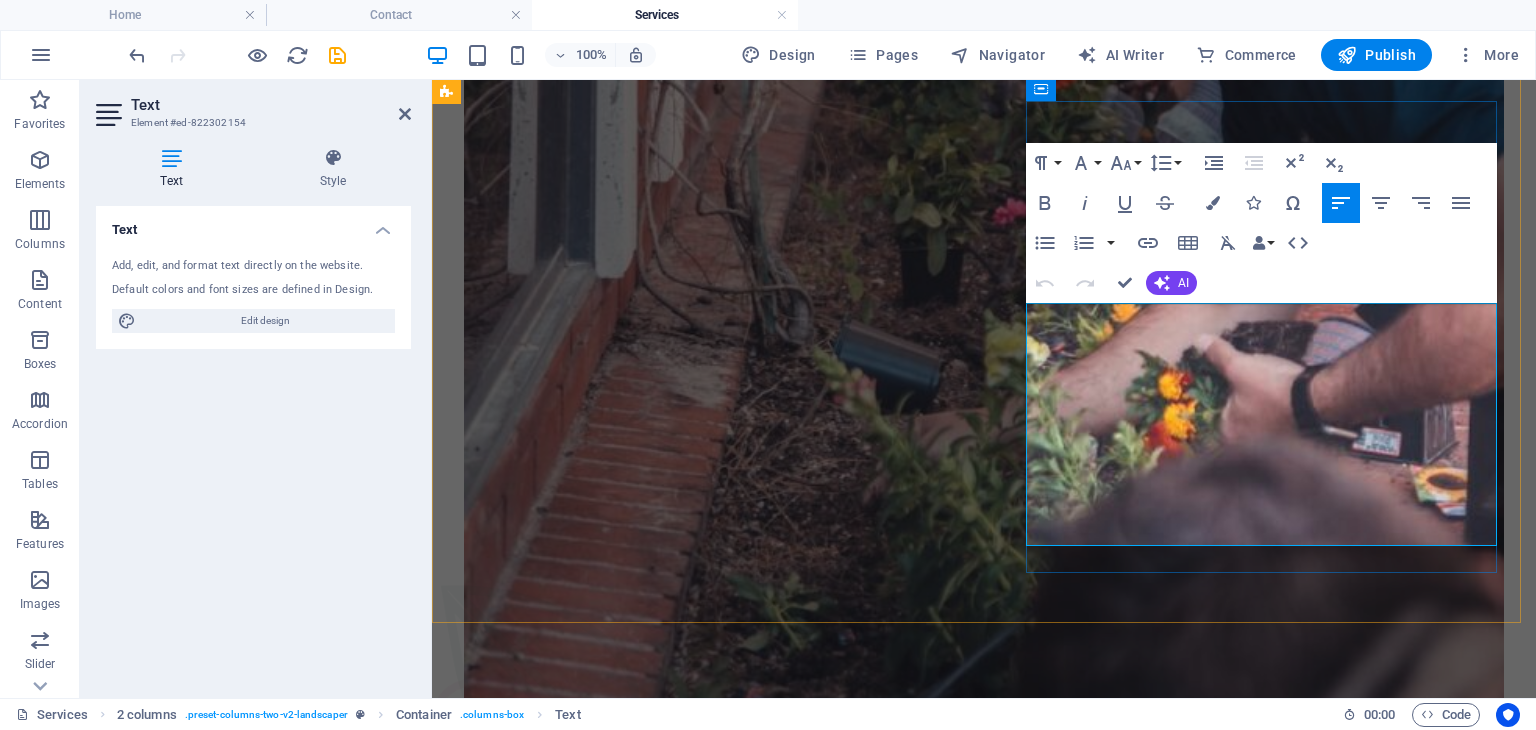 type 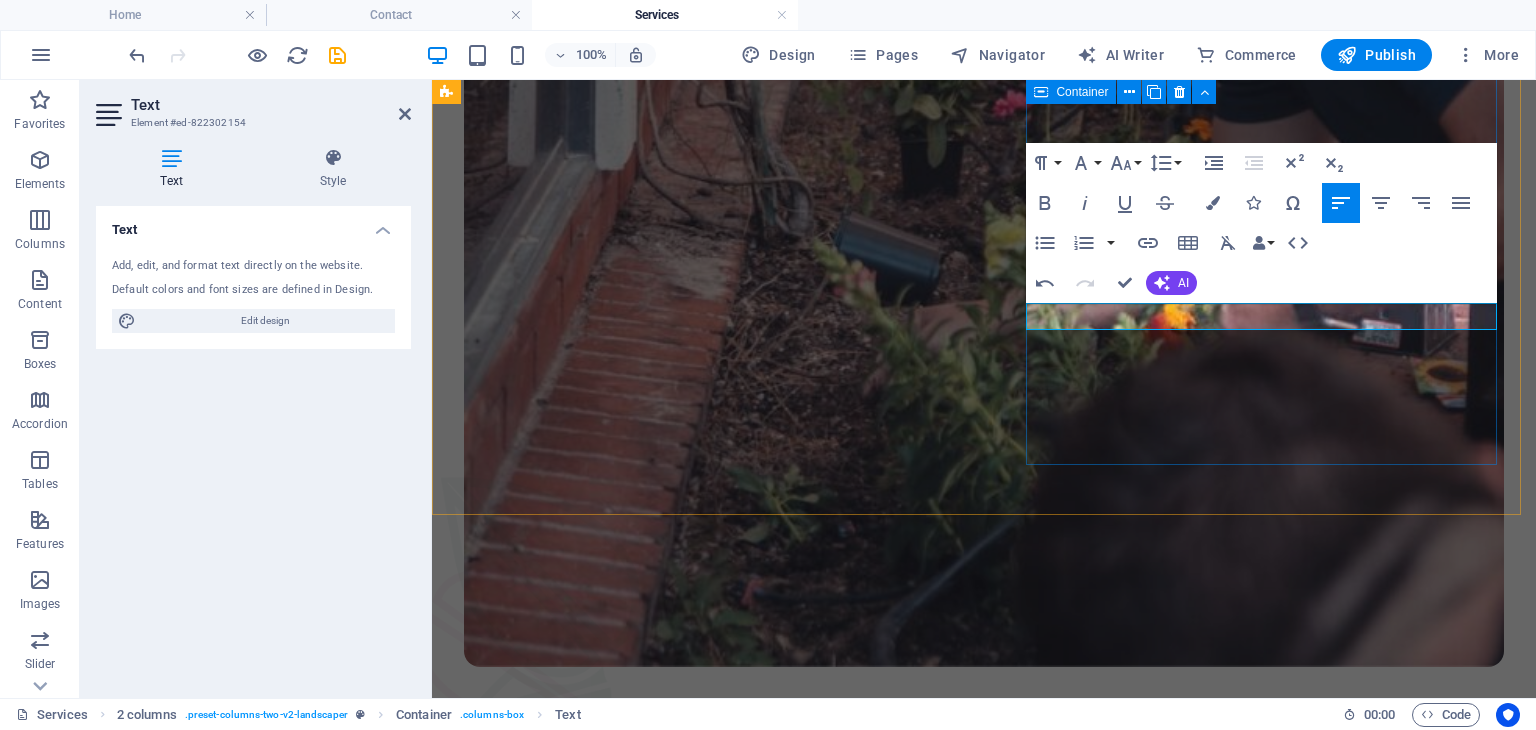 scroll, scrollTop: 962, scrollLeft: 0, axis: vertical 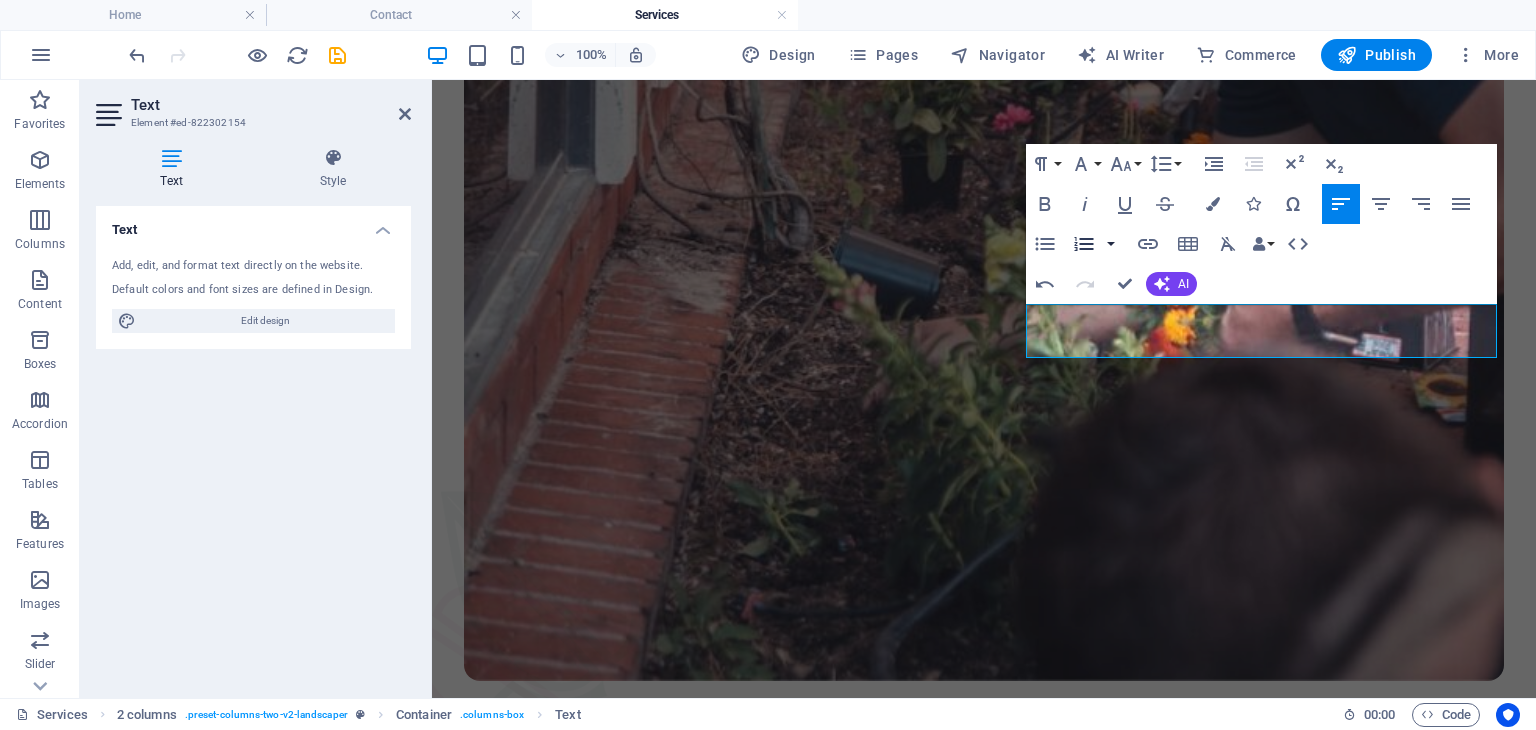 click at bounding box center (1111, 244) 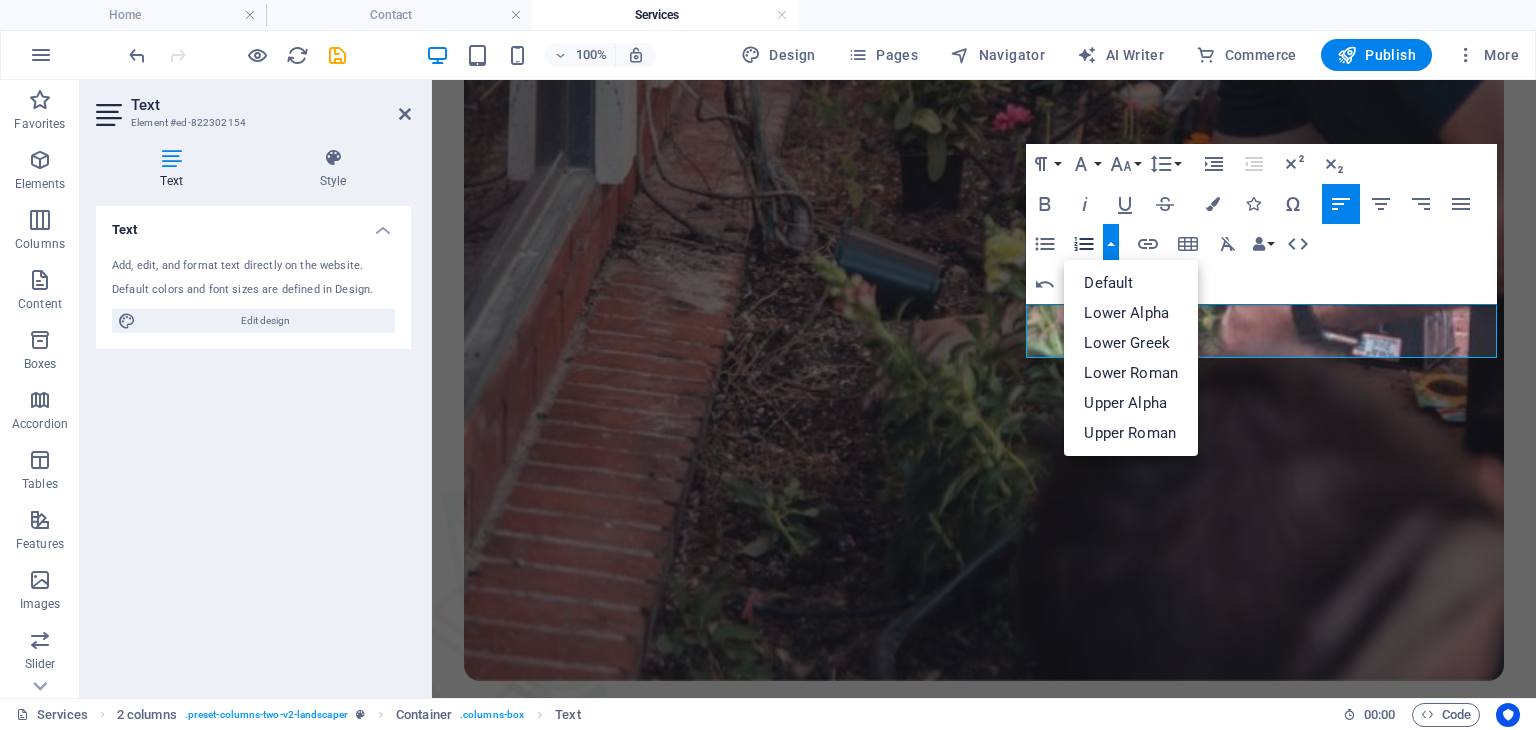 click at bounding box center (1111, 244) 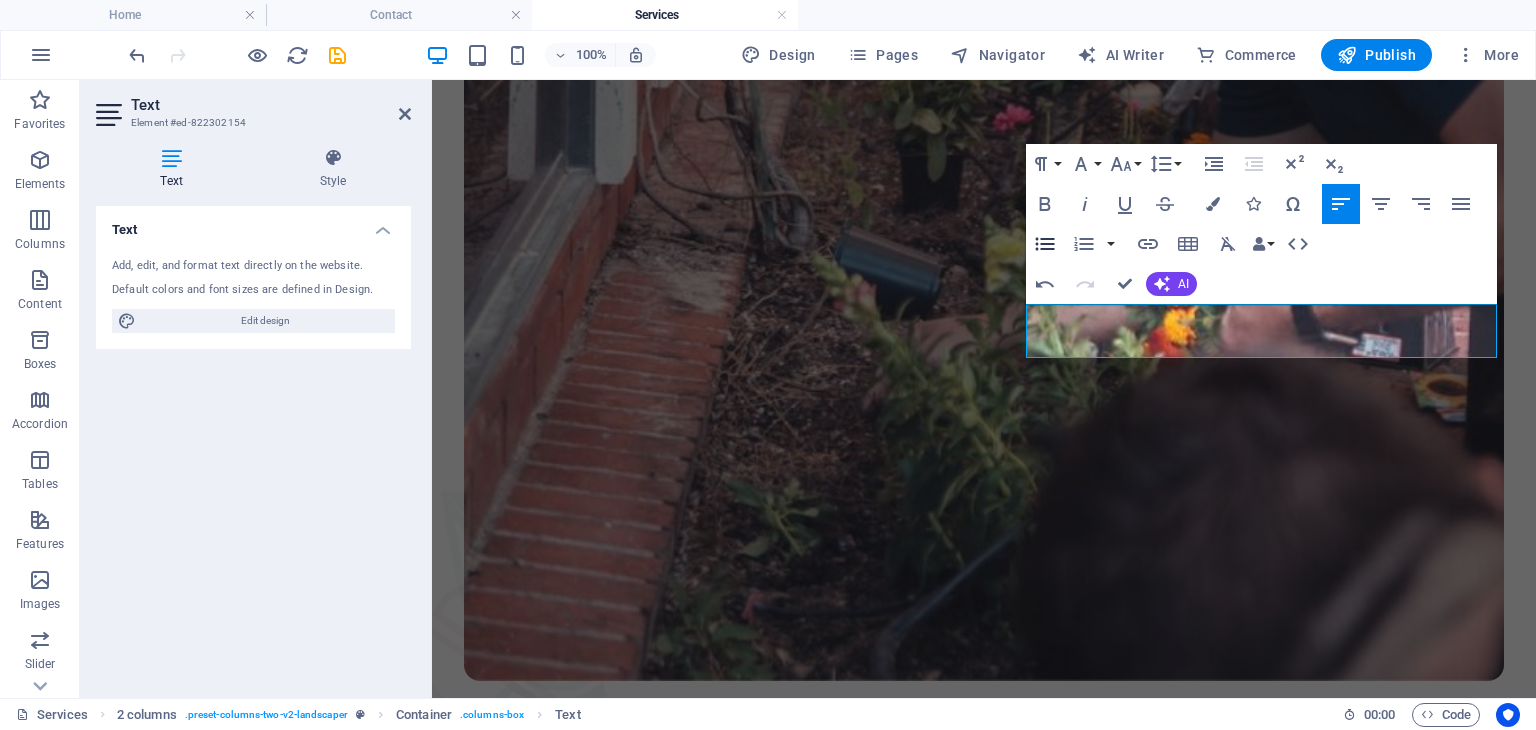 click 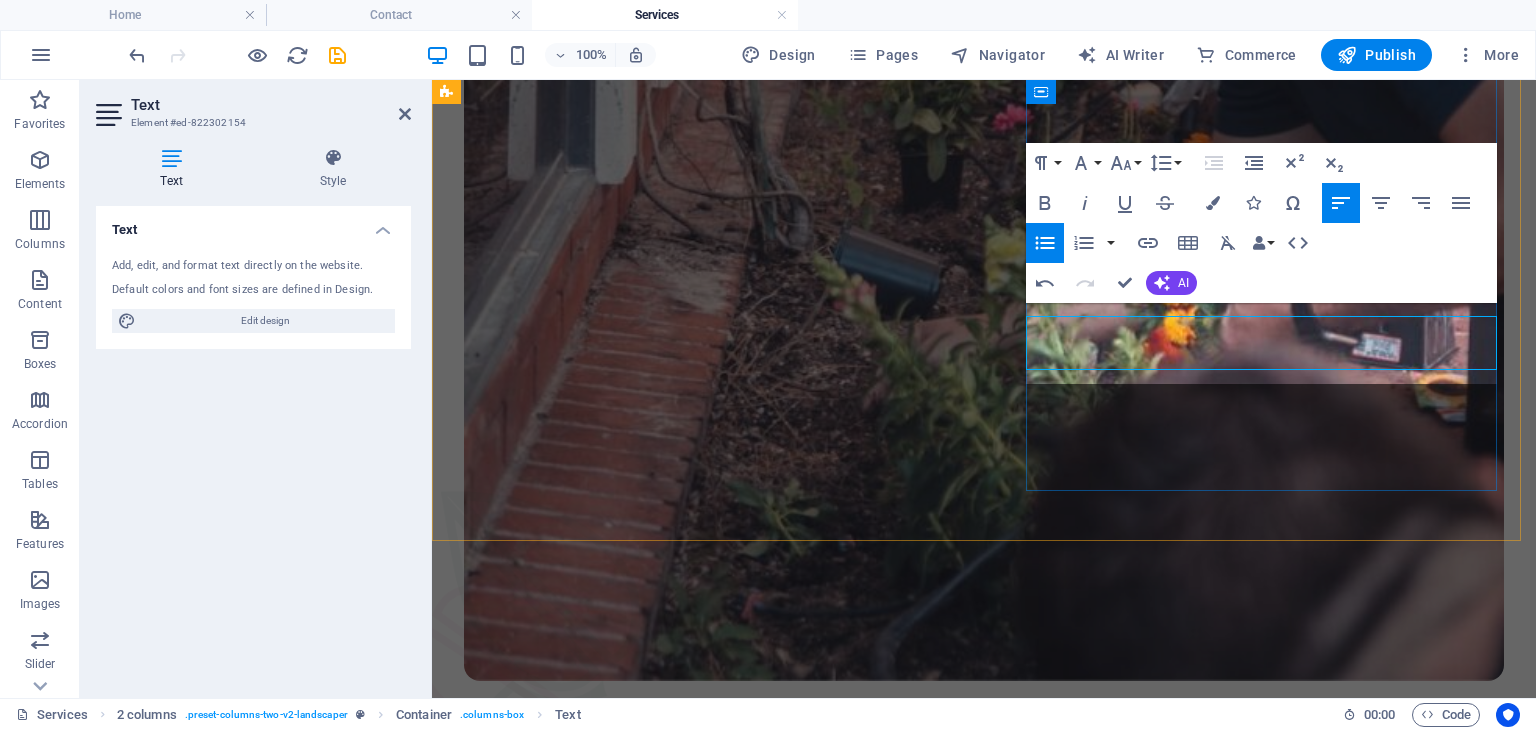 scroll, scrollTop: 949, scrollLeft: 0, axis: vertical 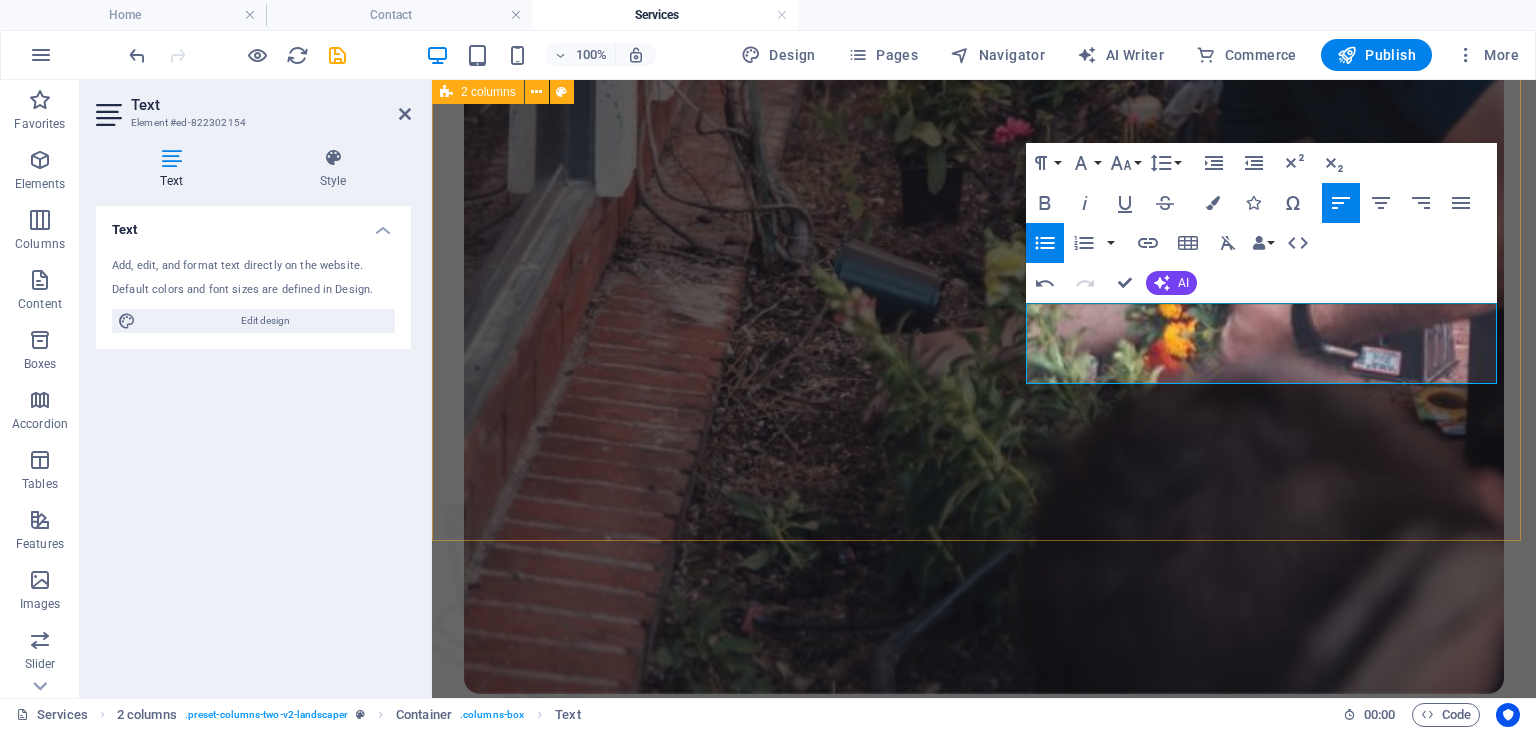 drag, startPoint x: 1380, startPoint y: 363, endPoint x: 1012, endPoint y: 319, distance: 370.6211 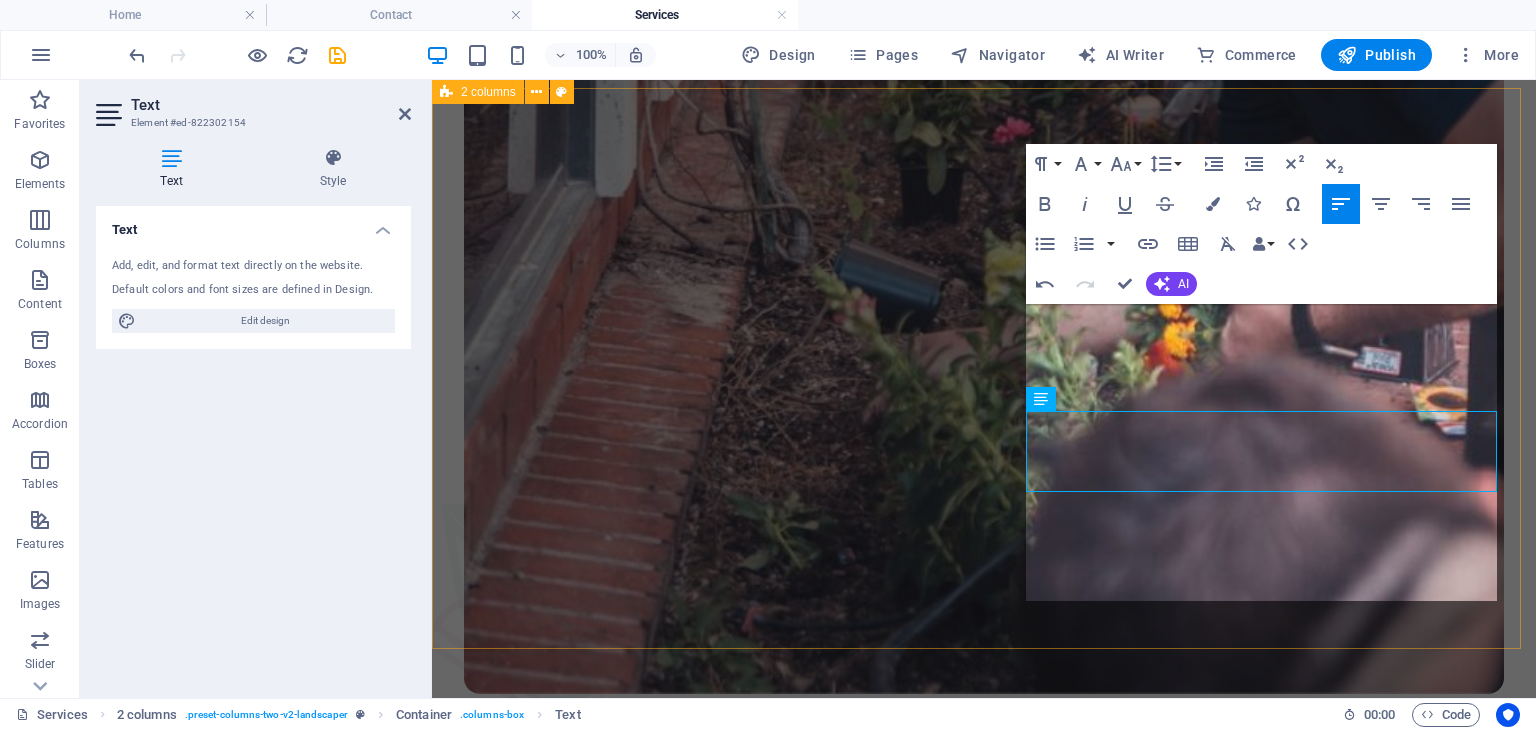 scroll, scrollTop: 841, scrollLeft: 0, axis: vertical 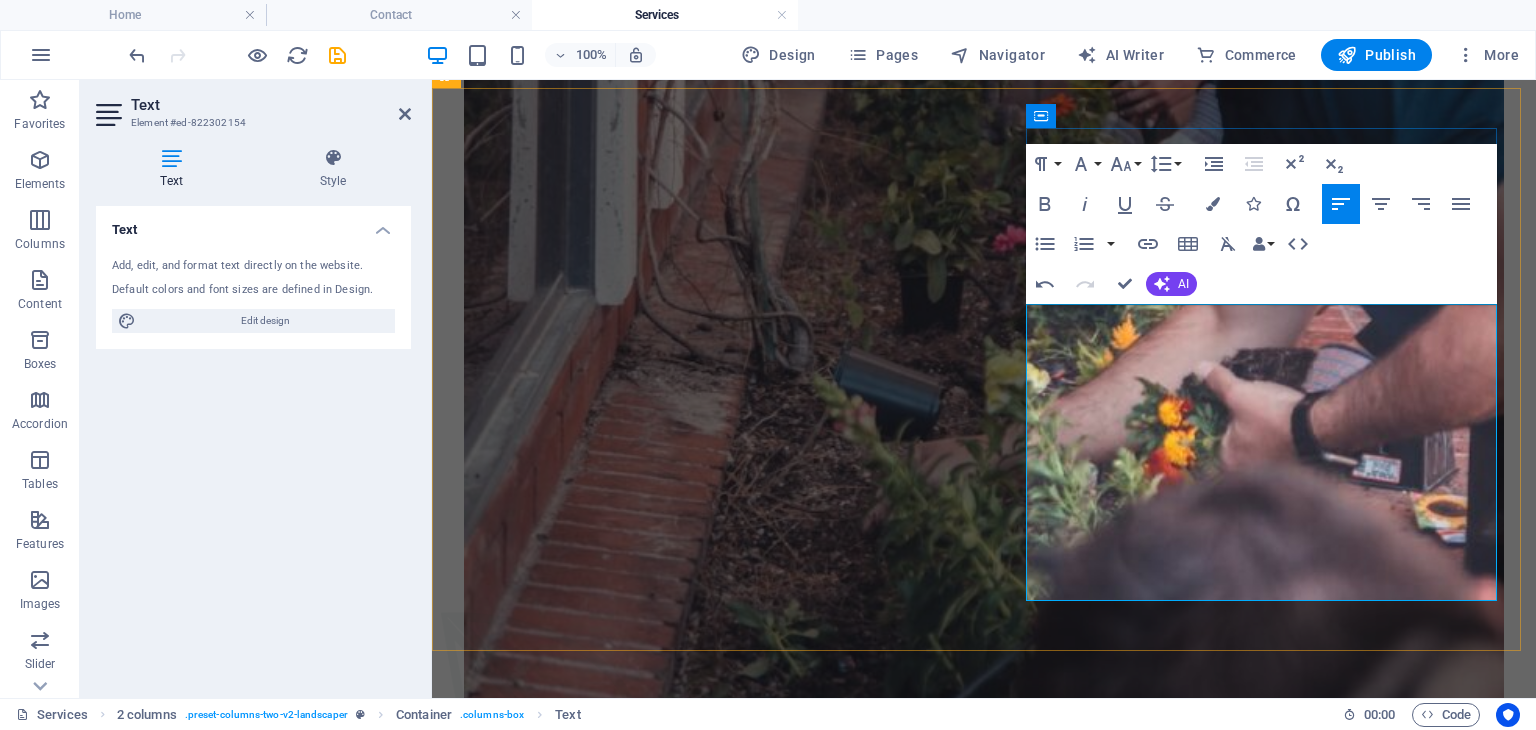 click on "Παρέχουμε ολοκληρωμένες υπηρεσίες φροντίδας κήπου και εξωτερικών χώρων. Οι υπηρεσίες μας περιλαμβάνουν το κούρεμα του γκαζόν, το κλάδεμα φρακτών και θάμνων, καθώς και τη συνολική περιποίηση των παρτεριών σας. Επιπλέον, αναλαμβάνουμε τη συντήρηση αρδευτικών συστημάτων, το κόψιμο δέντρων, τη φυτοπροστασία και τη λίπανση με σκοπό τη βελτίωση της ποιότητας του εδάφους. Στόχος μας είναι η διατήρηση ενός υγιούς και όμορφα διαμορφωμένου περιβάλλοντος." at bounding box center [984, 2318] 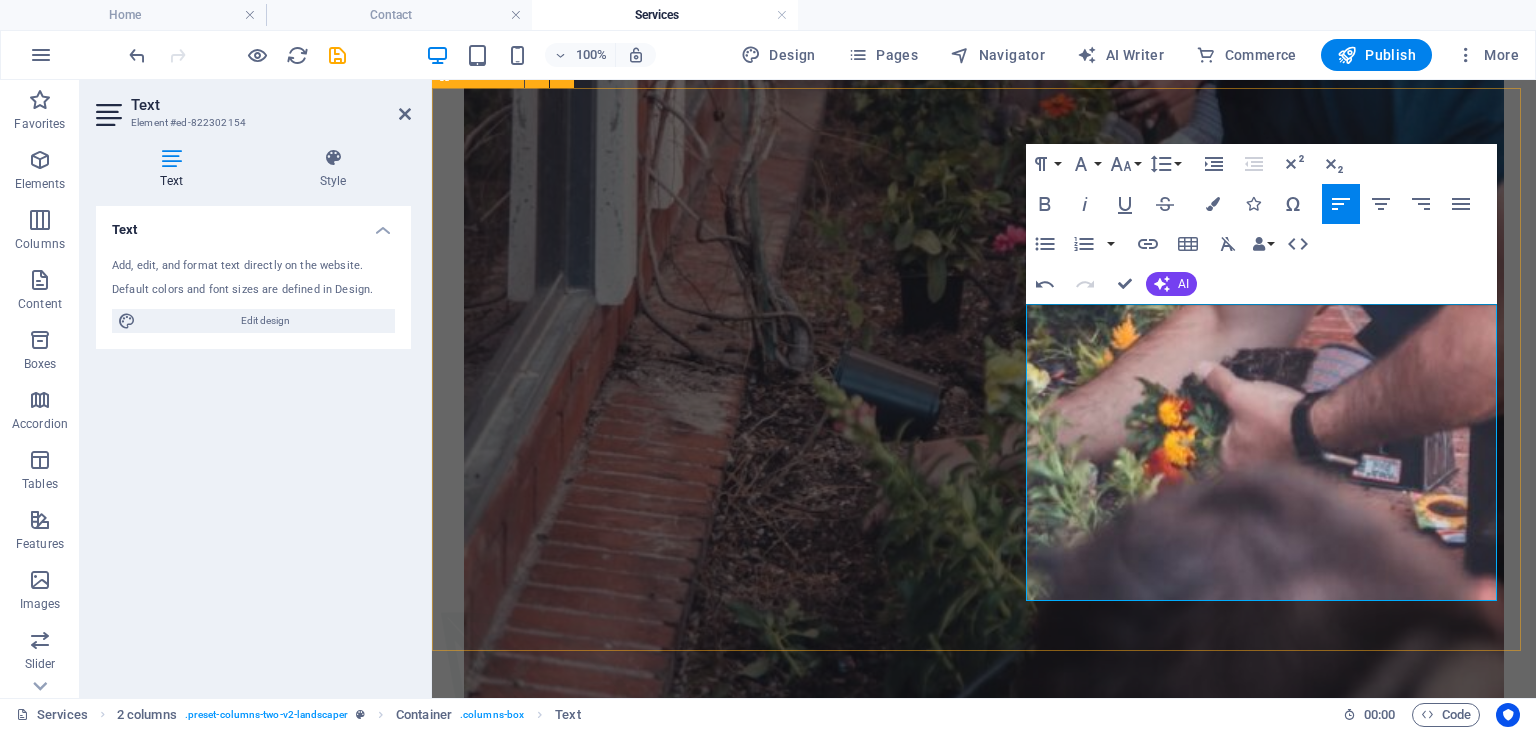 click on "Συντήρηση Κήπου Παρέχουμε ολοκληρωμένες υπηρεσίες φροντίδας κήπου και εξωτερικών χώρων. Οι υπηρεσίες μας περιλαμβάνουν το κούρεμα του γκαζόν, το κλάδεμα φρακτών και θάμνων, καθώς και τη συνολική περιποίηση των παρτεριών σας. Επιπλέον, αναλαμβάνουμε τη συντήρηση αρδευτικών συστημάτων, το κόψιμο δέντρων, τη φυτοπροστασία και τη λίπανση με σκοπό τη βελτίωση της ποιότητας του εδάφους. Στόχος μας είναι η διατήρηση ενός υγιούς και όμορφα διαμορφωμένου περιβάλλοντος." at bounding box center (984, 1703) 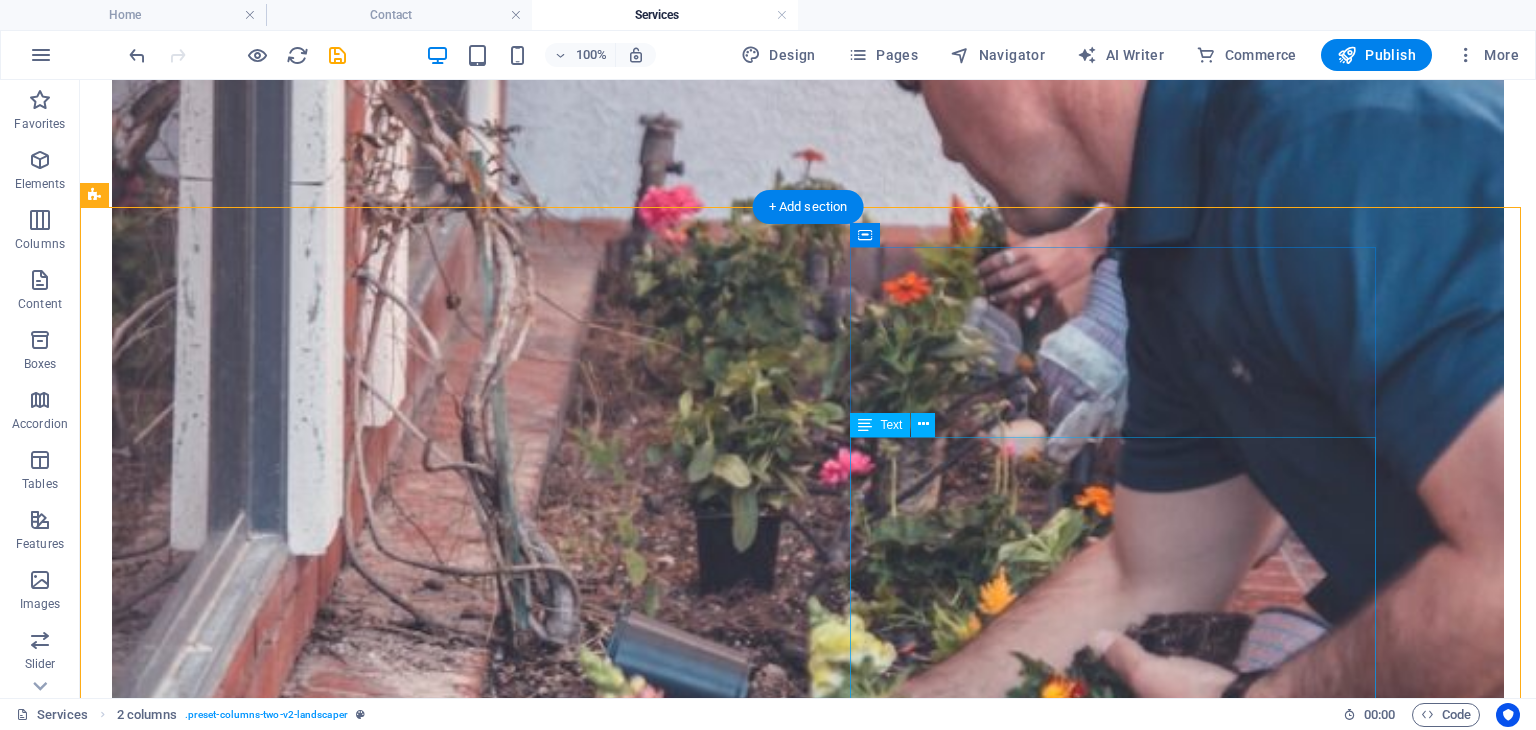 scroll, scrollTop: 921, scrollLeft: 0, axis: vertical 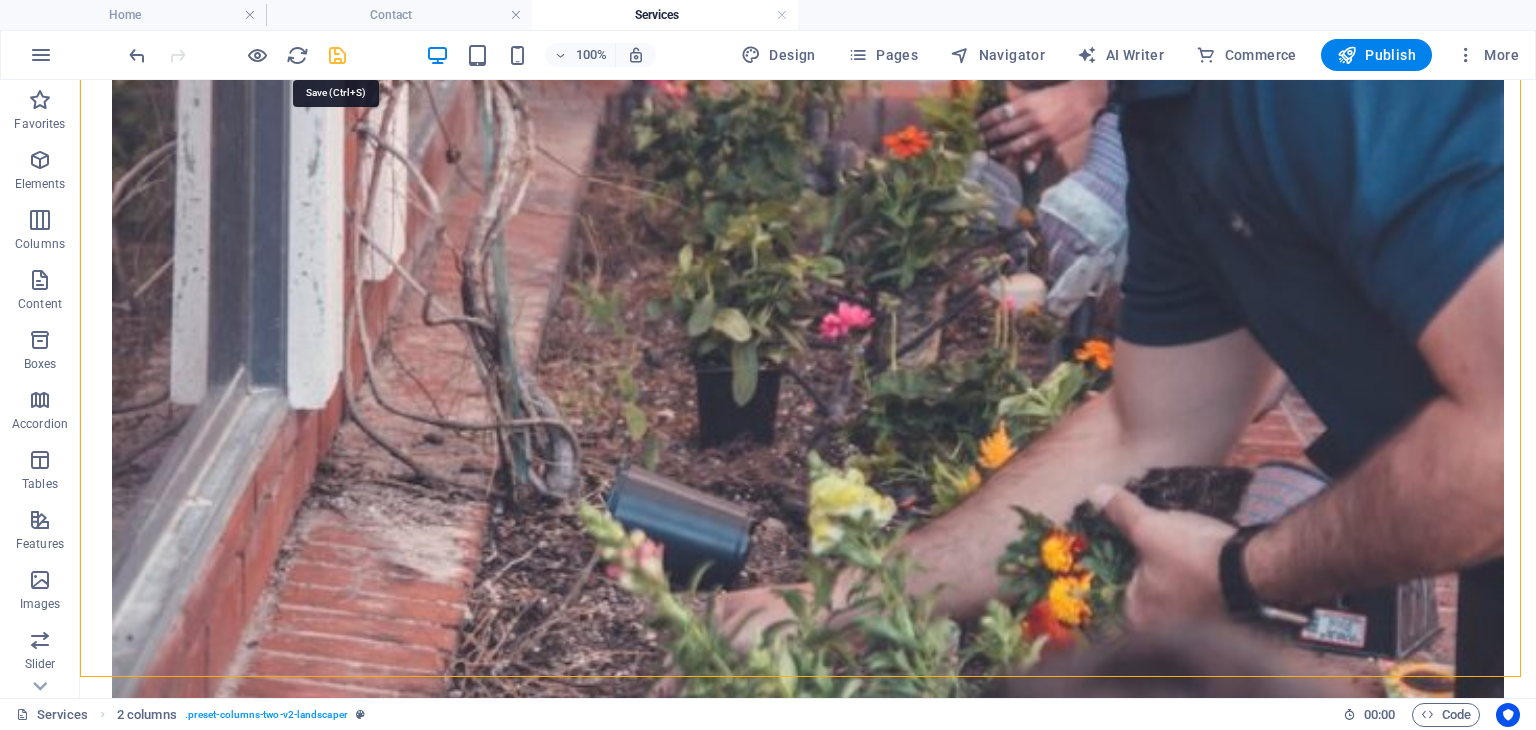 click at bounding box center (337, 55) 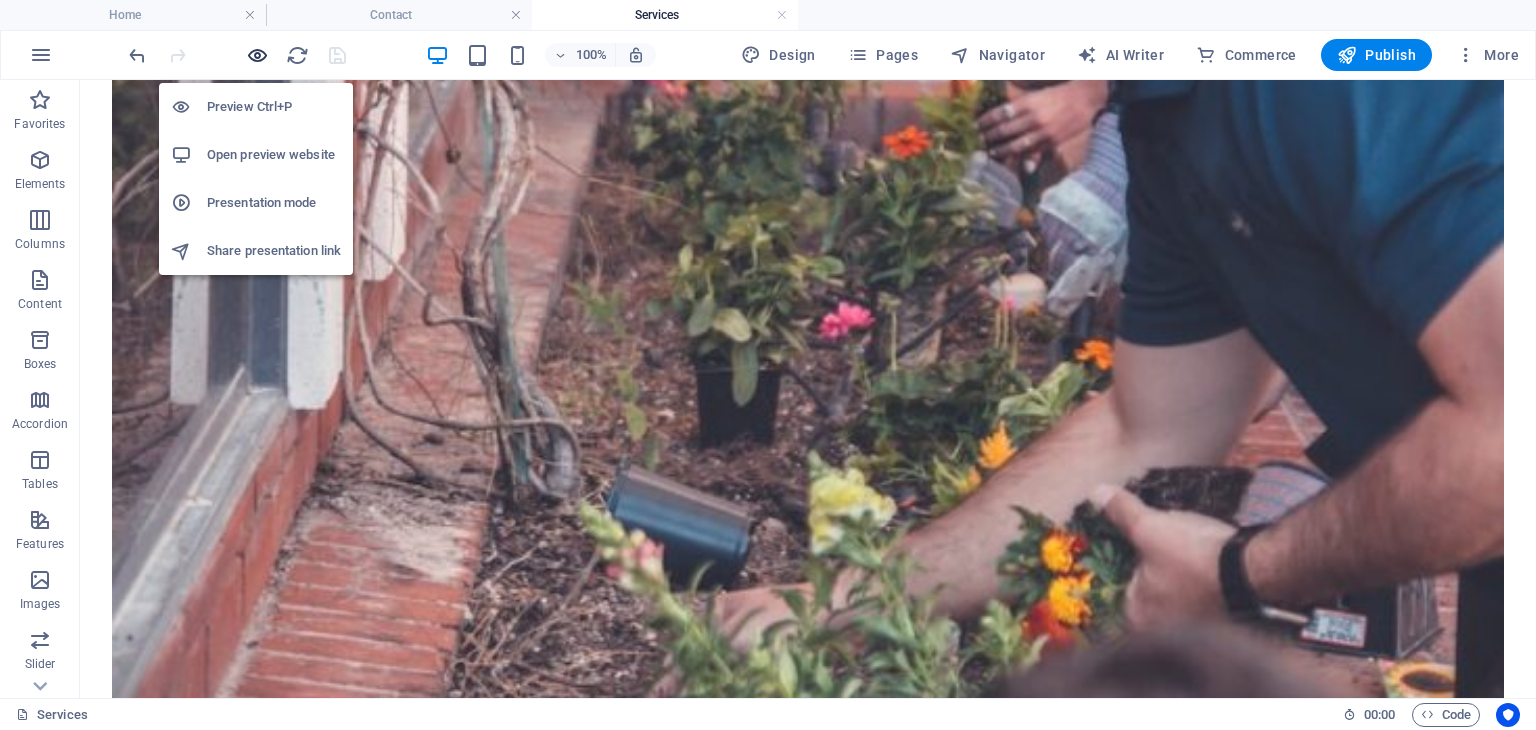 click at bounding box center (257, 55) 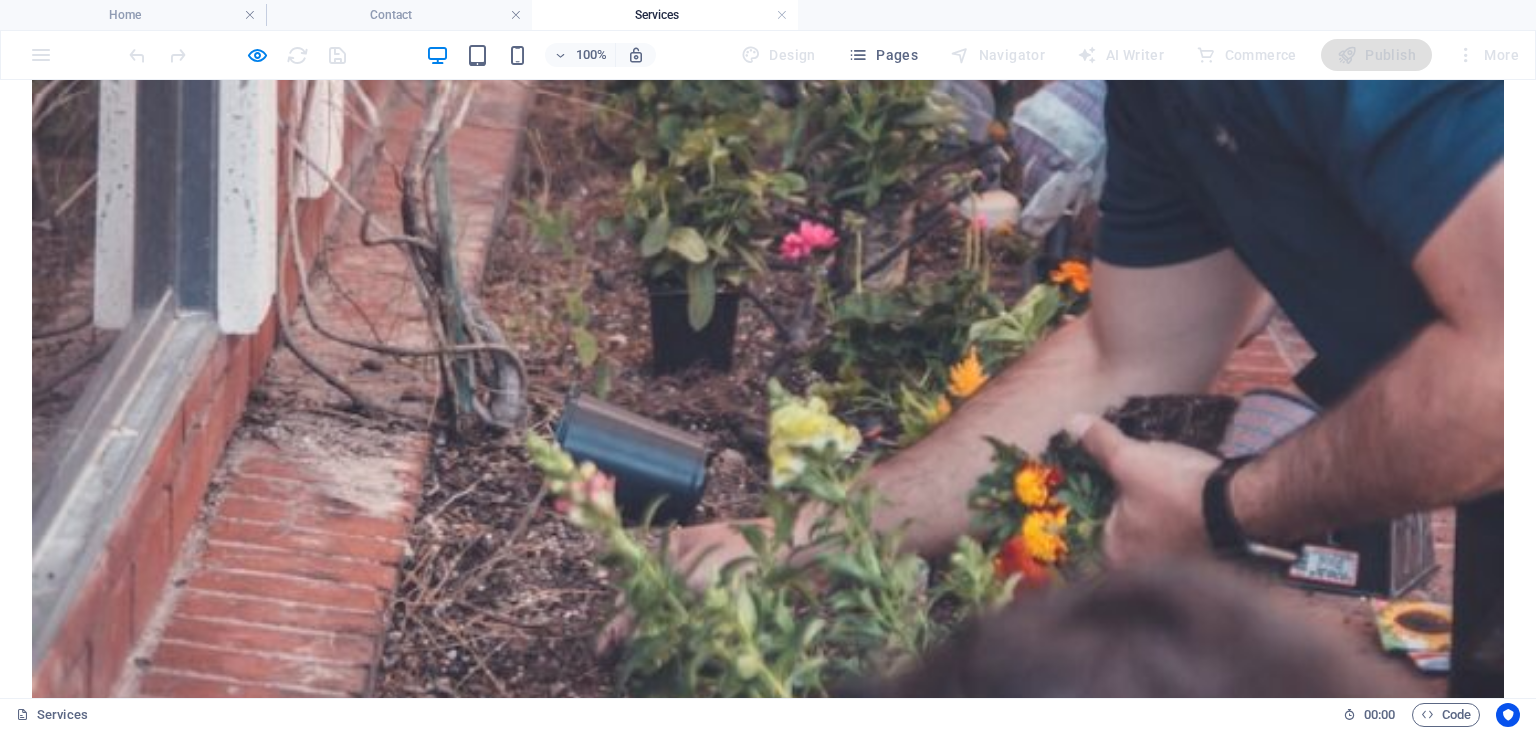 scroll, scrollTop: 1037, scrollLeft: 0, axis: vertical 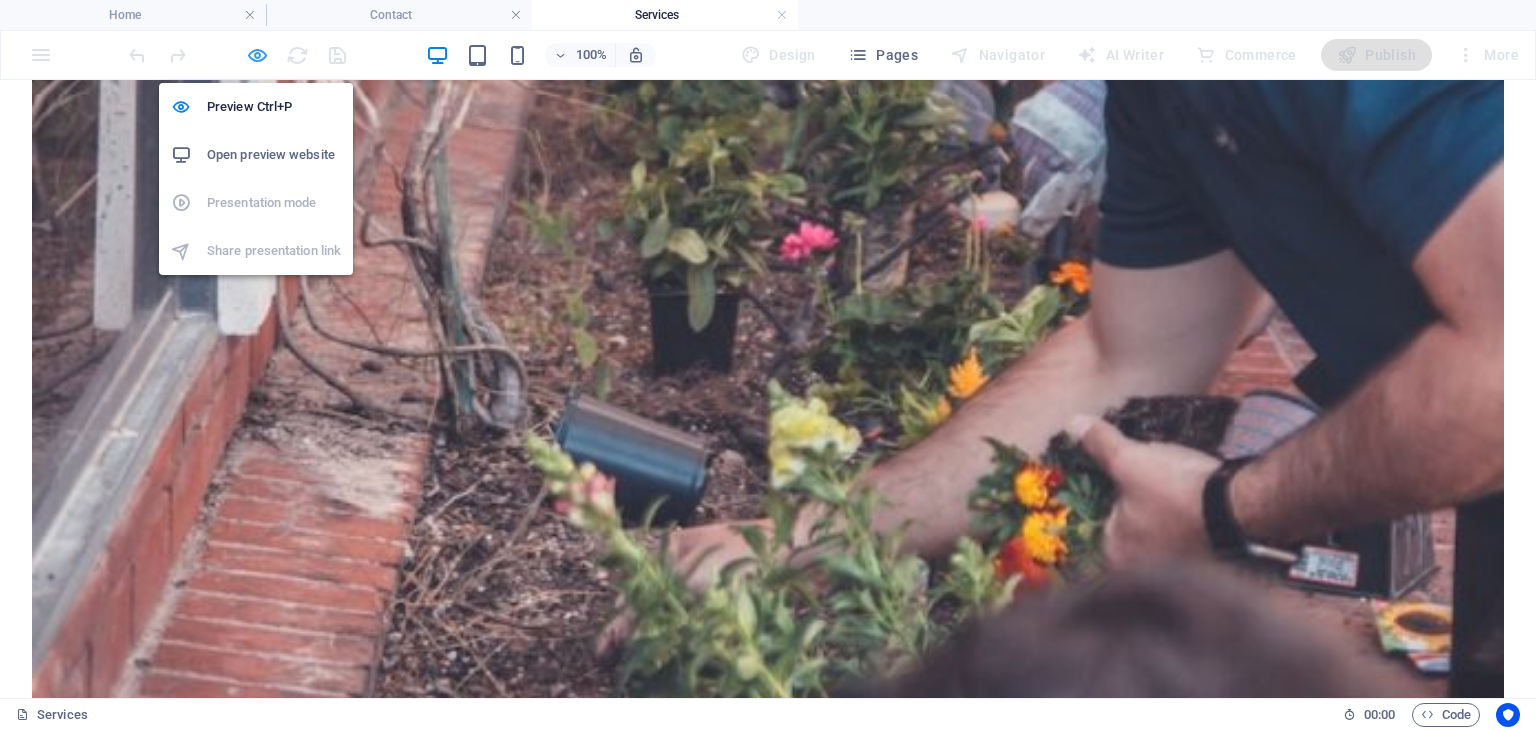 click at bounding box center [257, 55] 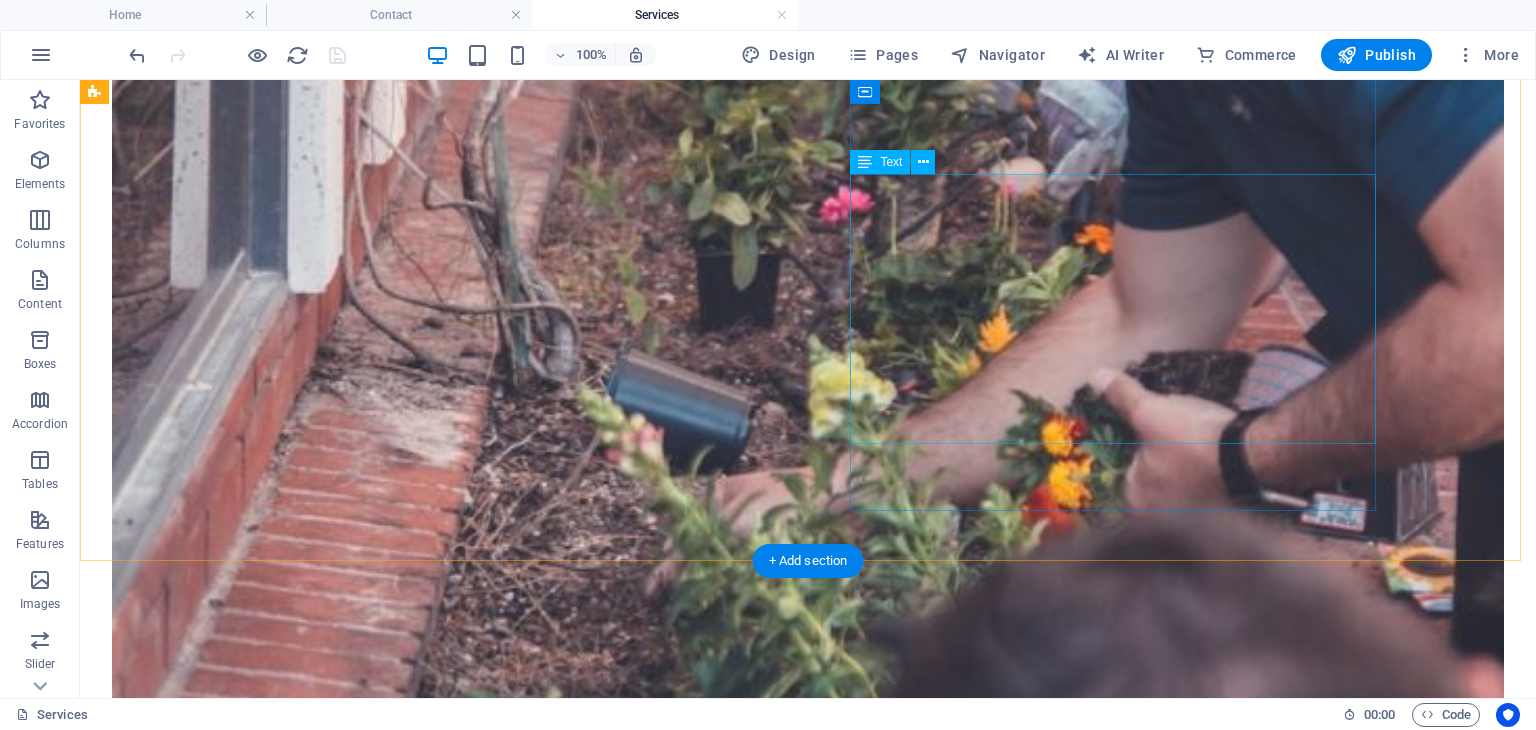 click on "Παρέχουμε ολοκληρωμένες υπηρεσίες φροντίδας κήπου και εξωτερικών χώρων. Οι υπηρεσίες μας περιλαμβάνουν το κούρεμα του γκαζόν, το κλάδεμα φρακτών και θάμνων, καθώς και τη συνολική περιποίηση των παρτεριών σας. Επιπλέον, αναλαμβάνουμε τη συντήρηση αρδευτικών συστημάτων, το κόψιμο δέντρων, τη φυτοπροστασία και τη λίπανση με σκοπό τη βελτίωση της ποιότητας του εδάφους. Στόχος μας είναι η διατήρηση ενός υγιούς και όμορφα διαμορφωμένου περιβάλλοντος." at bounding box center (808, 2818) 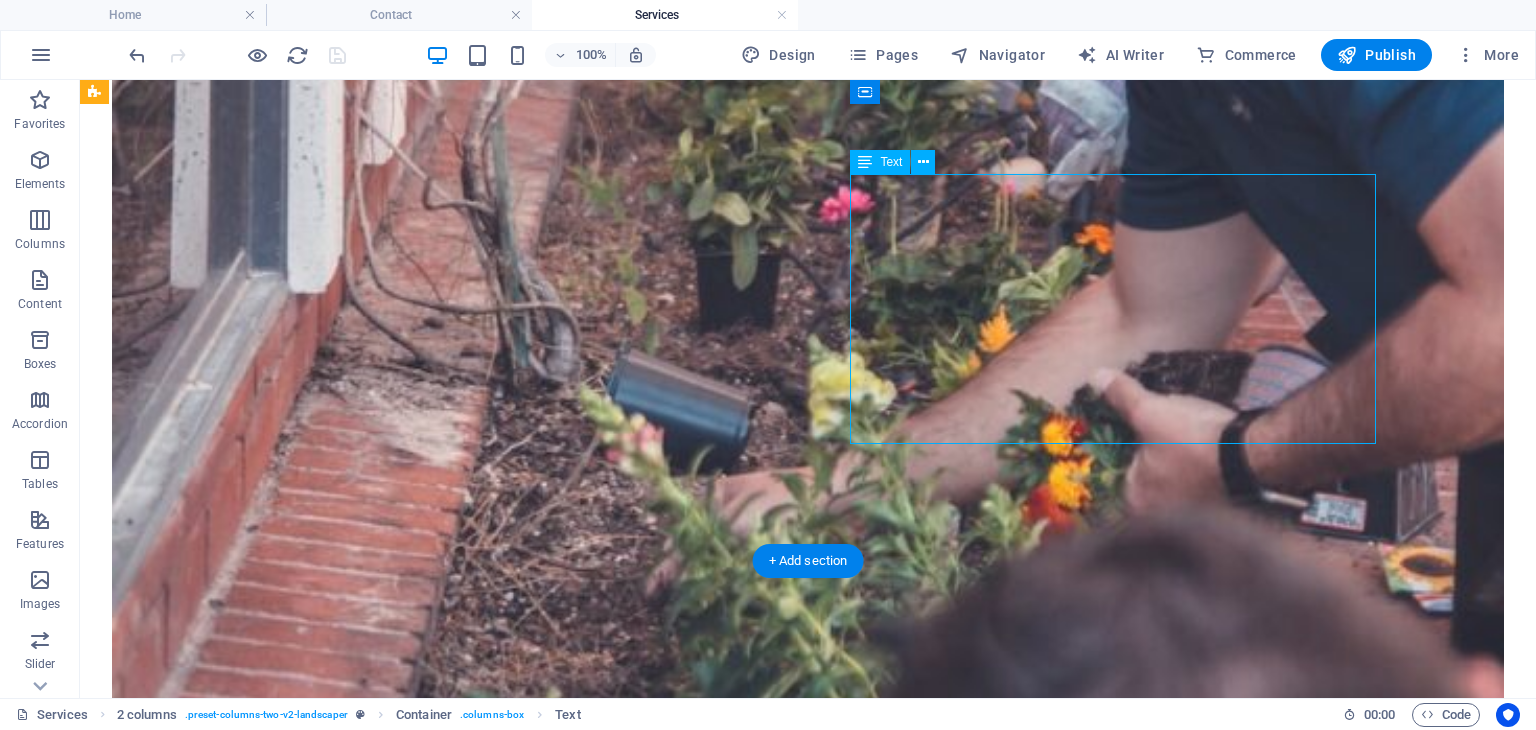 click on "Παρέχουμε ολοκληρωμένες υπηρεσίες φροντίδας κήπου και εξωτερικών χώρων. Οι υπηρεσίες μας περιλαμβάνουν το κούρεμα του γκαζόν, το κλάδεμα φρακτών και θάμνων, καθώς και τη συνολική περιποίηση των παρτεριών σας. Επιπλέον, αναλαμβάνουμε τη συντήρηση αρδευτικών συστημάτων, το κόψιμο δέντρων, τη φυτοπροστασία και τη λίπανση με σκοπό τη βελτίωση της ποιότητας του εδάφους. Στόχος μας είναι η διατήρηση ενός υγιούς και όμορφα διαμορφωμένου περιβάλλοντος." at bounding box center (808, 2818) 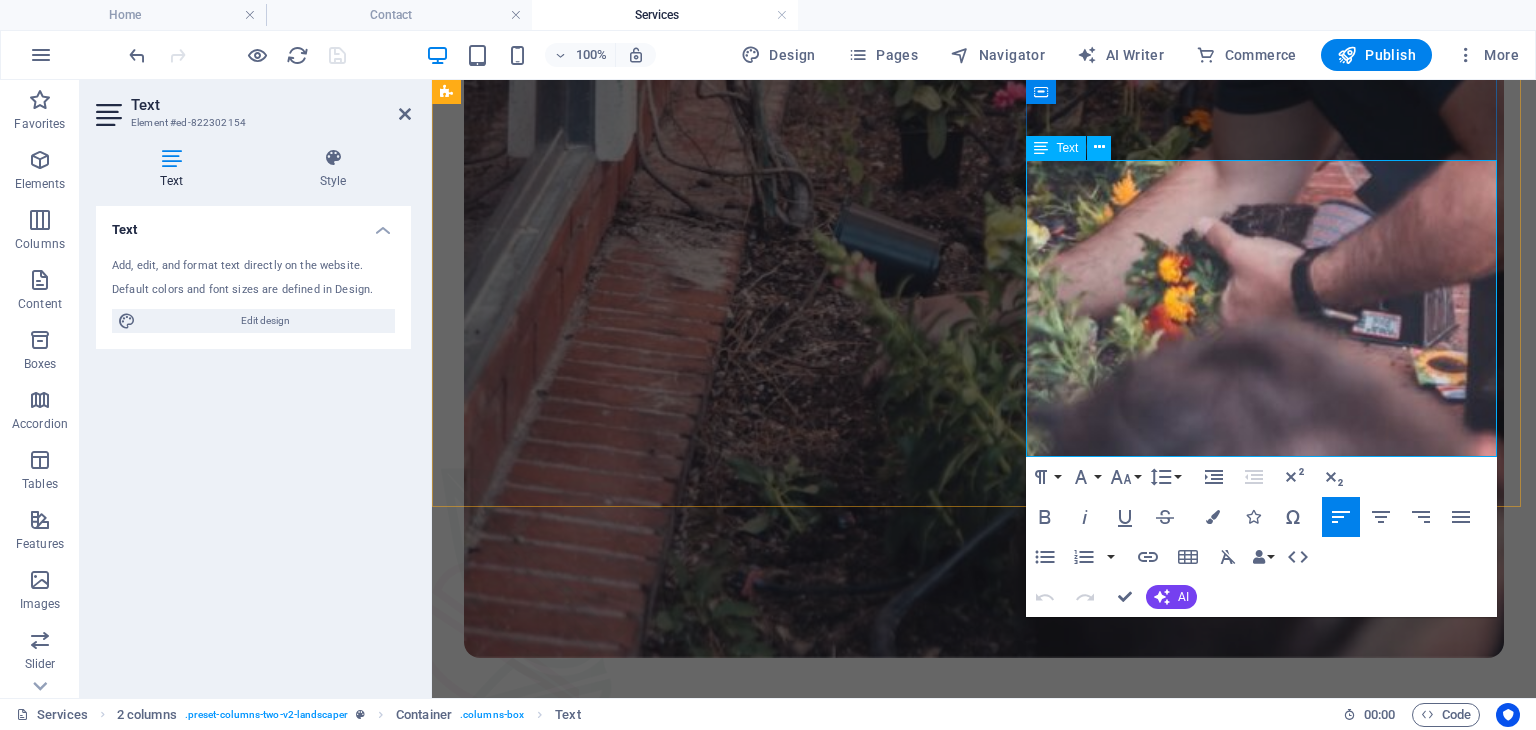 drag, startPoint x: 1400, startPoint y: 389, endPoint x: 1392, endPoint y: 433, distance: 44.72136 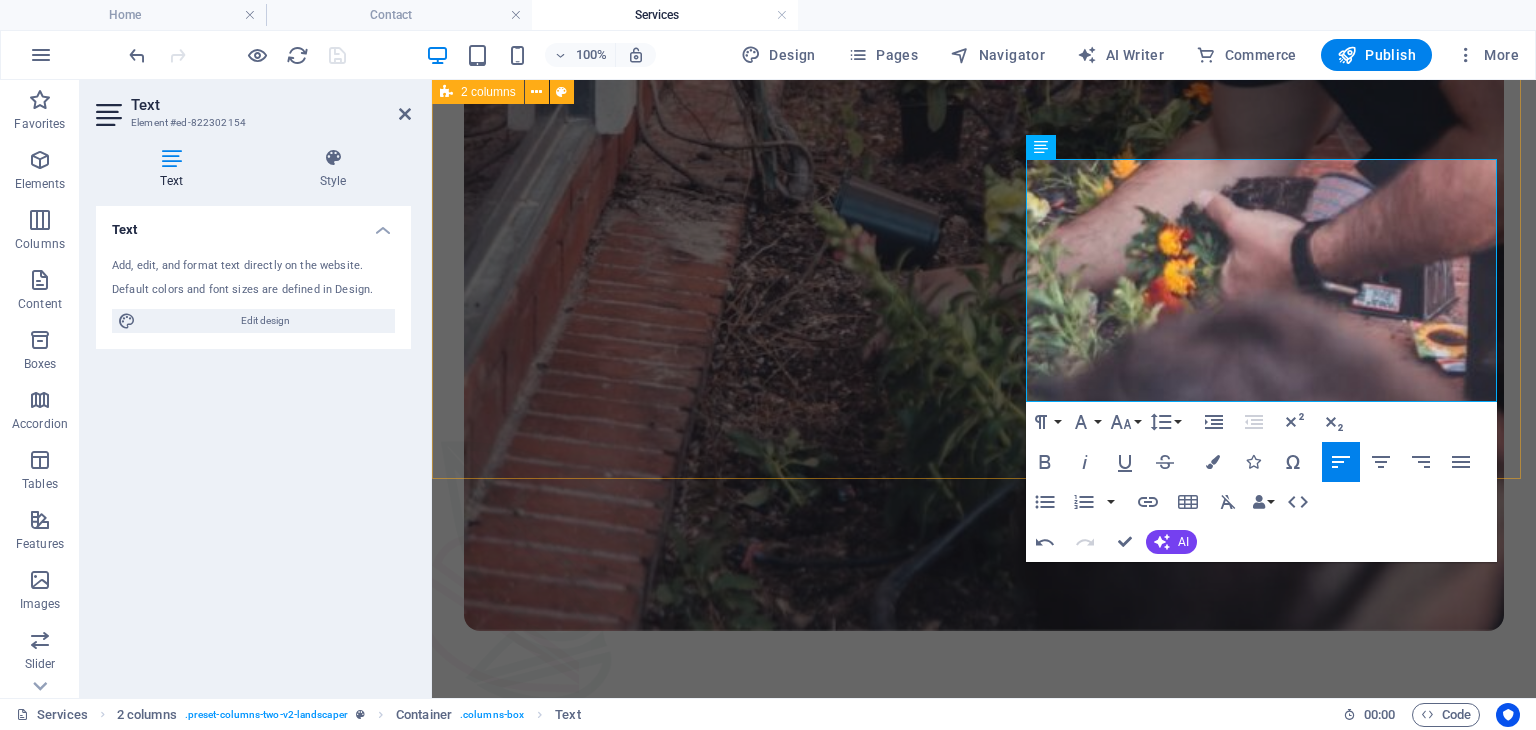 click on "Συντήρηση Κήπου Παρέχουμε ολοκληρωμένες υπηρεσίες φροντίδας κήπου και εξωτερικών χώρων. Οι υπηρεσίες μας περιλαμβάνουν το κούρεμα του γκαζόν, το κλάδεμα φρακτών και θάμνων, καθώς και τη συνολική περιποίηση των παρτεριών σας. Επιπλέον, αναλαμβάνουμε τη συντήρηση αρδευτικών συστημάτων, το κόψιμο δέντρων, τη φυτοπροστασία και τη λίπανση με σκοπό τη βελτίωση της ποιότητας του εδάφους." at bounding box center [984, 1523] 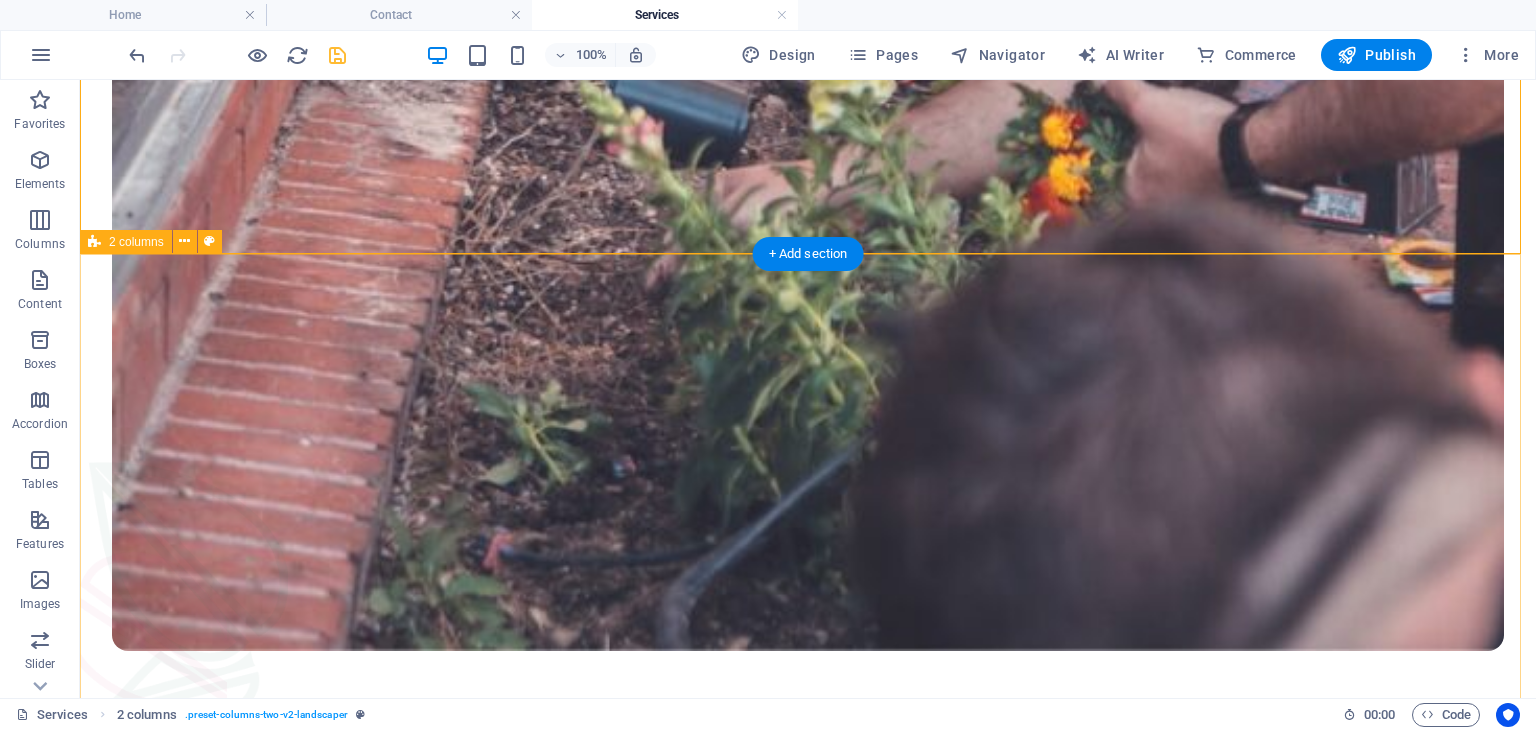 scroll, scrollTop: 1346, scrollLeft: 0, axis: vertical 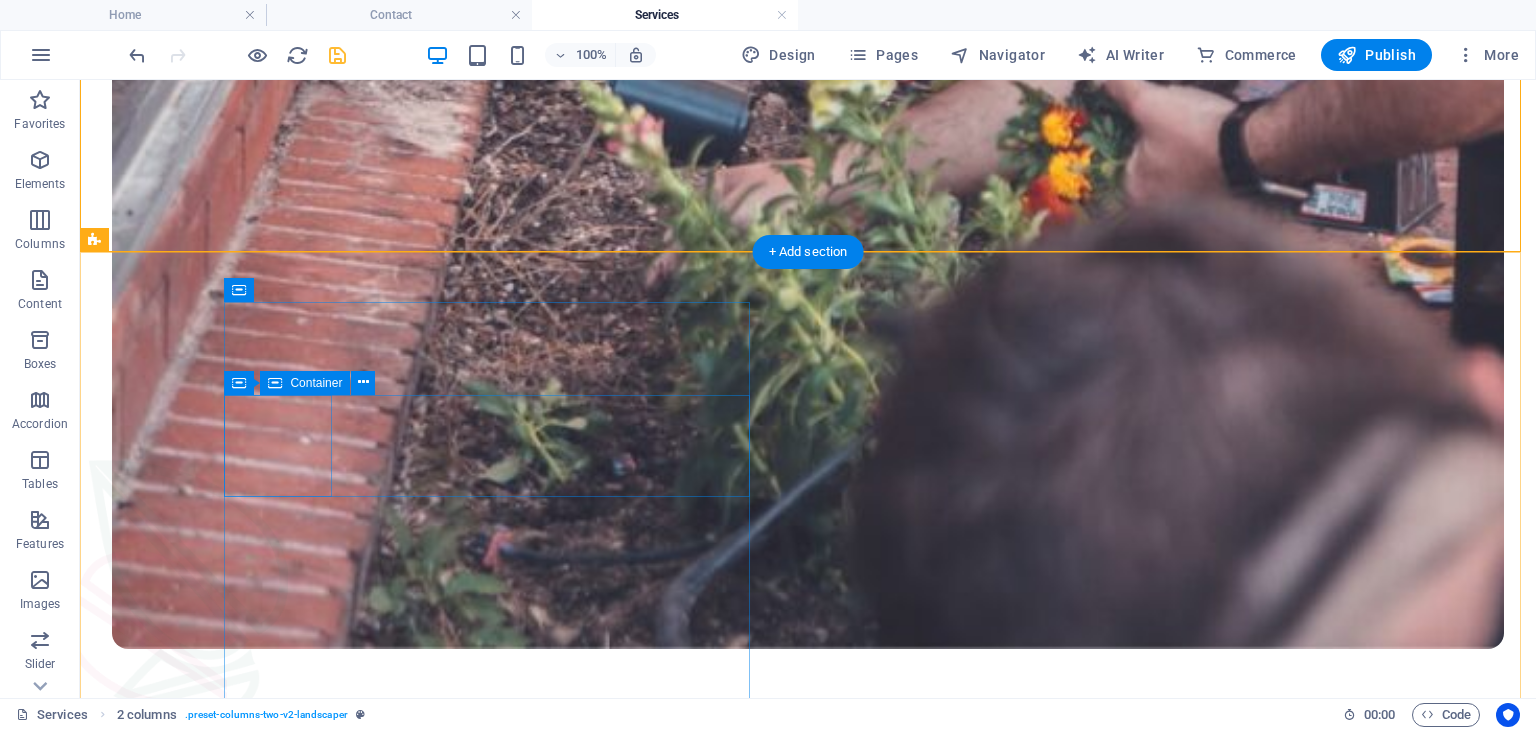 click at bounding box center (808, 2687) 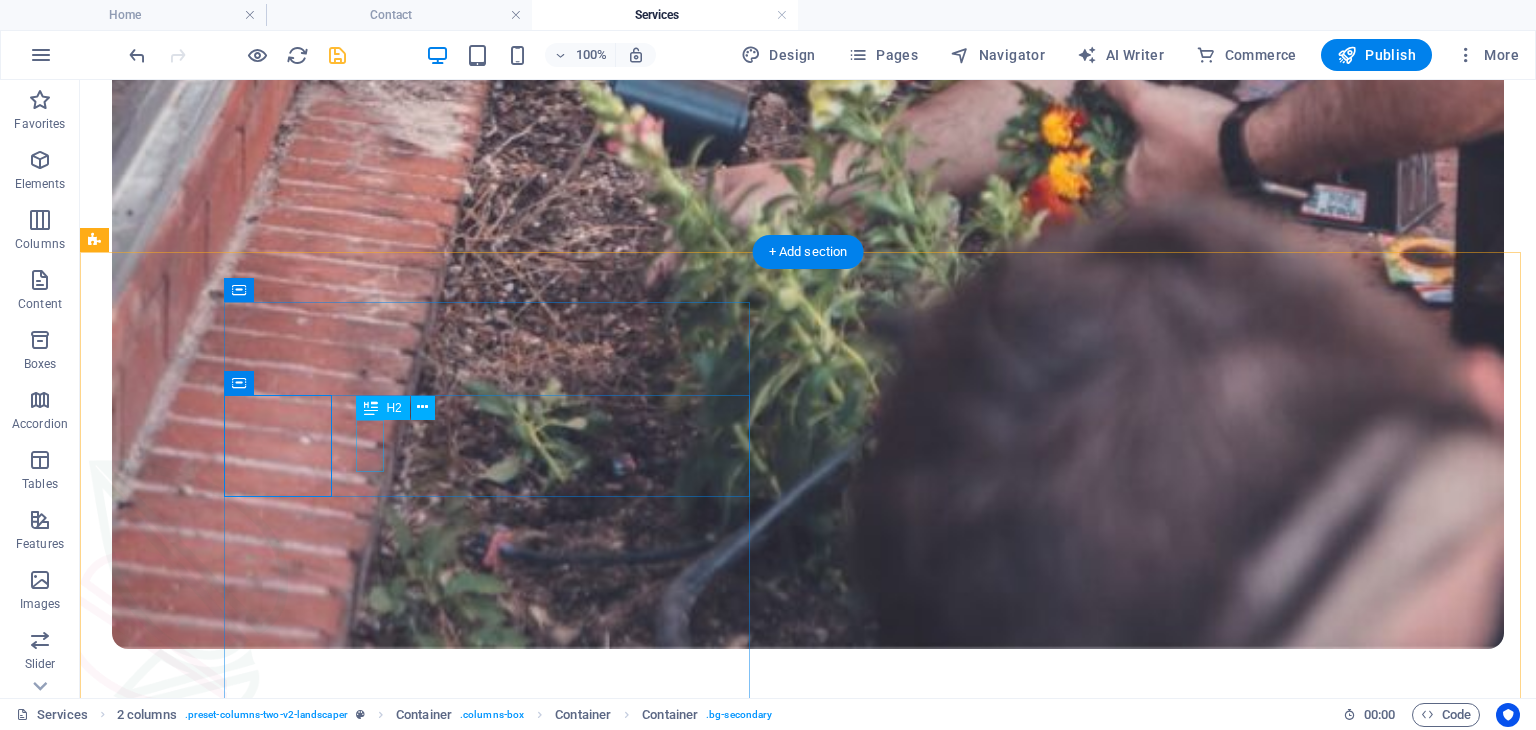 click on "Δ" at bounding box center (820, 2773) 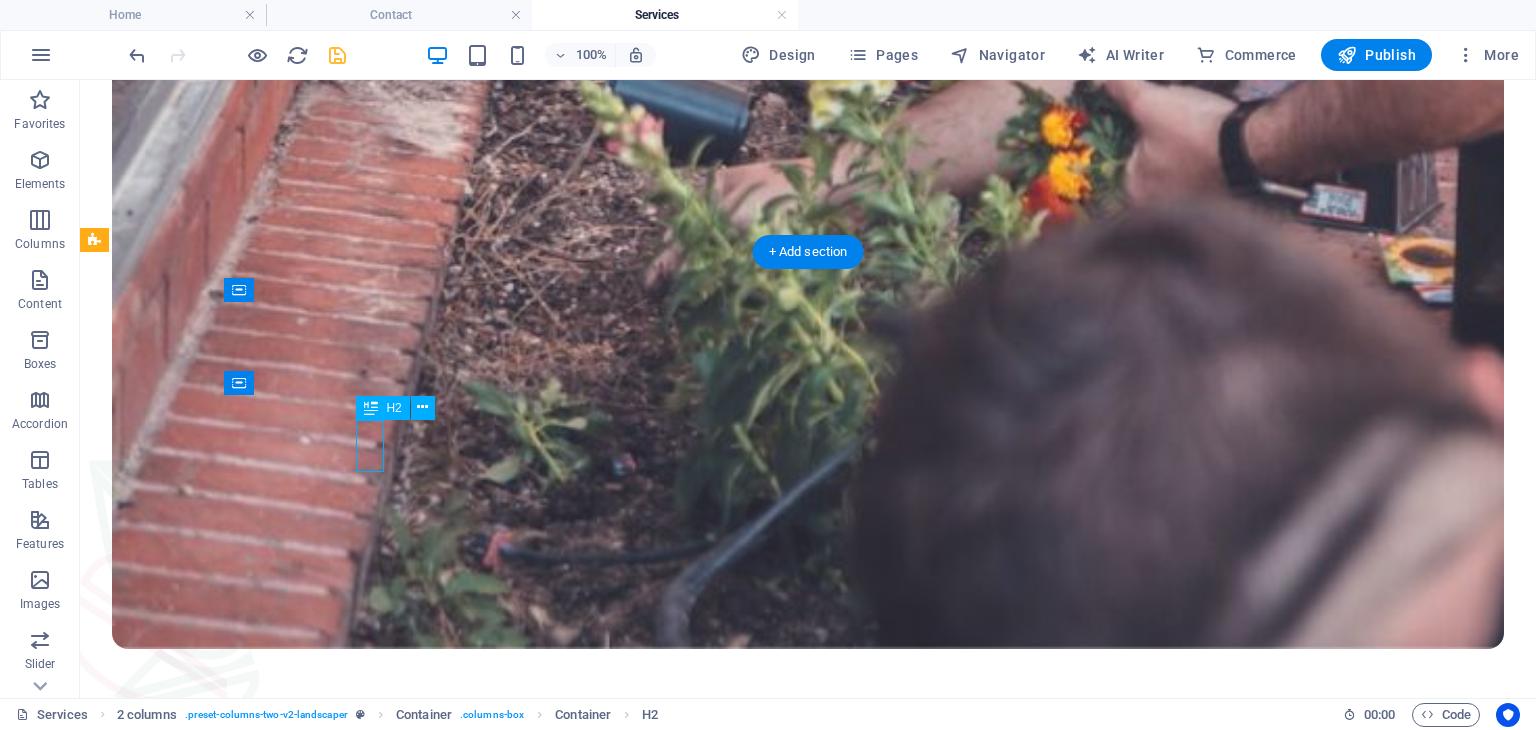 click on "Δ" at bounding box center [820, 2773] 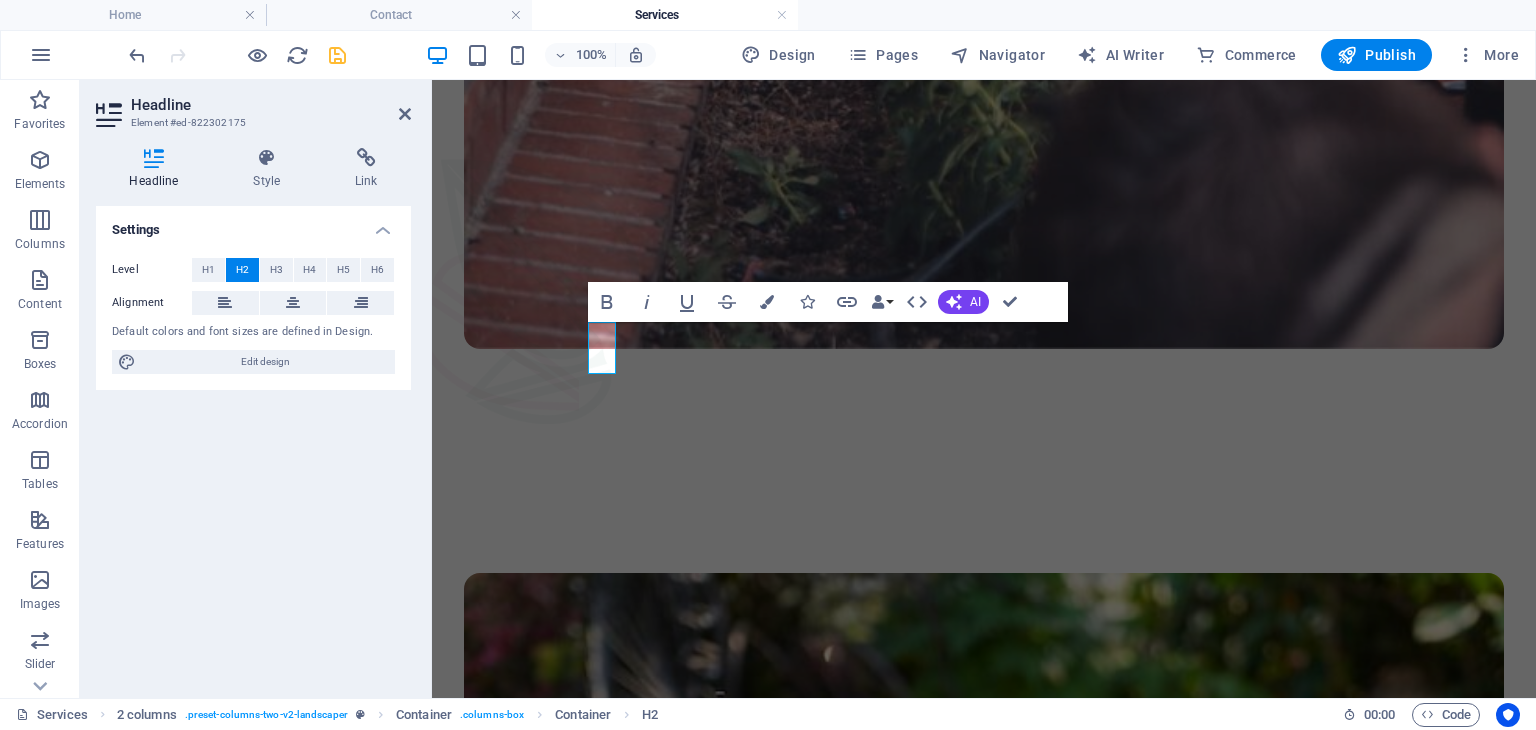 type 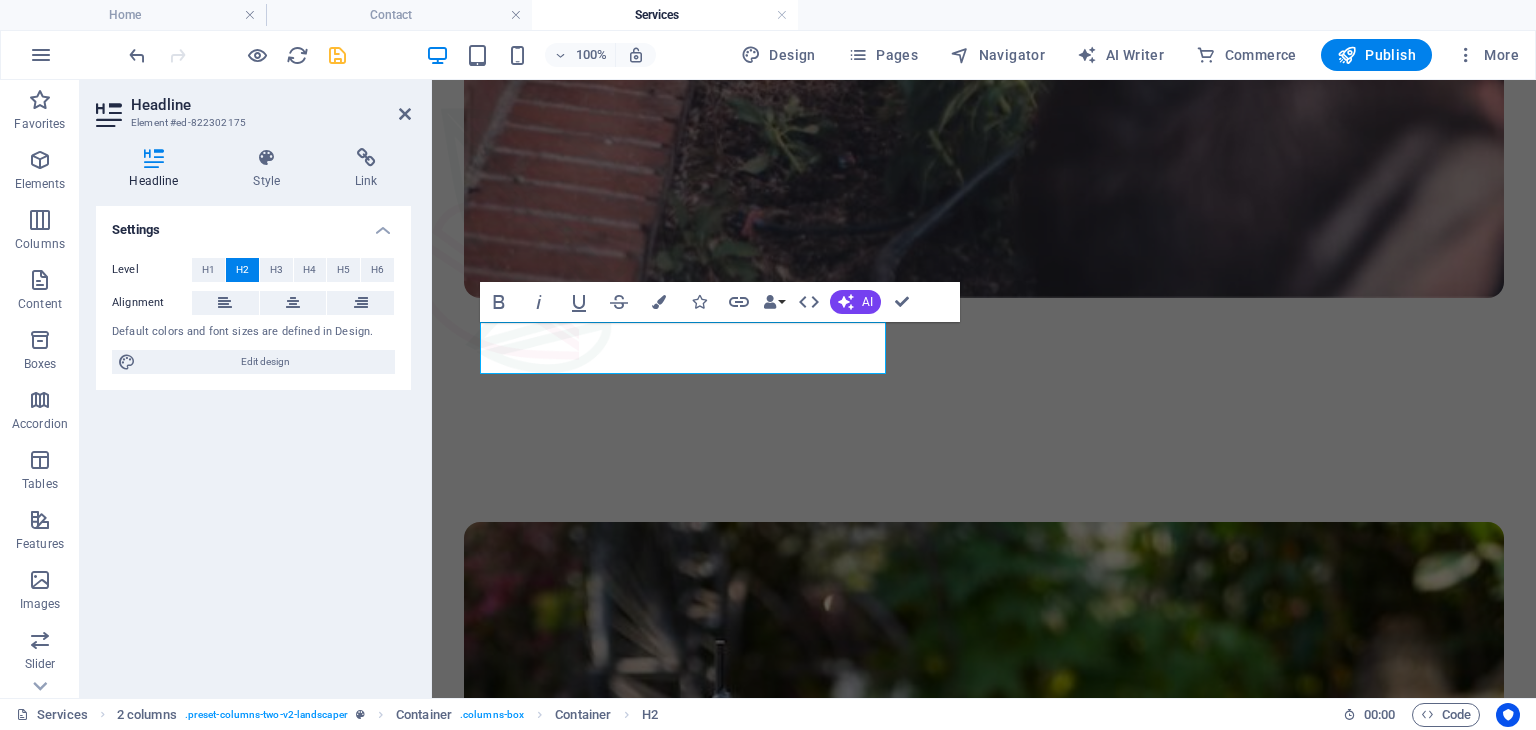 scroll, scrollTop: 1320, scrollLeft: 0, axis: vertical 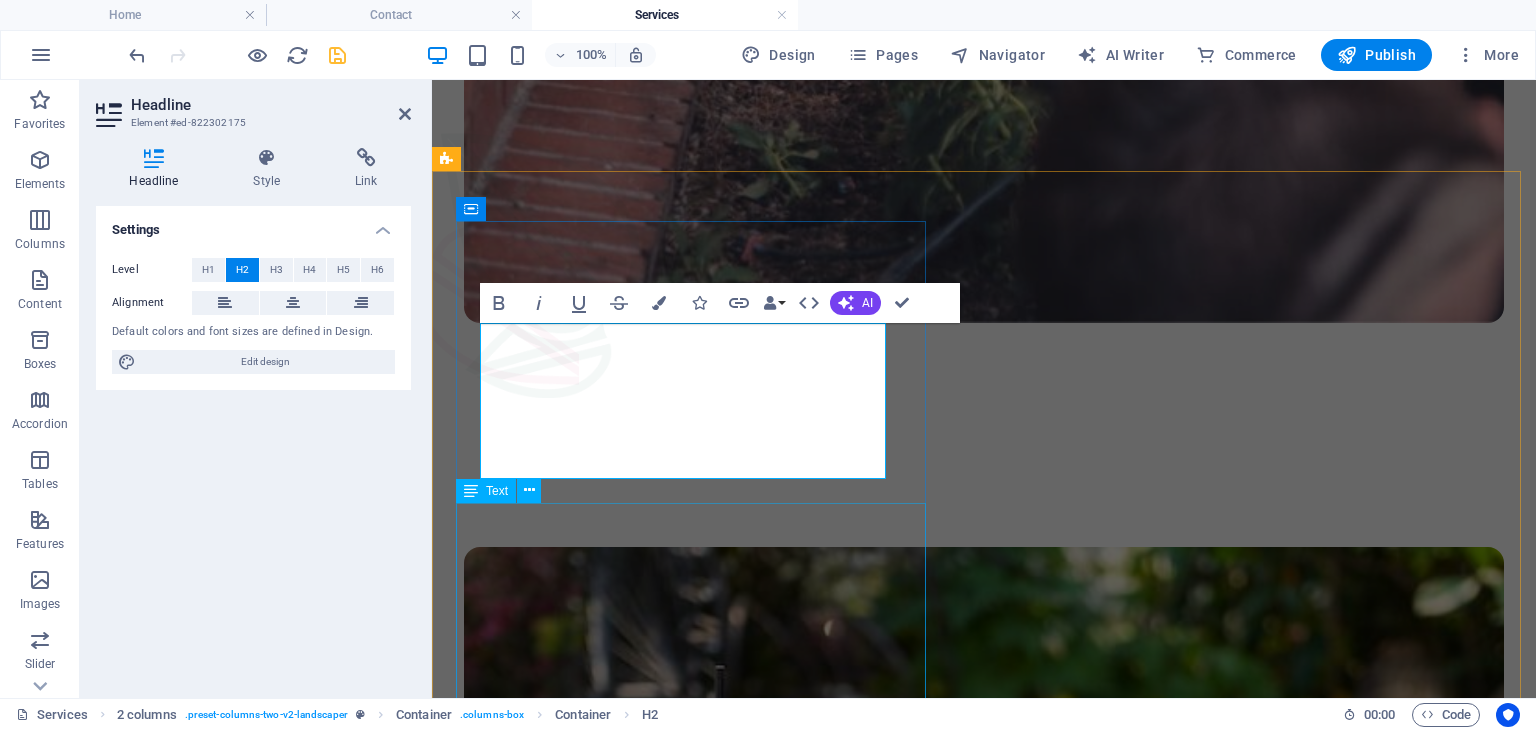 click on "Sed ut perspiciatis unde omnis iste natus error sit voluptatem accusantium doloremque laudantium, totam rem aperiam, eaquipsa quae ab illo inventore veritatis et quasi architecto beatae vitae dicta sunt explicabo. Nemo enim ipsam voluptatem quia voluptas sit. Sed ut perspiciatis unde omnis iste natus error sit voluptatem accusantium doloremque laudantium, totam rem aperiam, eaque ipsa qua." at bounding box center (984, 2267) 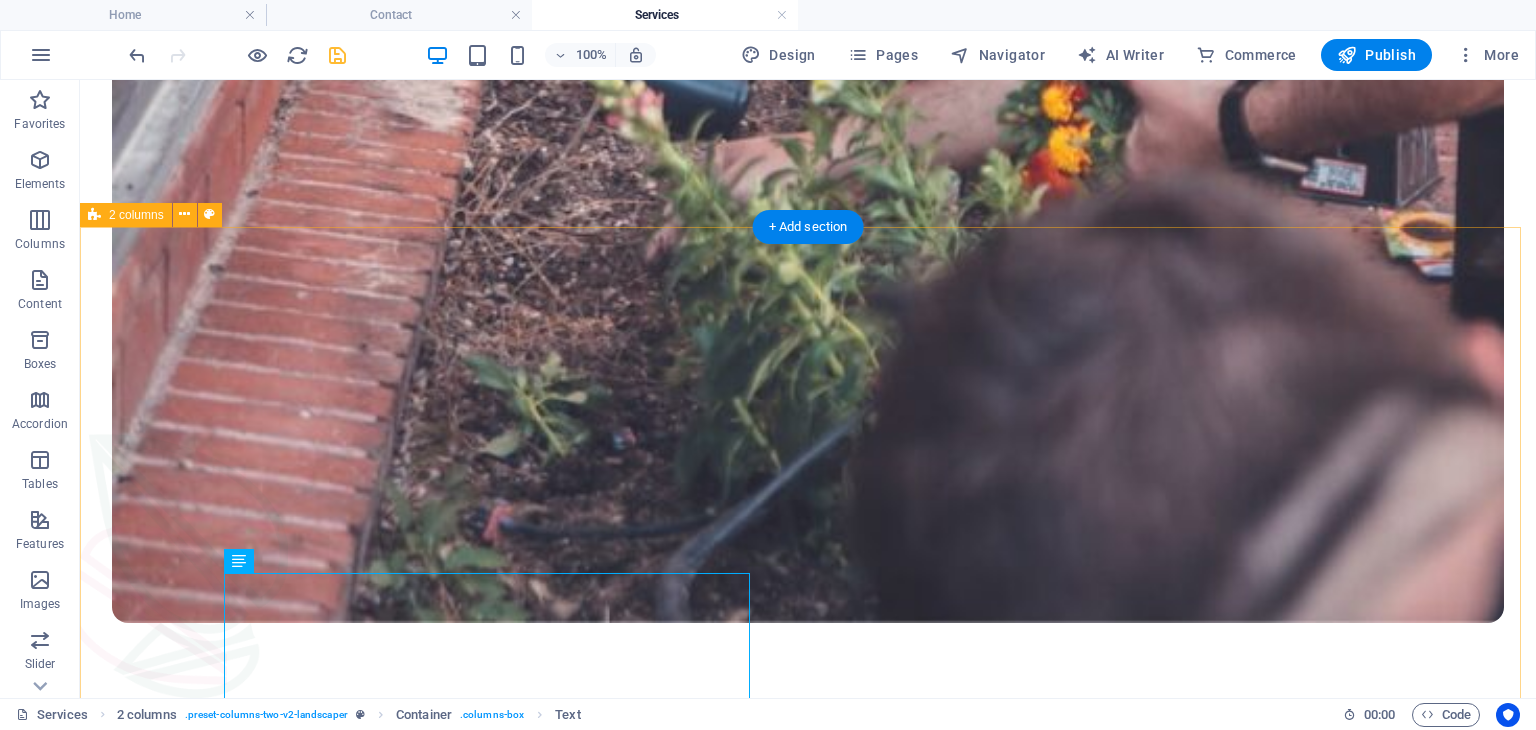 scroll, scrollTop: 1397, scrollLeft: 0, axis: vertical 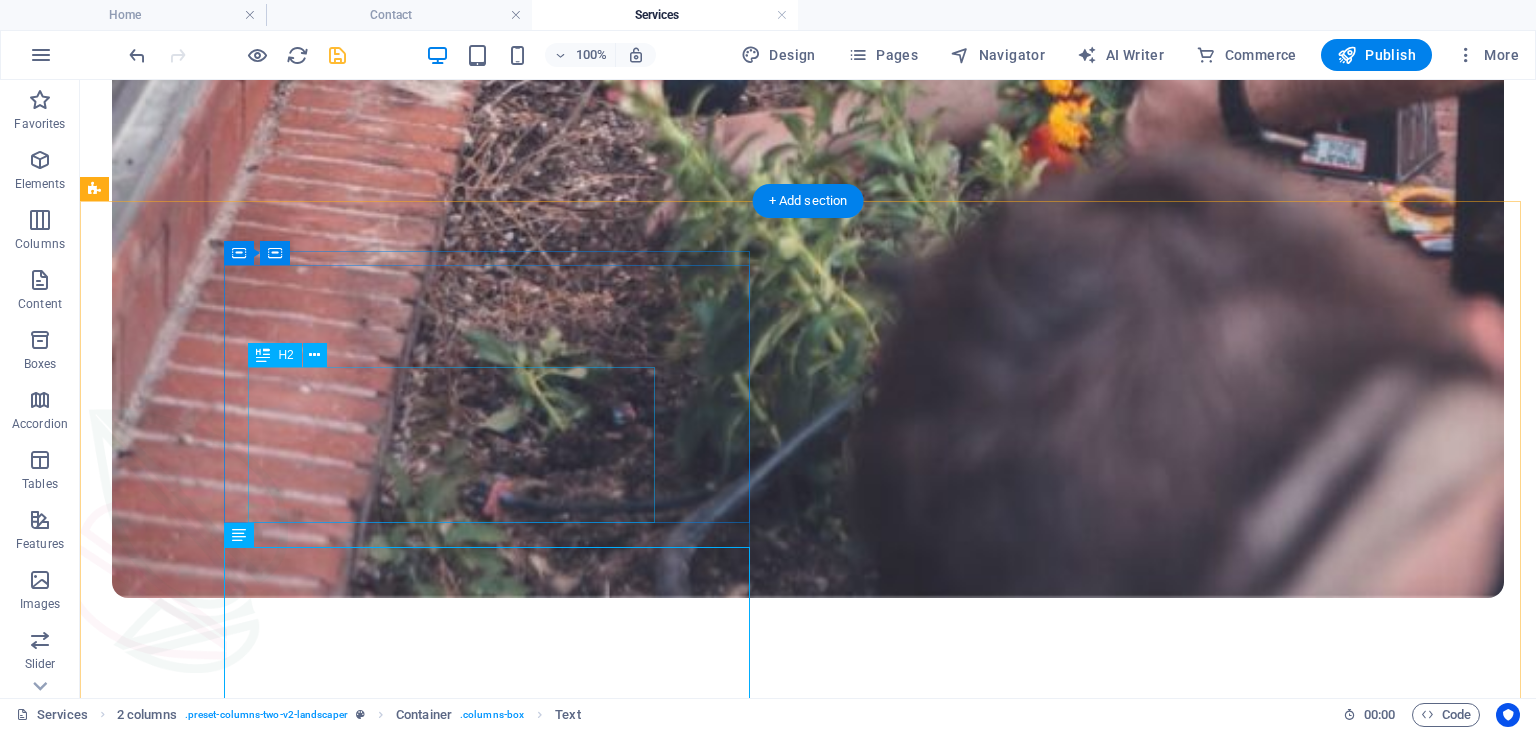 click on "Κατασκευή κήπου/ ταρατσόκηπου/ βεράντας" at bounding box center (820, 2749) 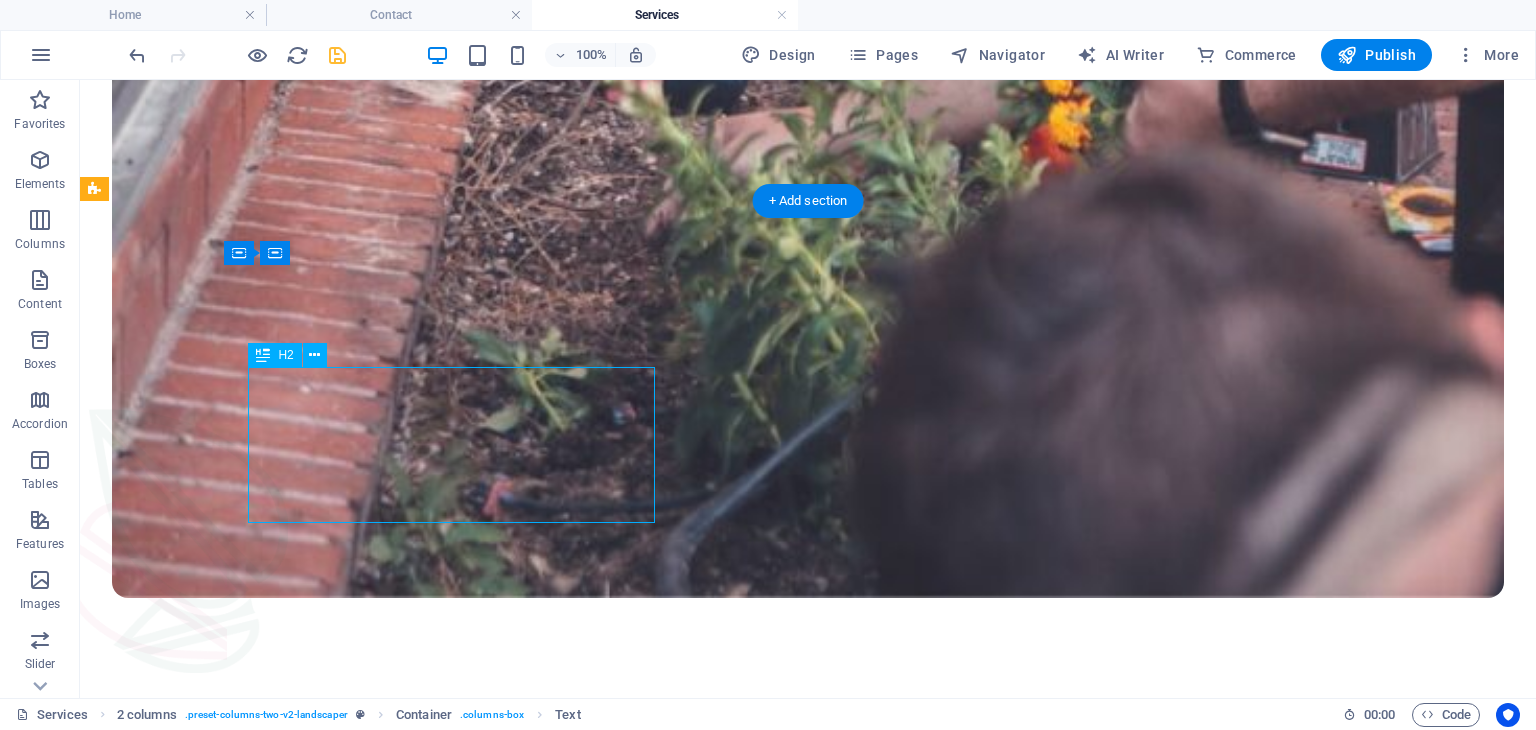 click on "Κατασκευή κήπου/ ταρατσόκηπου/ βεράντας" at bounding box center (820, 2749) 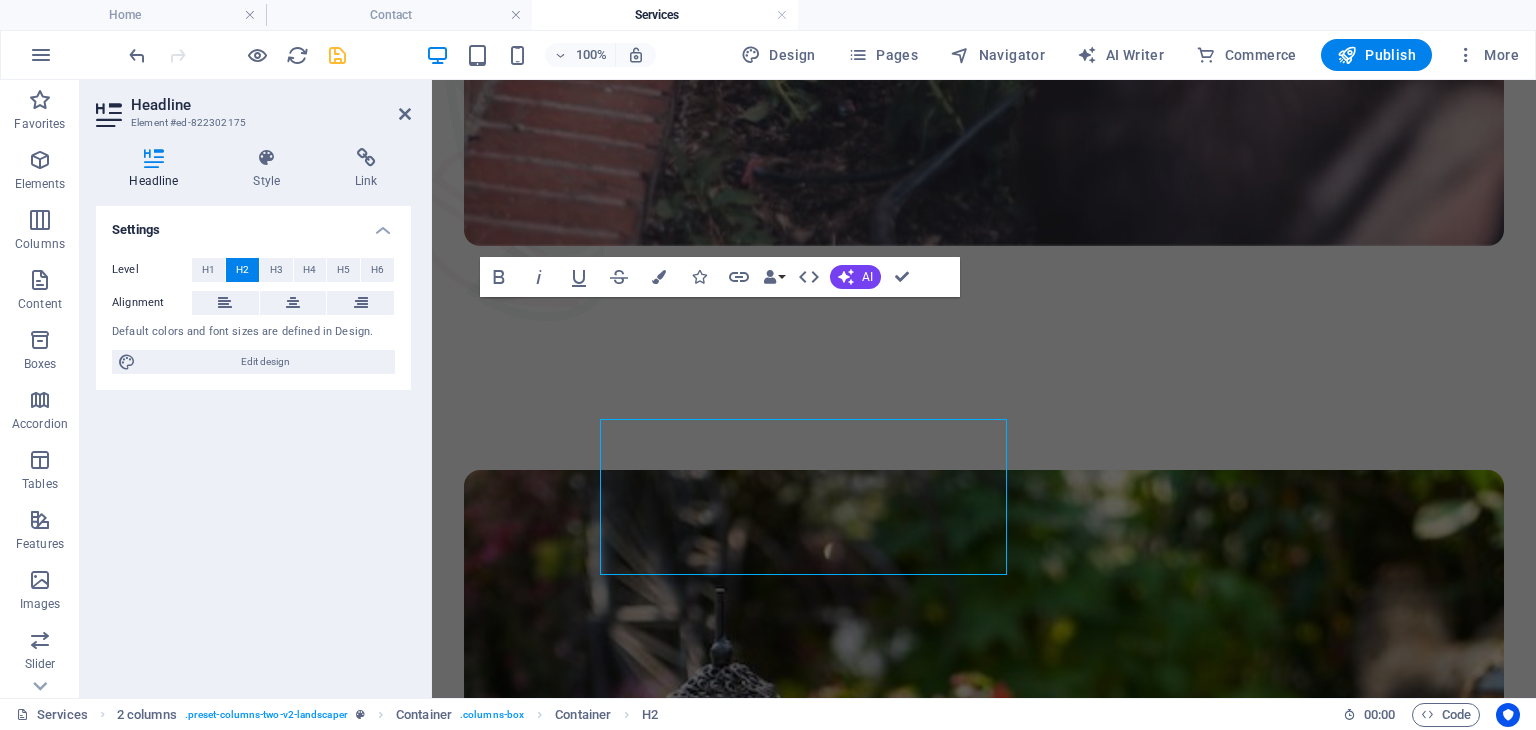 scroll, scrollTop: 1345, scrollLeft: 0, axis: vertical 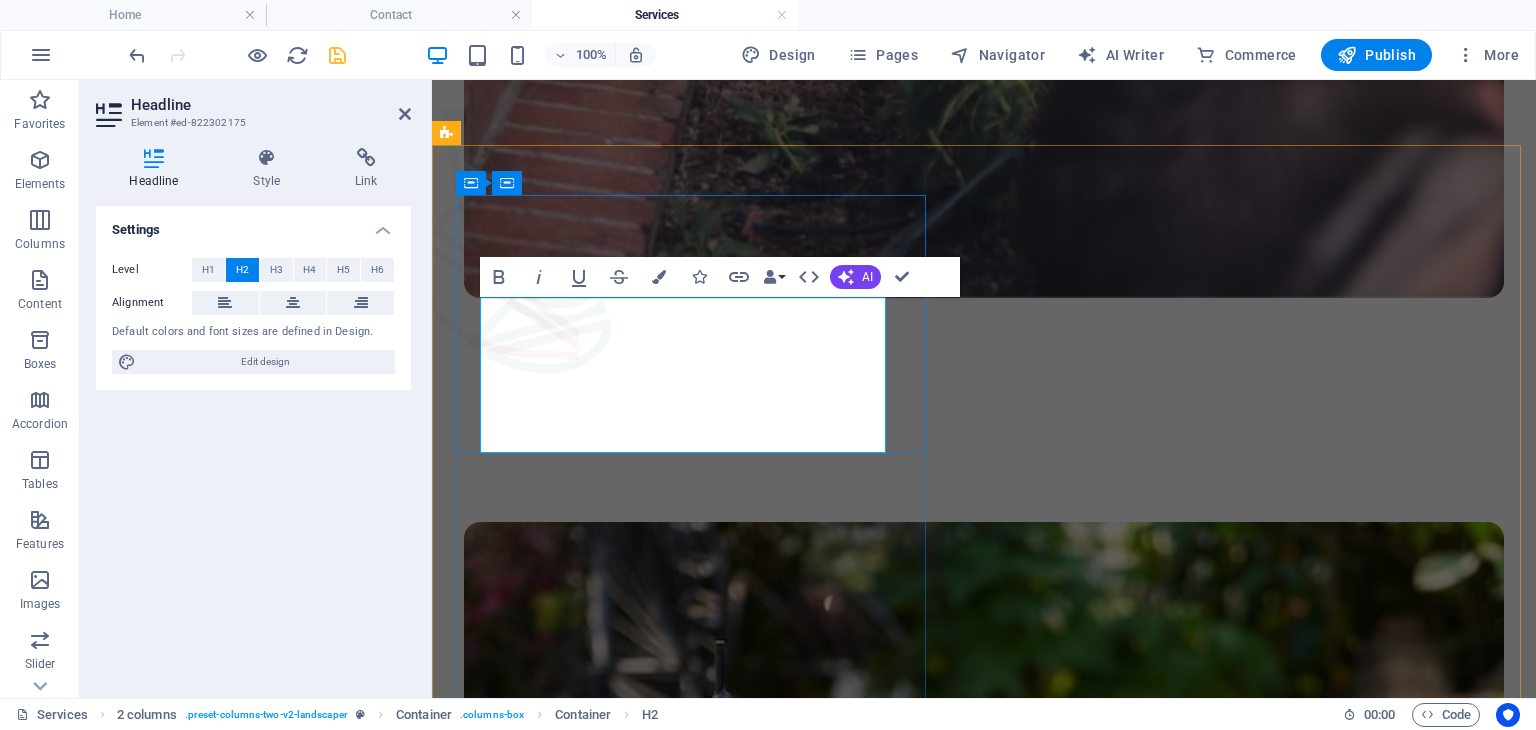 click on "Κατασκευή κήπου/ ταρατσόκηπου/ βεράντας" at bounding box center [996, 2114] 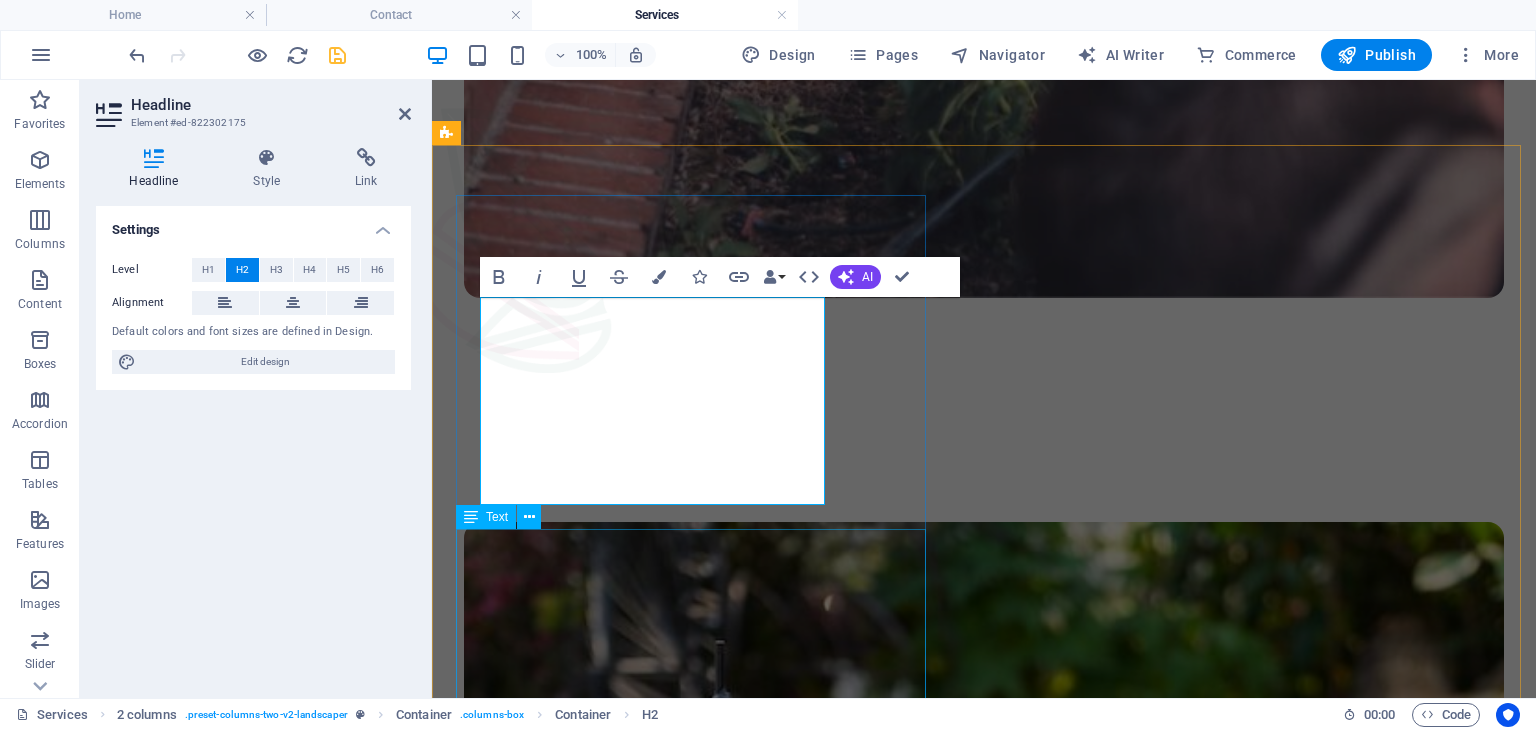 click on "Sed ut perspiciatis unde omnis iste natus error sit voluptatem accusantium doloremque laudantium, totam rem aperiam, eaquipsa quae ab illo inventore veritatis et quasi architecto beatae vitae dicta sunt explicabo. Nemo enim ipsam voluptatem quia voluptas sit. Sed ut perspiciatis unde omnis iste natus error sit voluptatem accusantium doloremque laudantium, totam rem aperiam, eaque ipsa qua." at bounding box center [984, 2269] 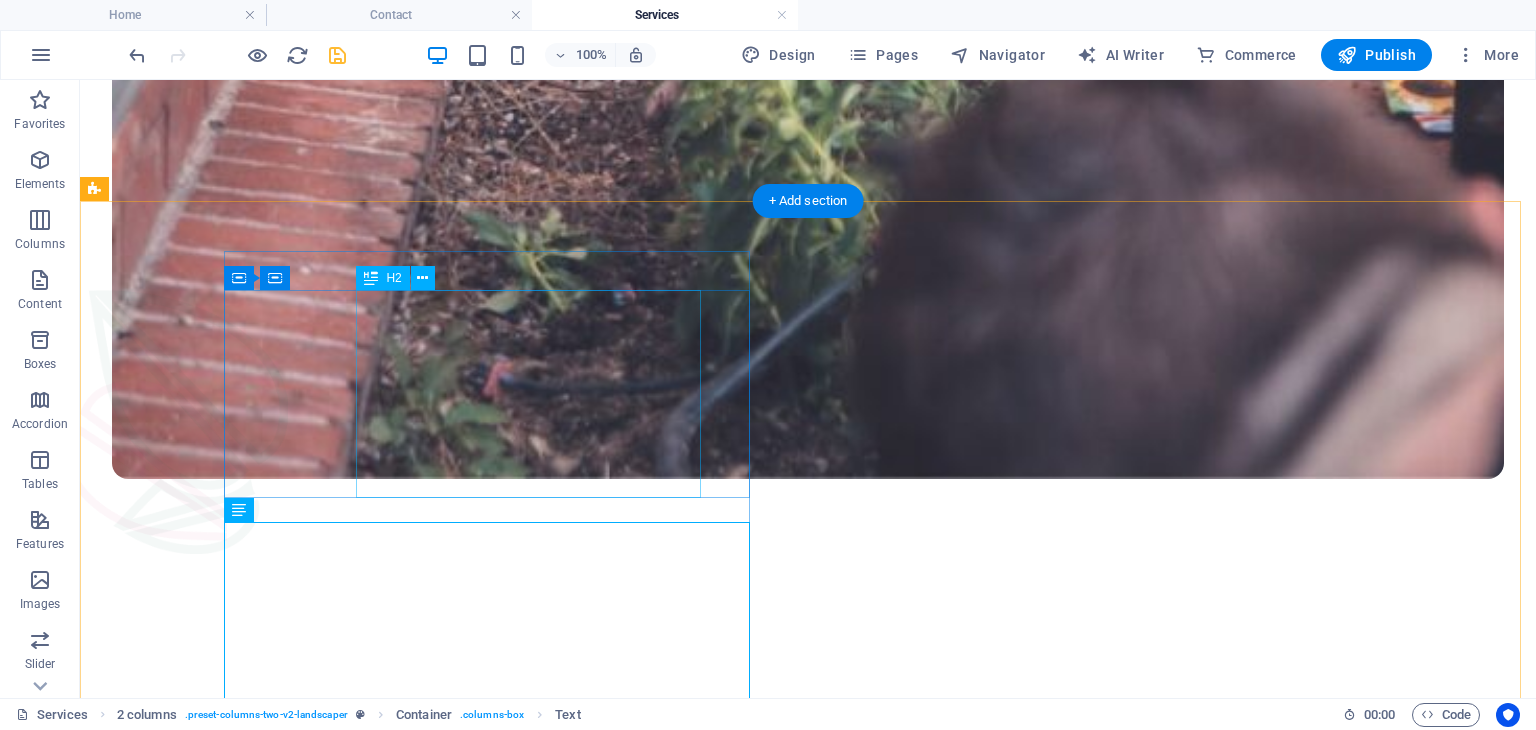 scroll, scrollTop: 1517, scrollLeft: 0, axis: vertical 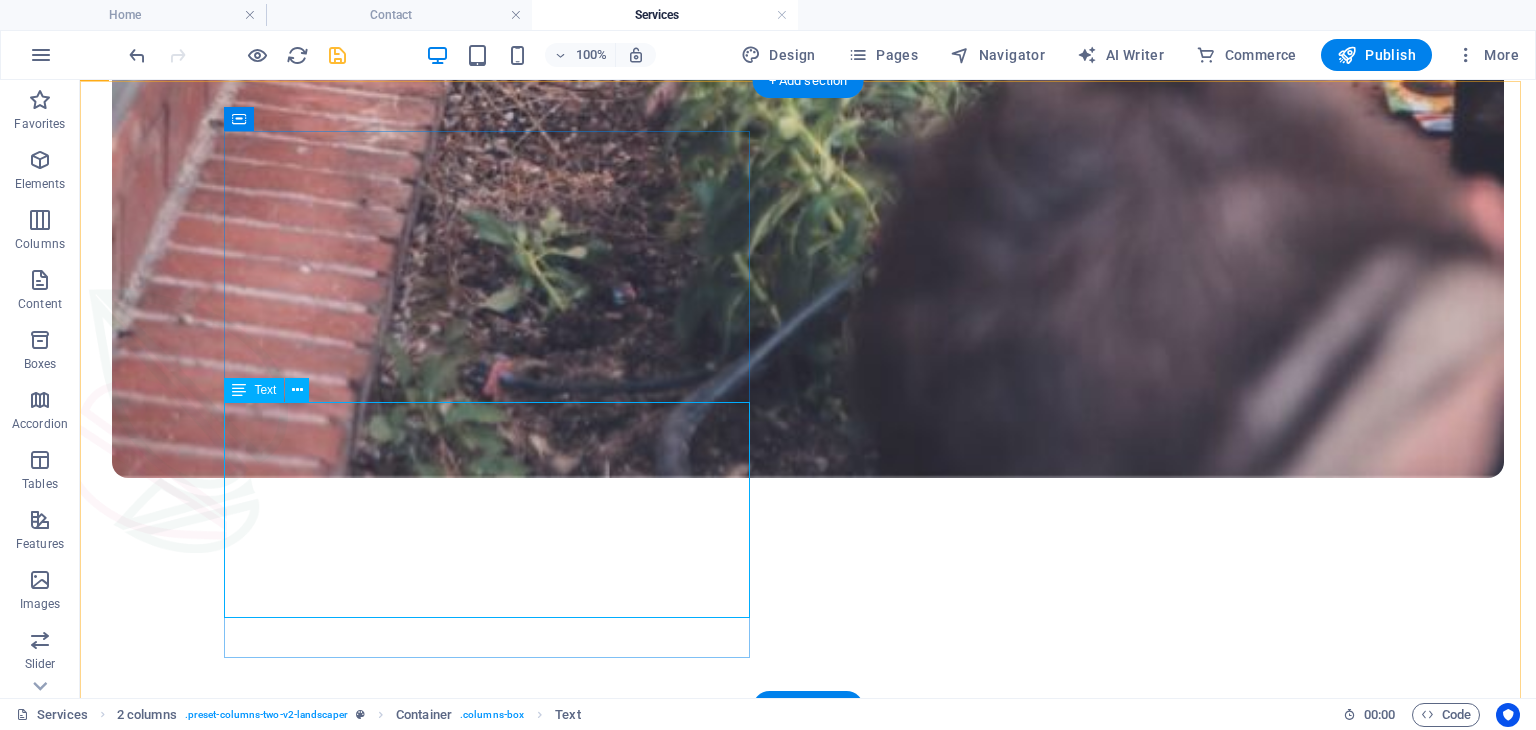 click on "Sed ut perspiciatis unde omnis iste natus error sit voluptatem accusantium doloremque laudantium, totam rem aperiam, eaquipsa quae ab illo inventore veritatis et quasi architecto beatae vitae dicta sunt explicabo. Nemo enim ipsam voluptatem quia voluptas sit. Sed ut perspiciatis unde omnis iste natus error sit voluptatem accusantium doloremque laudantium, totam rem aperiam, eaque ipsa qua." at bounding box center [808, 2775] 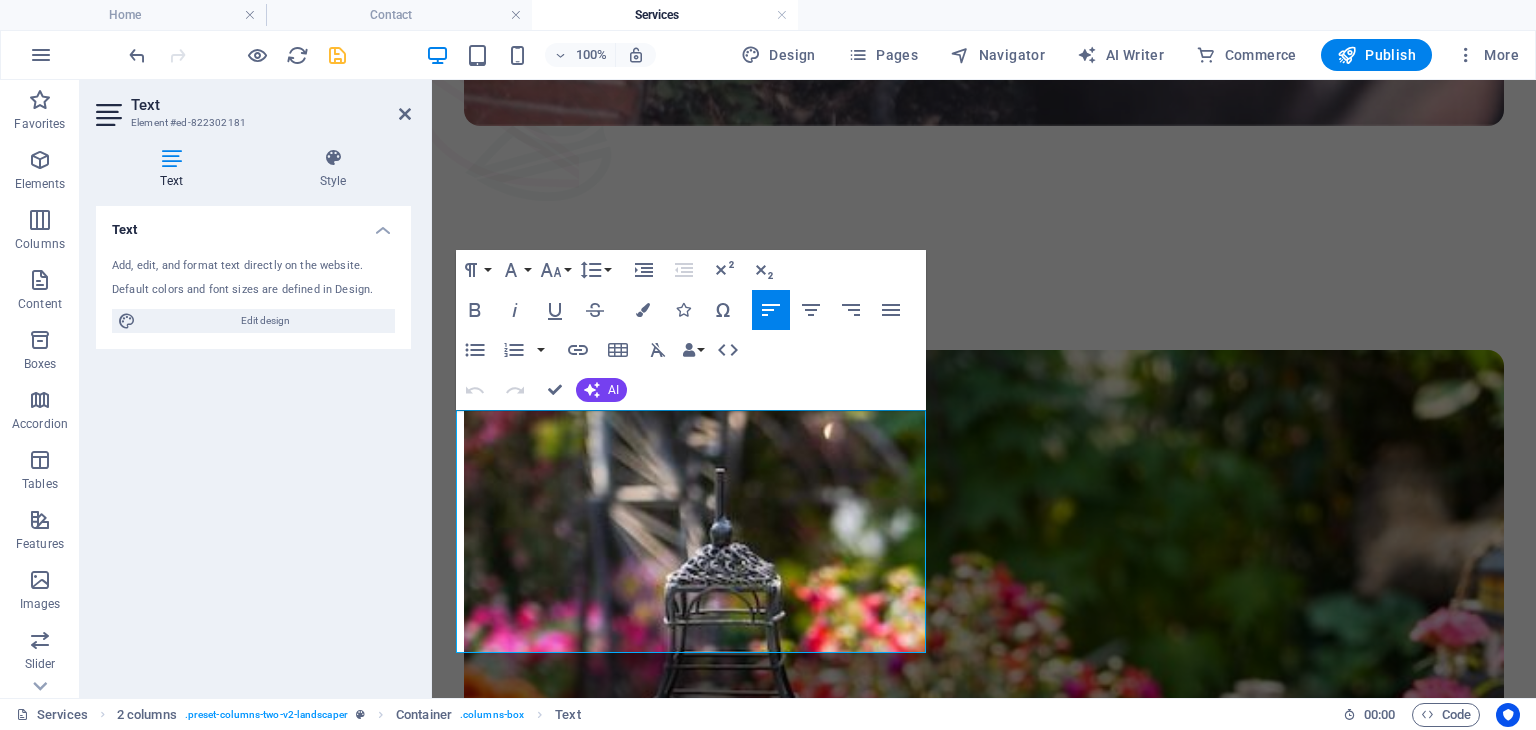 scroll, scrollTop: 1464, scrollLeft: 0, axis: vertical 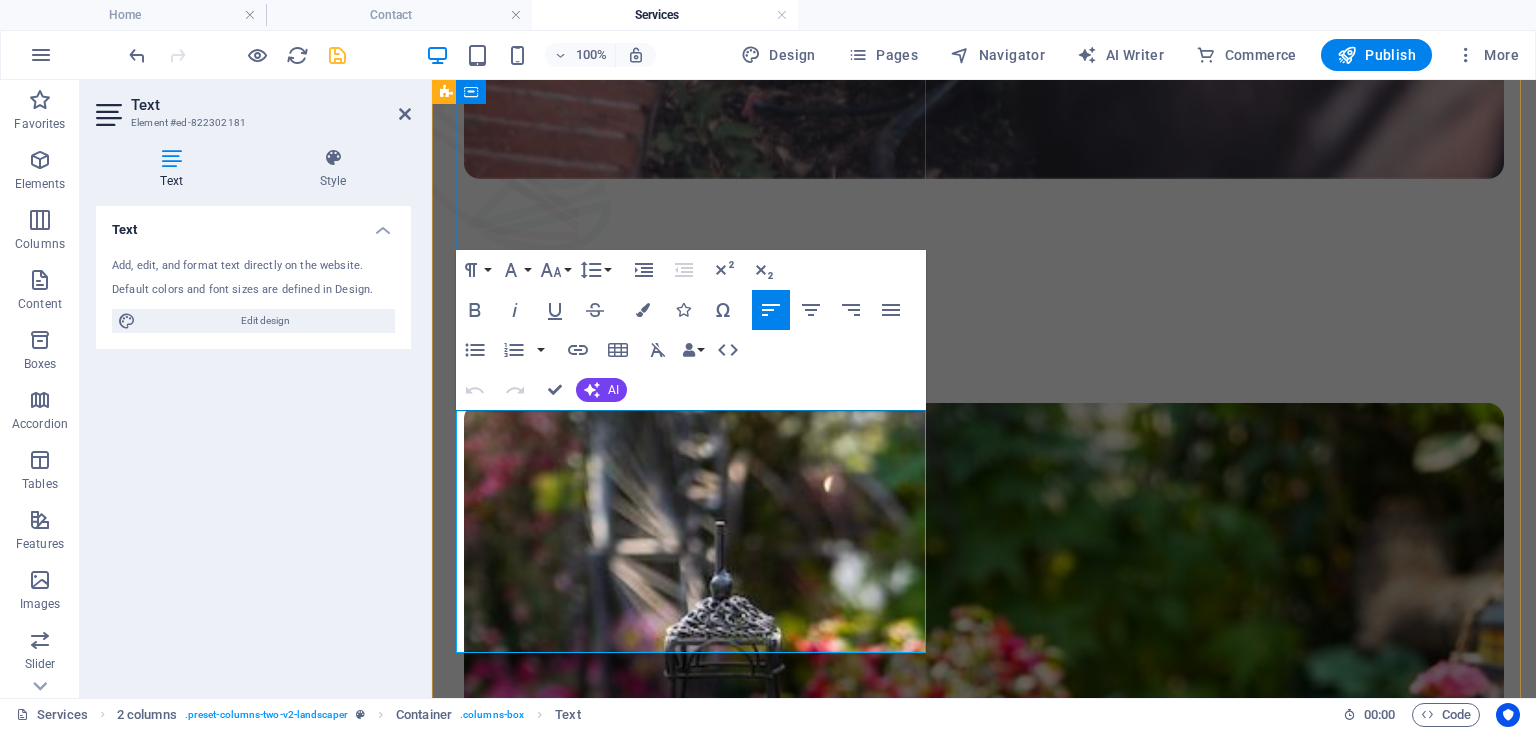 click on "Sed ut perspiciatis unde omnis iste natus error sit voluptatem accusantium doloremque laudantium, totam rem aperiam, eaquipsa quae ab illo inventore veritatis et quasi architecto beatae vitae dicta sunt explicabo. Nemo enim ipsam voluptatem quia voluptas sit. Sed ut perspiciatis unde omnis iste natus error sit voluptatem accusantium doloremque laudantium, totam rem aperiam, eaque ipsa qua." at bounding box center (984, 2150) 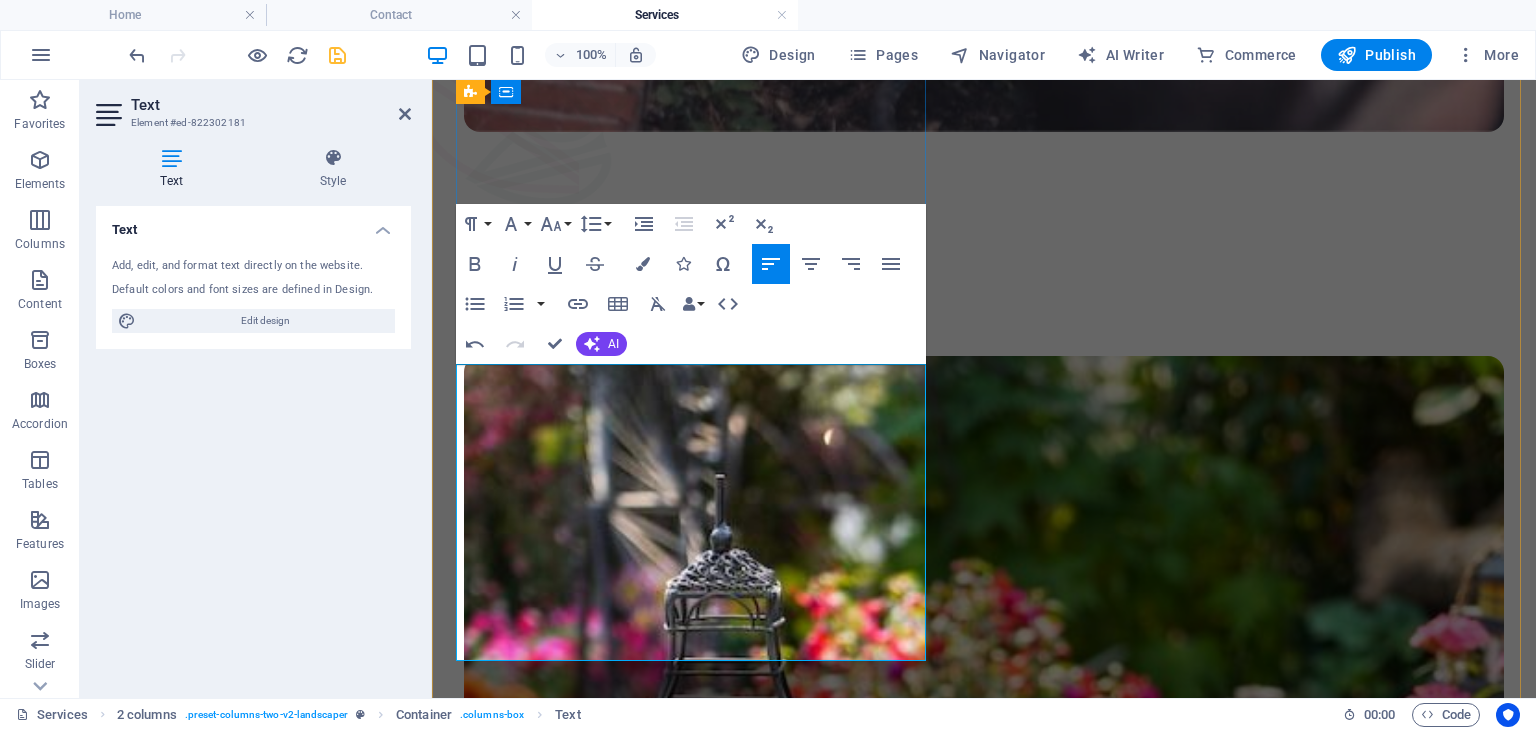 scroll, scrollTop: 1512, scrollLeft: 0, axis: vertical 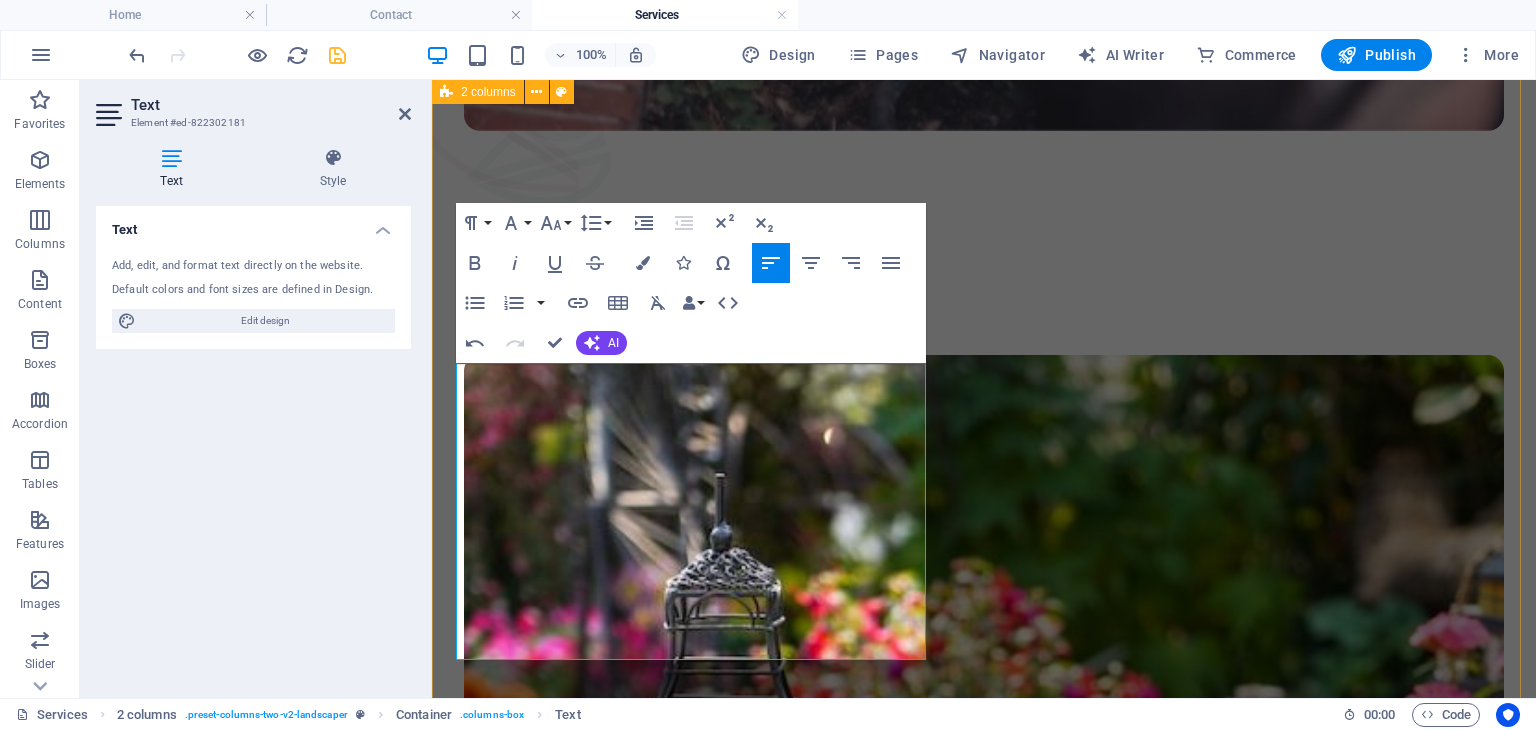 click on "Κατασκευή  κήπου/ ταρατσόκηπου/ βεράντας Αναλαμβάνουμε τον πλήρη μελετητικό σχεδιασμό του χώρου σας, συμπεριλαμβανομένης της φύτευσης φυτών και δέντρων, καθώς και της τοποθέτησης φυσικού γκαζόν. Εγκαθιστούμε συστήματα αυτόματου ποτίσματος για εύκολη συντήρηση και αναλαμβάνουμε τη διαμόρφωση των παρτεριών. Επίσης, δημιουργούμε και κατασκευάζουμε διαδρόμους, προσφέροντας ολοκληρωμένες λύσεις για τη διαμόρφωση του κήπου σας." at bounding box center [984, 2485] 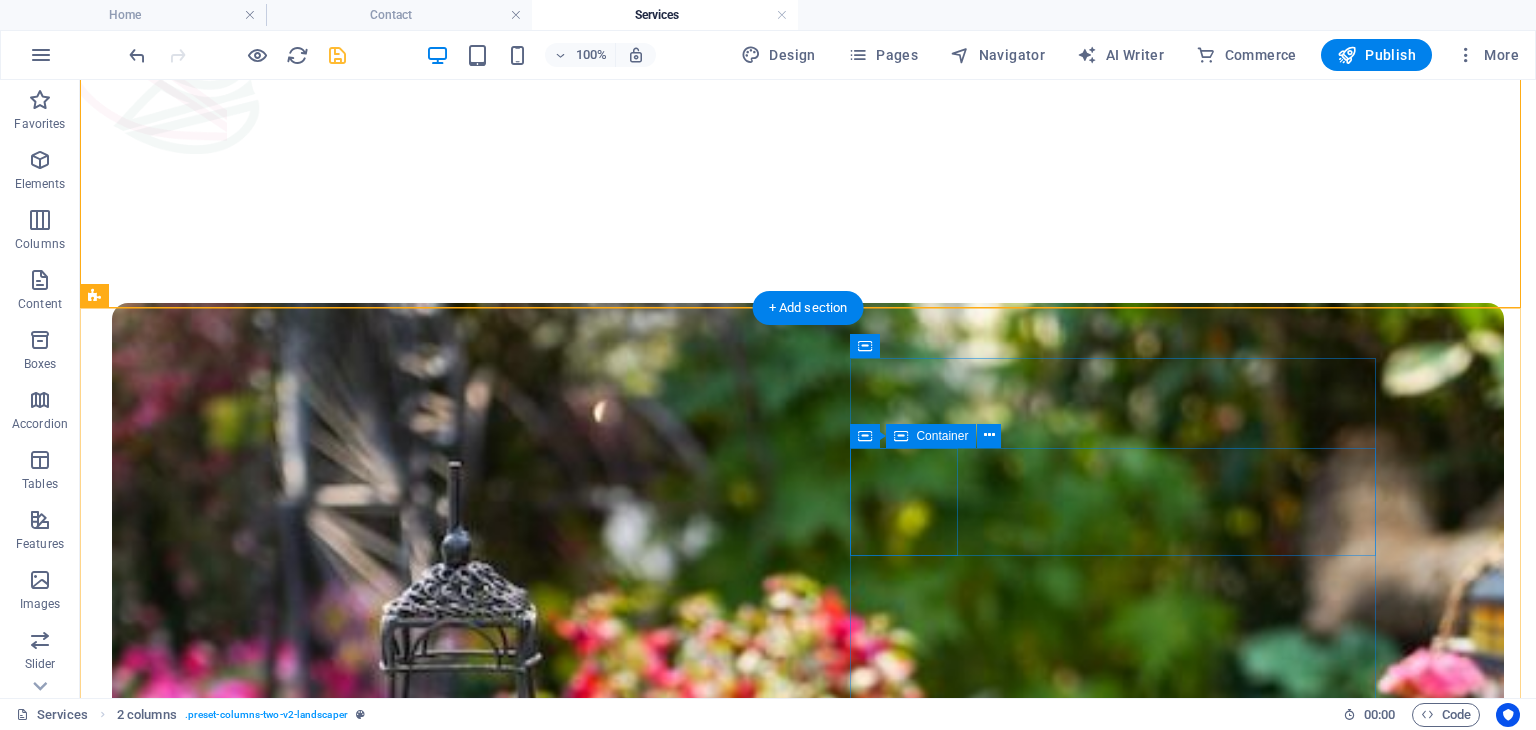 scroll, scrollTop: 2034, scrollLeft: 0, axis: vertical 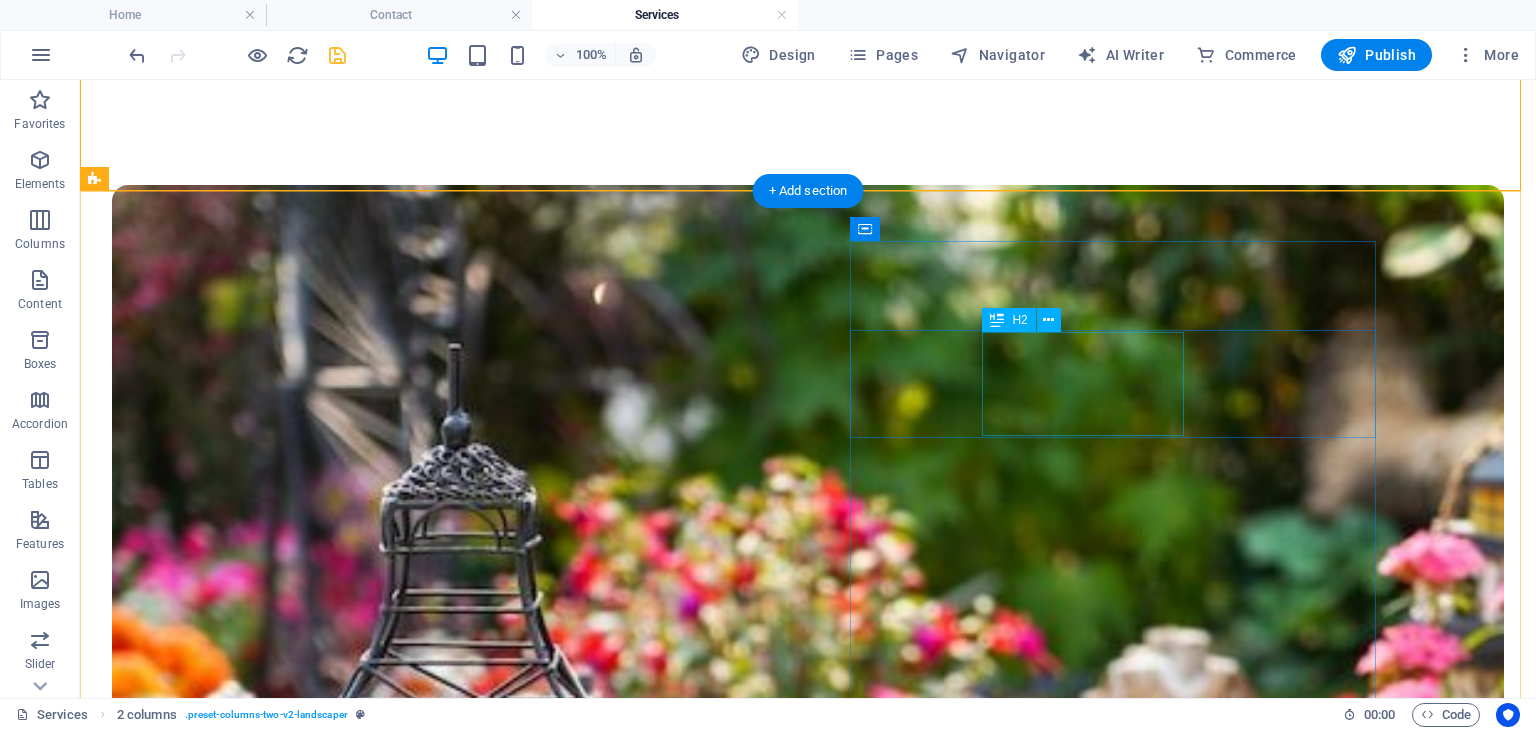 click on "Hedges & Plants" at bounding box center (820, 5364) 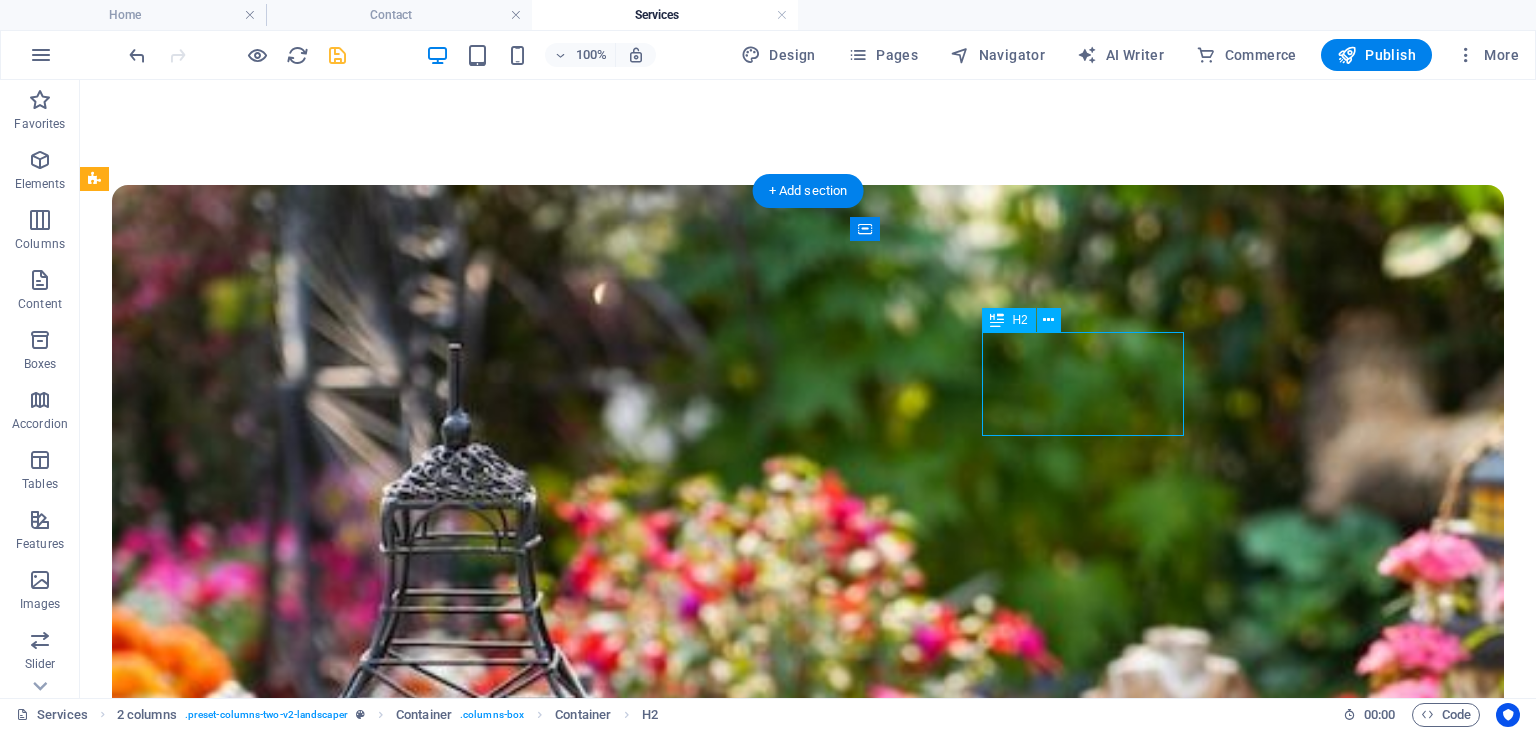 click on "Hedges & Plants" at bounding box center [820, 5364] 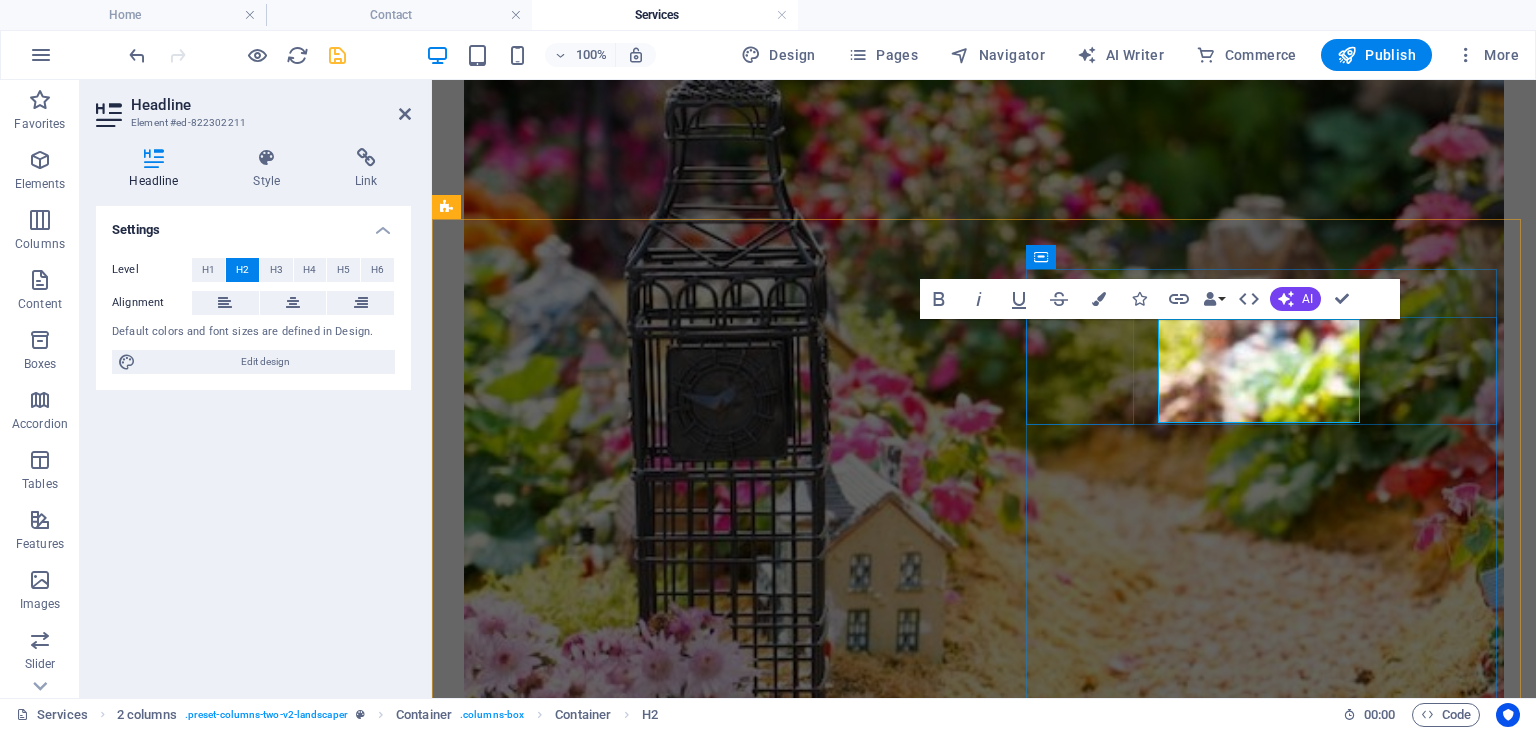 type 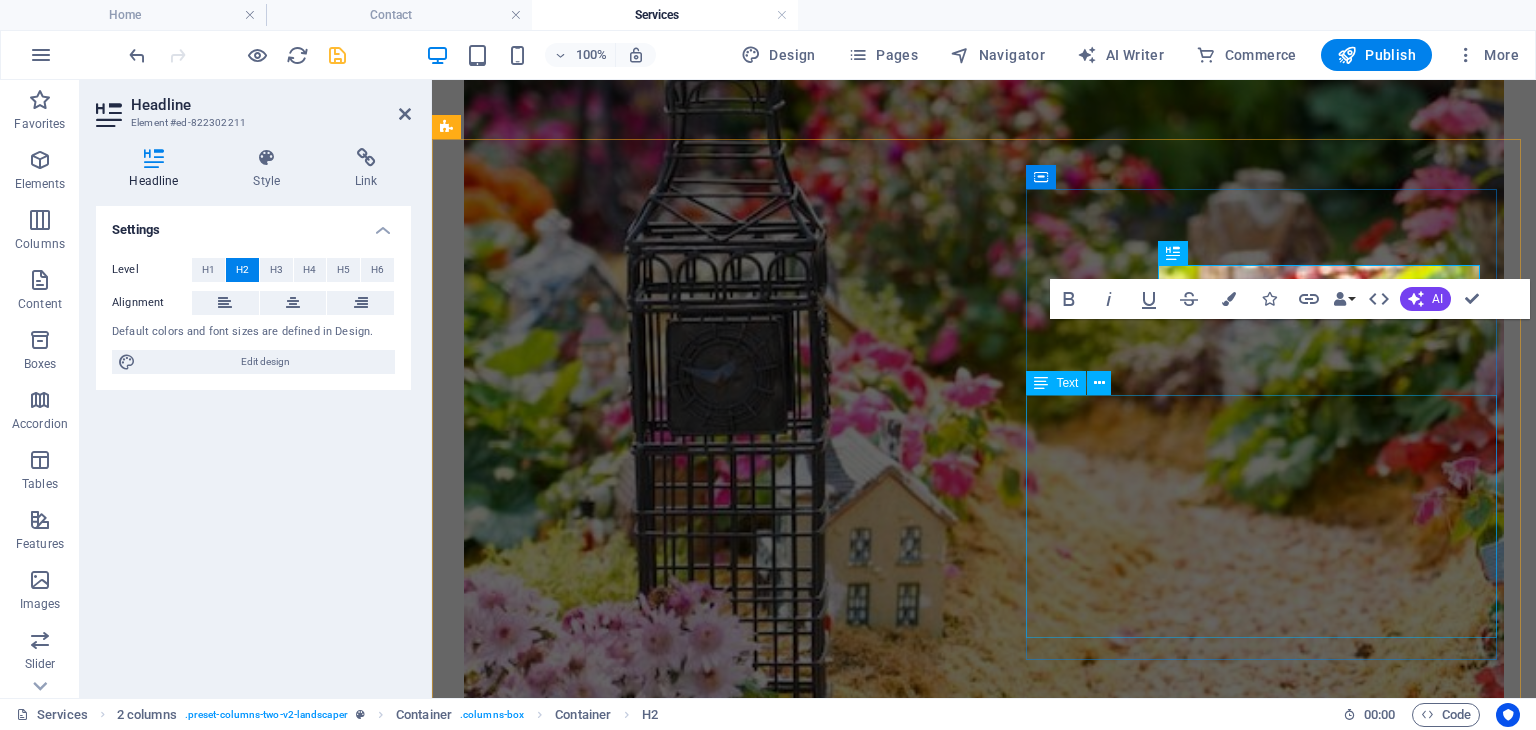 scroll, scrollTop: 2082, scrollLeft: 0, axis: vertical 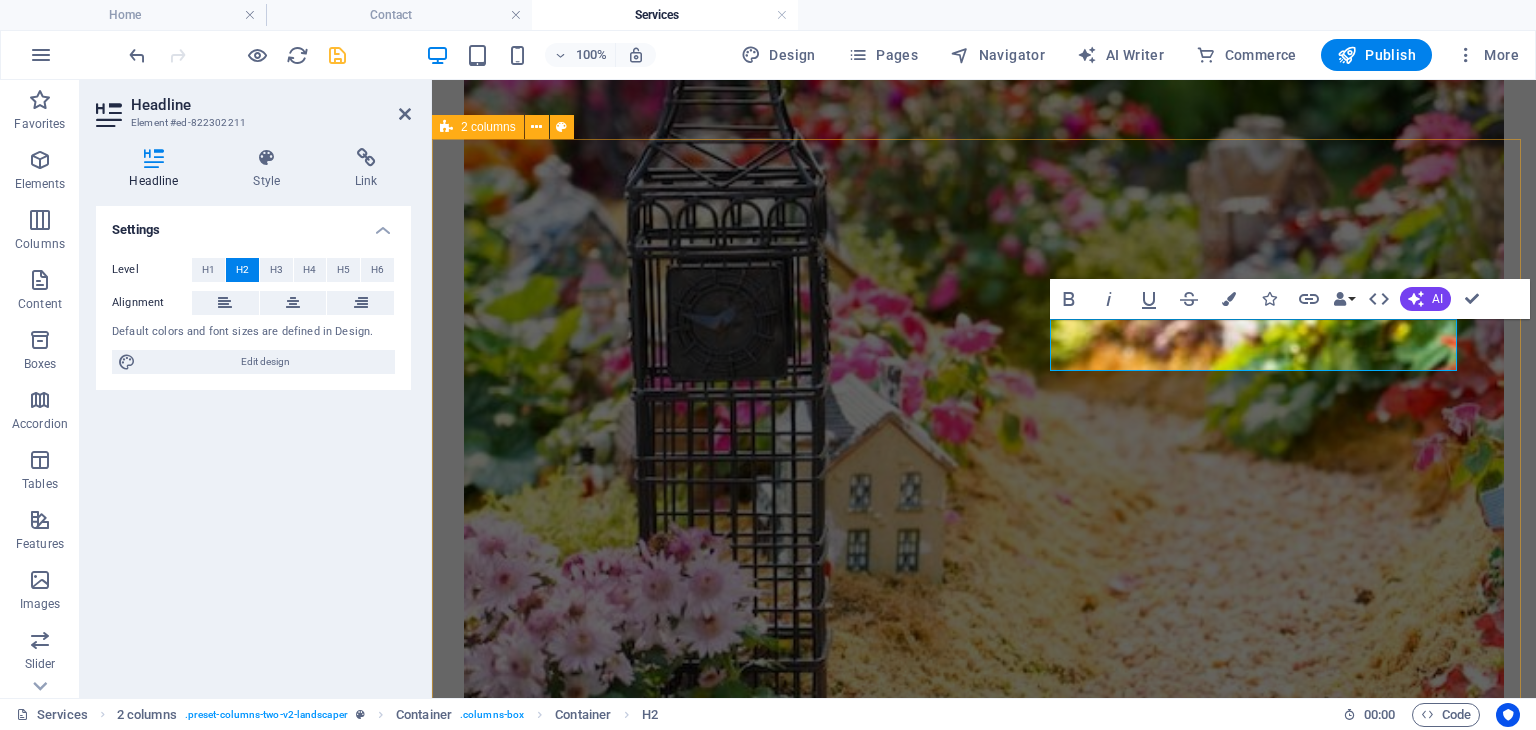 click on "Τεχνική συντήρηση Sed ut perspiciatis unde omnis iste natus error sit voluptatem accusantium doloremque laudantium, totam rem aperiam, eaquipsa quae ab illo inventore veritatis et quasi architecto beatae vitae dicta sunt explicabo. Nemo enim ipsam voluptatem quia voluptas sit. Sed ut perspiciatis unde omnis iste natus error sit voluptatem accusantium doloremque laudantium, totam rem aperiam, eaque ipsa qua." at bounding box center [984, 3387] 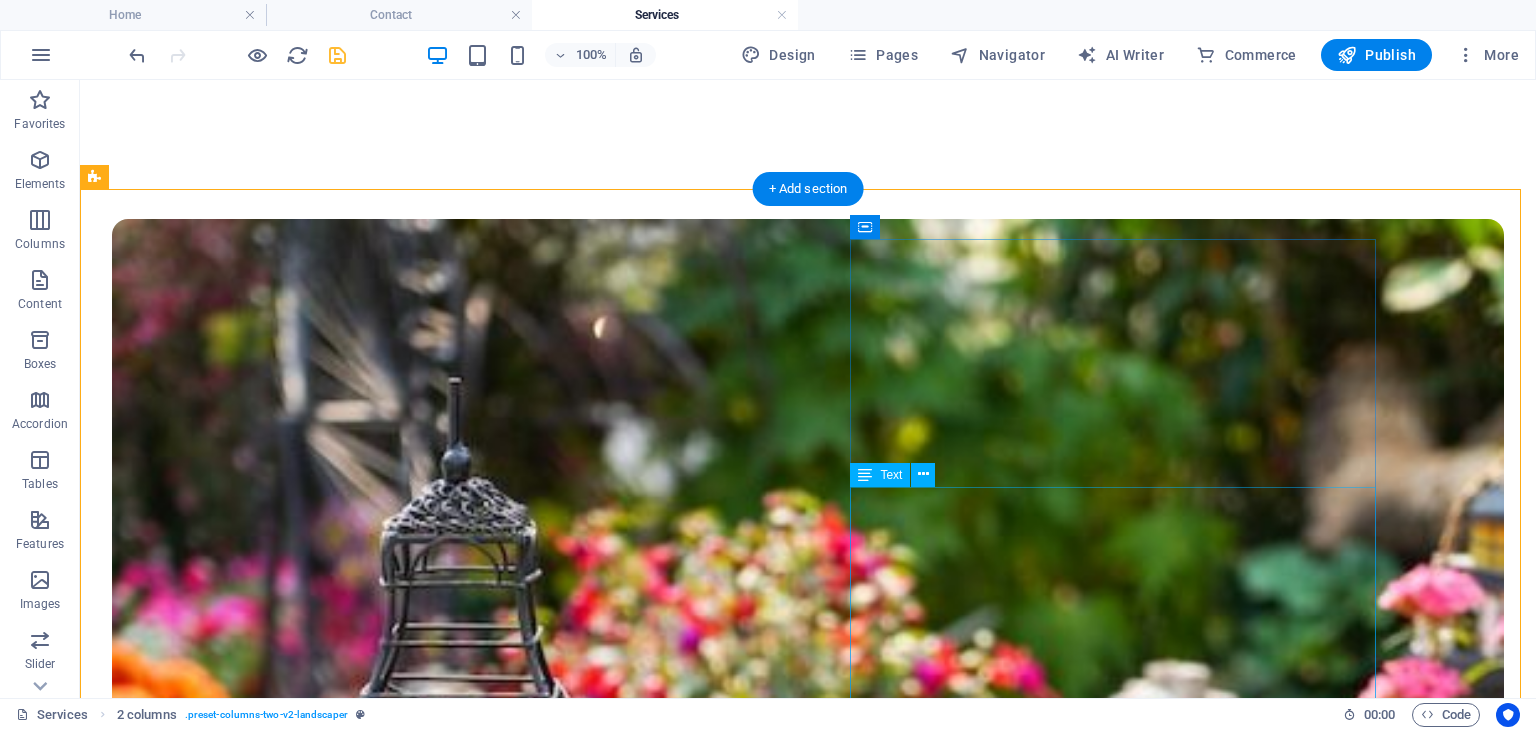 scroll, scrollTop: 1999, scrollLeft: 0, axis: vertical 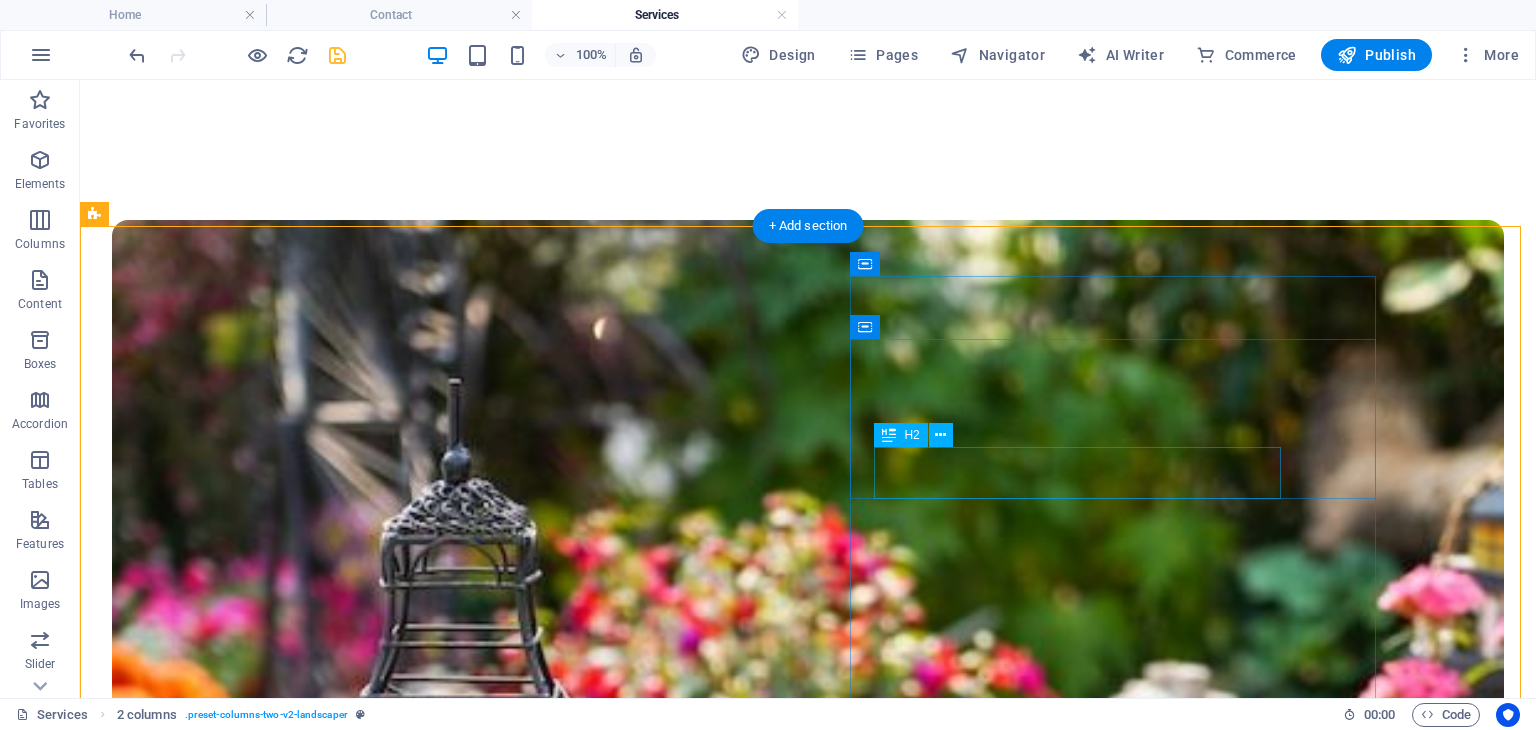 click on "Τεχνική συντήρηση" at bounding box center [820, 5385] 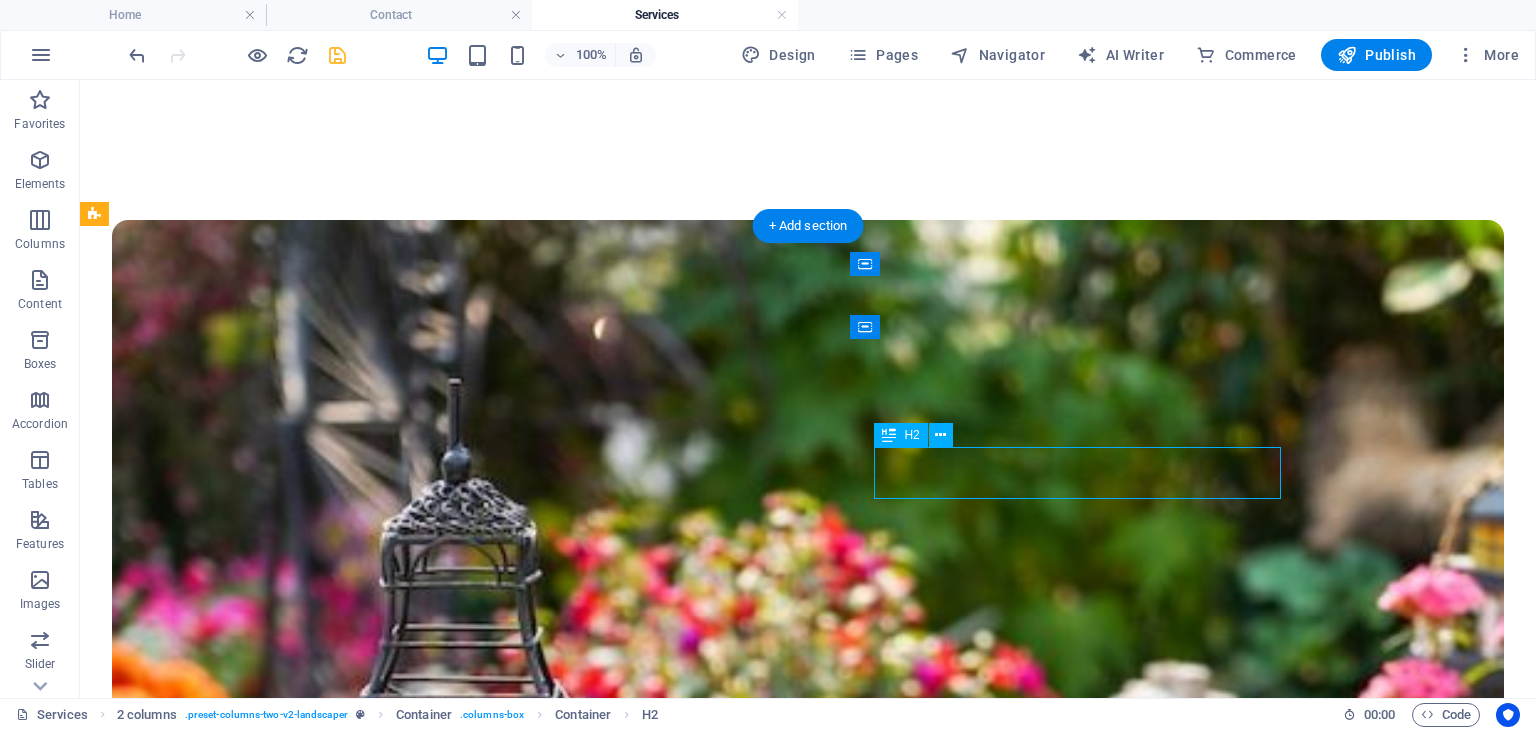 click on "Τεχνική συντήρηση" at bounding box center (820, 5385) 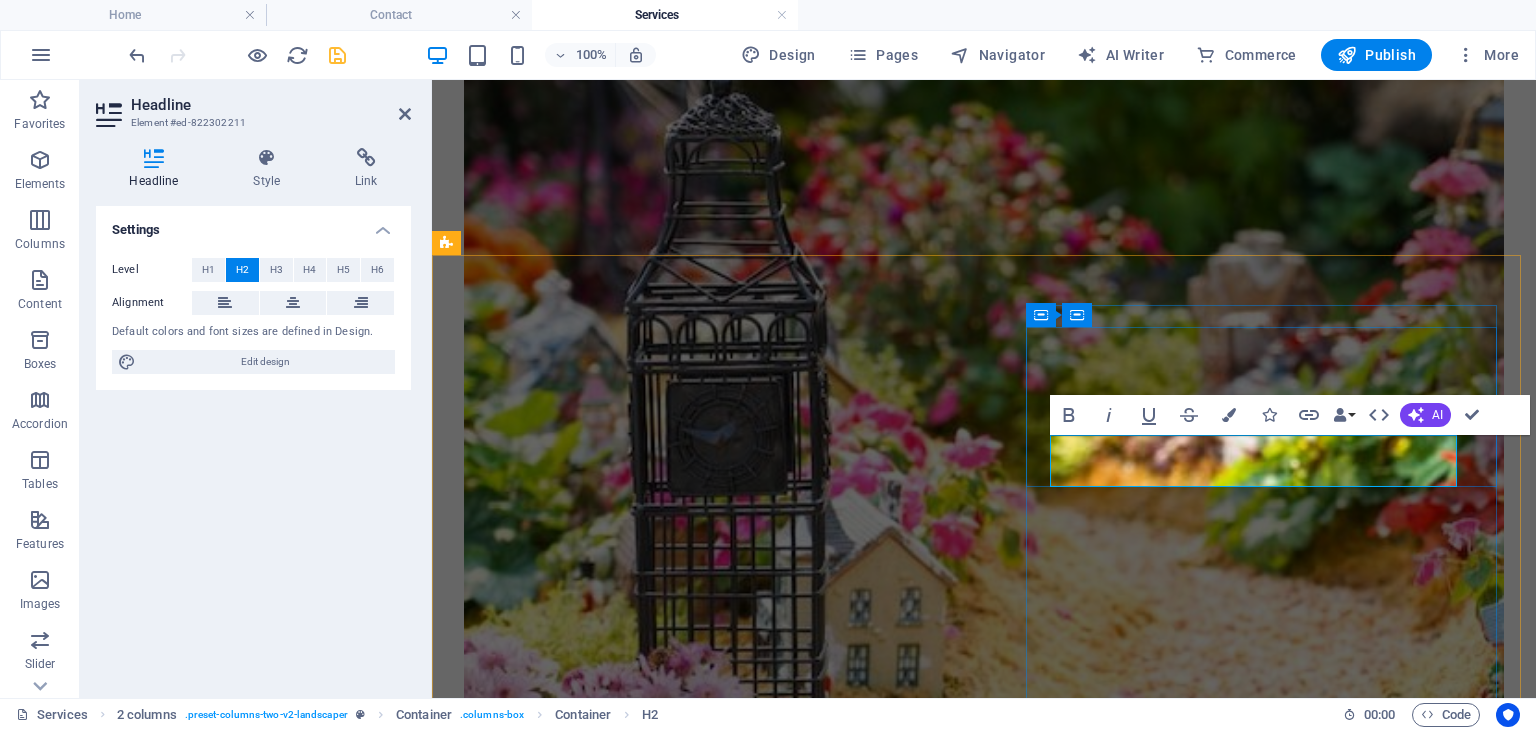 click on "Τεχνική συντήρηση" at bounding box center [996, 4025] 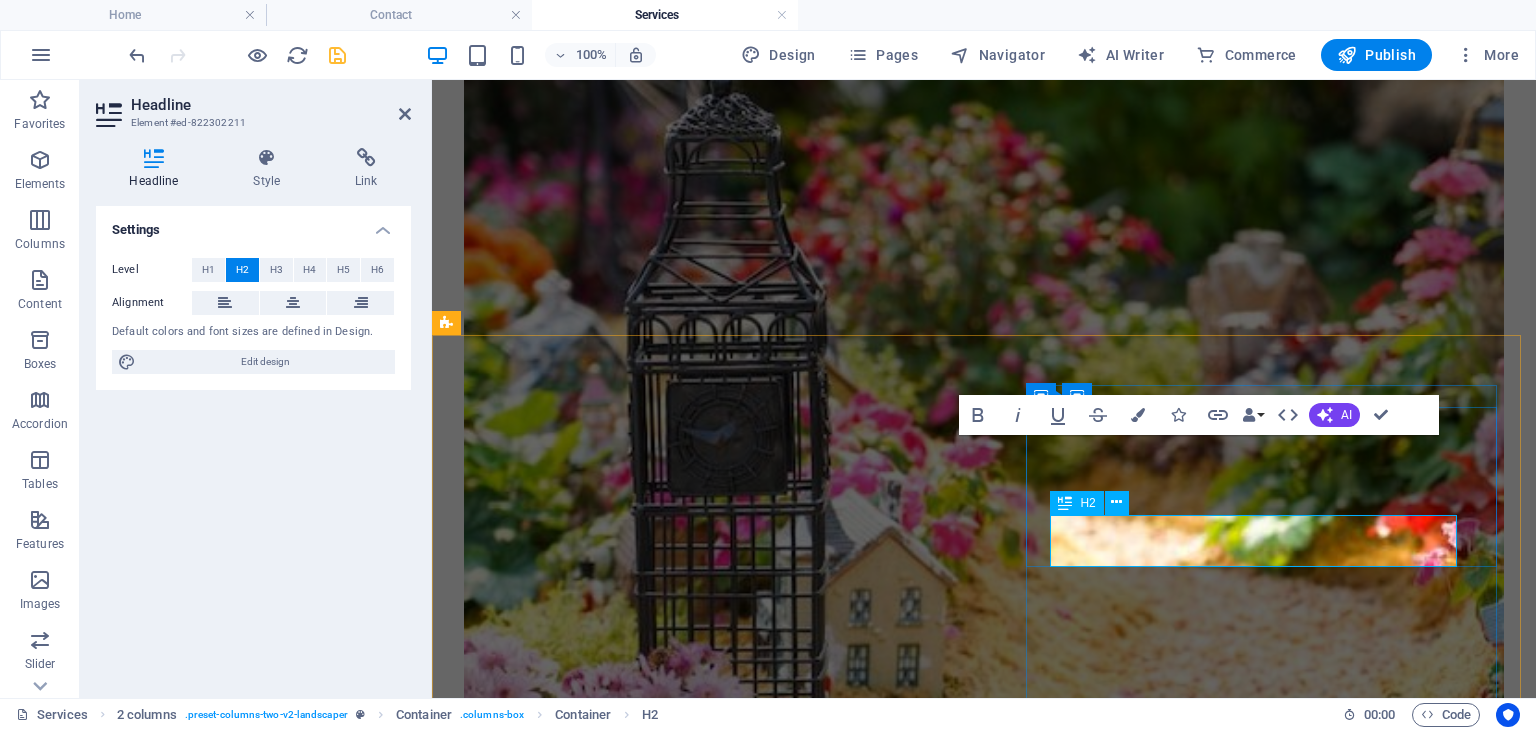 scroll, scrollTop: 1887, scrollLeft: 0, axis: vertical 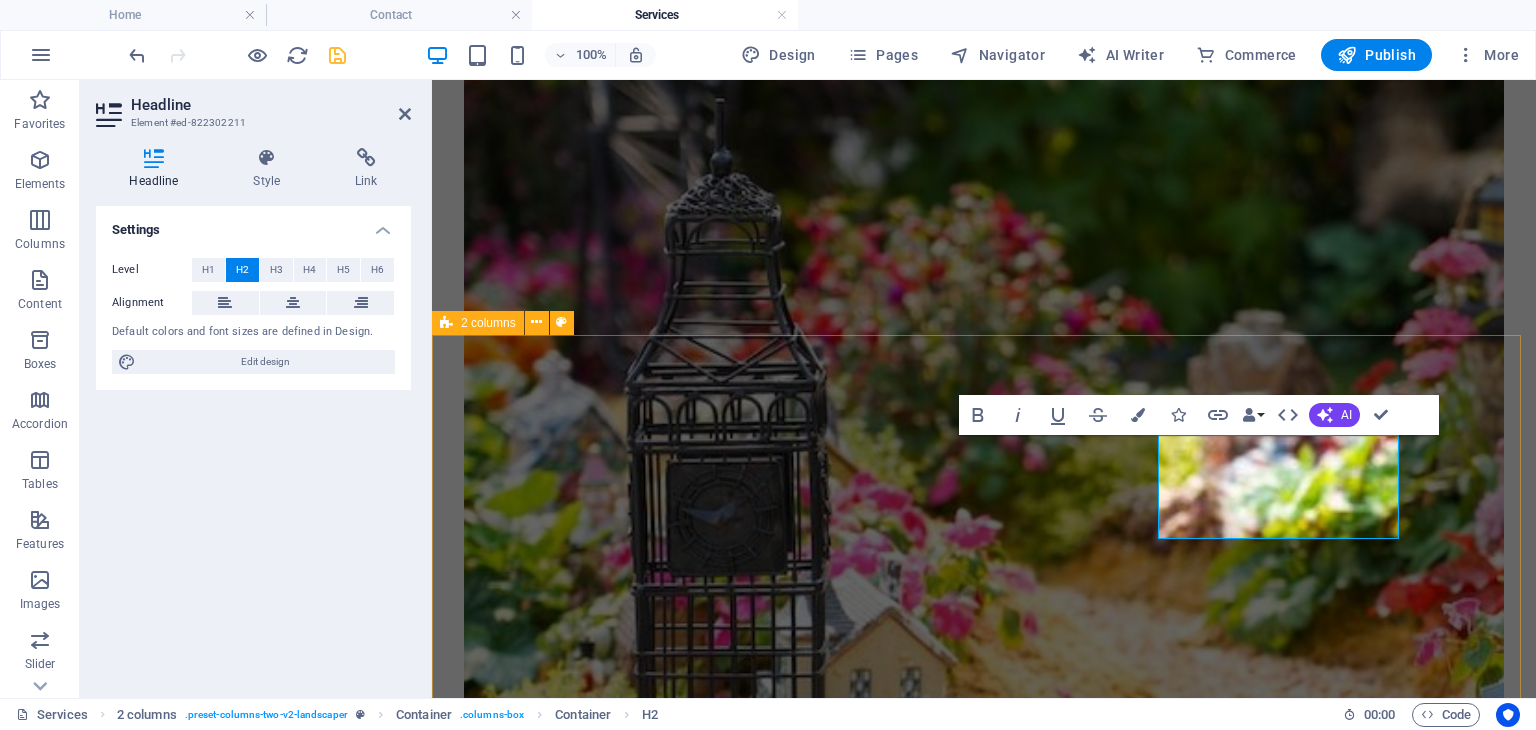 click on "Τεχνική  ‌συντήρηση Sed ut perspiciatis unde omnis iste natus error sit voluptatem accusantium doloremque laudantium, totam rem aperiam, eaquipsa quae ab illo inventore veritatis et quasi architecto beatae vitae dicta sunt explicabo. Nemo enim ipsam voluptatem quia voluptas sit. Sed ut perspiciatis unde omnis iste natus error sit voluptatem accusantium doloremque laudantium, totam rem aperiam, eaque ipsa qua." at bounding box center [984, 3595] 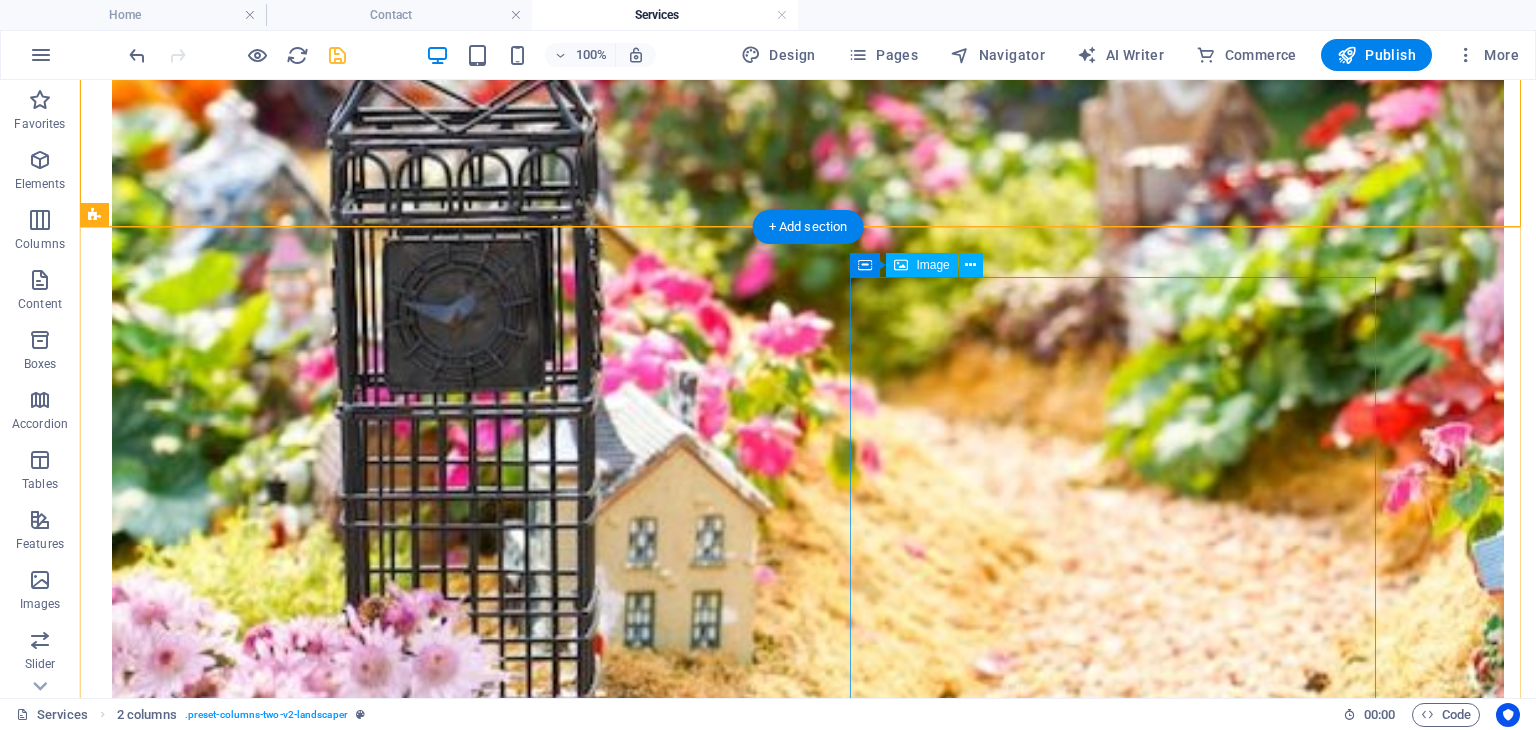 scroll, scrollTop: 2626, scrollLeft: 0, axis: vertical 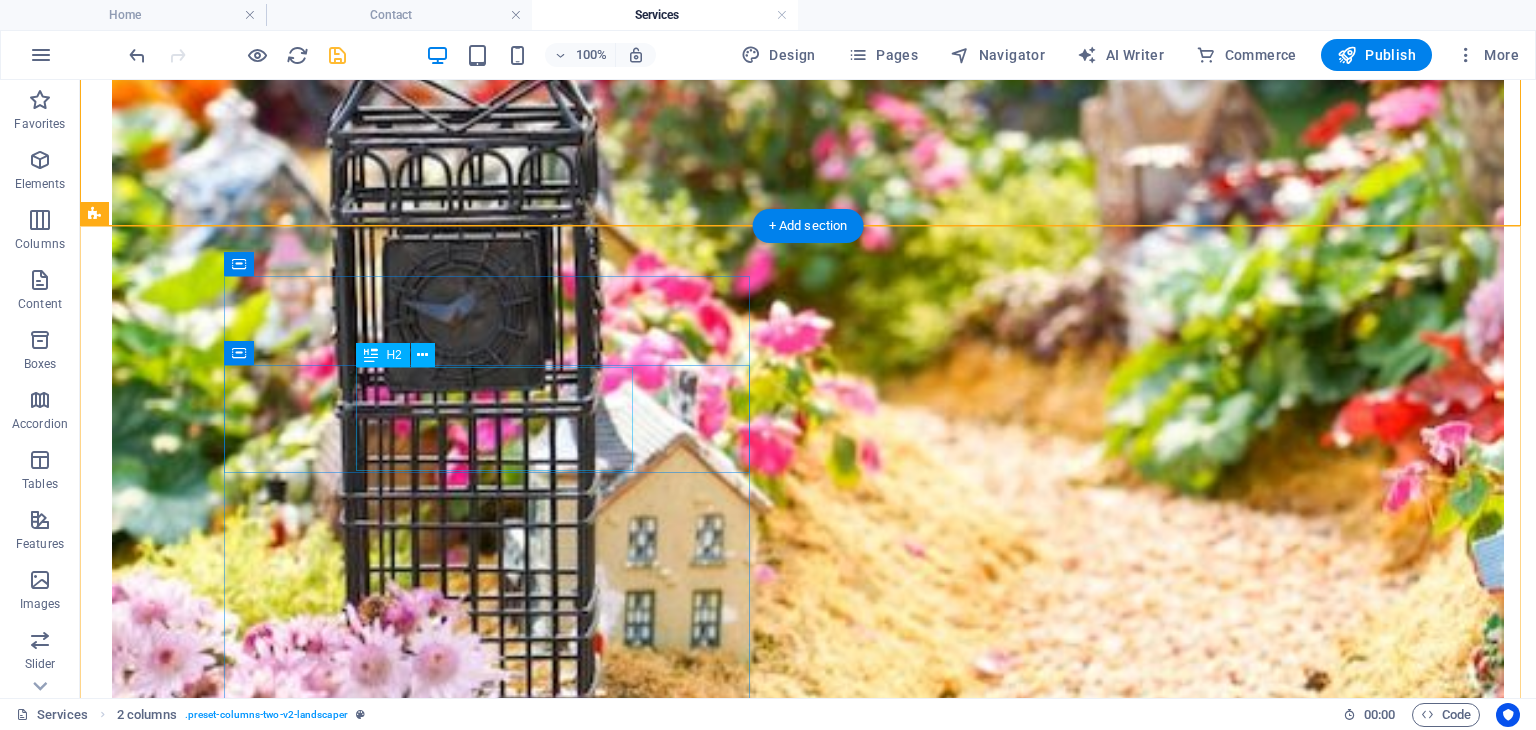 click on "Ongoing Maintenance" at bounding box center [820, 5170] 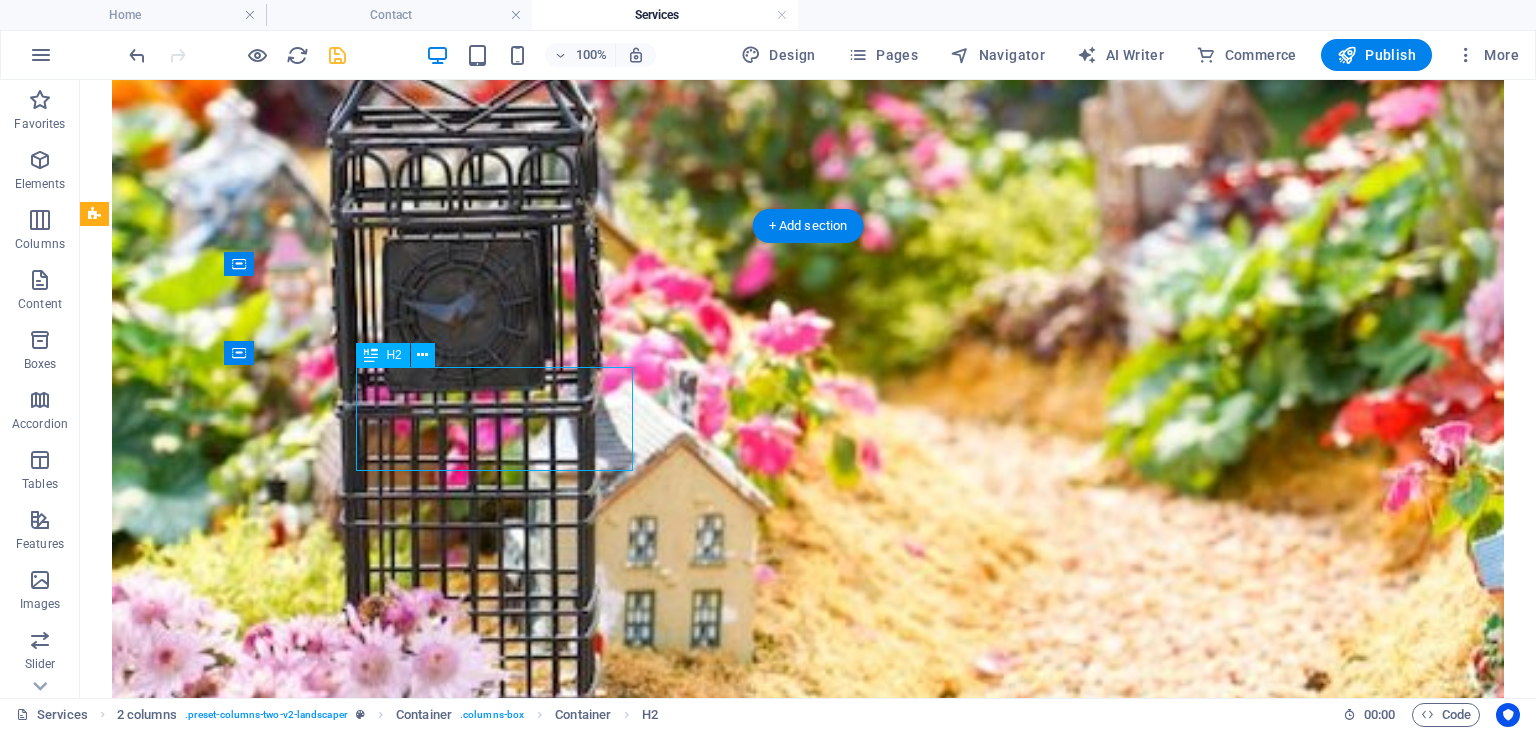 click on "Ongoing Maintenance" at bounding box center [820, 5170] 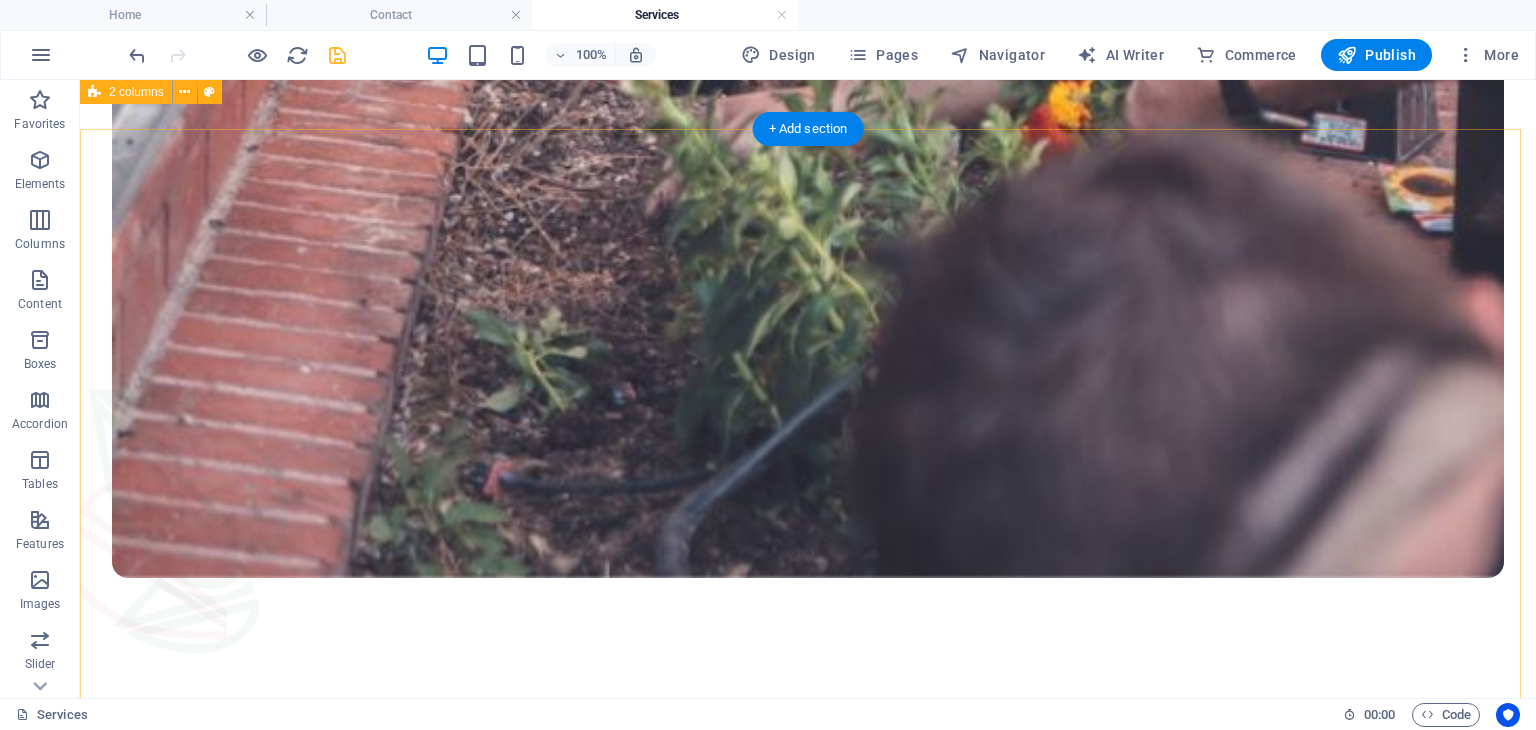 scroll, scrollTop: 1185, scrollLeft: 0, axis: vertical 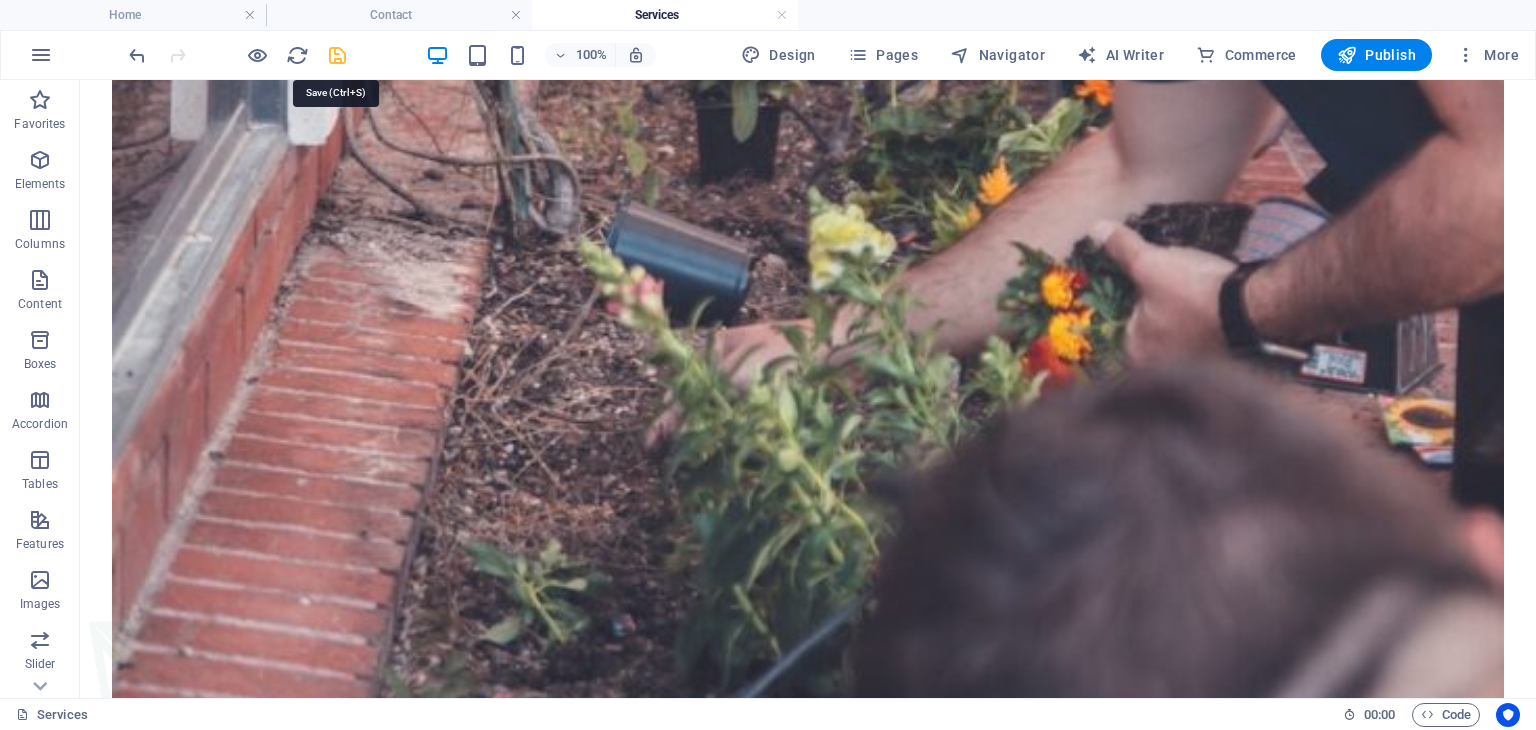 click at bounding box center (337, 55) 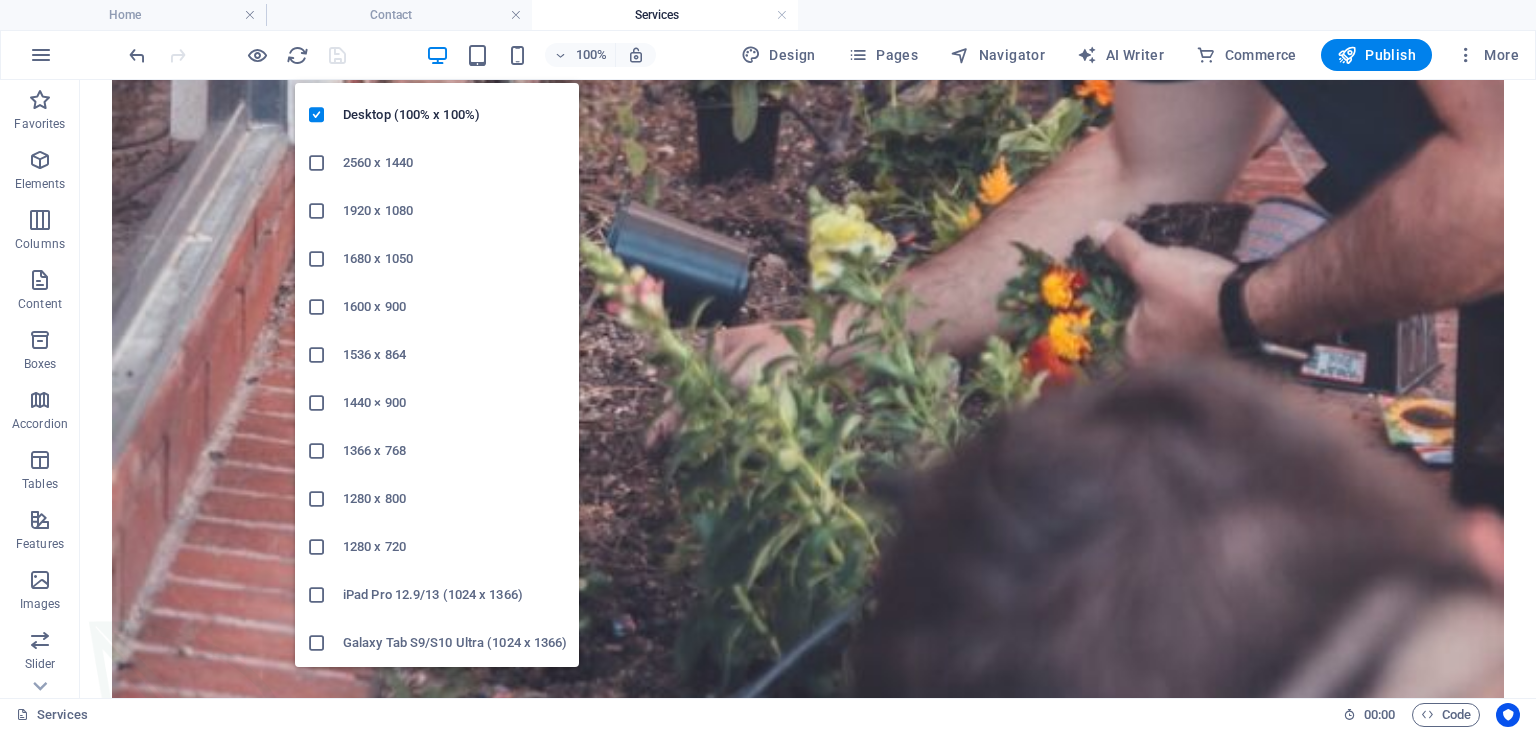 scroll, scrollTop: 40, scrollLeft: 0, axis: vertical 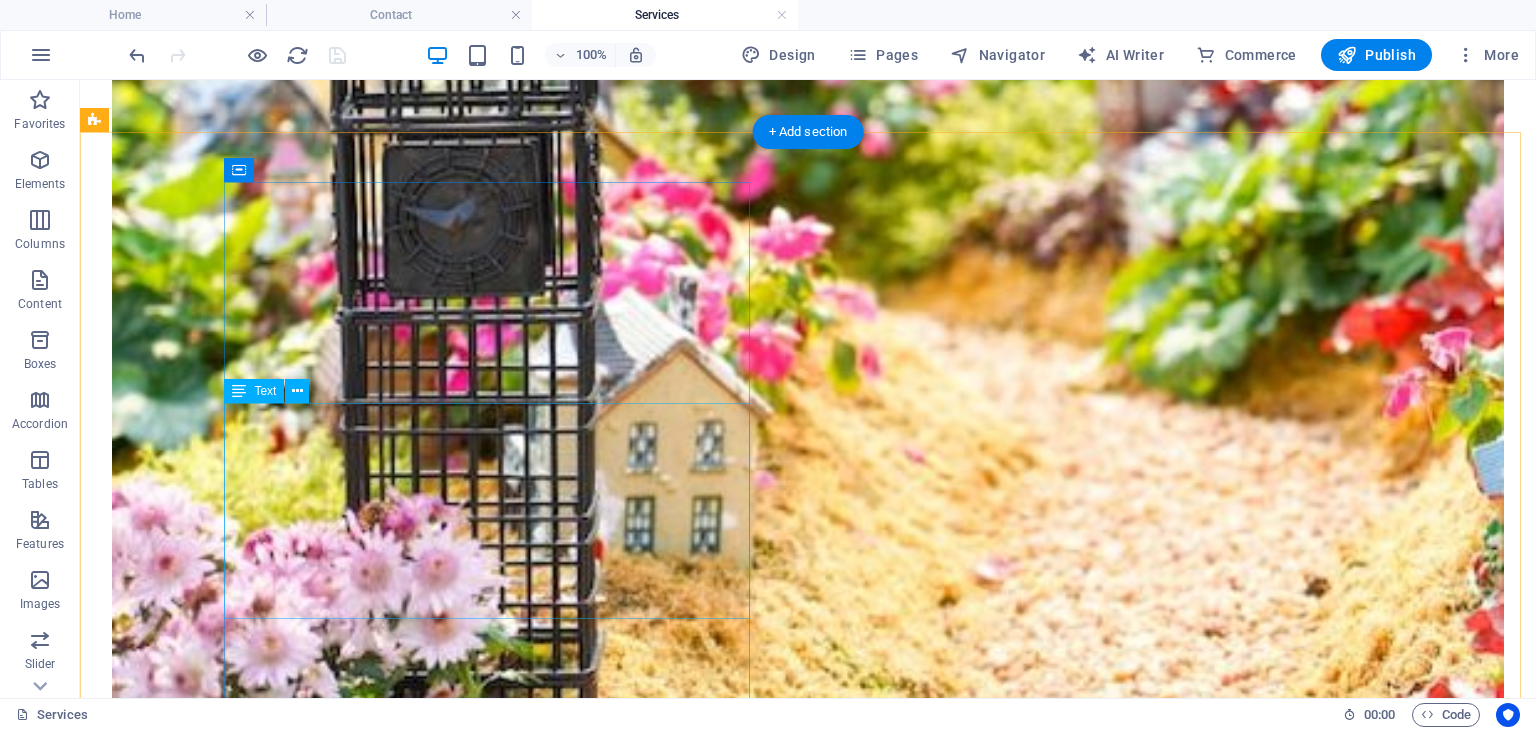 click on "Sed ut perspiciatis unde omnis iste natus error sit voluptatem accusantium doloremque laudantium, totam rem aperiam, eaquipsa quae ab illo inventore veritatis et quasi architecto beatae vitae dicta sunt explicabo. Nemo enim ipsam voluptatem quia voluptas sit. Sed ut perspiciatis unde omnis iste natus error sit voluptatem accusantium doloremque laudantium, totam rem aperiam, eaque ipsa qua." at bounding box center (808, 5181) 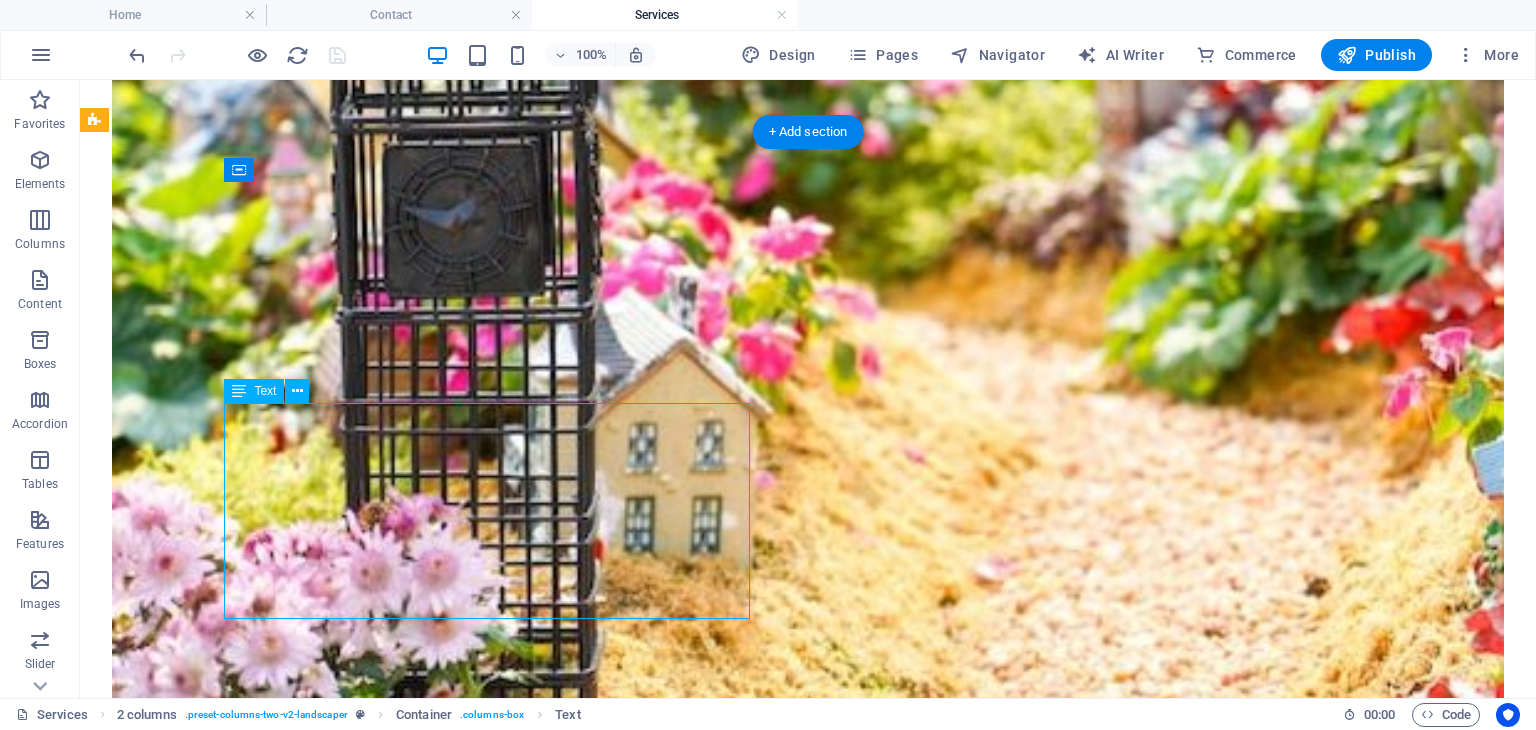 click on "Sed ut perspiciatis unde omnis iste natus error sit voluptatem accusantium doloremque laudantium, totam rem aperiam, eaquipsa quae ab illo inventore veritatis et quasi architecto beatae vitae dicta sunt explicabo. Nemo enim ipsam voluptatem quia voluptas sit. Sed ut perspiciatis unde omnis iste natus error sit voluptatem accusantium doloremque laudantium, totam rem aperiam, eaque ipsa qua." at bounding box center (808, 5181) 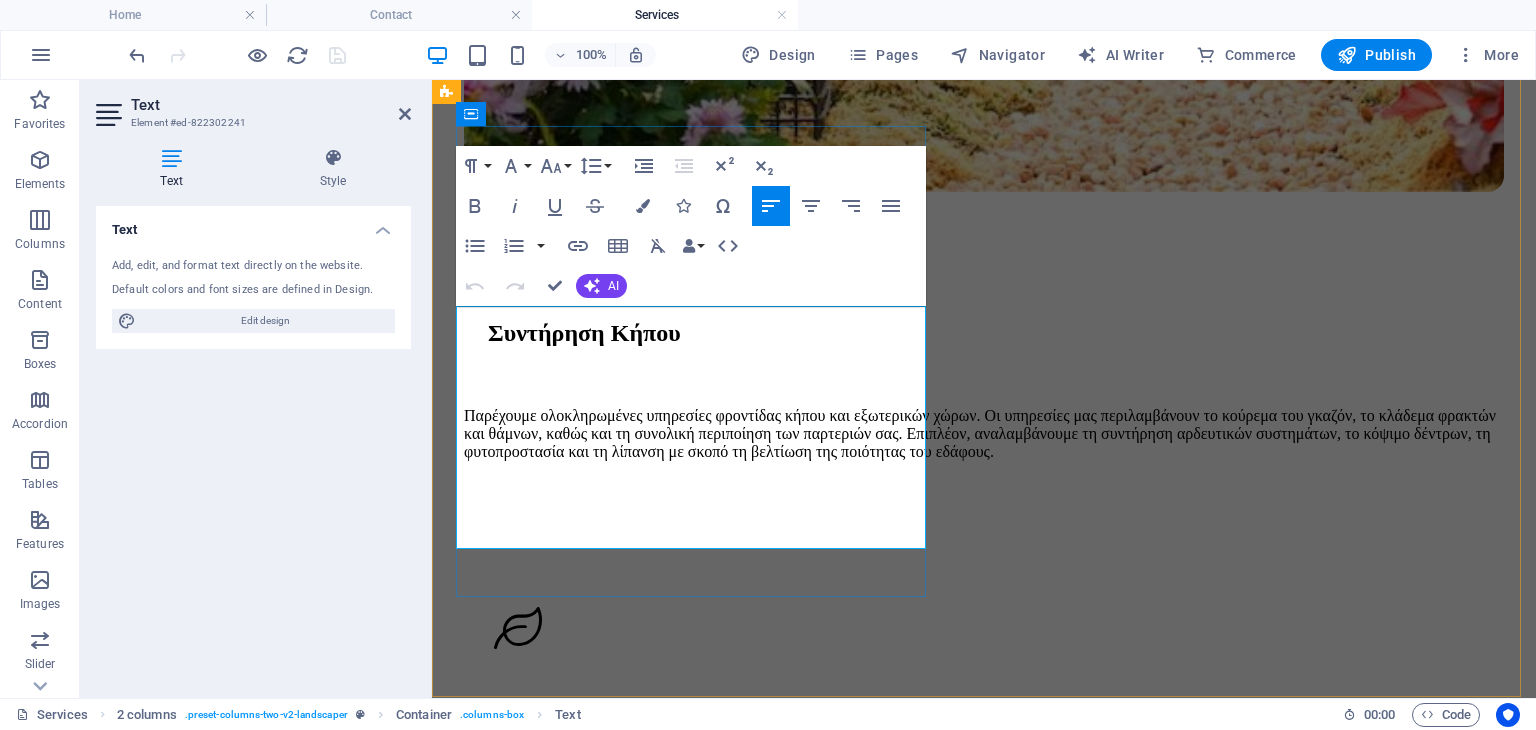 click on "Sed ut perspiciatis unde omnis iste natus error sit voluptatem accusantium doloremque laudantium, totam rem aperiam, eaquipsa quae ab illo inventore veritatis et quasi architecto beatae vitae dicta sunt explicabo. Nemo enim ipsam voluptatem quia voluptas sit. Sed ut perspiciatis unde omnis iste natus error sit voluptatem accusantium doloremque laudantium, totam rem aperiam, eaque ipsa qua." at bounding box center [984, 3820] 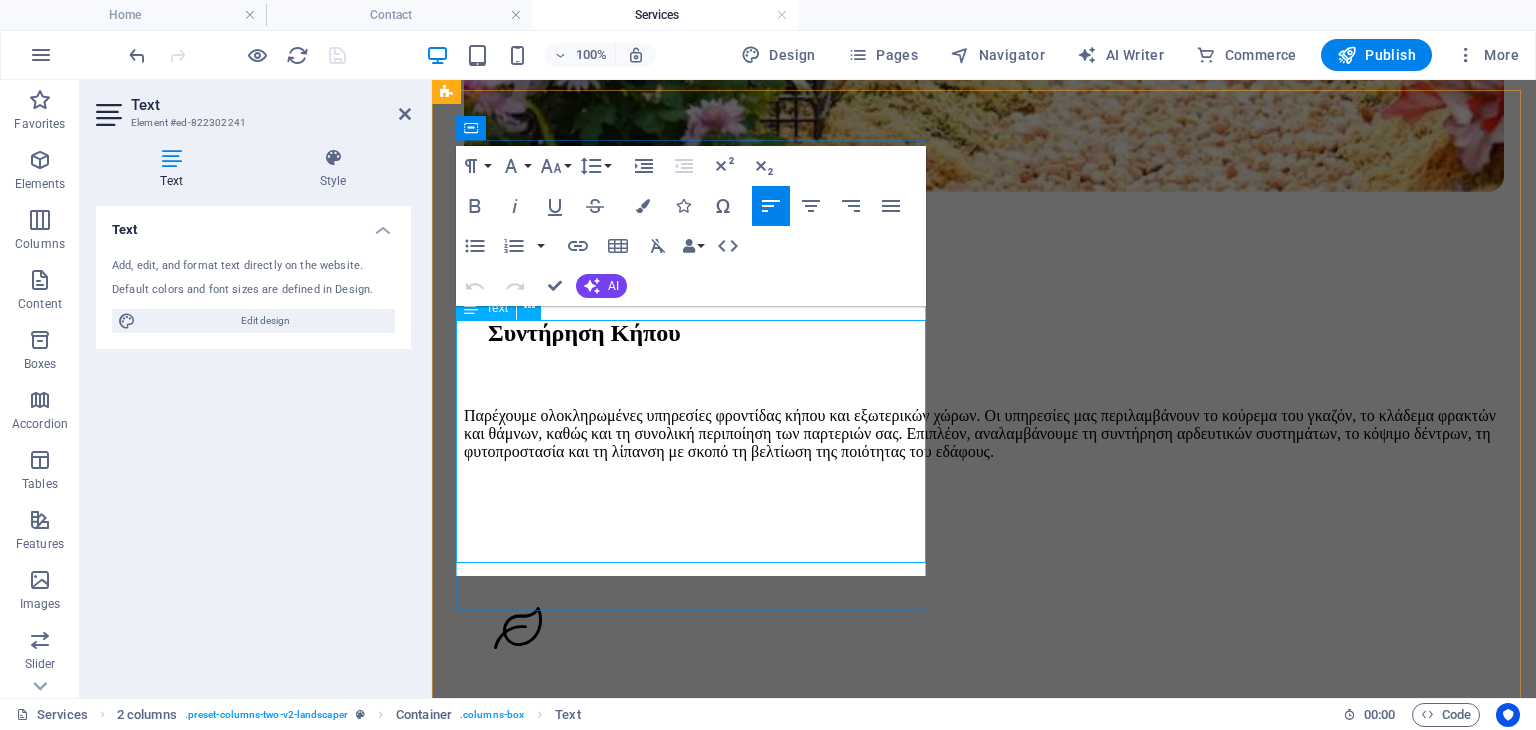scroll, scrollTop: 2703, scrollLeft: 0, axis: vertical 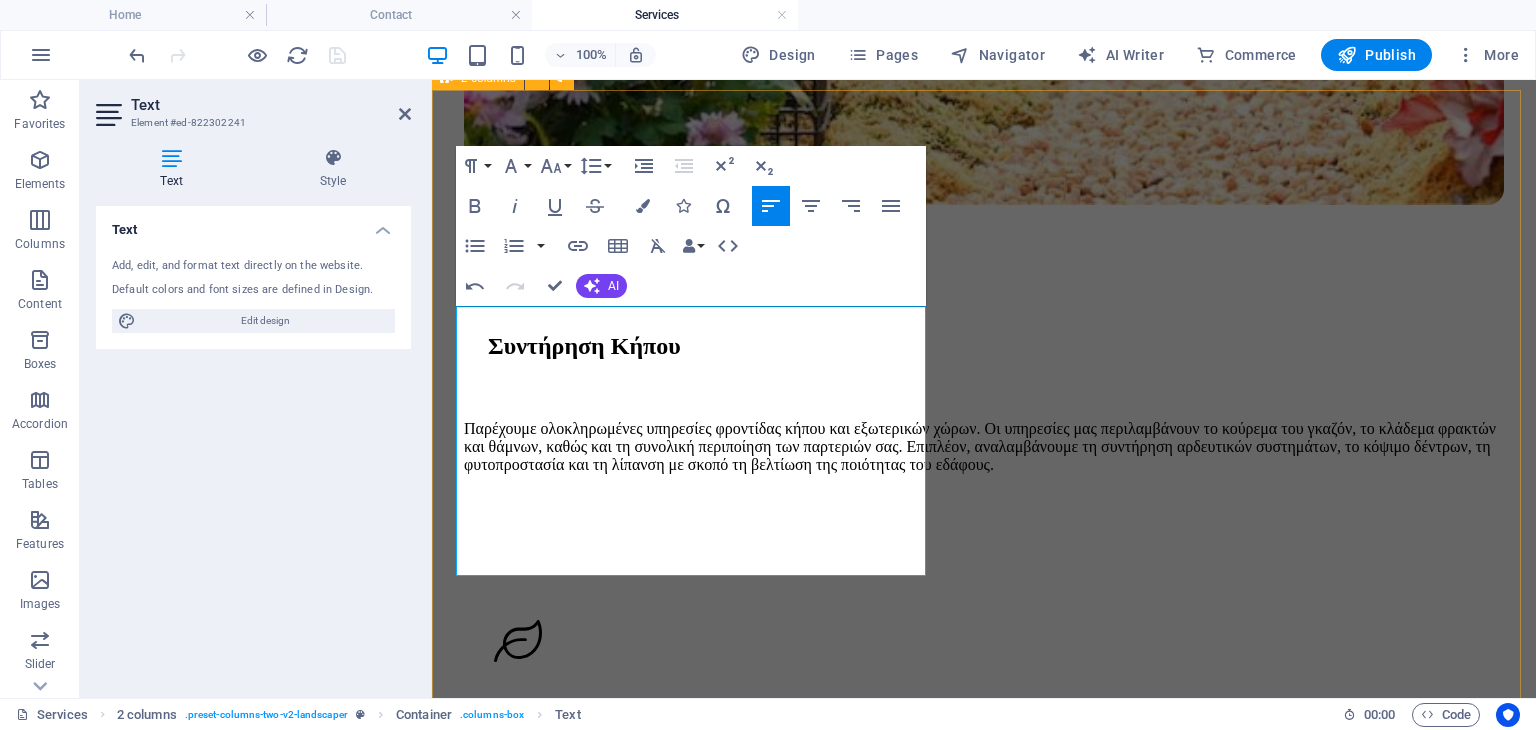 click on "Ongoing Maintenance Παρέχουμε υπηρεσίες συντήρησης για το αρδευτικό σας σύστημα, διασφαλίζοντας την εύρυθμη λειτουργία του. Αναλαμβάνουμε επίσης τον καθαρισμό οικοπέδων, απομακρύνοντας χόρτα και ανεπιθύμητα στοιχεία για τη διατήρηση ενός τακτοποιημένου χώρου. Επιπλέον, προσφέρουμε ολοκληρωμένη φυτοπροστασία για την πρόληψη και καταπολέμηση ασθενειών και εντόμων, προστατεύοντας έτσι τα φυτά σας." at bounding box center [984, 4265] 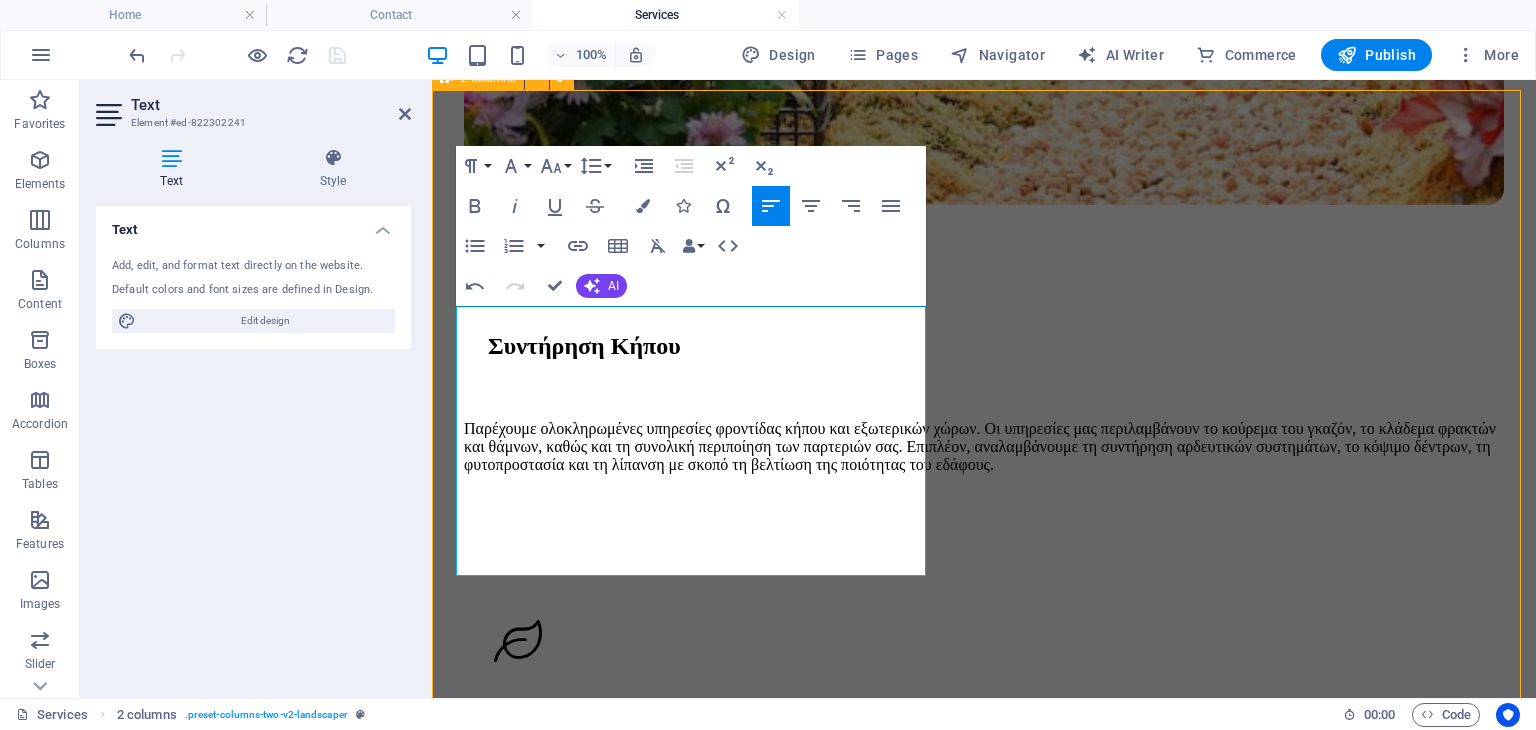 scroll, scrollTop: 2803, scrollLeft: 0, axis: vertical 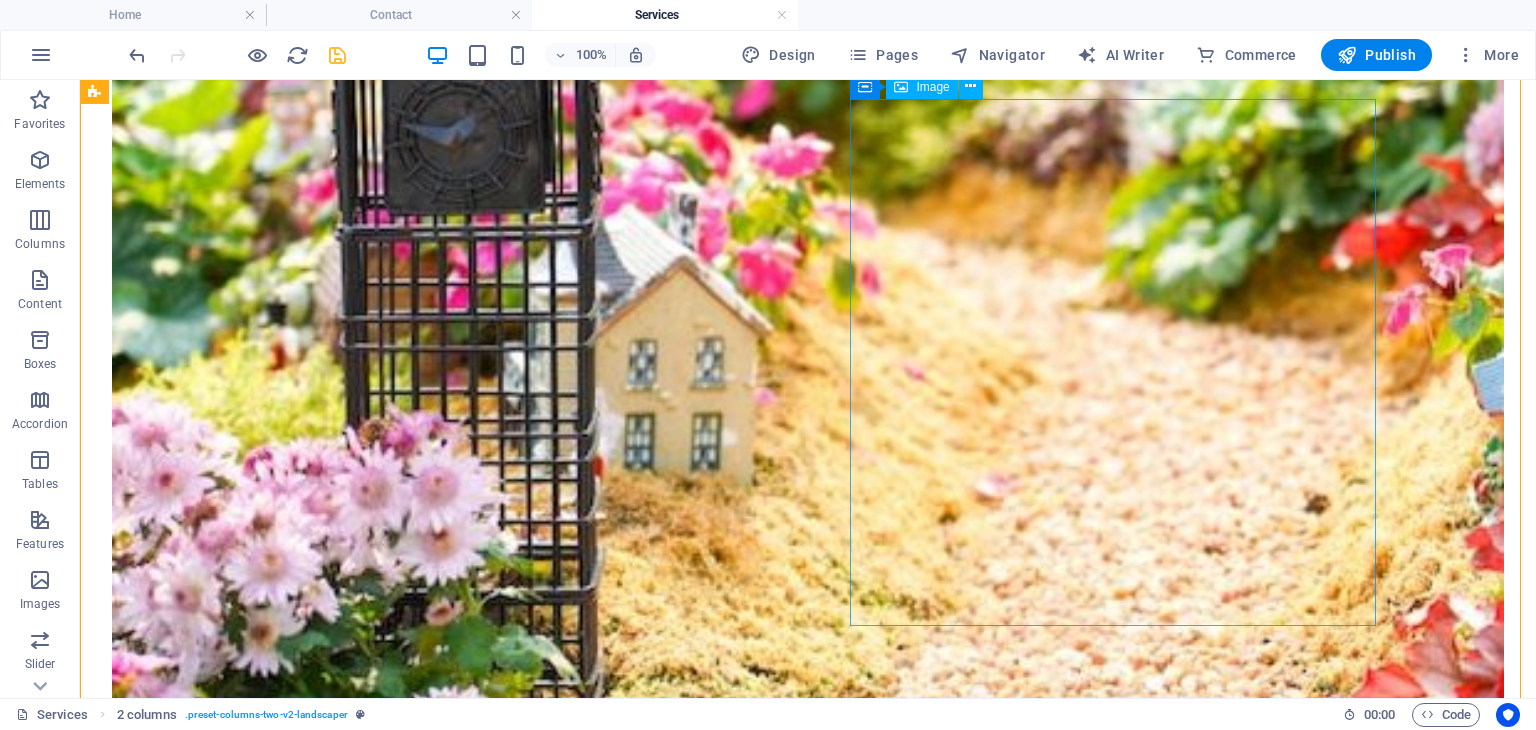 click at bounding box center (808, 5831) 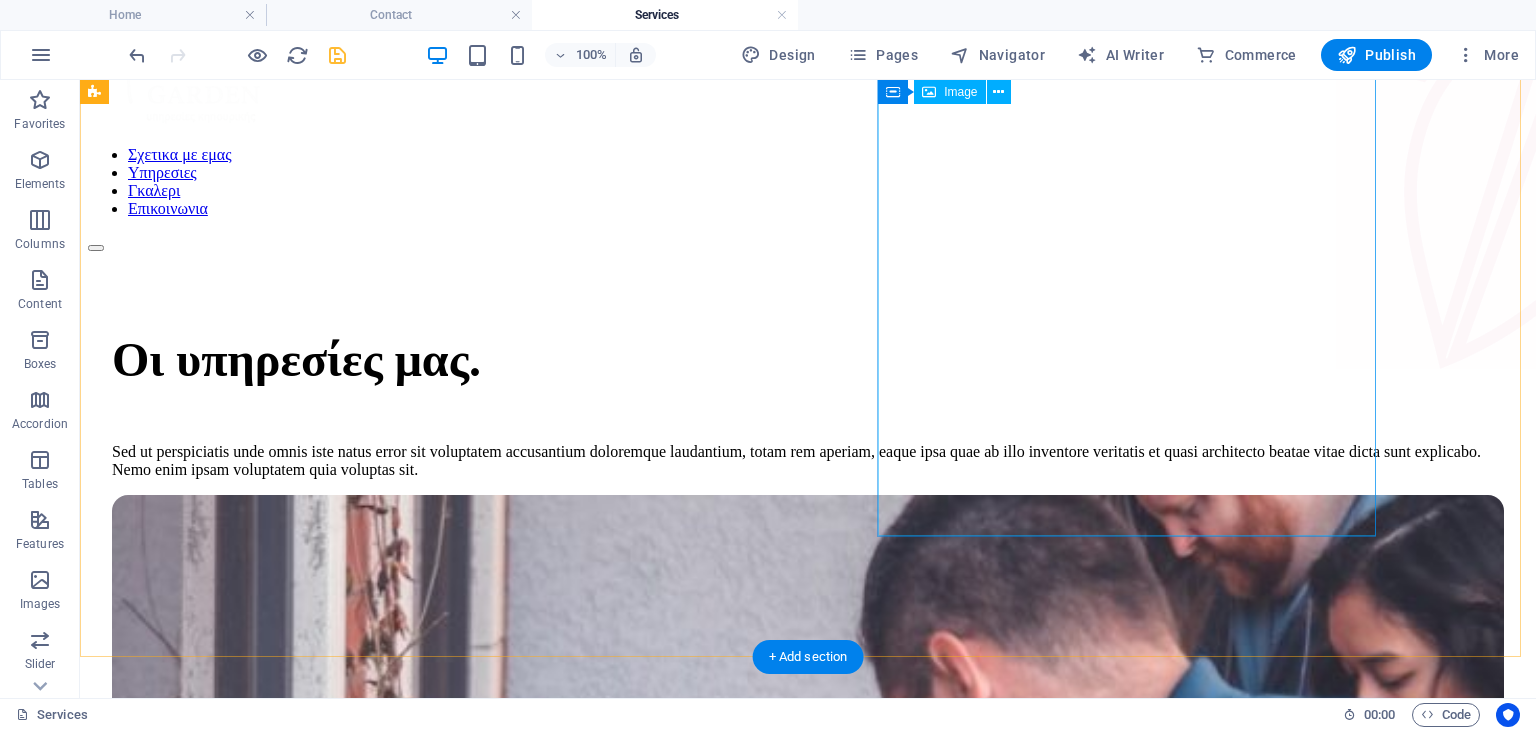 scroll, scrollTop: 0, scrollLeft: 0, axis: both 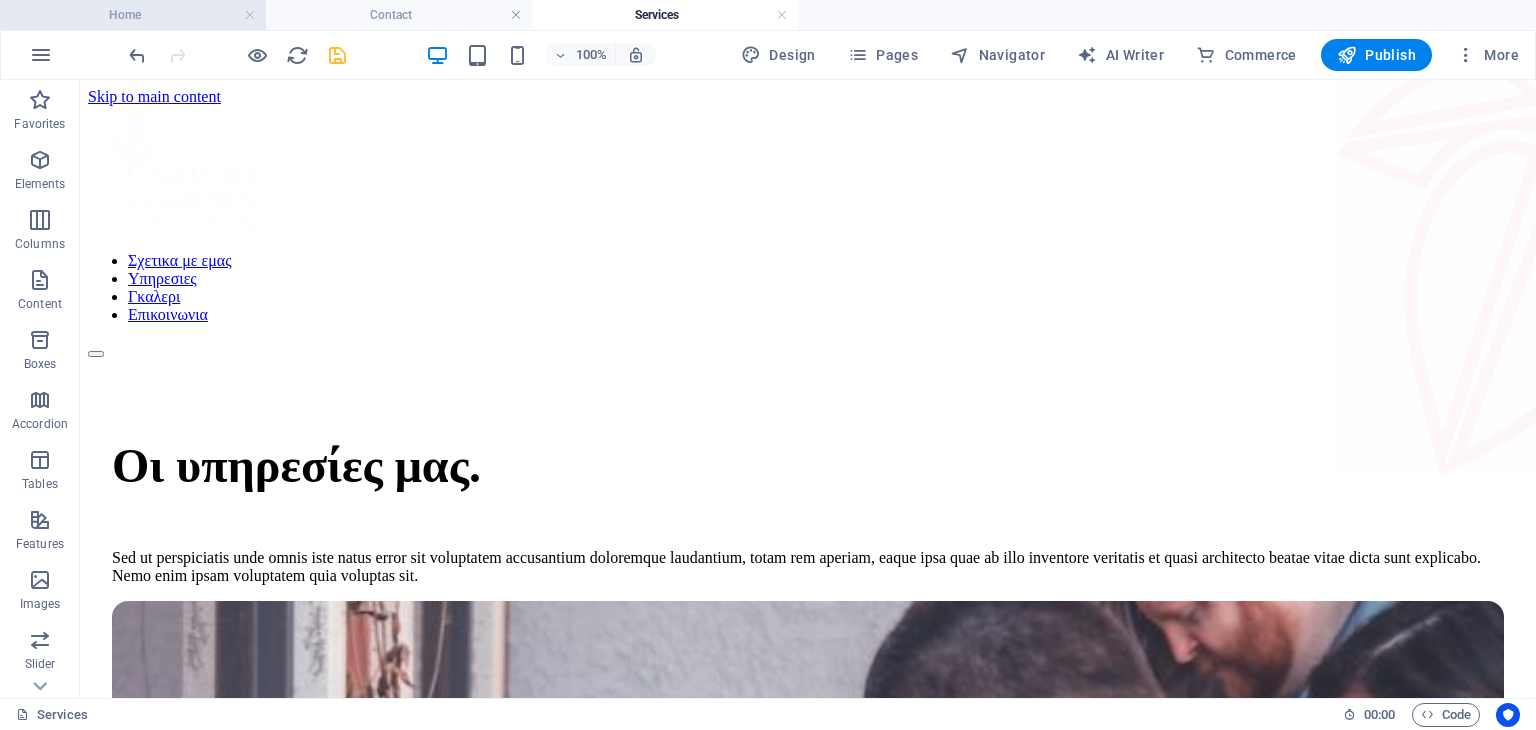 click on "Home" at bounding box center [133, 15] 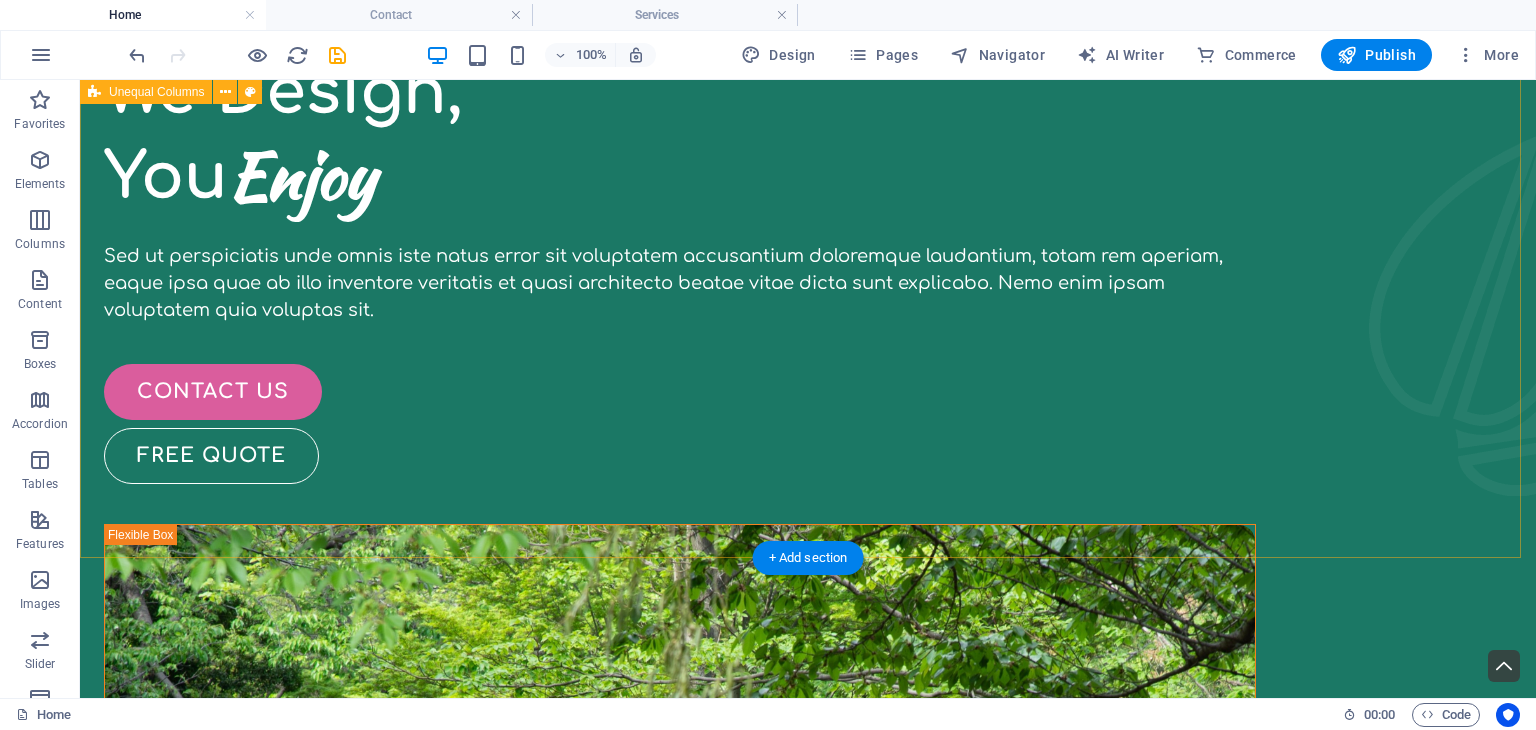 scroll, scrollTop: 6, scrollLeft: 0, axis: vertical 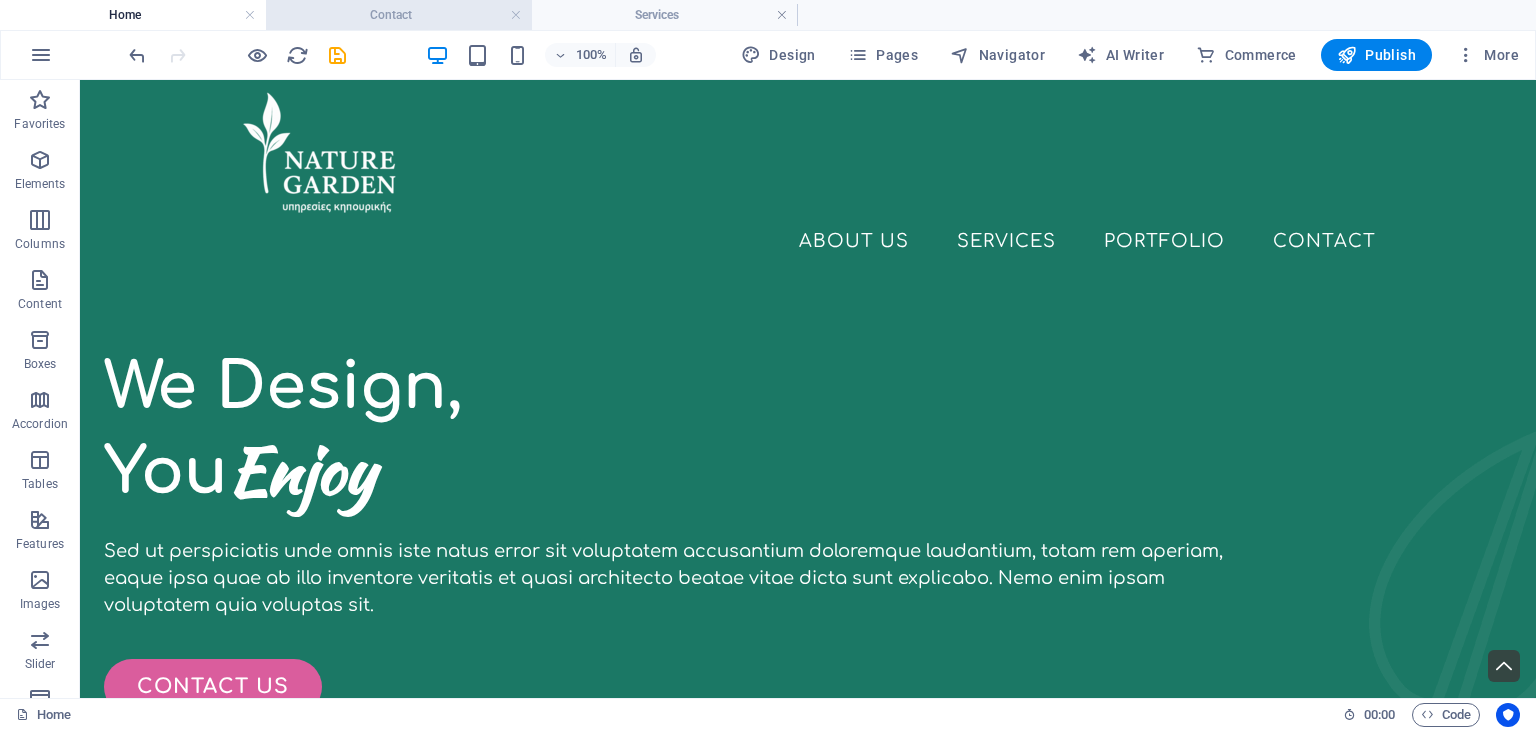 click on "Contact" at bounding box center (399, 15) 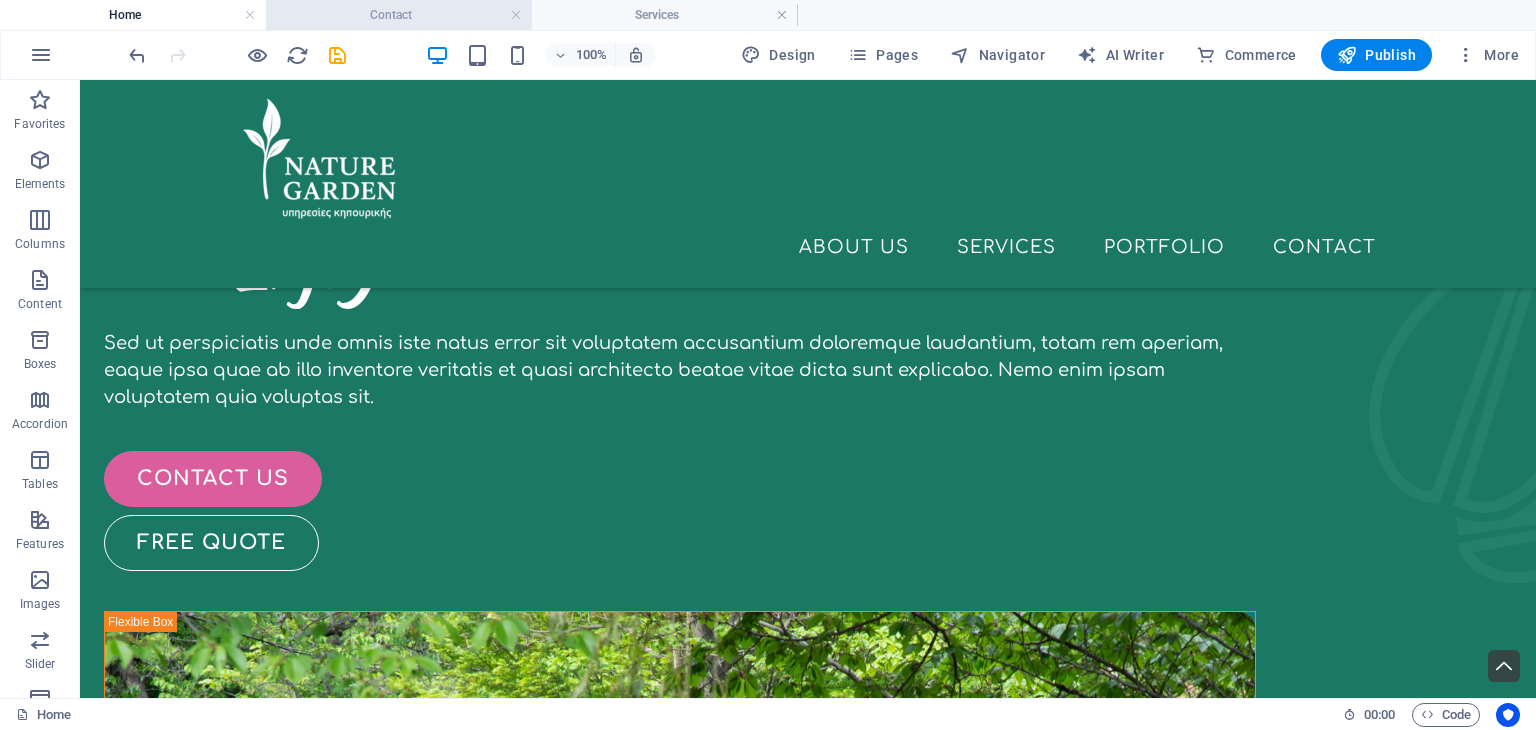 scroll, scrollTop: 804, scrollLeft: 0, axis: vertical 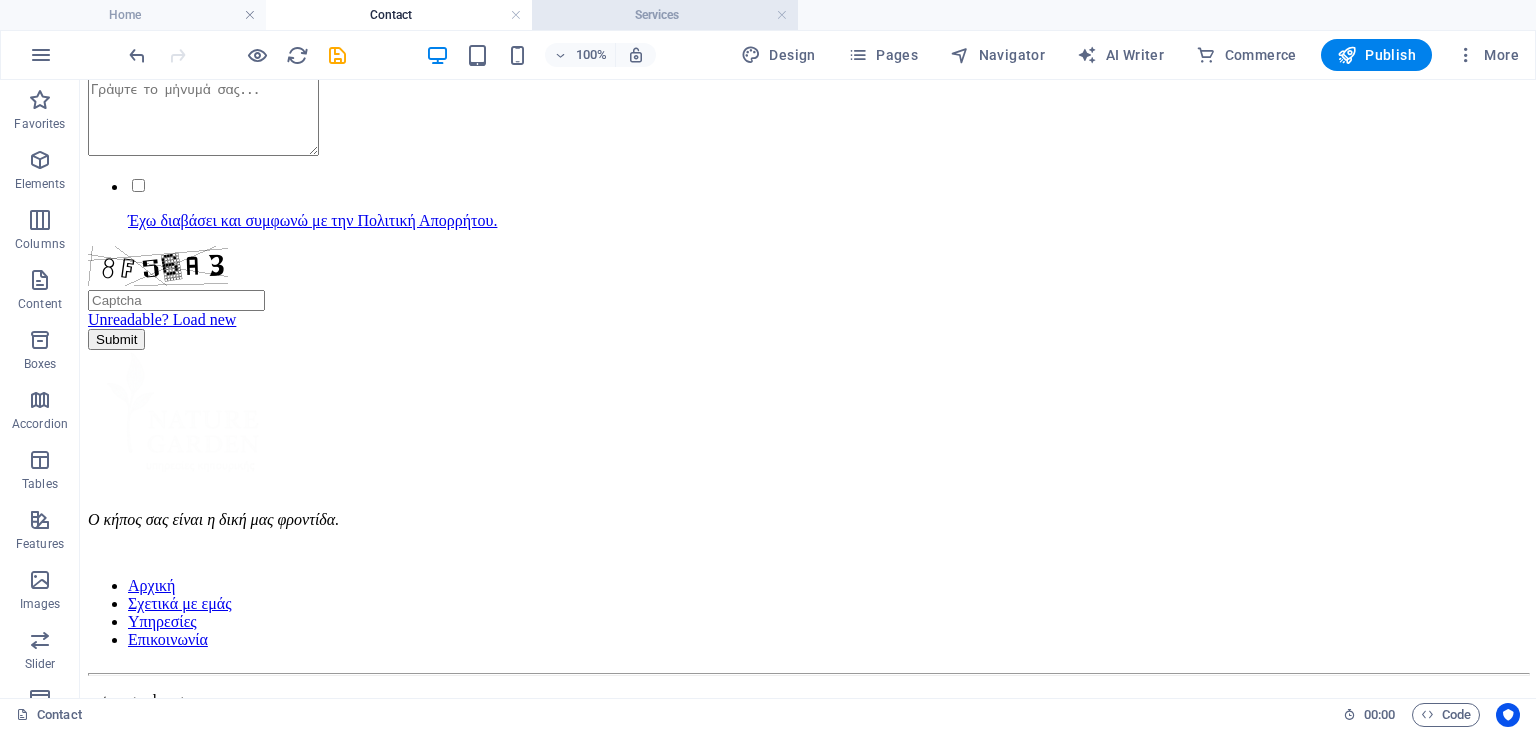 click on "Services" at bounding box center [665, 15] 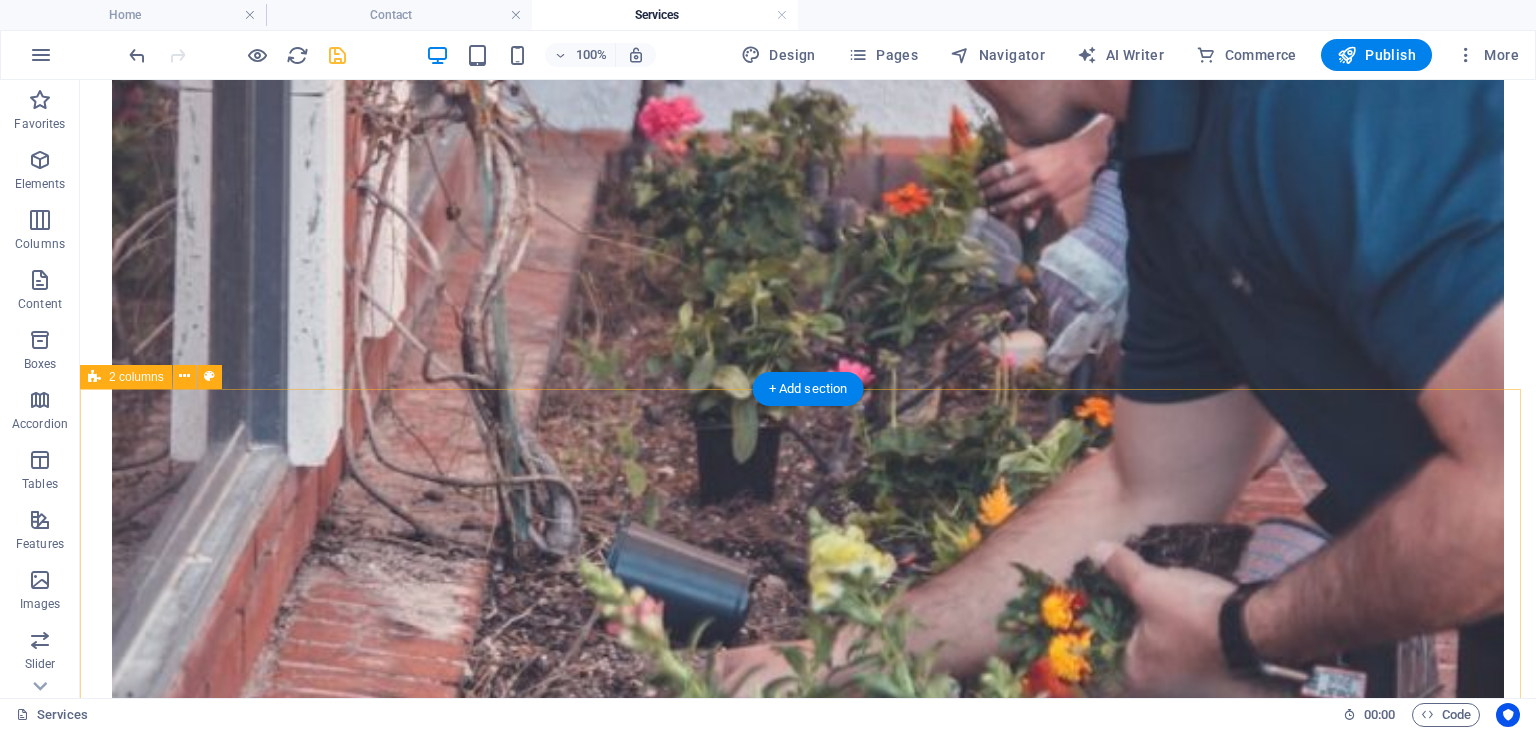 scroll, scrollTop: 868, scrollLeft: 0, axis: vertical 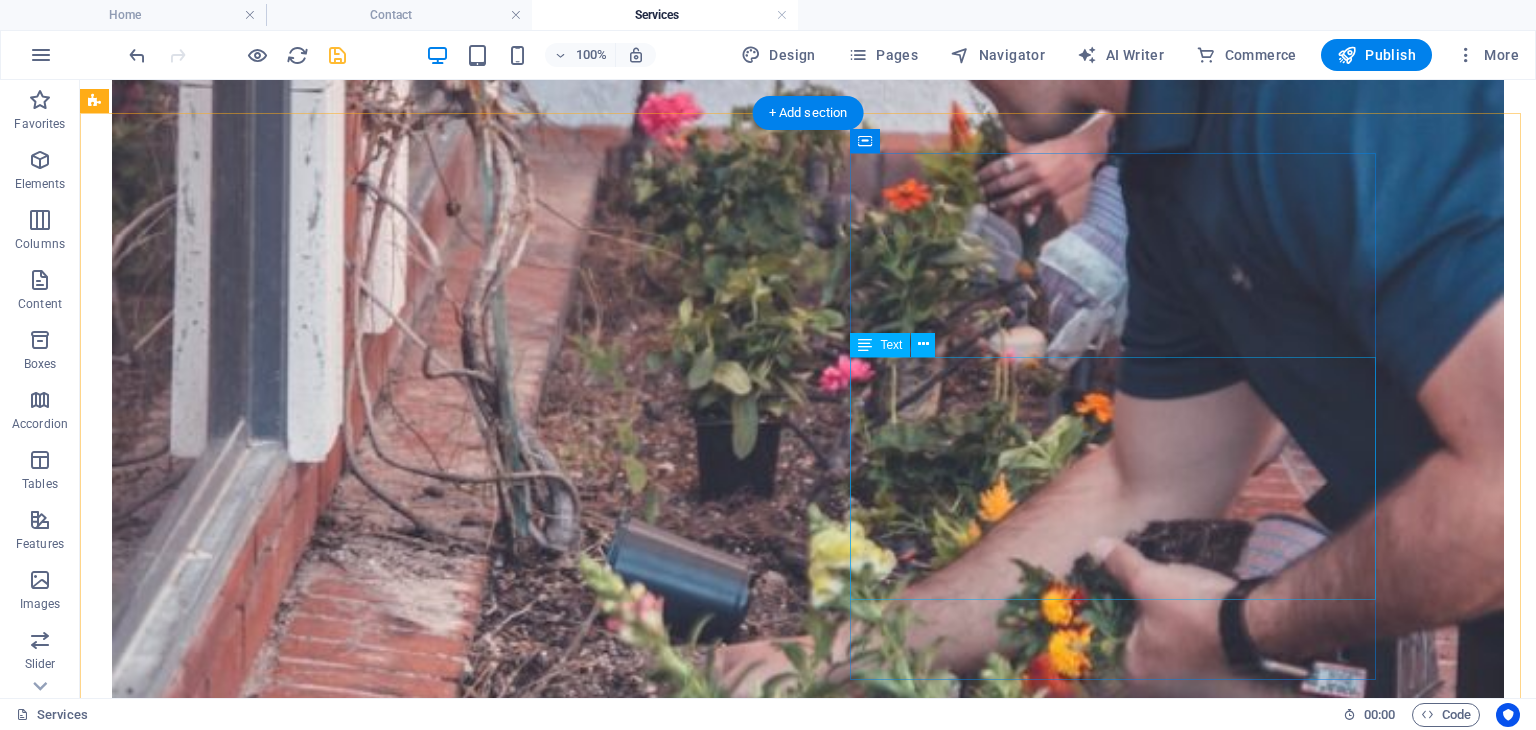 click on "Παρέχουμε ολοκληρωμένες υπηρεσίες φροντίδας κήπου και εξωτερικών χώρων. Οι υπηρεσίες μας περιλαμβάνουν το κούρεμα του γκαζόν, το κλάδεμα φρακτών και θάμνων, καθώς και τη συνολική περιποίηση των παρτεριών σας. Επιπλέον, αναλαμβάνουμε τη συντήρηση αρδευτικών συστημάτων, το κόψιμο δέντρων, τη φυτοπροστασία και τη λίπανση με σκοπό τη βελτίωση της ποιότητας του εδάφους." at bounding box center [808, 2978] 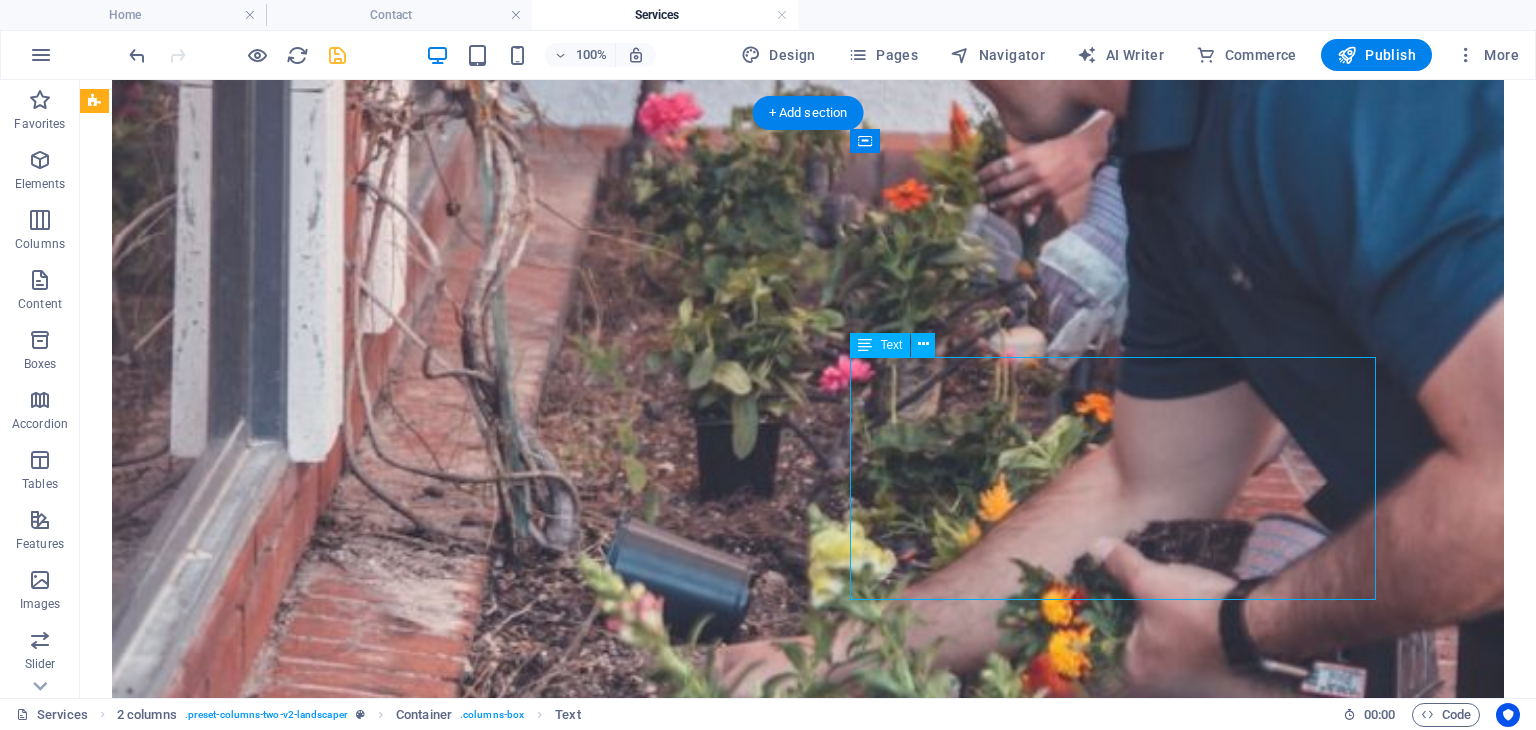 click on "Παρέχουμε ολοκληρωμένες υπηρεσίες φροντίδας κήπου και εξωτερικών χώρων. Οι υπηρεσίες μας περιλαμβάνουν το κούρεμα του γκαζόν, το κλάδεμα φρακτών και θάμνων, καθώς και τη συνολική περιποίηση των παρτεριών σας. Επιπλέον, αναλαμβάνουμε τη συντήρηση αρδευτικών συστημάτων, το κόψιμο δέντρων, τη φυτοπροστασία και τη λίπανση με σκοπό τη βελτίωση της ποιότητας του εδάφους." at bounding box center (808, 2978) 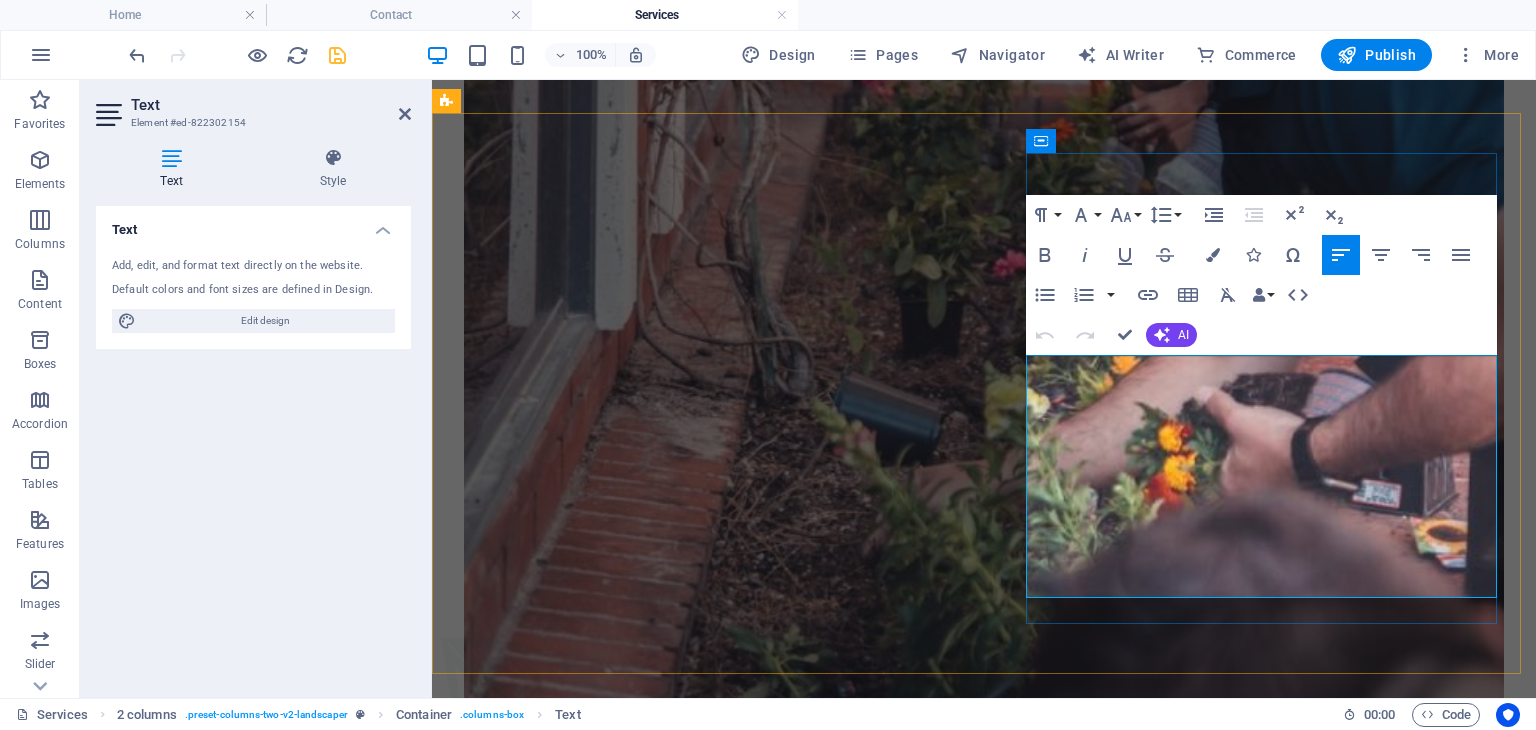 click on "Παρέχουμε ολοκληρωμένες υπηρεσίες φροντίδας κήπου και εξωτερικών χώρων. Οι υπηρεσίες μας περιλαμβάνουν το κούρεμα του γκαζόν, το κλάδεμα φρακτών και θάμνων, καθώς και τη συνολική περιποίηση των παρτεριών σας. Επιπλέον, αναλαμβάνουμε τη συντήρηση αρδευτικών συστημάτων, το κόψιμο δέντρων, τη φυτοπροστασία και τη λίπανση με σκοπό τη βελτίωση της ποιότητας του εδάφους." at bounding box center [984, 2334] 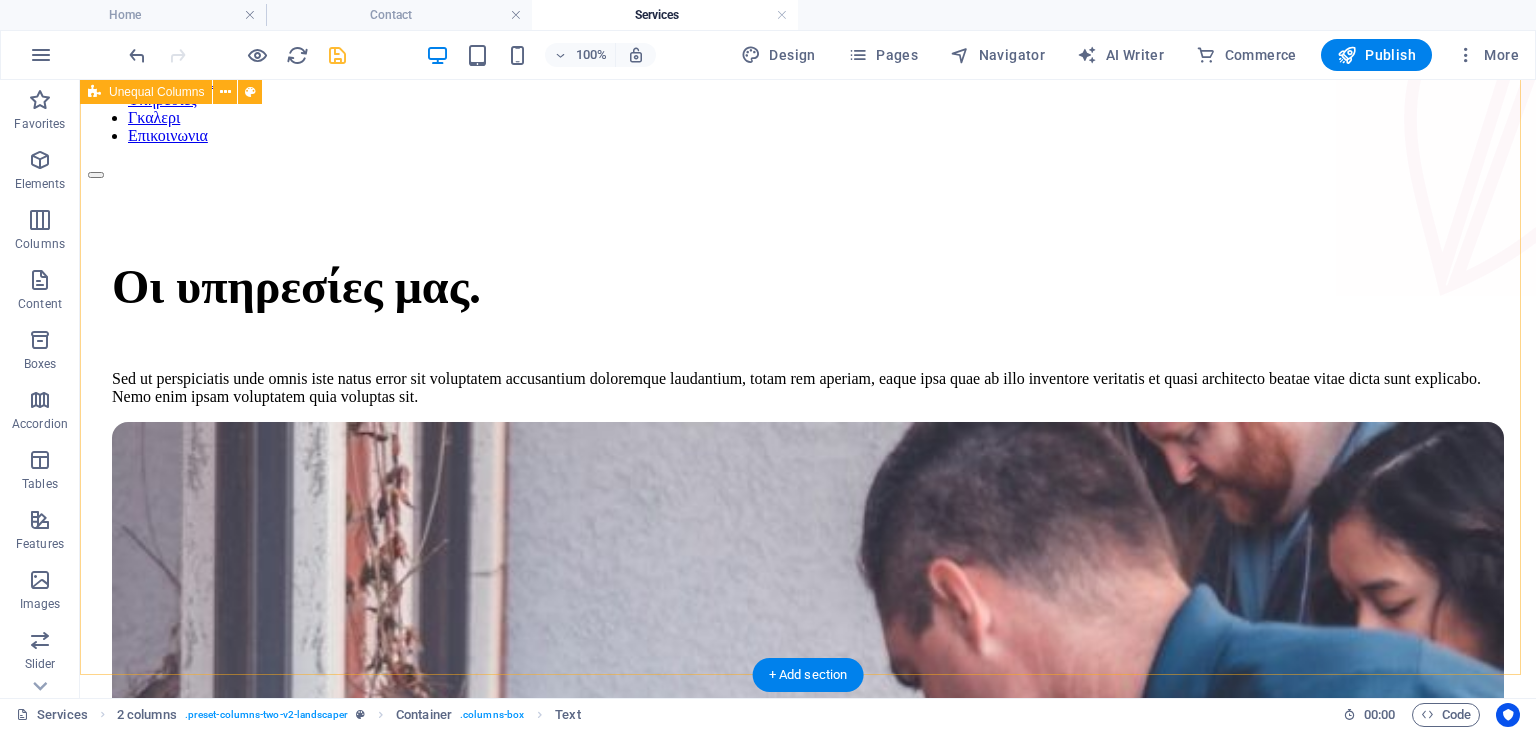 scroll, scrollTop: 177, scrollLeft: 0, axis: vertical 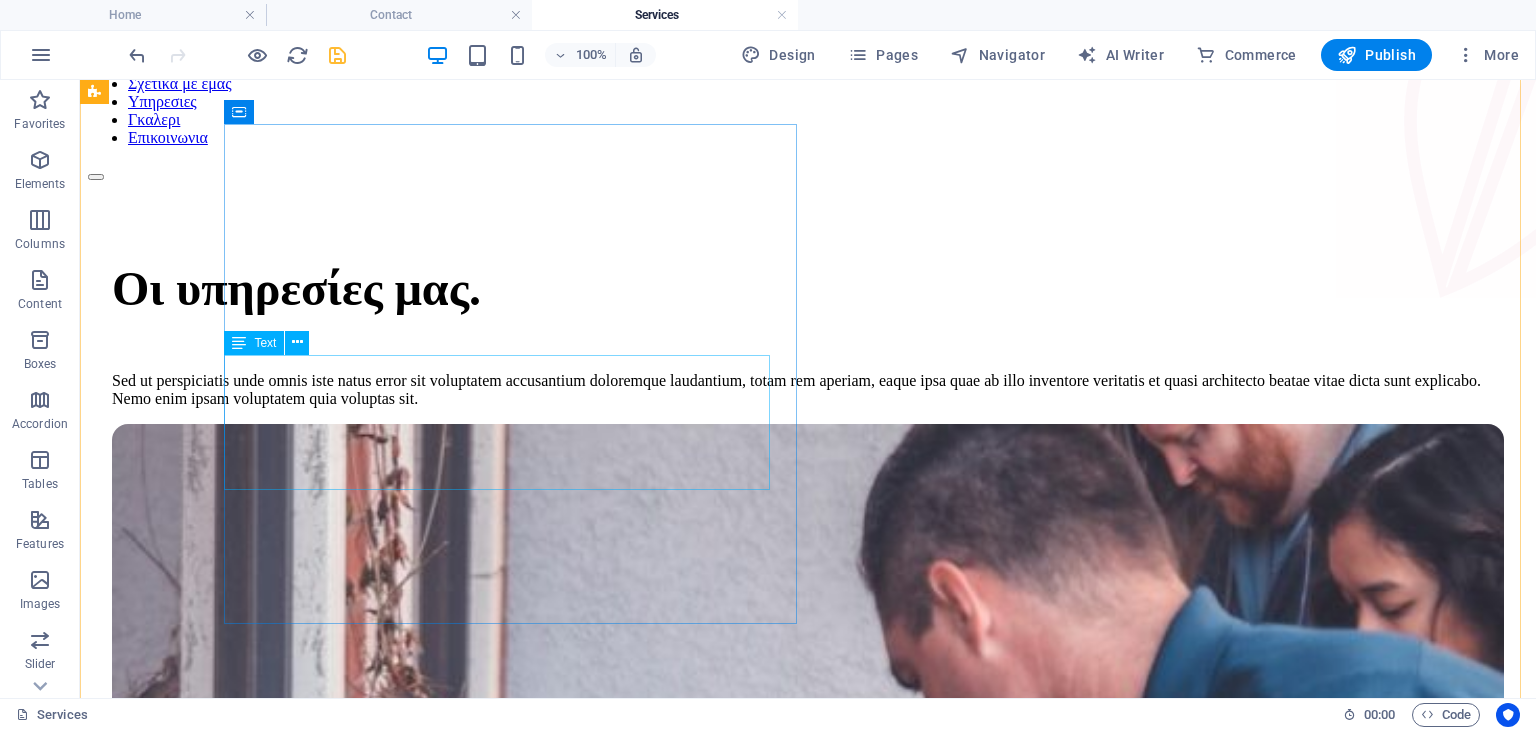 click on "Sed ut perspiciatis unde omnis iste natus error sit voluptatem accusantium doloremque laudantium, totam rem aperiam, eaque ipsa quae ab illo inventore veritatis et quasi architecto beatae vitae dicta sunt explicabo. Nemo enim ipsam voluptatem quia voluptas sit." at bounding box center (808, 390) 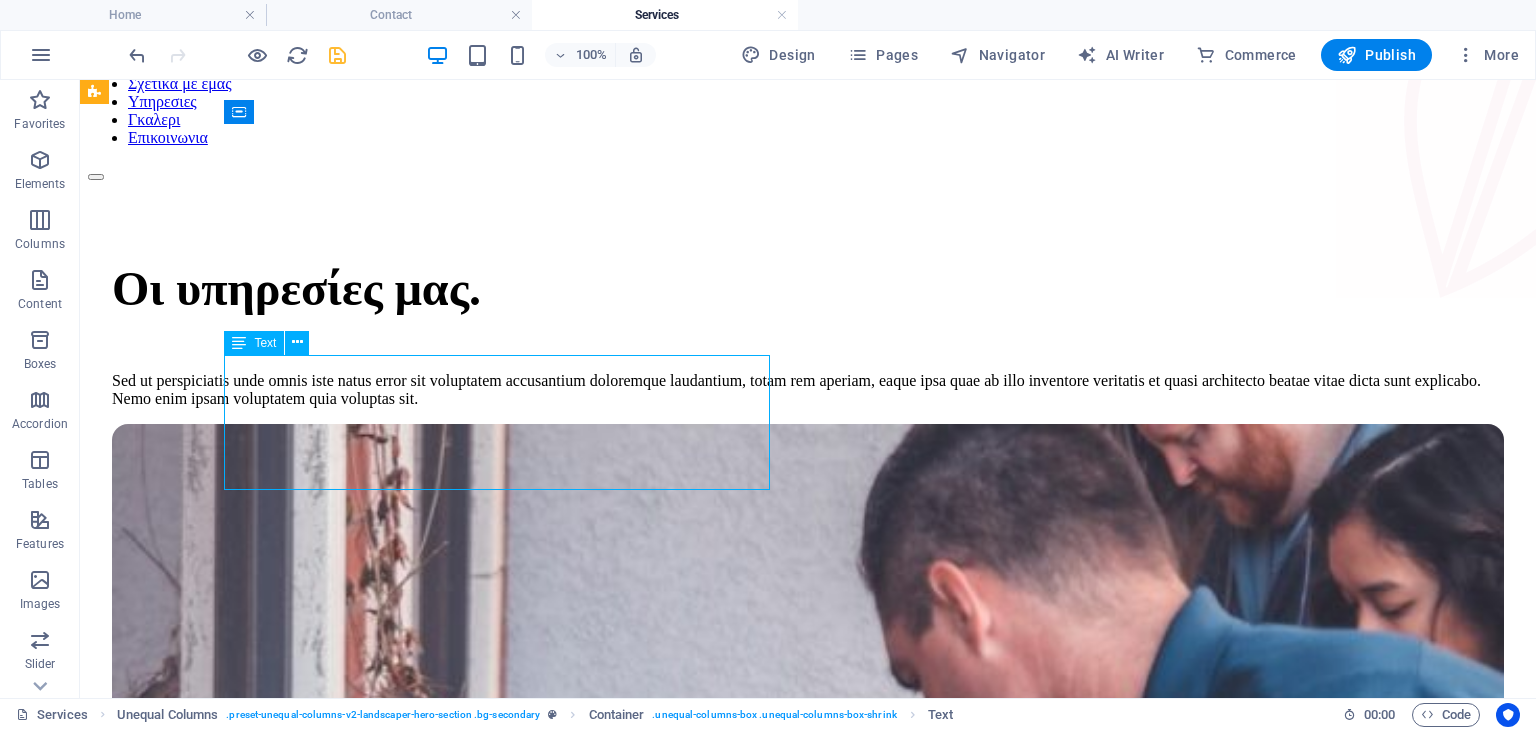 click on "Sed ut perspiciatis unde omnis iste natus error sit voluptatem accusantium doloremque laudantium, totam rem aperiam, eaque ipsa quae ab illo inventore veritatis et quasi architecto beatae vitae dicta sunt explicabo. Nemo enim ipsam voluptatem quia voluptas sit." at bounding box center (808, 390) 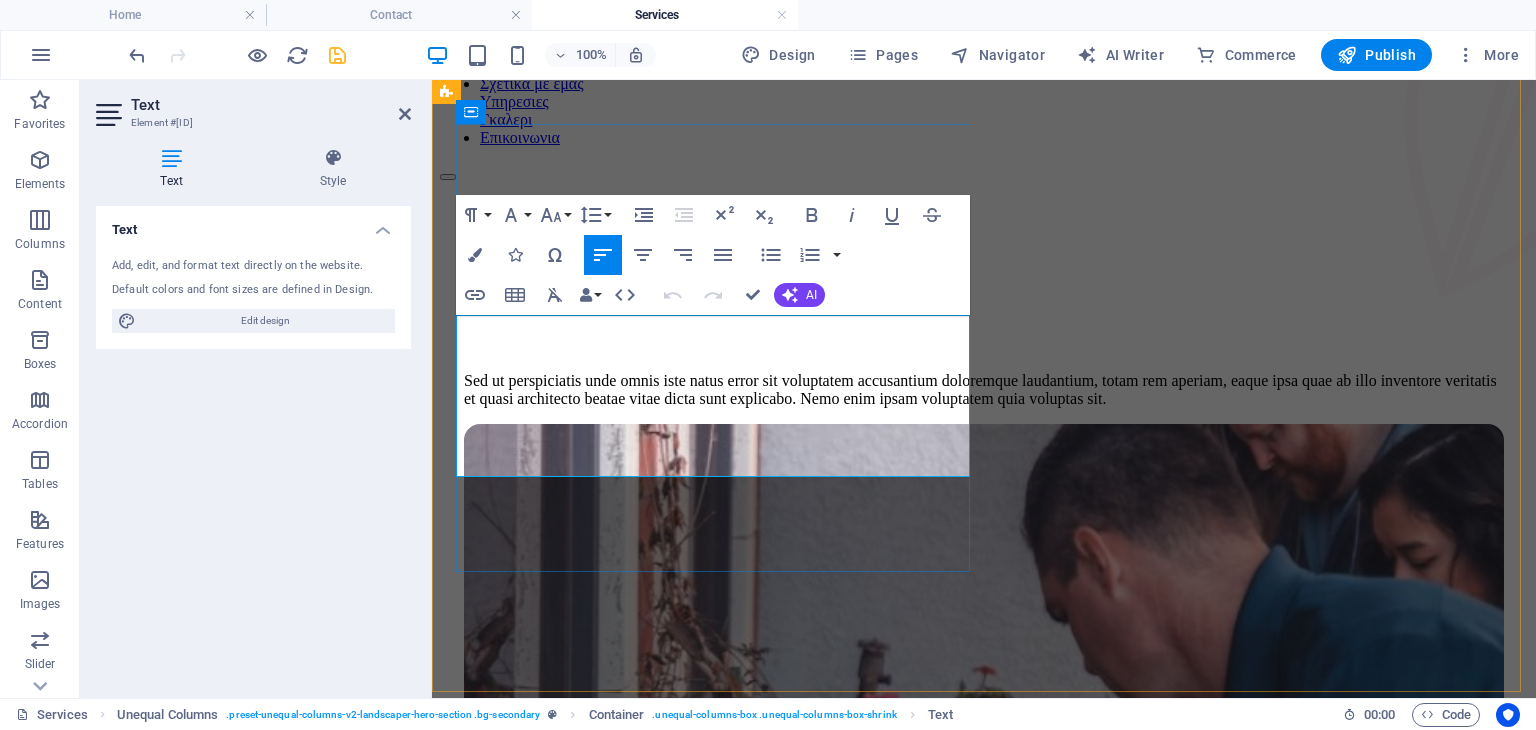 click on "Sed ut perspiciatis unde omnis iste natus error sit voluptatem accusantium doloremque laudantium, totam rem aperiam, eaque ipsa quae ab illo inventore veritatis et quasi architecto beatae vitae dicta sunt explicabo. Nemo enim ipsam voluptatem quia voluptas sit." at bounding box center (984, 390) 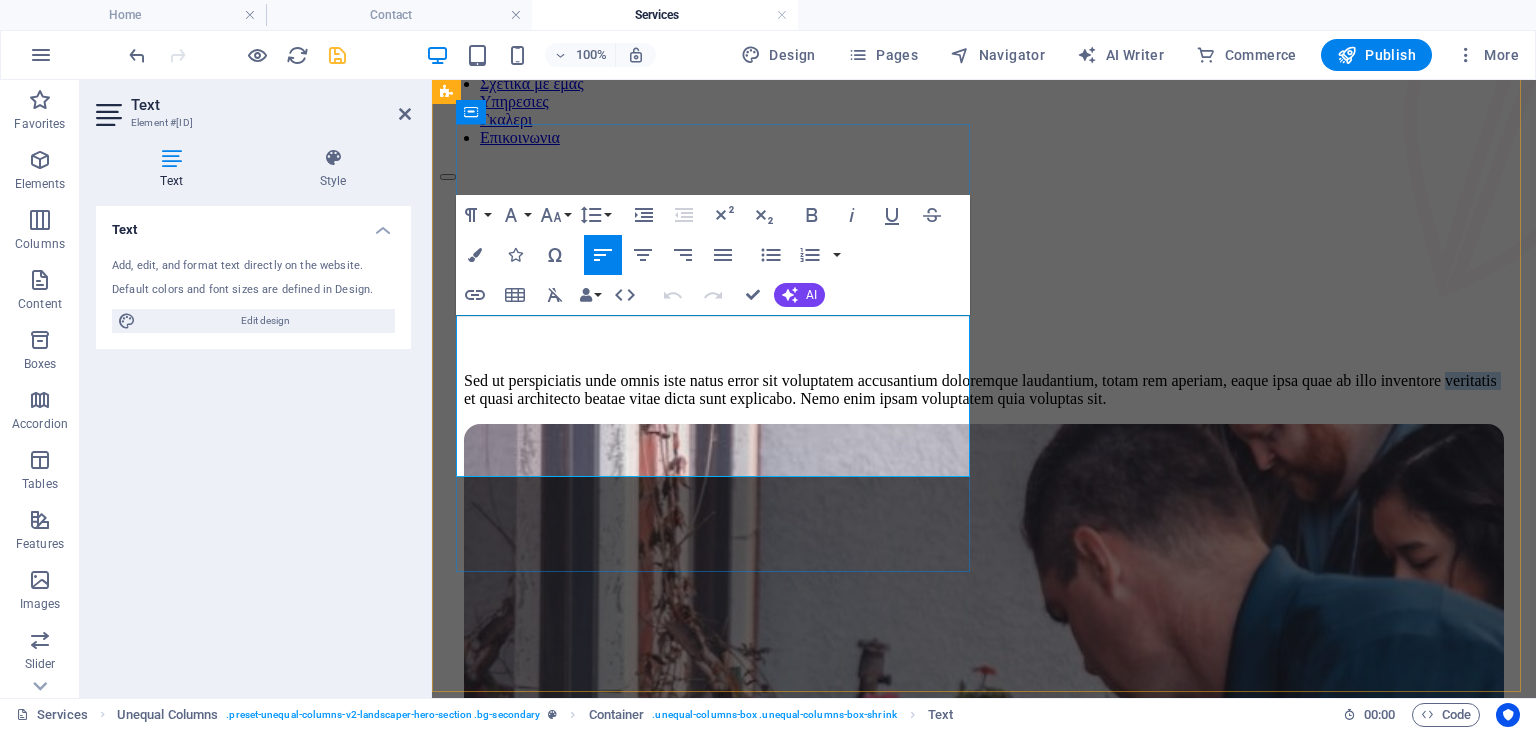 click on "Sed ut perspiciatis unde omnis iste natus error sit voluptatem accusantium doloremque laudantium, totam rem aperiam, eaque ipsa quae ab illo inventore veritatis et quasi architecto beatae vitae dicta sunt explicabo. Nemo enim ipsam voluptatem quia voluptas sit." at bounding box center [984, 390] 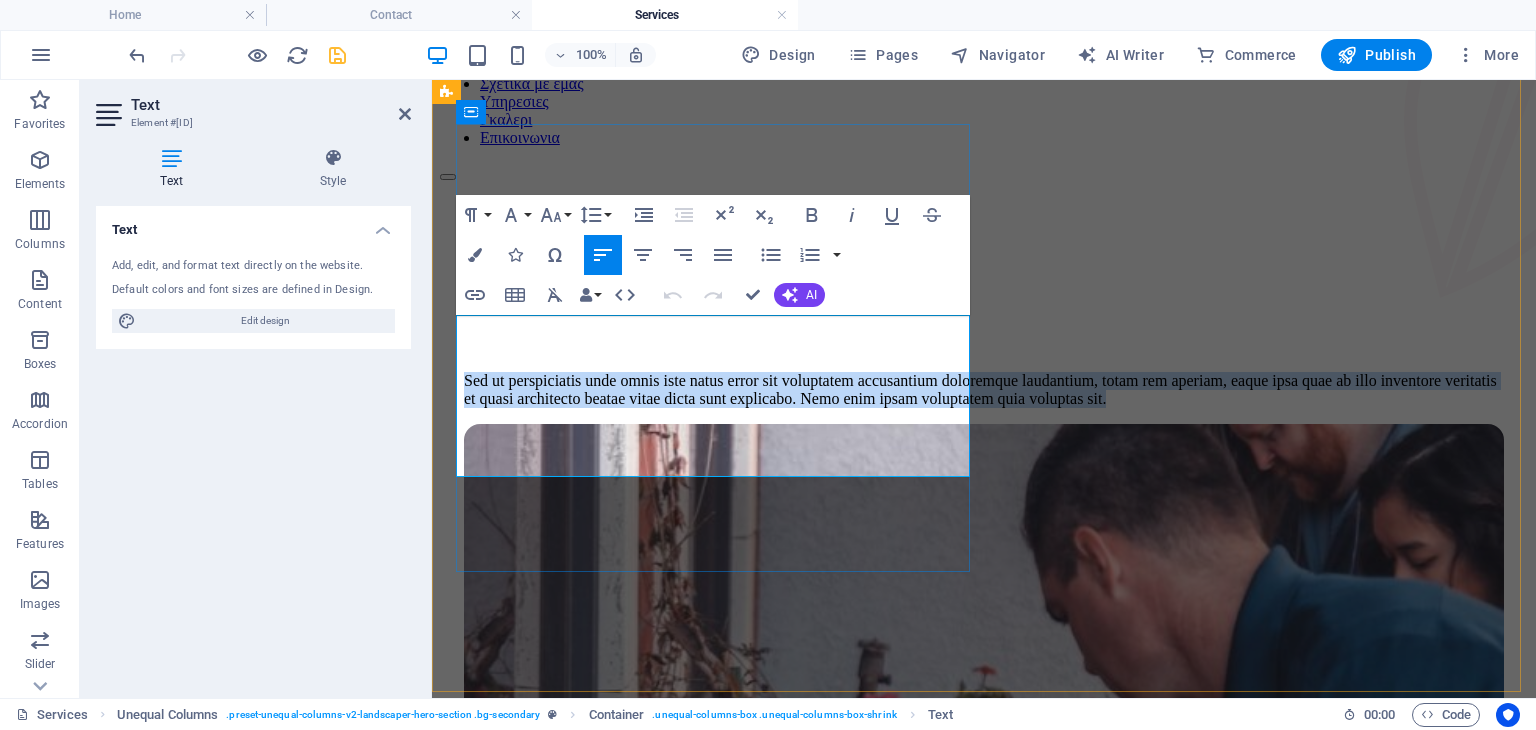 click on "Sed ut perspiciatis unde omnis iste natus error sit voluptatem accusantium doloremque laudantium, totam rem aperiam, eaque ipsa quae ab illo inventore veritatis et quasi architecto beatae vitae dicta sunt explicabo. Nemo enim ipsam voluptatem quia voluptas sit." at bounding box center (984, 390) 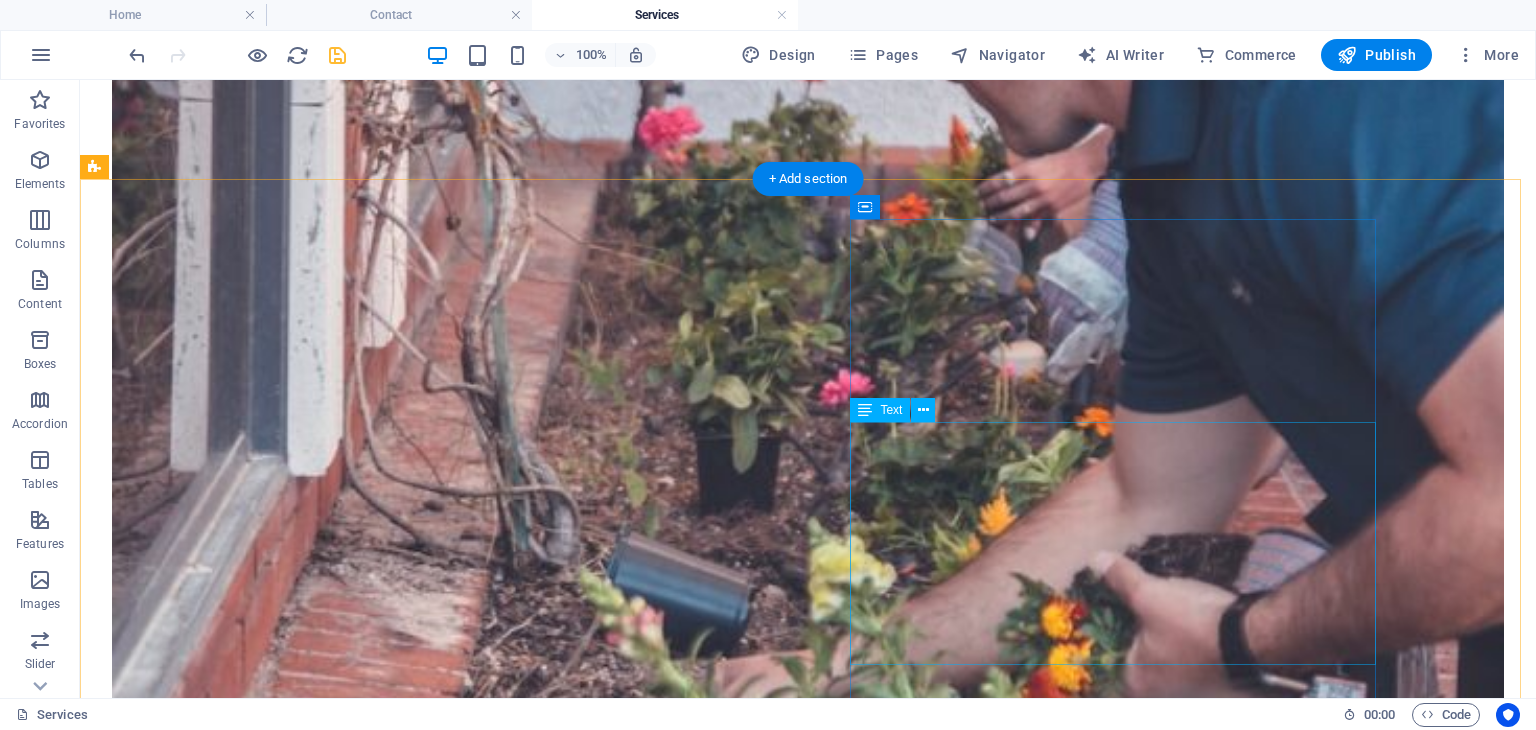 scroll, scrollTop: 855, scrollLeft: 0, axis: vertical 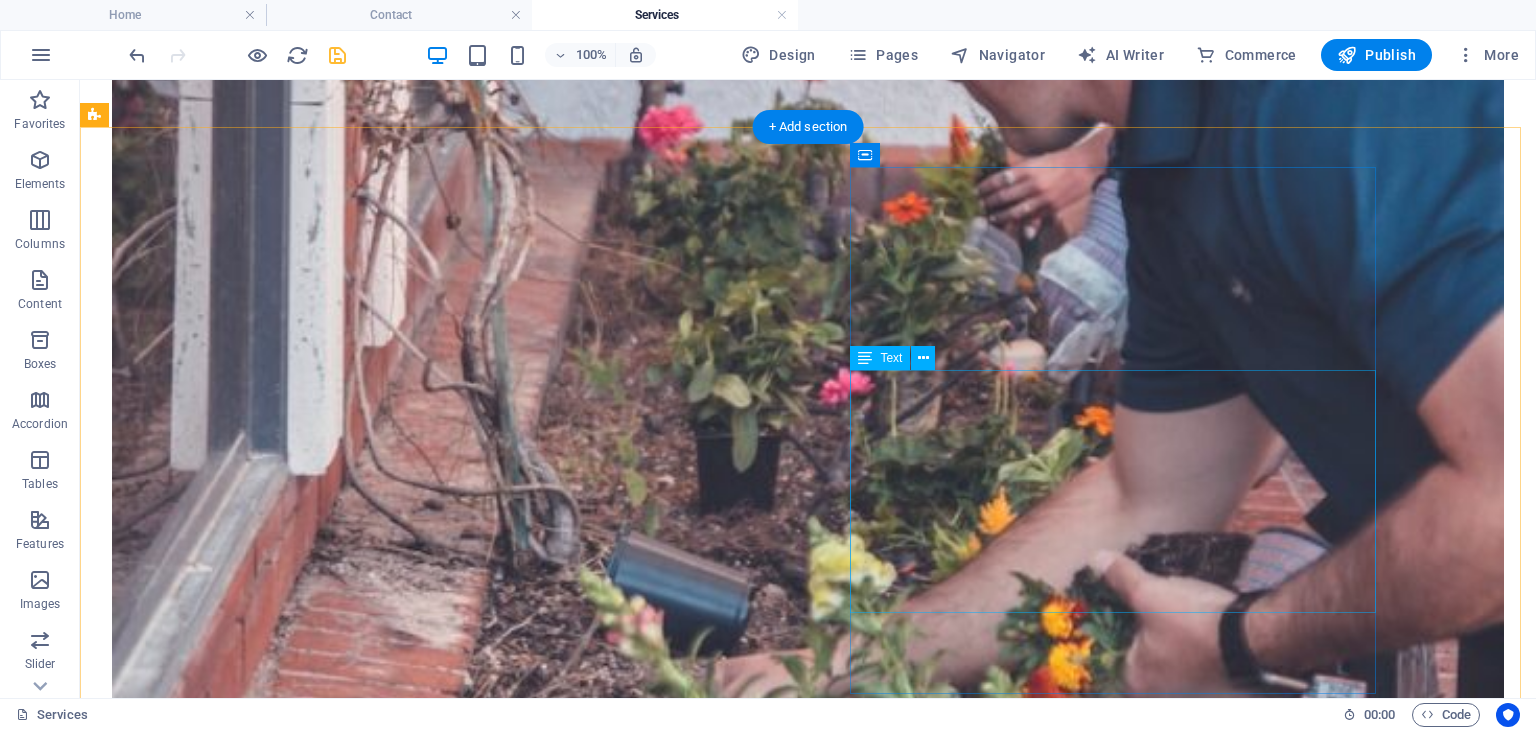 click on "Παρέχουμε ολοκληρωμένες υπηρεσίες φροντίδας κήπου και εξωτερικών χώρων. Οι υπηρεσίες μας περιλαμβάνουν το κούρεμα του γκαζόν, το κλάδεμα φρακτών και θάμνων, καθώς και τη συνολική περιποίηση των παρτεριών σας. Επιπλέον, αναλαμβάνουμε τη συντήρηση αρδευτικών συστημάτων, το κόψιμο δέντρων, τη φυτοπροστασία και τη λίπανση με σκοπό τη βελτίωση της ποιότητας του εδάφους." at bounding box center [808, 2991] 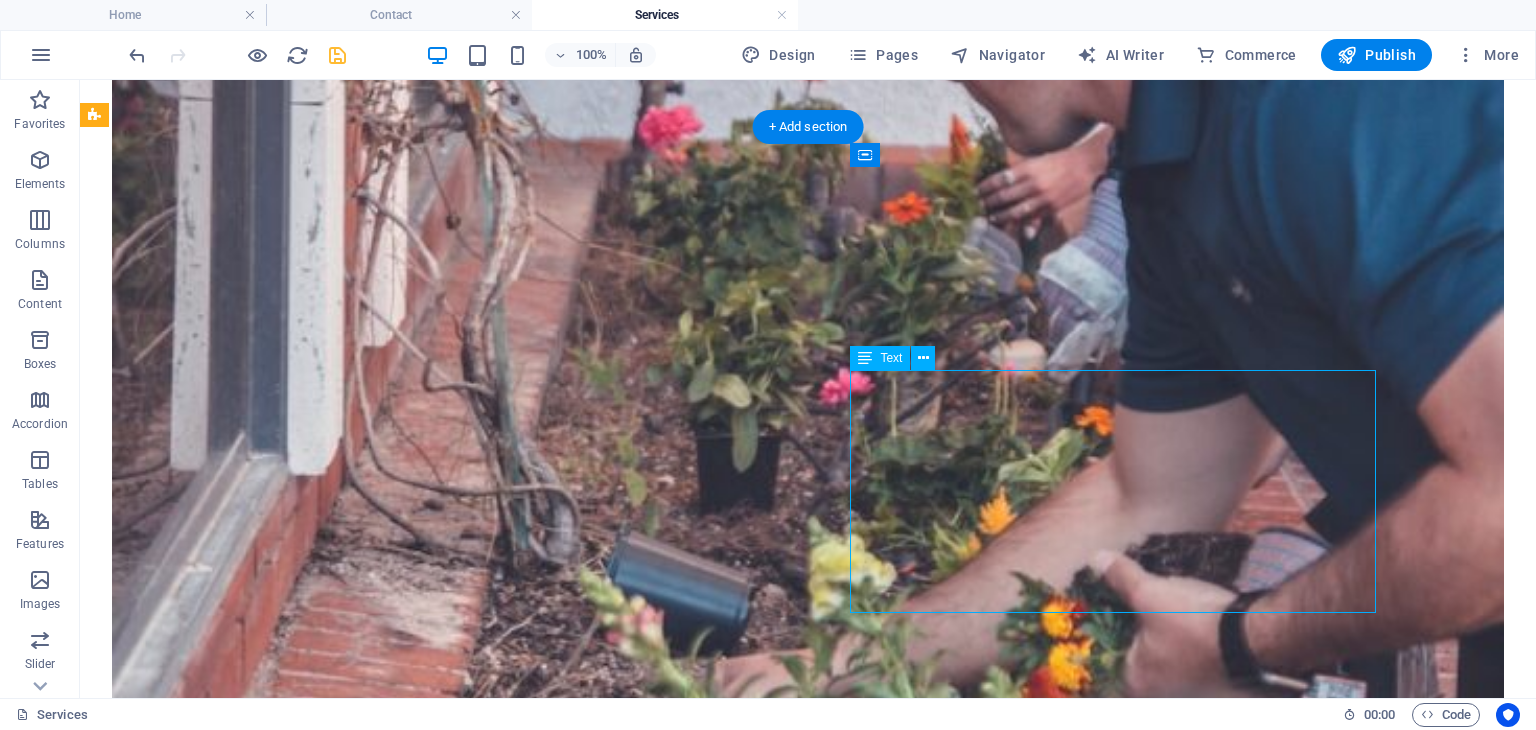 click on "Παρέχουμε ολοκληρωμένες υπηρεσίες φροντίδας κήπου και εξωτερικών χώρων. Οι υπηρεσίες μας περιλαμβάνουν το κούρεμα του γκαζόν, το κλάδεμα φρακτών και θάμνων, καθώς και τη συνολική περιποίηση των παρτεριών σας. Επιπλέον, αναλαμβάνουμε τη συντήρηση αρδευτικών συστημάτων, το κόψιμο δέντρων, τη φυτοπροστασία και τη λίπανση με σκοπό τη βελτίωση της ποιότητας του εδάφους." at bounding box center [808, 2991] 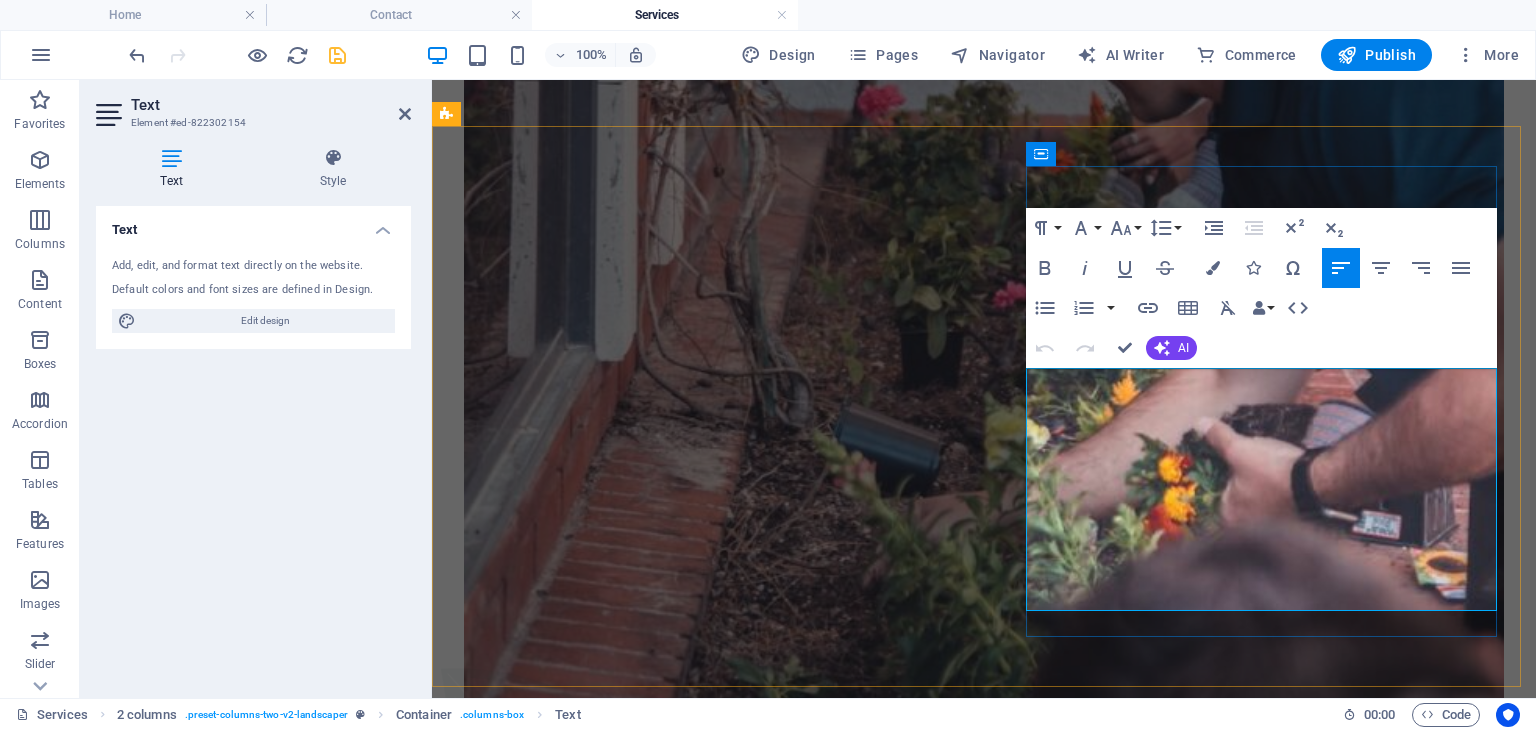 click on "Παρέχουμε ολοκληρωμένες υπηρεσίες φροντίδας κήπου και εξωτερικών χώρων. Οι υπηρεσίες μας περιλαμβάνουν το κούρεμα του γκαζόν, το κλάδεμα φρακτών και θάμνων, καθώς και τη συνολική περιποίηση των παρτεριών σας. Επιπλέον, αναλαμβάνουμε τη συντήρηση αρδευτικών συστημάτων, το κόψιμο δέντρων, τη φυτοπροστασία και τη λίπανση με σκοπό τη βελτίωση της ποιότητας του εδάφους." at bounding box center (984, 2365) 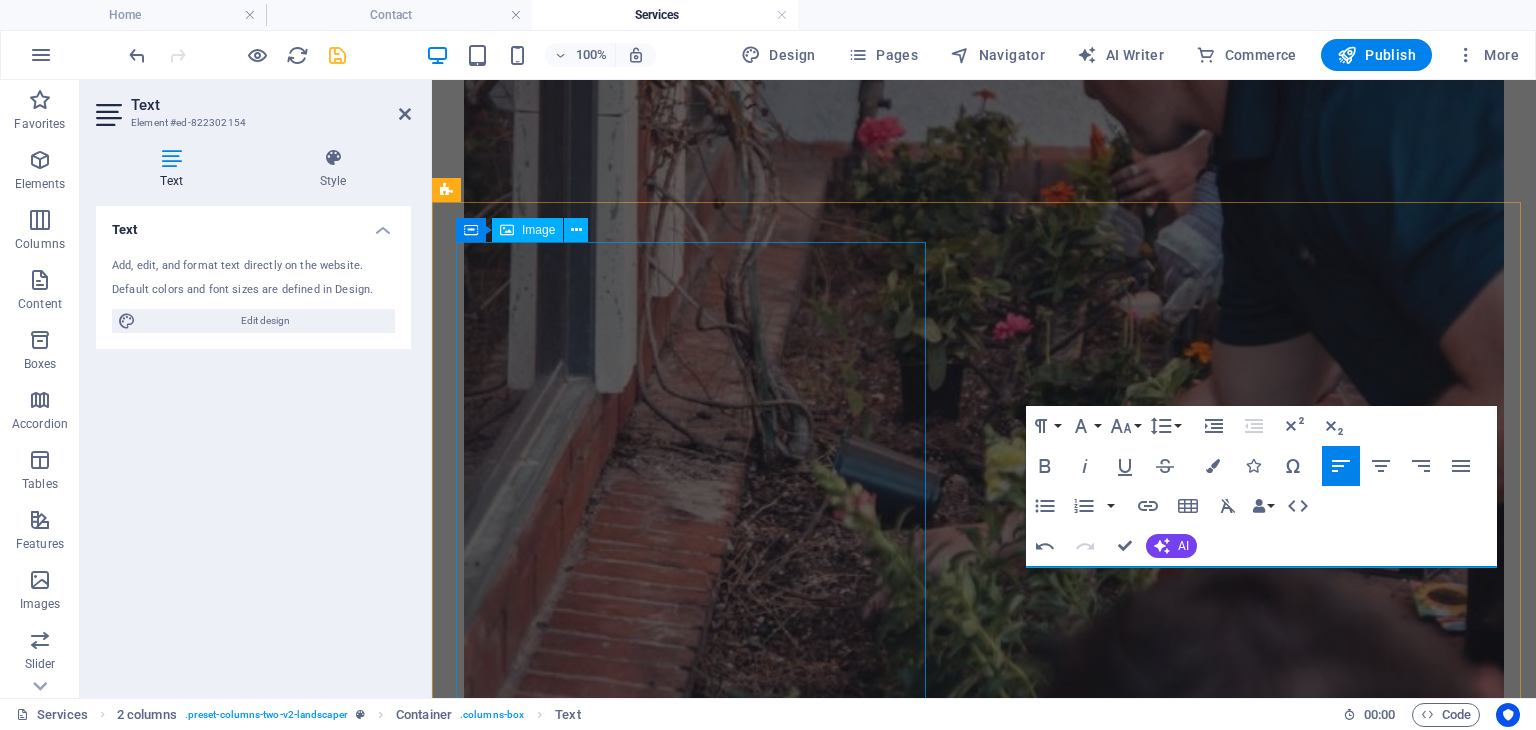 scroll, scrollTop: 769, scrollLeft: 0, axis: vertical 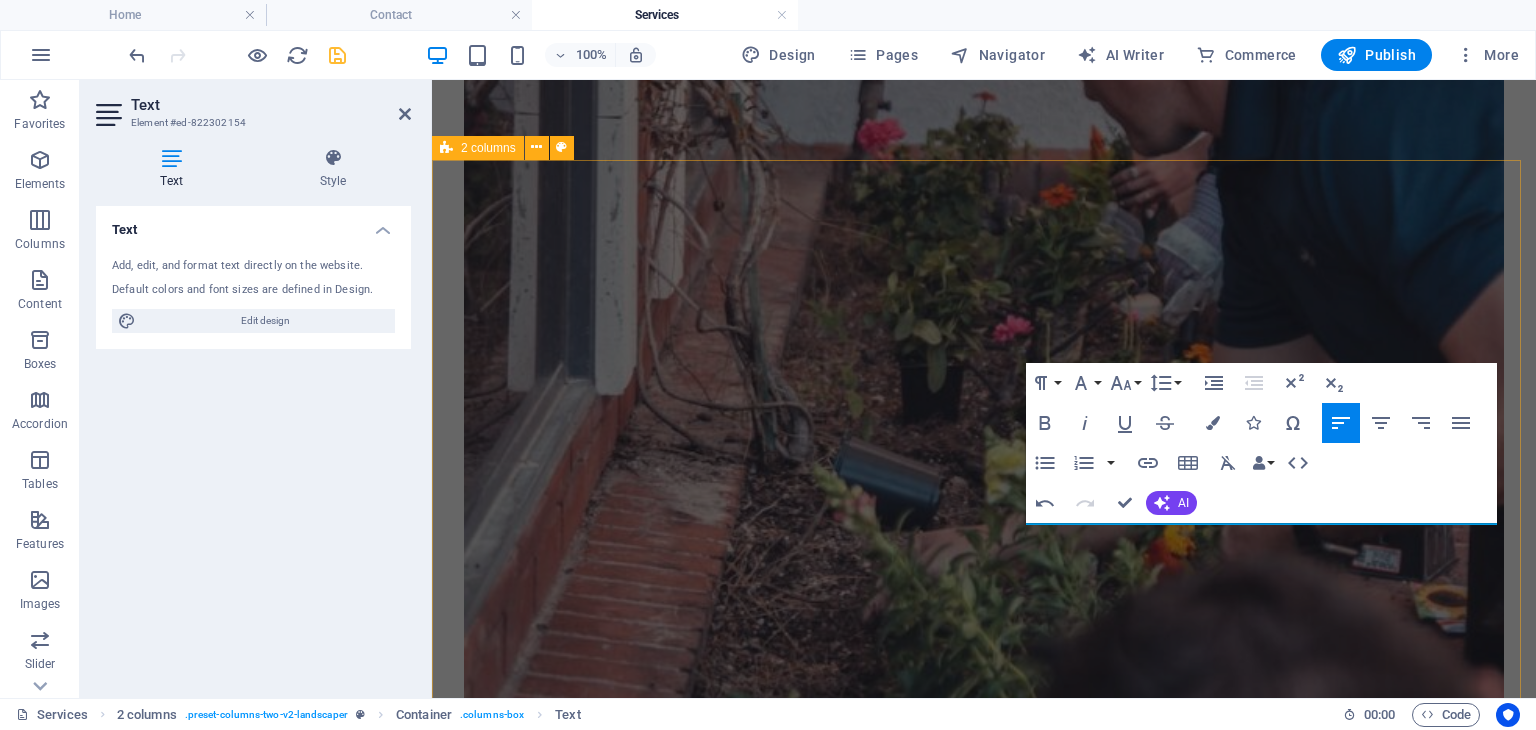 click on "Συντήρηση Κήπου" at bounding box center (984, 1749) 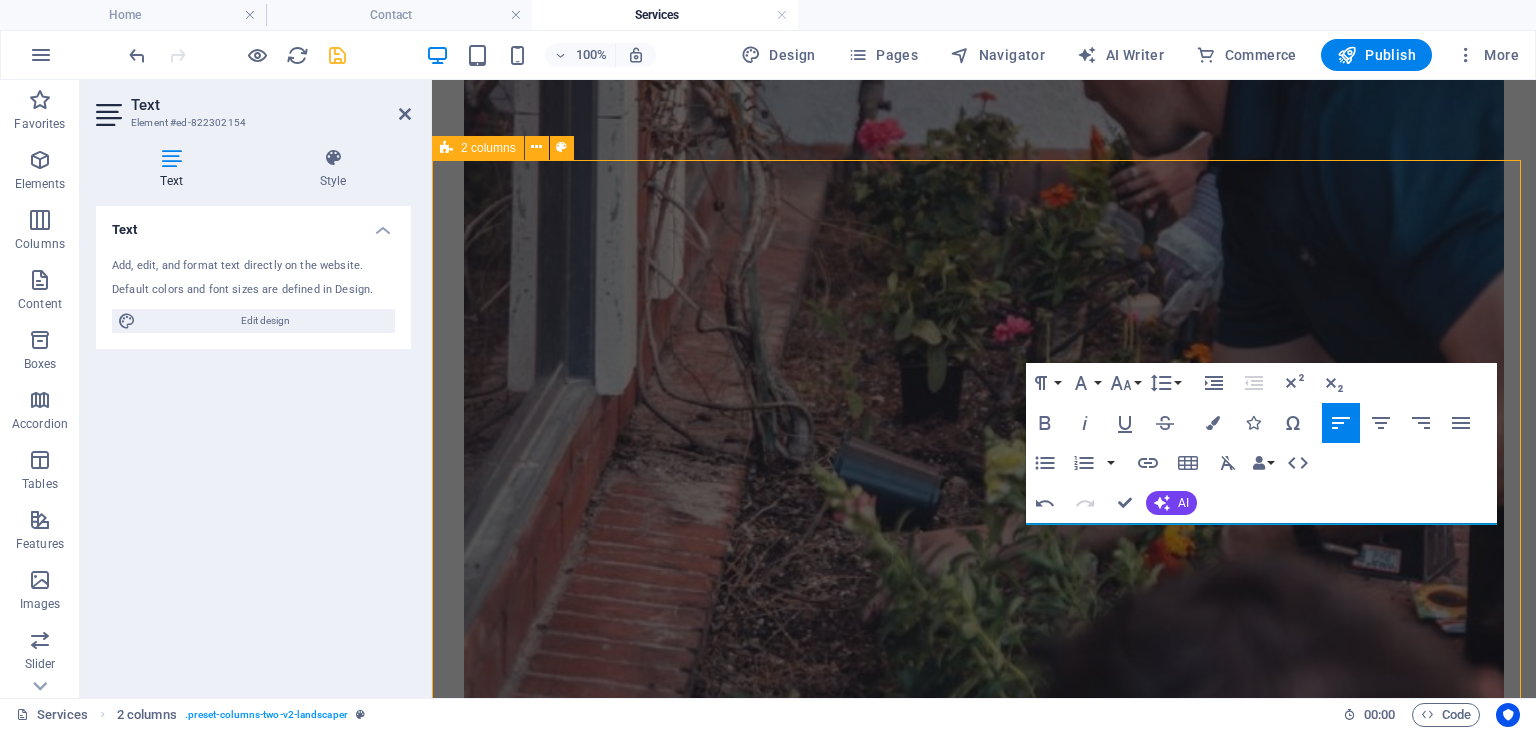 scroll, scrollTop: 822, scrollLeft: 0, axis: vertical 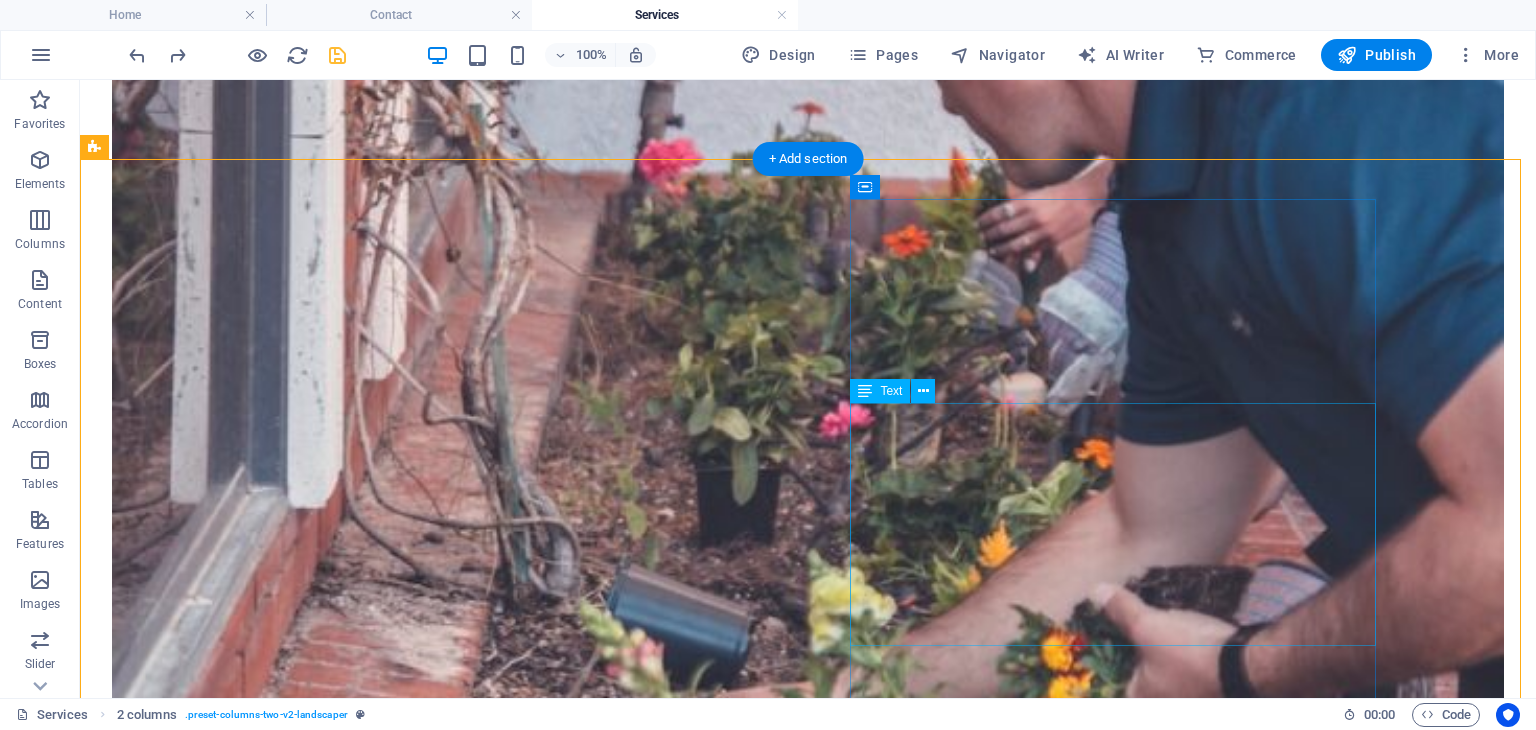 click on "Παρέχουμε ολοκληρωμένες υπηρεσίες φροντίδας κήπου και εξωτερικών χώρων. Οι υπηρεσίες μας περιλαμβάνουν το κούρεμα του γκαζόν, το κλάδεμα φρακτών και θάμνων, καθώς και τη συνολική περιποίηση των παρτεριών σας. Επιπλέον, αναλαμβάνουμε τη συντήρηση αρδευτικών συστημάτων, το κόψιμο δέντρων, τη φυτοπροστασία και τη λίπανση με σκοπό τη βελτίωση της ποιότητας του εδάφους." at bounding box center (808, 3024) 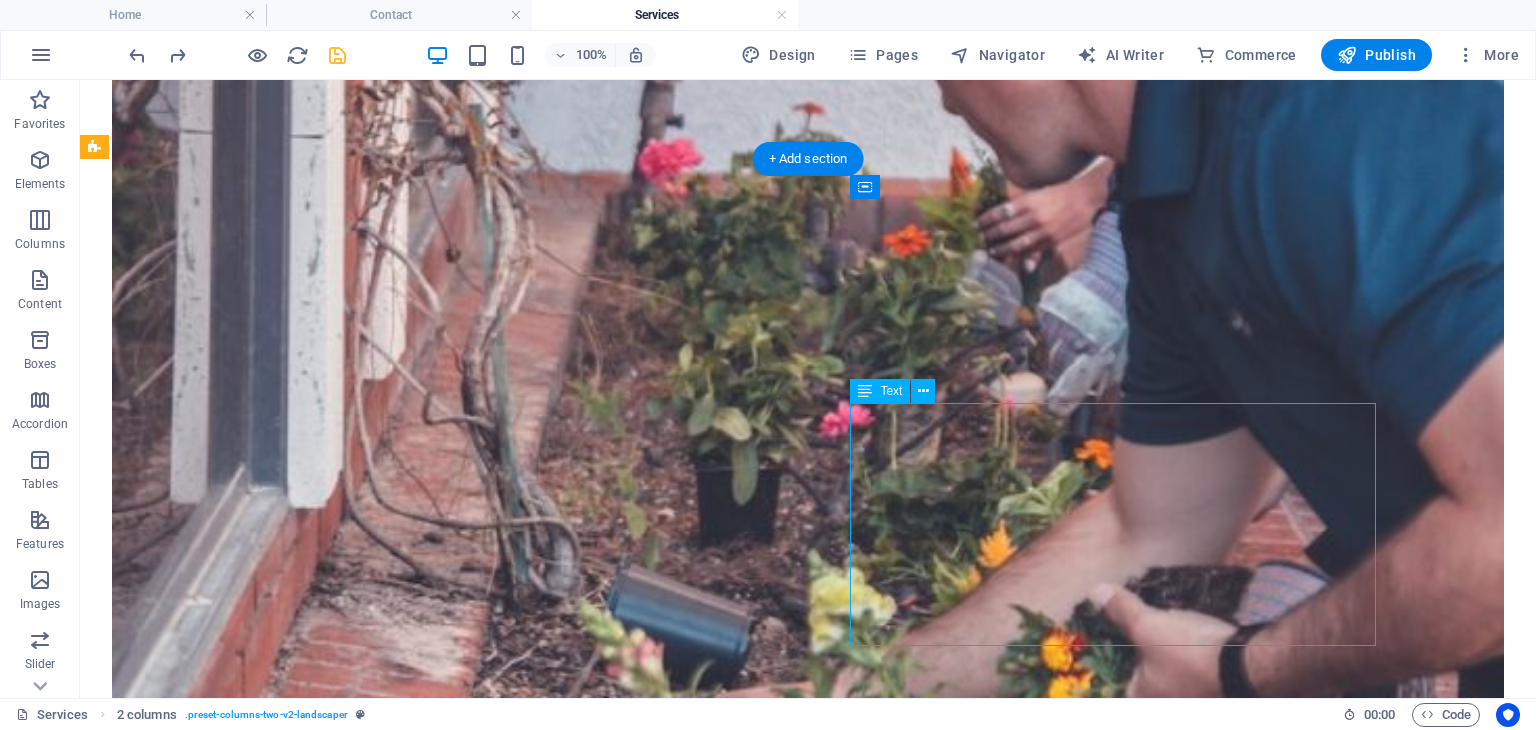 click on "Παρέχουμε ολοκληρωμένες υπηρεσίες φροντίδας κήπου και εξωτερικών χώρων. Οι υπηρεσίες μας περιλαμβάνουν το κούρεμα του γκαζόν, το κλάδεμα φρακτών και θάμνων, καθώς και τη συνολική περιποίηση των παρτεριών σας. Επιπλέον, αναλαμβάνουμε τη συντήρηση αρδευτικών συστημάτων, το κόψιμο δέντρων, τη φυτοπροστασία και τη λίπανση με σκοπό τη βελτίωση της ποιότητας του εδάφους." at bounding box center (808, 3024) 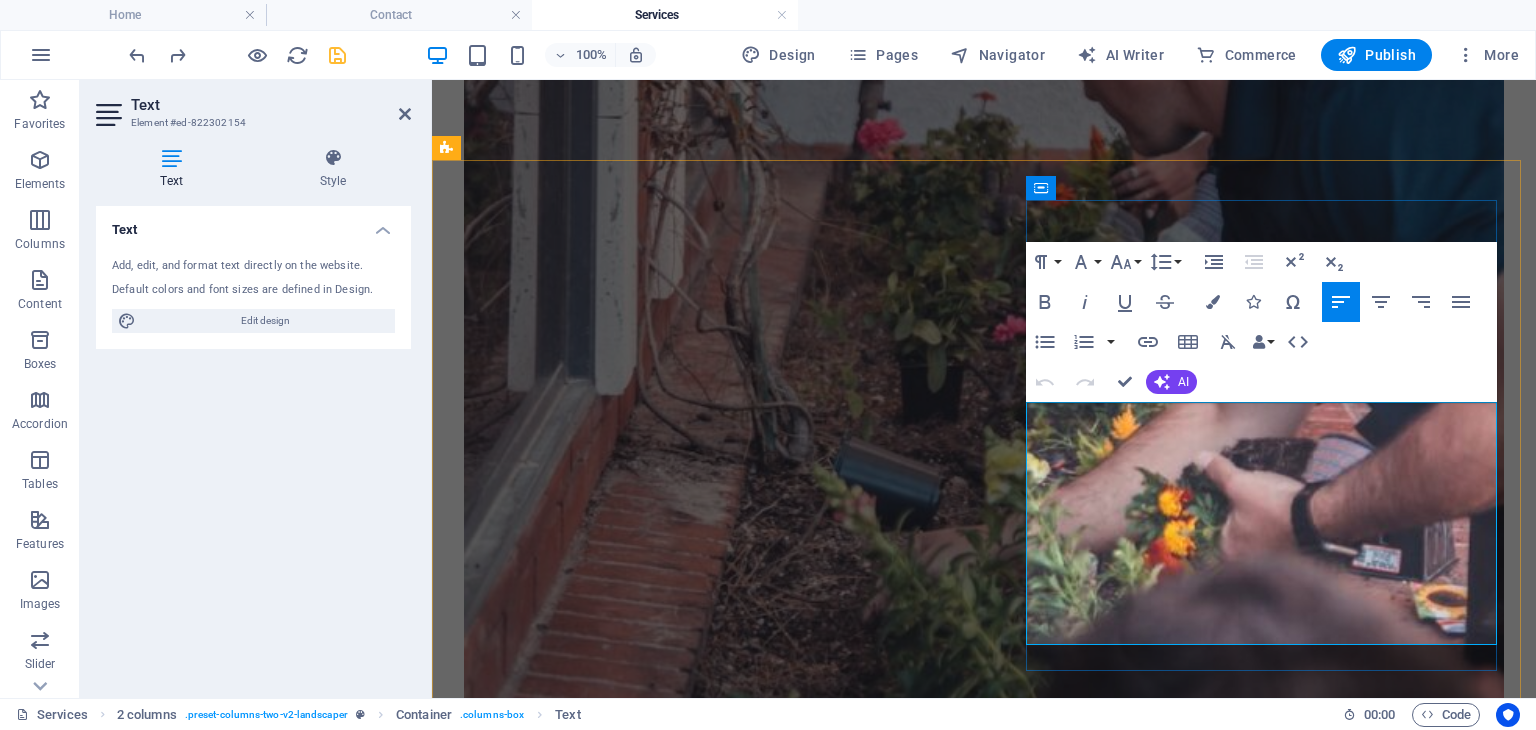 click on "Παρέχουμε ολοκληρωμένες υπηρεσίες φροντίδας κήπου και εξωτερικών χώρων. Οι υπηρεσίες μας περιλαμβάνουν το κούρεμα του γκαζόν, το κλάδεμα φρακτών και θάμνων, καθώς και τη συνολική περιποίηση των παρτεριών σας. Επιπλέον, αναλαμβάνουμε τη συντήρηση αρδευτικών συστημάτων, το κόψιμο δέντρων, τη φυτοπροστασία και τη λίπανση με σκοπό τη βελτίωση της ποιότητας του εδάφους." at bounding box center [984, 2399] 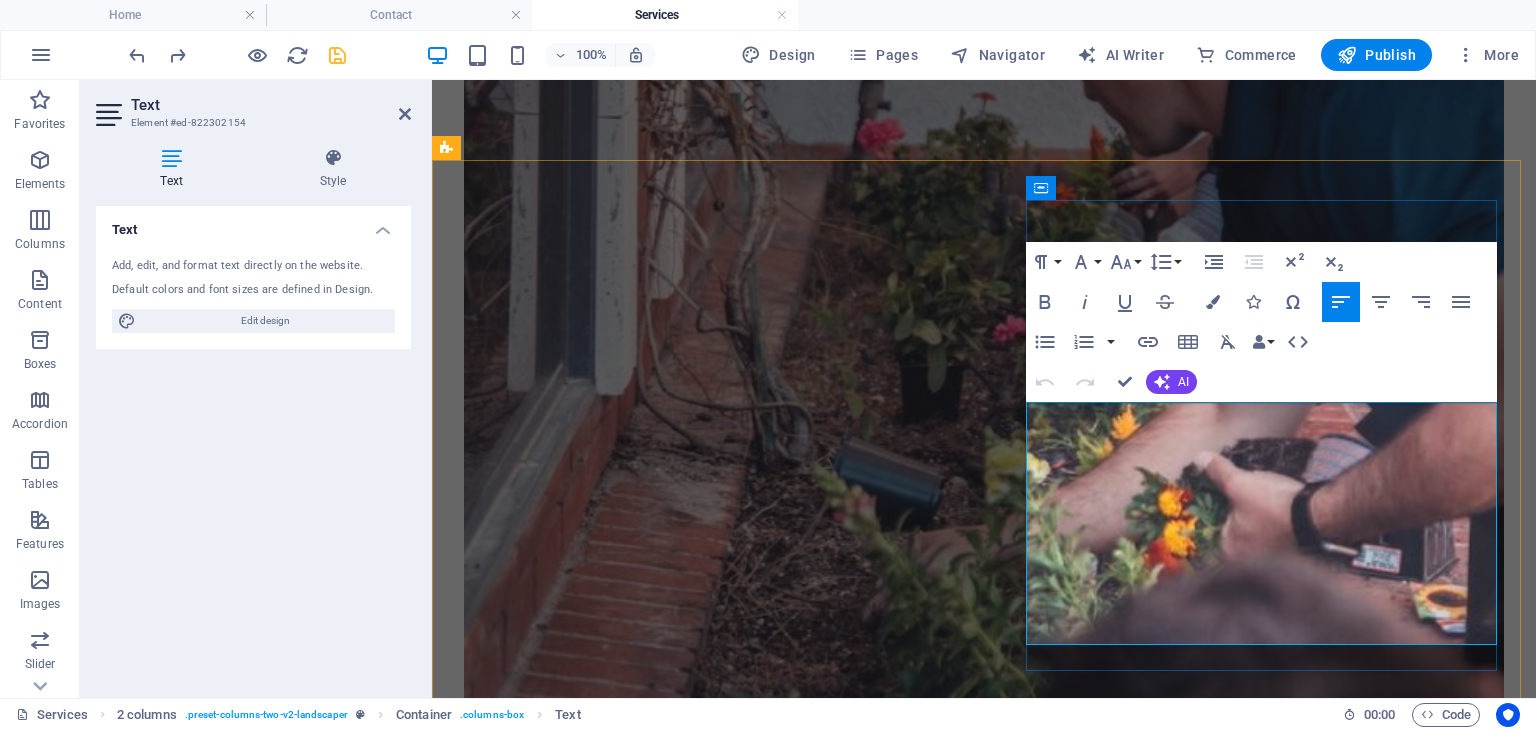 click on "Παρέχουμε ολοκληρωμένες υπηρεσίες φροντίδας κήπου και εξωτερικών χώρων. Οι υπηρεσίες μας περιλαμβάνουν το κούρεμα του γκαζόν, το κλάδεμα φρακτών και θάμνων, καθώς και τη συνολική περιποίηση των παρτεριών σας. Επιπλέον, αναλαμβάνουμε τη συντήρηση αρδευτικών συστημάτων, το κόψιμο δέντρων, τη φυτοπροστασία και τη λίπανση με σκοπό τη βελτίωση της ποιότητας του εδάφους." at bounding box center (984, 2399) 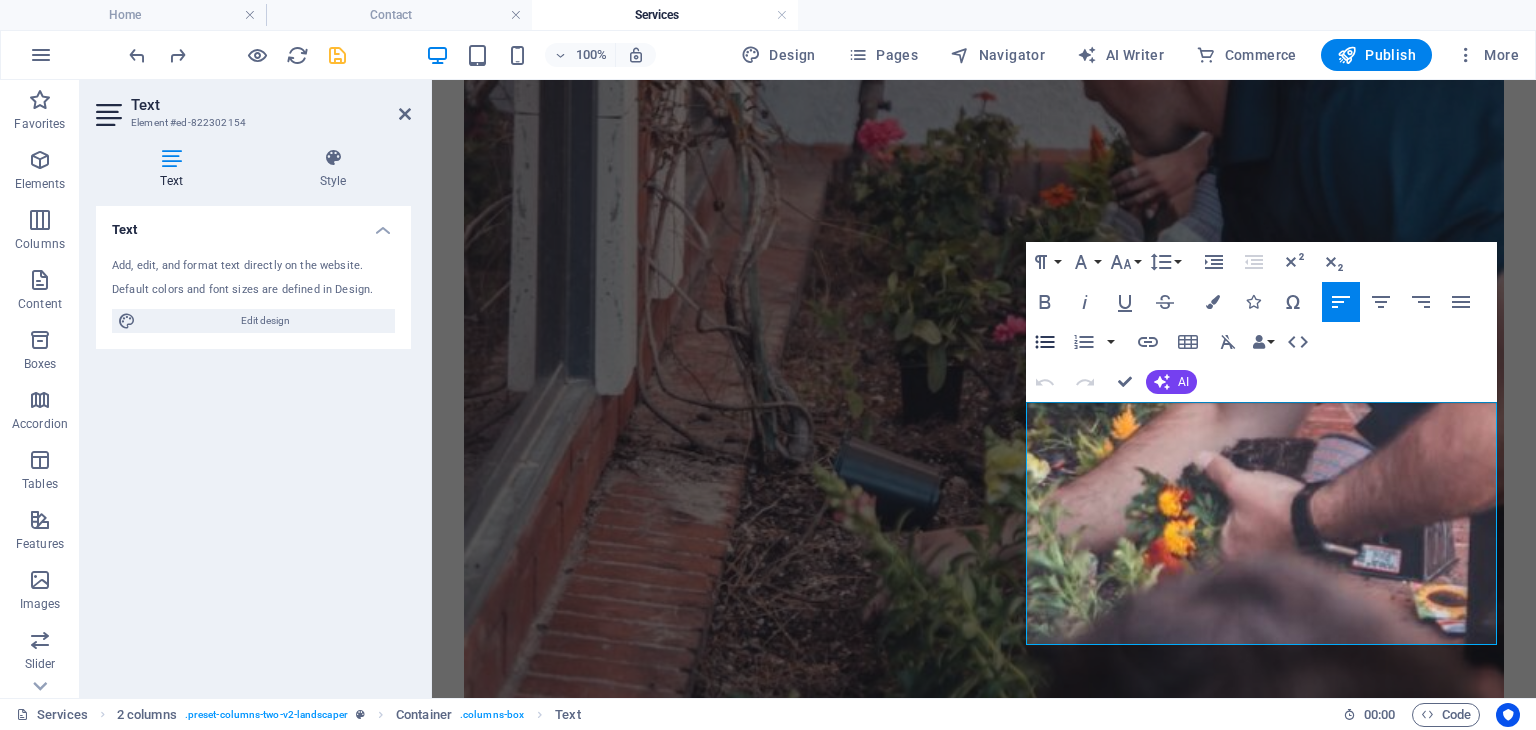 click 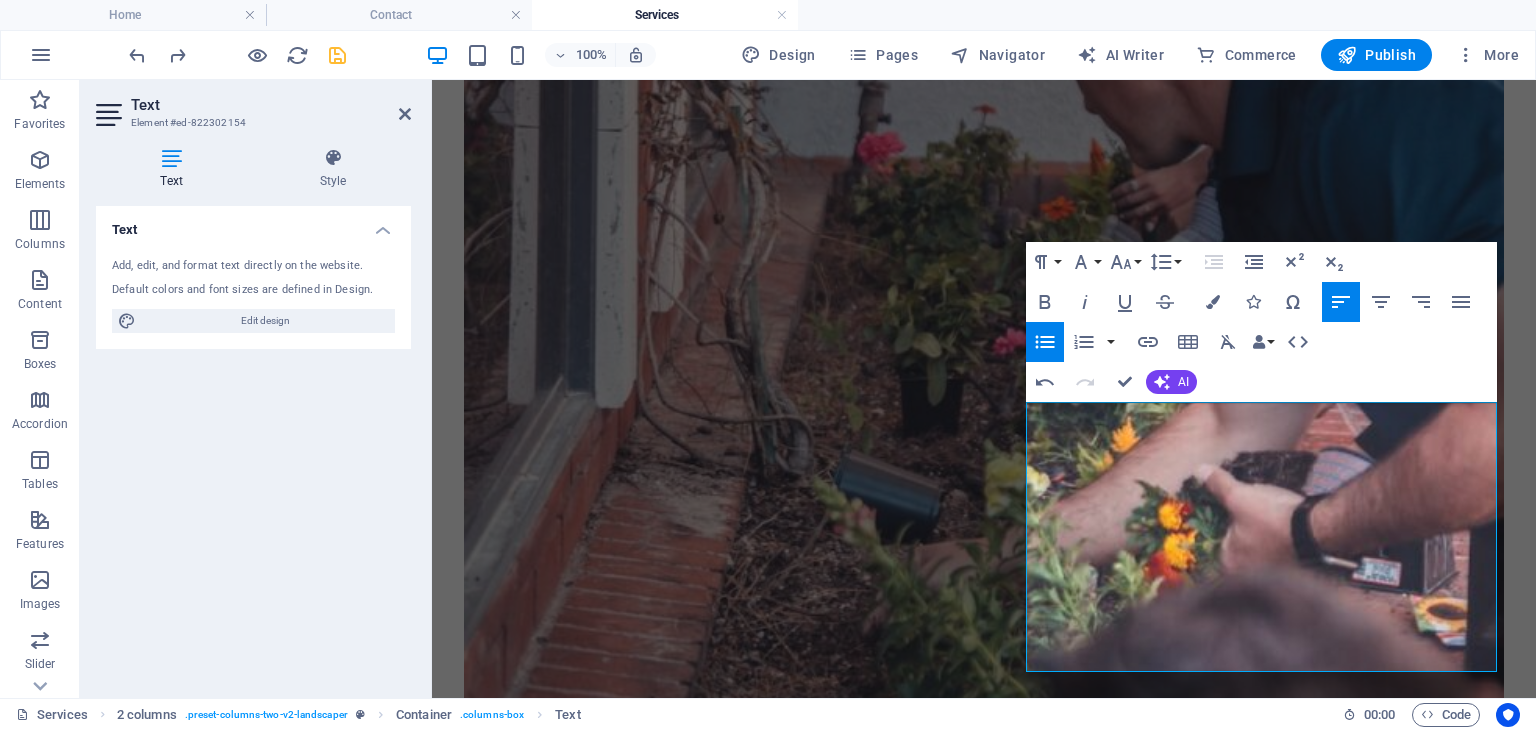 scroll, scrollTop: 877, scrollLeft: 0, axis: vertical 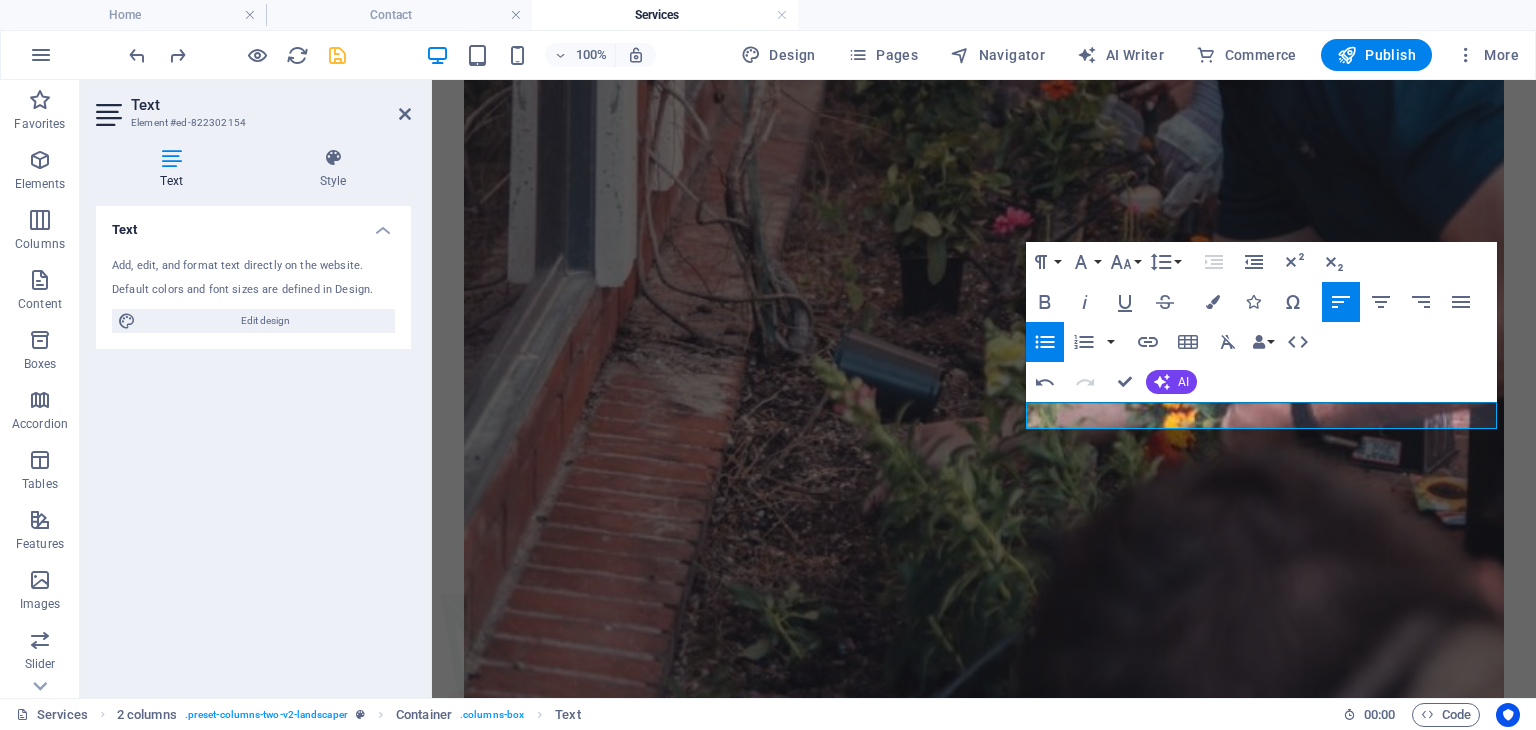 type 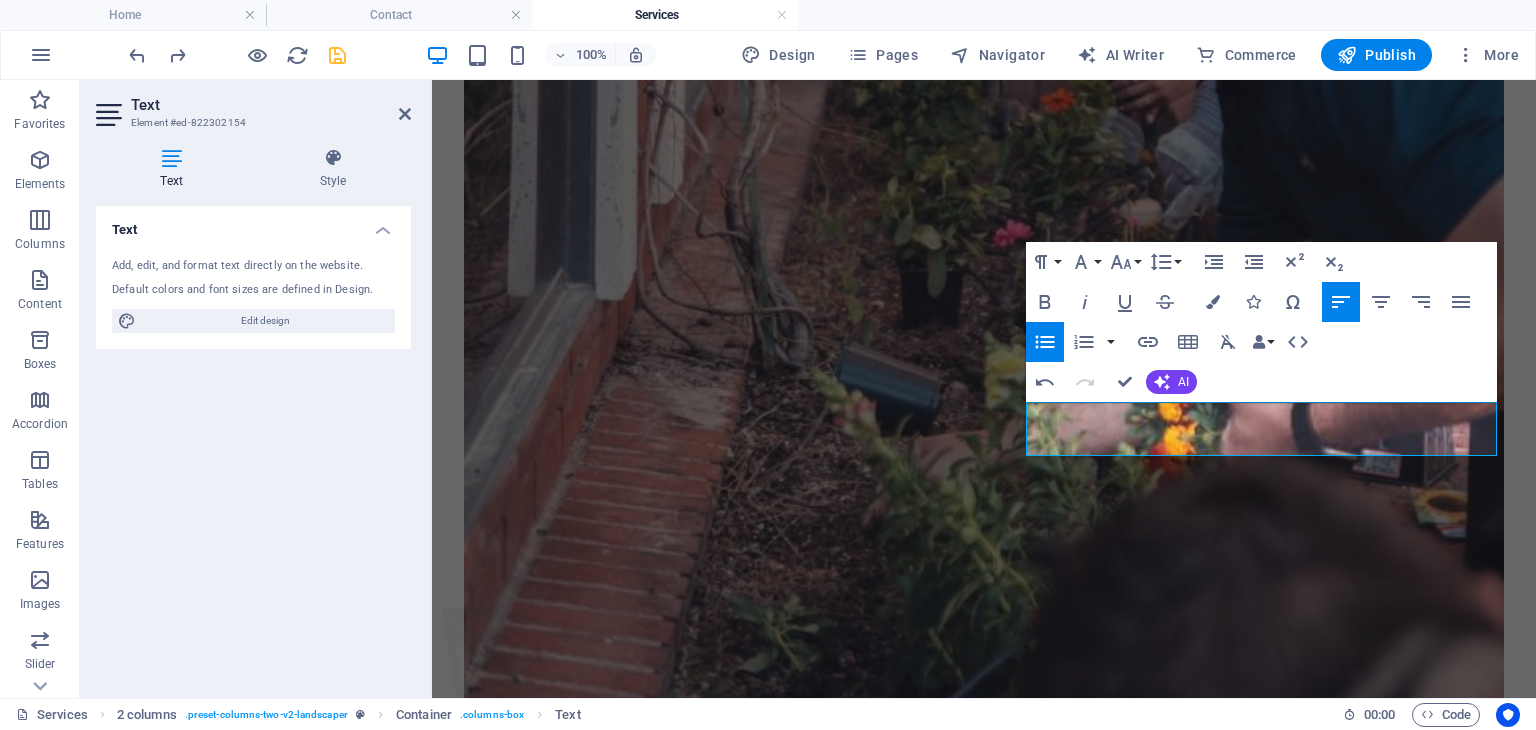 scroll, scrollTop: 851, scrollLeft: 0, axis: vertical 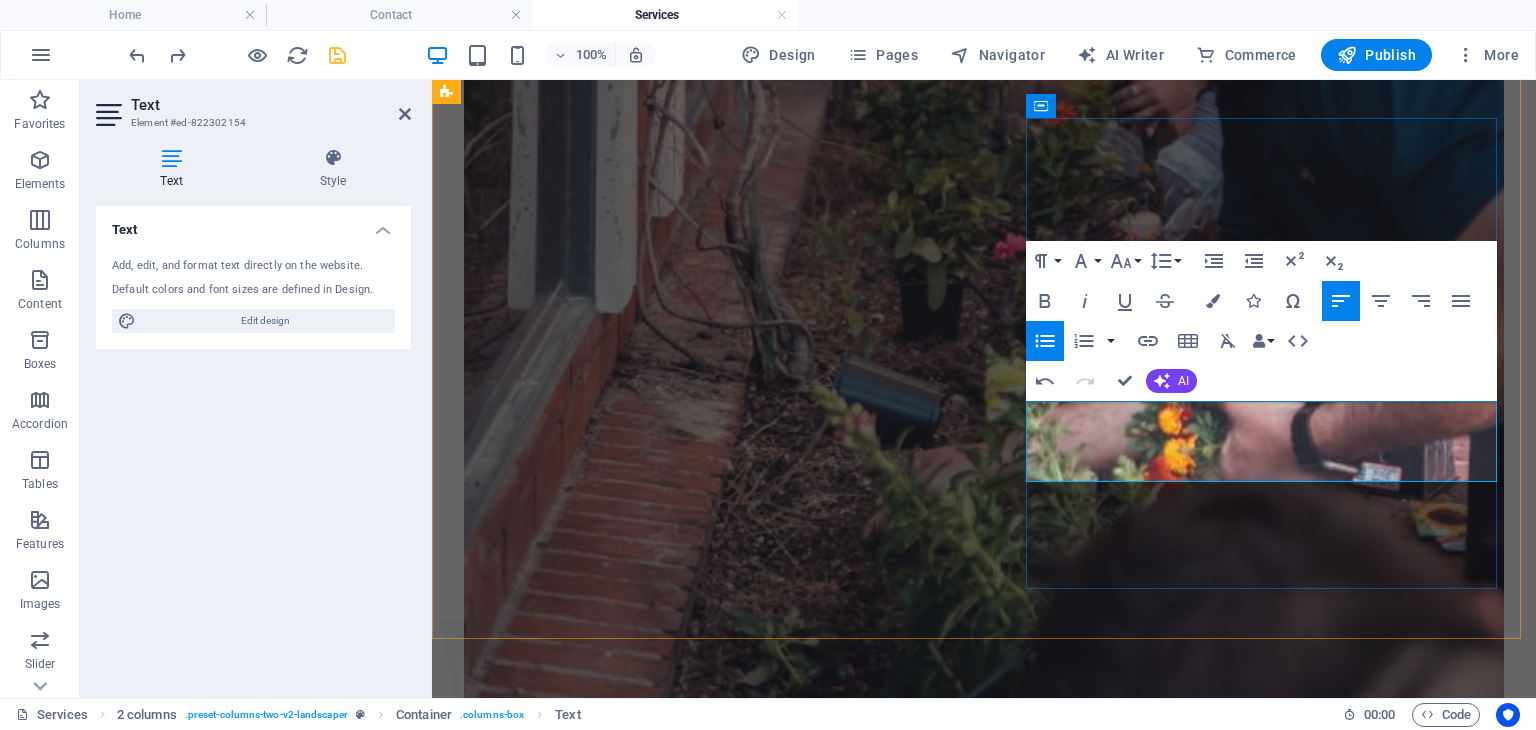 click on "Κλάδεμα φυτών και δέντρων" at bounding box center (1004, 2317) 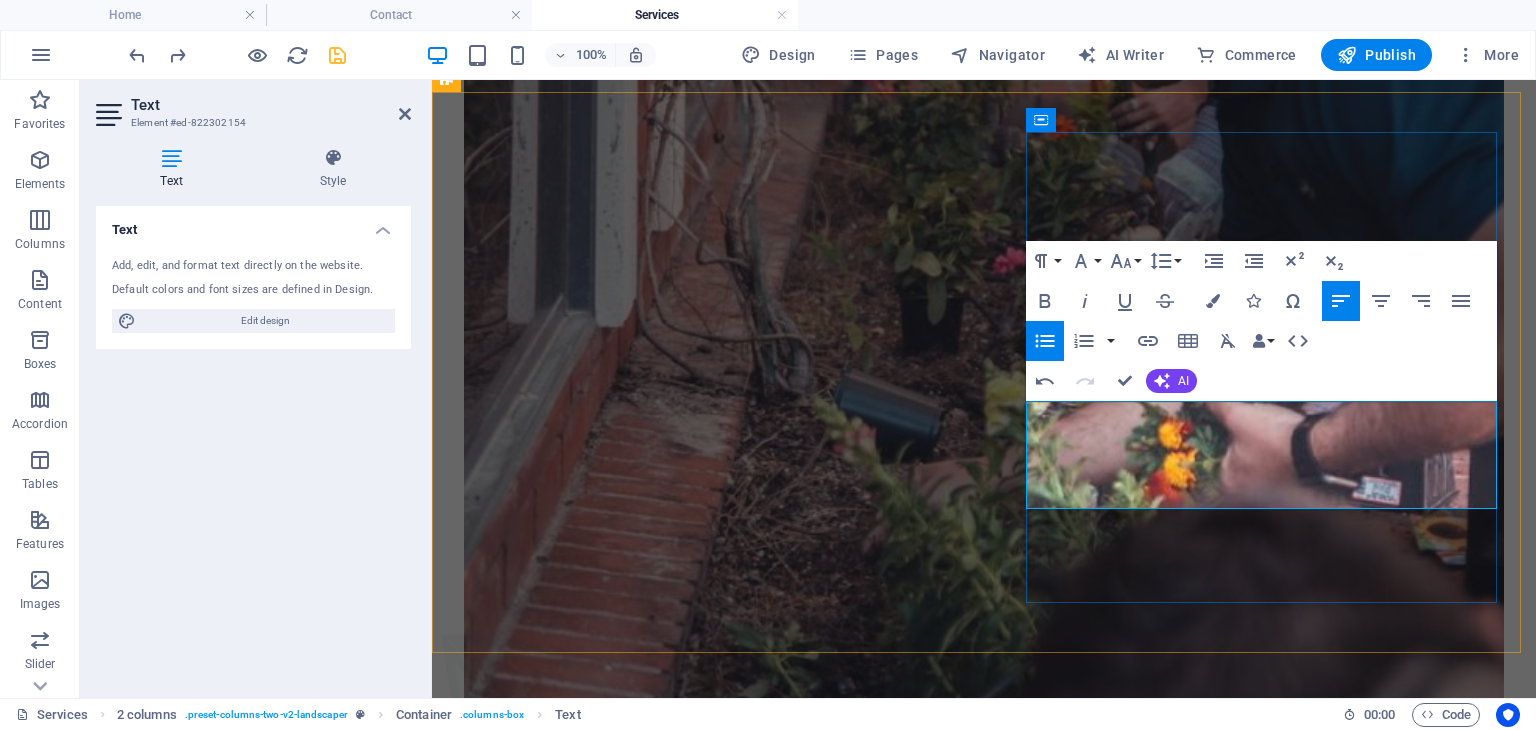 click on "Περιποιήση παρτιεριών" at bounding box center (1004, 2349) 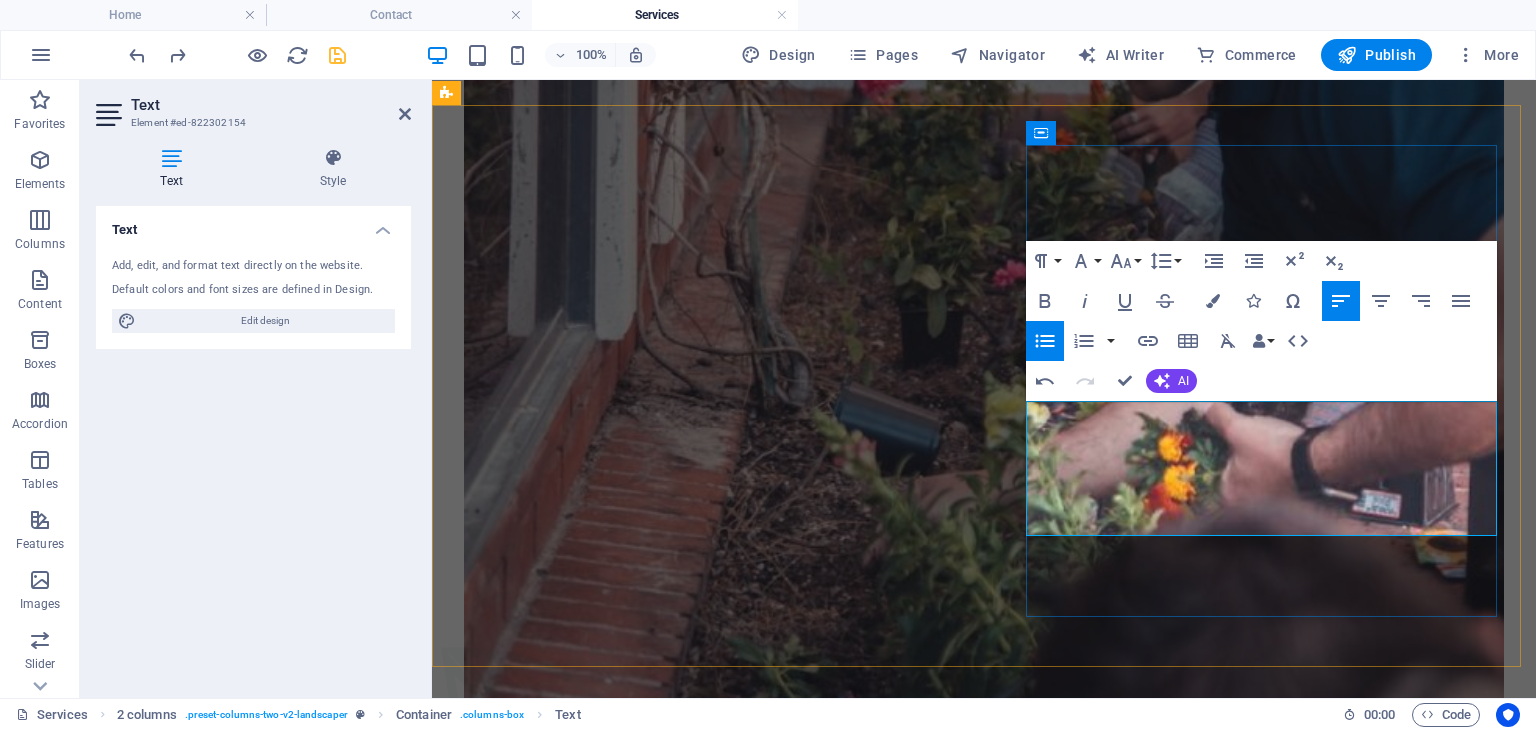 scroll, scrollTop: 810, scrollLeft: 0, axis: vertical 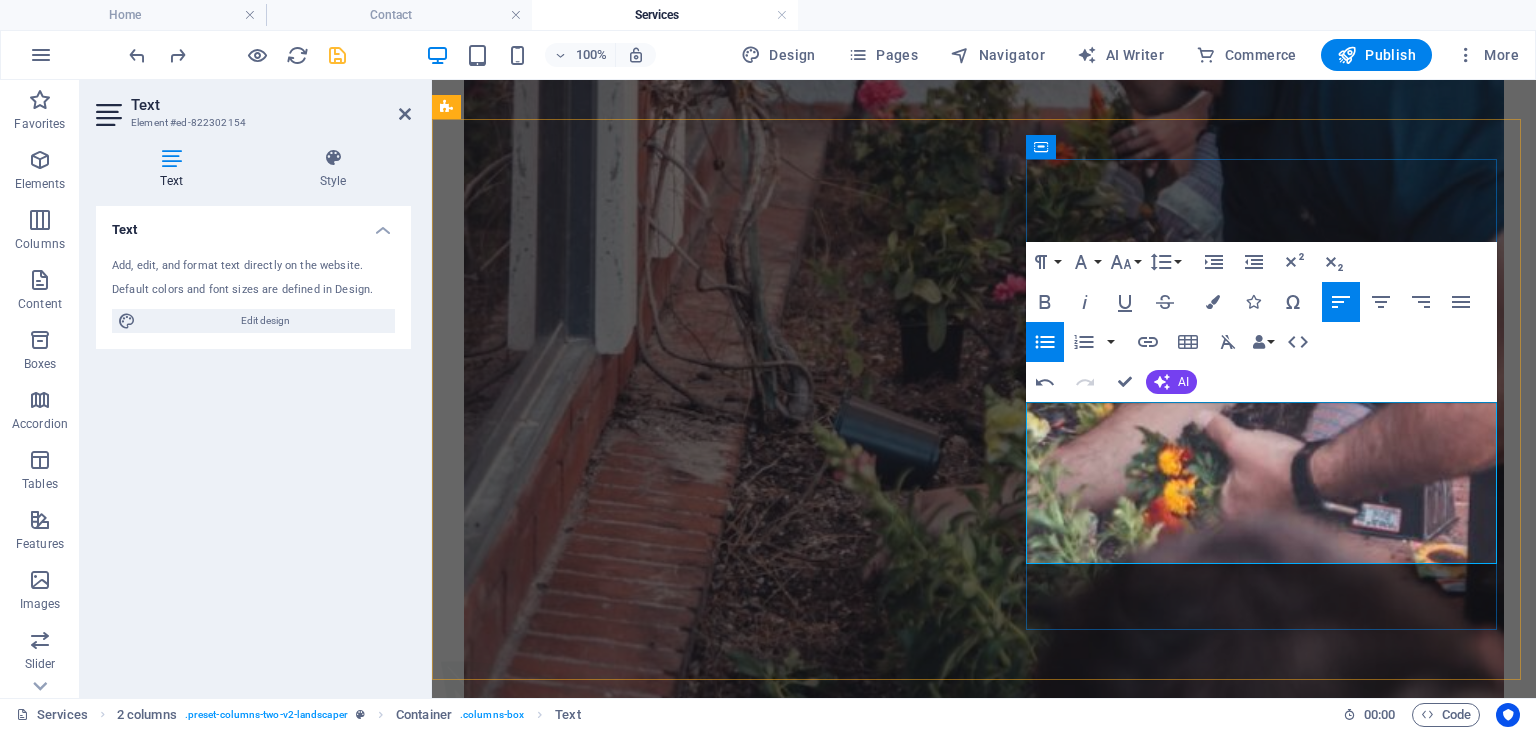 drag, startPoint x: 1228, startPoint y: 510, endPoint x: 1059, endPoint y: 500, distance: 169.2956 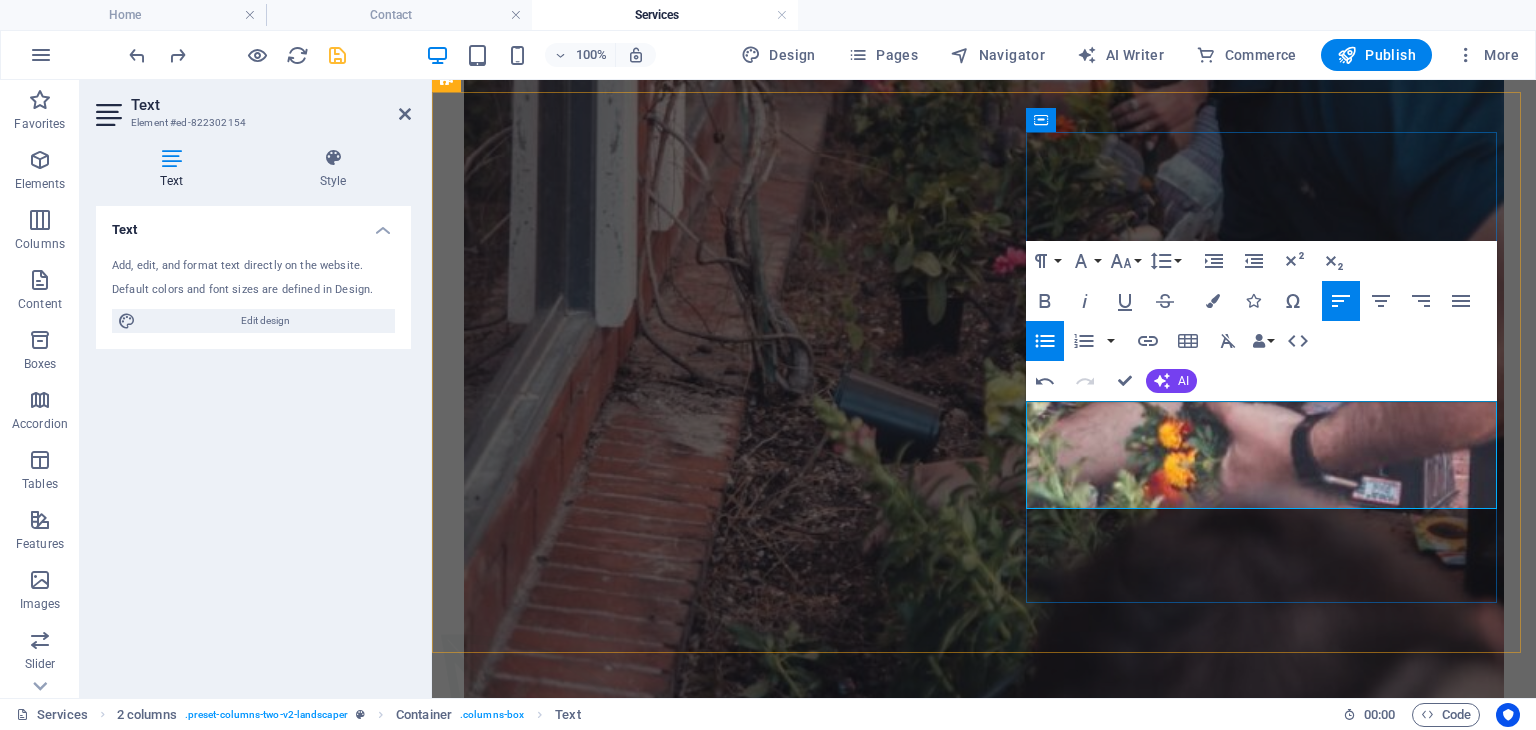scroll, scrollTop: 851, scrollLeft: 0, axis: vertical 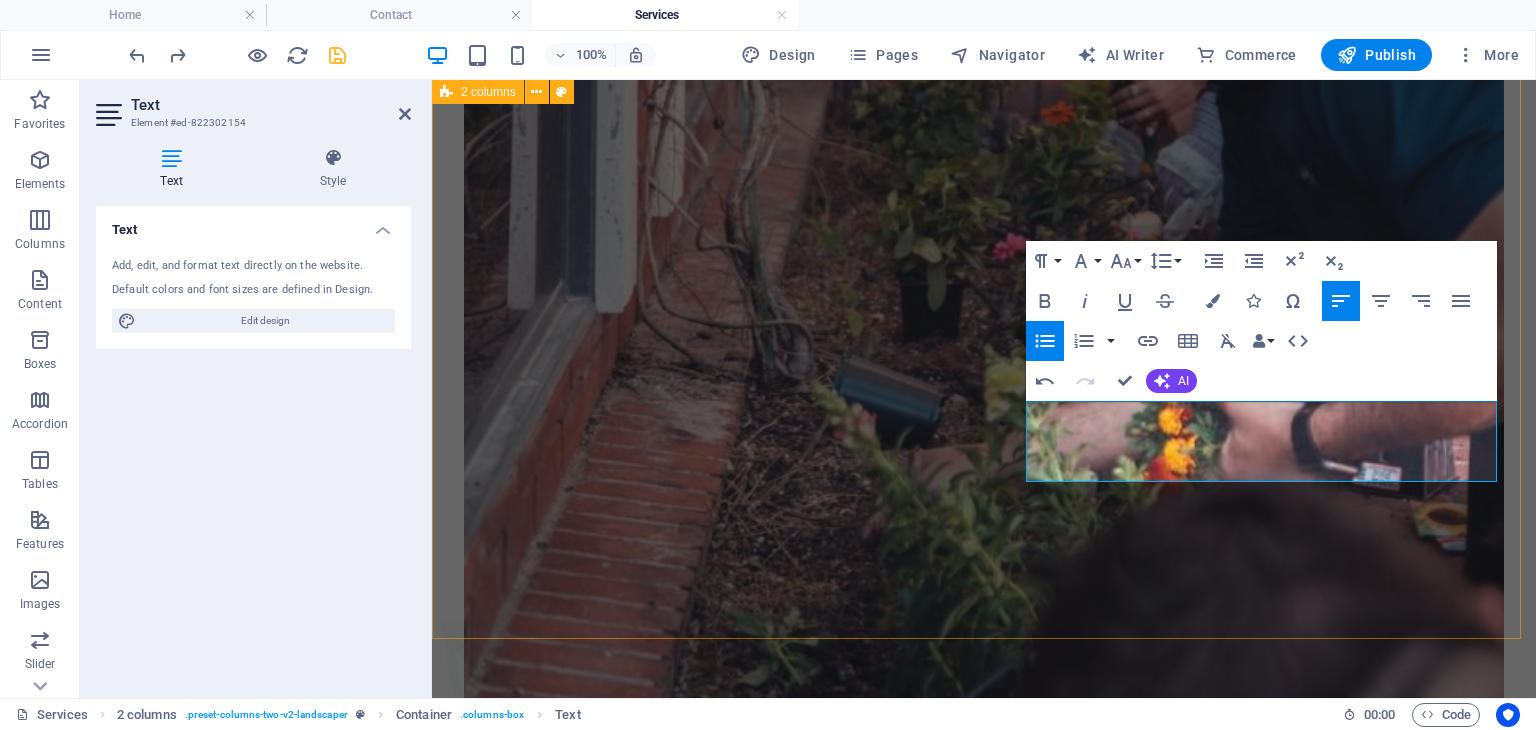 click on "Συντήρηση Κήπου Κούρεμα γκαζόν Κλάδεμα φράχτη και δέντρων Συνολική περιποιήση παρτιεριών" at bounding box center [984, 1702] 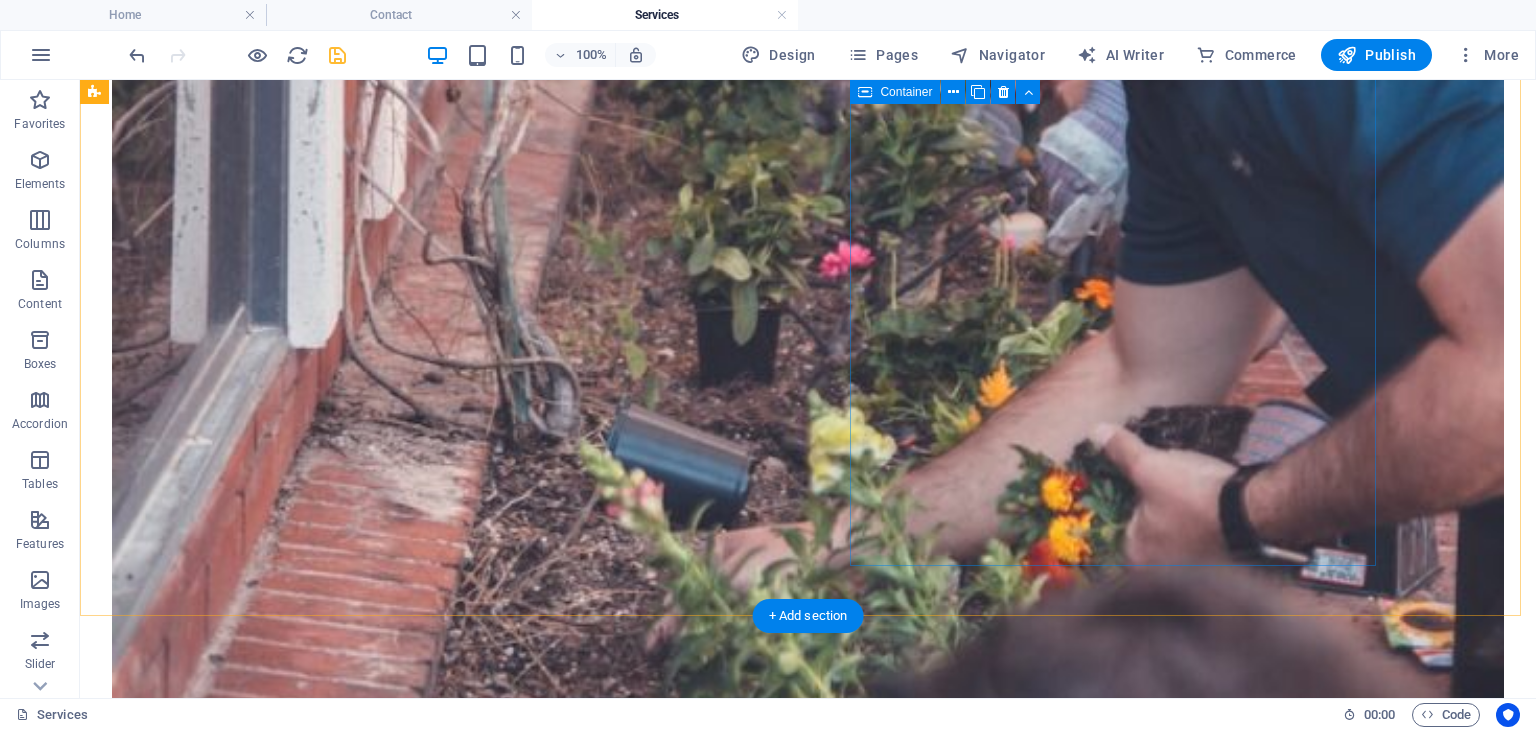 scroll, scrollTop: 920, scrollLeft: 0, axis: vertical 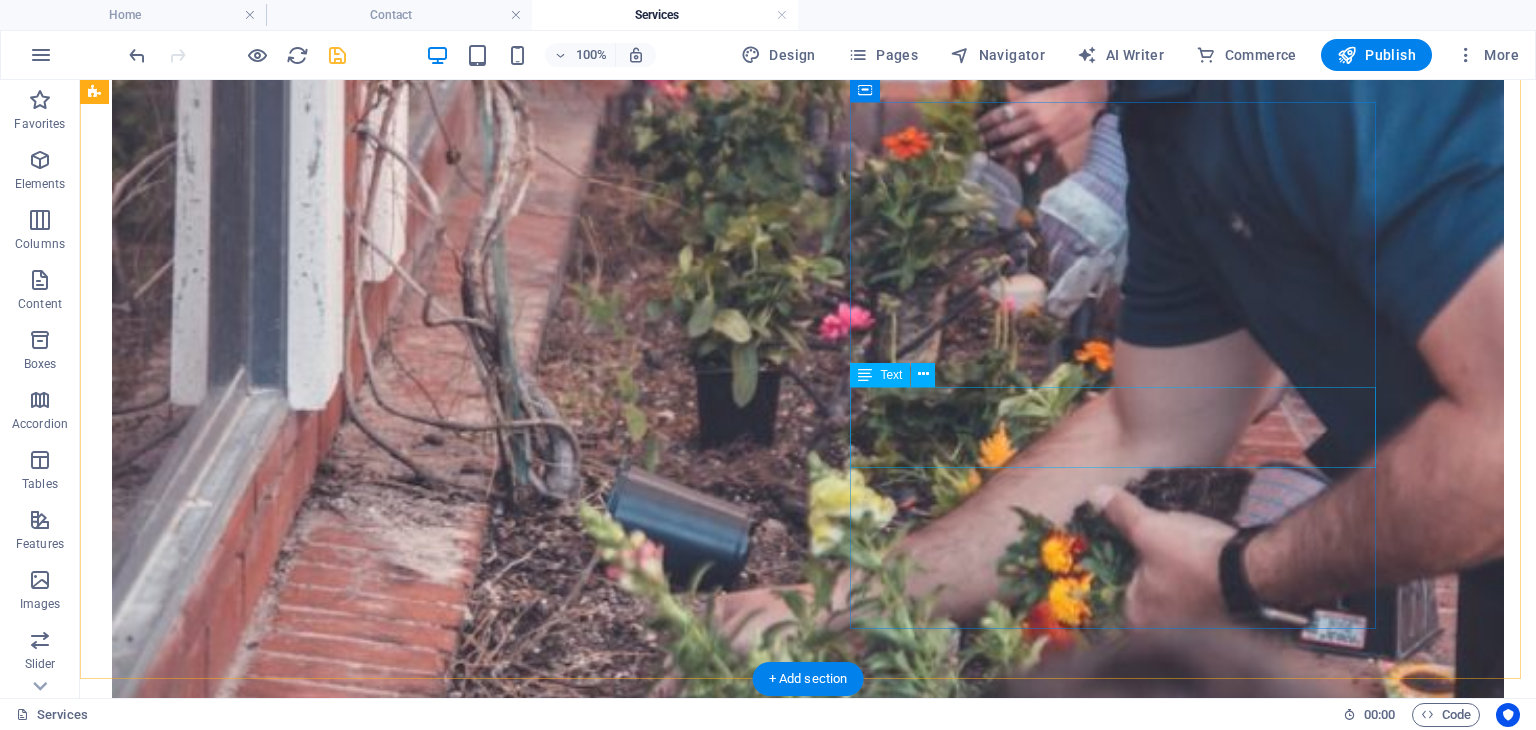 click on "Κούρεμα γκαζόν Κλάδεμα φράχτη και δέντρων Συνολική περιποιήση παρτιεριών" at bounding box center (808, 2935) 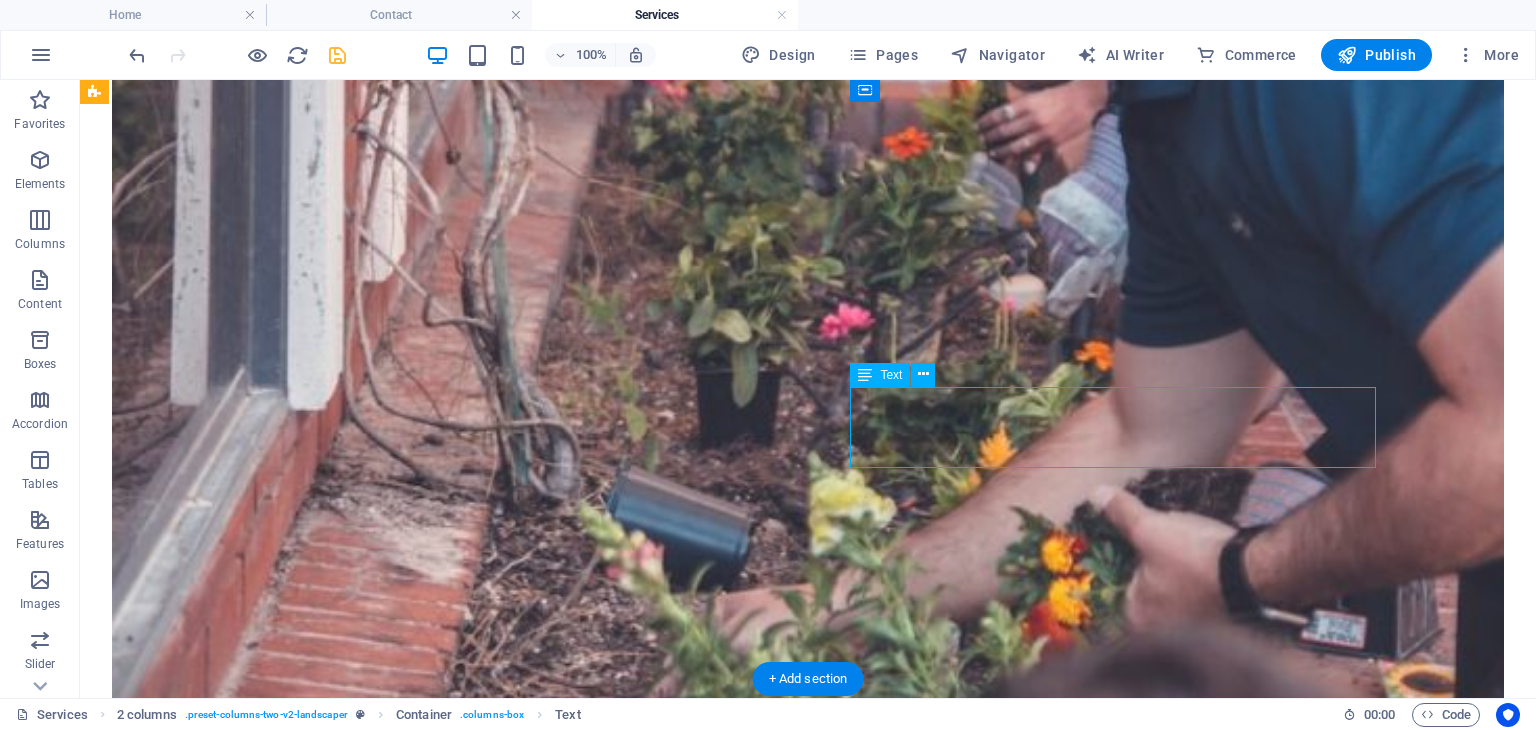 click on "Κούρεμα γκαζόν Κλάδεμα φράχτη και δέντρων Συνολική περιποιήση παρτιεριών" at bounding box center [808, 2935] 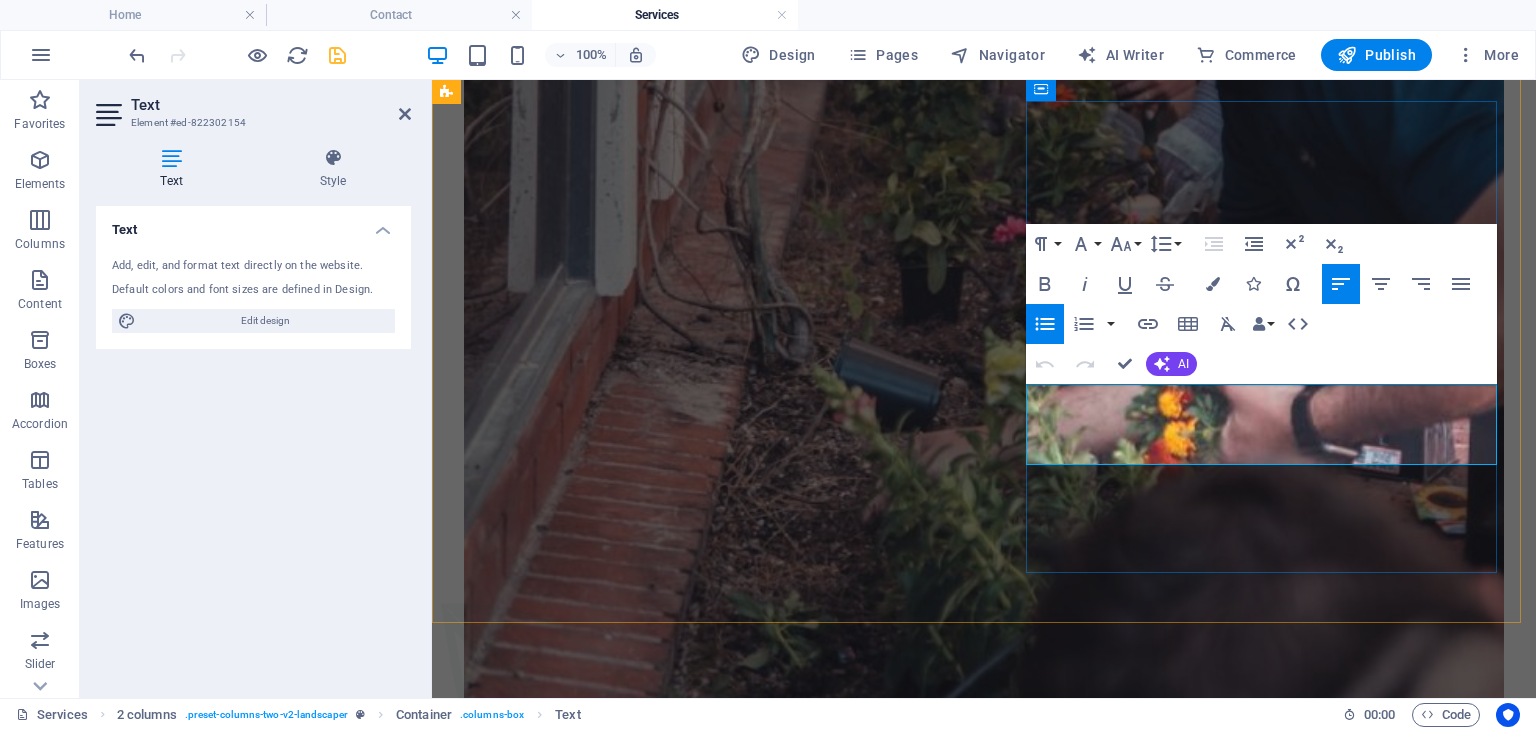 click on "Συνολική περιποιήση παρτιεριών" at bounding box center (1004, 2318) 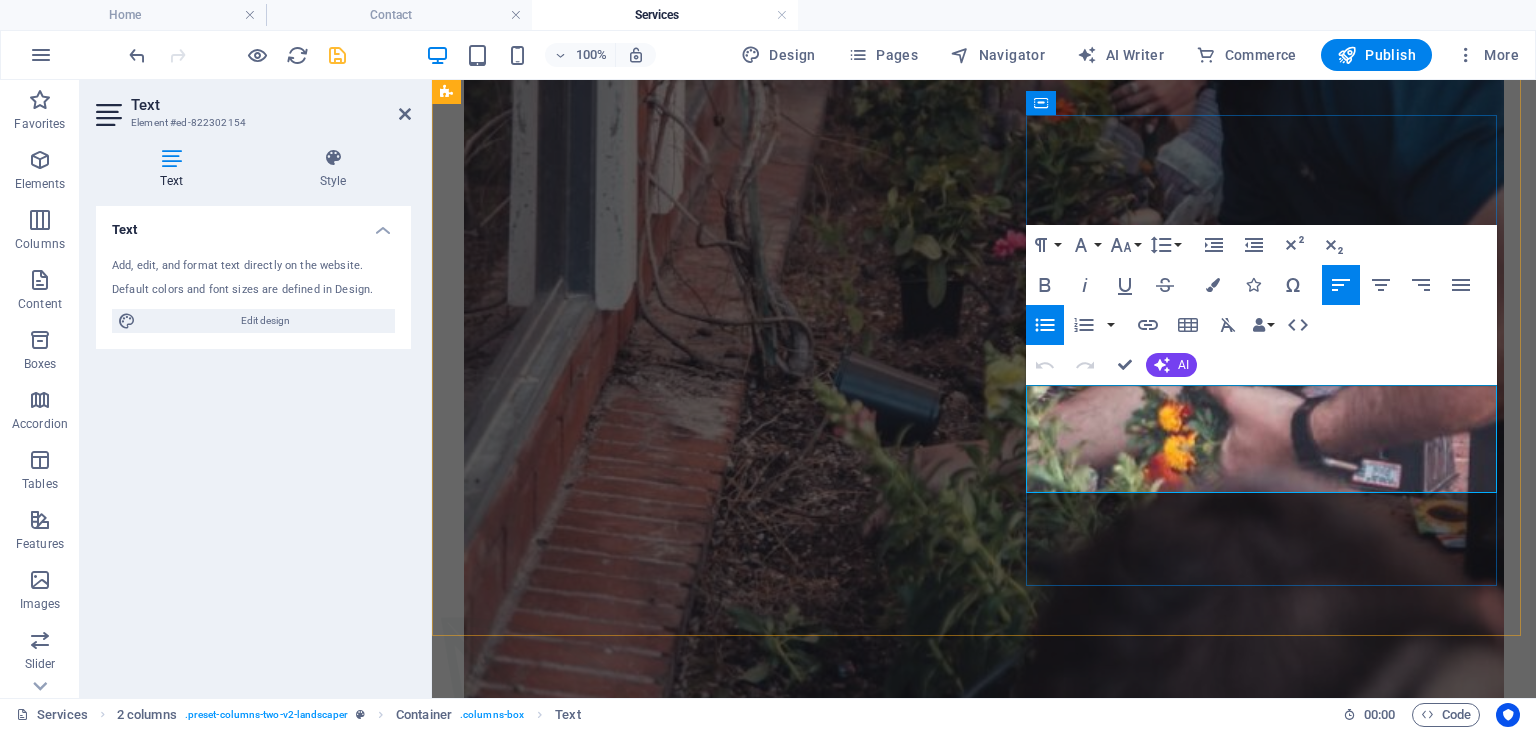 scroll, scrollTop: 840, scrollLeft: 0, axis: vertical 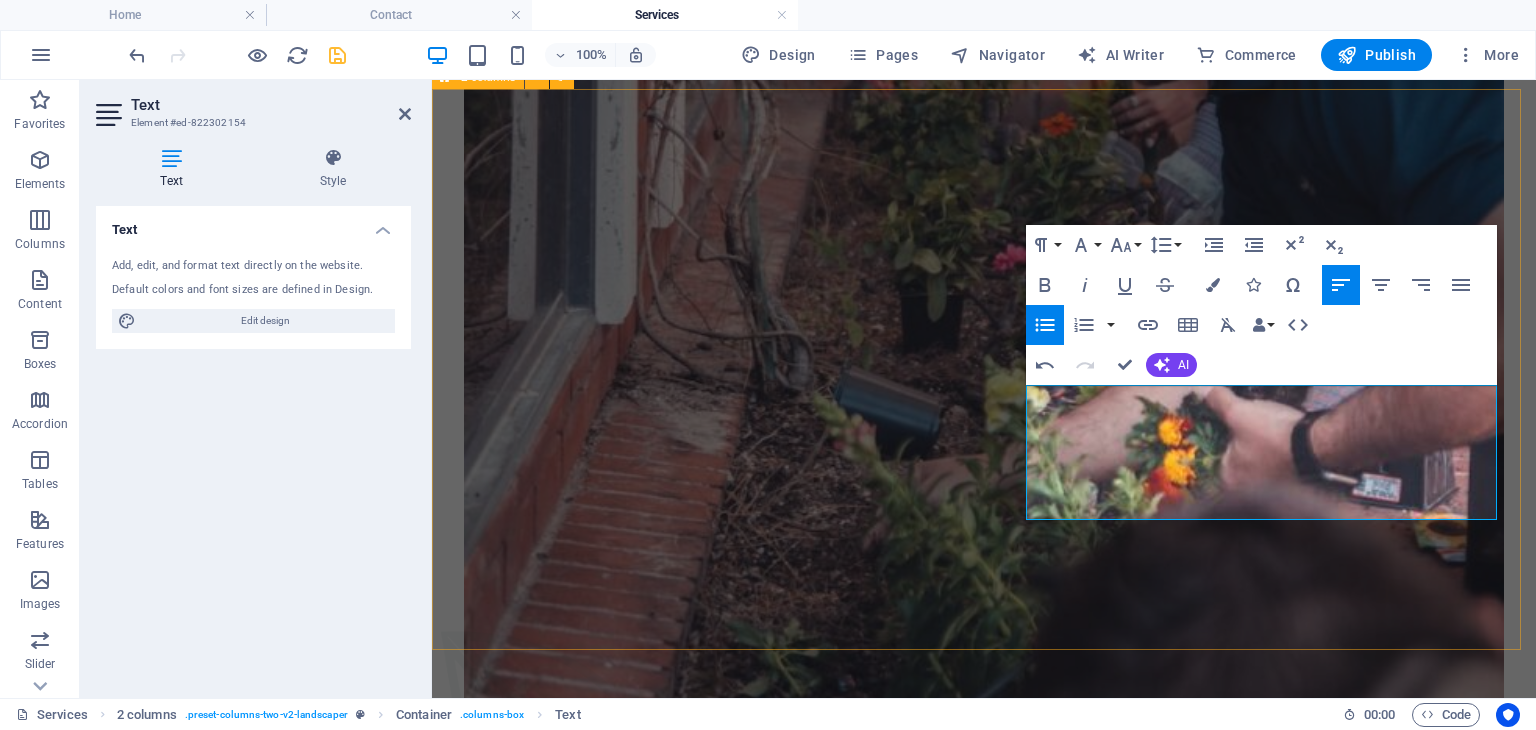 click on "Συντήρηση Κήπου Κούρεμα γκαζόν Κλάδεμα φράχτη και δέντρων Συνολική περιποιήση παρτιεριών  Συντήρηση αρδευτικού συστήματος Κόψιμο δέντρων" at bounding box center (984, 1731) 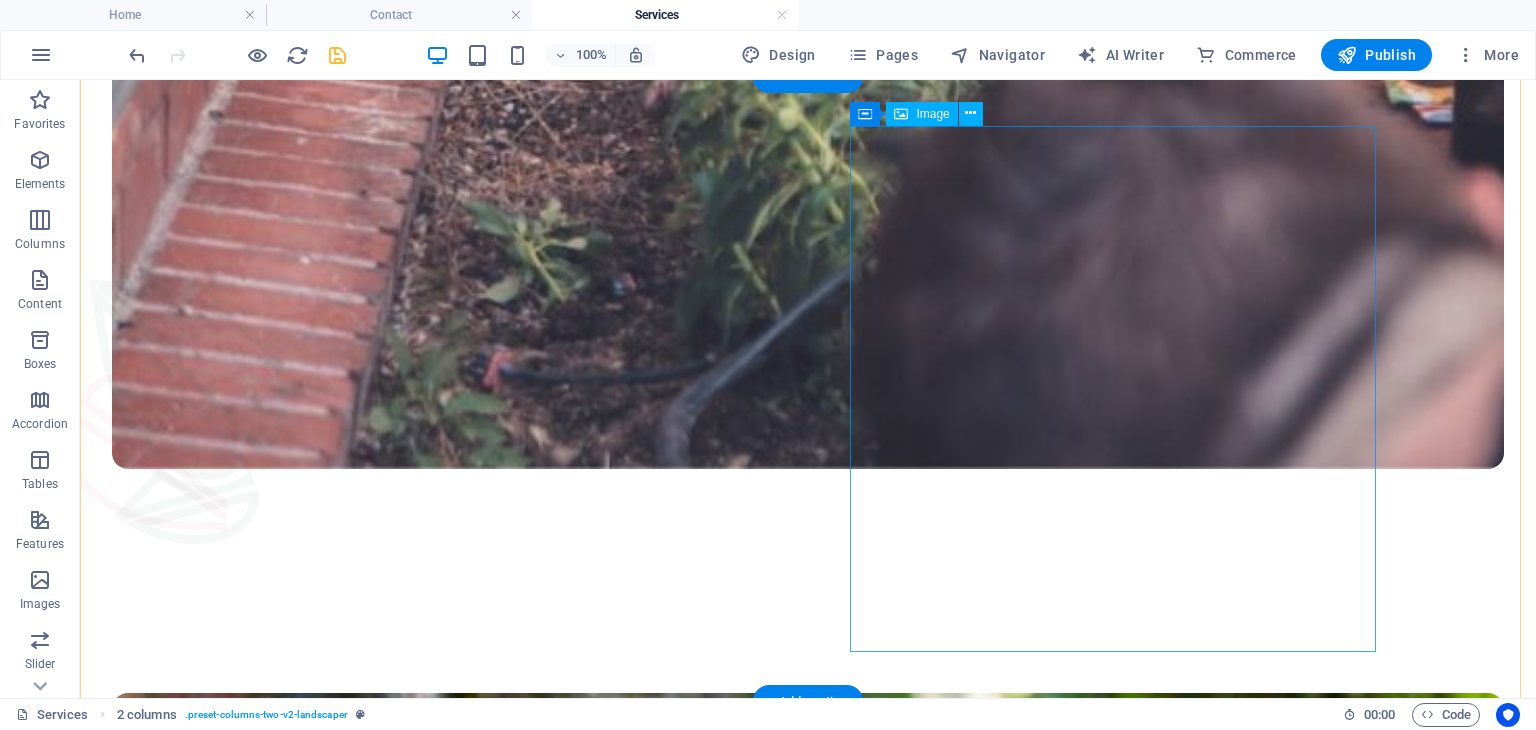 scroll, scrollTop: 1527, scrollLeft: 0, axis: vertical 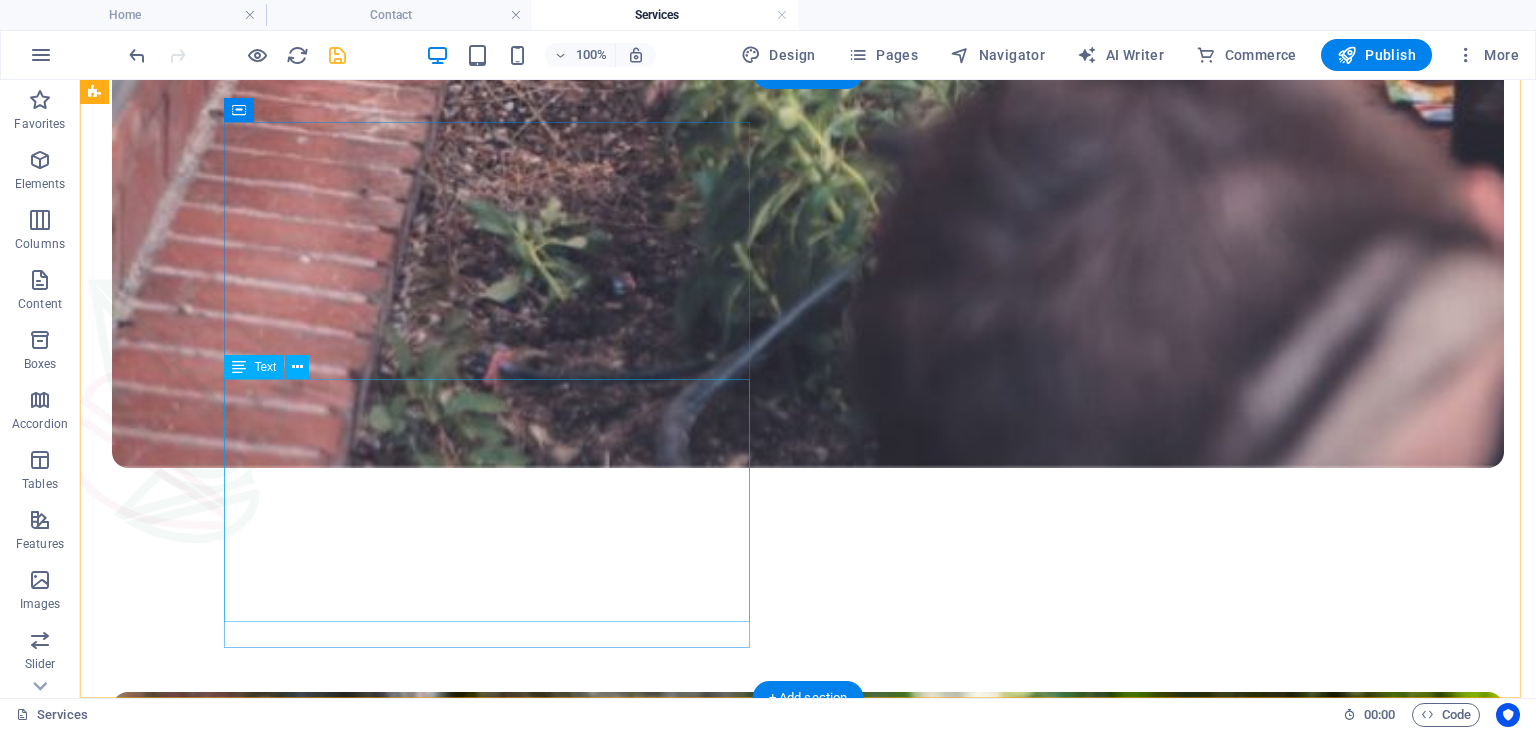 click on "Αναλαμβάνουμε τον πλήρη μελετητικό σχεδιασμό του χώρου σας, συμπεριλαμβανομένης της φύτευσης φυτών και δέντρων, καθώς και της τοποθέτησης φυσικού γκαζόν. Εγκαθιστούμε συστήματα αυτόματου ποτίσματος για εύκολη συντήρηση και αναλαμβάνουμε τη διαμόρφωση των παρτεριών. Επίσης, δημιουργούμε και κατασκευάζουμε διαδρόμους, προσφέροντας ολοκληρωμένες λύσεις για τη διαμόρφωση του κήπου σας." at bounding box center (808, 2828) 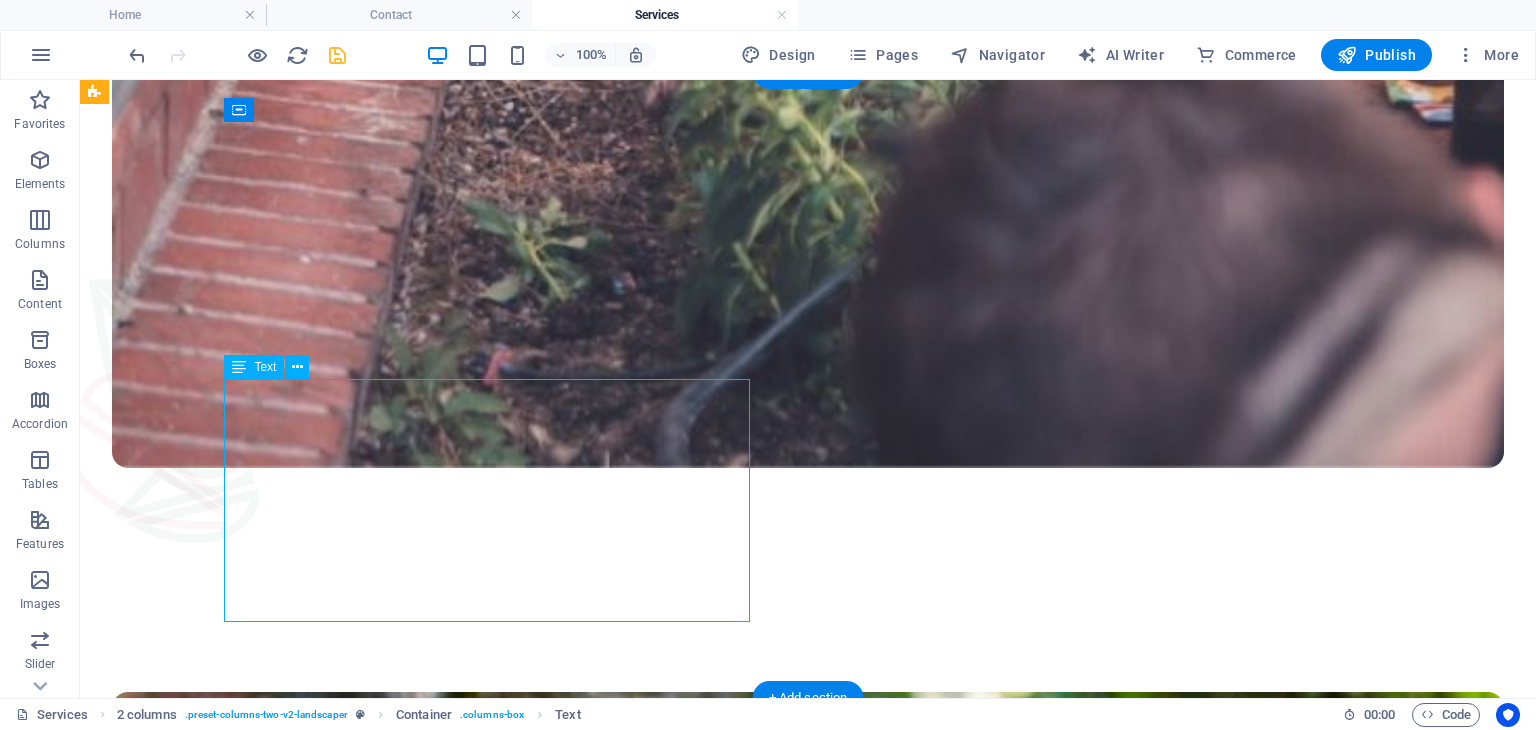 click on "Αναλαμβάνουμε τον πλήρη μελετητικό σχεδιασμό του χώρου σας, συμπεριλαμβανομένης της φύτευσης φυτών και δέντρων, καθώς και της τοποθέτησης φυσικού γκαζόν. Εγκαθιστούμε συστήματα αυτόματου ποτίσματος για εύκολη συντήρηση και αναλαμβάνουμε τη διαμόρφωση των παρτεριών. Επίσης, δημιουργούμε και κατασκευάζουμε διαδρόμους, προσφέροντας ολοκληρωμένες λύσεις για τη διαμόρφωση του κήπου σας." at bounding box center [808, 2828] 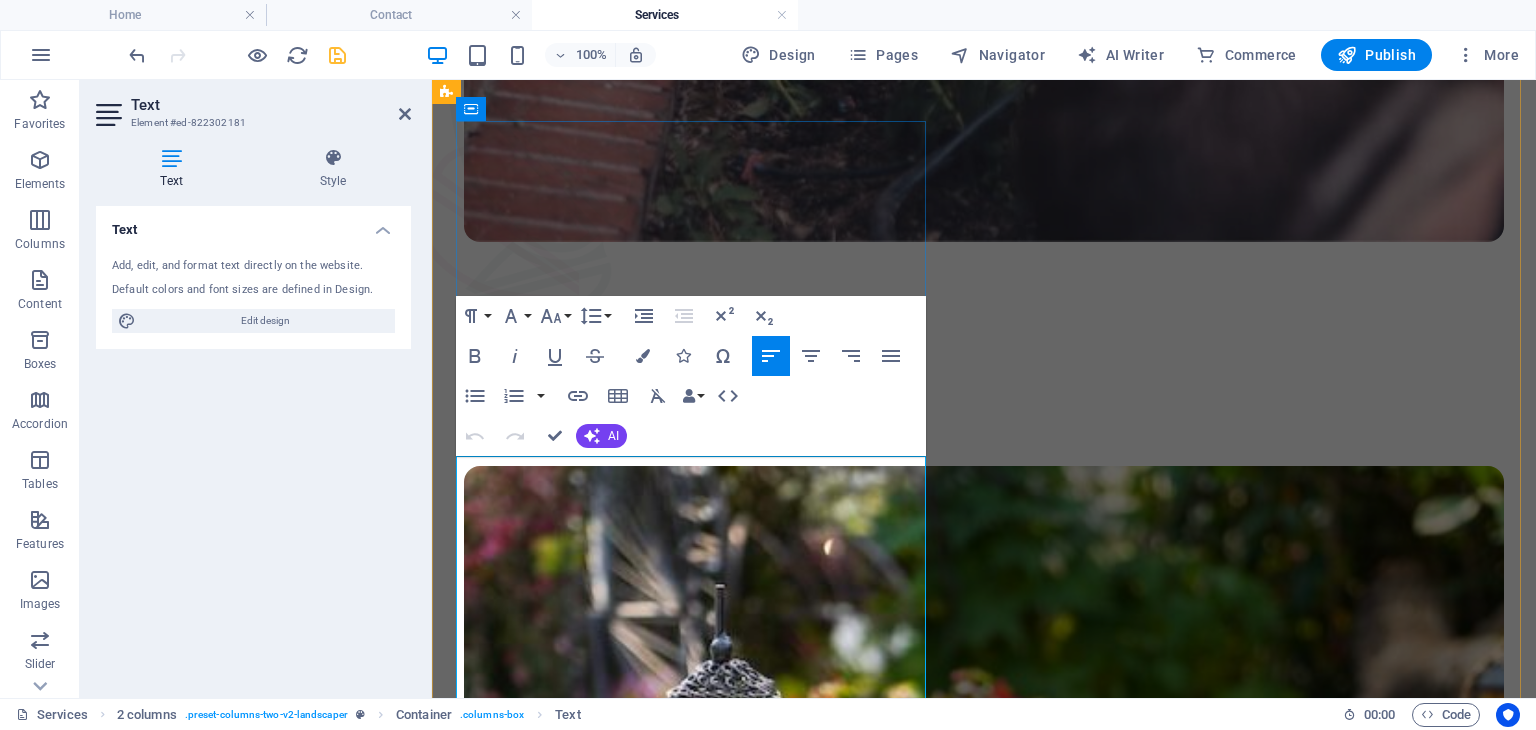 click on "Αναλαμβάνουμε τον πλήρη μελετητικό σχεδιασμό του χώρου σας, συμπεριλαμβανομένης της φύτευσης φυτών και δέντρων, καθώς και της τοποθέτησης φυσικού γκαζόν. Εγκαθιστούμε συστήματα αυτόματου ποτίσματος για εύκολη συντήρηση και αναλαμβάνουμε τη διαμόρφωση των παρτεριών. Επίσης, δημιουργούμε και κατασκευάζουμε διαδρόμους, προσφέροντας ολοκληρωμένες λύσεις για τη διαμόρφωση του κήπου σας." at bounding box center [984, 2249] 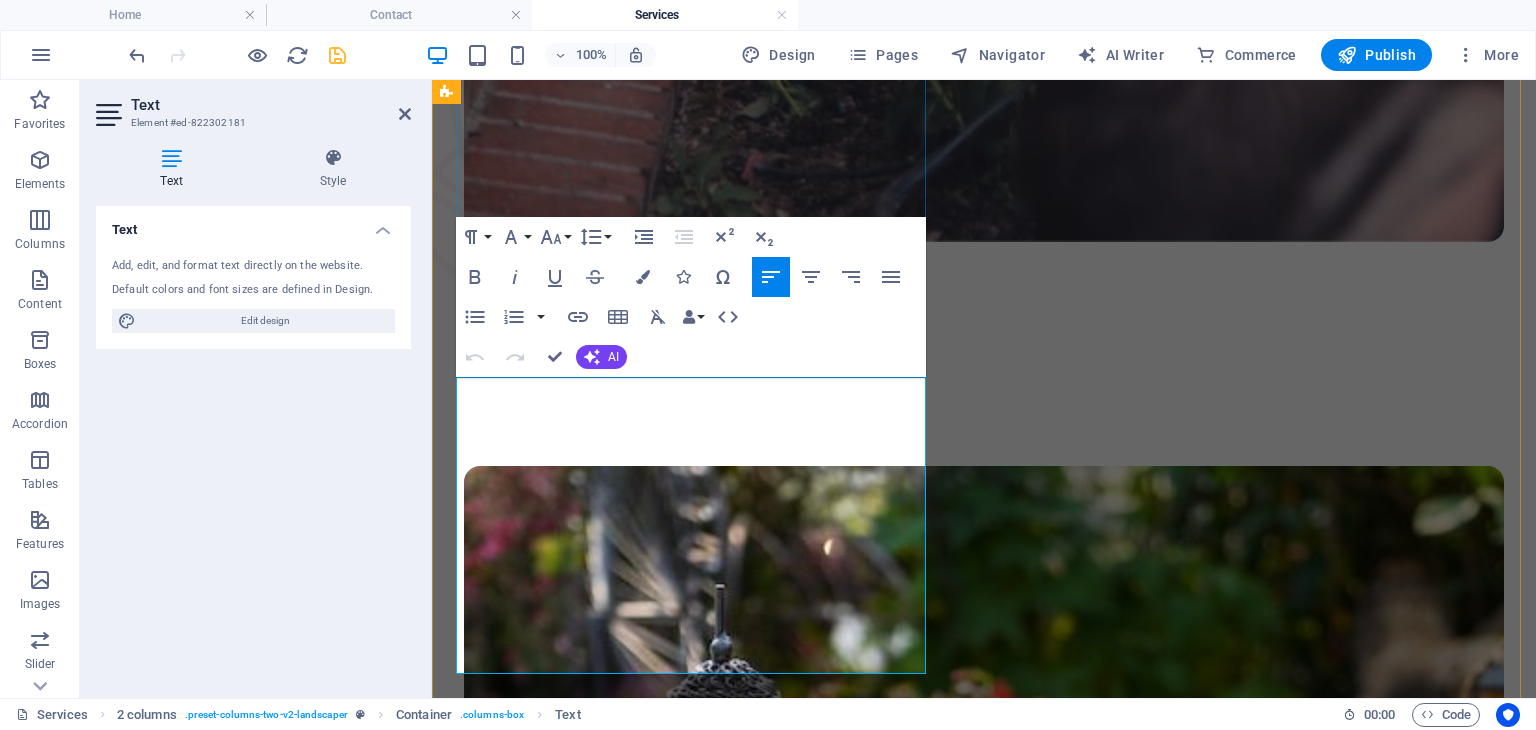 scroll, scrollTop: 1606, scrollLeft: 0, axis: vertical 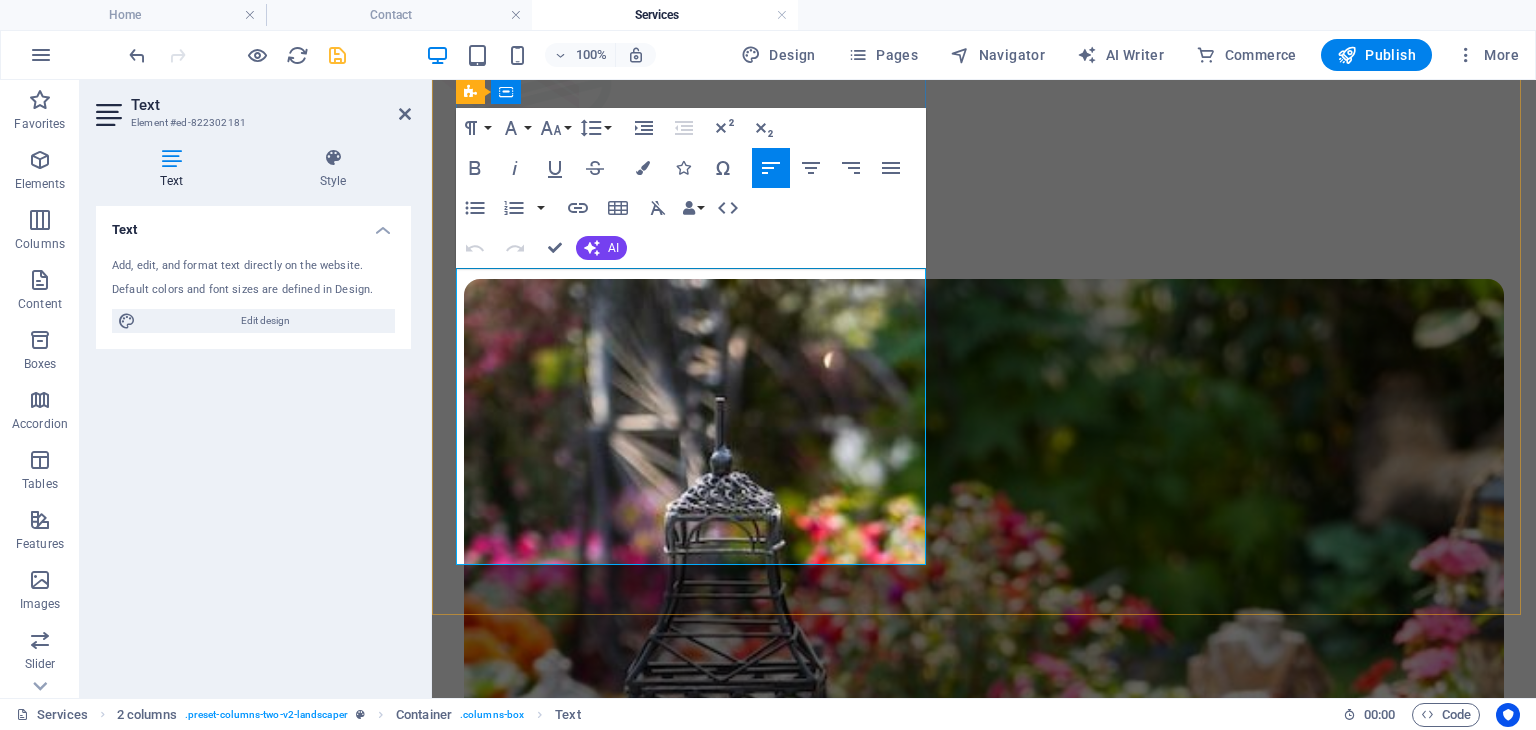 click on "Αναλαμβάνουμε τον πλήρη μελετητικό σχεδιασμό του χώρου σας, συμπεριλαμβανομένης της φύτευσης φυτών και δέντρων, καθώς και της τοποθέτησης φυσικού γκαζόν. Εγκαθιστούμε συστήματα αυτόματου ποτίσματος για εύκολη συντήρηση και αναλαμβάνουμε τη διαμόρφωση των παρτεριών. Επίσης, δημιουργούμε και κατασκευάζουμε διαδρόμους, προσφέροντας ολοκληρωμένες λύσεις για τη διαμόρφωση του κήπου σας." at bounding box center (984, 2062) 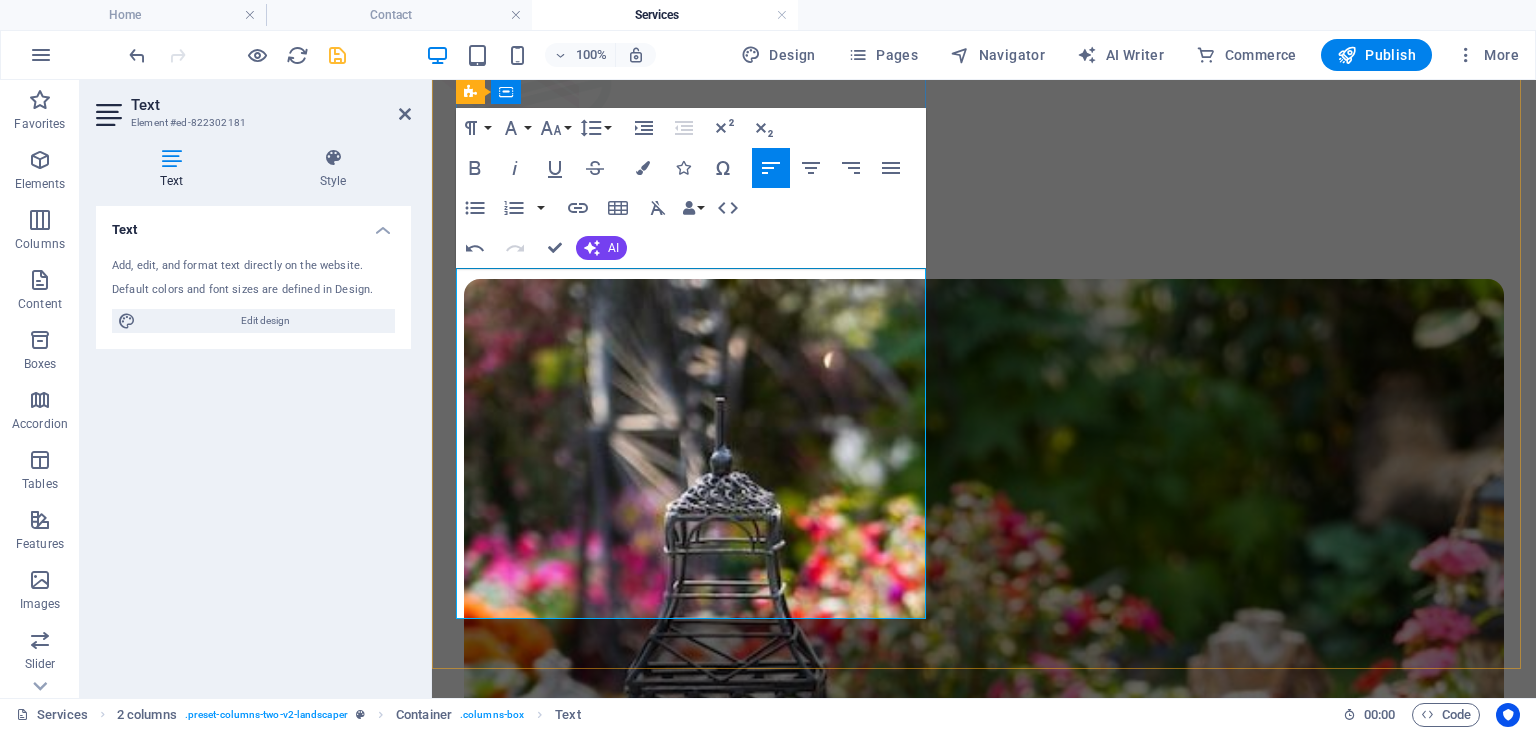 click on "Εγκαθιστούμε συστήματα αυτόματου ποτίσματος για εύκολη συντήρηση και αναλαμβάνουμε τη διαμόρφωση των παρτεριών. Επίσης, δημιουργούμε και κατασκευάζουμε διαδρόμους, προσφέροντας ολοκληρωμένες λύσεις για τη διαμόρφωση του κήπου σας." at bounding box center [984, 2139] 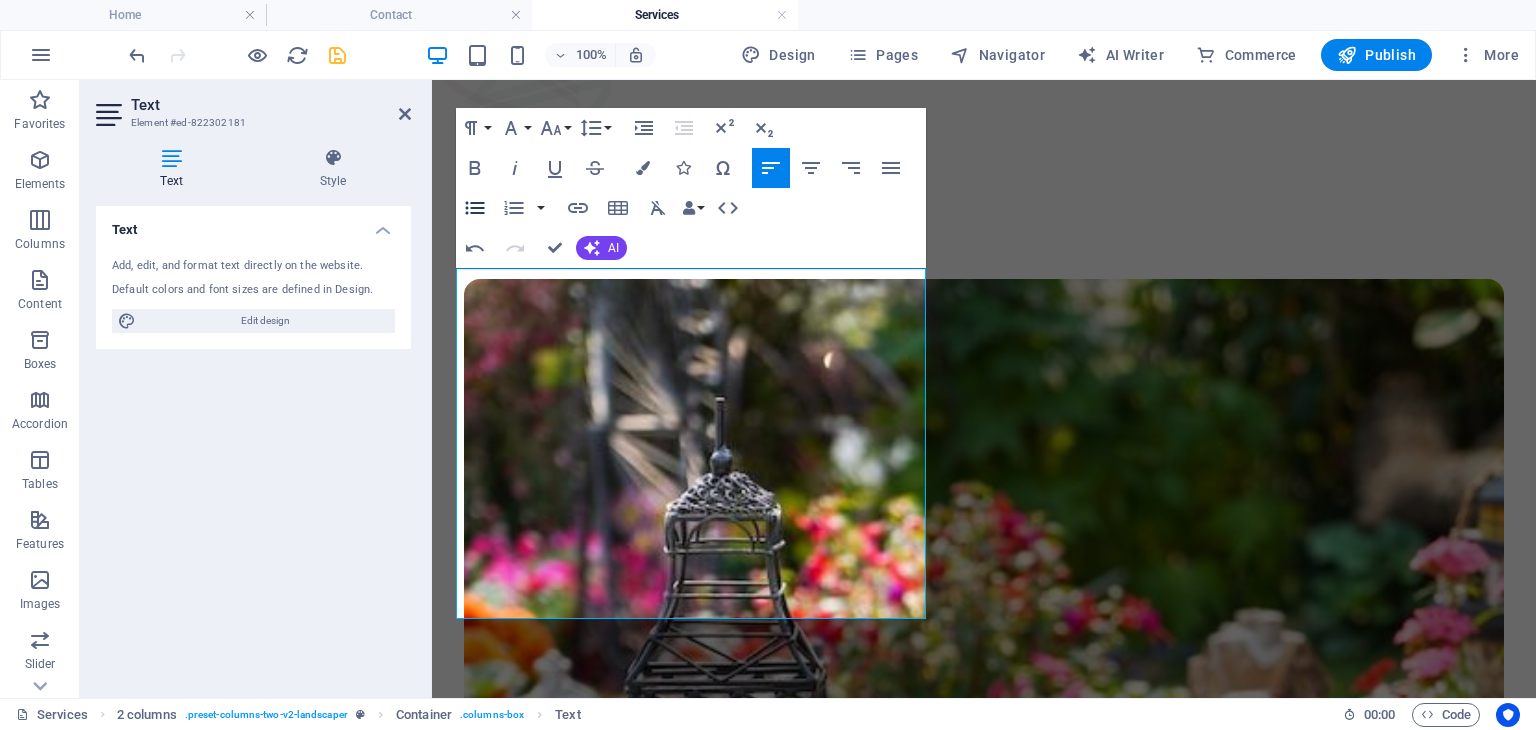 click 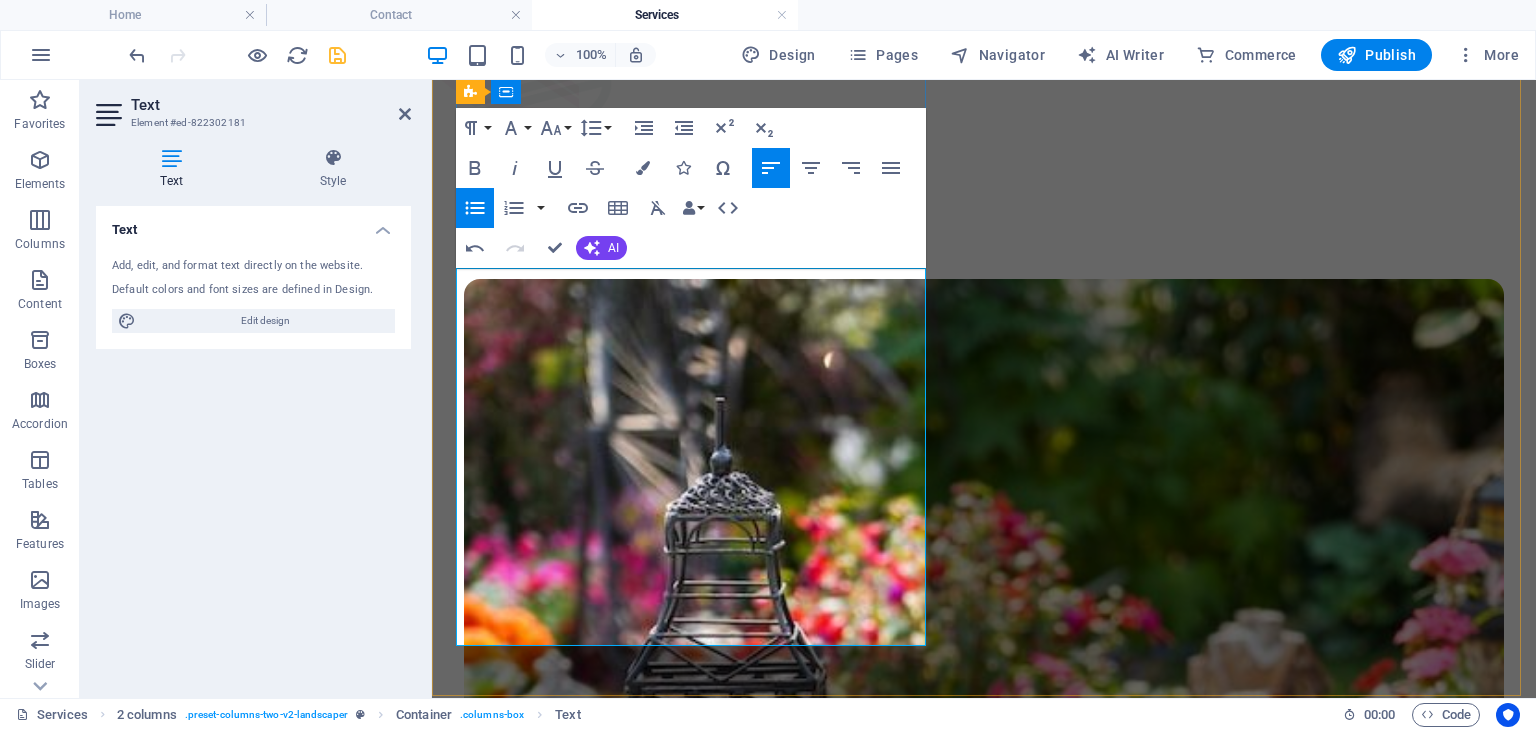 click on "Αναλαμβάνουμε τον πλήρη μελετητικό σχεδιασμό του χώρου σας, συμπεριλαμβανομένης της φύτευσης φυτών και δέντρων, καθώς και της τοποθέτησης φυσικού γκαζόν. Οι υπηρεσίες μας περιλαμβάνουν:" at bounding box center (984, 2053) 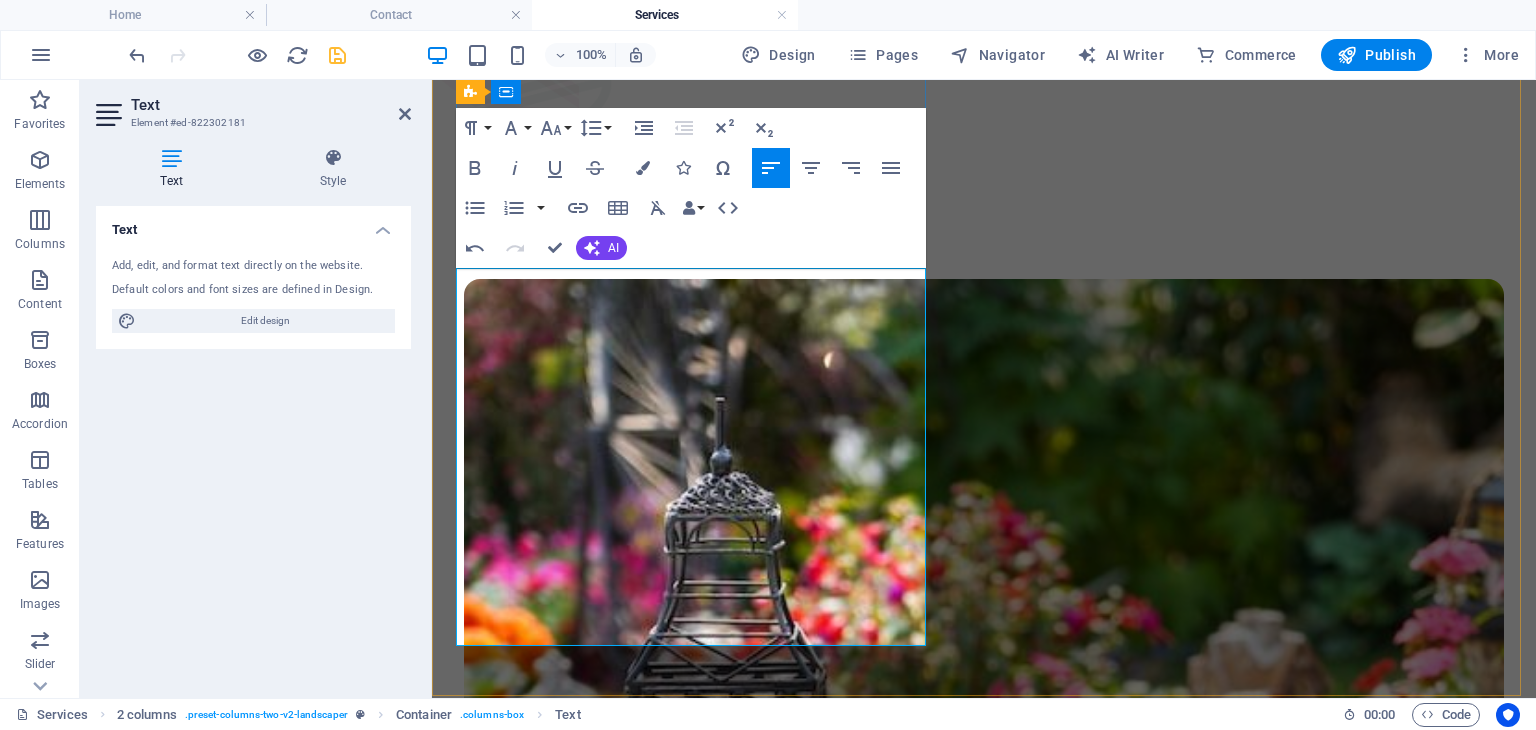 click on "Αναλαμβάνουμε τον πλήρη μελετητικό σχεδιασμό του χώρου σας, συμπεριλαμβανομένης της φύτευσης φυτών και δέντρων, καθώς και της τοποθέτησης φυσικού γκαζόν. Οι υπηρεσίες μας περιλαμβάνουν:" at bounding box center (984, 2053) 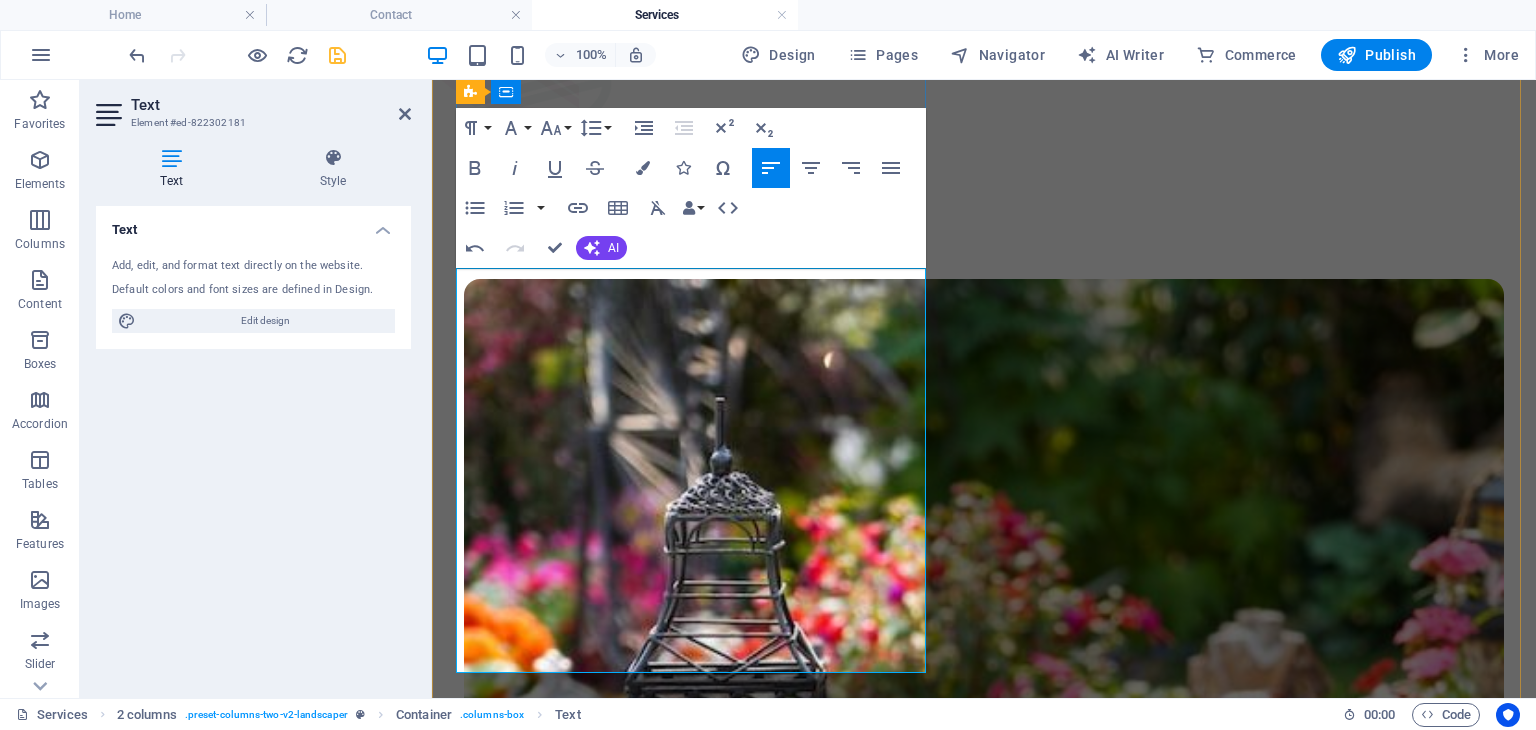 click at bounding box center (1004, 2114) 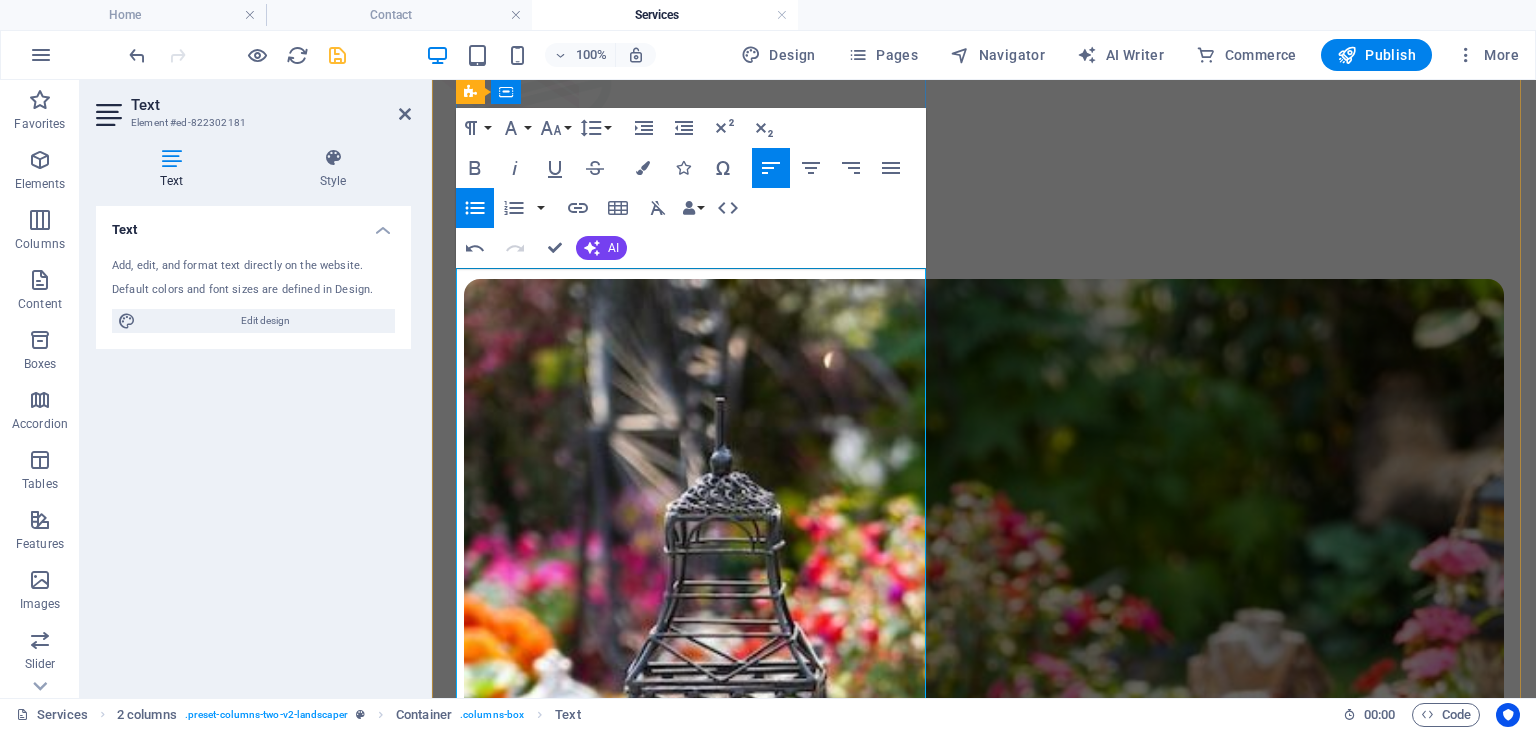 click on "Εγκατάστασηα αυτόματου ποτίσματος" at bounding box center (1004, 2132) 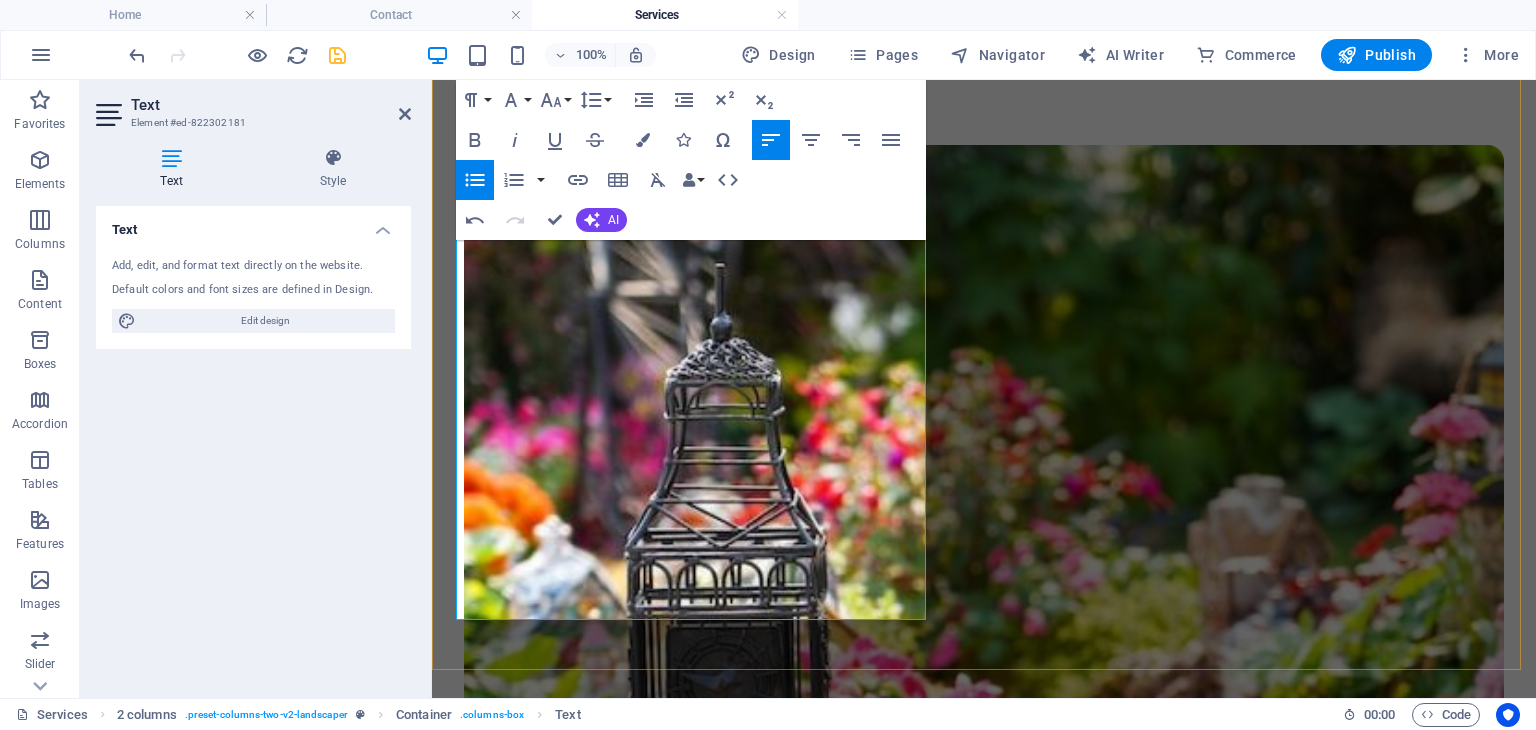 scroll, scrollTop: 1741, scrollLeft: 0, axis: vertical 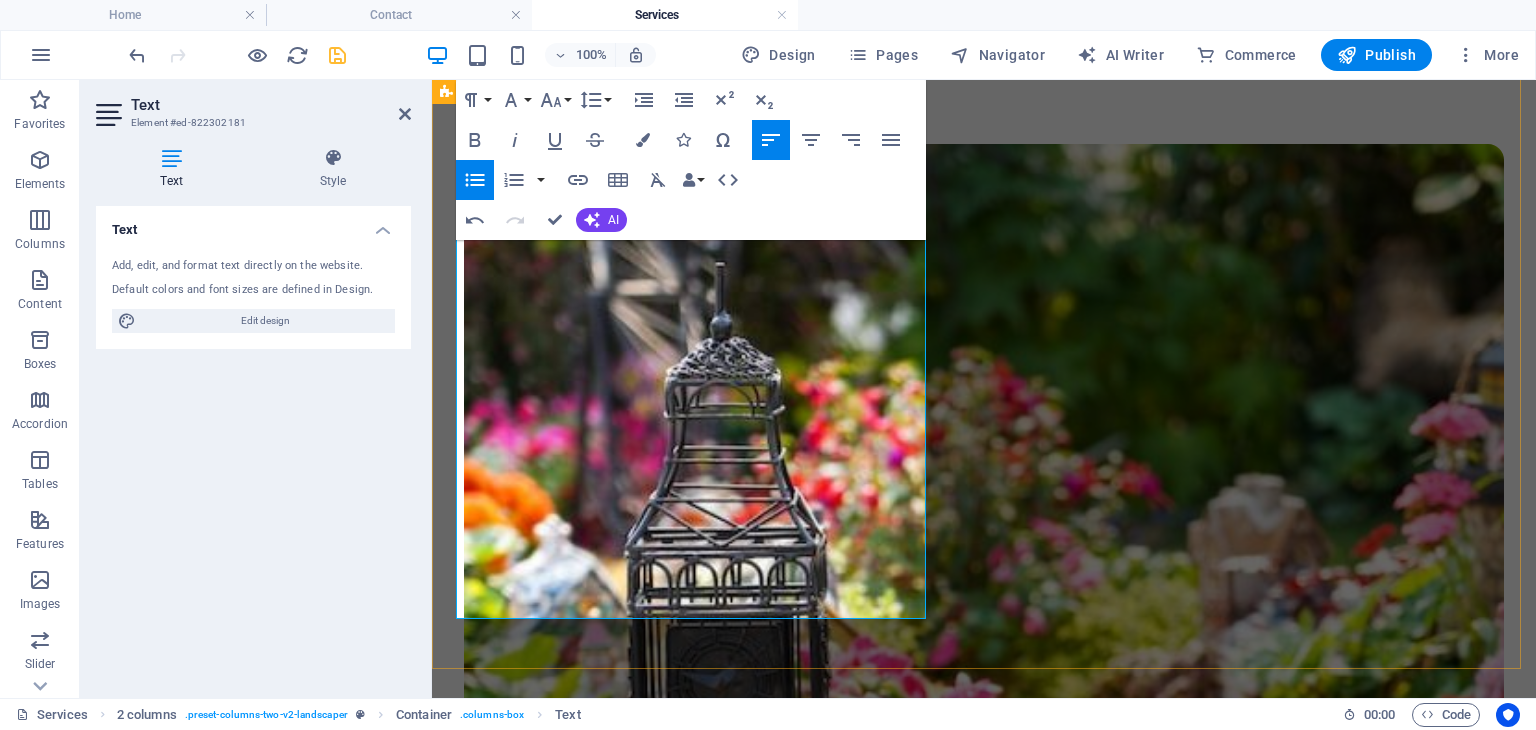 drag, startPoint x: 581, startPoint y: 596, endPoint x: 452, endPoint y: 439, distance: 203.1994 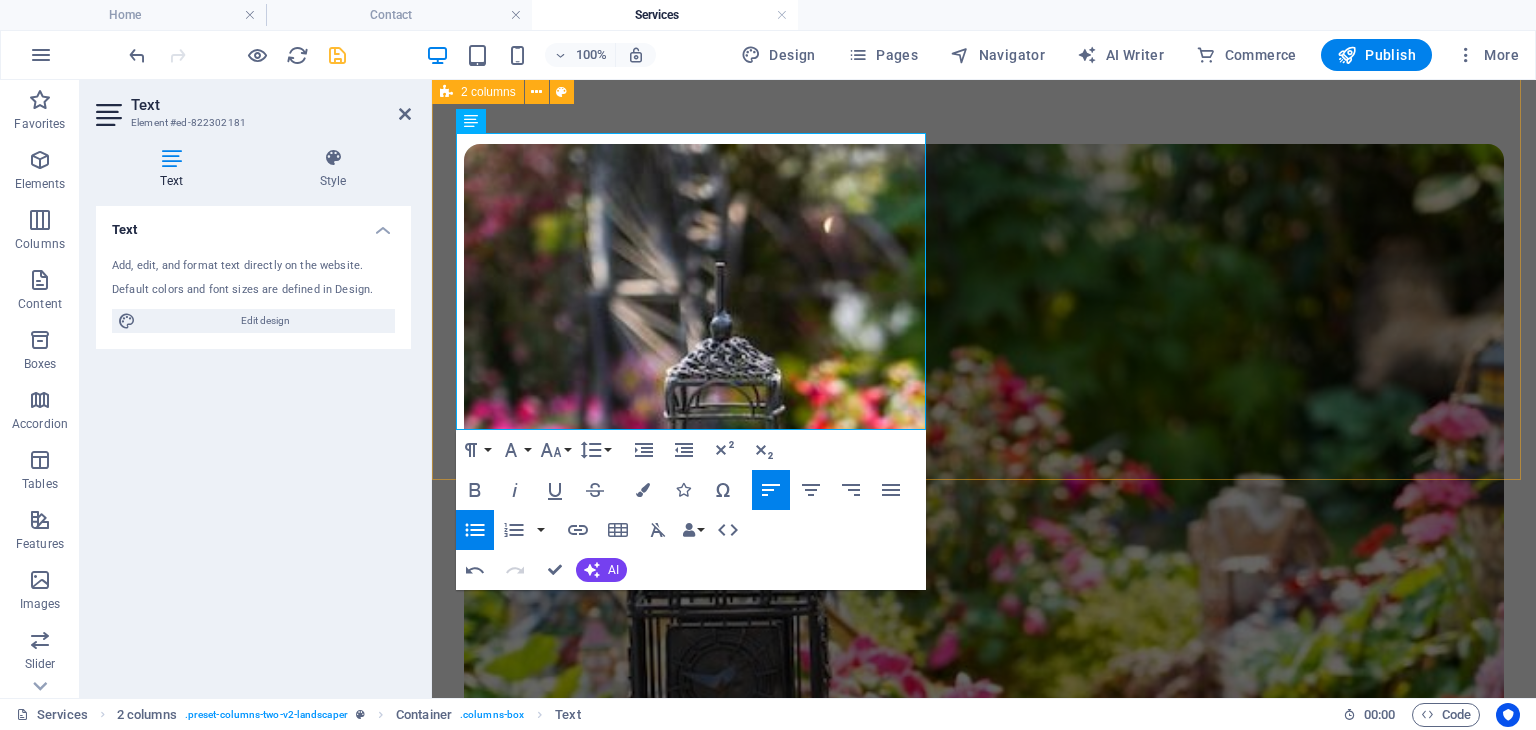 click on "Κατασκευή  κήπου/ ταρατσόκηπου/ βεράντας Αναλαμβάνουμε τον πλήρη μελετητικό σχεδιασμό του χώρου σας, συμπεριλαμβανομένης της τοποθέτησης φυτών και δέντρων, καθώς και της τοποθέτησης φυσικού γκαζόν. Οι υπηρεσίες μας περιλαμβάνουν: Μελέτη και σχεδιασμός κήπου Τοποθέτηση φυτών και δέντρων Εγκατάσταση αυτόματου ποτίσματος Διαμόρφωση παρτεριών Κατασκευή διαδρόμων (πλακάκια)" at bounding box center [984, 2354] 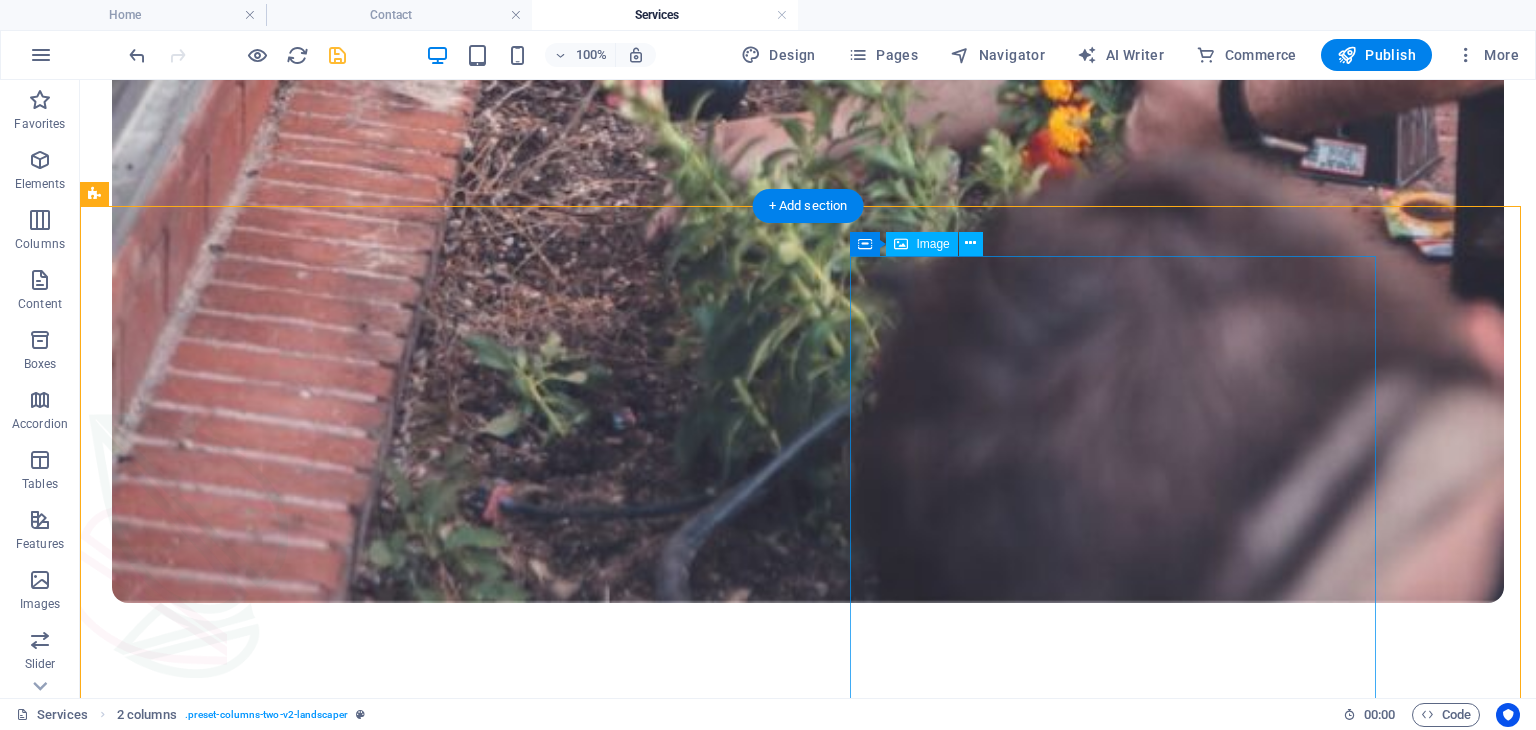 scroll, scrollTop: 1444, scrollLeft: 0, axis: vertical 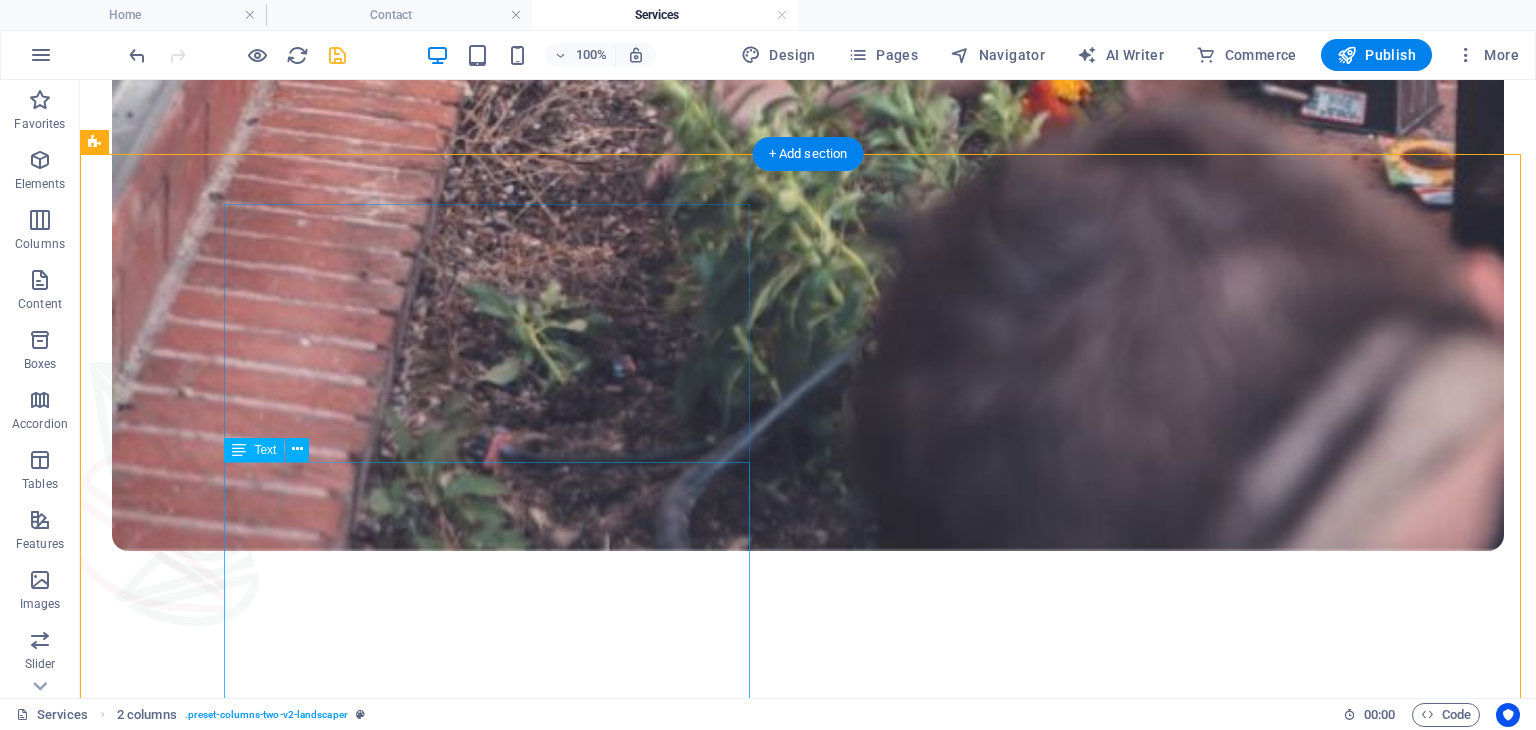 click on "Αναλαμβάνουμε τον πλήρη μελετητικό σχεδιασμό του χώρου σας, συμπεριλαμβανομένης της τοποθέτησης φυτών και δέντρων, καθώς και της τοποθέτησης φυσικού γκαζόν. Οι υπηρεσίες μας περιλαμβάνουν: Μελέτη και σχεδιασμός κήπου Τοποθέτηση φυτών και δέντρων Εγκατάσταση αυτόματου ποτίσματος Διαμόρφωση παρτεριών Κατασκευή διαδρόμων (πλακάκια)" at bounding box center (808, 2946) 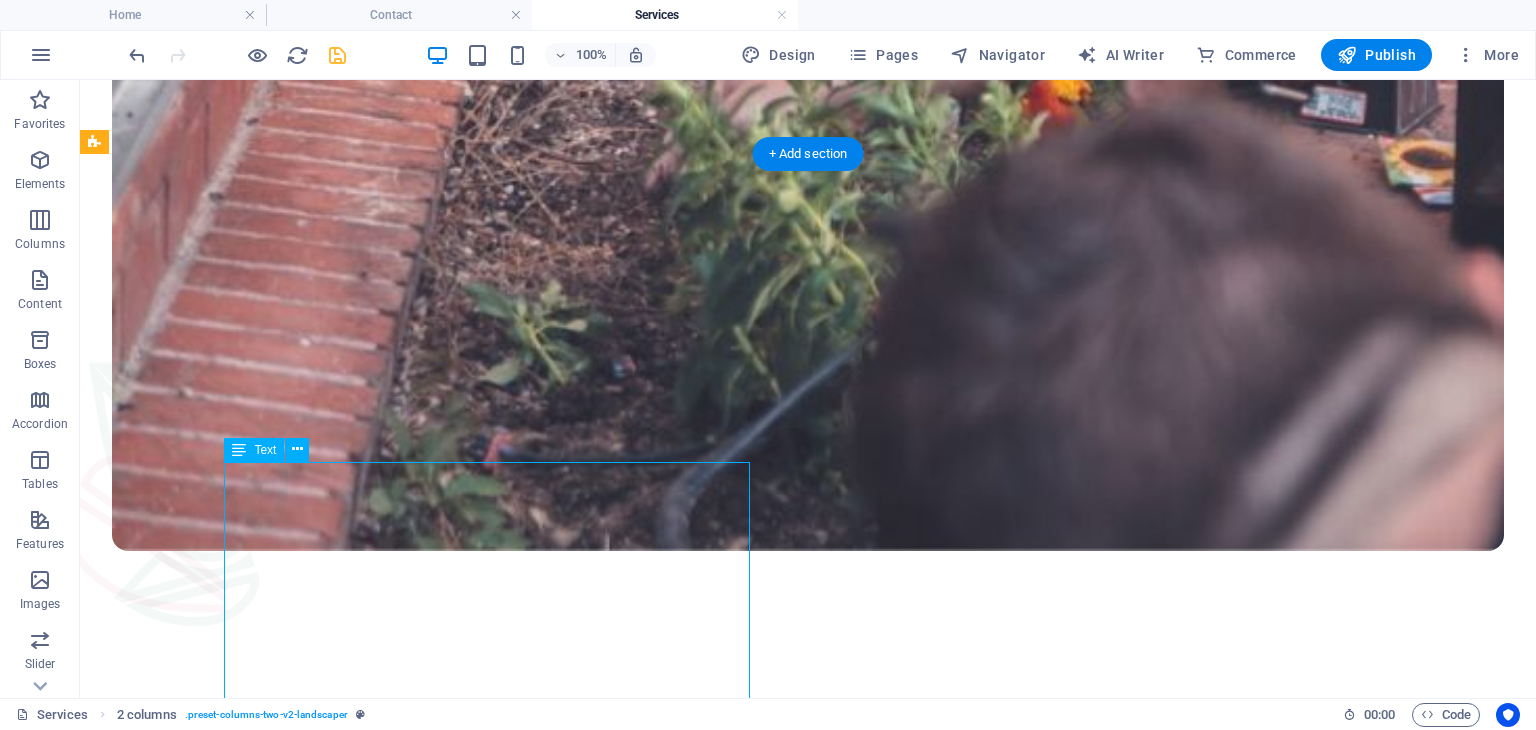 click on "Αναλαμβάνουμε τον πλήρη μελετητικό σχεδιασμό του χώρου σας, συμπεριλαμβανομένης της τοποθέτησης φυτών και δέντρων, καθώς και της τοποθέτησης φυσικού γκαζόν. Οι υπηρεσίες μας περιλαμβάνουν: Μελέτη και σχεδιασμός κήπου Τοποθέτηση φυτών και δέντρων Εγκατάσταση αυτόματου ποτίσματος Διαμόρφωση παρτεριών Κατασκευή διαδρόμων (πλακάκια)" at bounding box center (808, 2946) 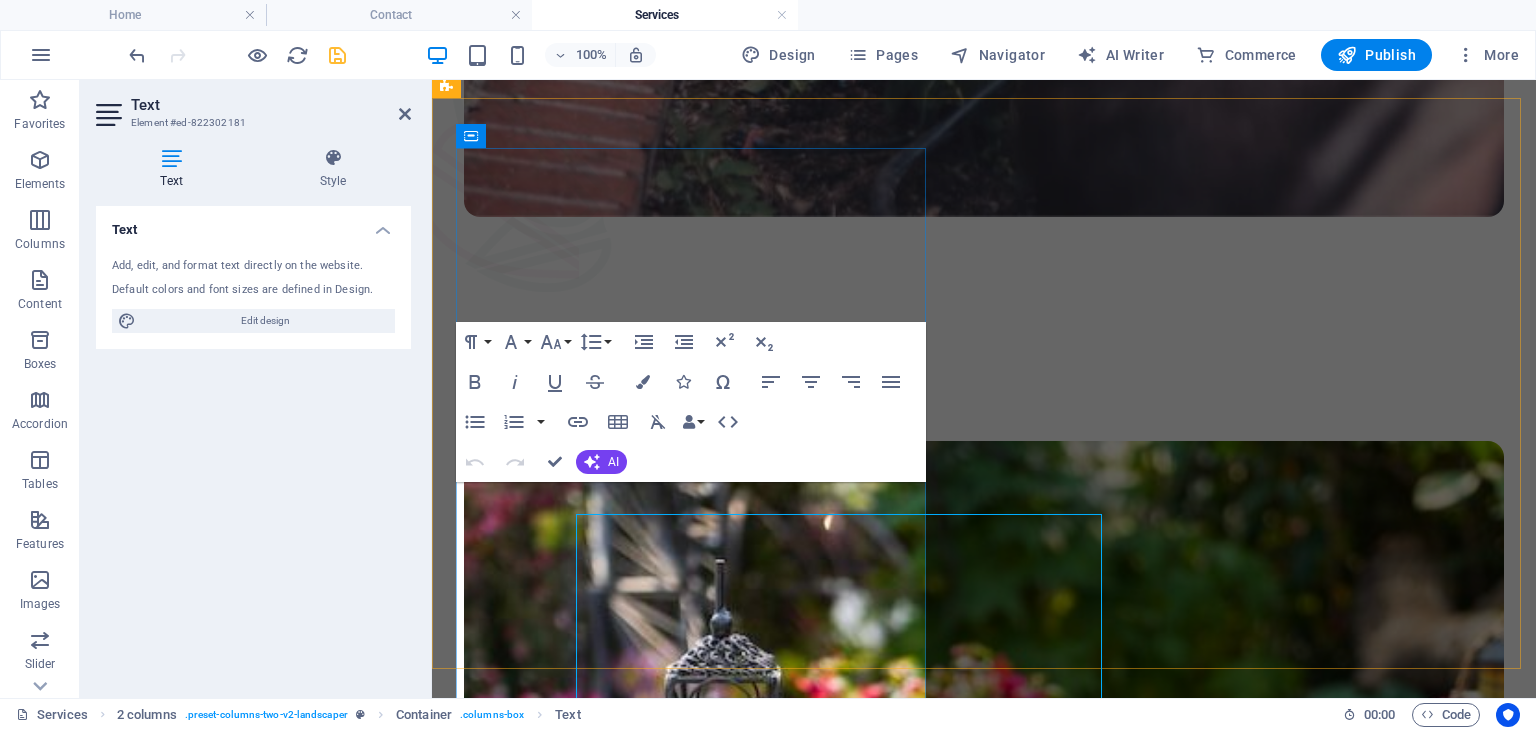 scroll, scrollTop: 1392, scrollLeft: 0, axis: vertical 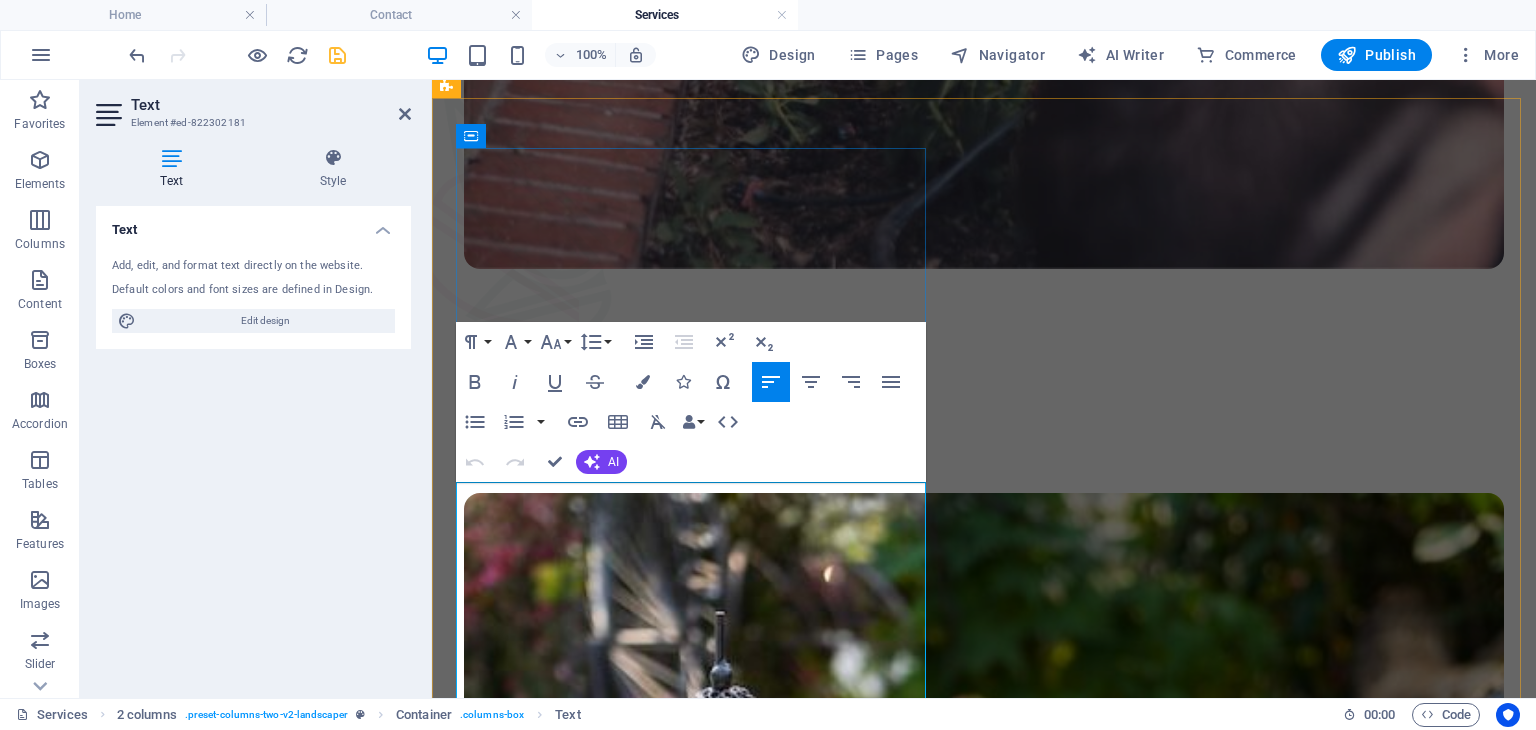 click on "Αναλαμβάνουμε τον πλήρη μελετητικό σχεδιασμό του χώρου σας, συμπεριλαμβανομένης της τοποθέτησης φυτών και δέντρων, καθώς και της τοποθέτησης φυσικού γκαζόν. Οι υπηρεσίες μας περιλαμβάνουν:" at bounding box center [984, 2267] 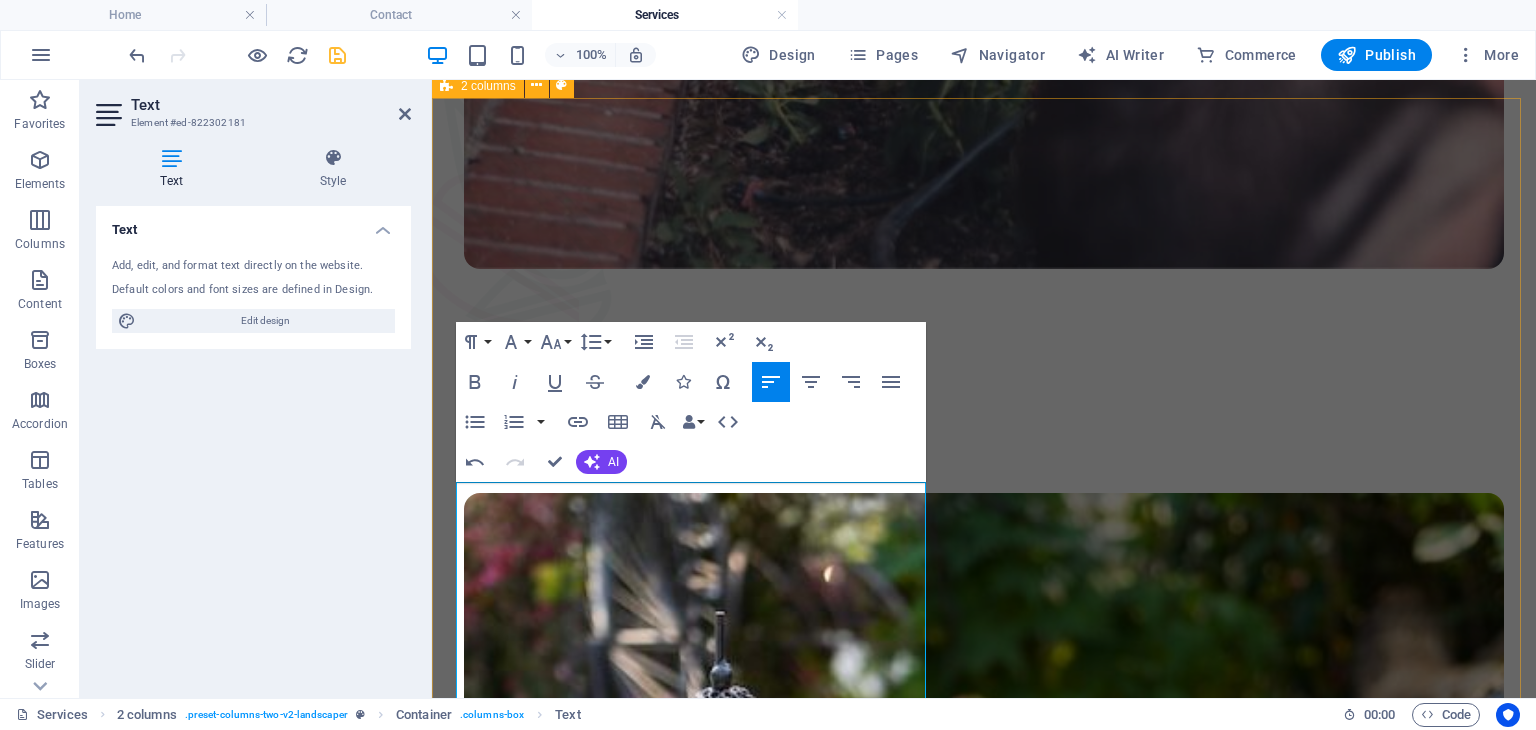 click on "Κατασκευή  κήπου/ ταρατσόκηπου/ βεράντας Αναλαμβάνουμε τον πλήρη μελετητικό σχεδιασμό του χώρου σας, συμπεριλαμβανομένης της τοποθέτησης φυτών και δέντρων, καθώς και της τοποθέτησης φυσικού γκαζόν. Οι υπηρεσίες μας περιλαμβάνουν: Μελέτη και σχεδιασμός κήπου Τοποθέτηση φυτών και δέντρων Εγκατάσταση αυτόματου ποτίσματος Διαμόρφωση παρτεριών Κατασκευή διαδρόμων (πλακάκια)" at bounding box center [984, 2720] 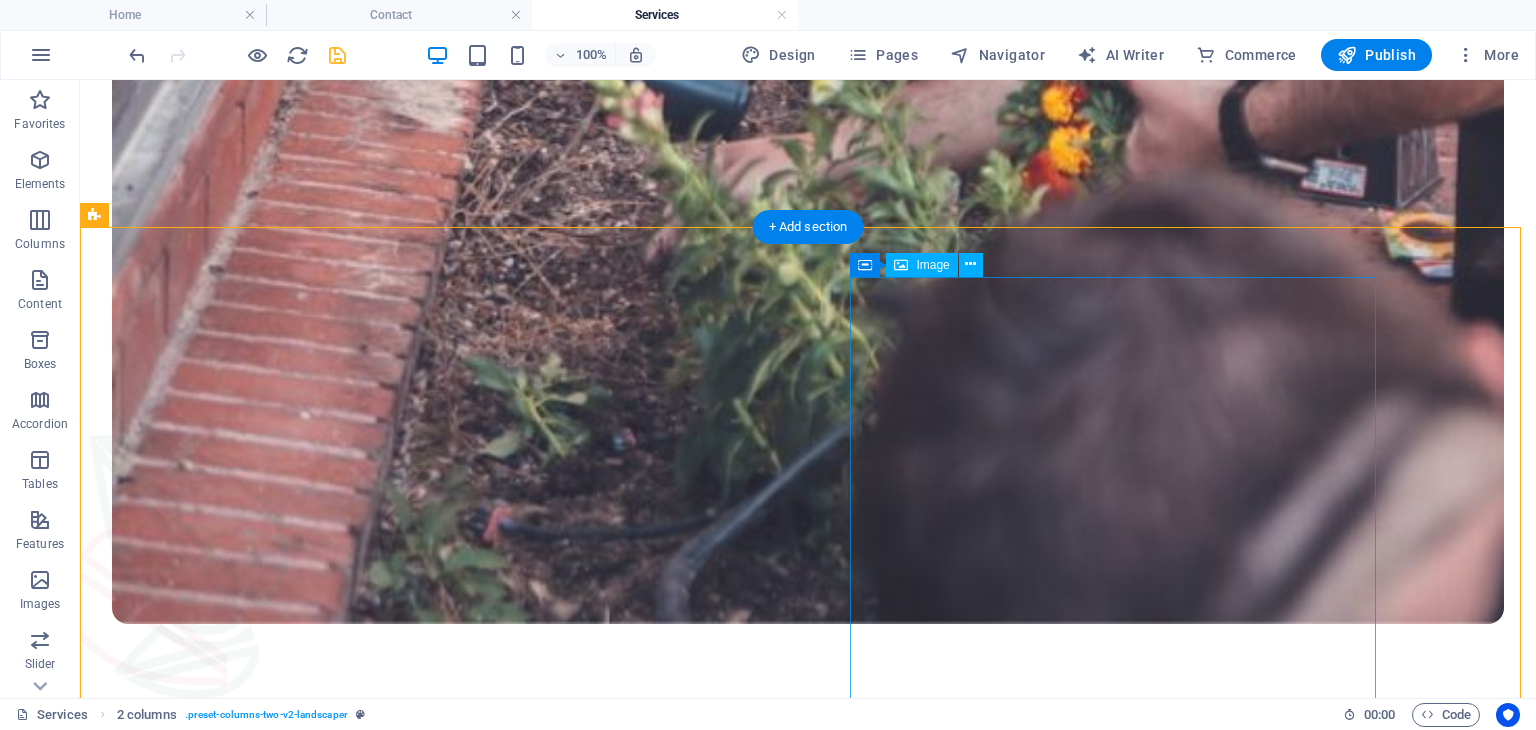 scroll, scrollTop: 1369, scrollLeft: 0, axis: vertical 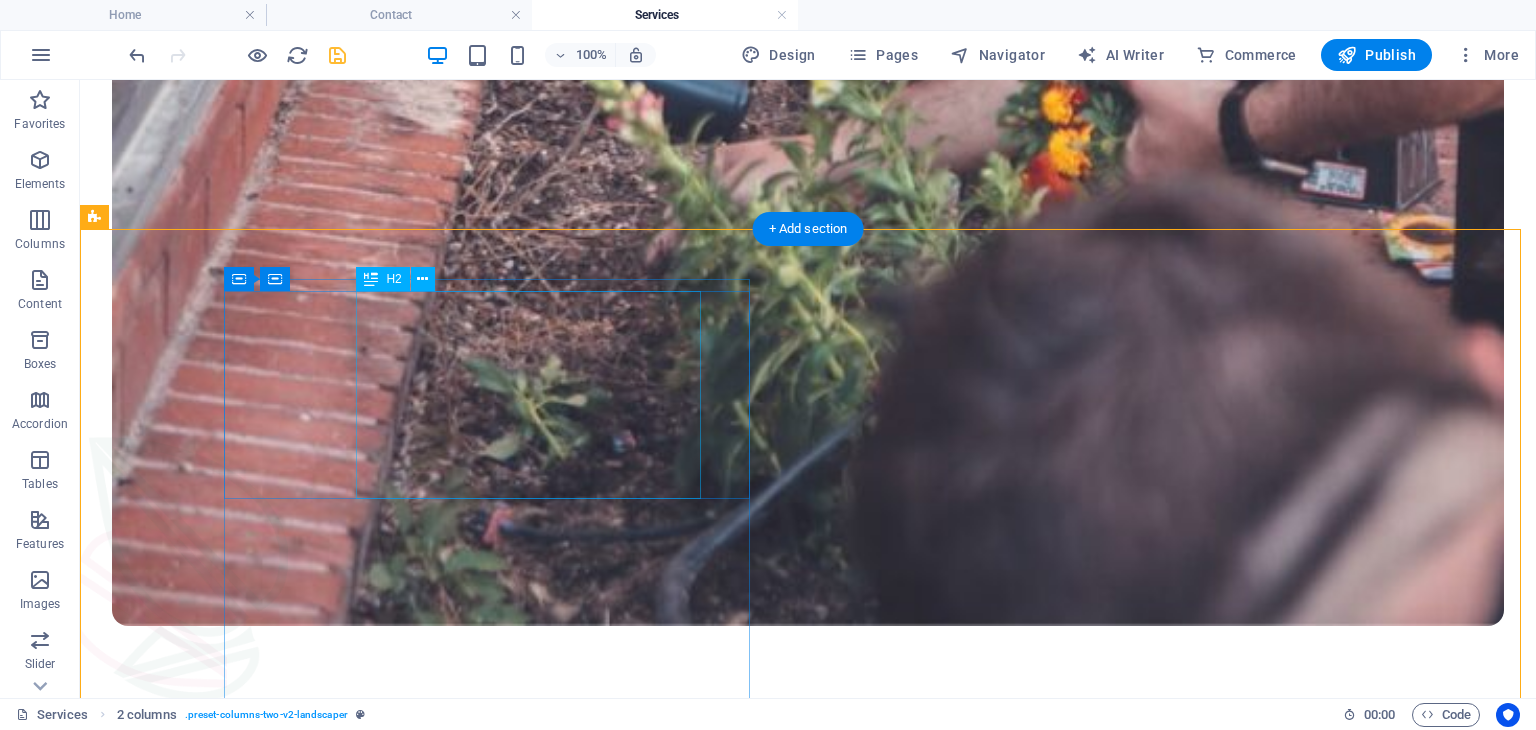 click on "Κατασκευή  κήπου/ ταρατσόκηπου/ βεράντας" at bounding box center (820, 2845) 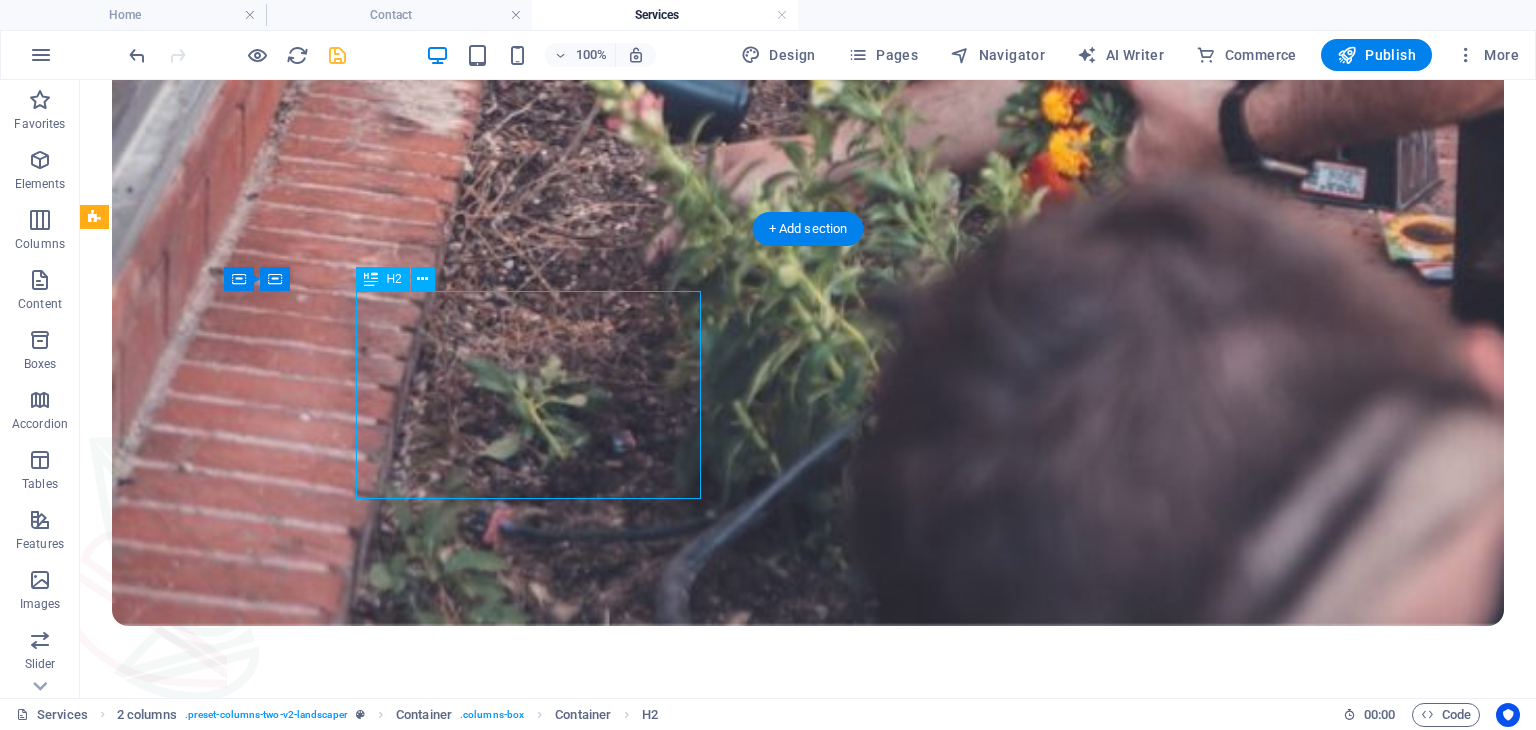 click on "Κατασκευή  κήπου/ ταρατσόκηπου/ βεράντας" at bounding box center (820, 2845) 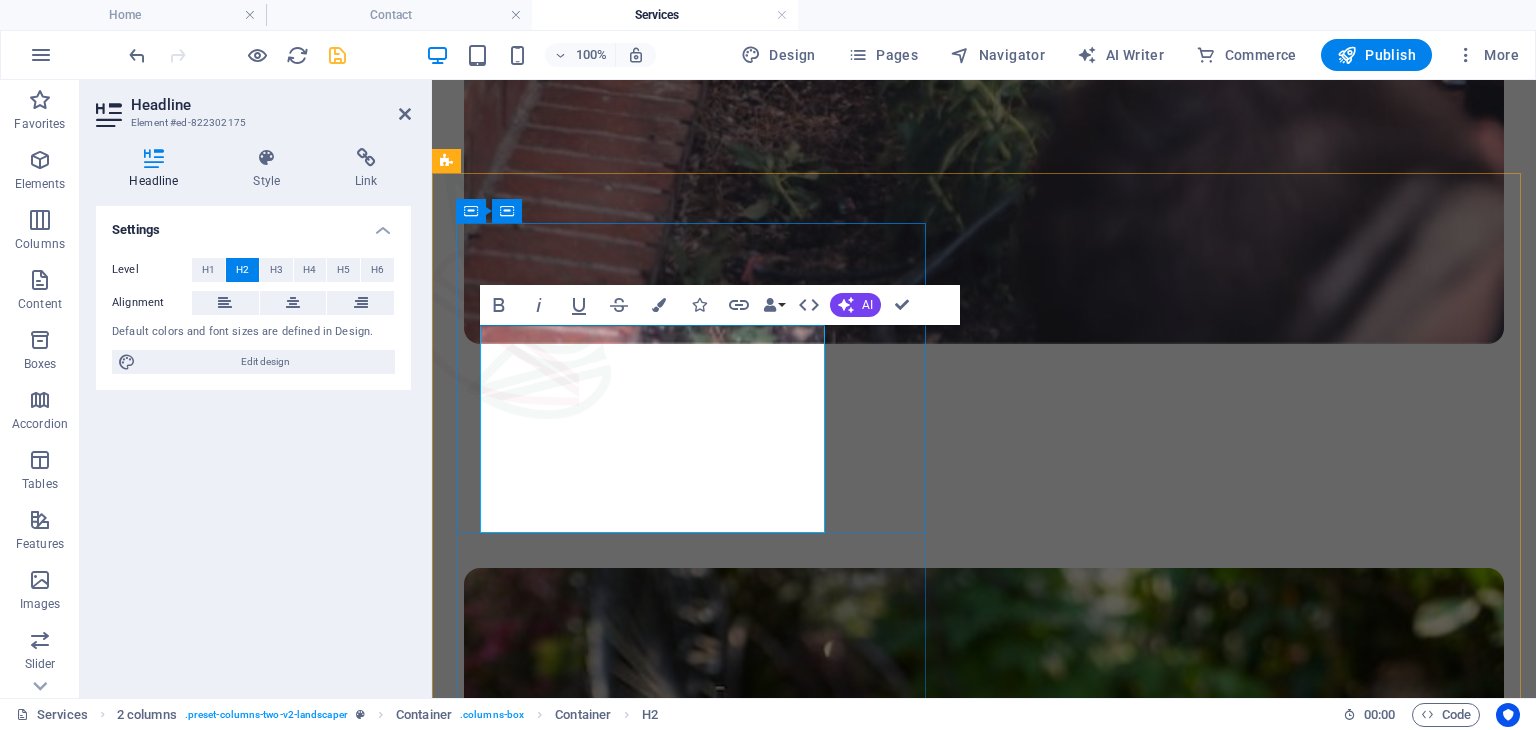 click on "Κατασκευή κήπου/ ταρατσόκηπου/ βεράντας" at bounding box center [996, 2210] 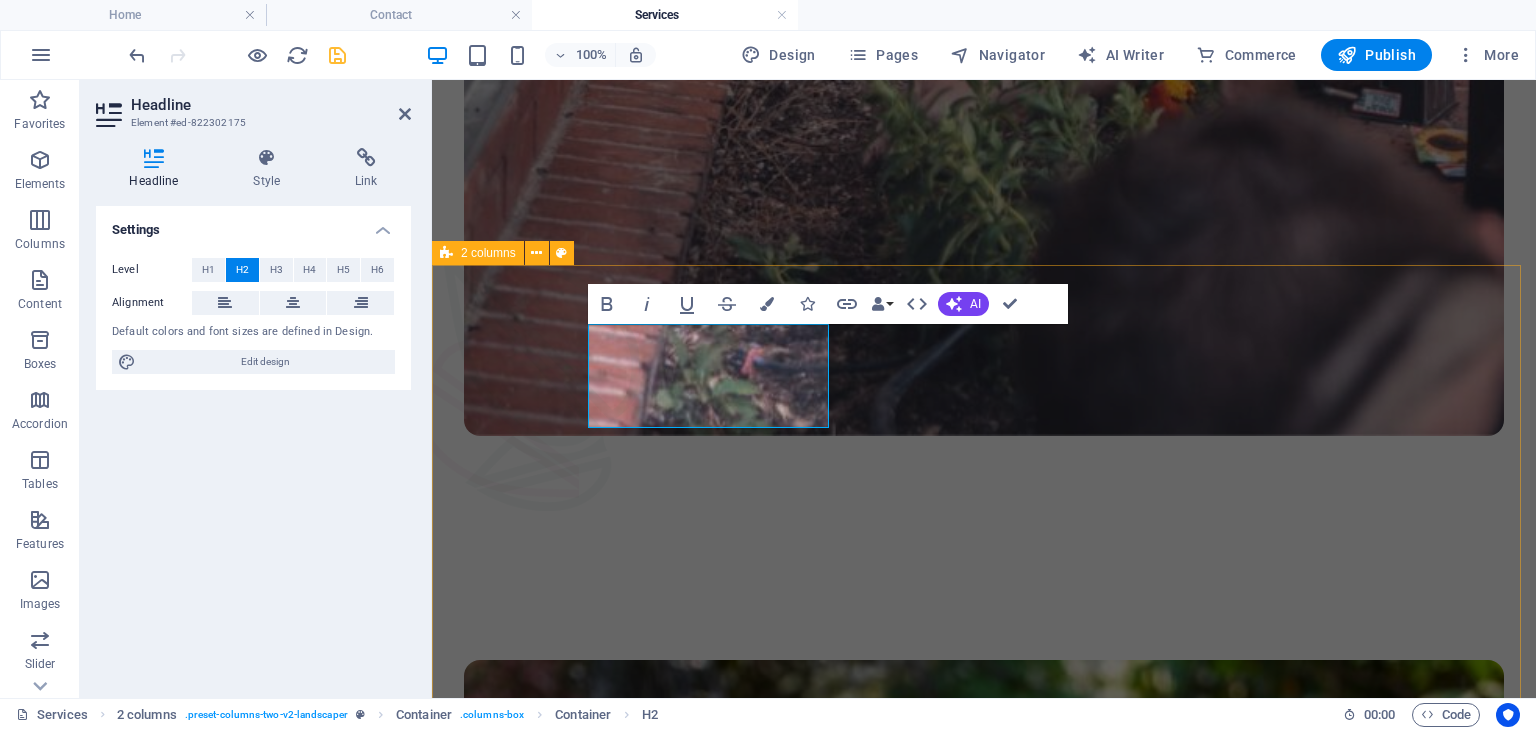 click on "Κατασκευή κήπου Αναλαμβάνουμε τον πλήρη μελετητικό σχεδιασμό του χώρου σας, συμπεριλαμβανομένης της τοποθέτησης φυτών και δέντρων, καθώς και της τοποθέτησης φυσικού γκαζόν. Οι υπηρεσίες μας περιλαμβάνουν: Μελέτη και σχεδιασμός κήπου Τοποθέτηση φυτών και δέντρων Εγκατάσταση αυτόματου ποτίσματος Διαμόρφωση παρτεριών Κατασκευή διαδρόμων (πλακάκια)" at bounding box center [984, 2860] 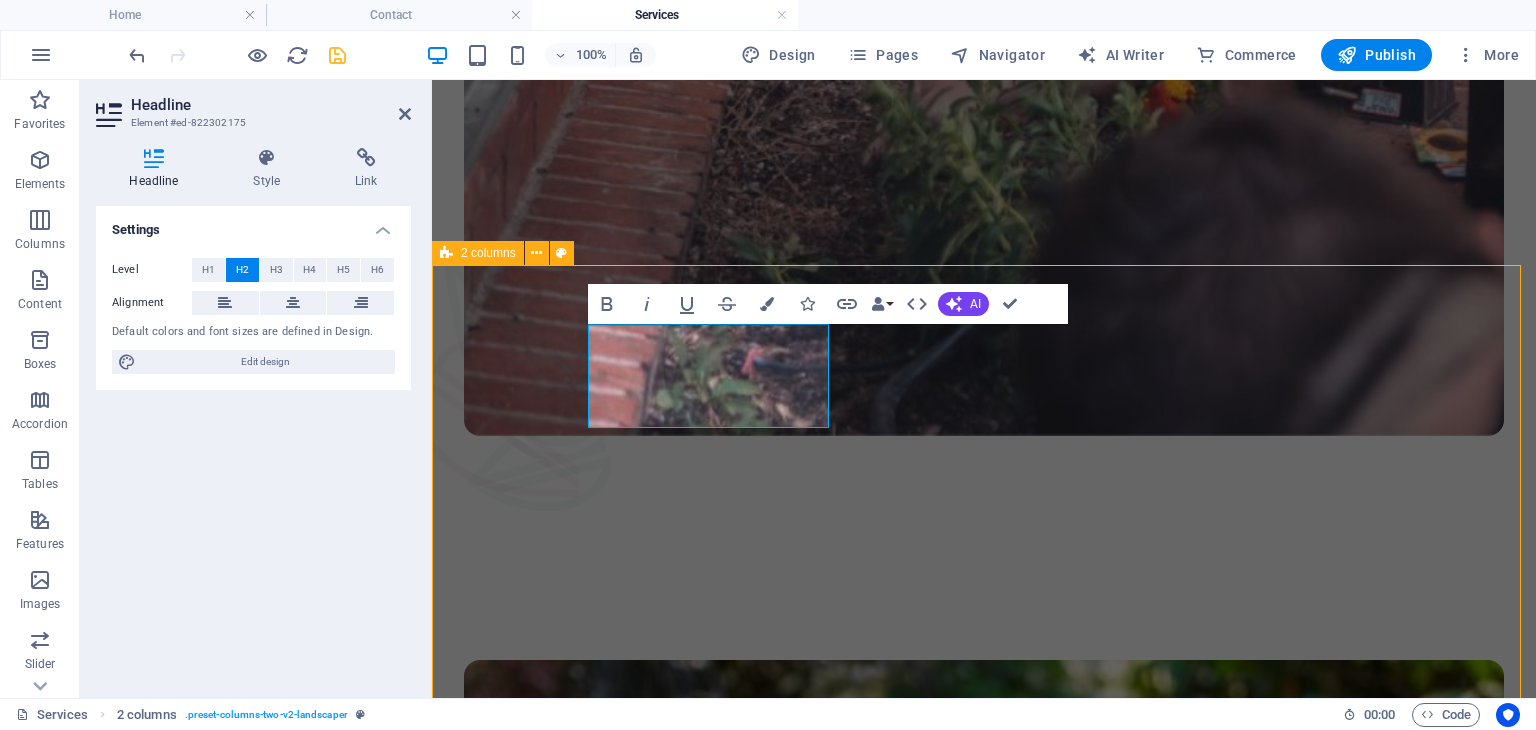 scroll, scrollTop: 1388, scrollLeft: 0, axis: vertical 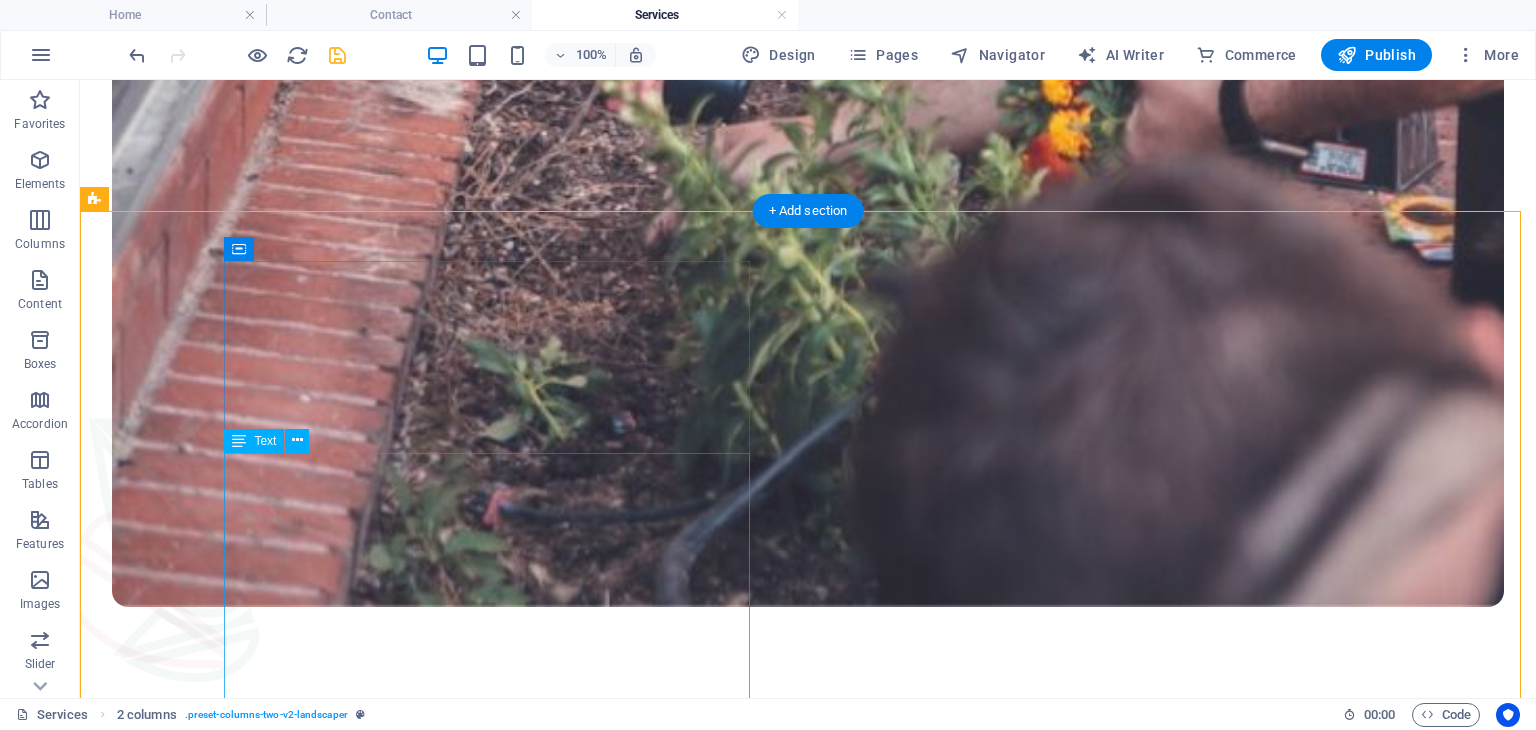 click on "Αναλαμβάνουμε τον πλήρη μελετητικό σχεδιασμό του χώρου σας, συμπεριλαμβανομένης της τοποθέτησης φυτών και δέντρων, καθώς και της τοποθέτησης φυσικού γκαζόν. Οι υπηρεσίες μας περιλαμβάνουν: Μελέτη και σχεδιασμός κήπου Τοποθέτηση φυτών και δέντρων Εγκατάσταση αυτόματου ποτίσματος Διαμόρφωση παρτεριών Κατασκευή διαδρόμων (πλακάκια)" at bounding box center (808, 2965) 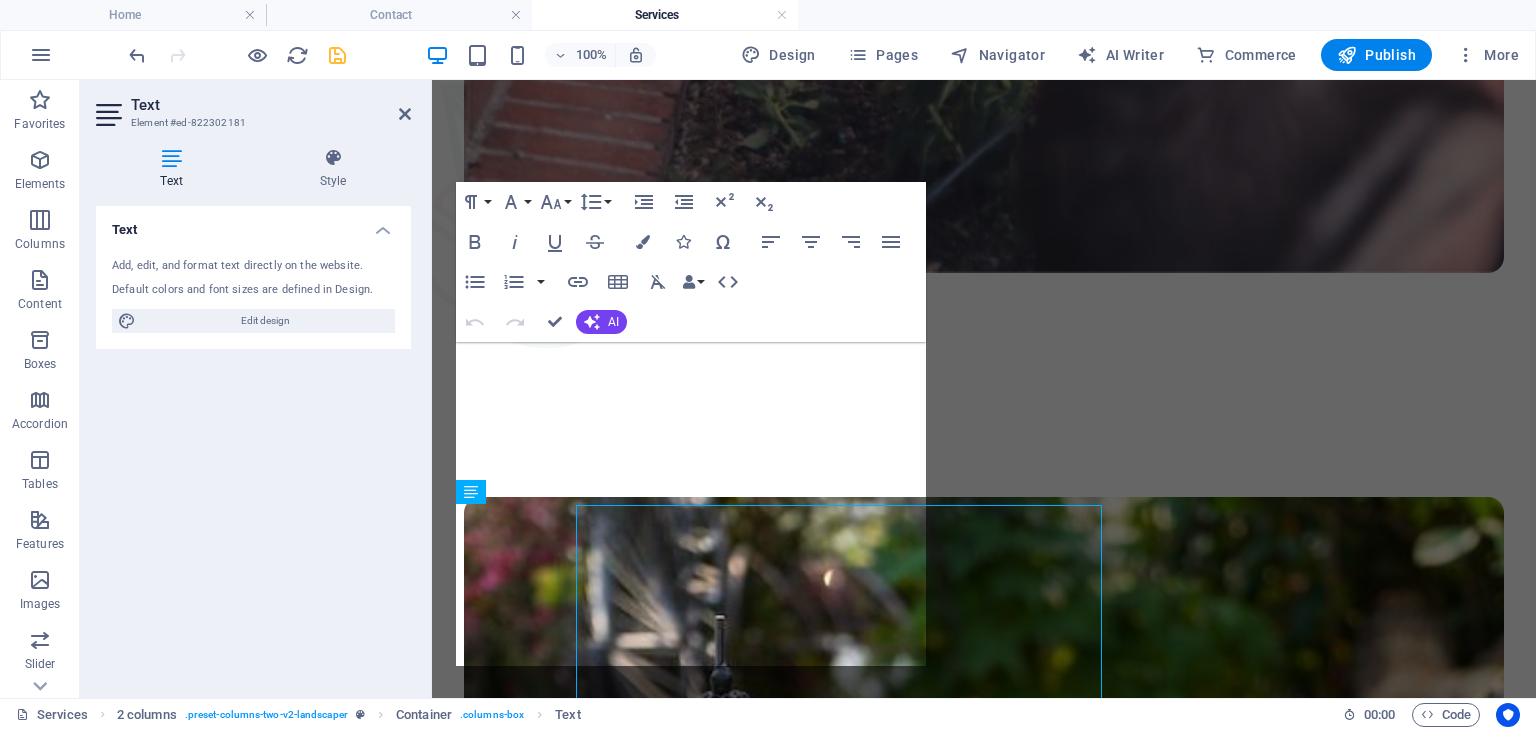 scroll, scrollTop: 1336, scrollLeft: 0, axis: vertical 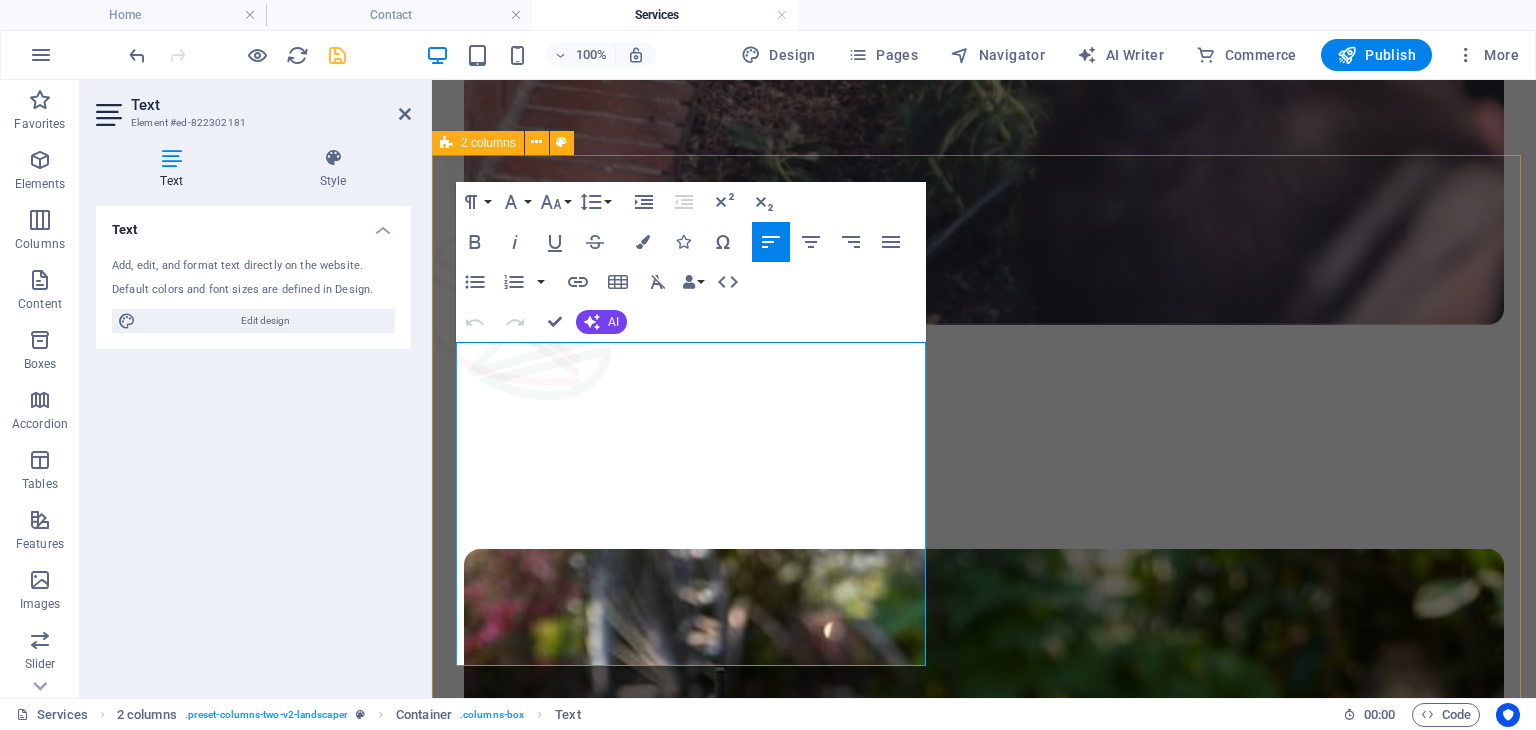 click on "Κατασκευή κήπου Αναλαμβάνουμε τον πλήρη μελετητικό σχεδιασμό του χώρου σας, συμπεριλαμβανομένης της τοποθέτησης φυτών και δέντρων, καθώς και της τοποθέτησης φυσικού γκαζόν. Οι υπηρεσίες μας περιλαμβάνουν: Μελέτη και σχεδιασμός κήπου Τοποθέτηση φυτών και δέντρων Εγκατάσταση αυτόματου ποτίσματος Διαμόρφωση παρτεριών Κατασκευή διαδρόμων (πλακάκια)" at bounding box center (984, 2749) 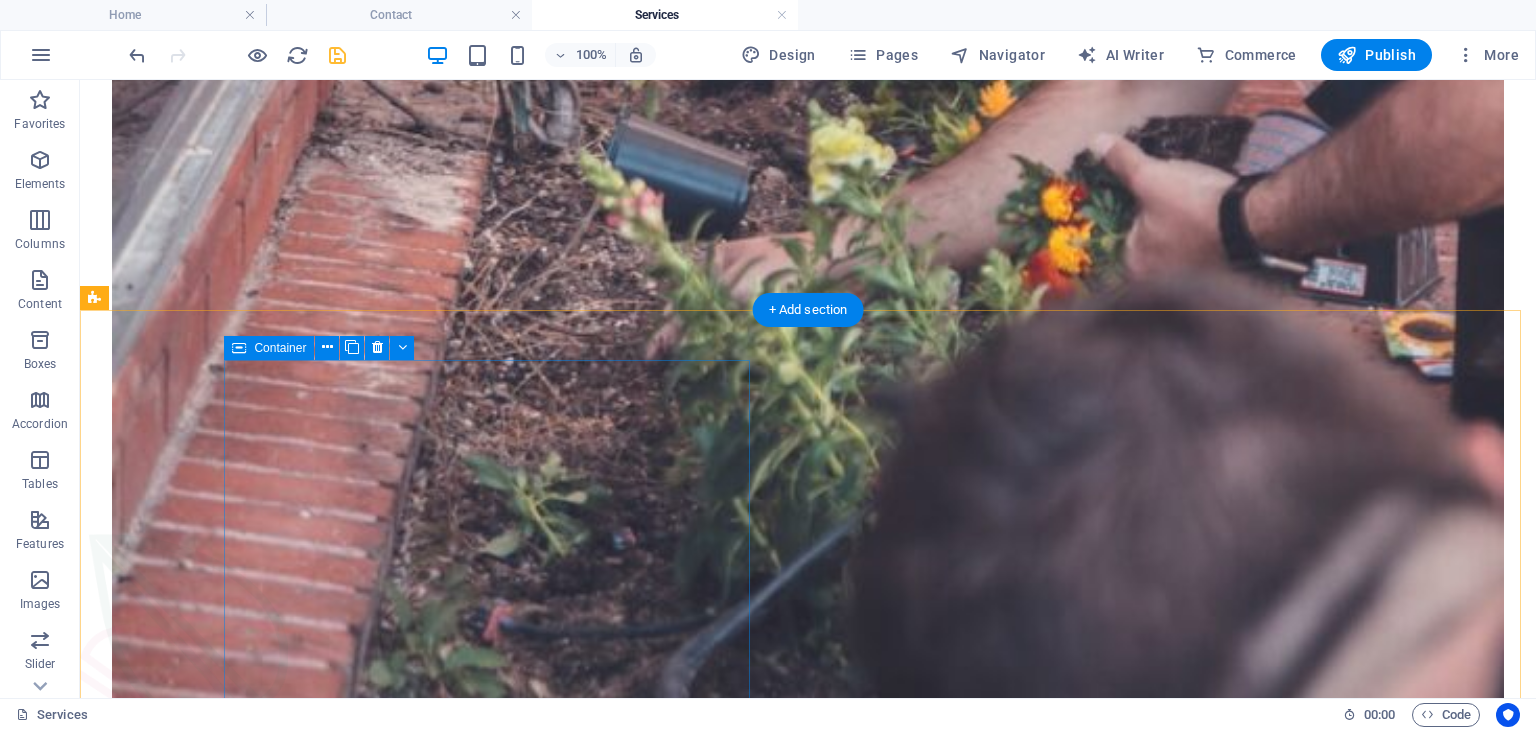 scroll, scrollTop: 1293, scrollLeft: 0, axis: vertical 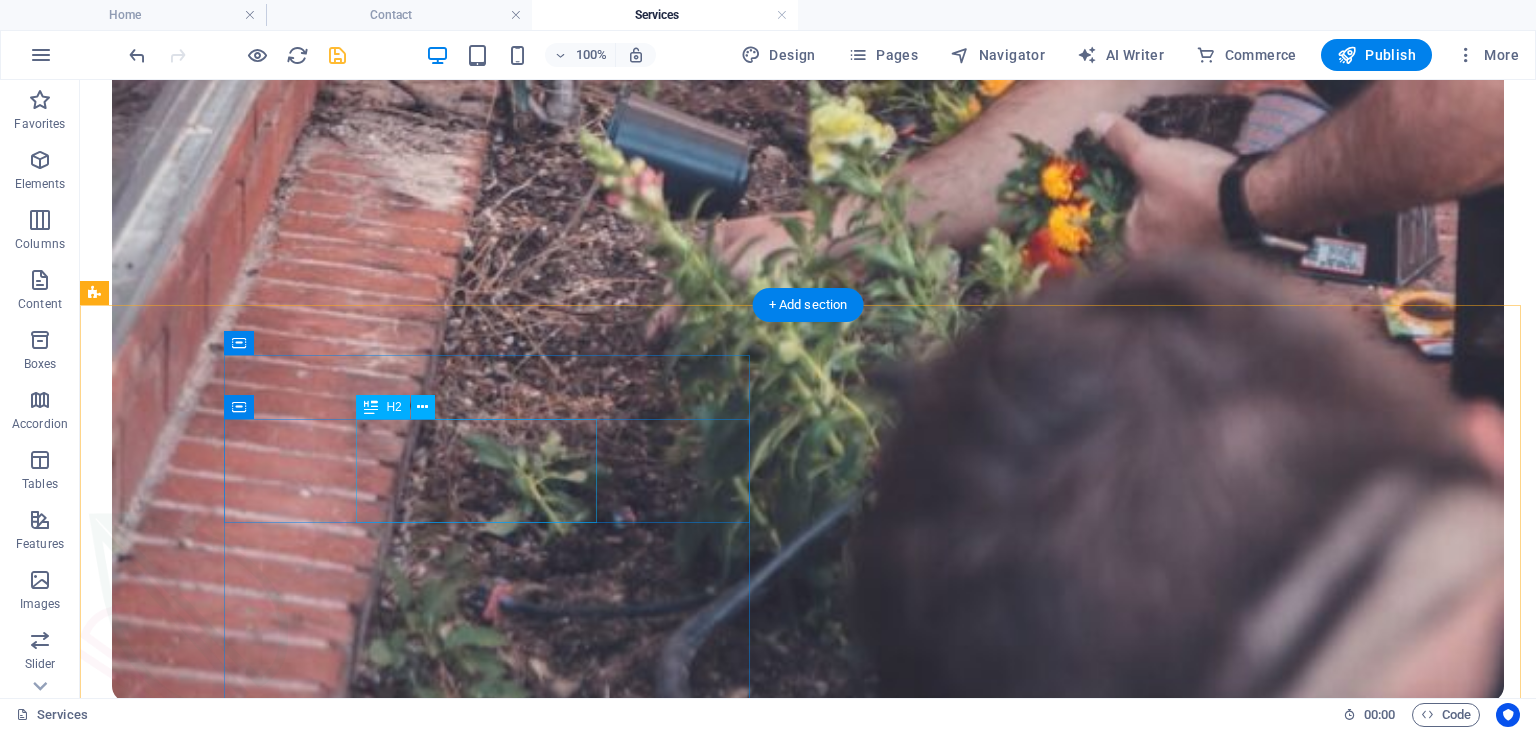 click on "Κατασκευή κήπου" at bounding box center (820, 2894) 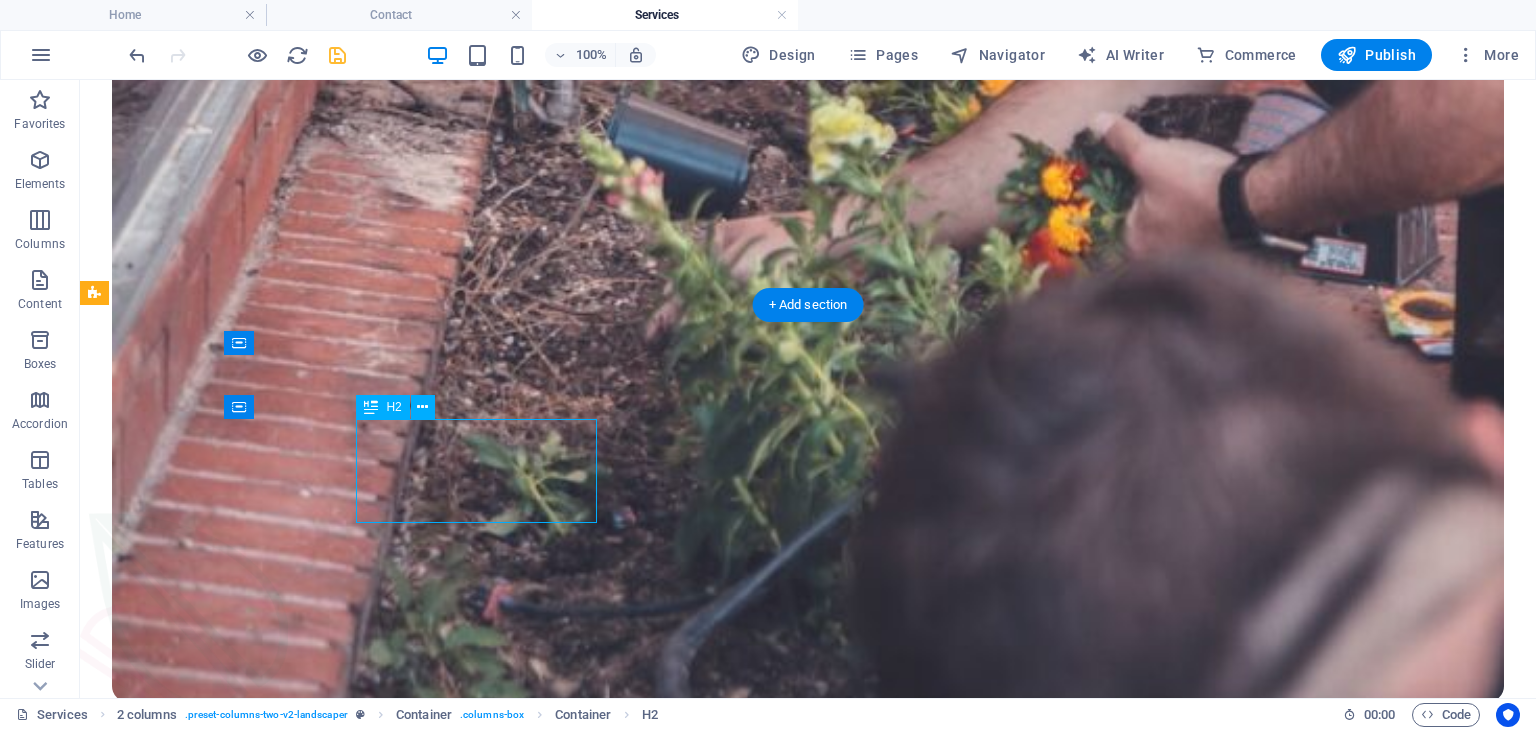click on "Κατασκευή κήπου" at bounding box center (820, 2894) 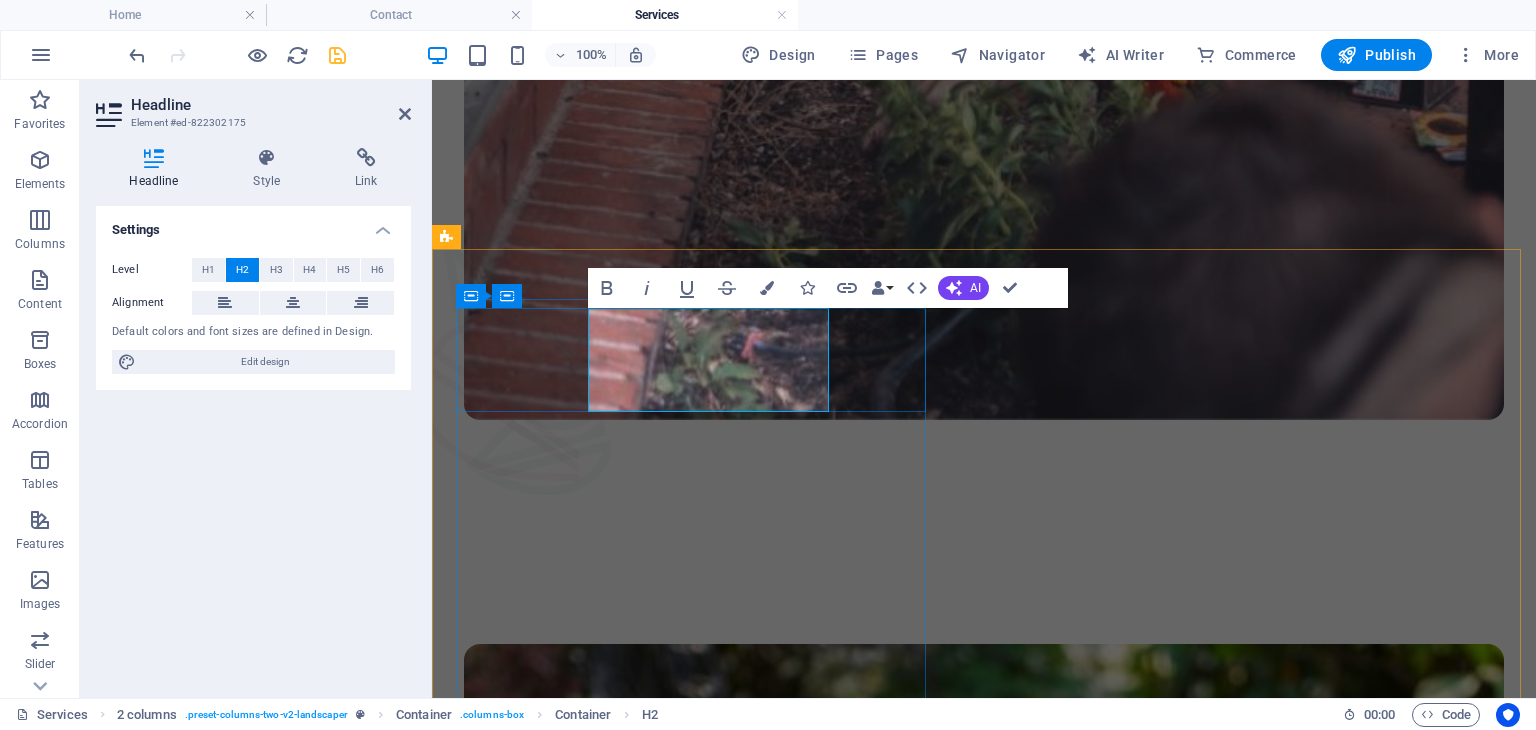 click on "Κατασκευή κήπου" at bounding box center [996, 2259] 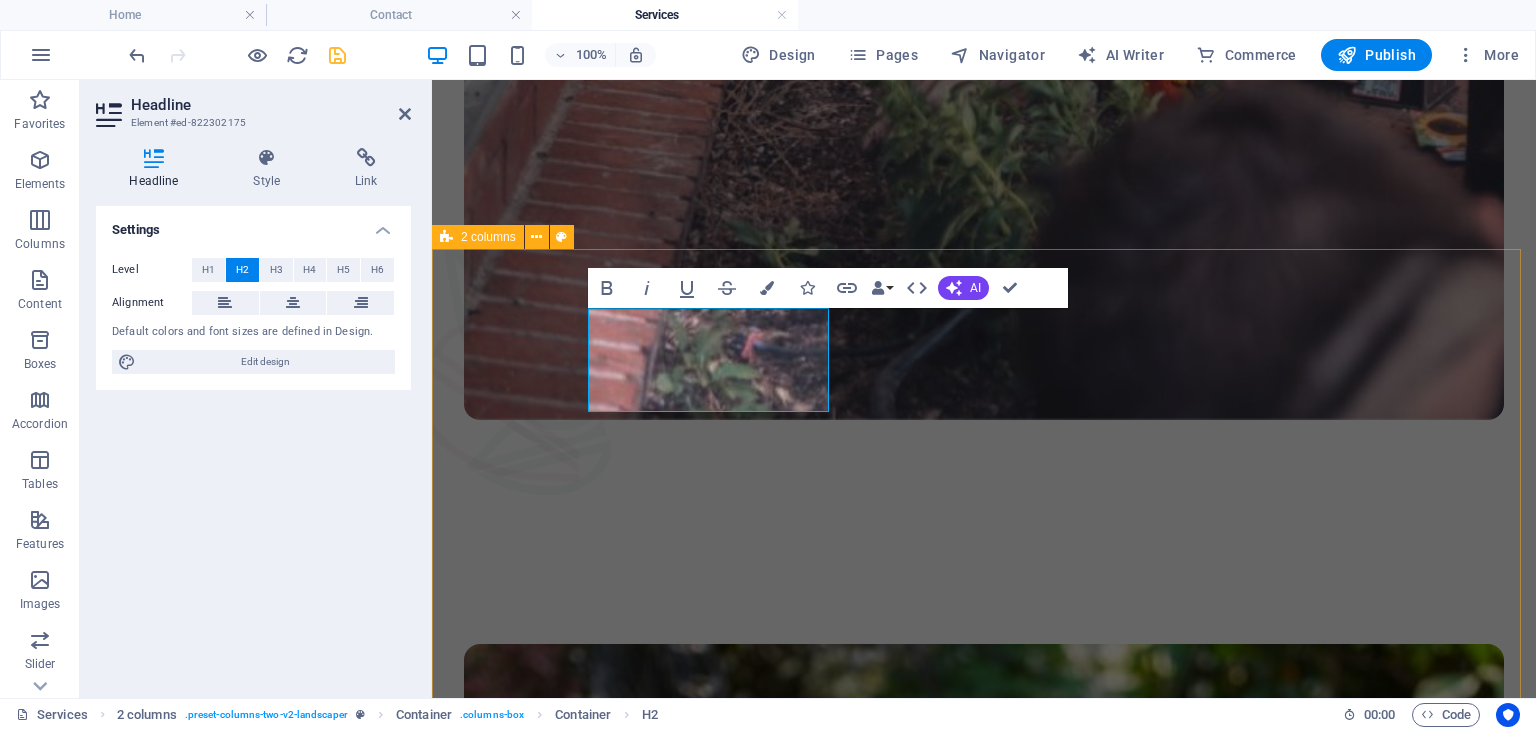 click on "Κατασκευή Κήπου Αναλαμβάνουμε τον πλήρη μελετητικό σχεδιασμό του χώρου σας, συμπεριλαμβανομένης της τοποθέτησης φυτών και δέντρων, καθώς και της τοποθέτησης φυσικού γκαζόν. Οι υπηρεσίες μας περιλαμβάνουν: Μελέτη και σχεδιασμός κήπου Τοποθέτηση φυτών και δέντρων Εγκατάσταση αυτόματου ποτίσματος Διαμόρφωση παρτεριών Κατασκευή διαδρόμων (πλακάκια)" at bounding box center (984, 2844) 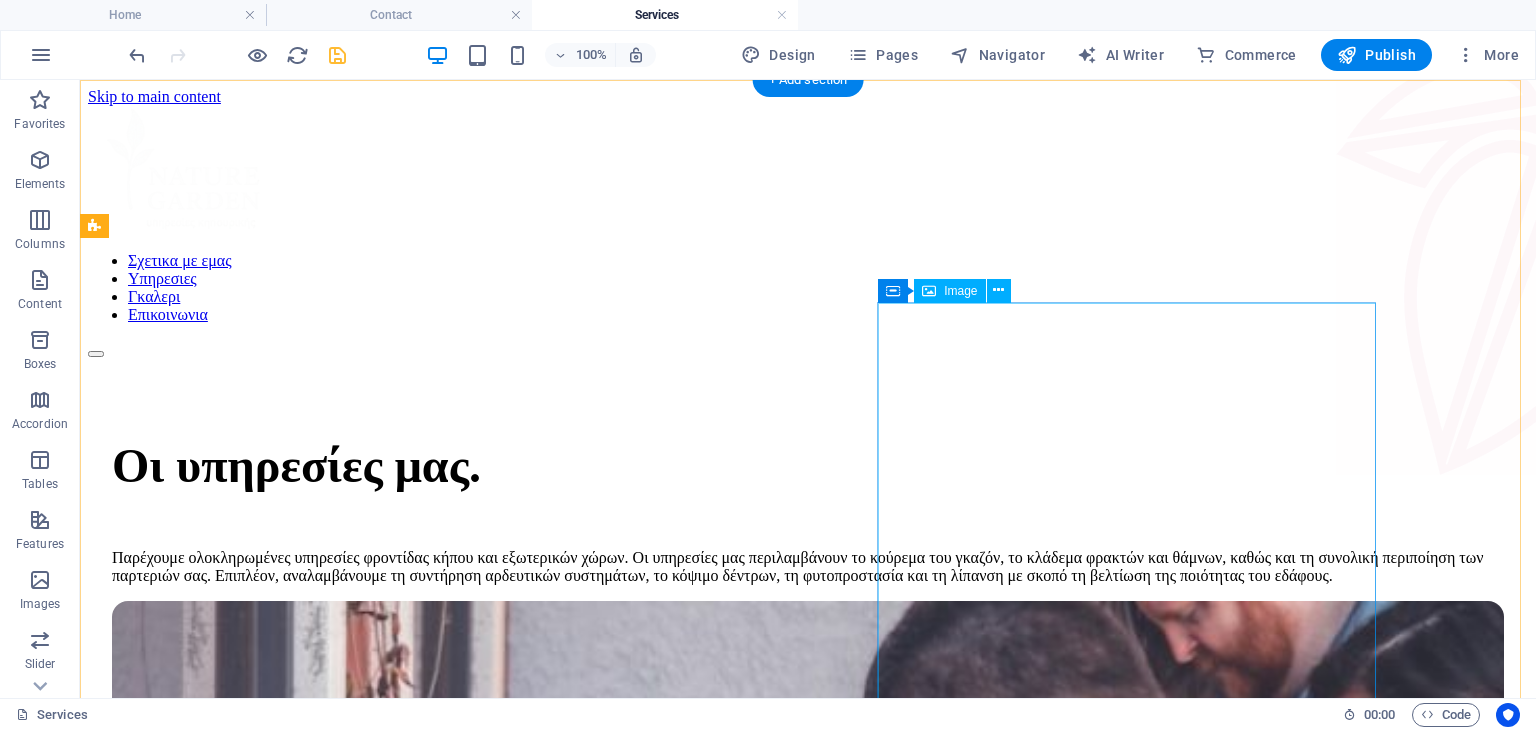 scroll, scrollTop: 0, scrollLeft: 0, axis: both 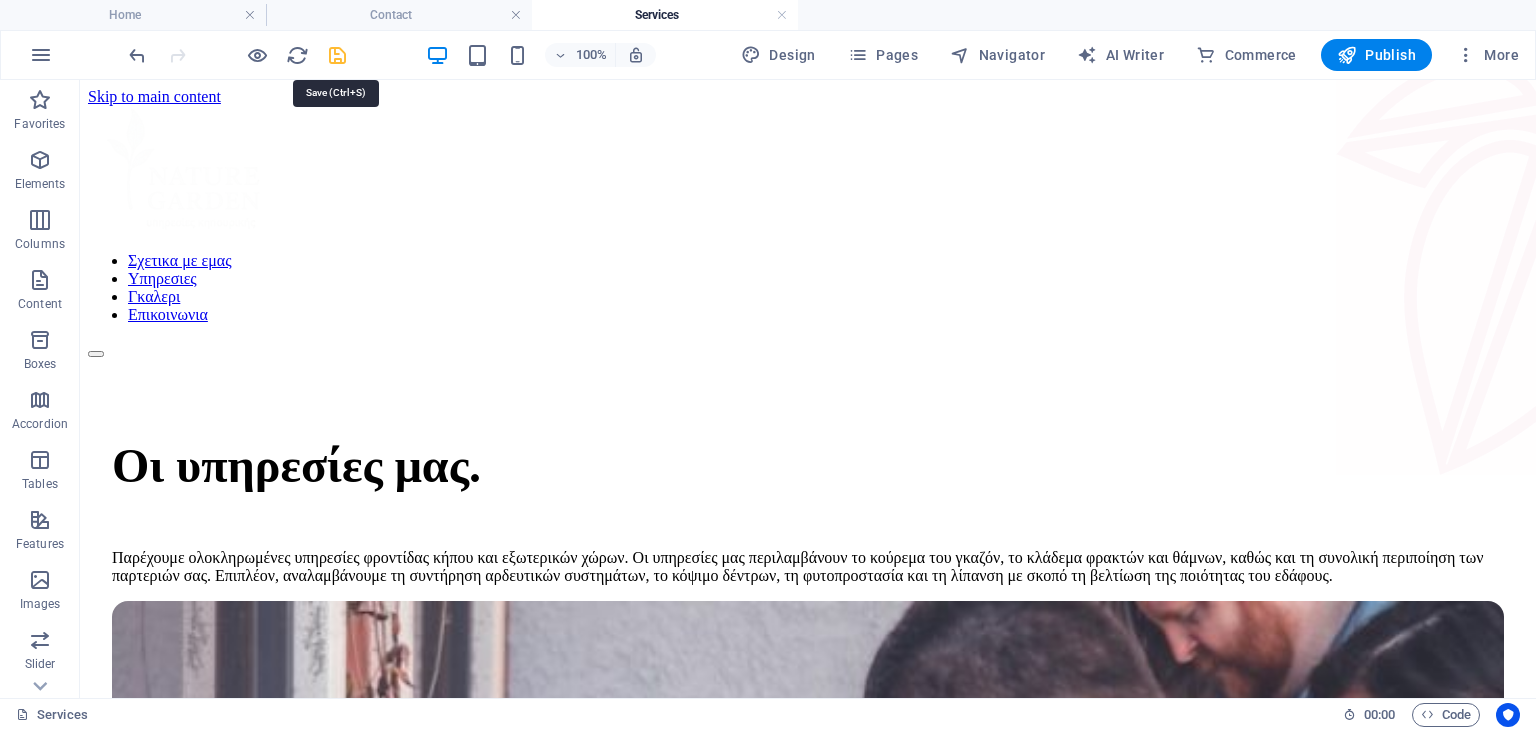 click at bounding box center (337, 55) 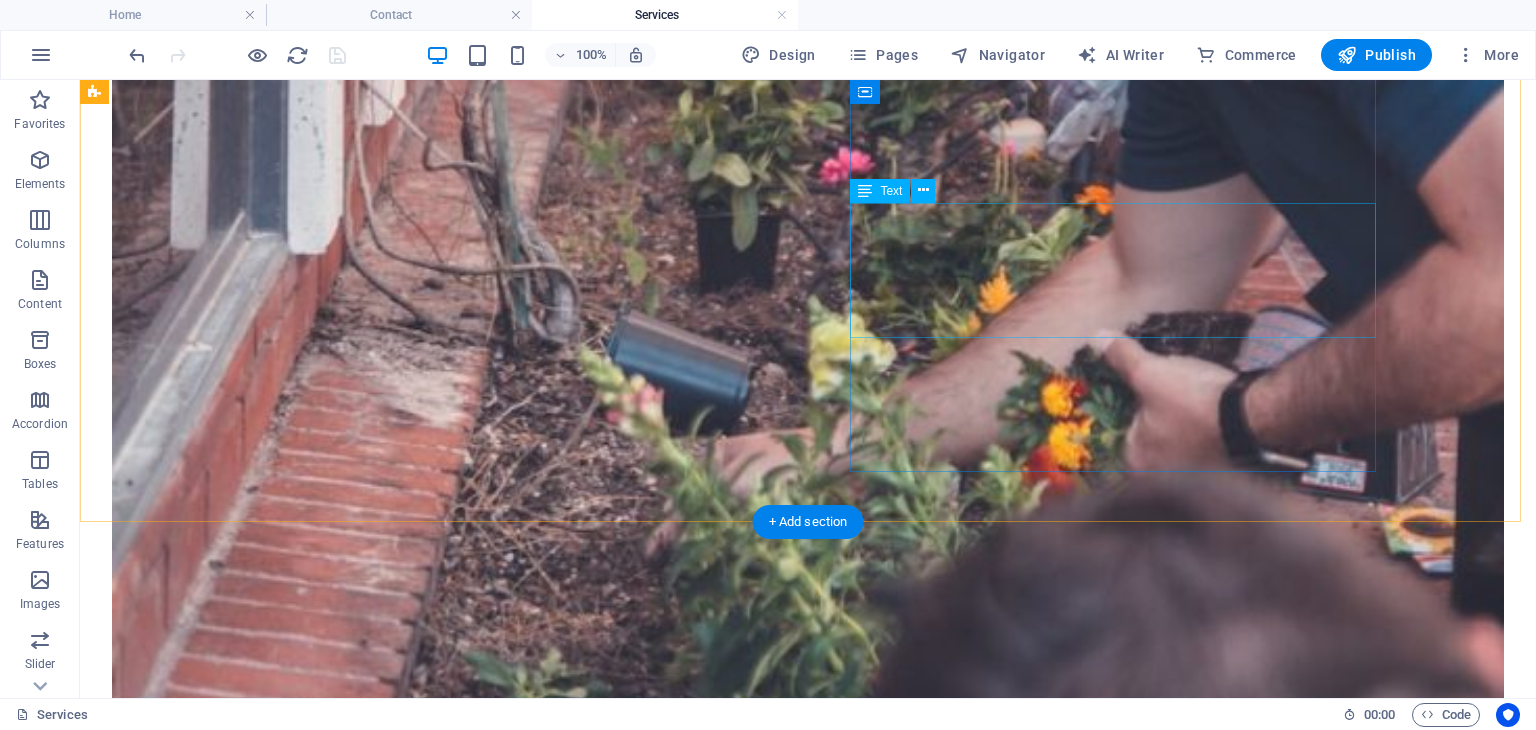 scroll, scrollTop: 756, scrollLeft: 0, axis: vertical 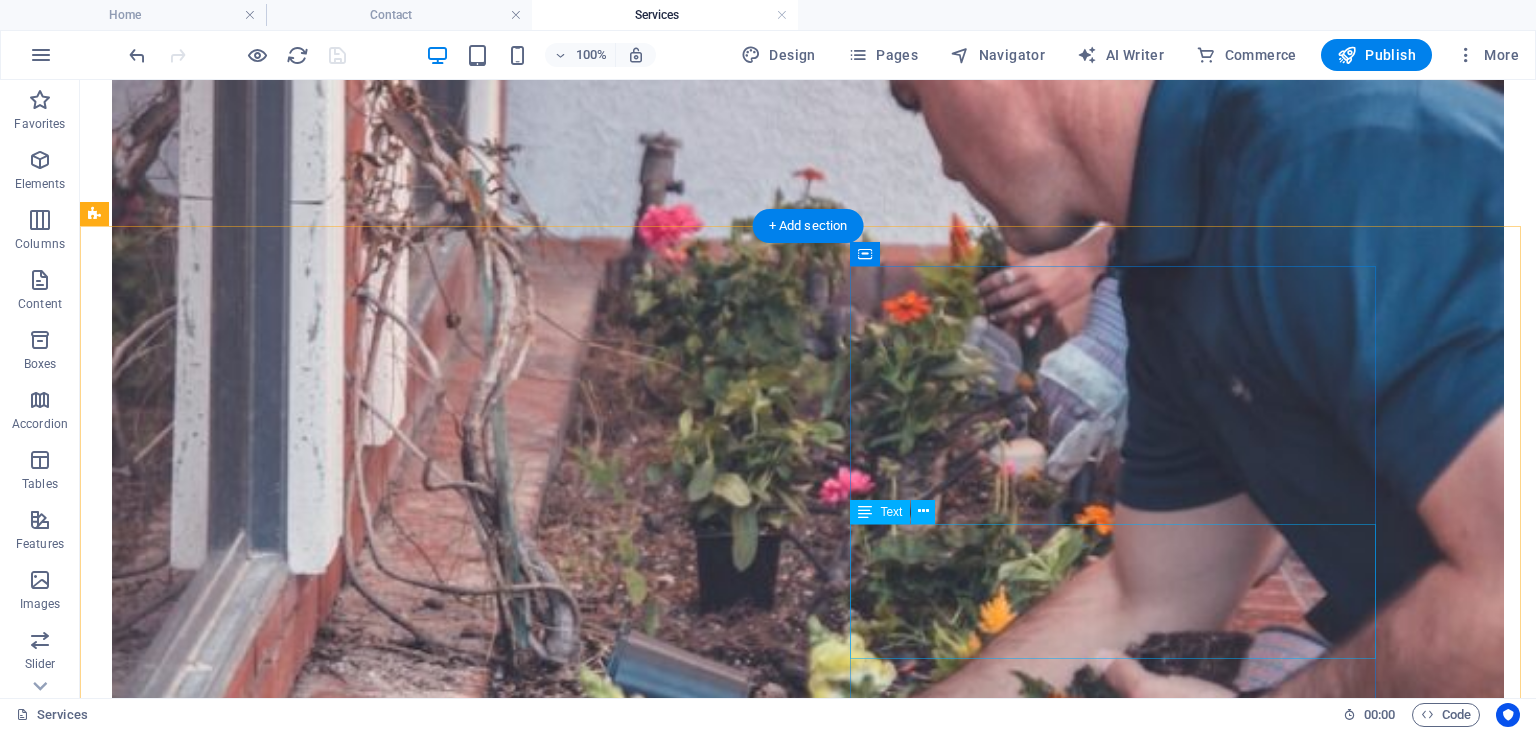 click on "Κούρεμα γκαζόν Κλάδεμα φράχτη και δέντρων Συνολική περιποιήση παρτιεριών  Συντήρηση αρδευτικού συστήματος Κόψιμο δέντρων" at bounding box center [808, 3117] 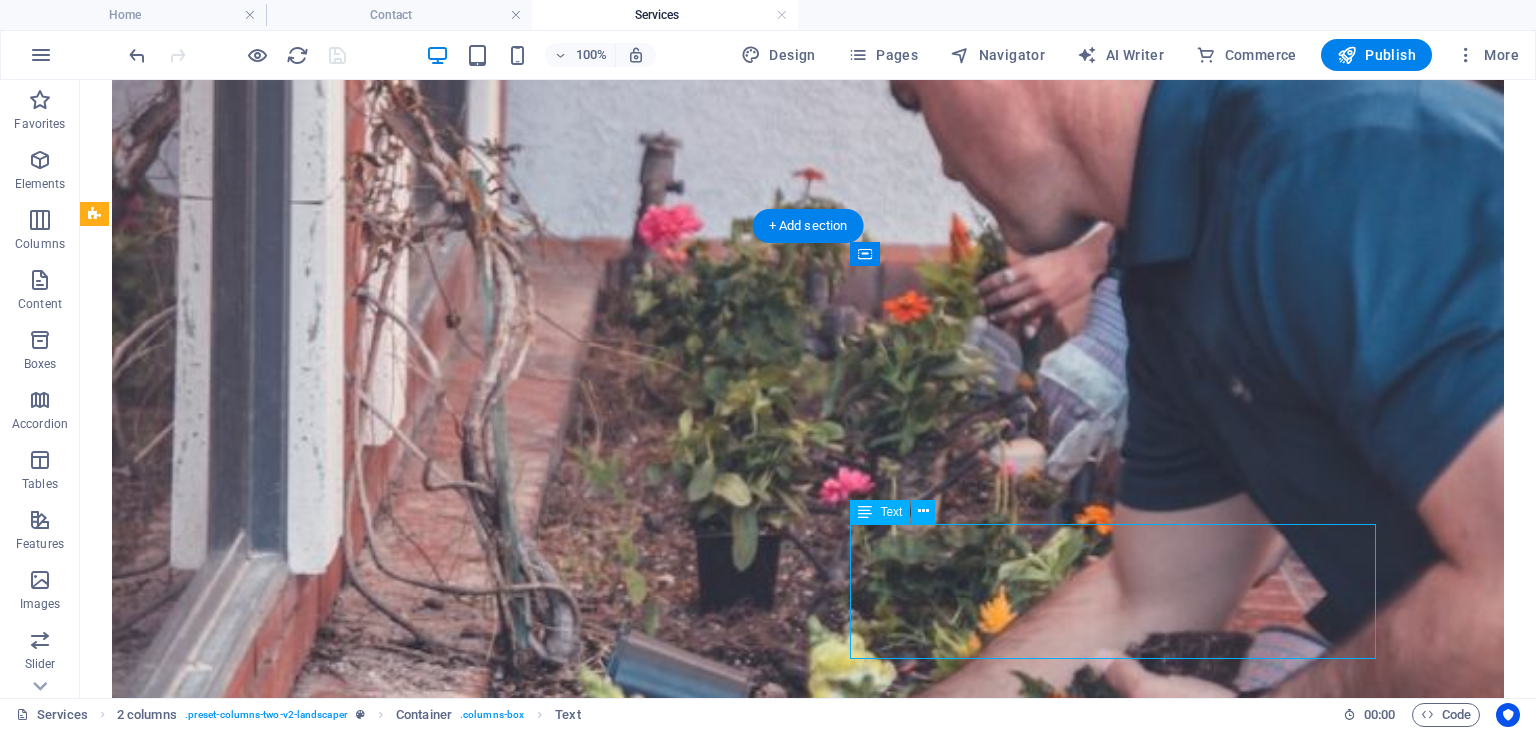 click on "Κούρεμα γκαζόν Κλάδεμα φράχτη και δέντρων Συνολική περιποιήση παρτιεριών  Συντήρηση αρδευτικού συστήματος Κόψιμο δέντρων" at bounding box center [808, 3117] 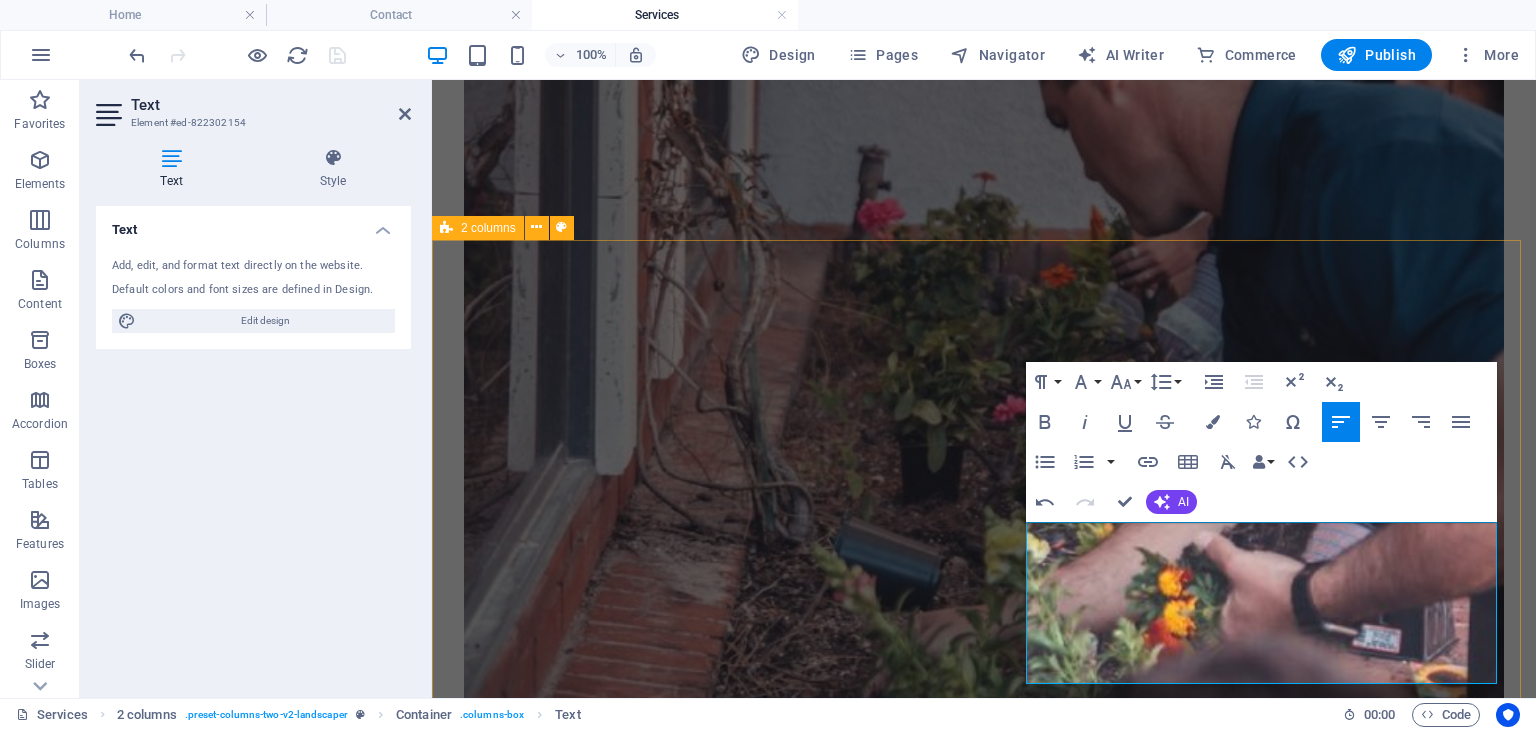 scroll, scrollTop: 635, scrollLeft: 0, axis: vertical 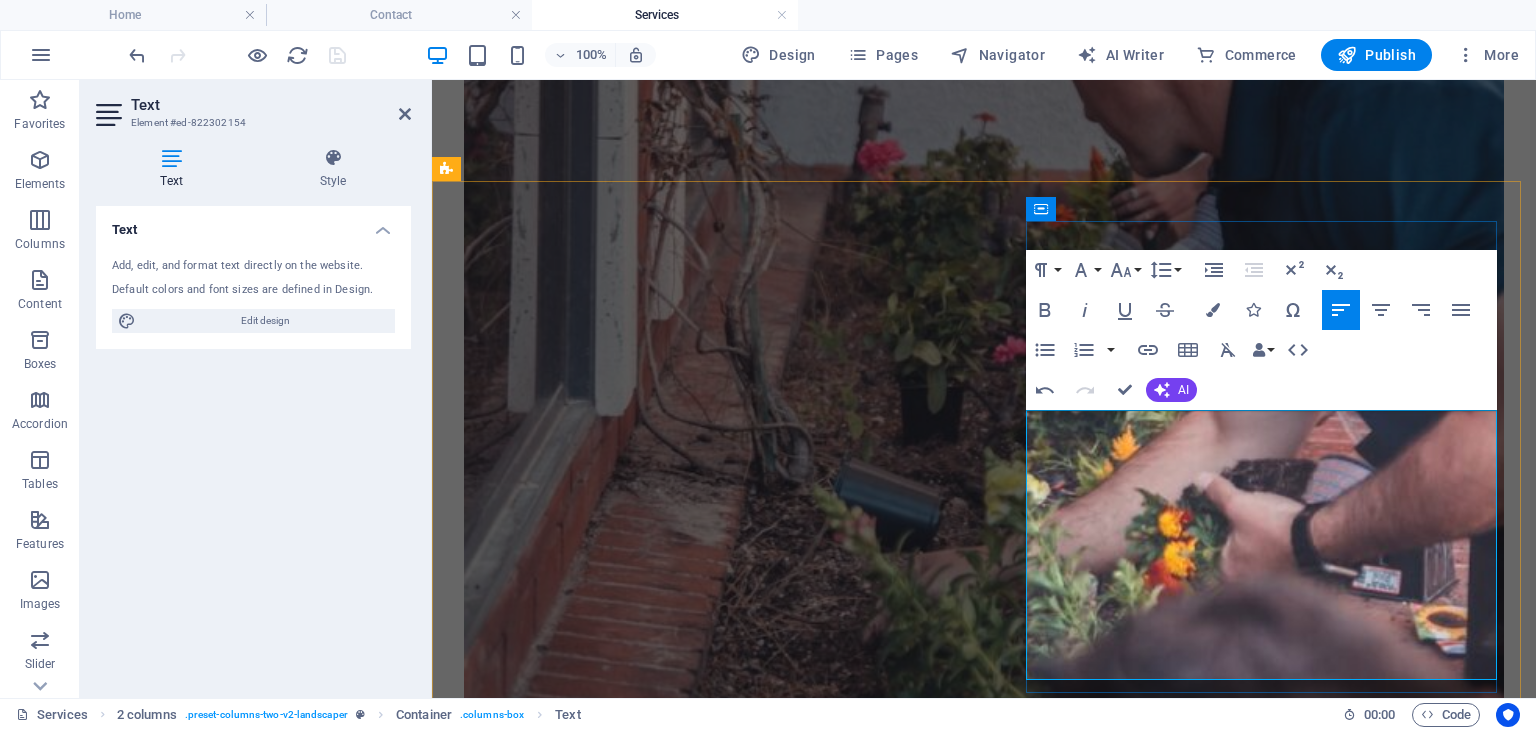 type 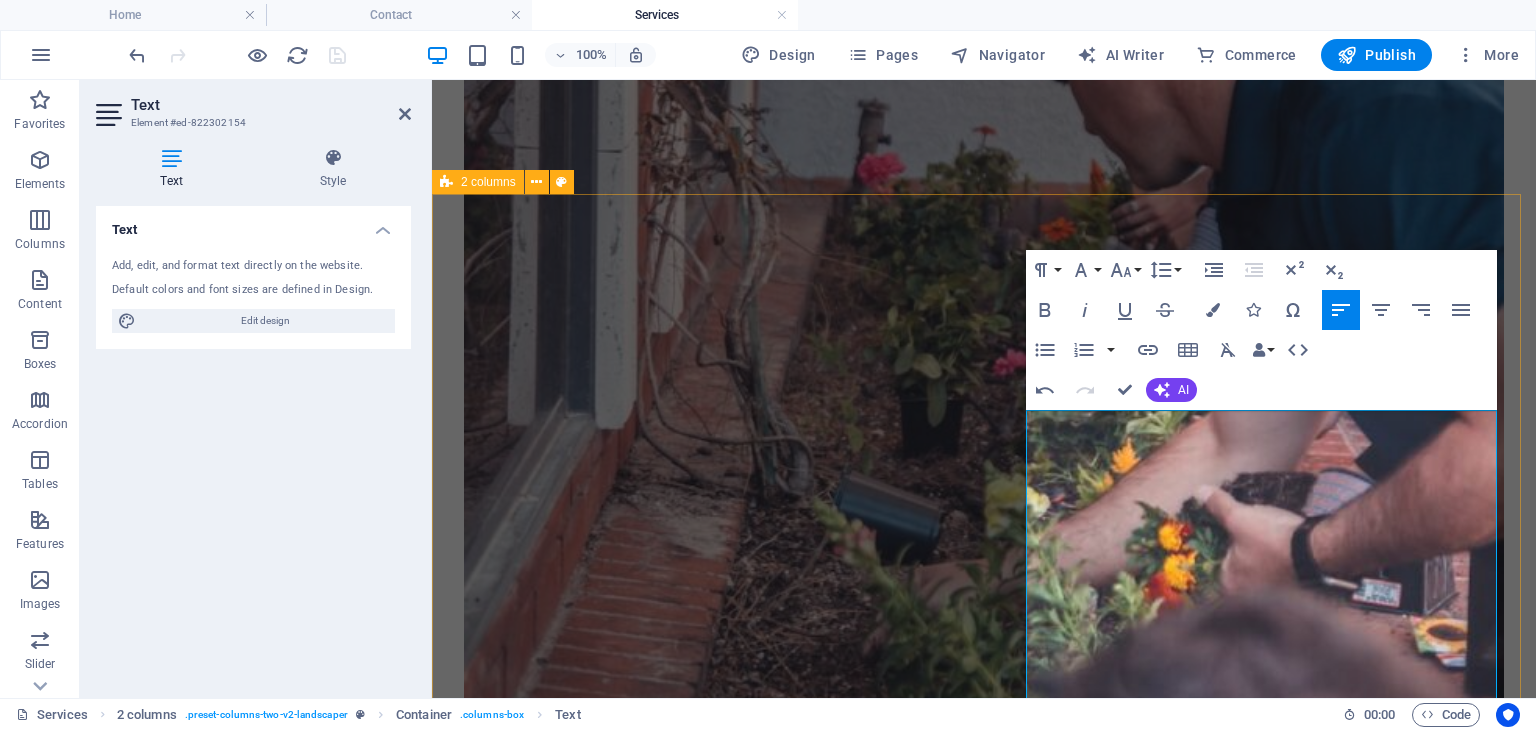 click on "Συντήρηση Κήπου Παρέχουμε ολοκληρωμένες υπηρεσίες φροντίδας κήπου και εξωτερικών χώρων. Οι υπηρεσίες μας περιλαμβάνουν το κούρεμα του γκαζόν, το κλάδεμα φρακτών και θάμνων, καθώς και τη συνολική περιποίηση των παρτεριών σας. Οι υπηρεσίες περιλαβμάνουν: Κούρεμα γκαζόν Κλάδεμα φράχτη και δέντρων Συνολική περιποιήση παρτιεριών  Συντήρηση αρδευτικού συστήματος Κόψιμο δέντρων" at bounding box center (984, 1879) 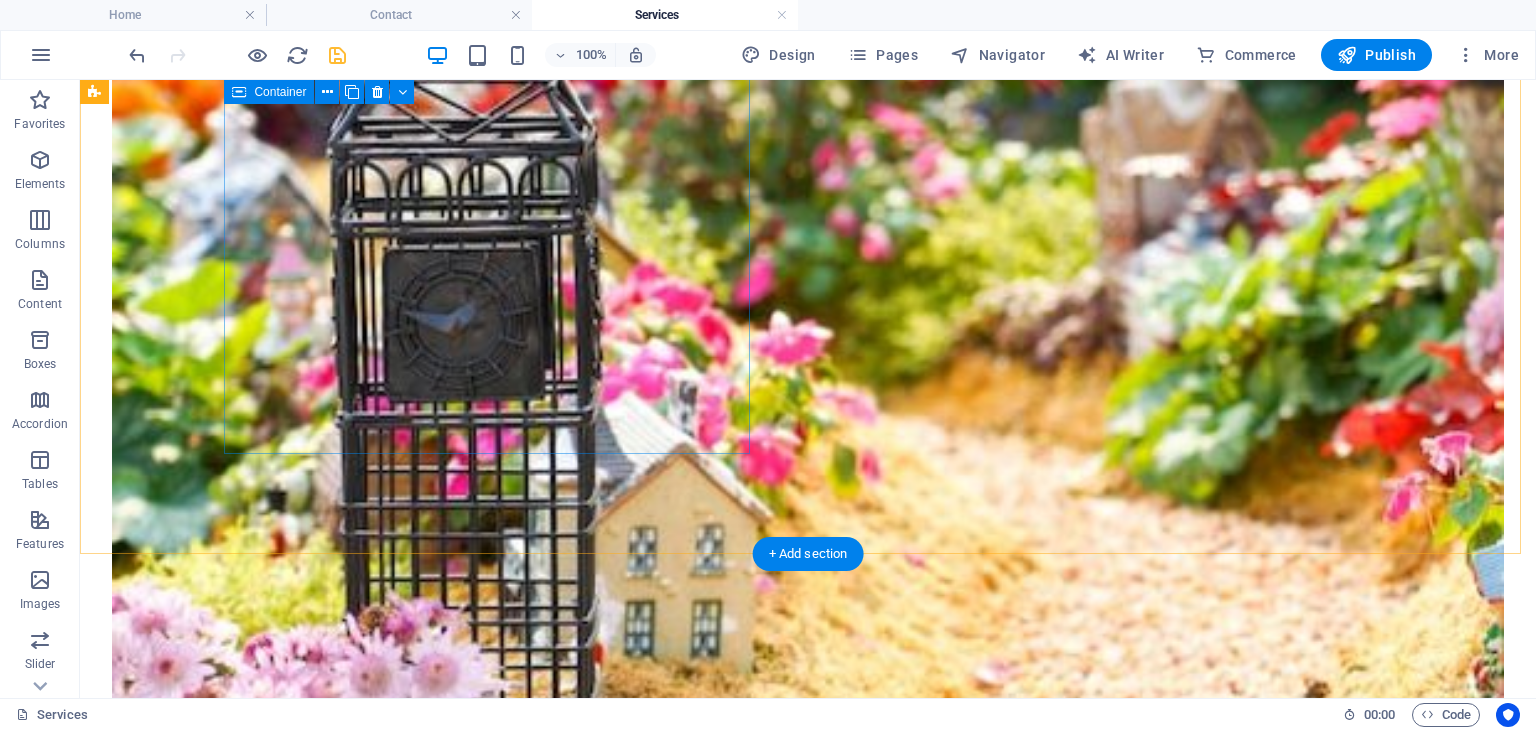 scroll, scrollTop: 2615, scrollLeft: 0, axis: vertical 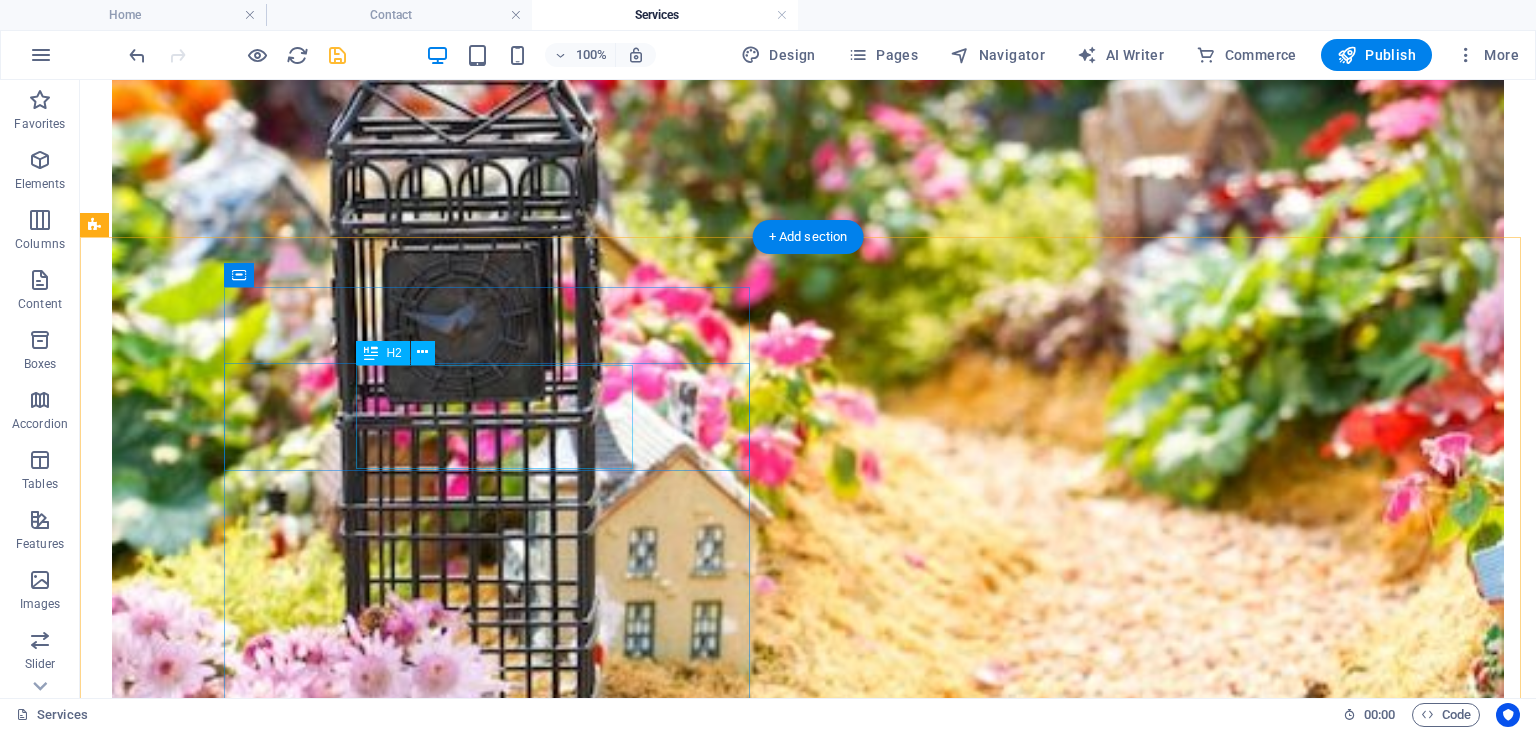 click on "Ongoing Maintenance" at bounding box center [820, 5371] 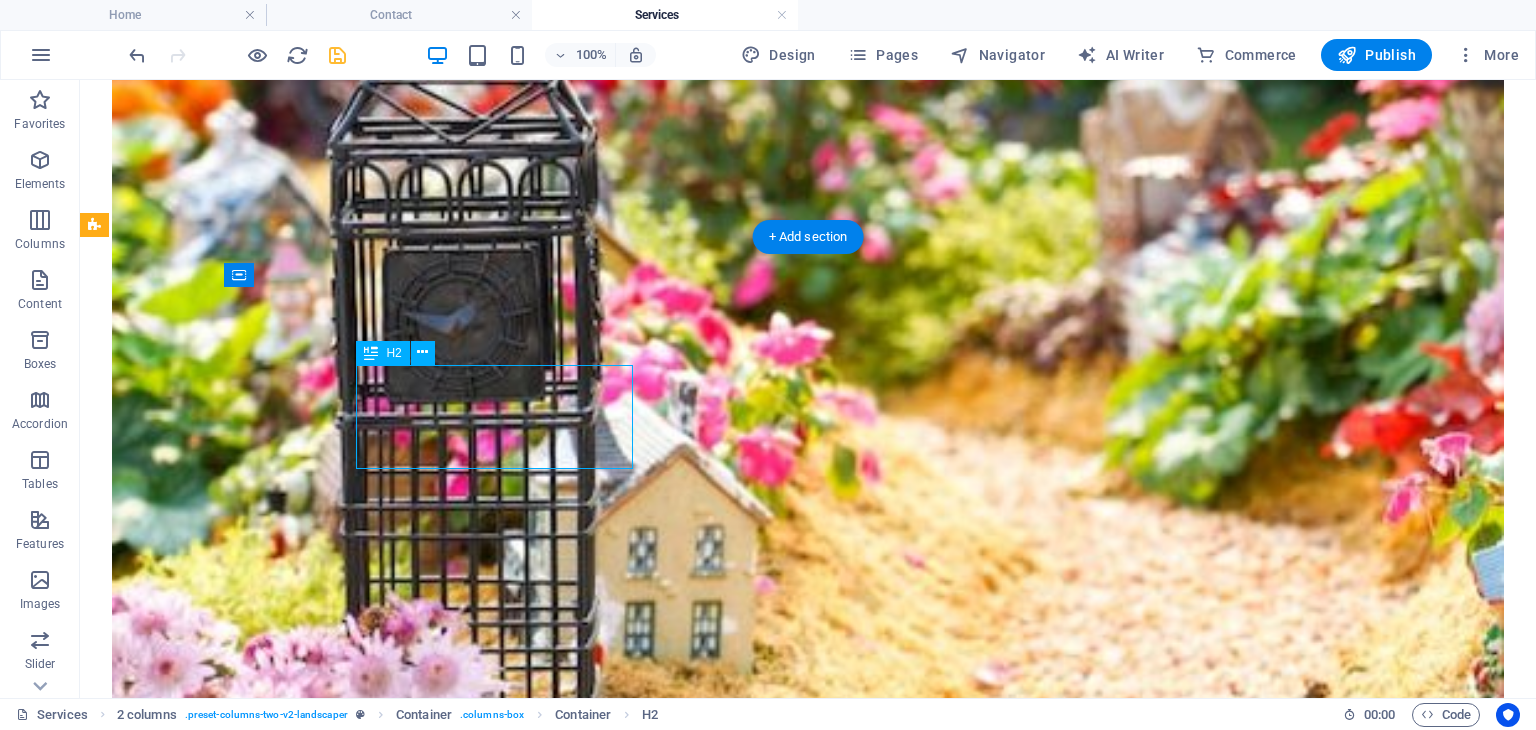 click on "Ongoing Maintenance" at bounding box center (820, 5371) 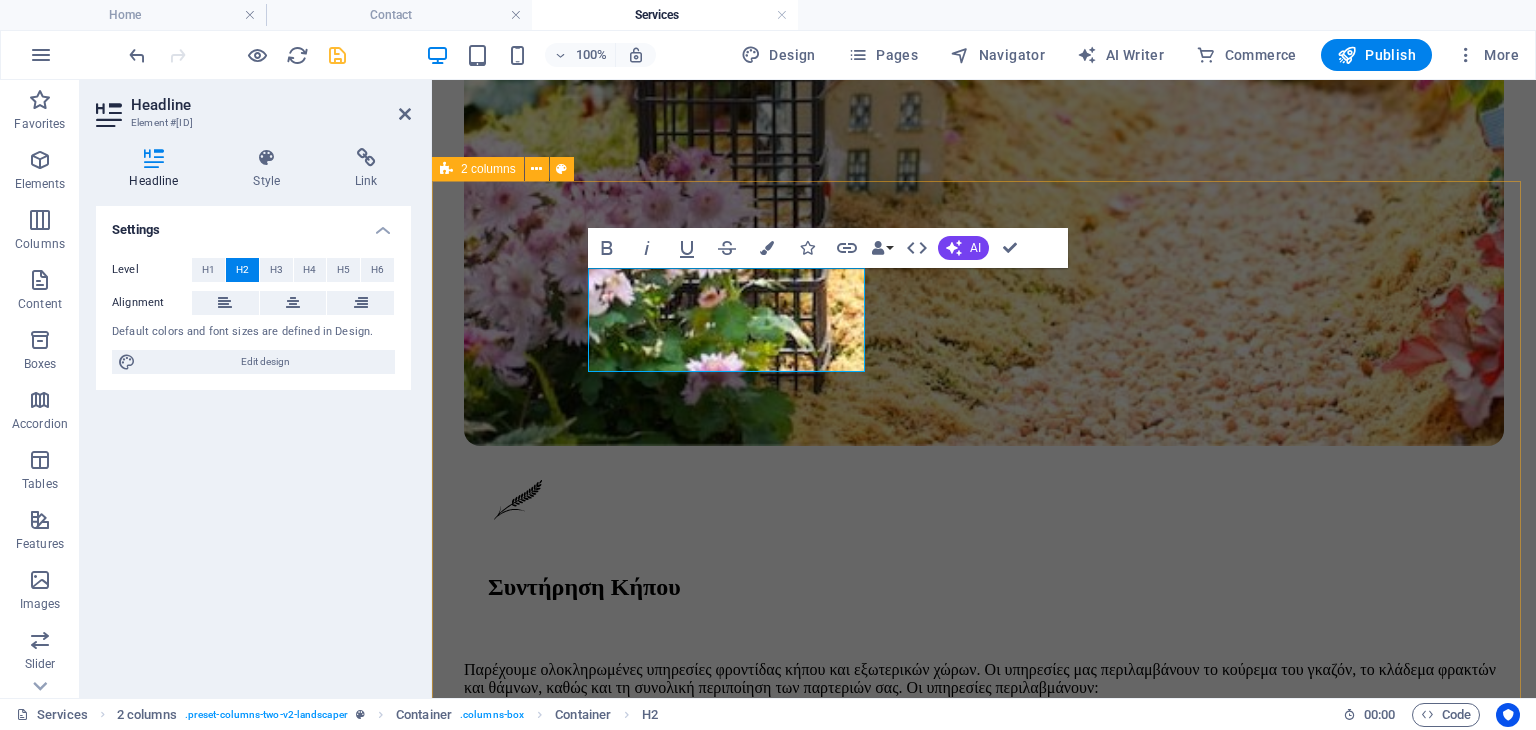 type 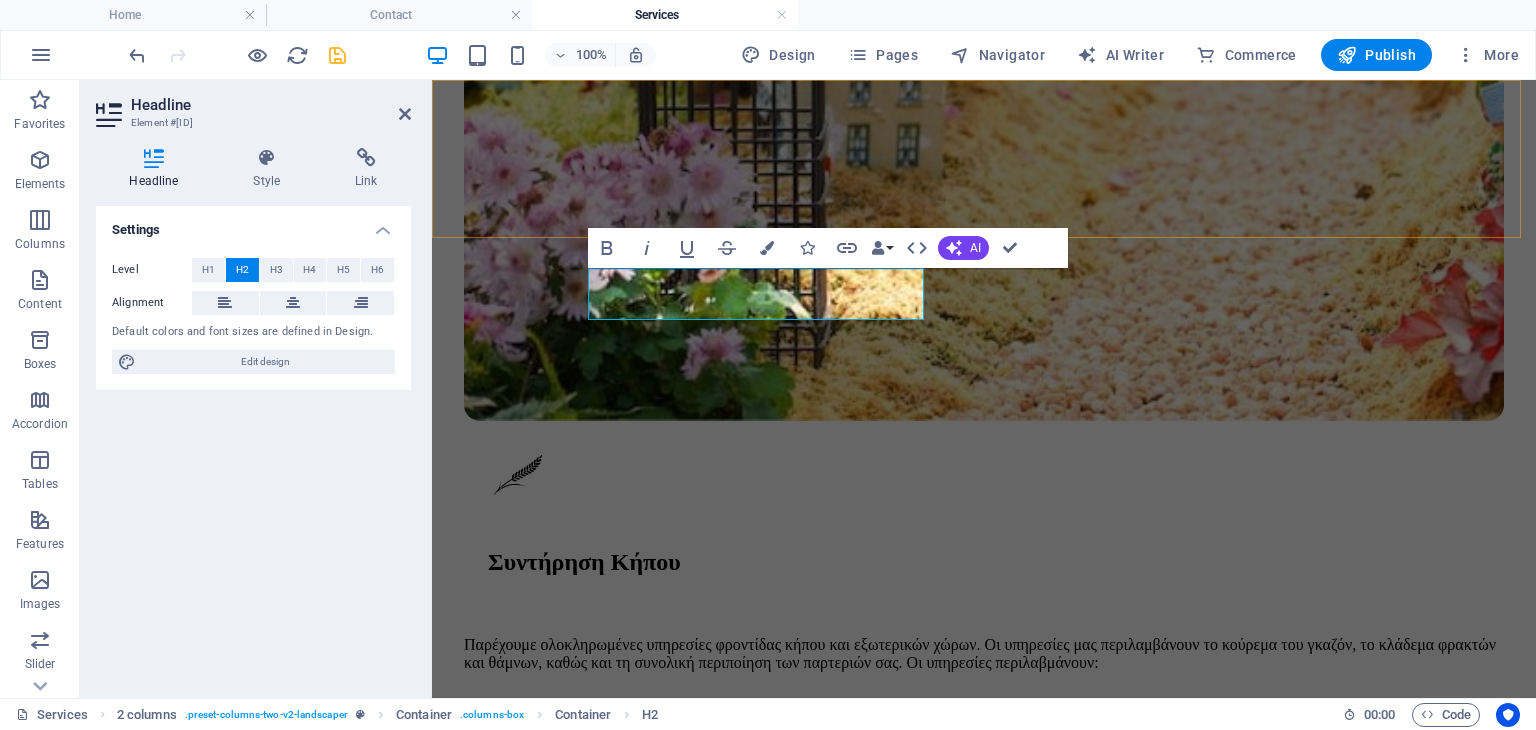 scroll, scrollTop: 2560, scrollLeft: 0, axis: vertical 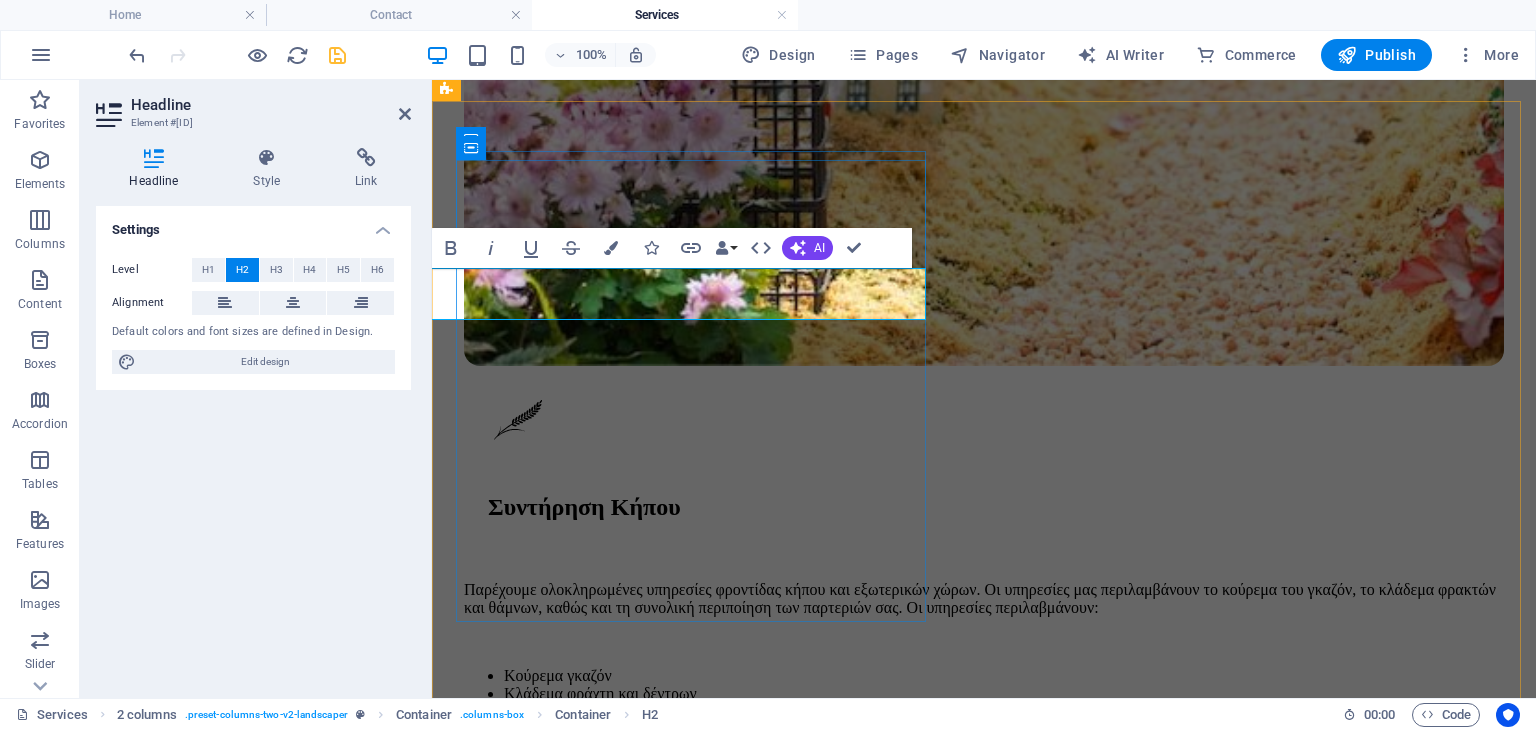 click on "Κλάδεμα και Καθαρισμός Οικοπέδων" at bounding box center (996, 4056) 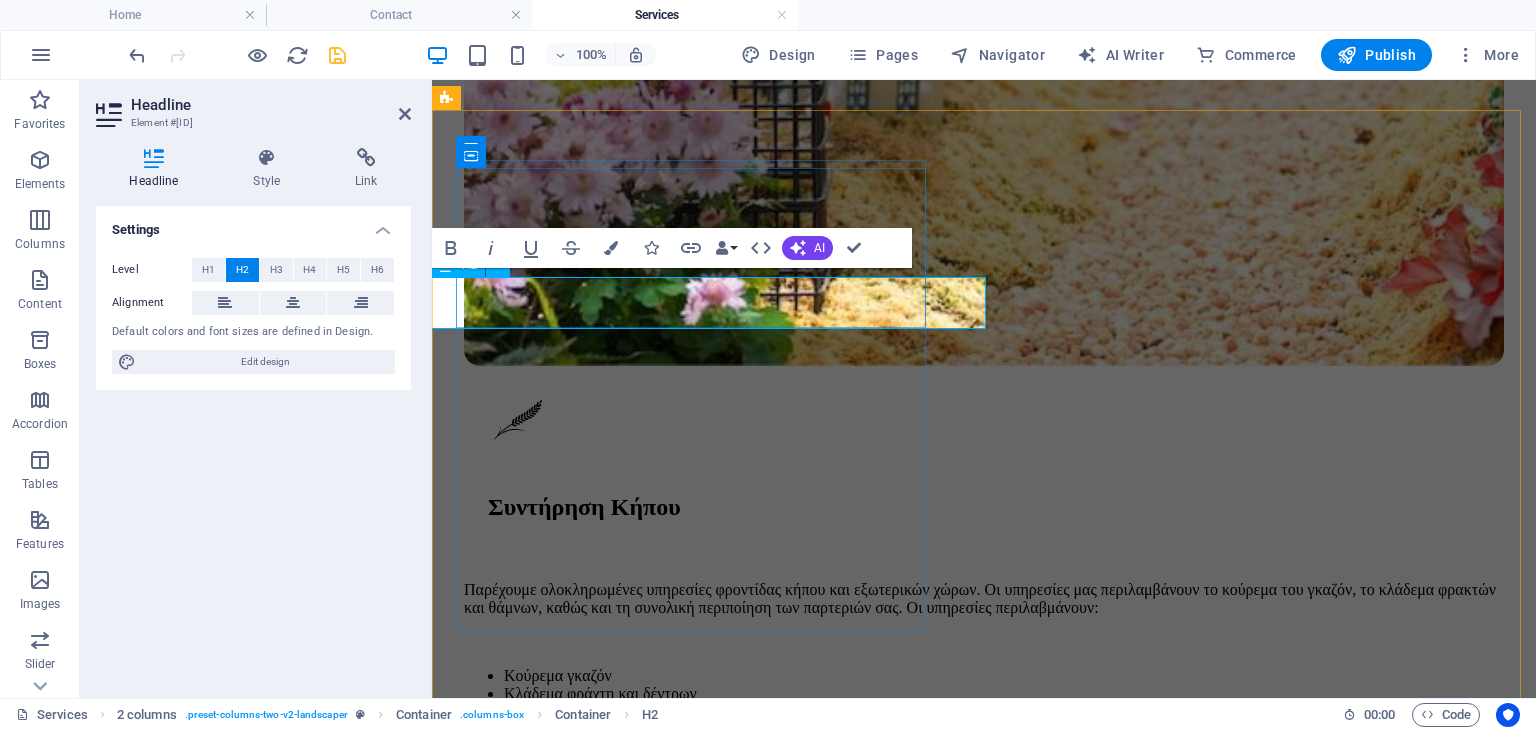 scroll, scrollTop: 0, scrollLeft: 71, axis: horizontal 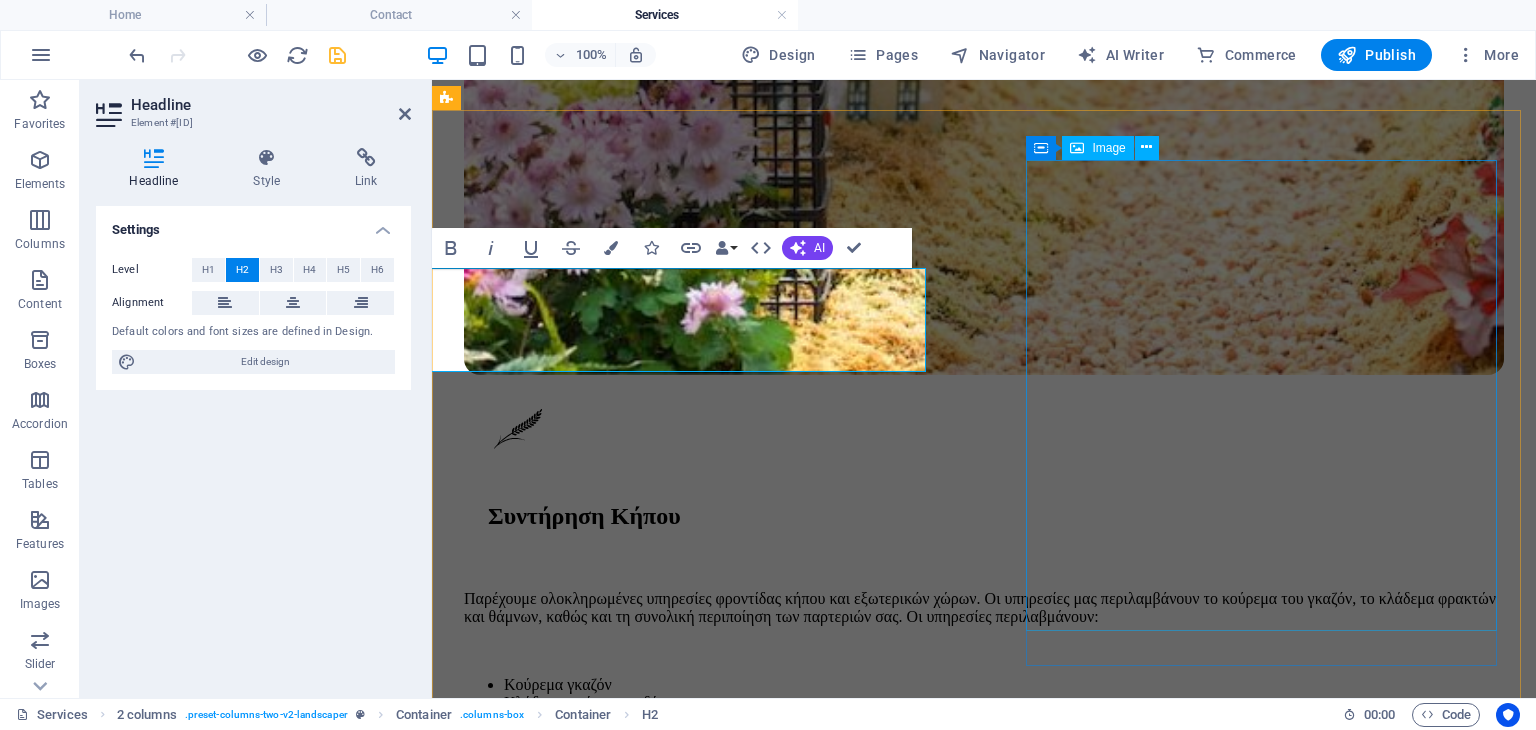 click at bounding box center (984, 4759) 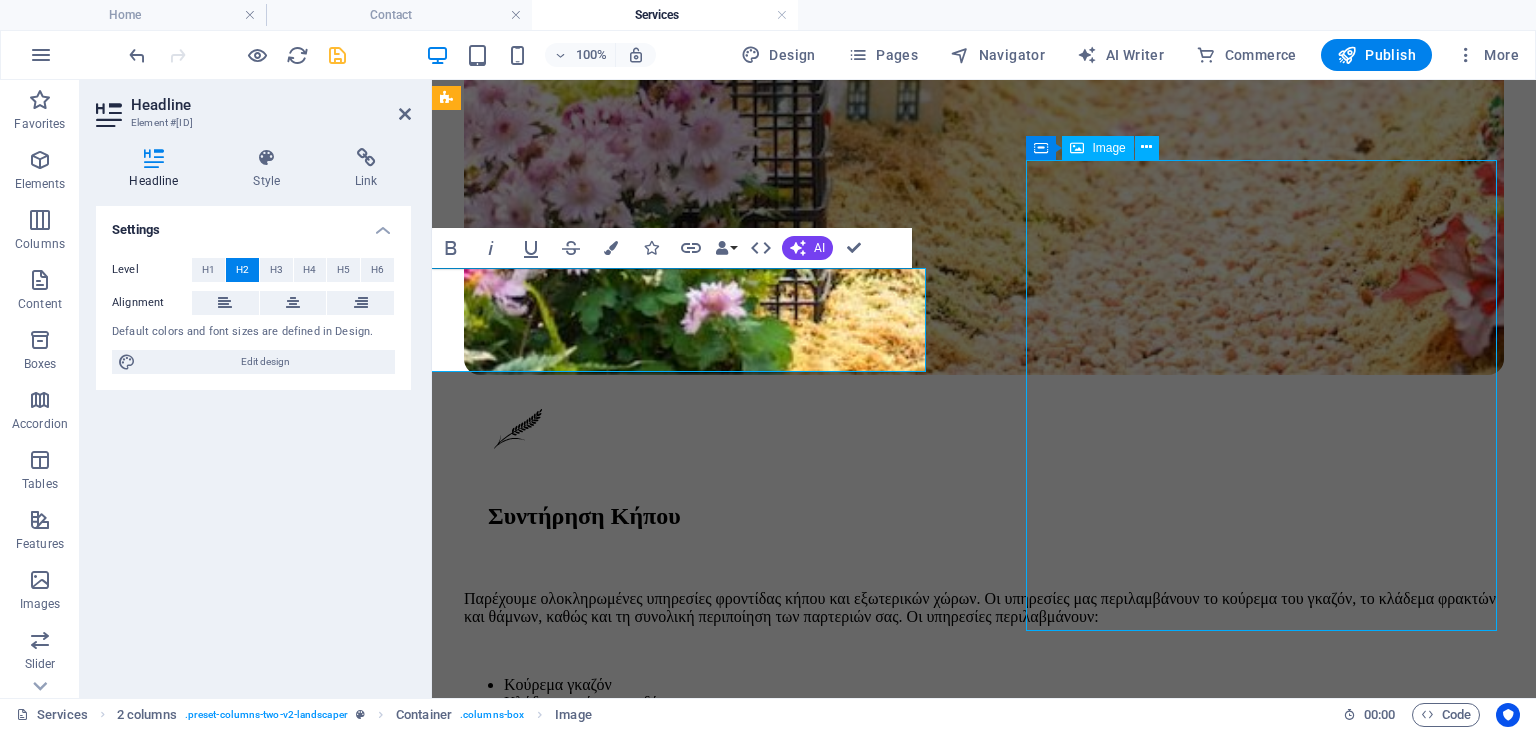 scroll, scrollTop: 2686, scrollLeft: 0, axis: vertical 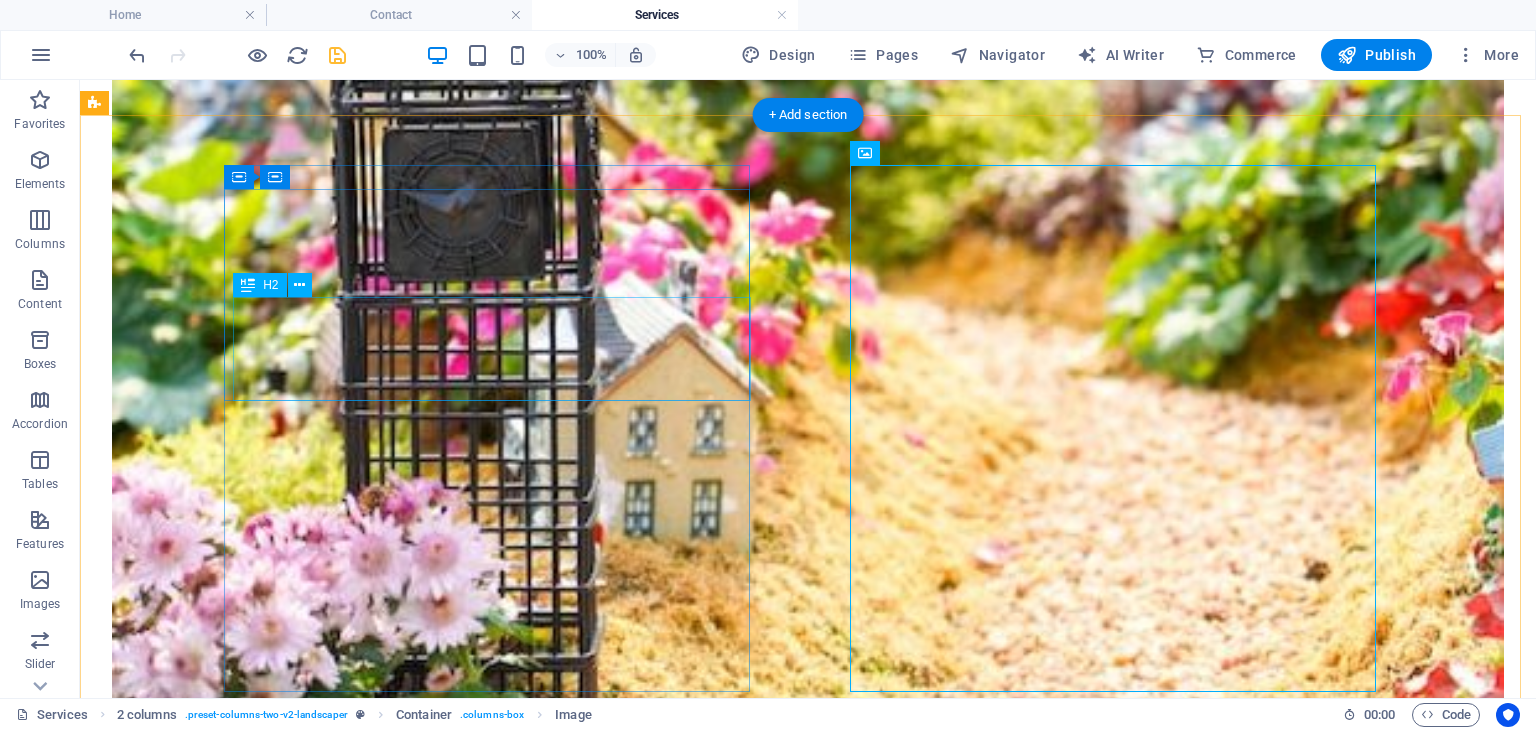 click on "Κλάδεμα και  Καθαρισμός Οικοπέδων" at bounding box center [820, 5250] 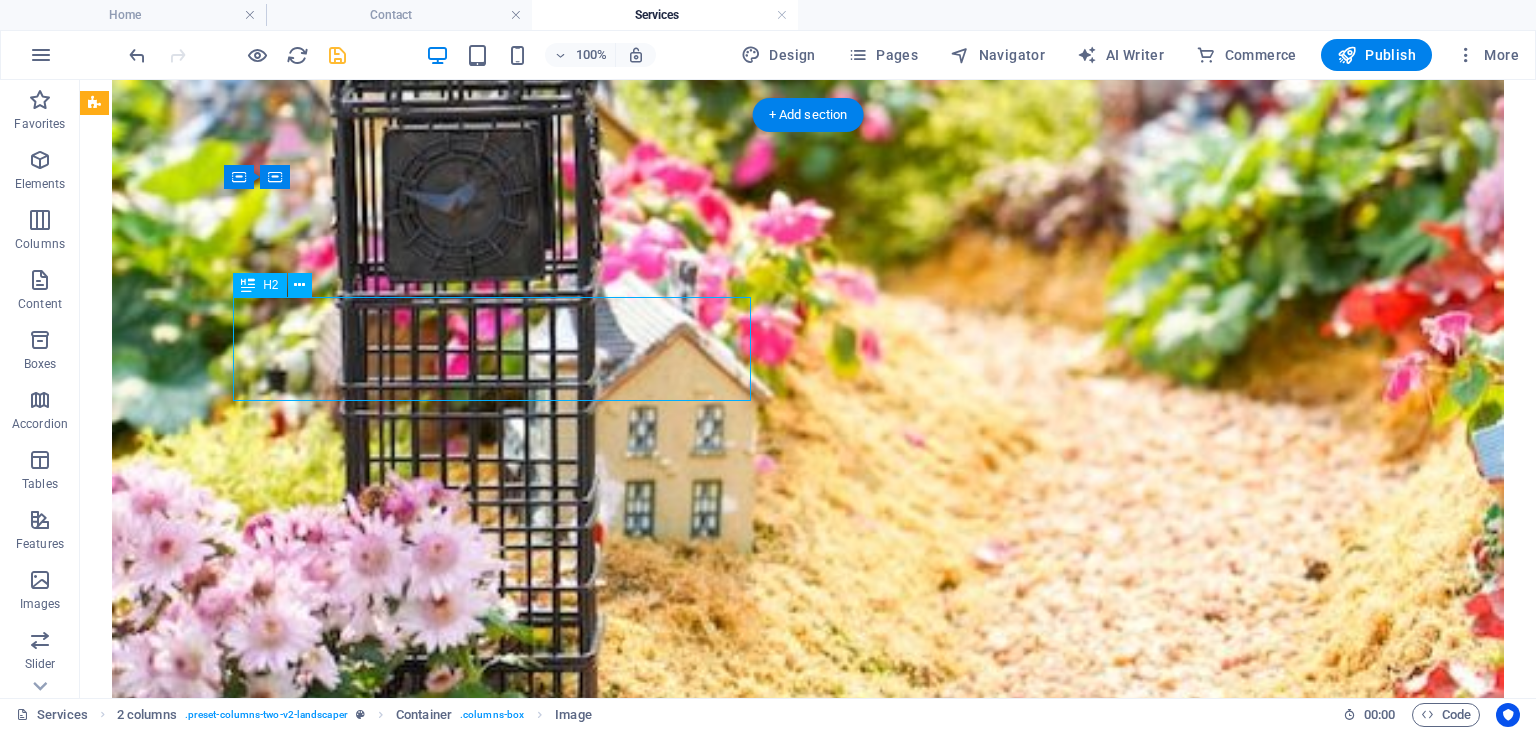 click on "Κλάδεμα και  Καθαρισμός Οικοπέδων" at bounding box center (820, 5250) 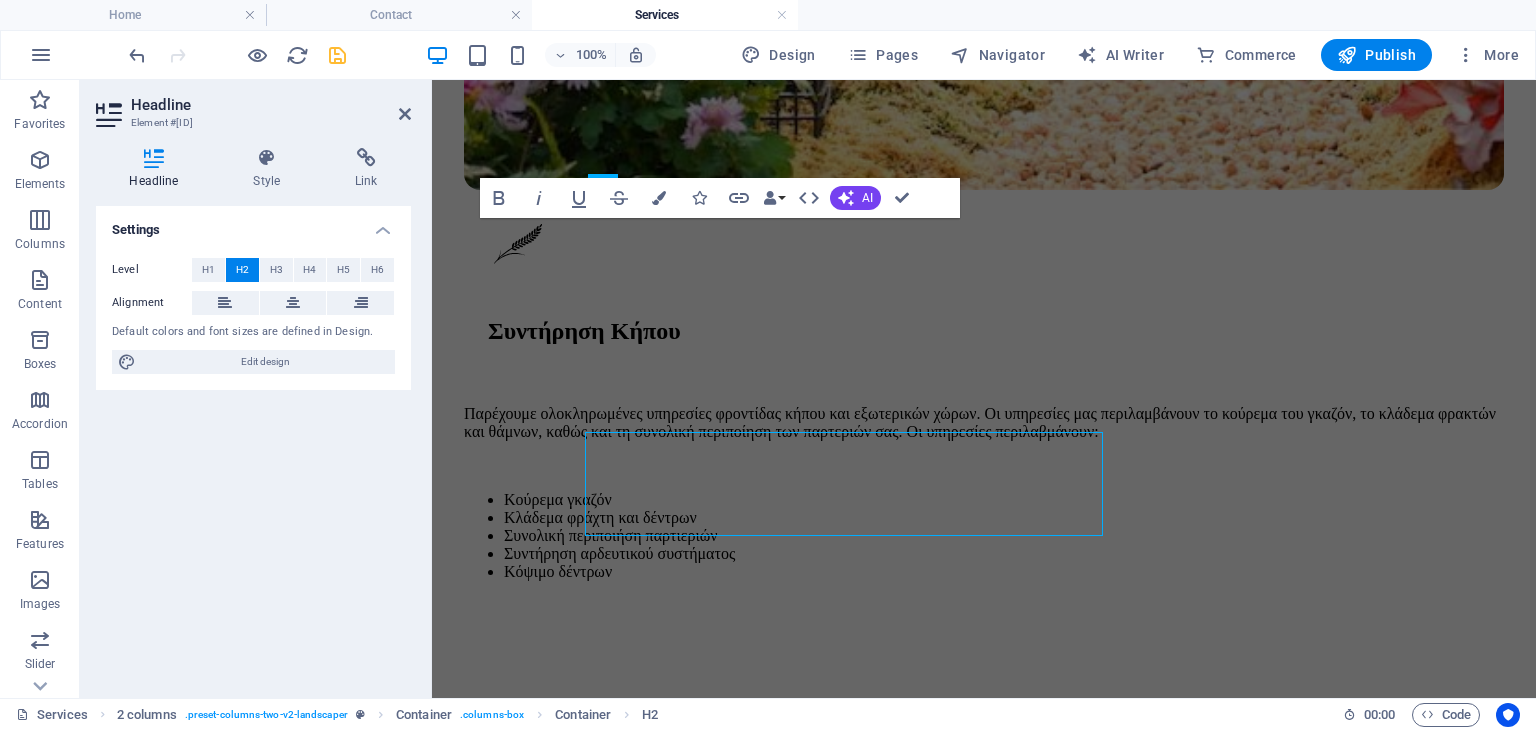 scroll, scrollTop: 2601, scrollLeft: 0, axis: vertical 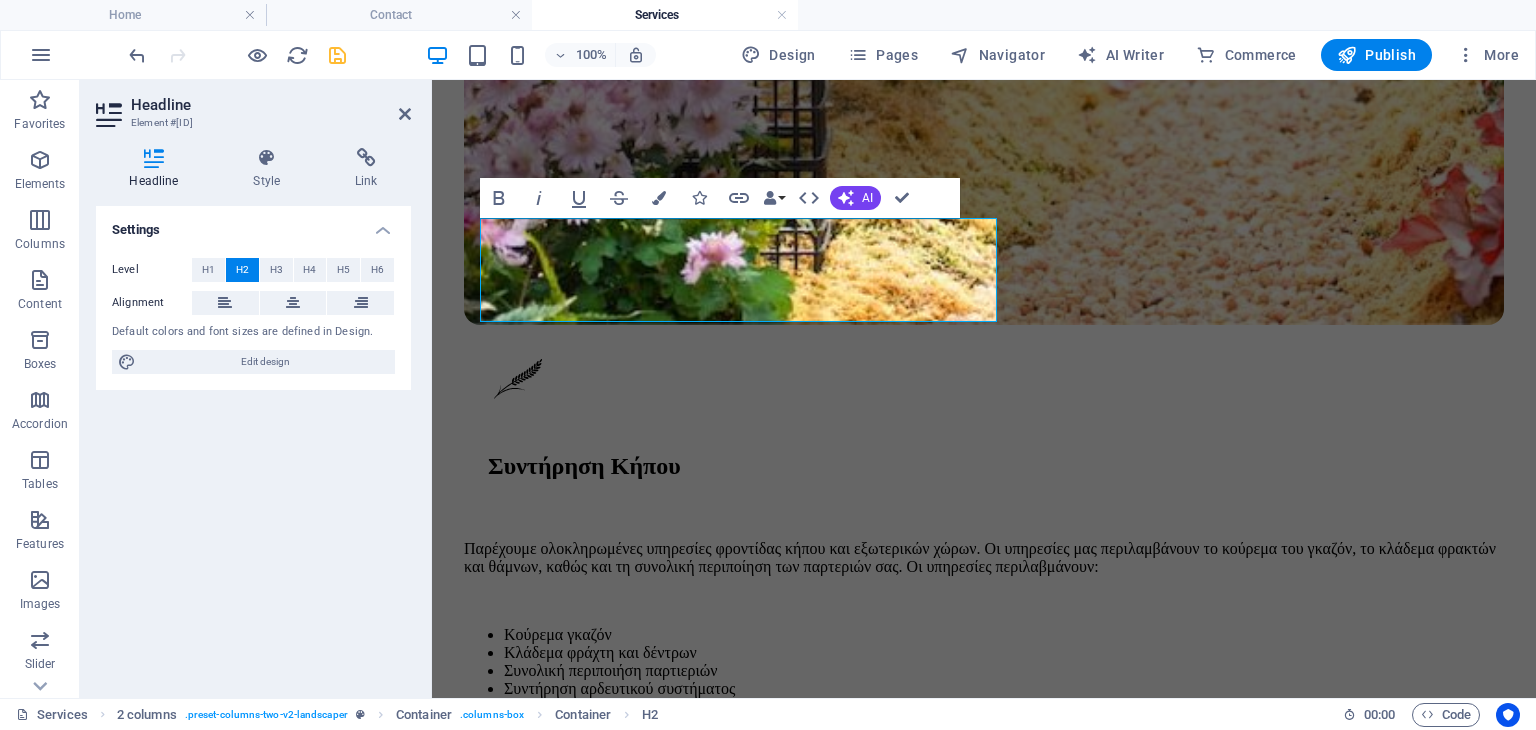 type 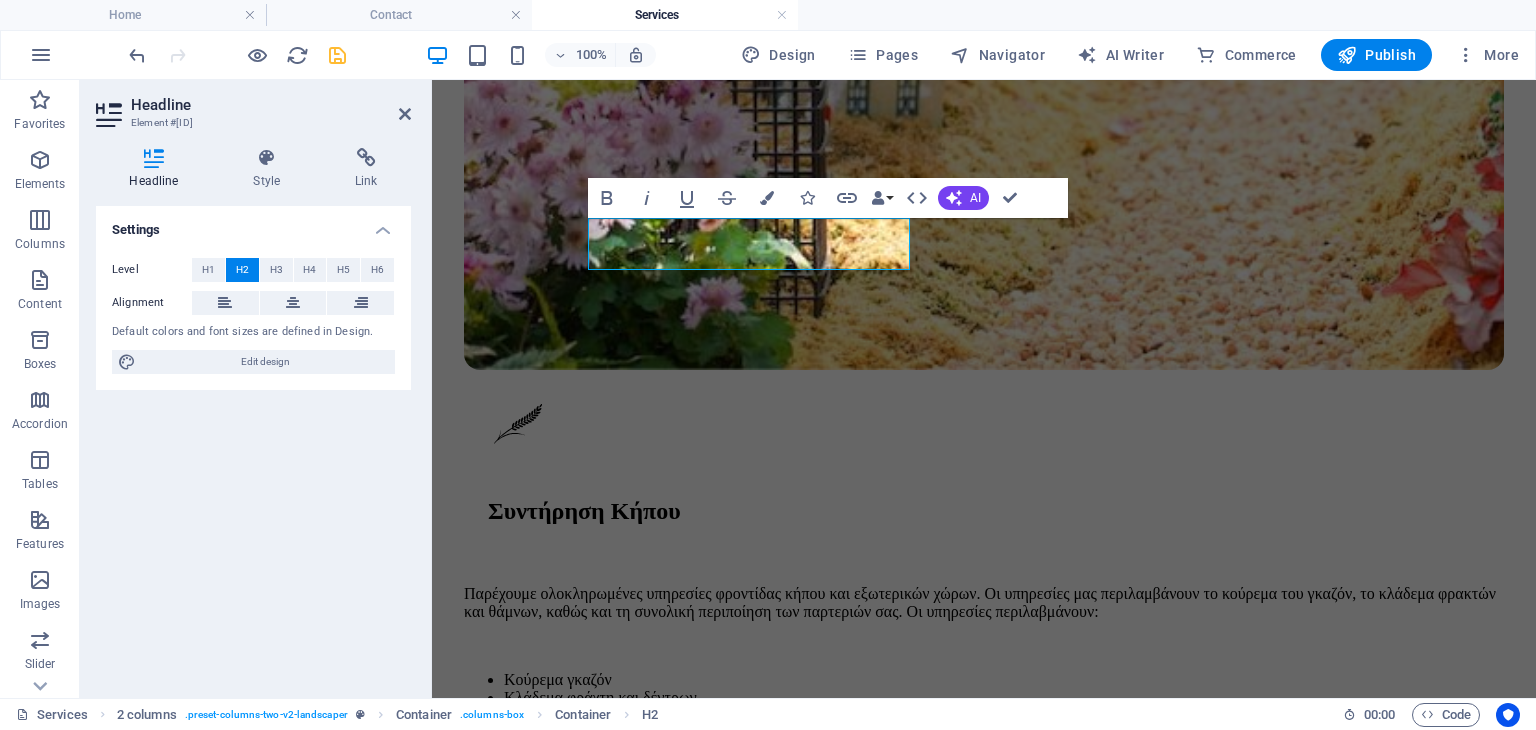 scroll, scrollTop: 2610, scrollLeft: 0, axis: vertical 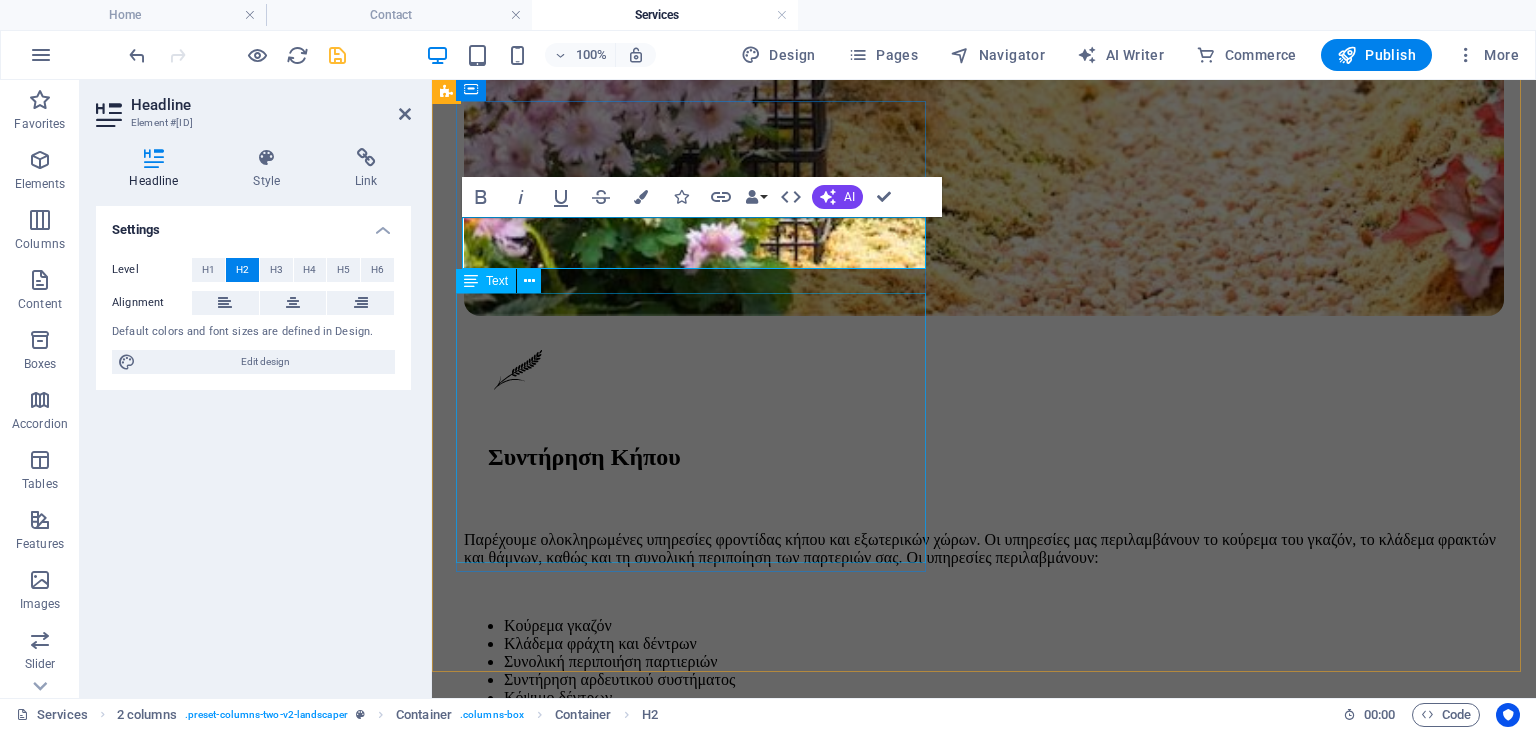 click on "Παρέχουμε υπηρεσίες συντήρησης για το αρδευτικό σας σύστημα, διασφαλίζοντας την εύρυθμη λειτουργία του. Αναλαμβάνουμε επίσης τον καθαρισμό οικοπέδων, απομακρύνοντας χόρτα και ανεπιθύμητα στοιχεία για τη διατήρηση ενός τακτοποιημένου χώρου. Επιπλέον, προσφέρουμε ολοκληρωμένη φυτοπροστασία για την πρόληψη και καταπολέμηση ασθενειών και εντόμων, προστατεύοντας έτσι τα φυτά σας." at bounding box center (984, 4107) 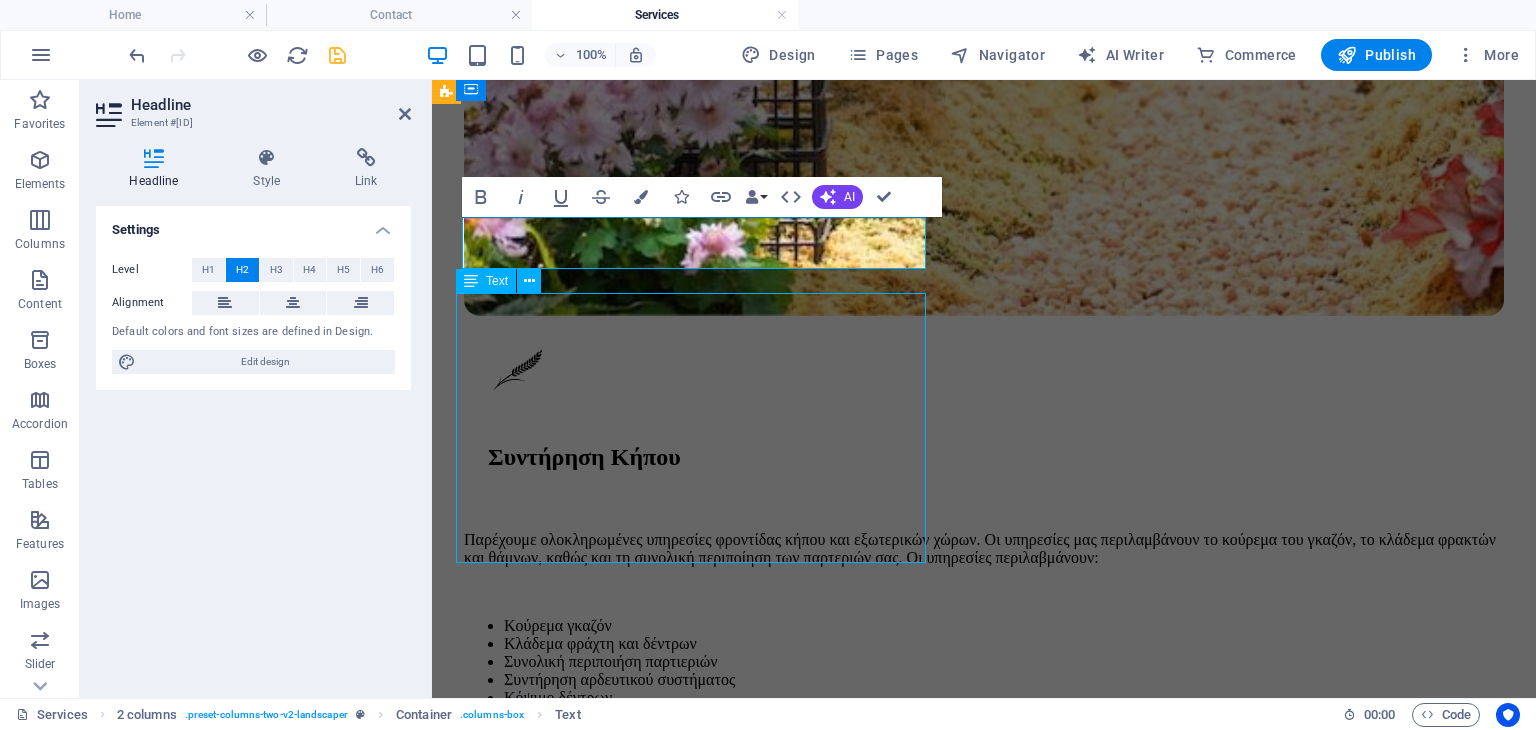 scroll, scrollTop: 2801, scrollLeft: 0, axis: vertical 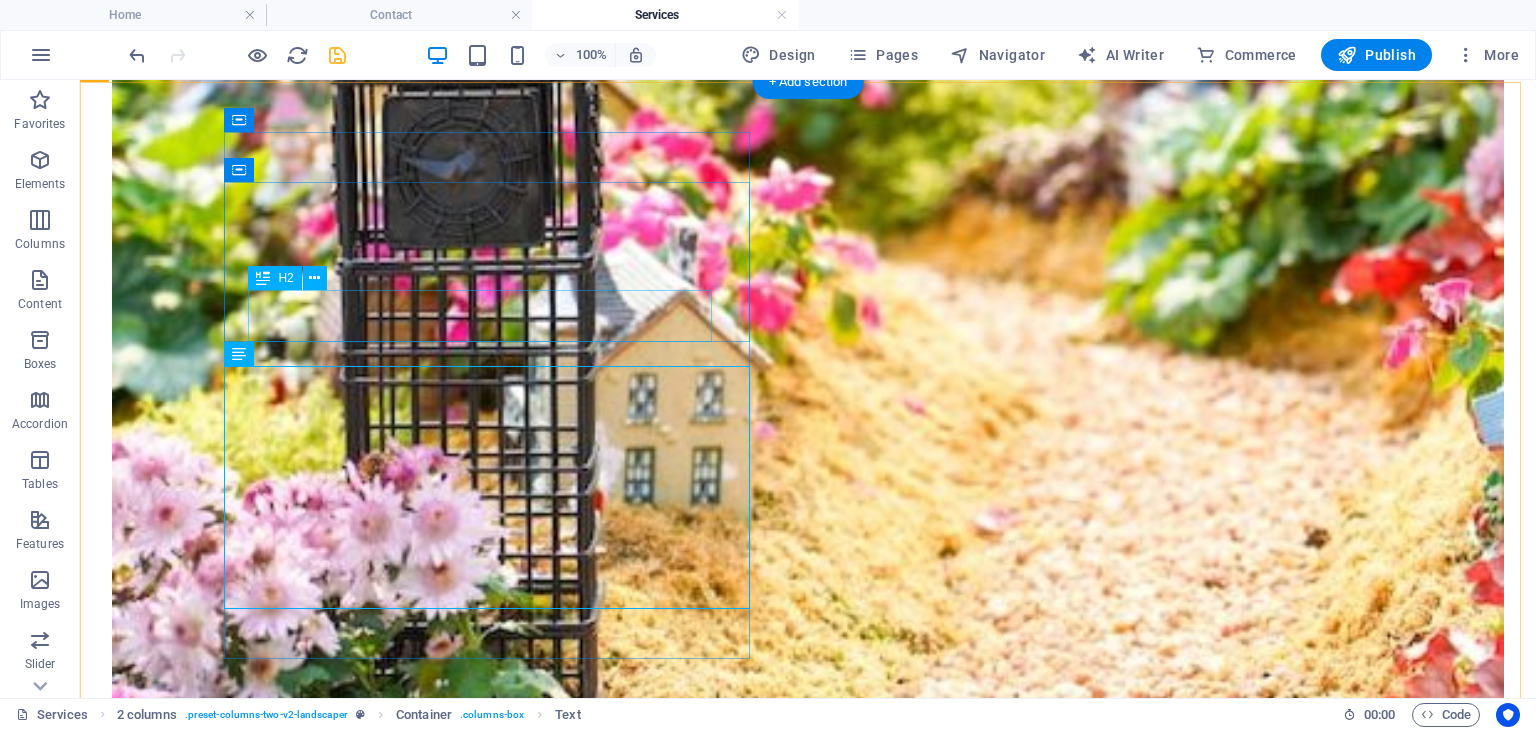 click on "Κλάδεμα/Καθαρισμοί" at bounding box center (820, 5203) 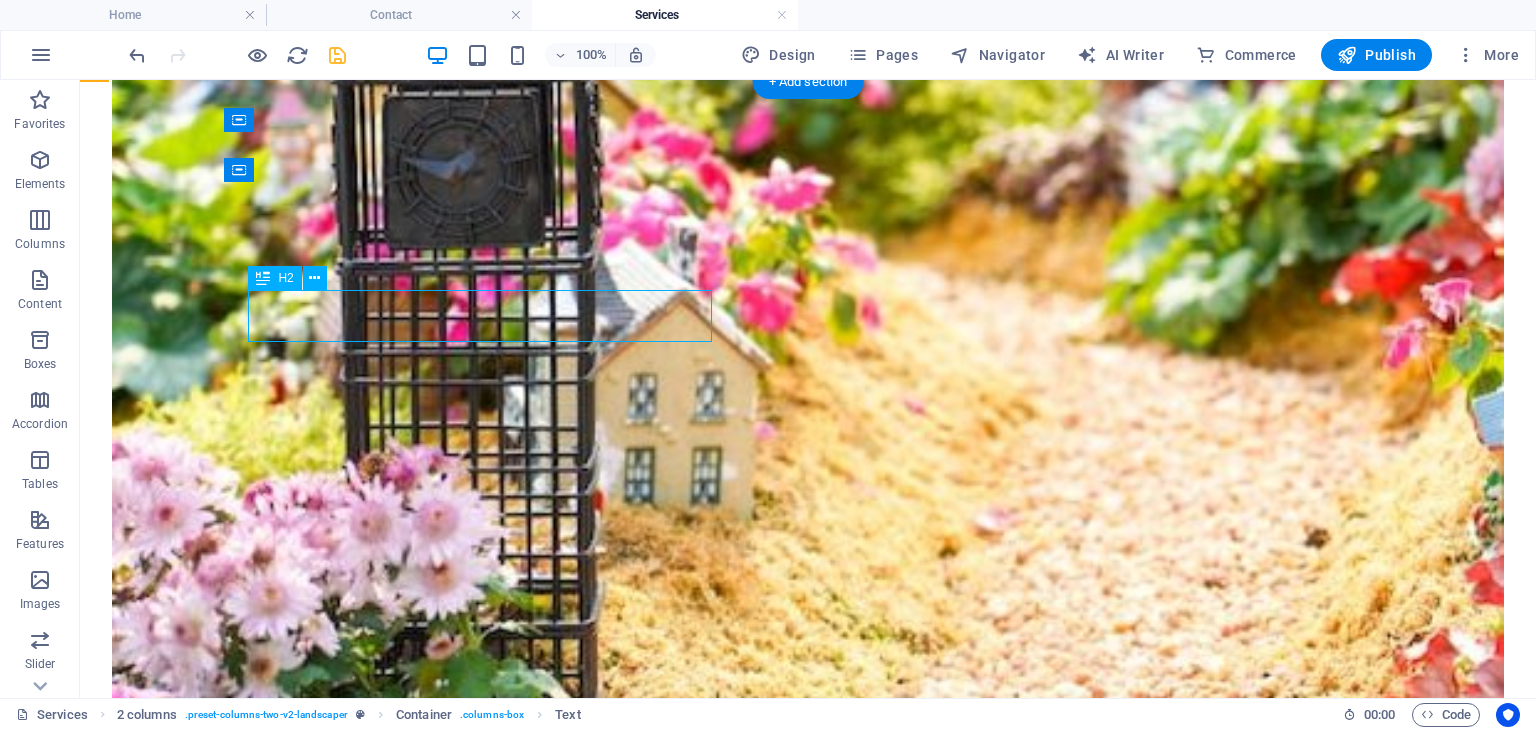 click on "Κλάδεμα/Καθαρισμοί" at bounding box center (820, 5203) 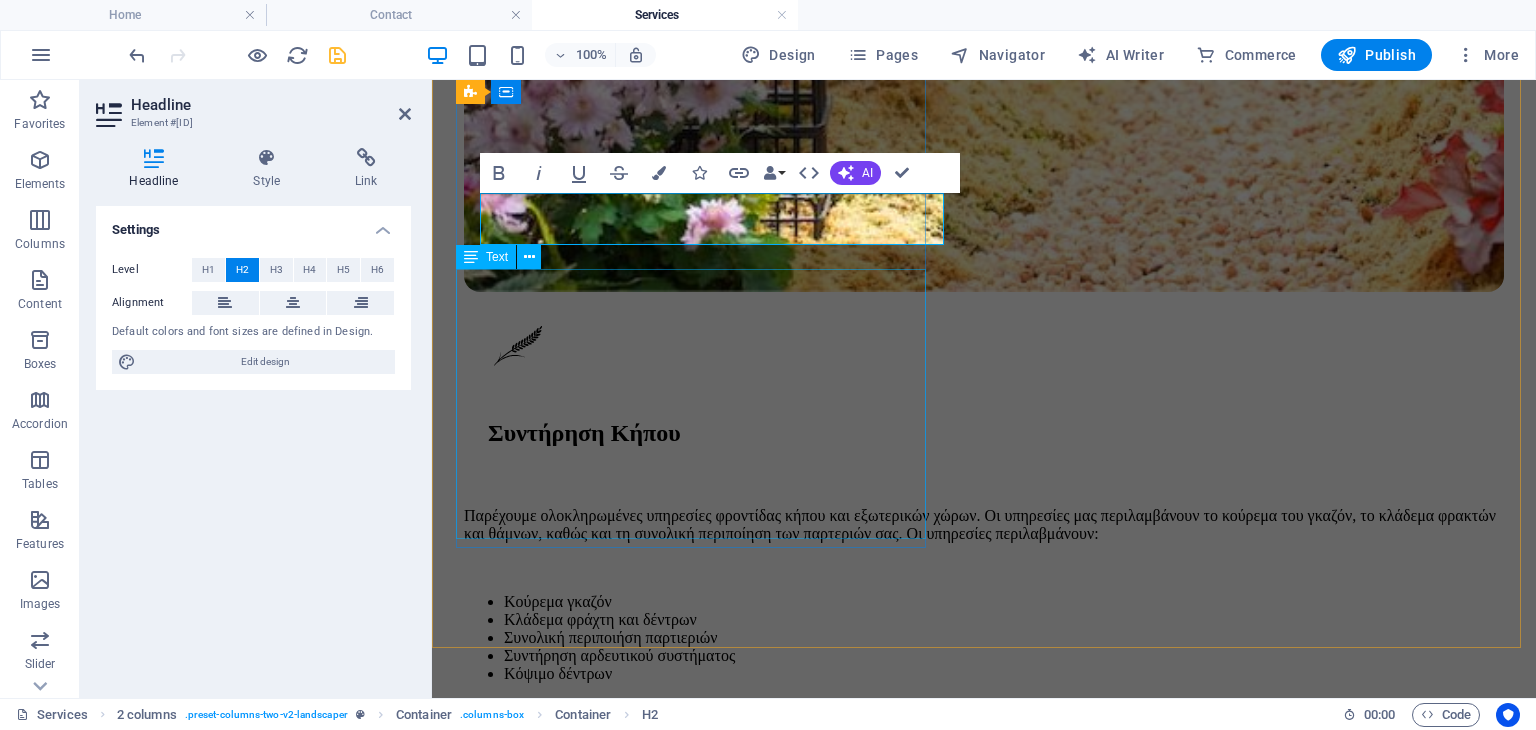 scroll, scrollTop: 2498, scrollLeft: 0, axis: vertical 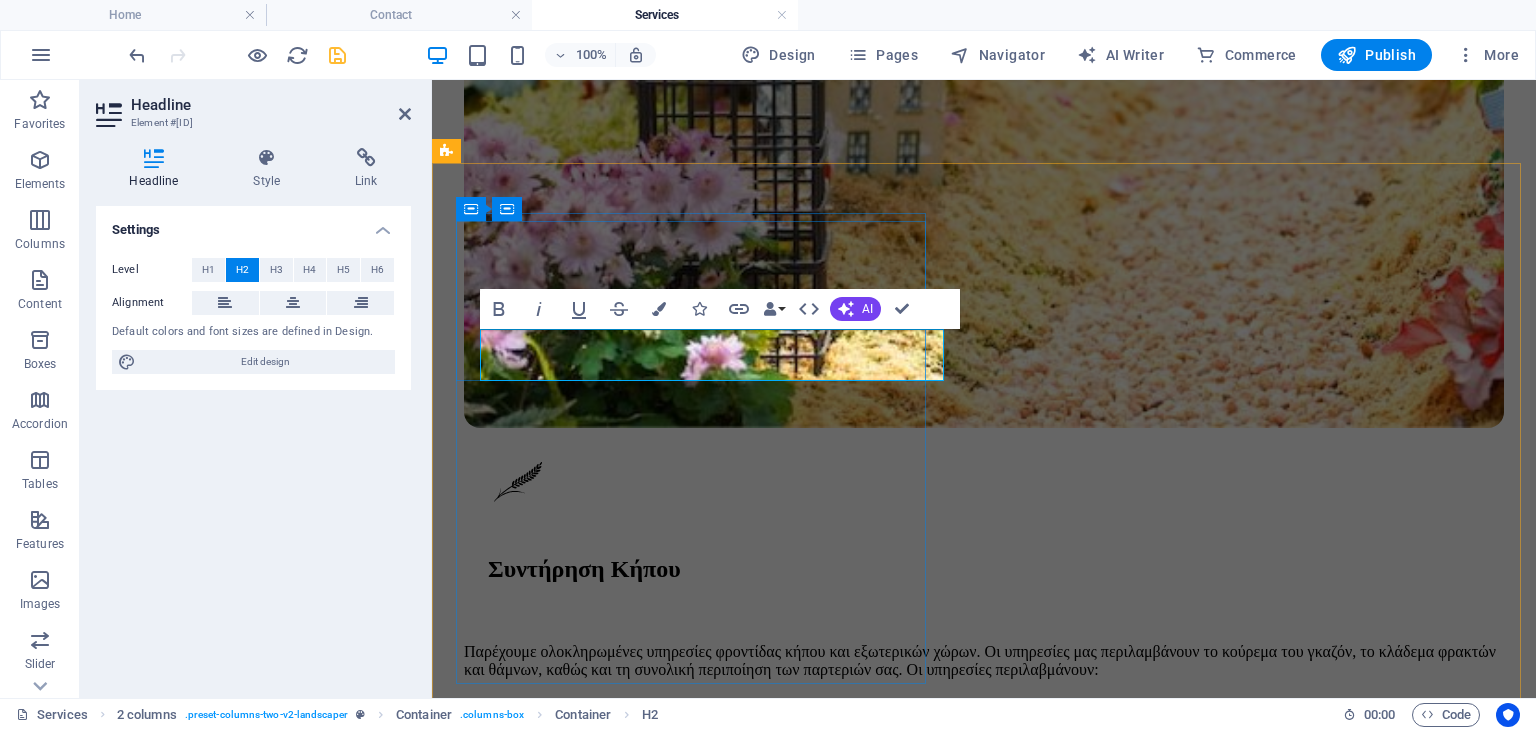 click on "Κλάδεμα/Καθαρισμοί" at bounding box center [996, 4118] 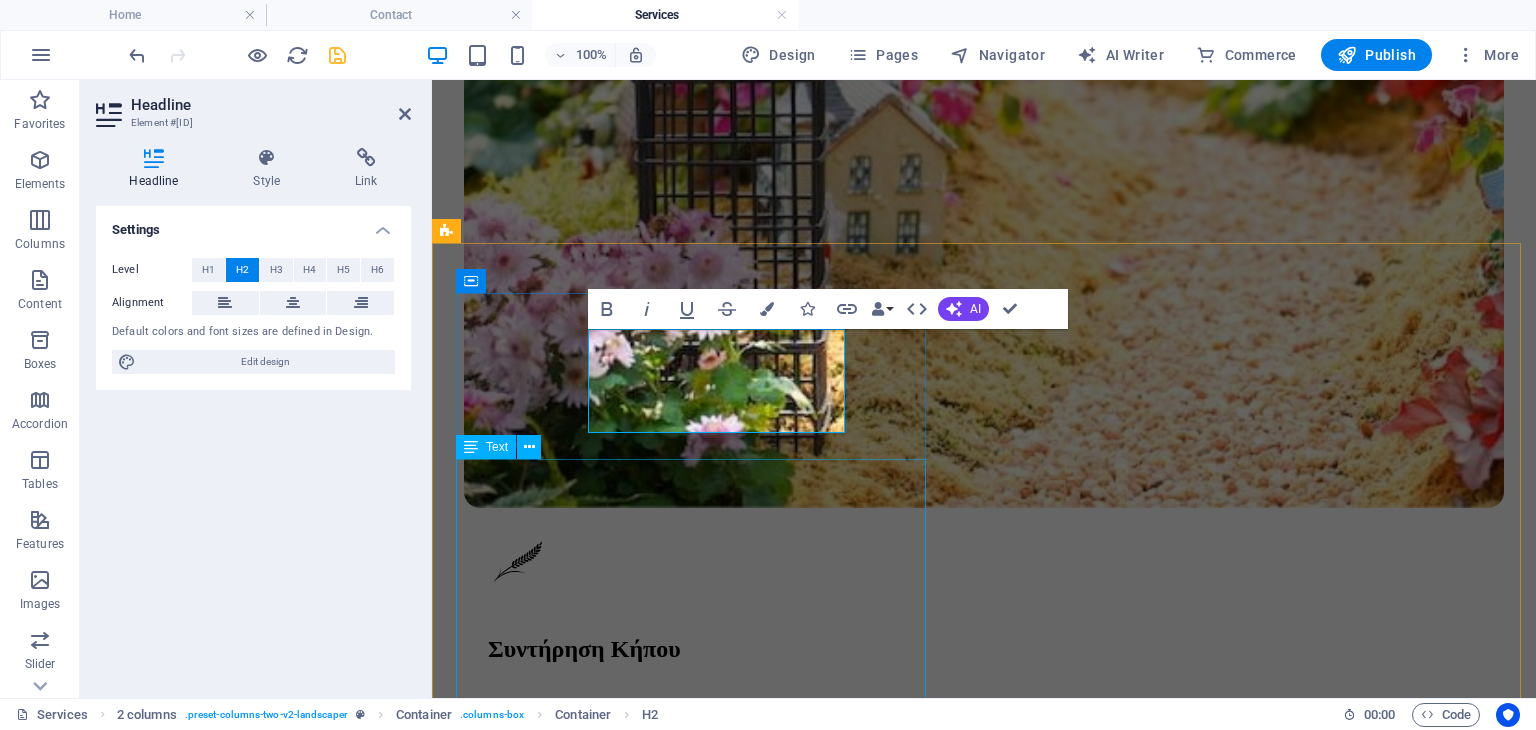 click on "Παρέχουμε υπηρεσίες συντήρησης για το αρδευτικό σας σύστημα, διασφαλίζοντας την εύρυθμη λειτουργία του. Αναλαμβάνουμε επίσης τον καθαρισμό οικοπέδων, απομακρύνοντας χόρτα και ανεπιθύμητα στοιχεία για τη διατήρηση ενός τακτοποιημένου χώρου. Επιπλέον, προσφέρουμε ολοκληρωμένη φυτοπροστασία για την πρόληψη και καταπολέμηση ασθενειών και εντόμων, προστατεύοντας έτσι τα φυτά σας." at bounding box center [984, 4326] 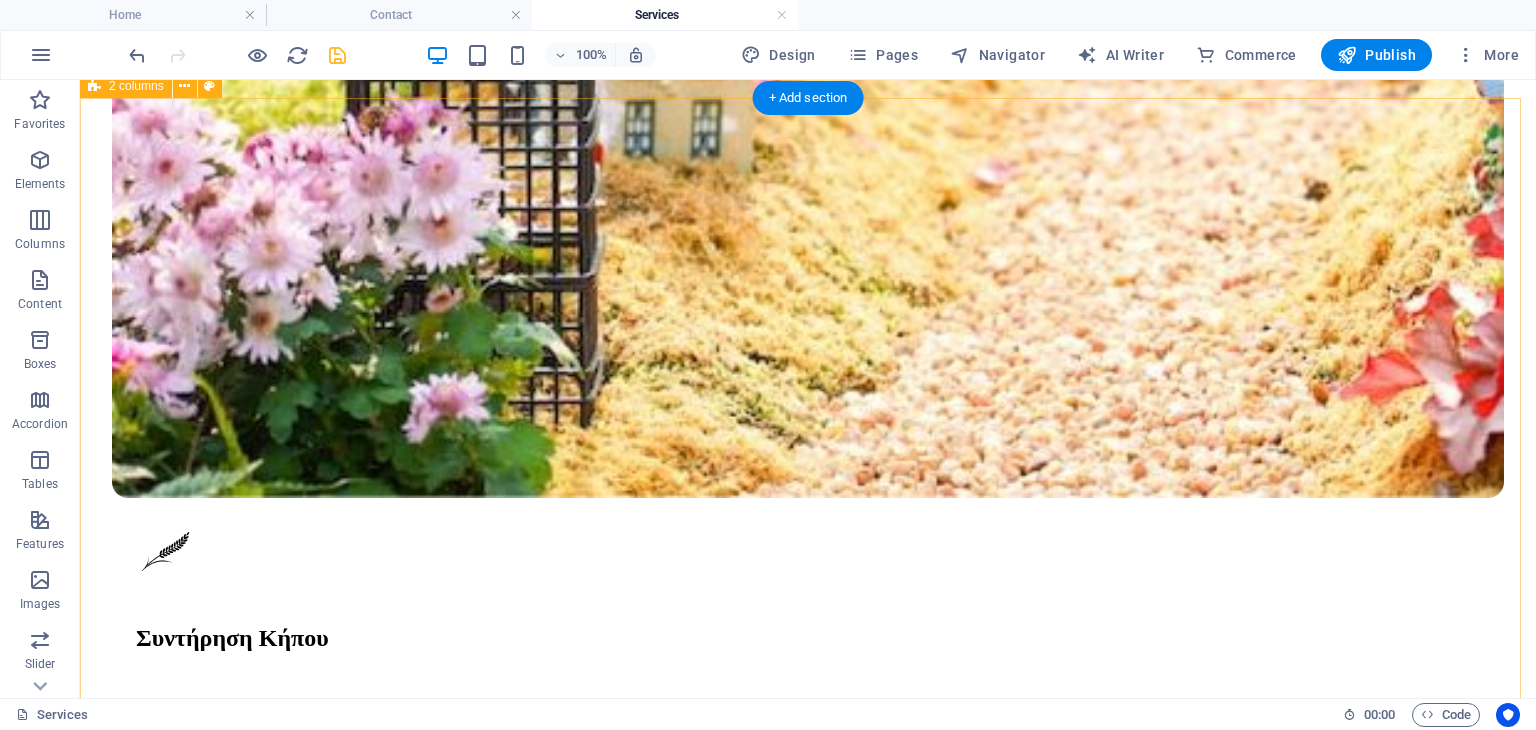 scroll, scrollTop: 3253, scrollLeft: 0, axis: vertical 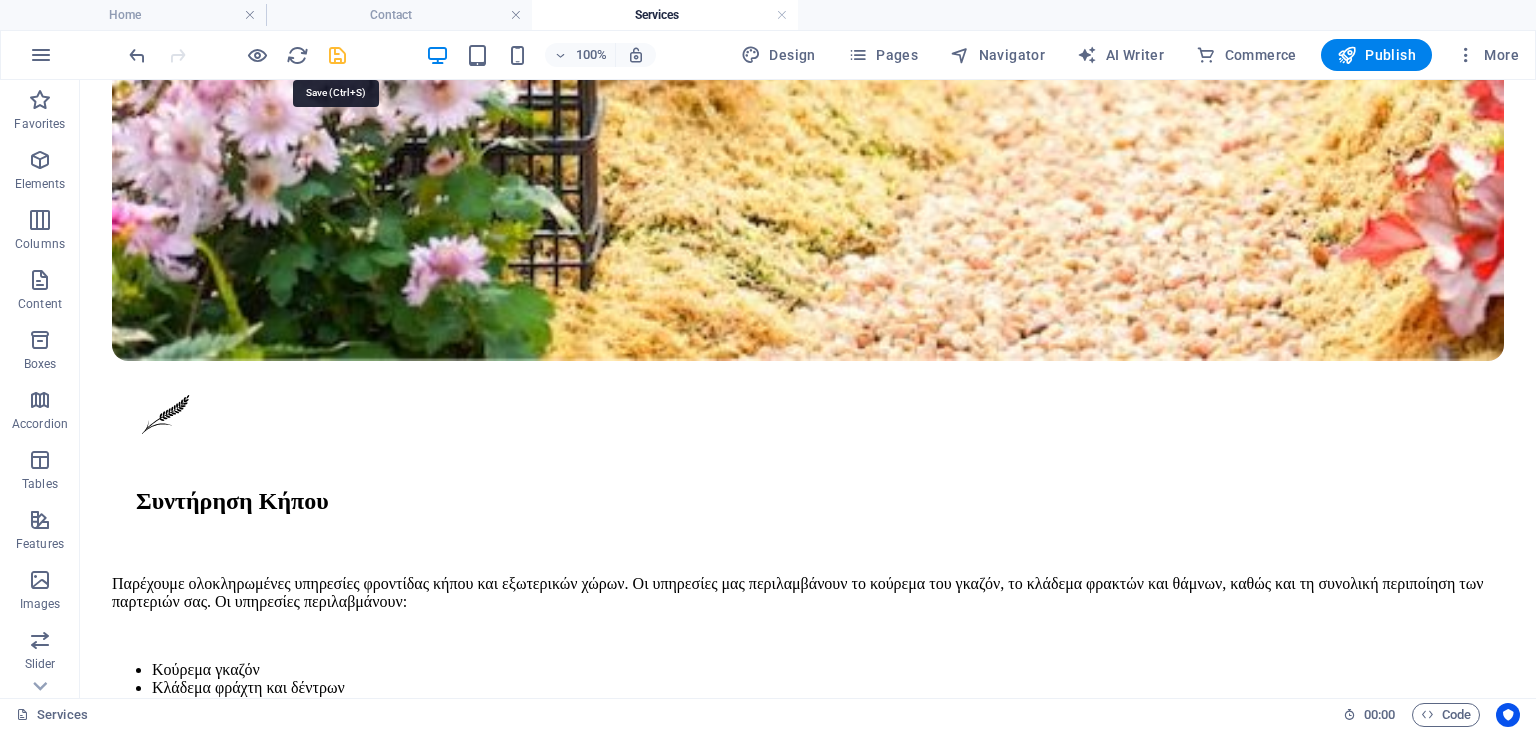 click at bounding box center [337, 55] 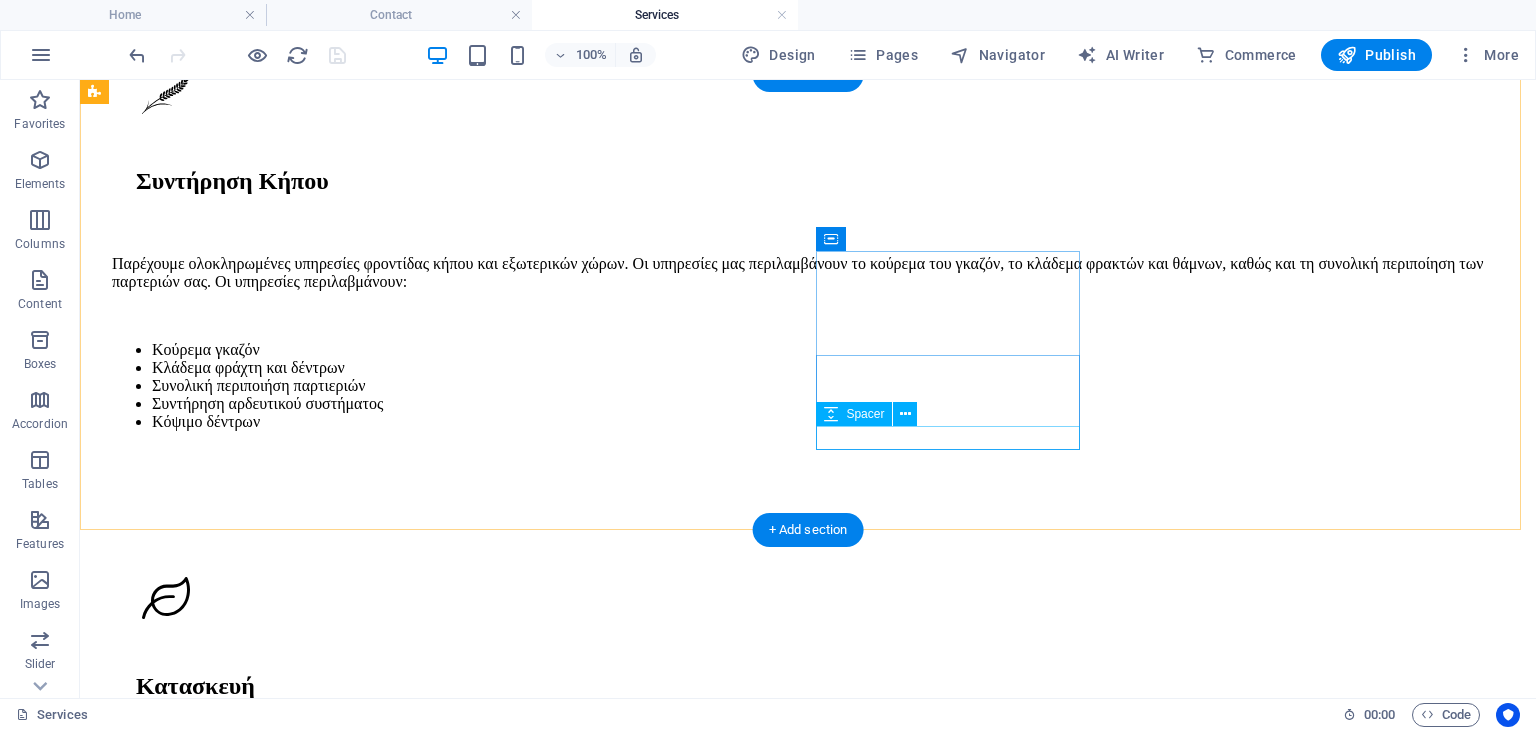 scroll, scrollTop: 3693, scrollLeft: 0, axis: vertical 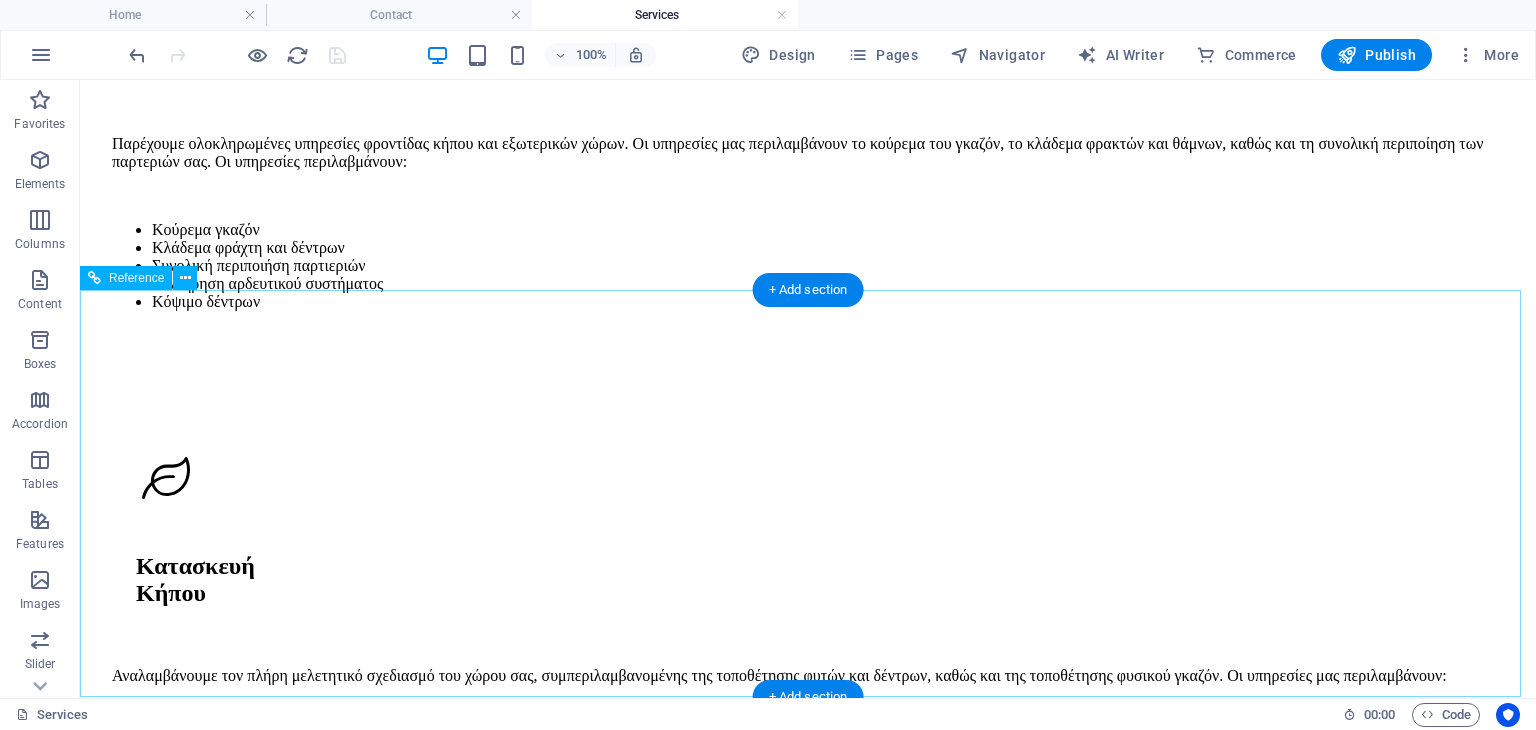 click on "[ADDRESS] [CITY], [POSTAL_CODE]" at bounding box center [808, 12587] 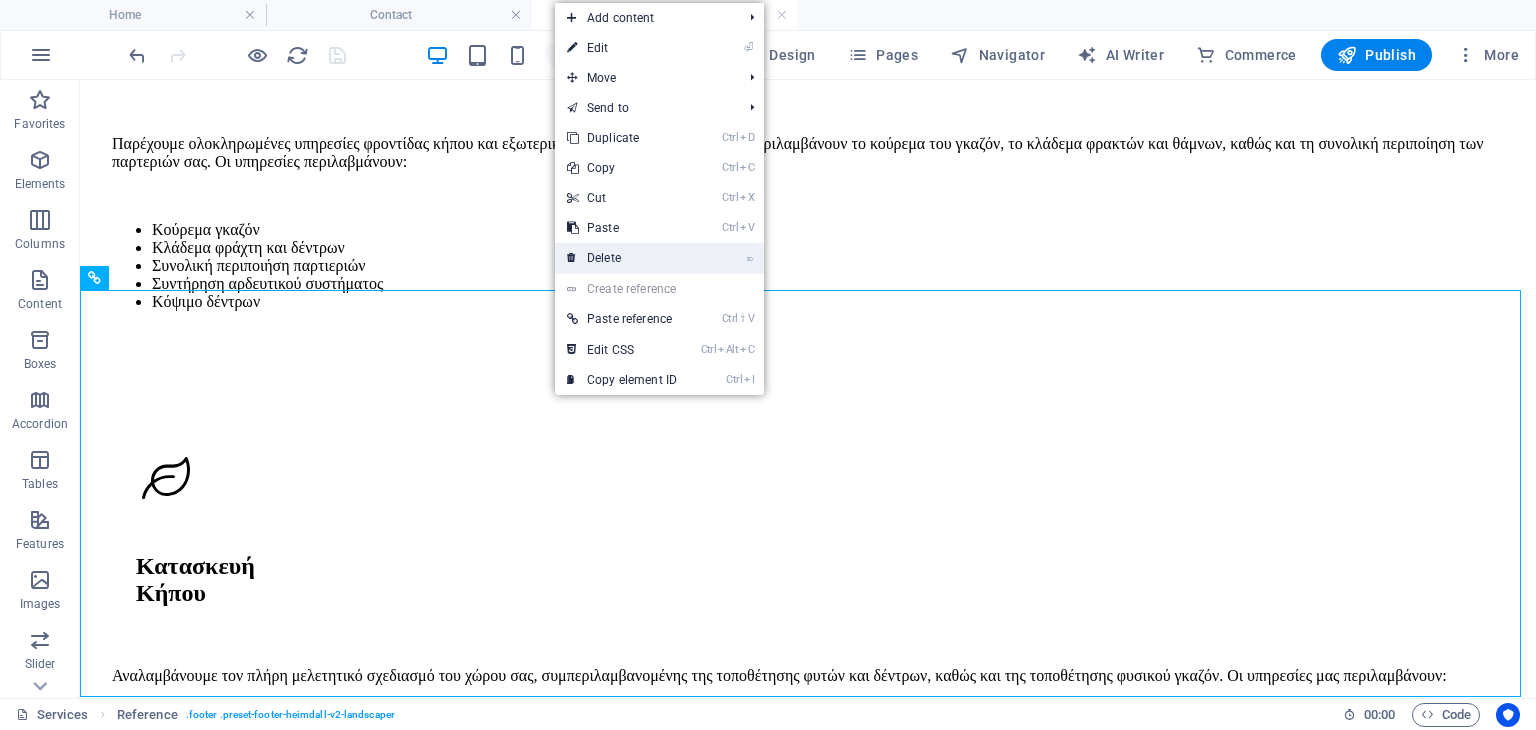 click on "⌦  Delete" at bounding box center (622, 258) 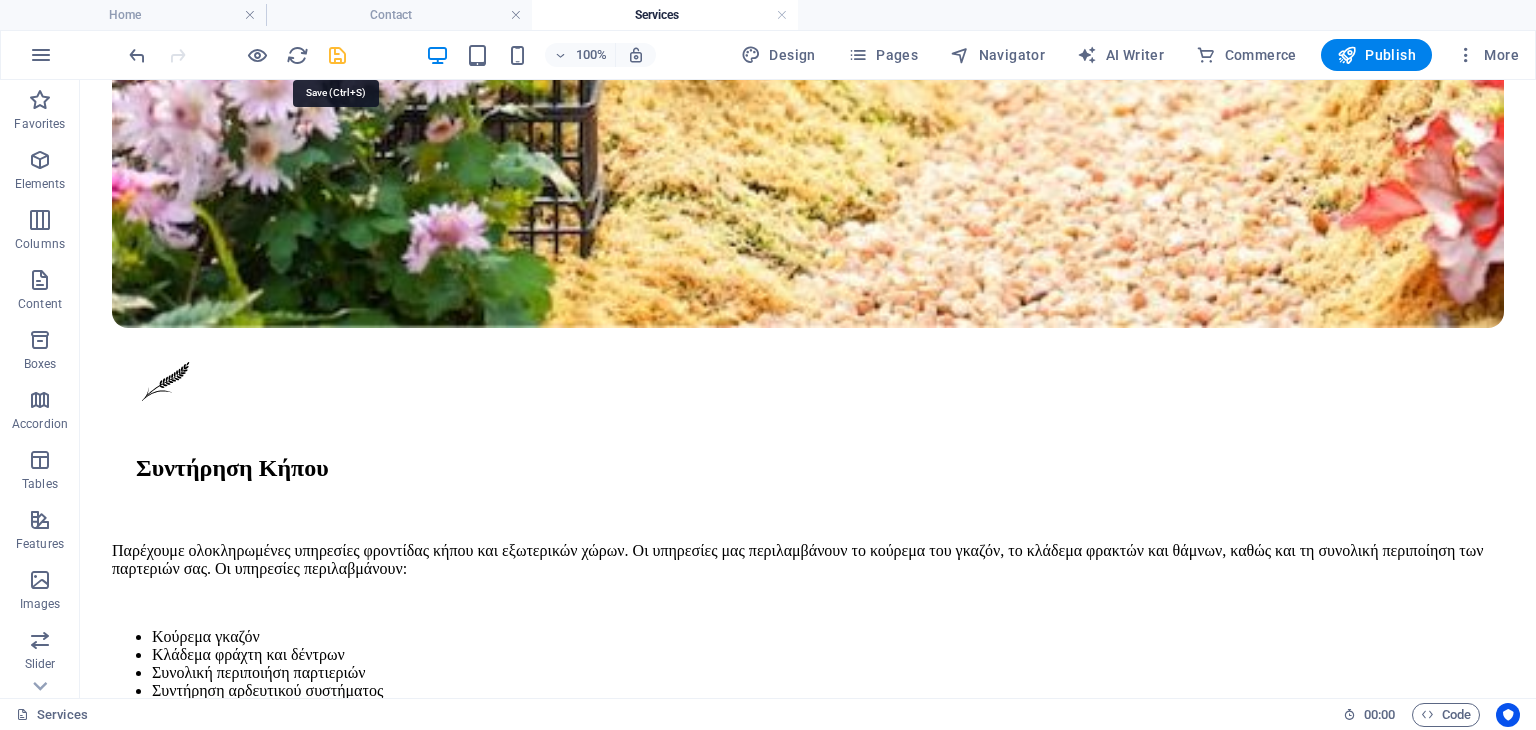click at bounding box center [337, 55] 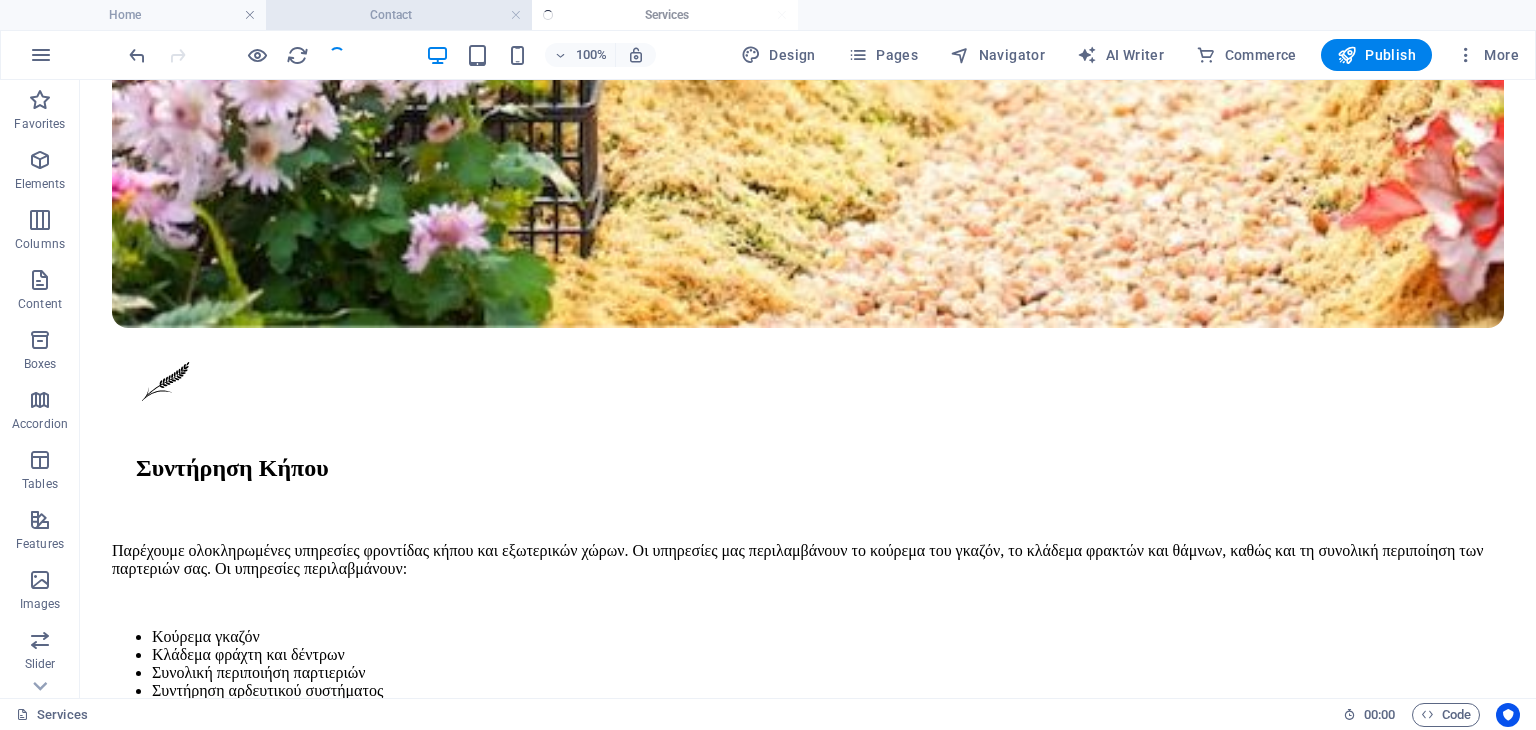 click on "Contact" at bounding box center (399, 15) 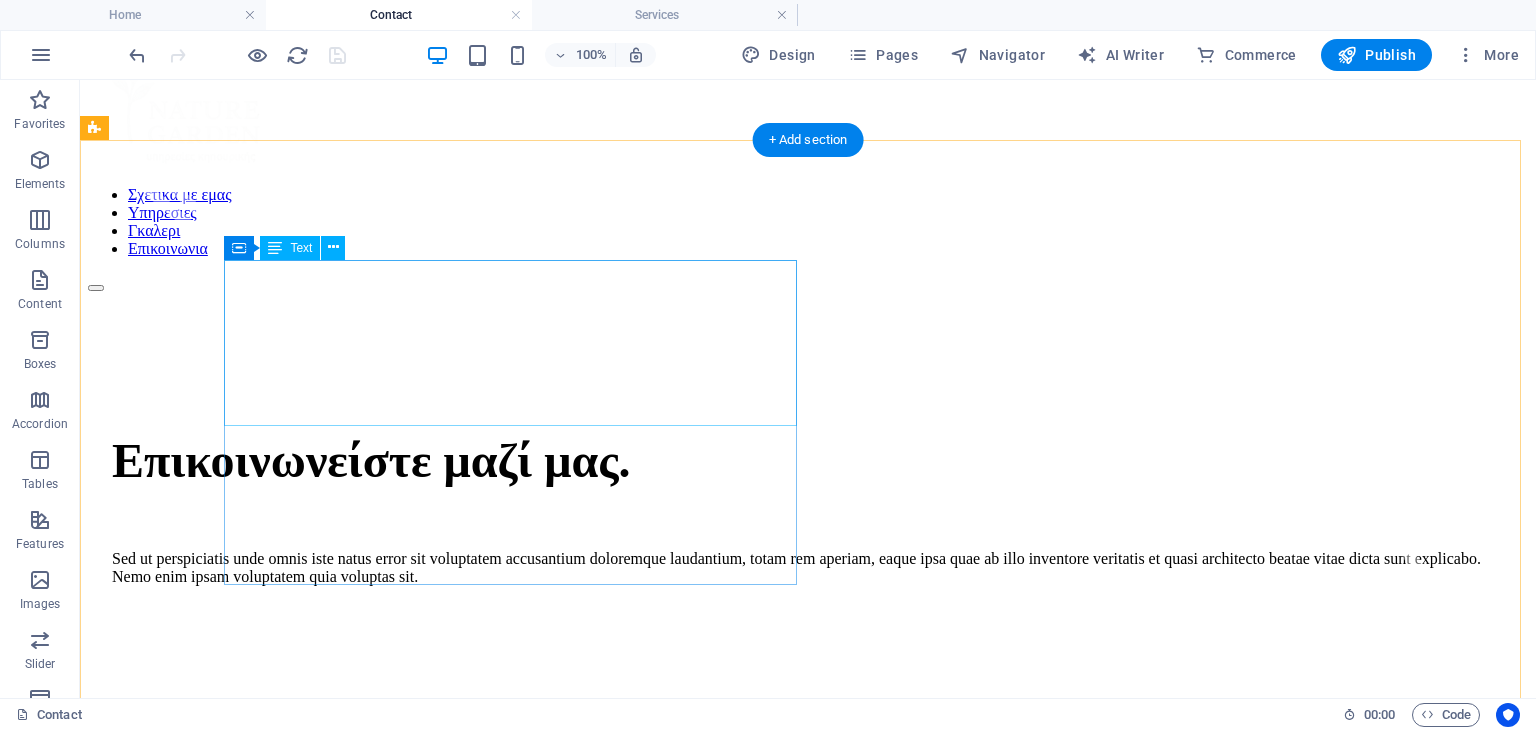 scroll, scrollTop: 0, scrollLeft: 0, axis: both 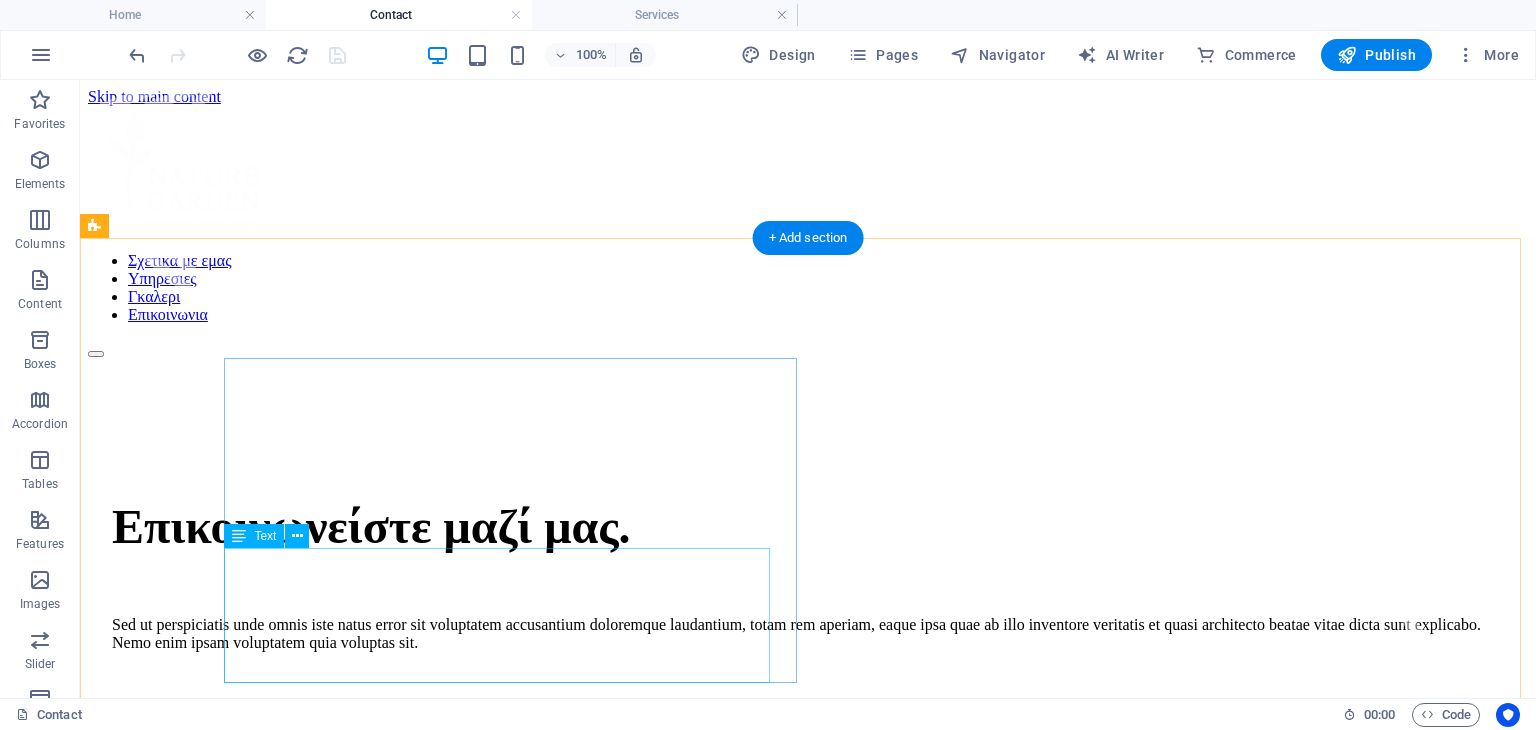 click on "Sed ut perspiciatis unde omnis iste natus error sit voluptatem accusantium doloremque laudantium, totam rem aperiam, eaque ipsa quae ab illo inventore veritatis et quasi architecto beatae vitae dicta sunt explicabo. Nemo enim ipsam voluptatem quia voluptas sit." at bounding box center (808, 634) 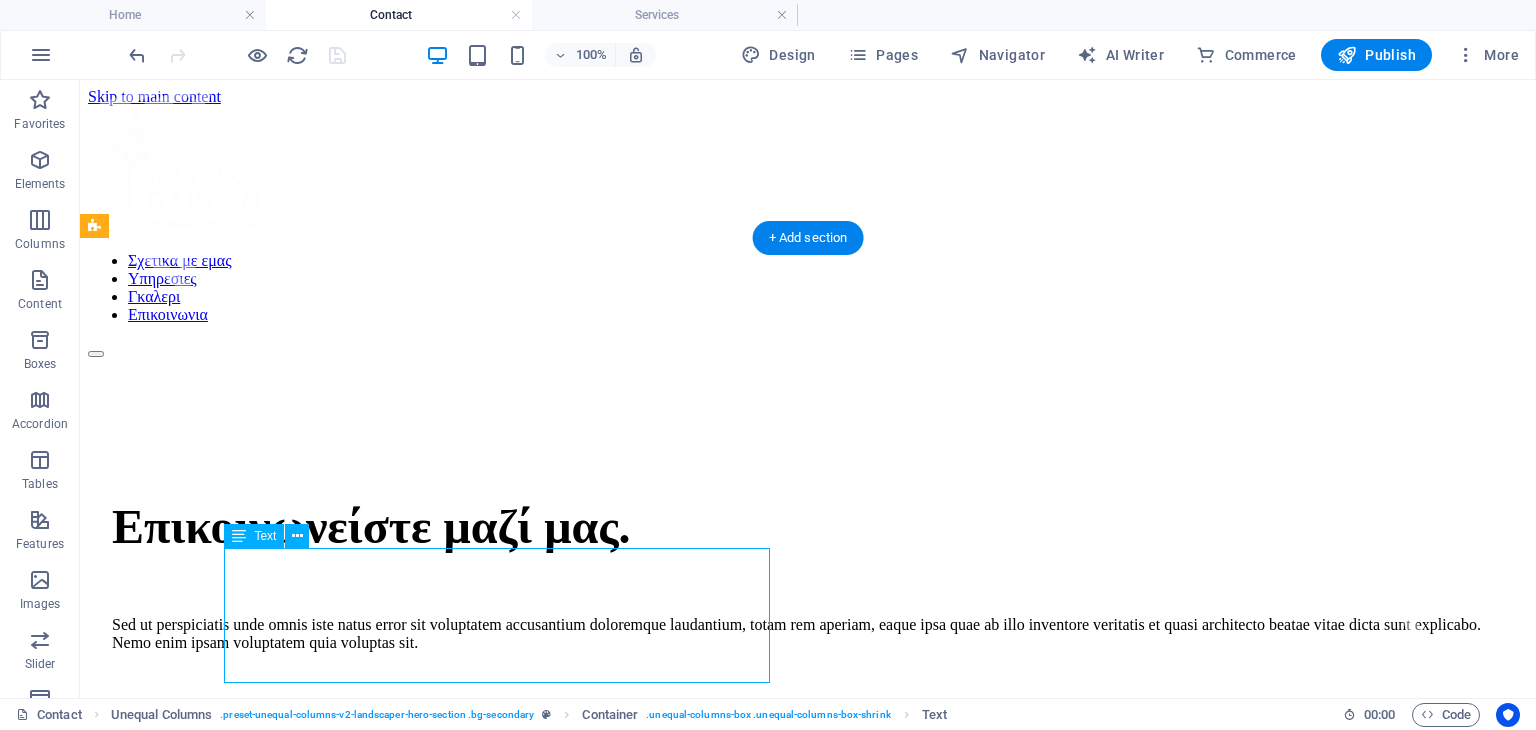 click on "Sed ut perspiciatis unde omnis iste natus error sit voluptatem accusantium doloremque laudantium, totam rem aperiam, eaque ipsa quae ab illo inventore veritatis et quasi architecto beatae vitae dicta sunt explicabo. Nemo enim ipsam voluptatem quia voluptas sit." at bounding box center (808, 634) 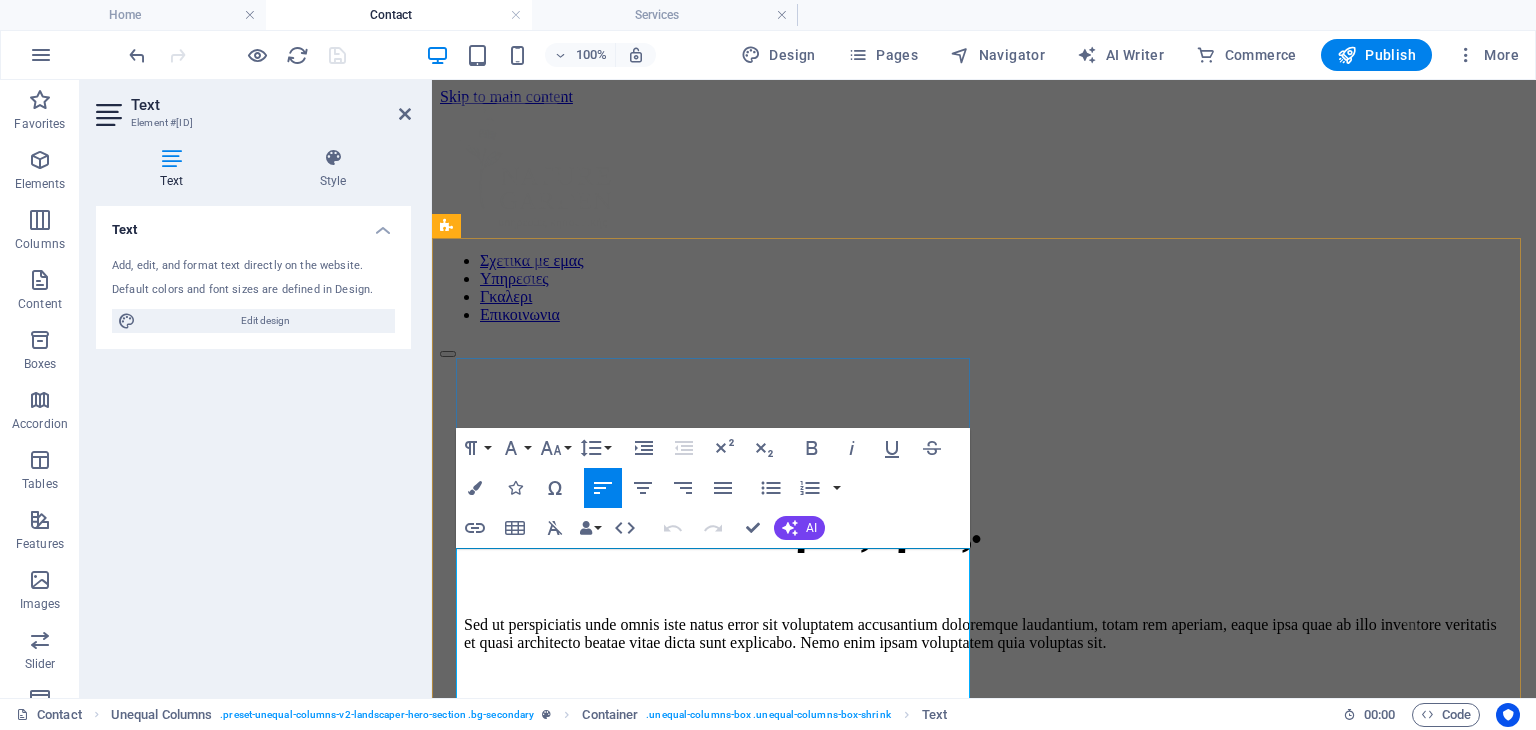 click on "Sed ut perspiciatis unde omnis iste natus error sit voluptatem accusantium doloremque laudantium, totam rem aperiam, eaque ipsa quae ab illo inventore veritatis et quasi architecto beatae vitae dicta sunt explicabo. Nemo enim ipsam voluptatem quia voluptas sit." at bounding box center (984, 634) 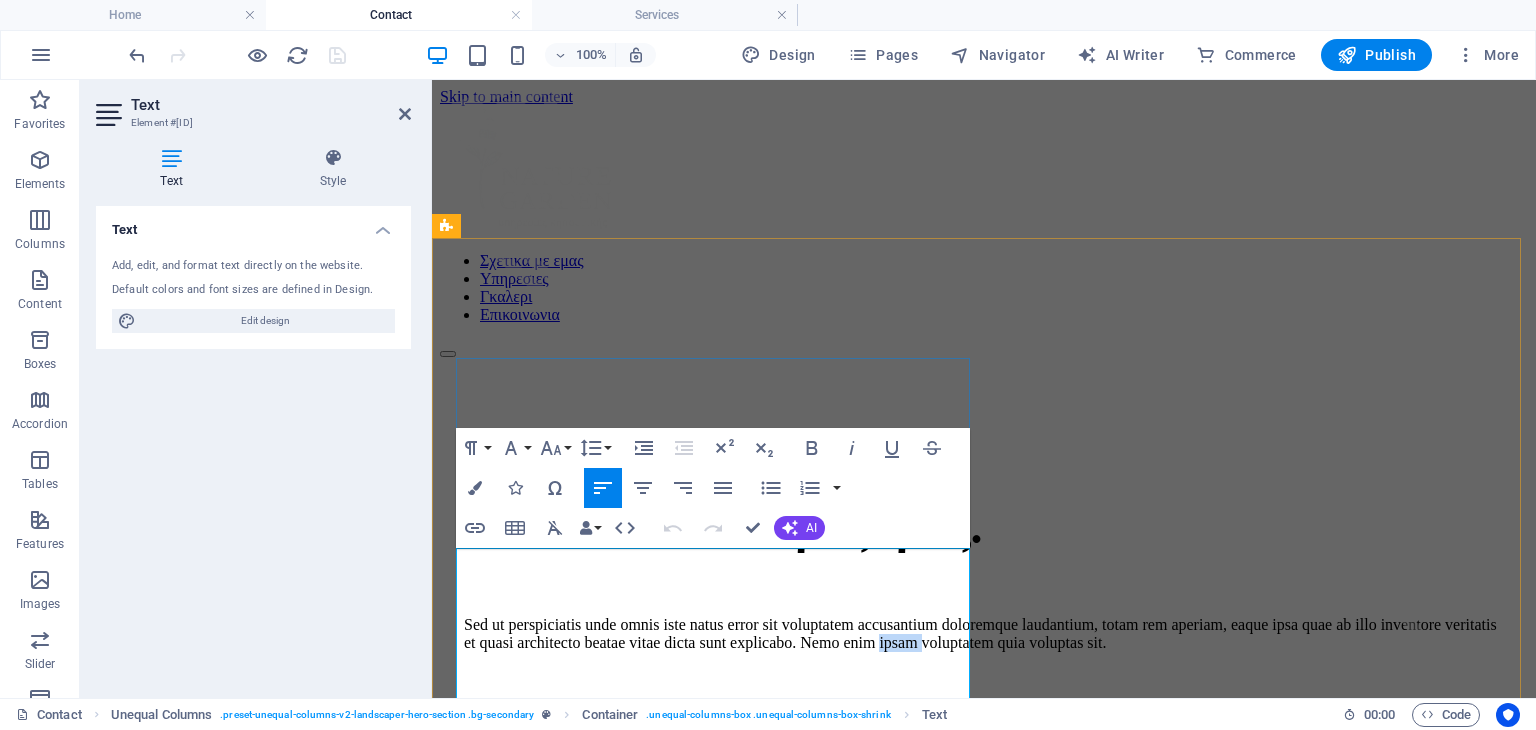 click on "Sed ut perspiciatis unde omnis iste natus error sit voluptatem accusantium doloremque laudantium, totam rem aperiam, eaque ipsa quae ab illo inventore veritatis et quasi architecto beatae vitae dicta sunt explicabo. Nemo enim ipsam voluptatem quia voluptas sit." at bounding box center (984, 634) 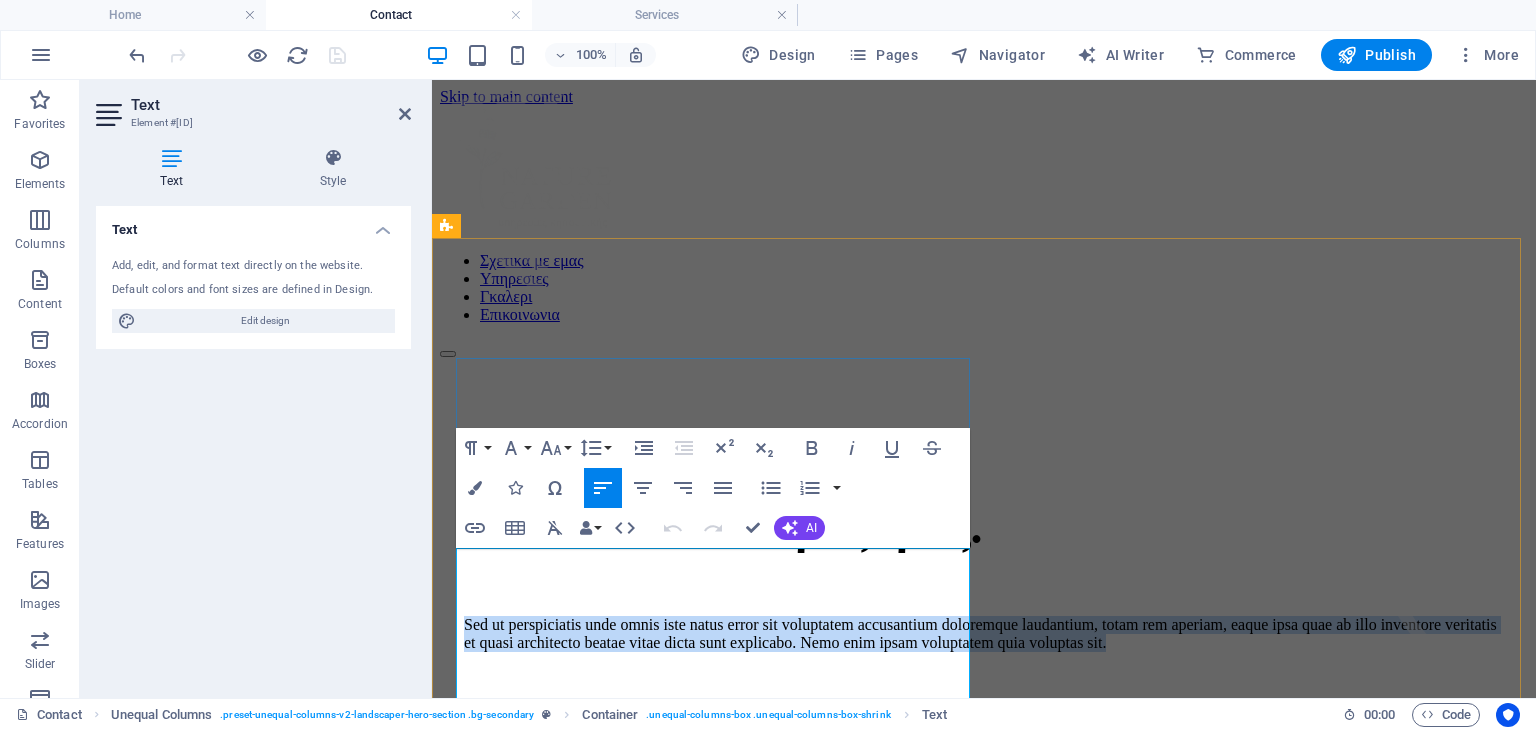 click on "Sed ut perspiciatis unde omnis iste natus error sit voluptatem accusantium doloremque laudantium, totam rem aperiam, eaque ipsa quae ab illo inventore veritatis et quasi architecto beatae vitae dicta sunt explicabo. Nemo enim ipsam voluptatem quia voluptas sit." at bounding box center [984, 634] 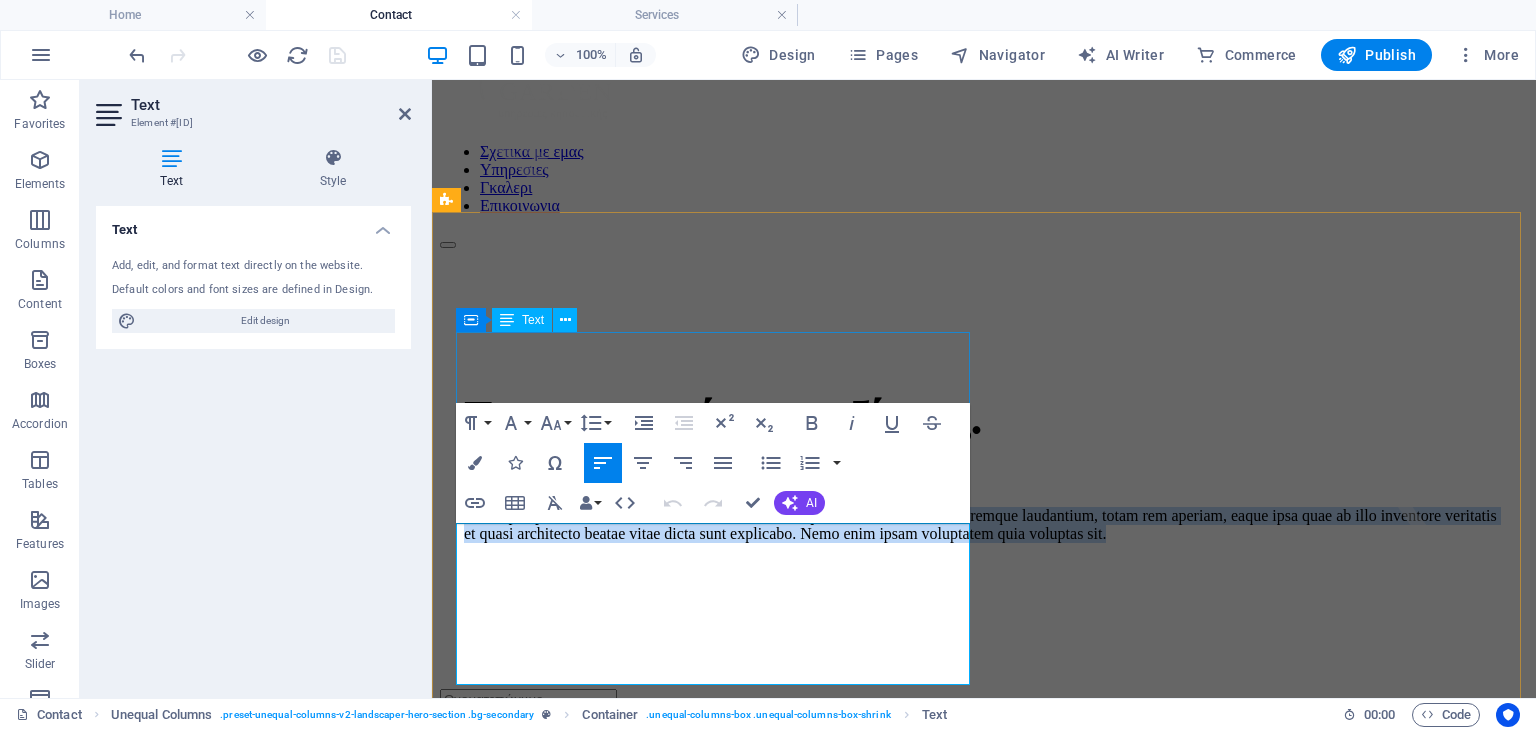 scroll, scrollTop: 200, scrollLeft: 0, axis: vertical 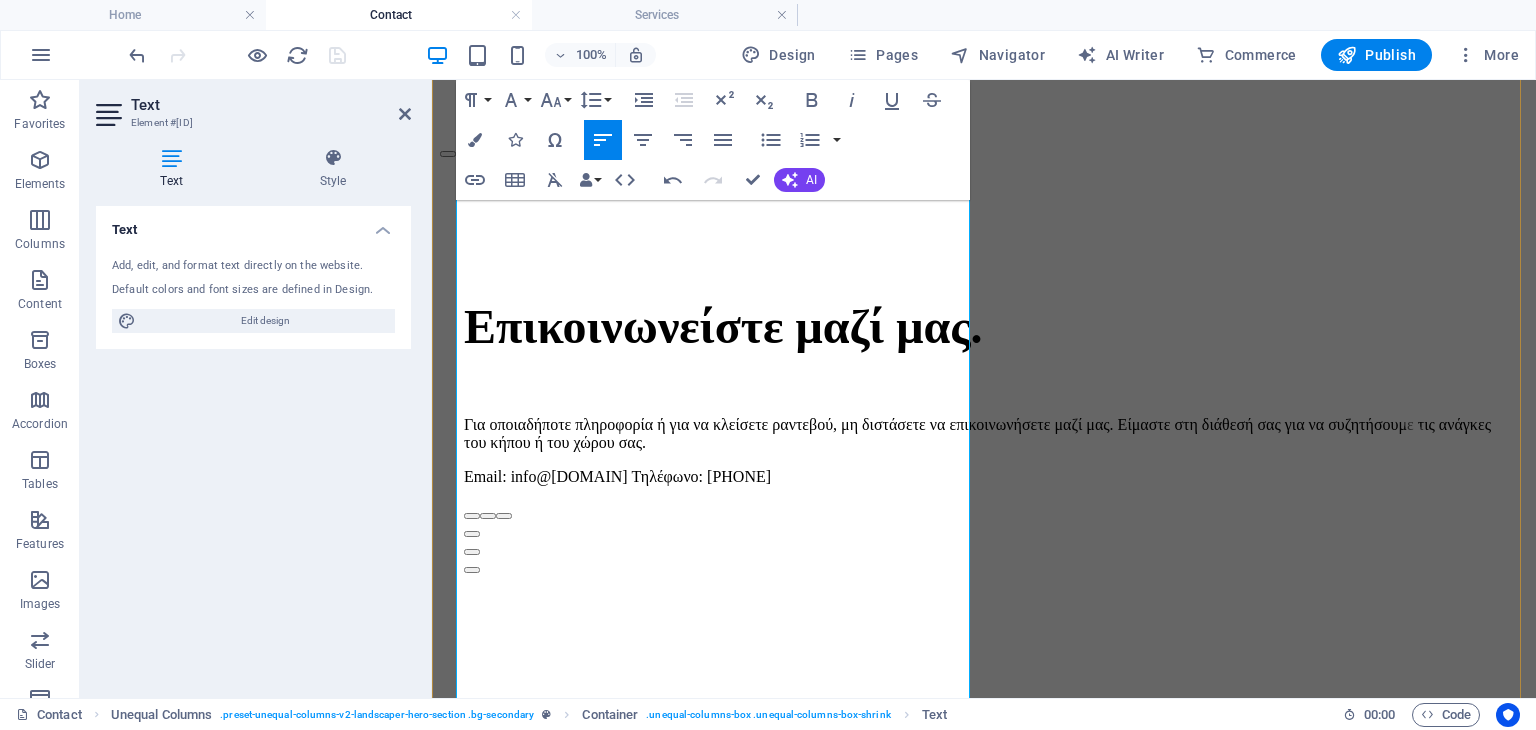 click on "Για οποιαδήποτε πληροφορία ή για να κλείσετε ραντεβού, μη διστάσετε να επικοινωνήσετε μαζί μας. Είμαστε στη διάθεσή σας για να συζητήσουμε τις ανάγκες του κήπου ή του χώρου σας. Email: [EMAIL] Τηλέφωνο: [PHONE]" at bounding box center (984, 657) 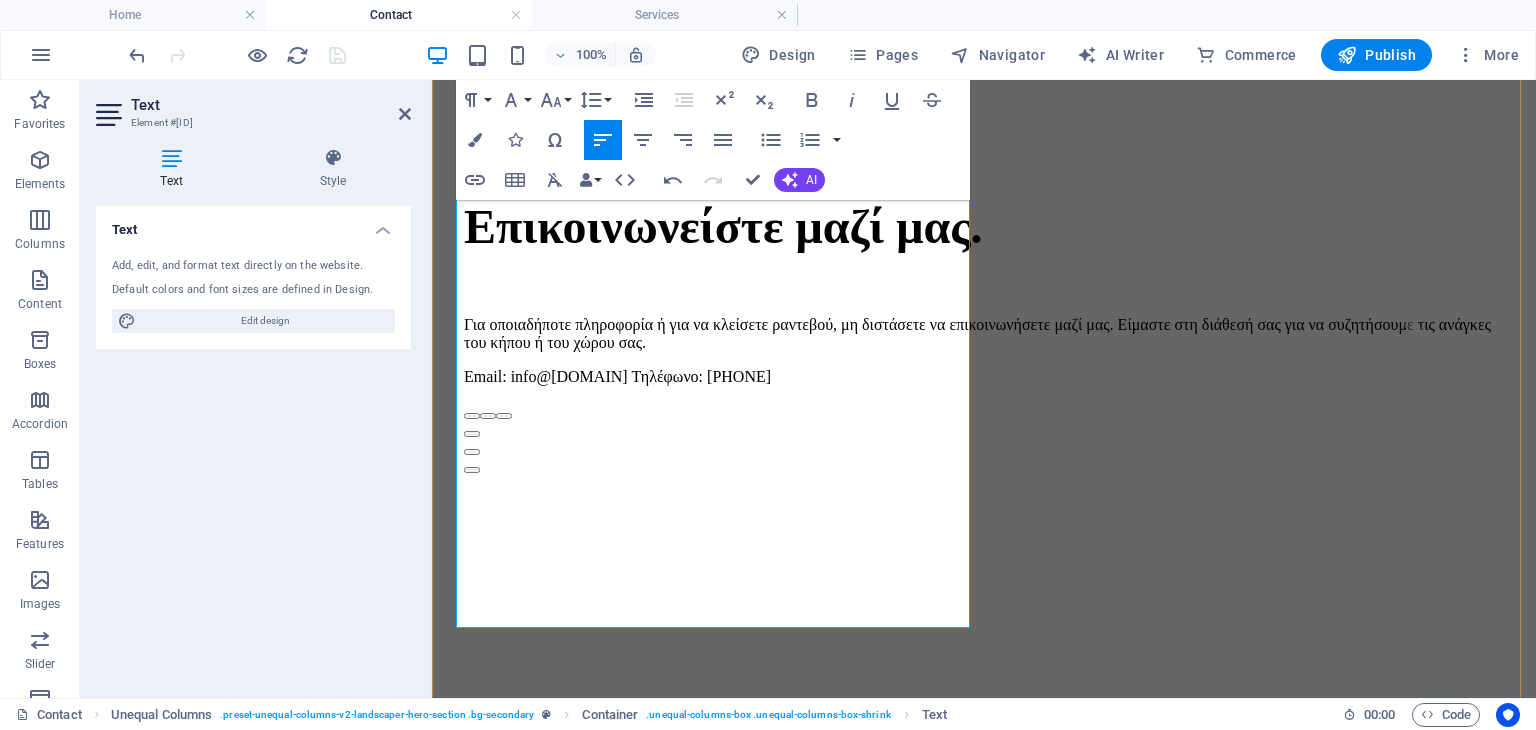 click on "Για οποιαδήποτε πληροφορία ή για να κλείσετε ραντεβού, μη διστάσετε να επικοινωνήσετε μαζί μας. Είμαστε στη διάθεσή σας για να συζητήσουμε τις ανάγκες του κήπου ή του χώρου σας. Email: [EMAIL] Τηλέφωνο: [PHONE]" at bounding box center (984, 557) 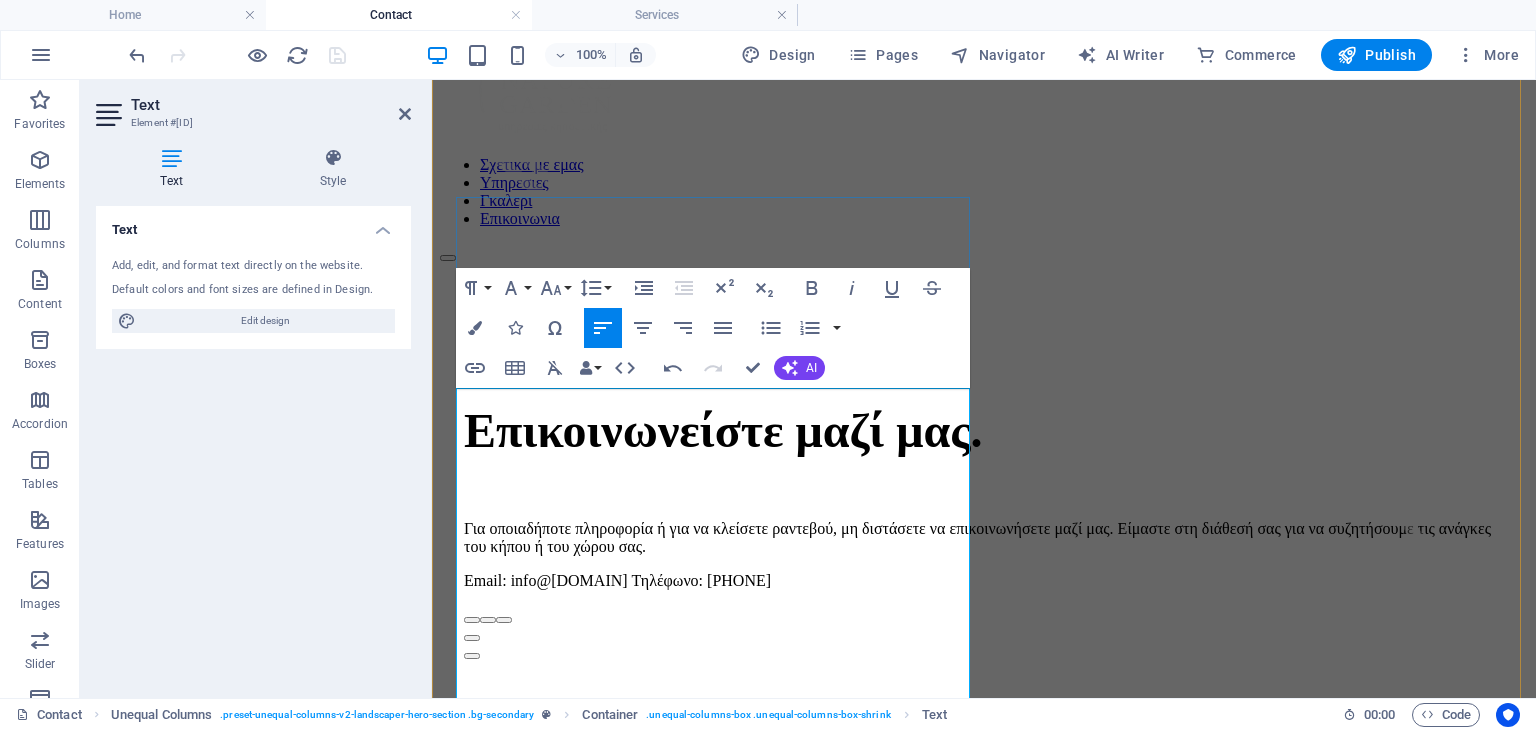 scroll, scrollTop: 200, scrollLeft: 0, axis: vertical 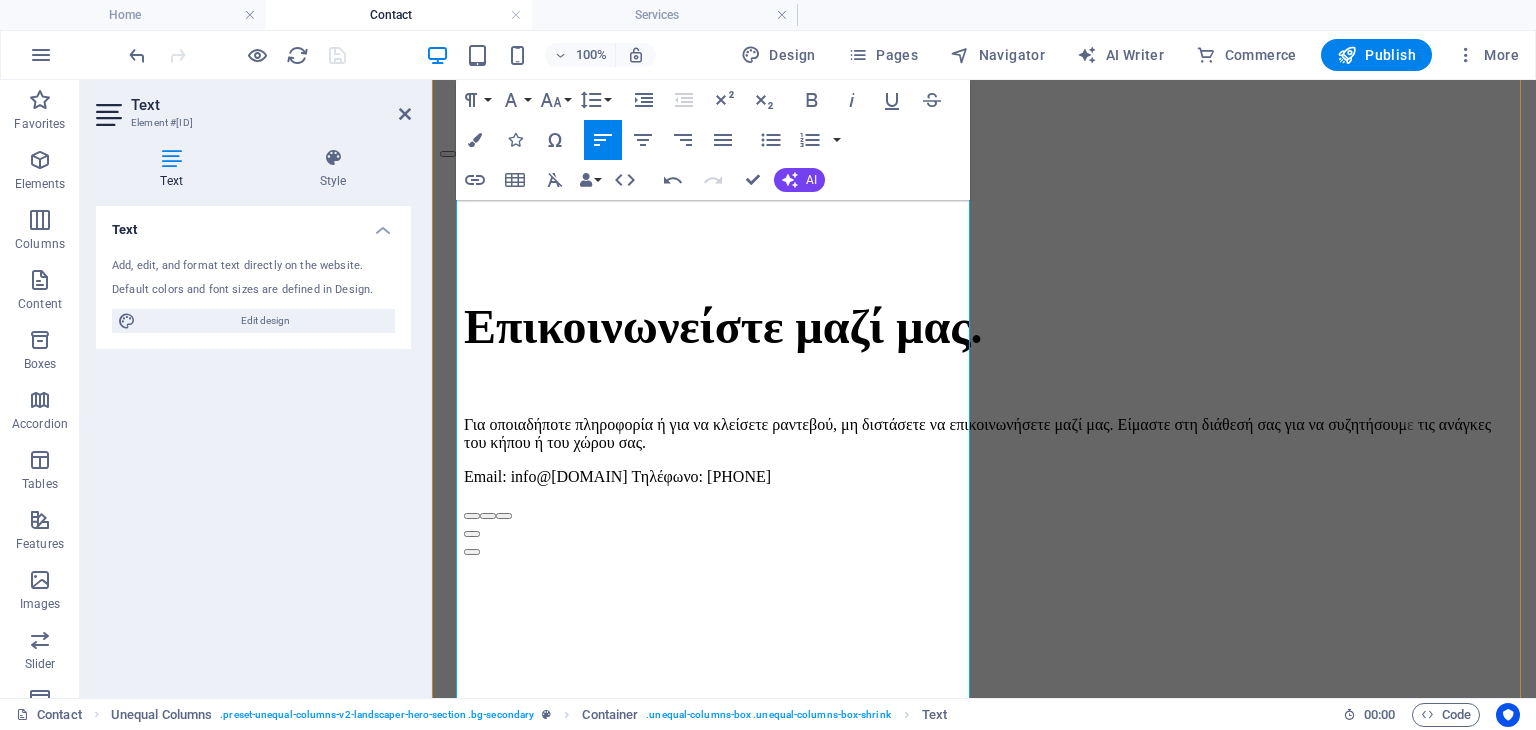 click at bounding box center (984, 529) 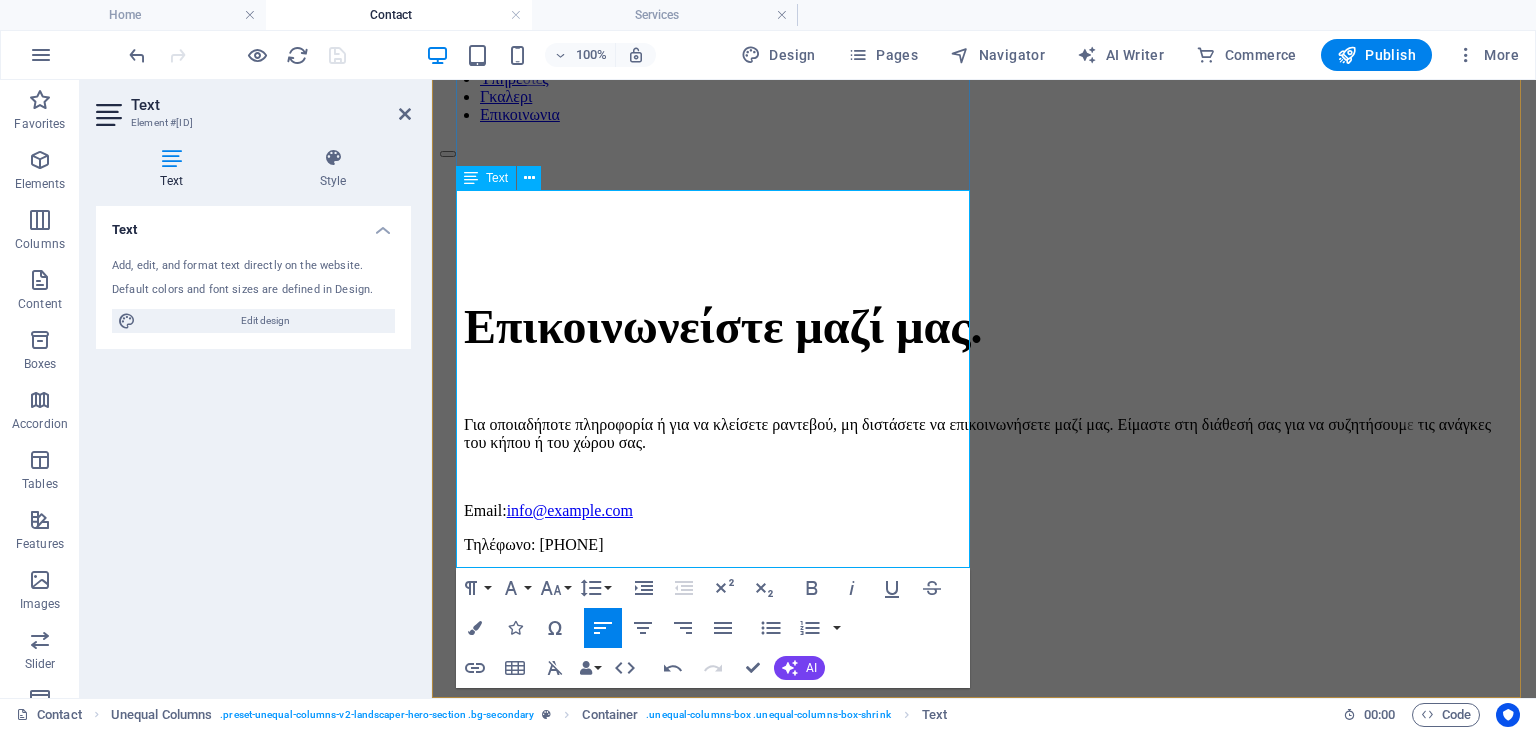 scroll, scrollTop: 4394, scrollLeft: 0, axis: vertical 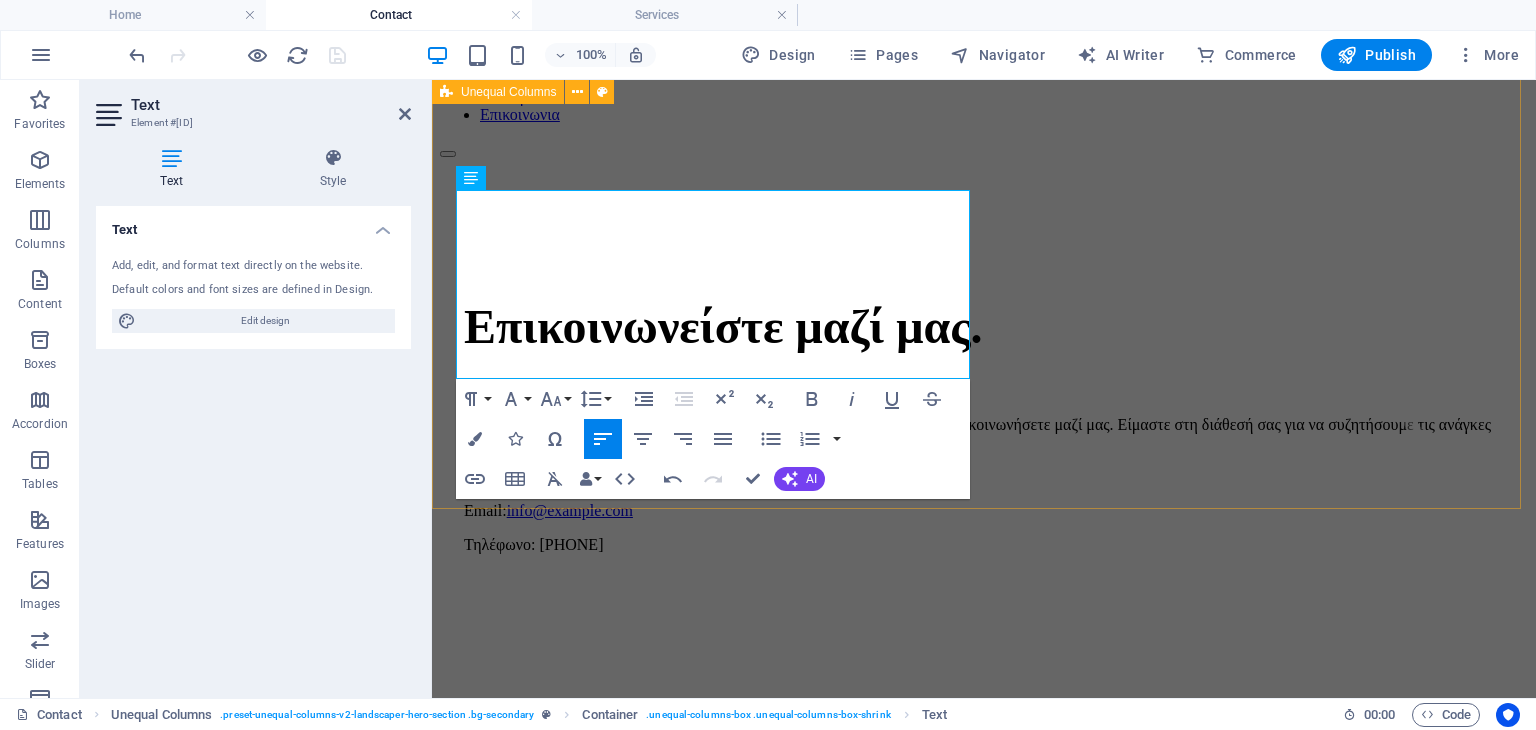 click on "Επικοινωνείστε μαζί μας.   Για οποιαδήποτε πληροφορία ή για να κλείσετε ραντεβού, μη διστάσετε να επικοινωνήσετε μαζί μας. Είμαστε στη διάθεσή σας για να συζητήσουμε τις ανάγκες του κήπου ή του χώρου σας. Email:  [EMAIL] Τηλέφωνο: [PHONE] Για οποιαδήποτε πληροφορία ή για να κλείσετε ραντεβού, μη διστάσετε να επικοινωνήσετε μαζί μας. Είμαστε στη διάθεσή σας για να συζητήσουμε τις ανάγκες του κήπου ή του χώρου σας. Email: [EMAIL] Τηλέφωνο: [PHONE]" at bounding box center (984, 429) 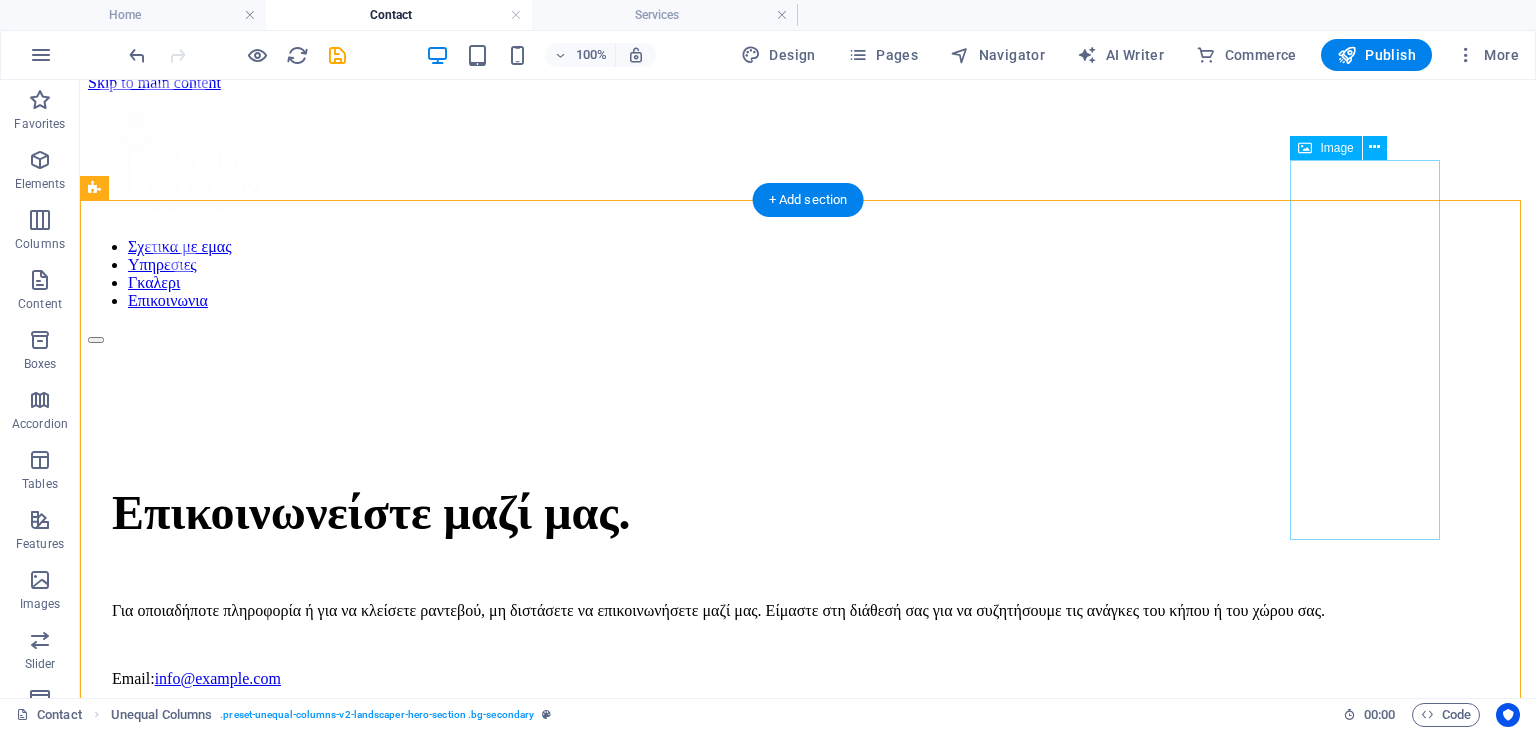 scroll, scrollTop: 100, scrollLeft: 0, axis: vertical 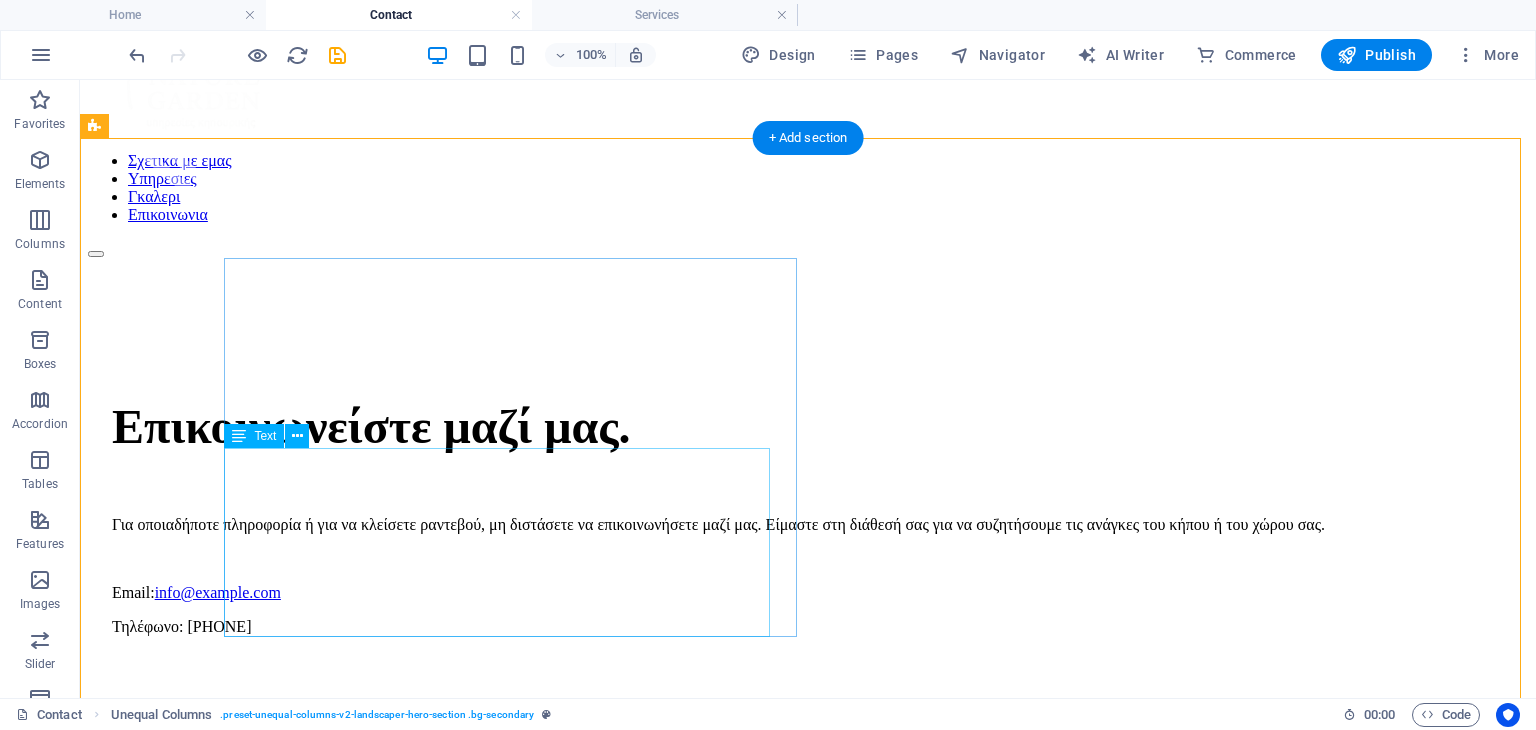 click on "Για οποιαδήποτε πληροφορία ή για να κλείσετε ραντεβού, μη διστάσετε να επικοινωνήσετε μαζί μας. Είμαστε στη διάθεσή σας για να συζητήσουμε τις ανάγκες του κήπου ή του χώρου σας. Email:  [EMAIL] Τηλέφωνο: [PHONE]" at bounding box center [808, 576] 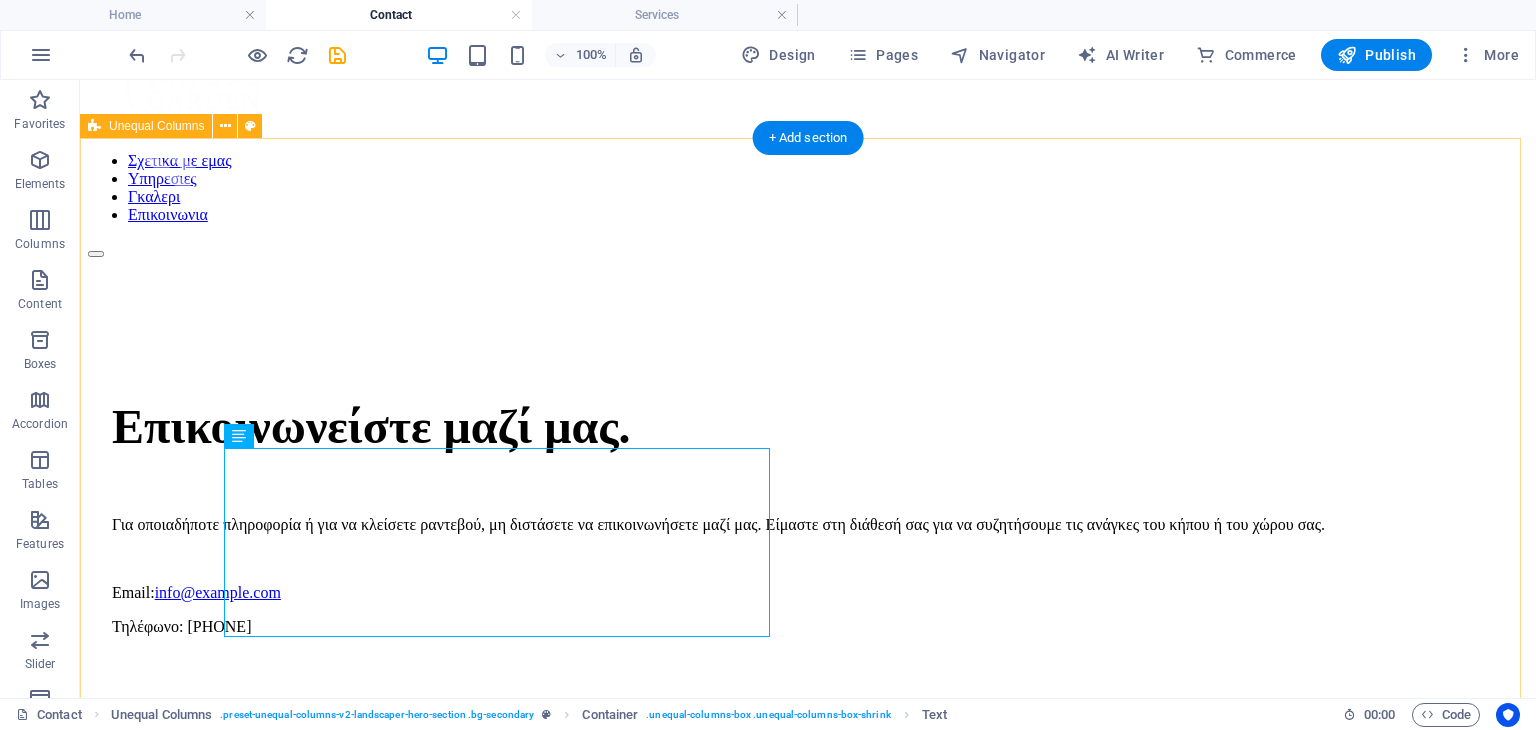 drag, startPoint x: 768, startPoint y: 490, endPoint x: 801, endPoint y: 489, distance: 33.01515 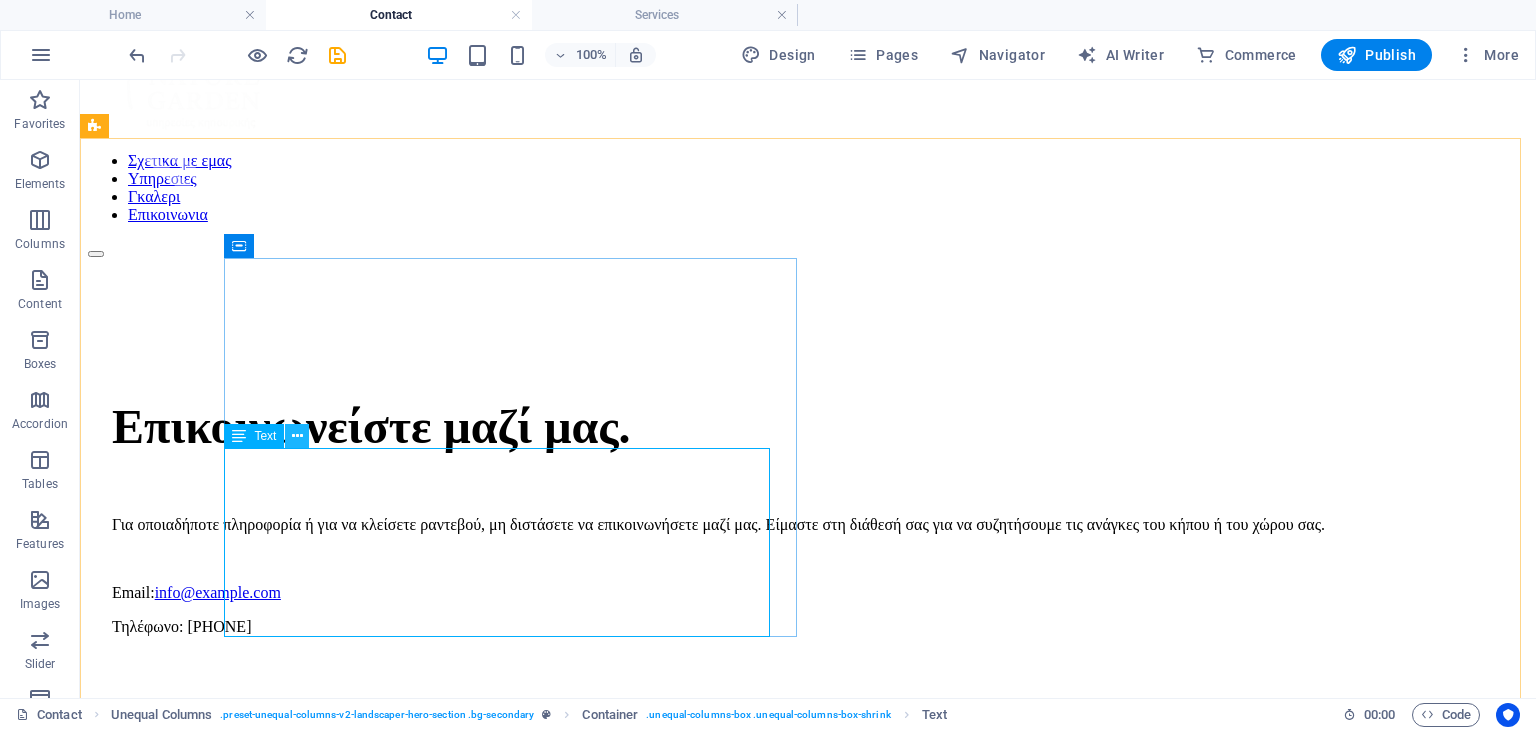 click at bounding box center (297, 436) 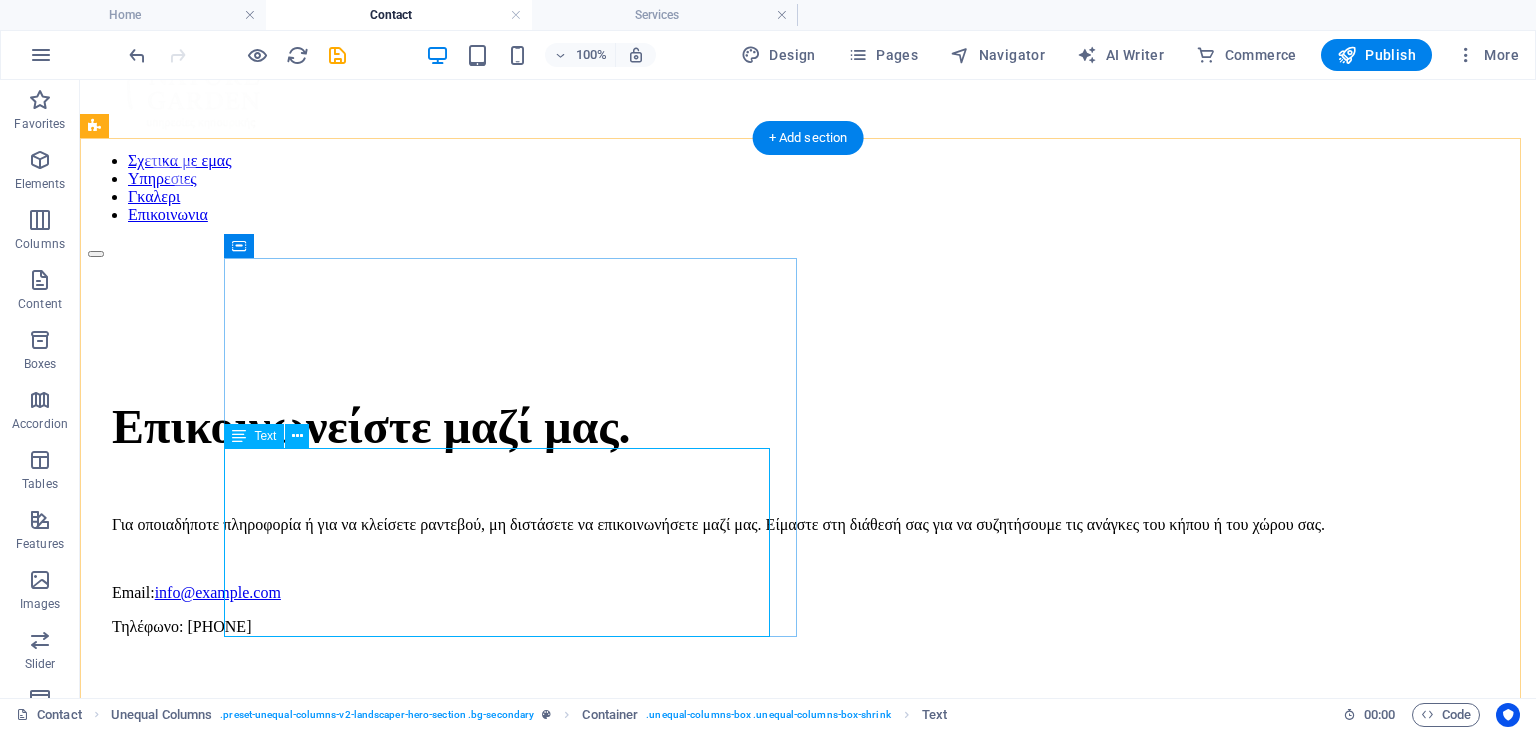 click on "Για οποιαδήποτε πληροφορία ή για να κλείσετε ραντεβού, μη διστάσετε να επικοινωνήσετε μαζί μας. Είμαστε στη διάθεσή σας για να συζητήσουμε τις ανάγκες του κήπου ή του χώρου σας. Email:  [EMAIL] Τηλέφωνο: [PHONE]" at bounding box center (808, 576) 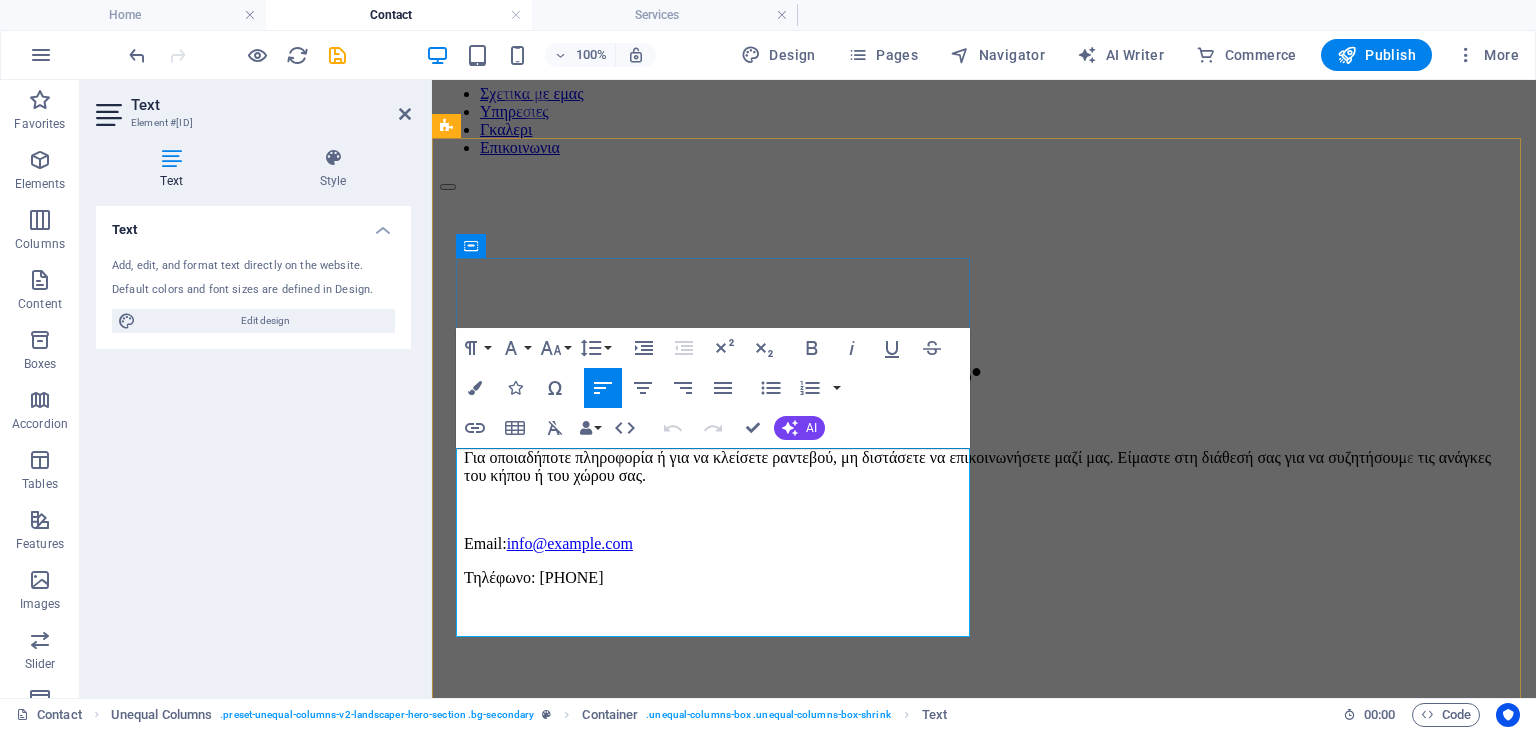 scroll, scrollTop: 200, scrollLeft: 0, axis: vertical 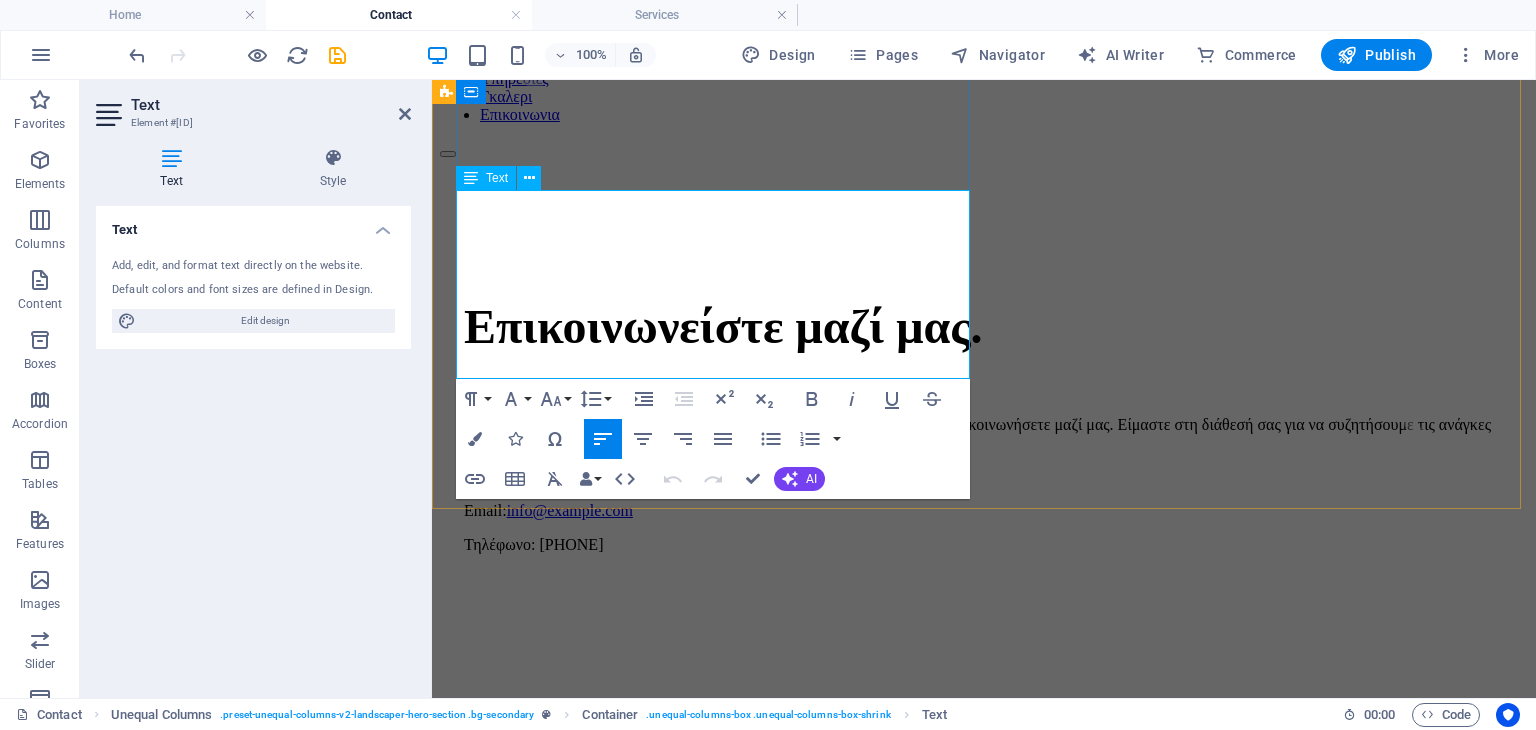 click on "info@example.com" at bounding box center [570, 510] 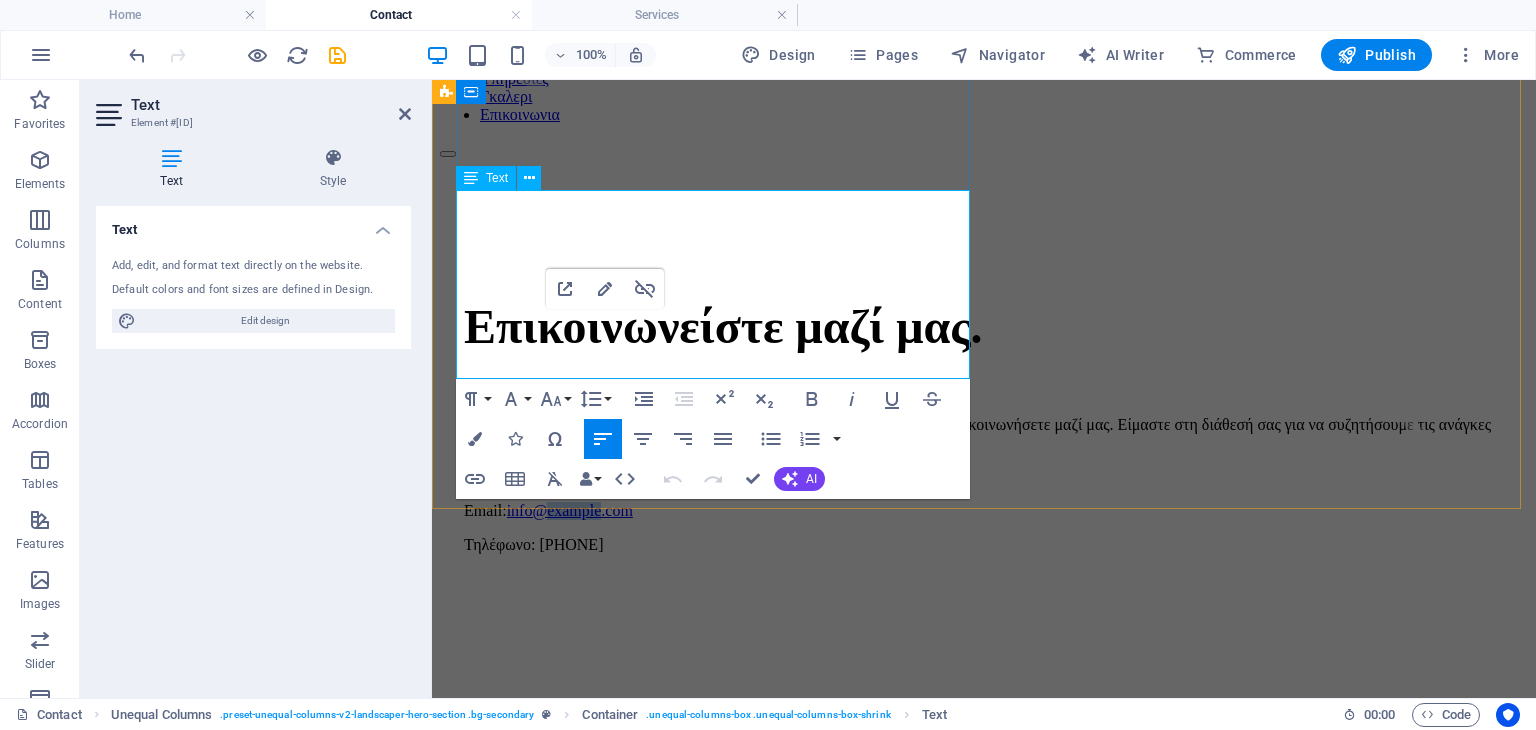 click on "info@example.com" at bounding box center [570, 510] 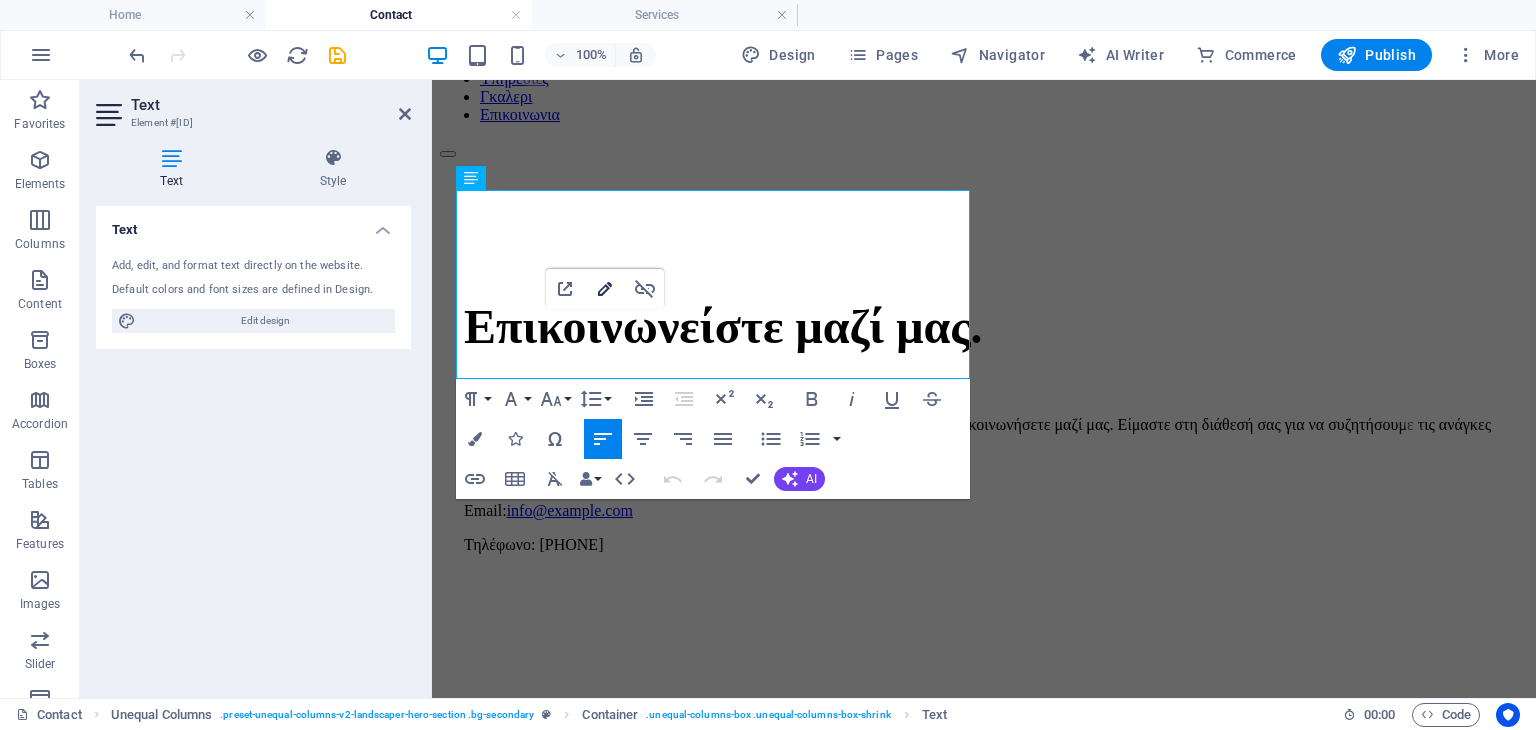 click 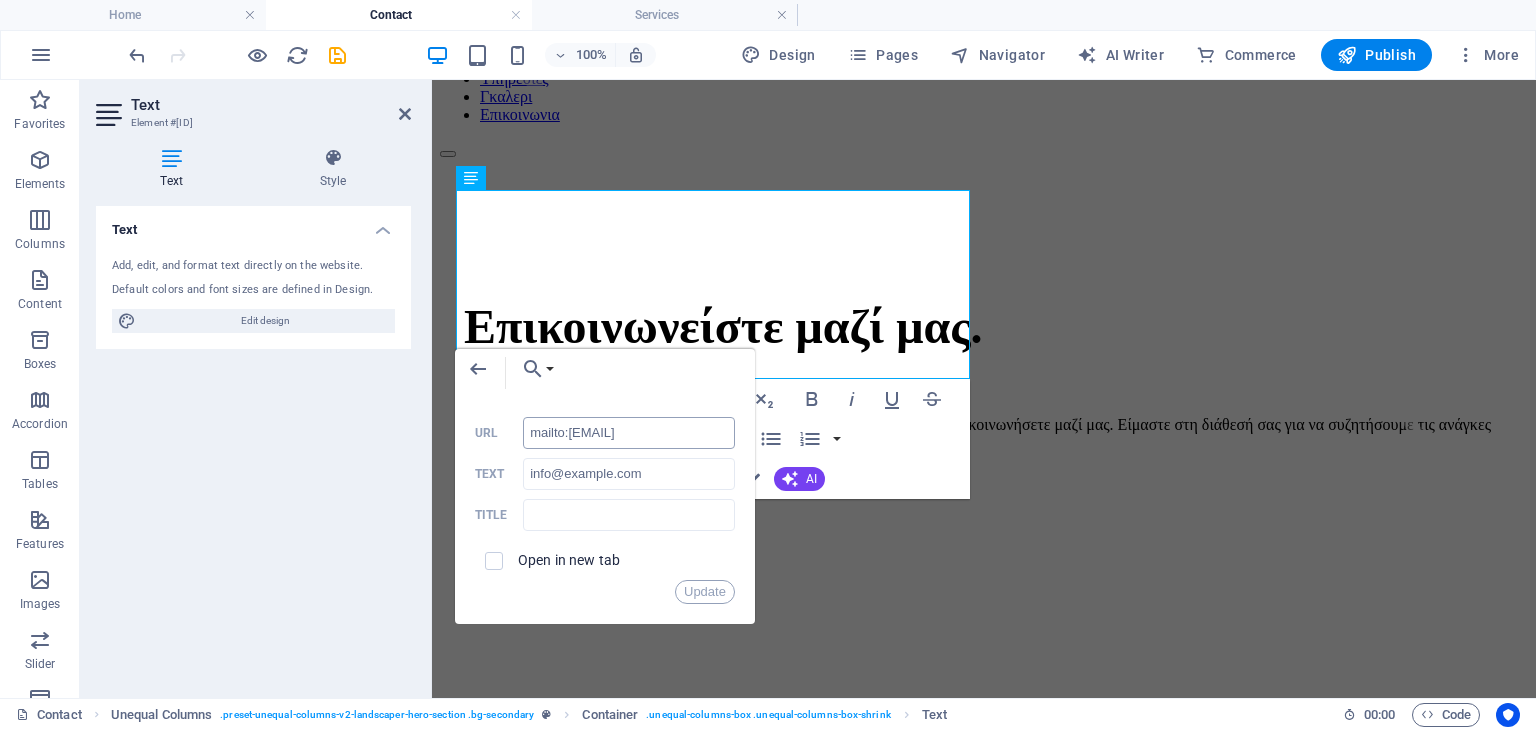 click on "mailto:[EMAIL]" at bounding box center [629, 433] 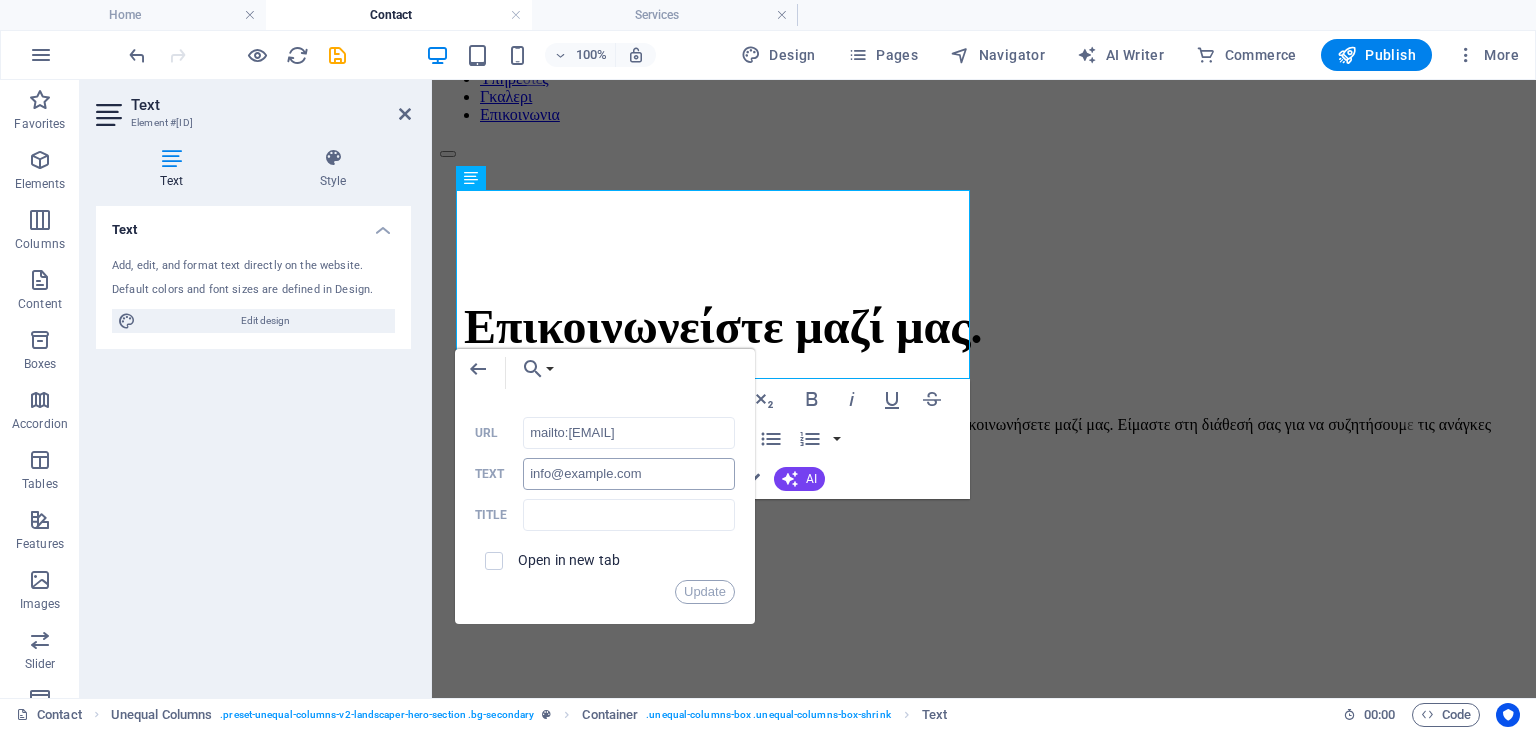 type on "mailto:[EMAIL]" 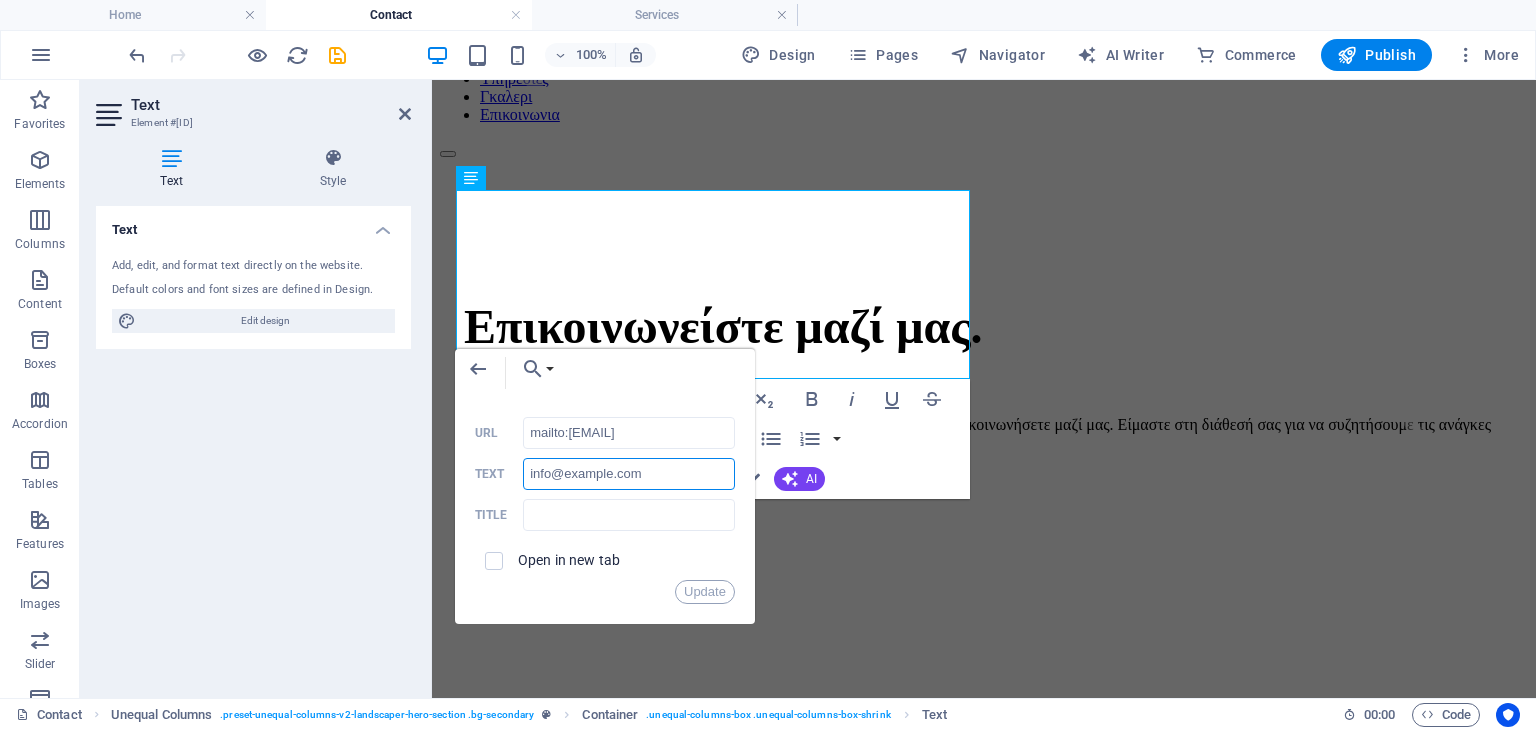 click on "info@example.com" at bounding box center (629, 474) 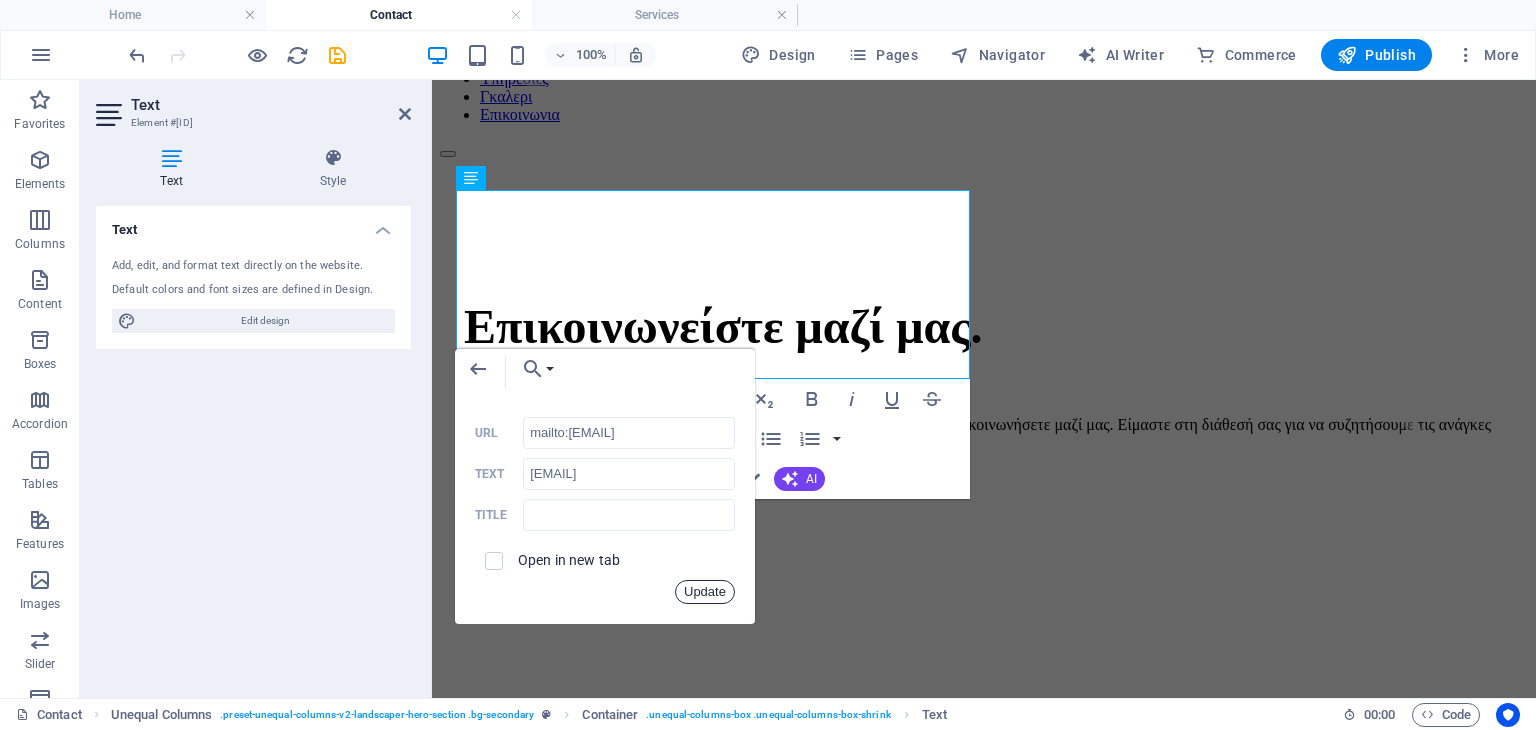 click on "Update" at bounding box center [705, 592] 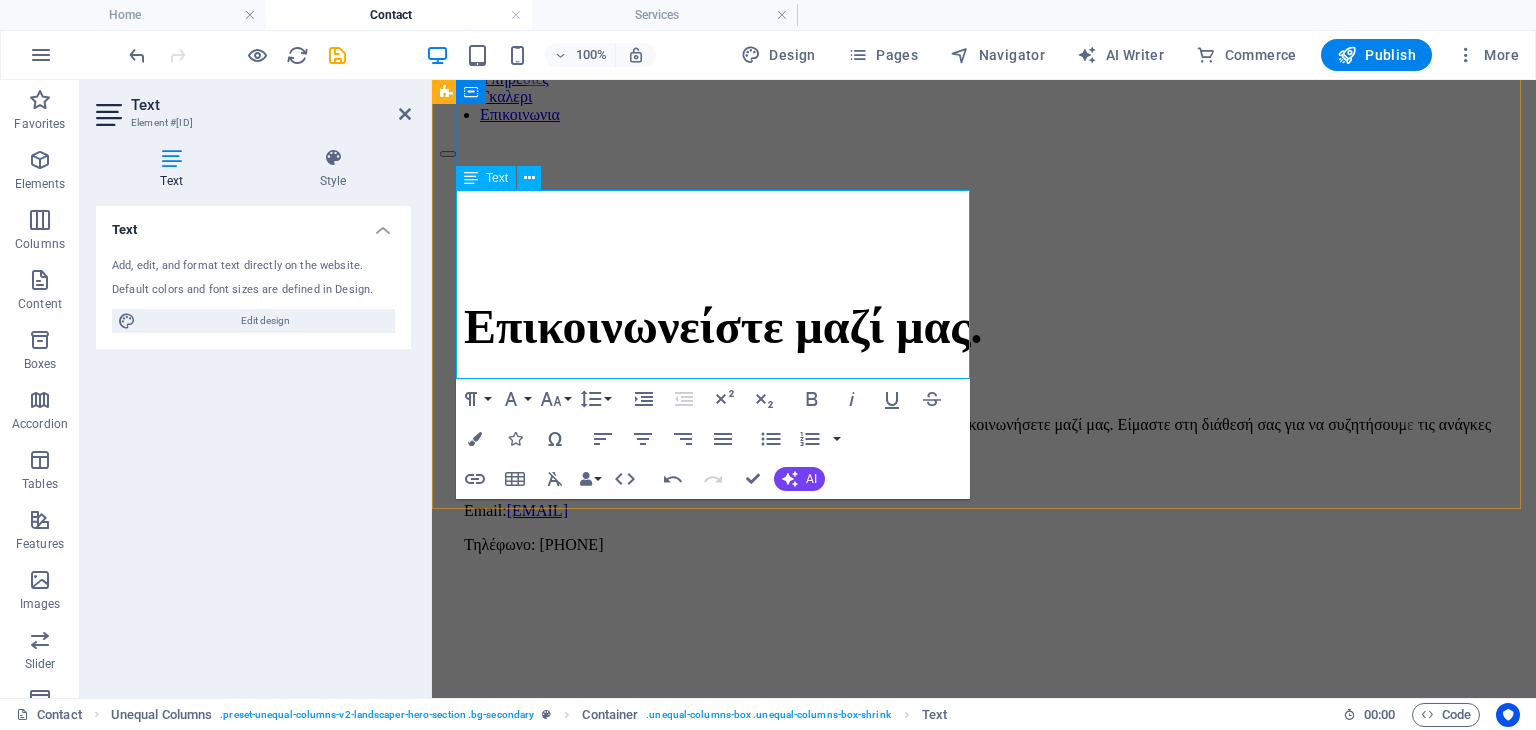 click on "Τηλέφωνο: [PHONE]" at bounding box center [984, 545] 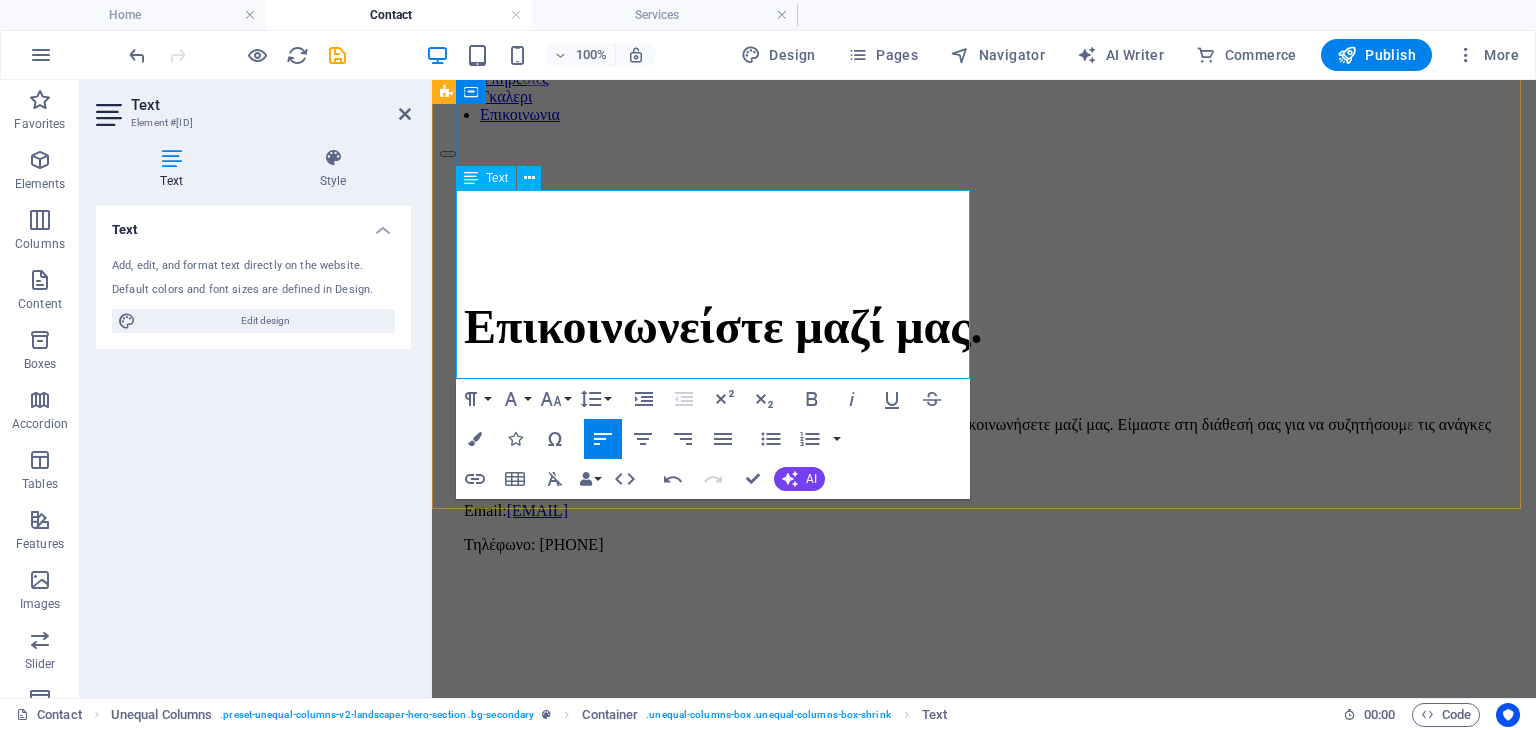 click on "Τηλέφωνο: [PHONE]" at bounding box center (984, 545) 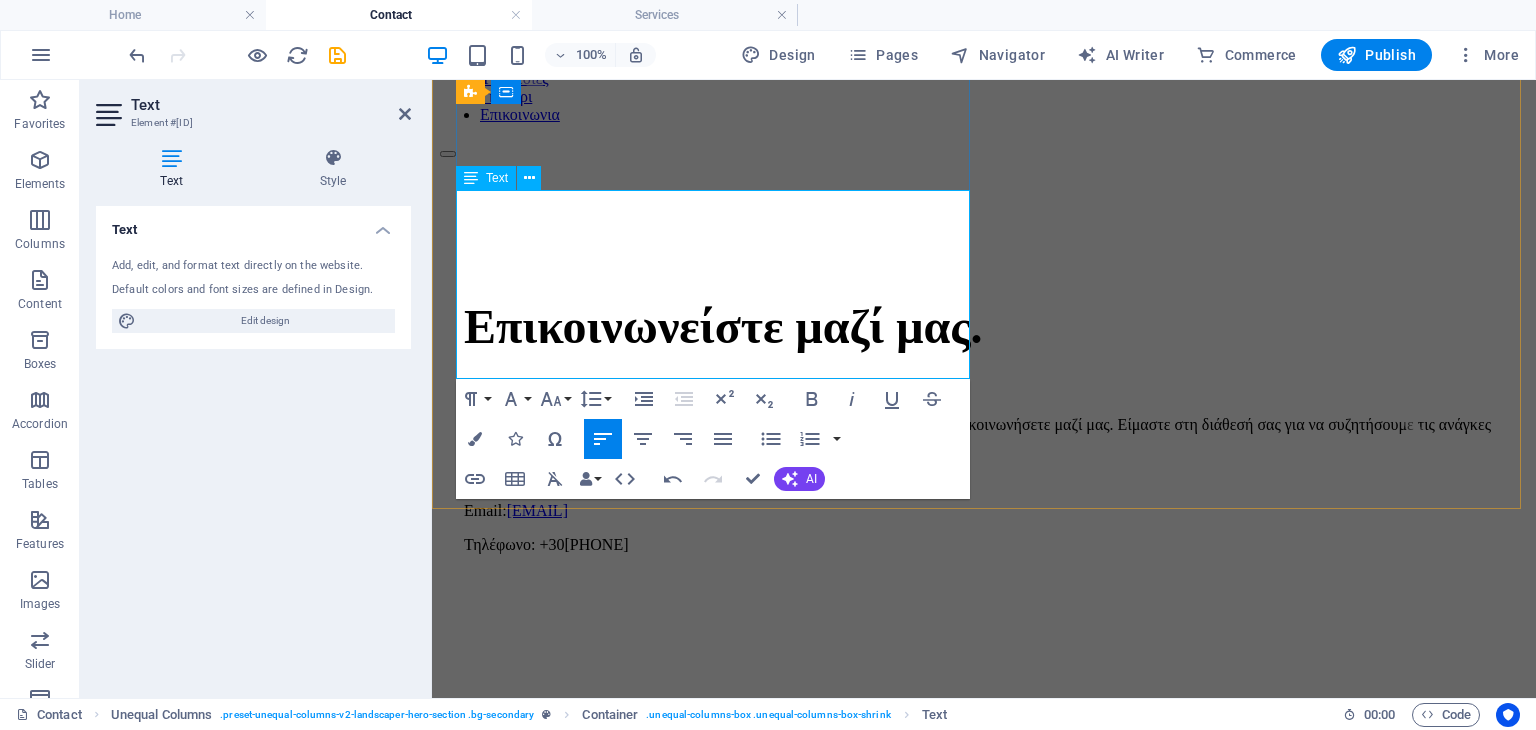 scroll, scrollTop: 0, scrollLeft: 9, axis: horizontal 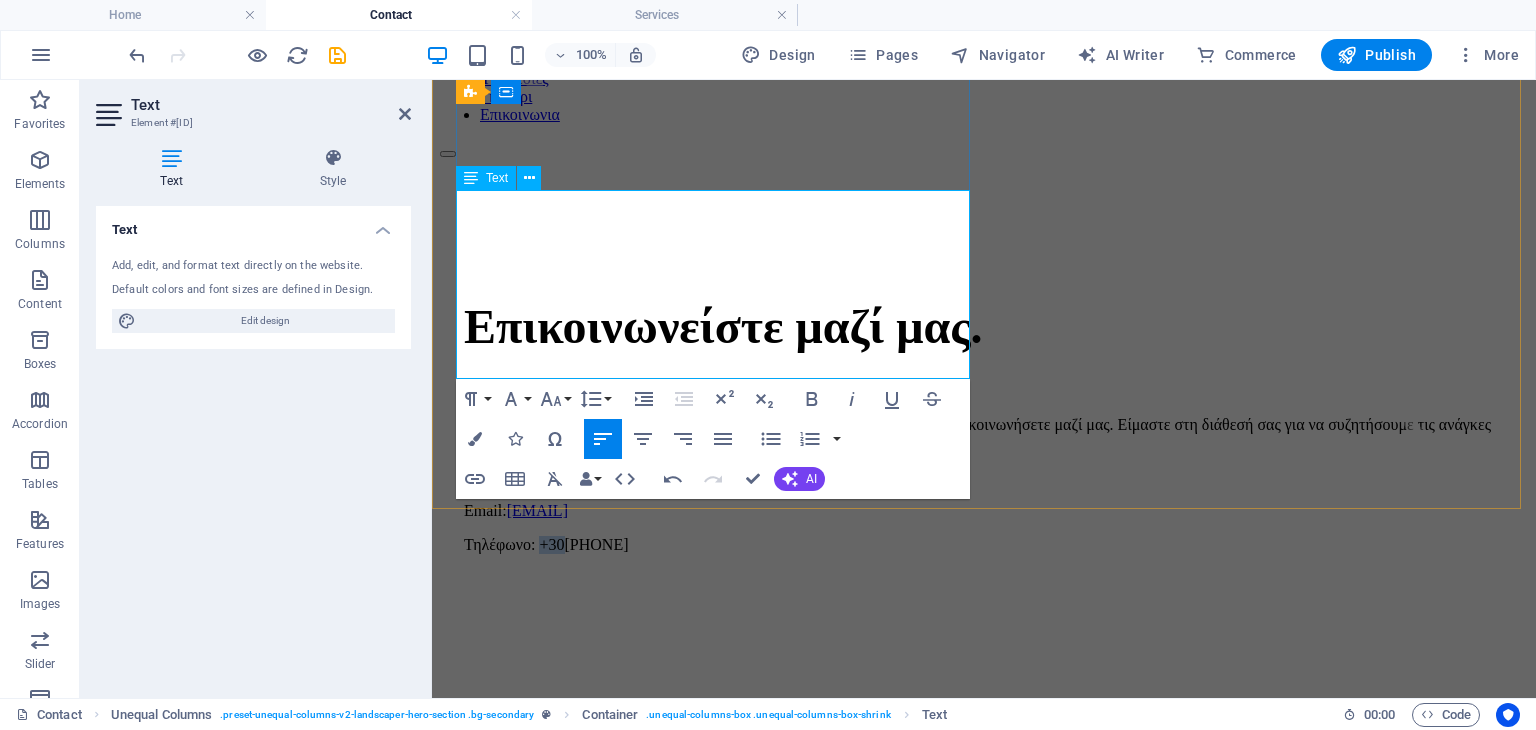 drag, startPoint x: 587, startPoint y: 361, endPoint x: 561, endPoint y: 367, distance: 26.683329 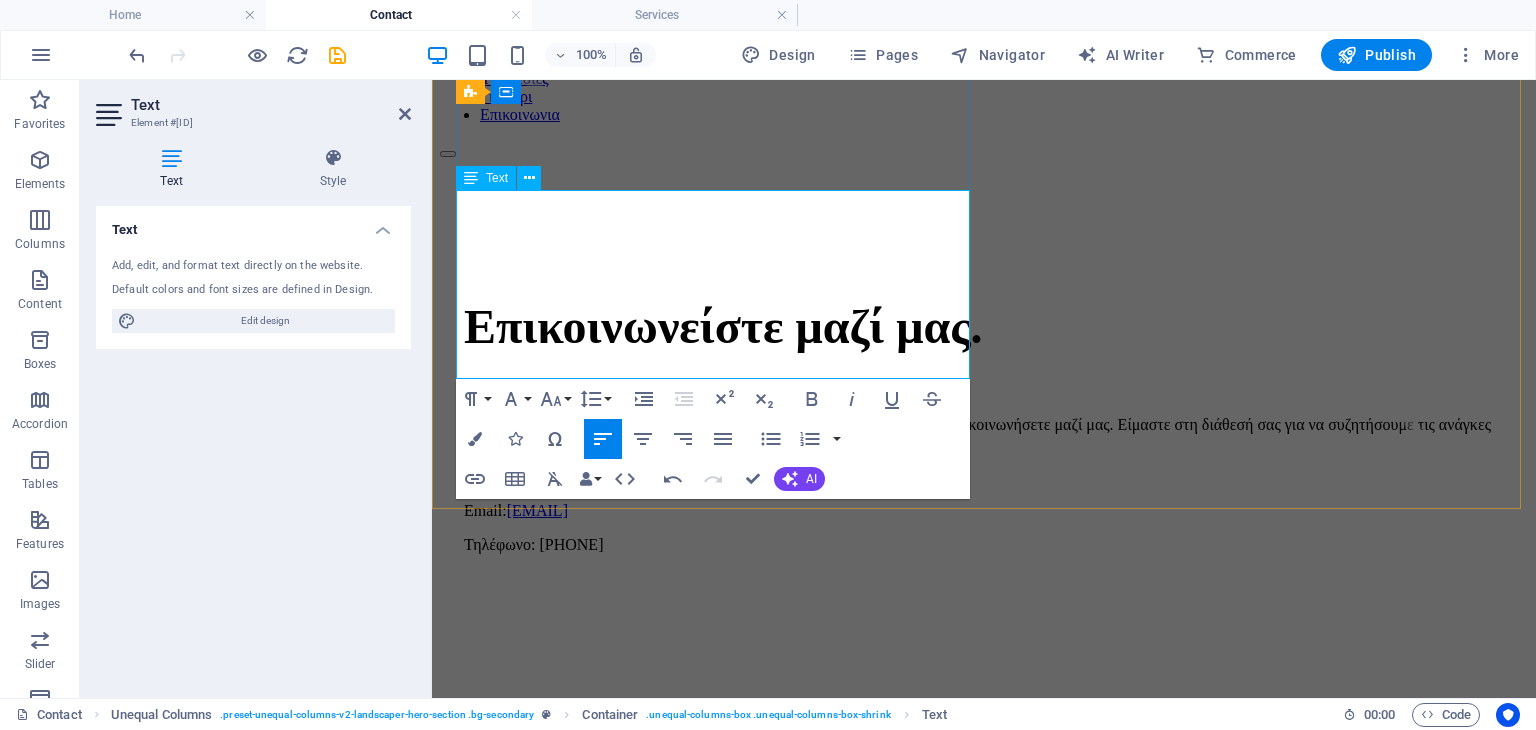 click on "Τηλέφωνο: [PHONE]" at bounding box center [984, 545] 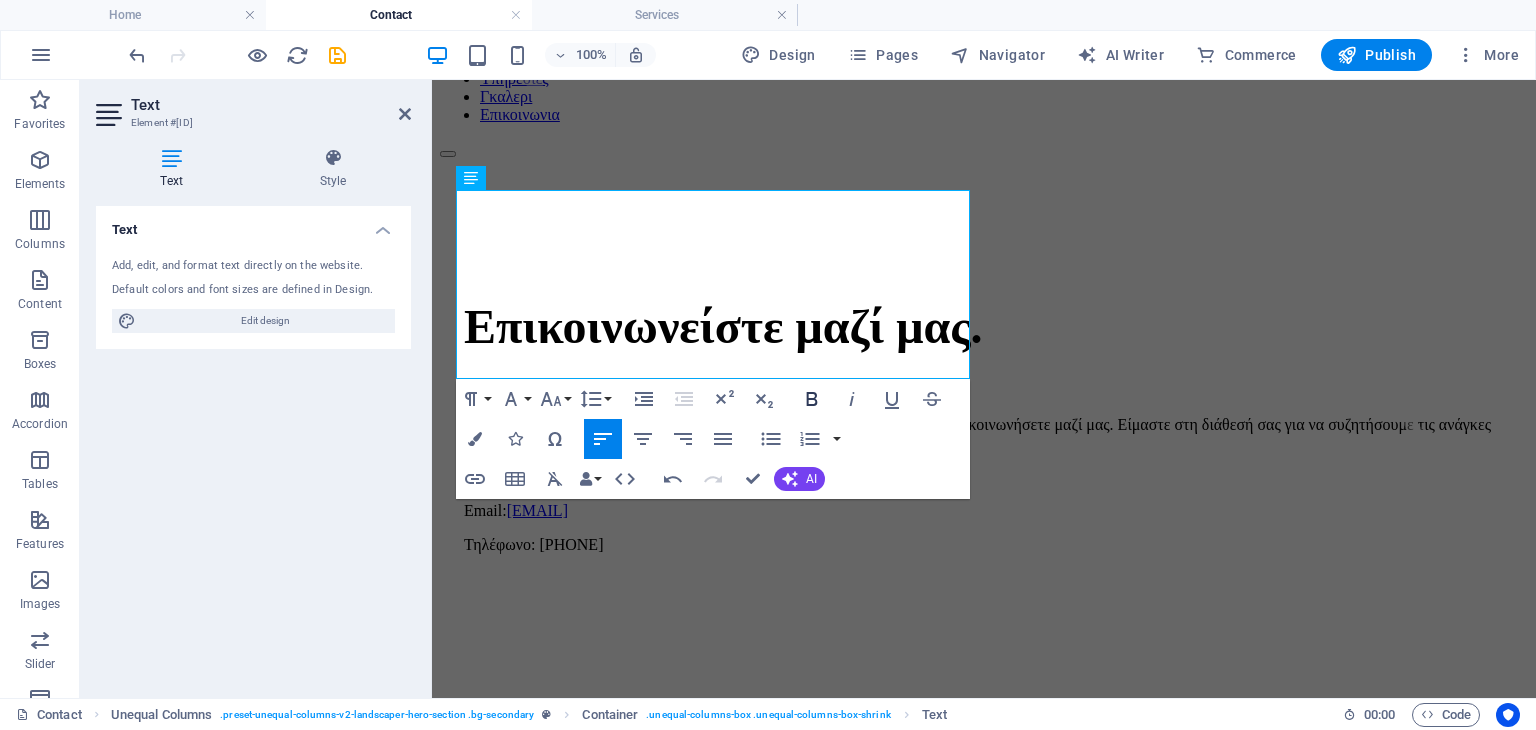 click 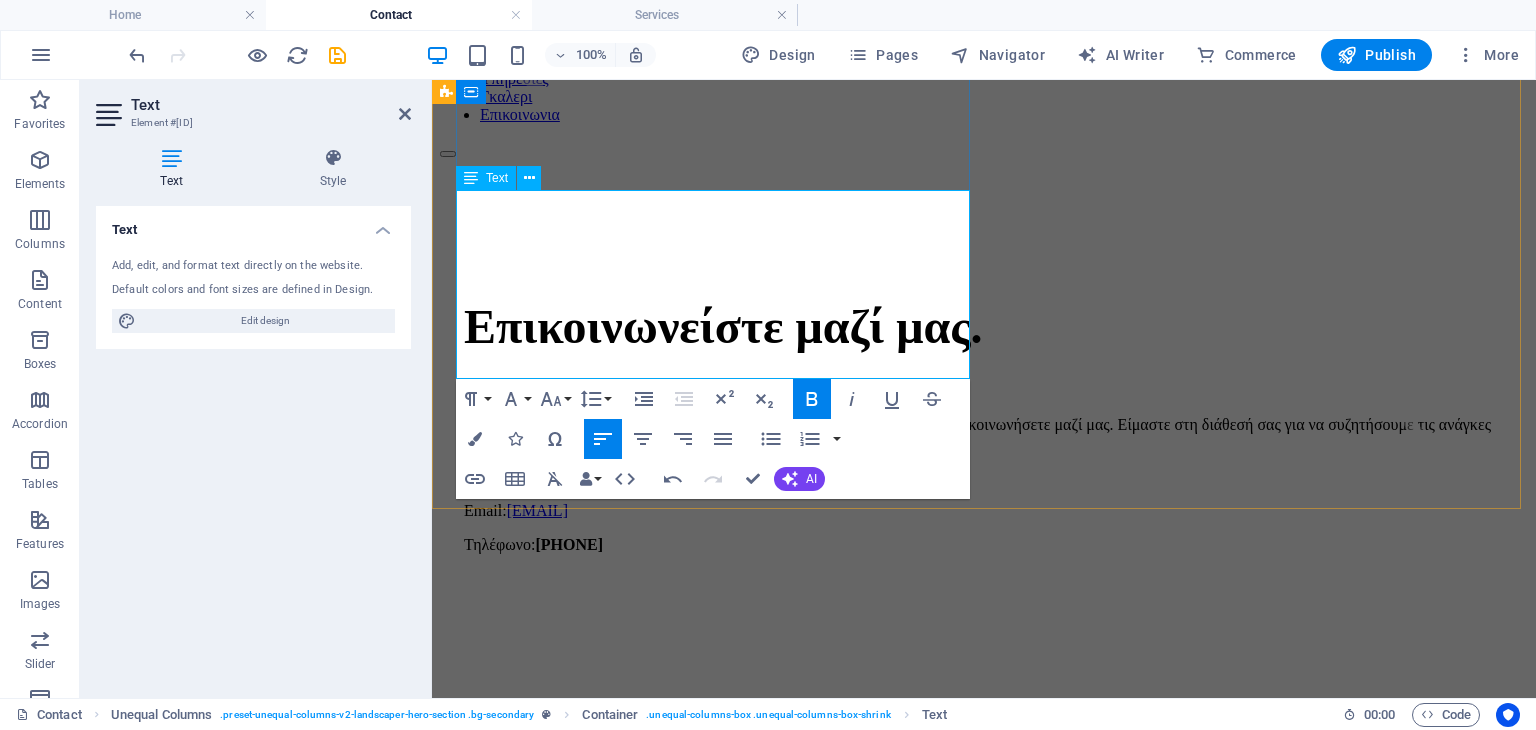 drag, startPoint x: 735, startPoint y: 337, endPoint x: 518, endPoint y: 333, distance: 217.03687 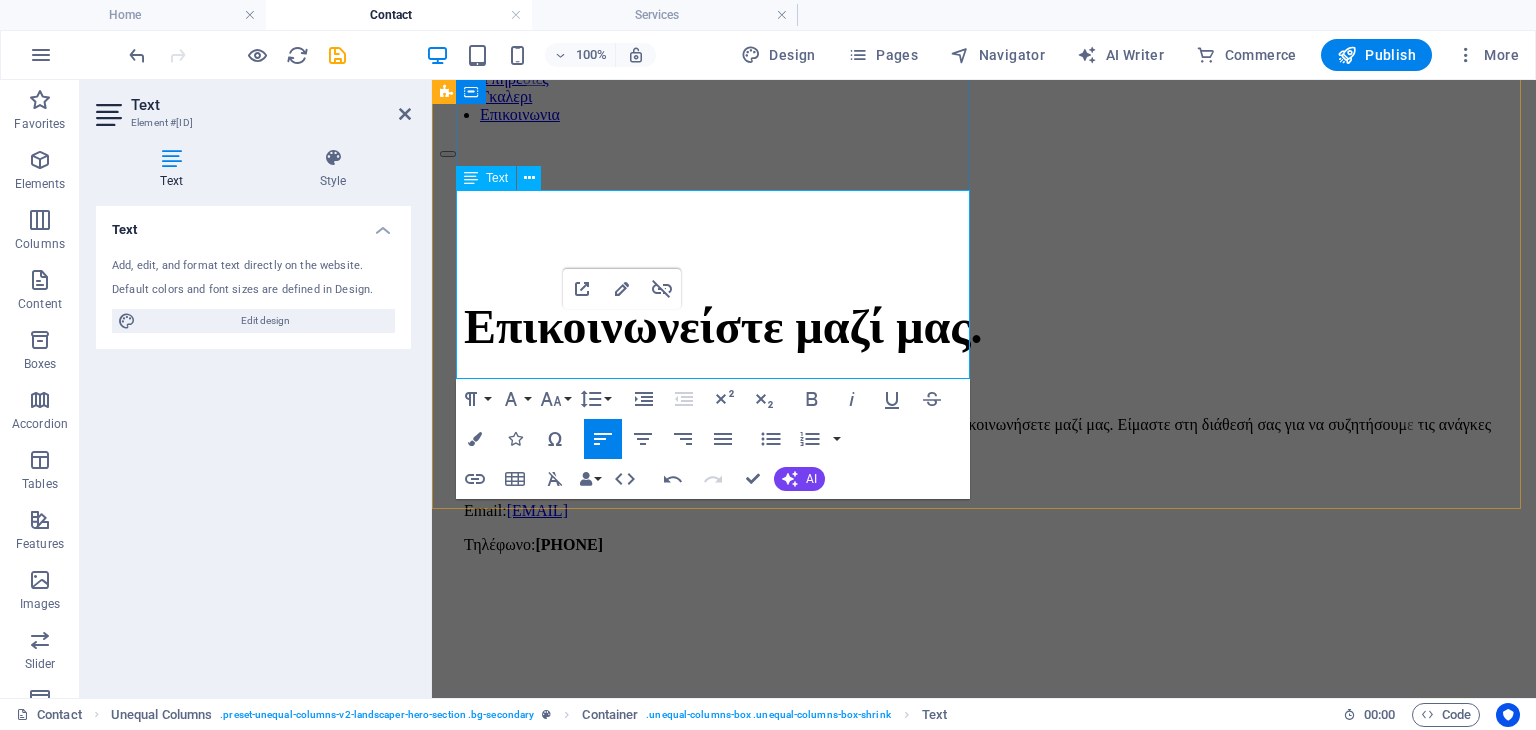 click on "Τηλέφωνο:  [PHONE]" at bounding box center [984, 545] 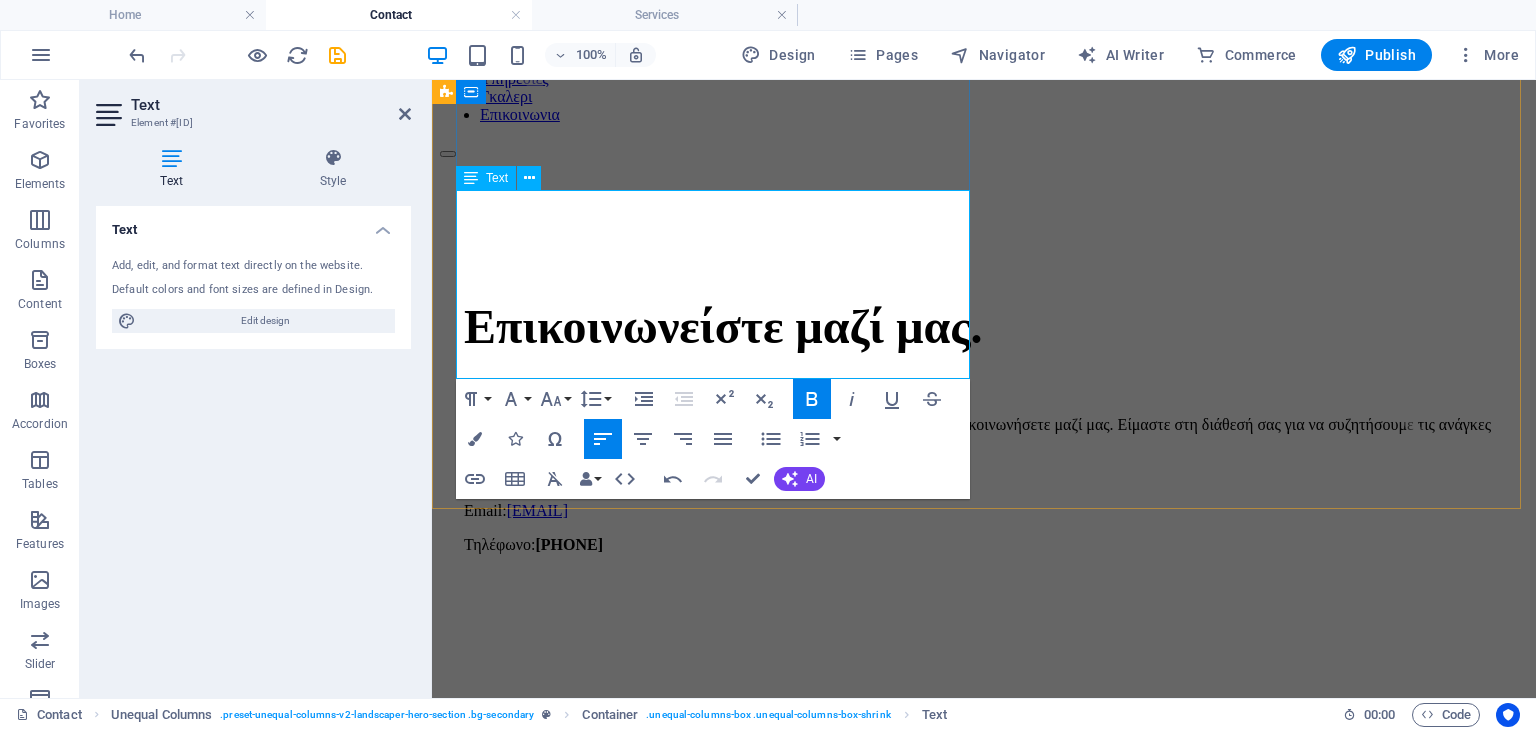 drag, startPoint x: 702, startPoint y: 361, endPoint x: 461, endPoint y: 340, distance: 241.91321 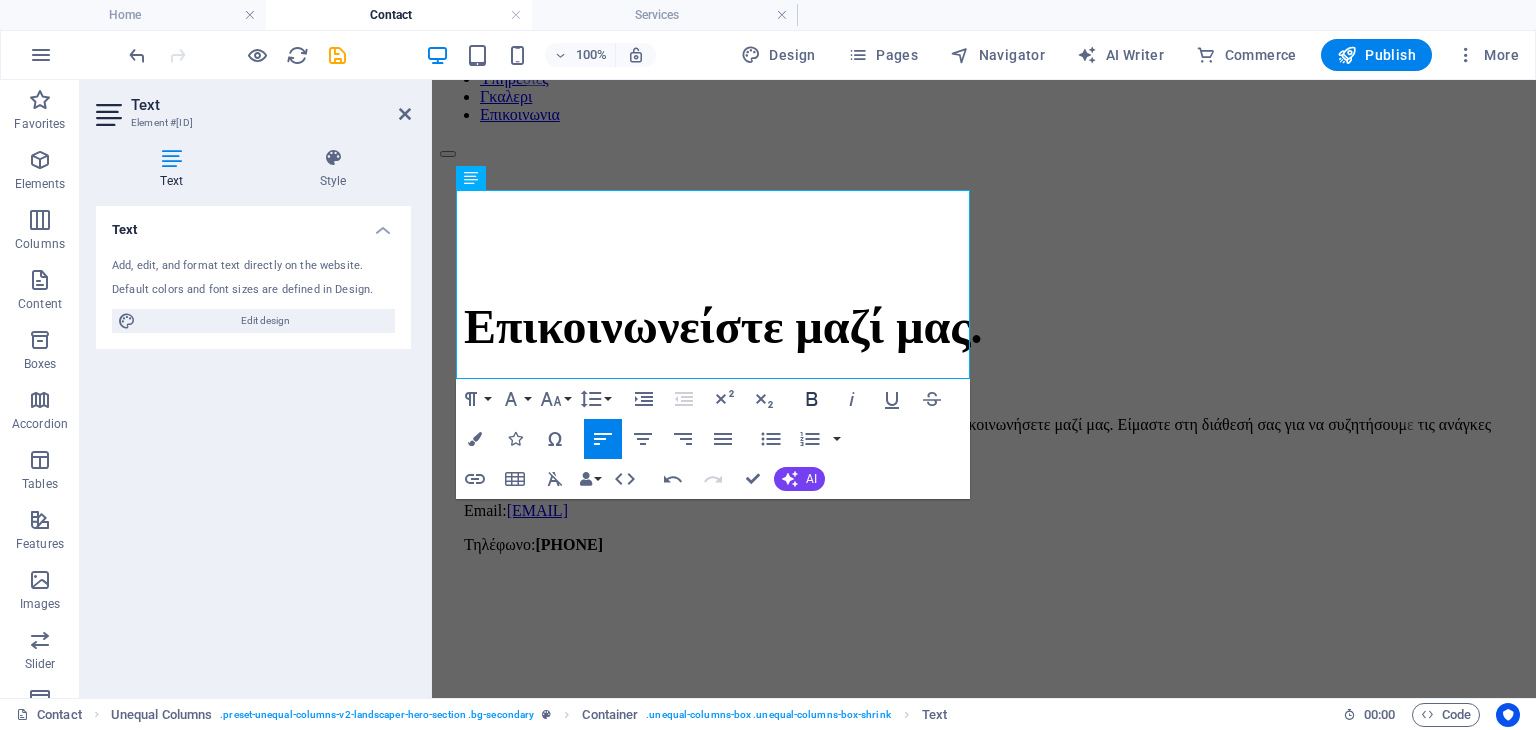 click 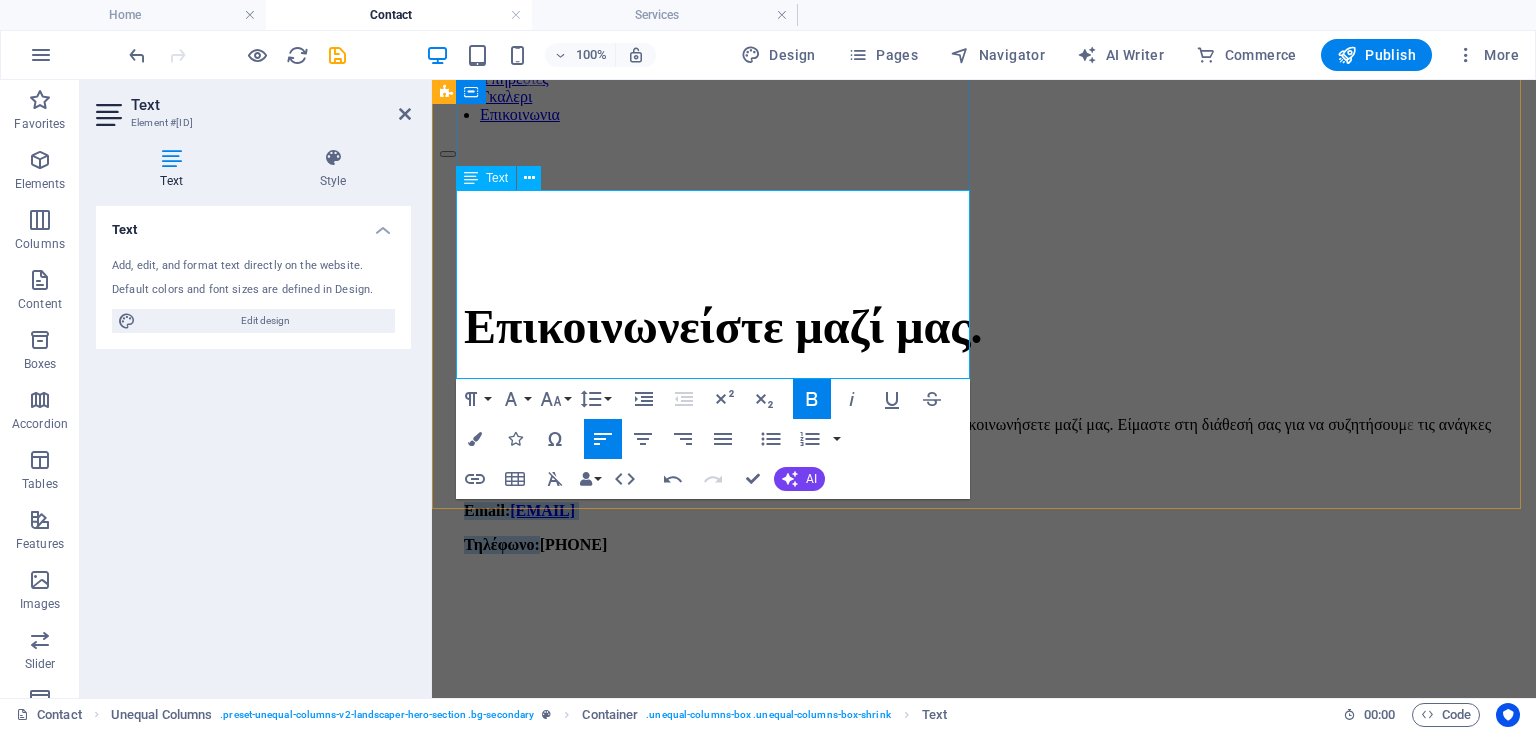 click on "Email:  [EMAIL]" at bounding box center (984, 511) 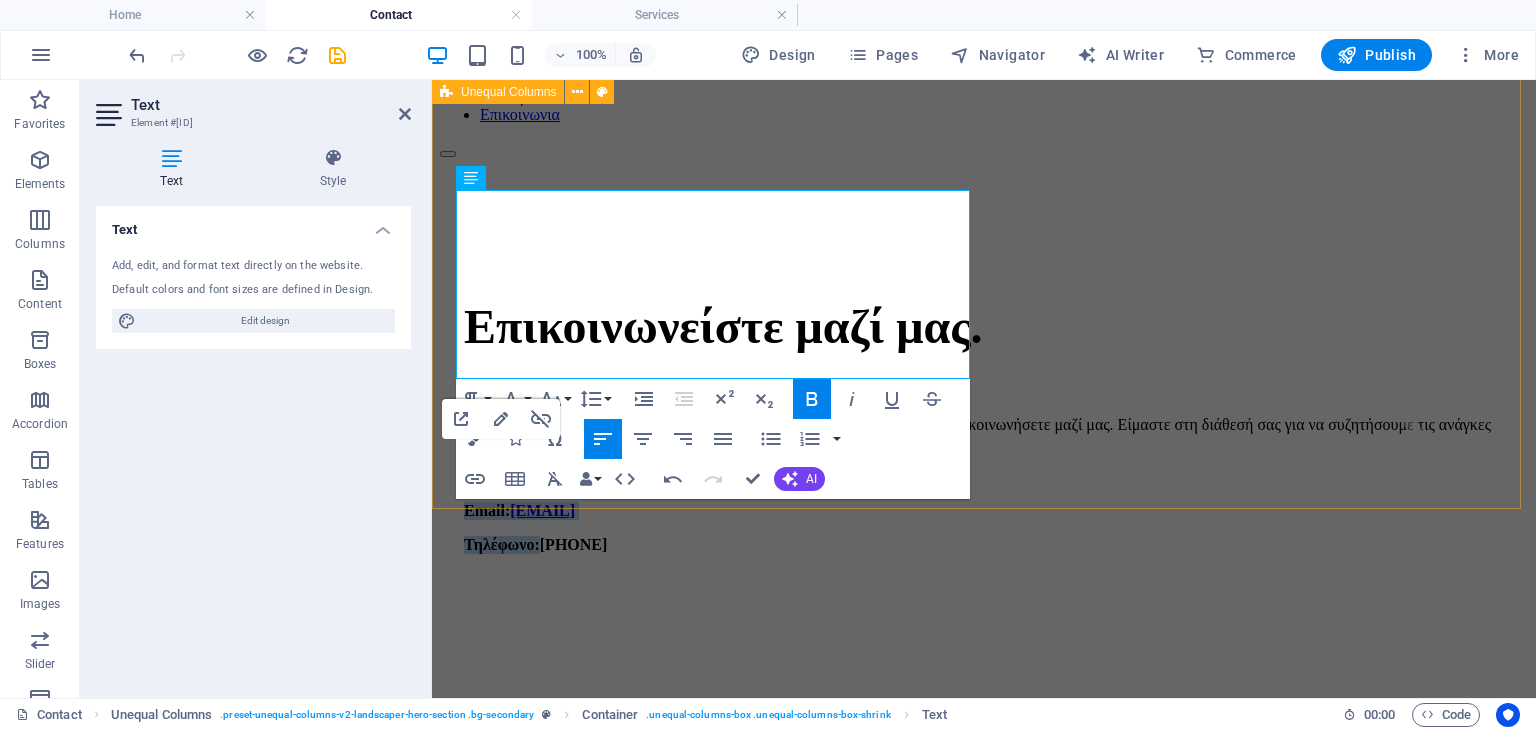 drag, startPoint x: 690, startPoint y: 371, endPoint x: 453, endPoint y: 342, distance: 238.76767 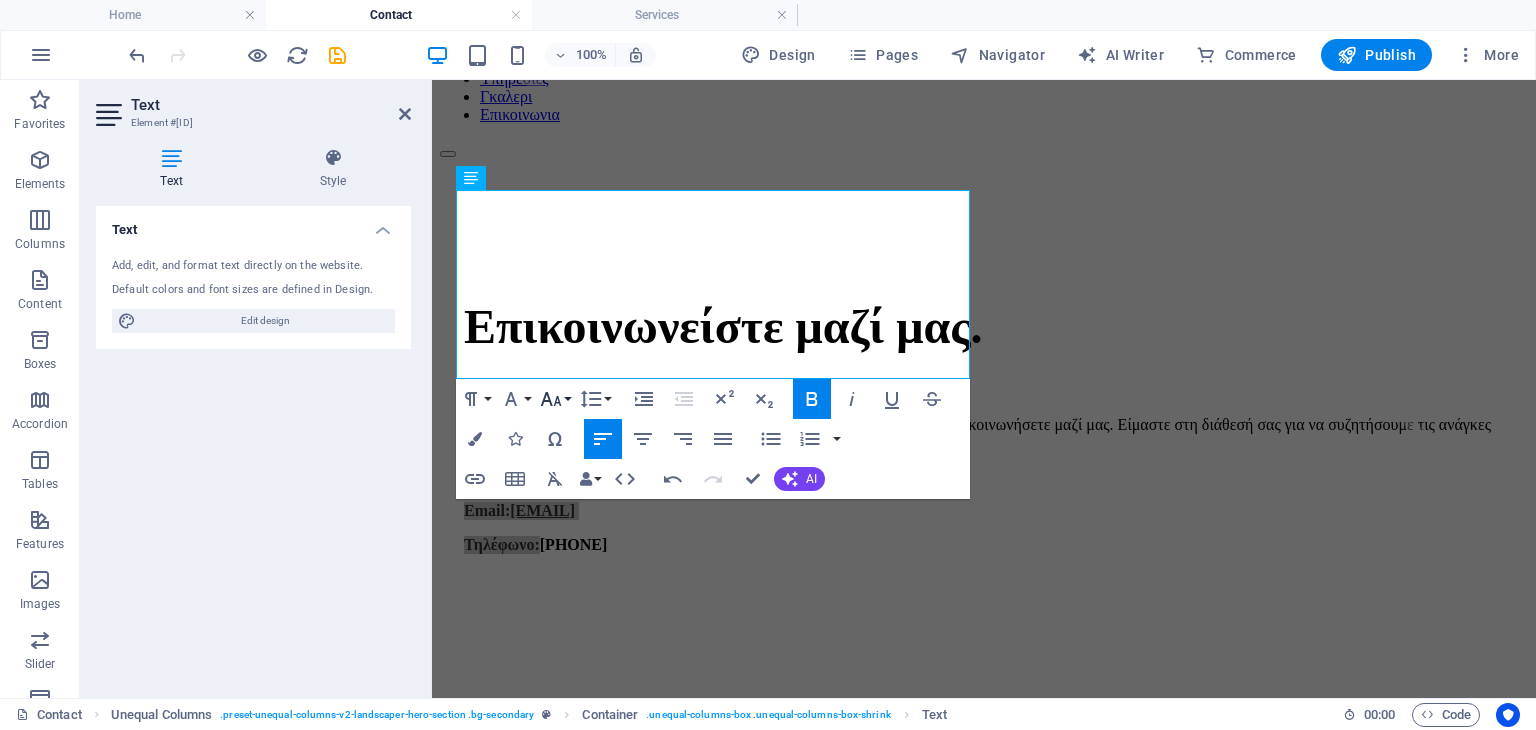 click 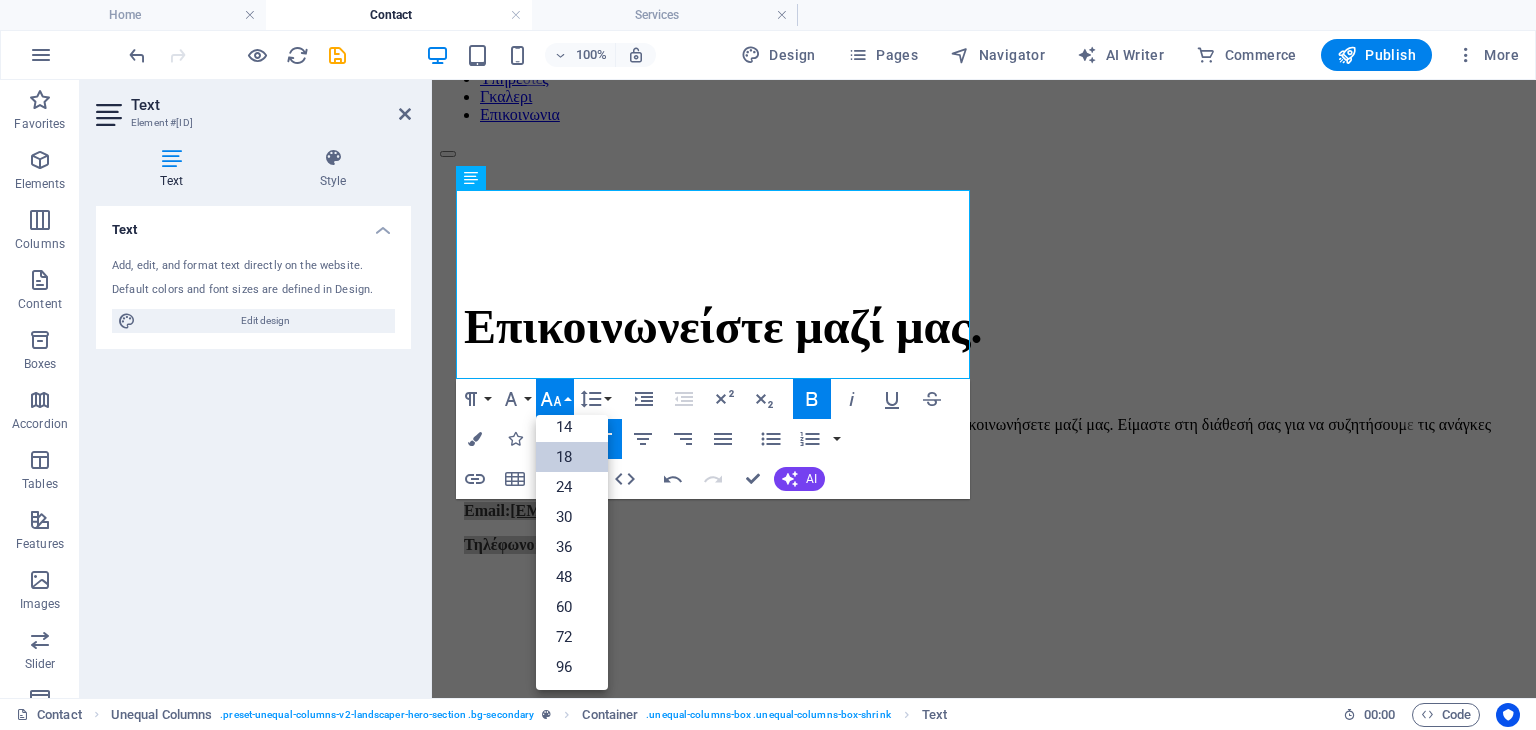 scroll, scrollTop: 160, scrollLeft: 0, axis: vertical 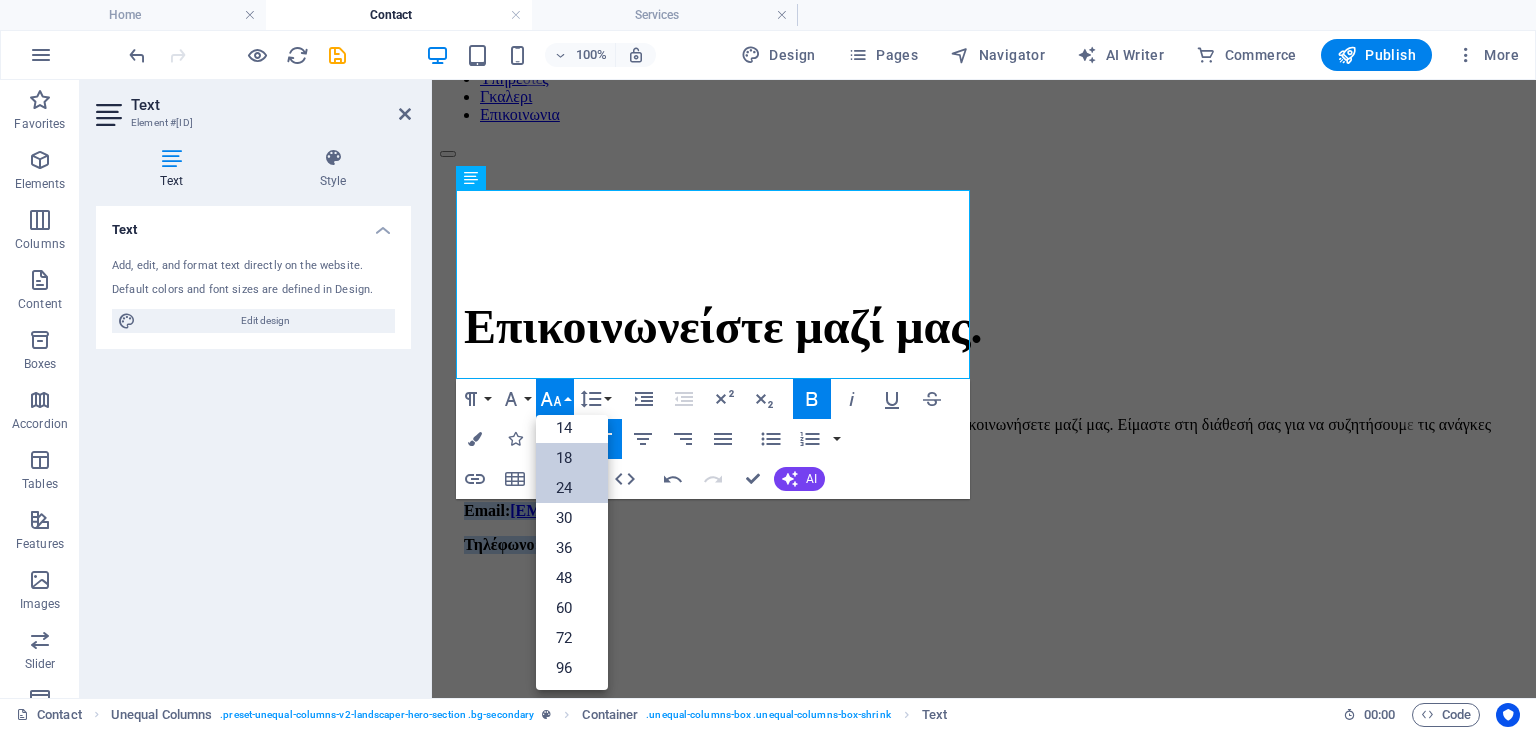 click on "24" at bounding box center (572, 488) 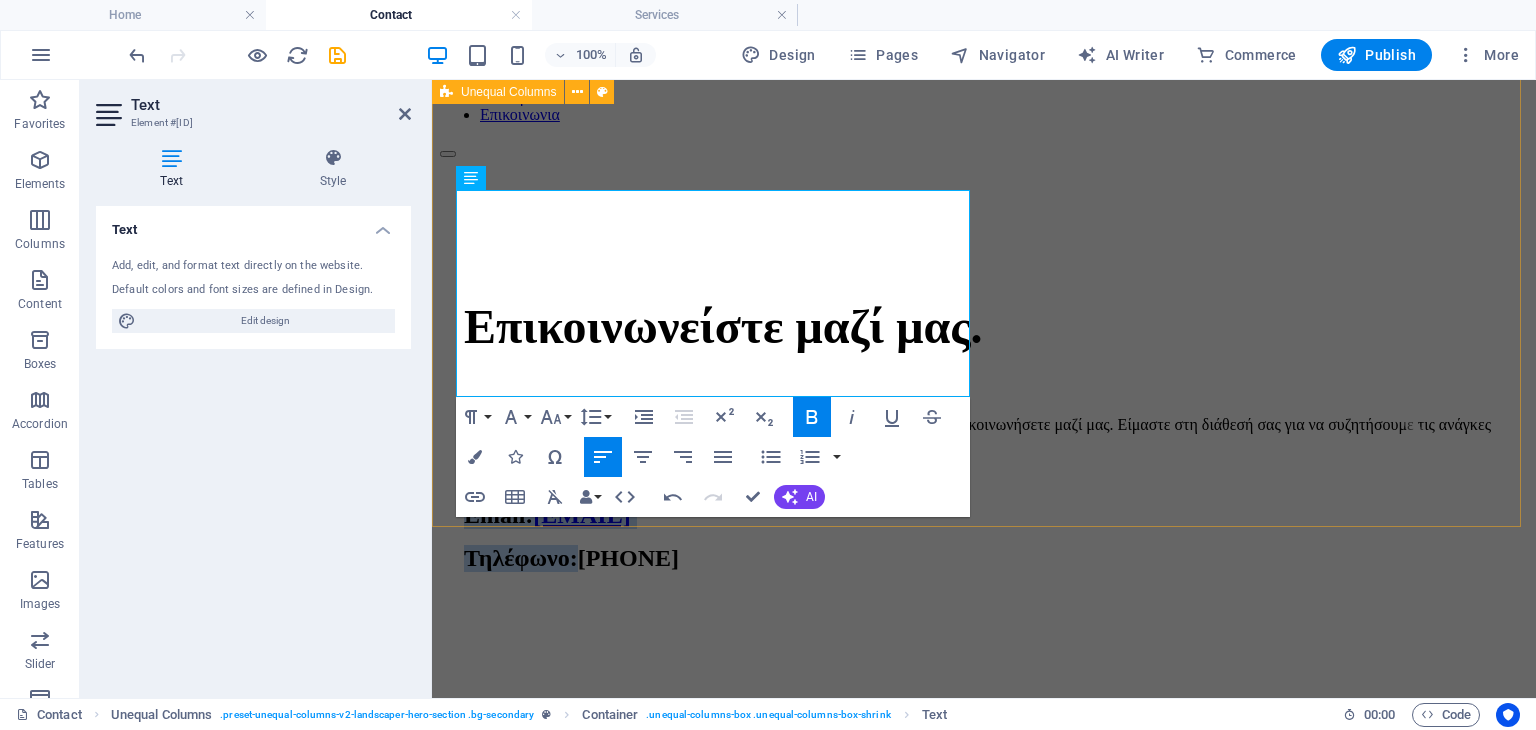click on "Επικοινωνείστε μαζί μας.   Για οποιαδήποτε πληροφορία ή για να κλείσετε ραντεβού, μη διστάσετε να επικοινωνήσετε μαζί μας. Είμαστε στη διάθεσή σας για να συζητήσουμε τις ανάγκες του κήπου ή του χώρου σας. Email:  [EMAIL_DOMAIN] Τηλέφωνο:  [PHONE] +[PHONE]" at bounding box center (984, 438) 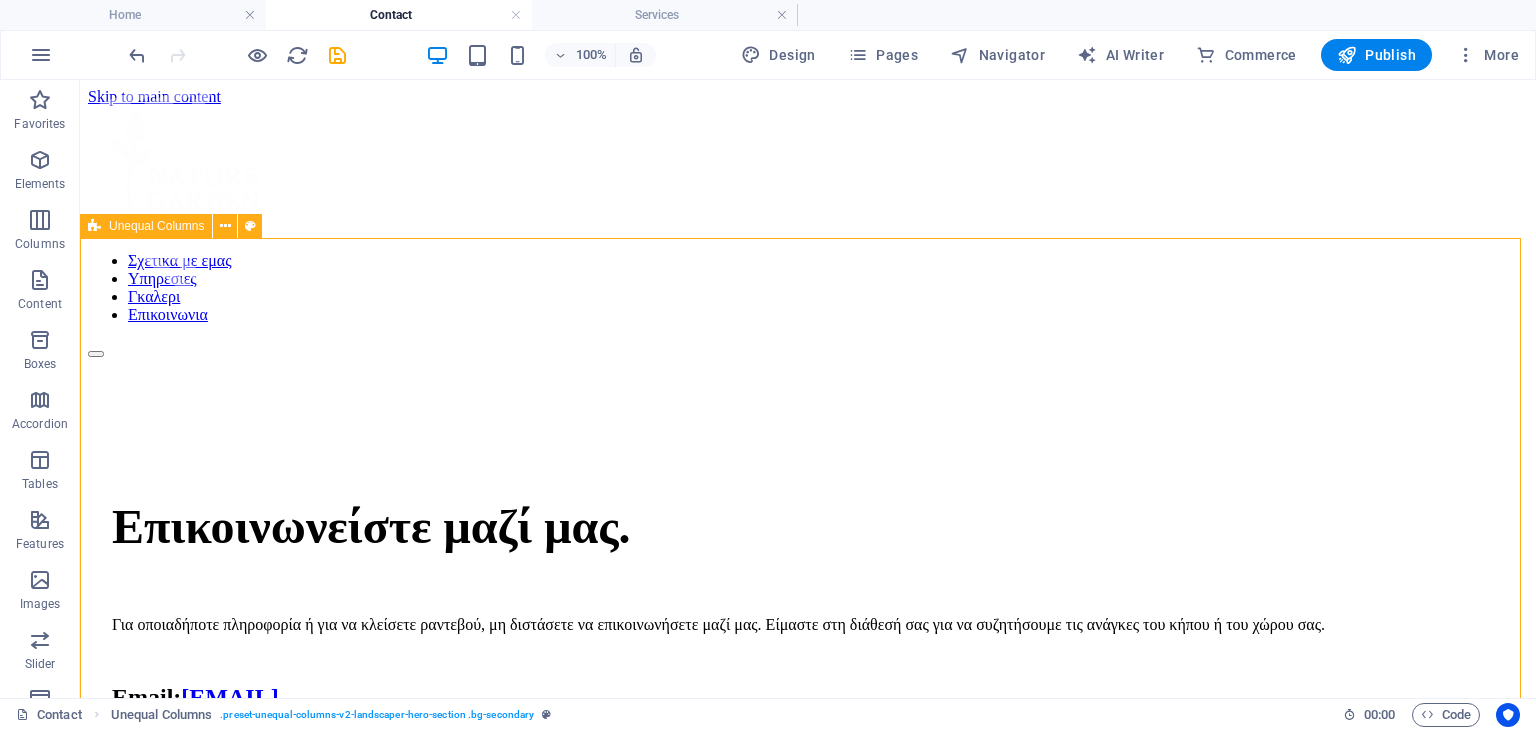 scroll, scrollTop: 200, scrollLeft: 0, axis: vertical 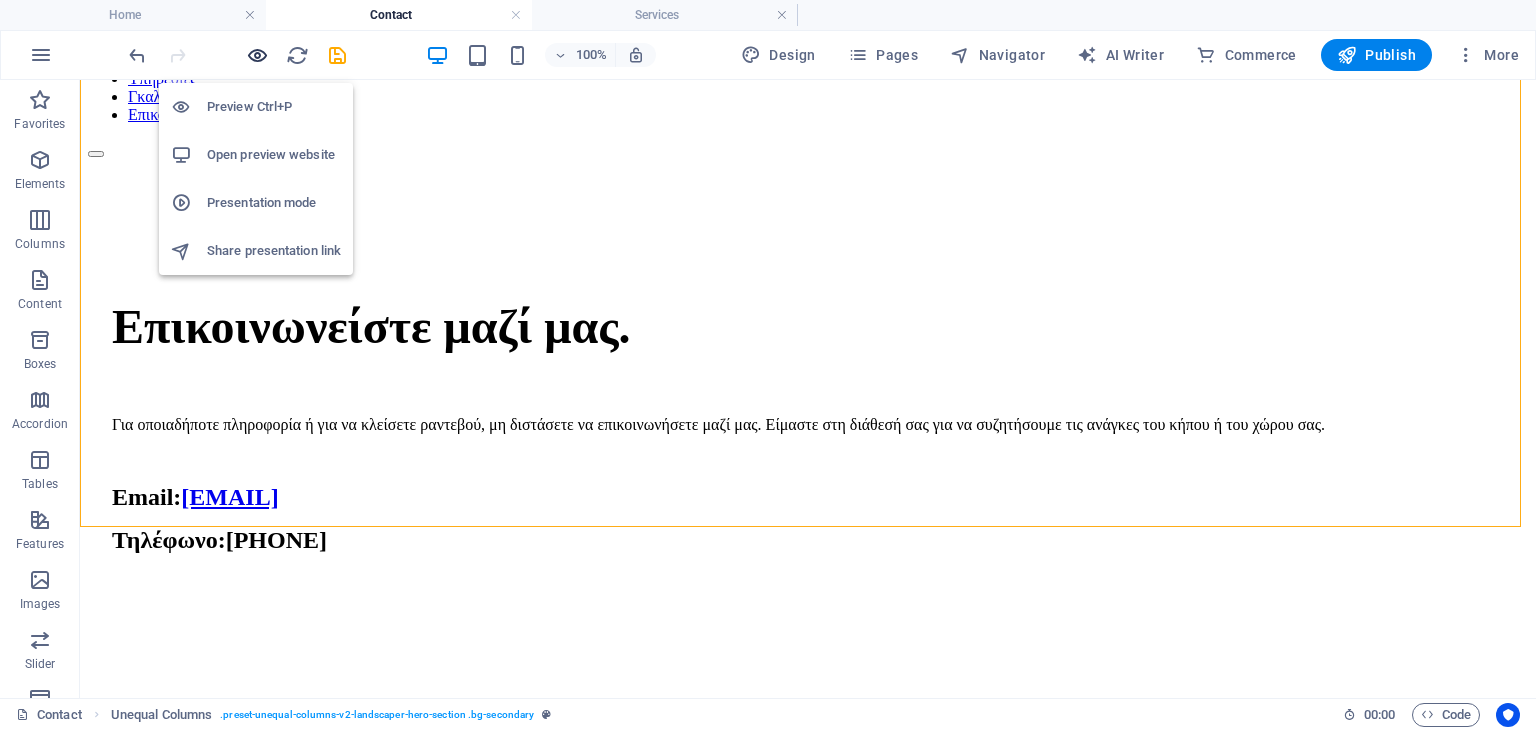 click at bounding box center [257, 55] 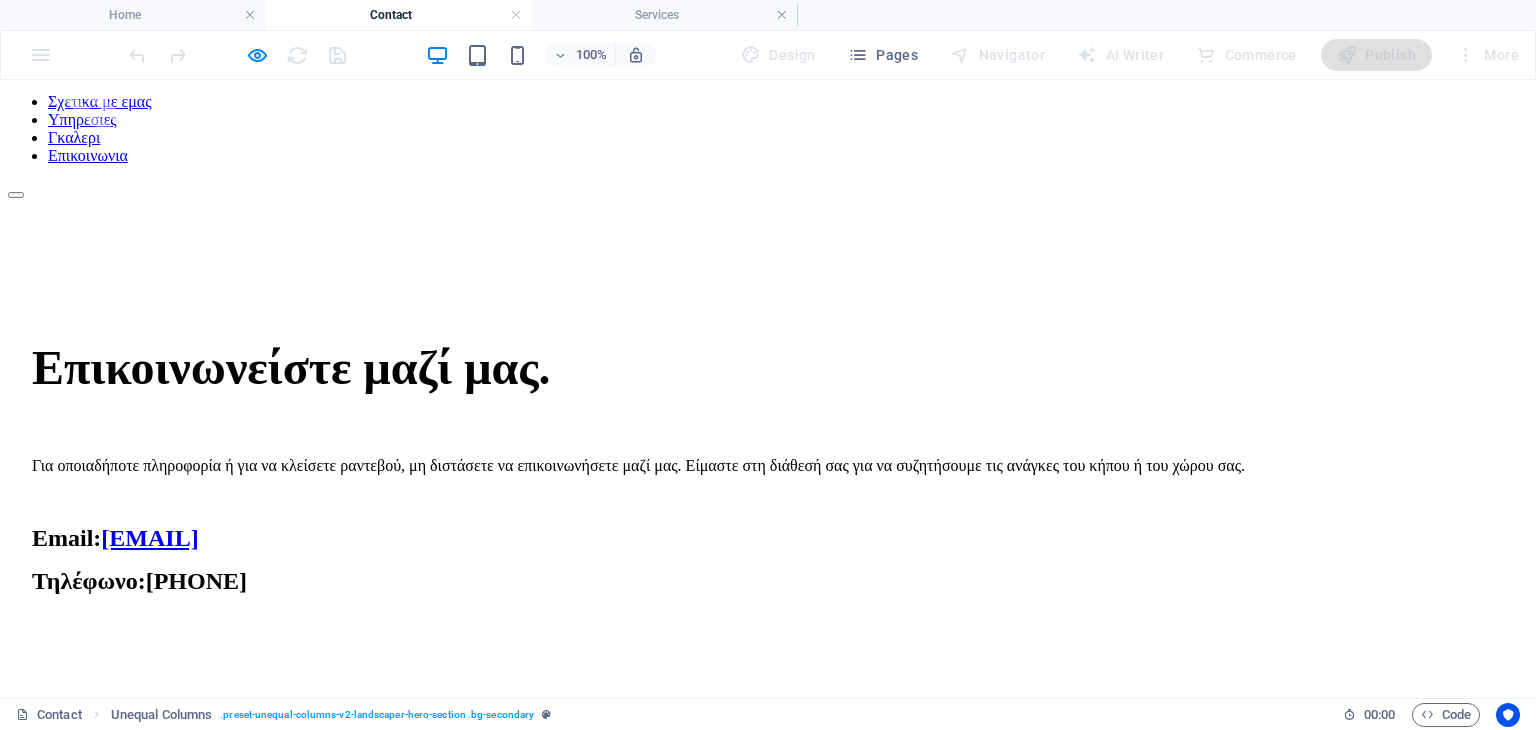 scroll, scrollTop: 100, scrollLeft: 0, axis: vertical 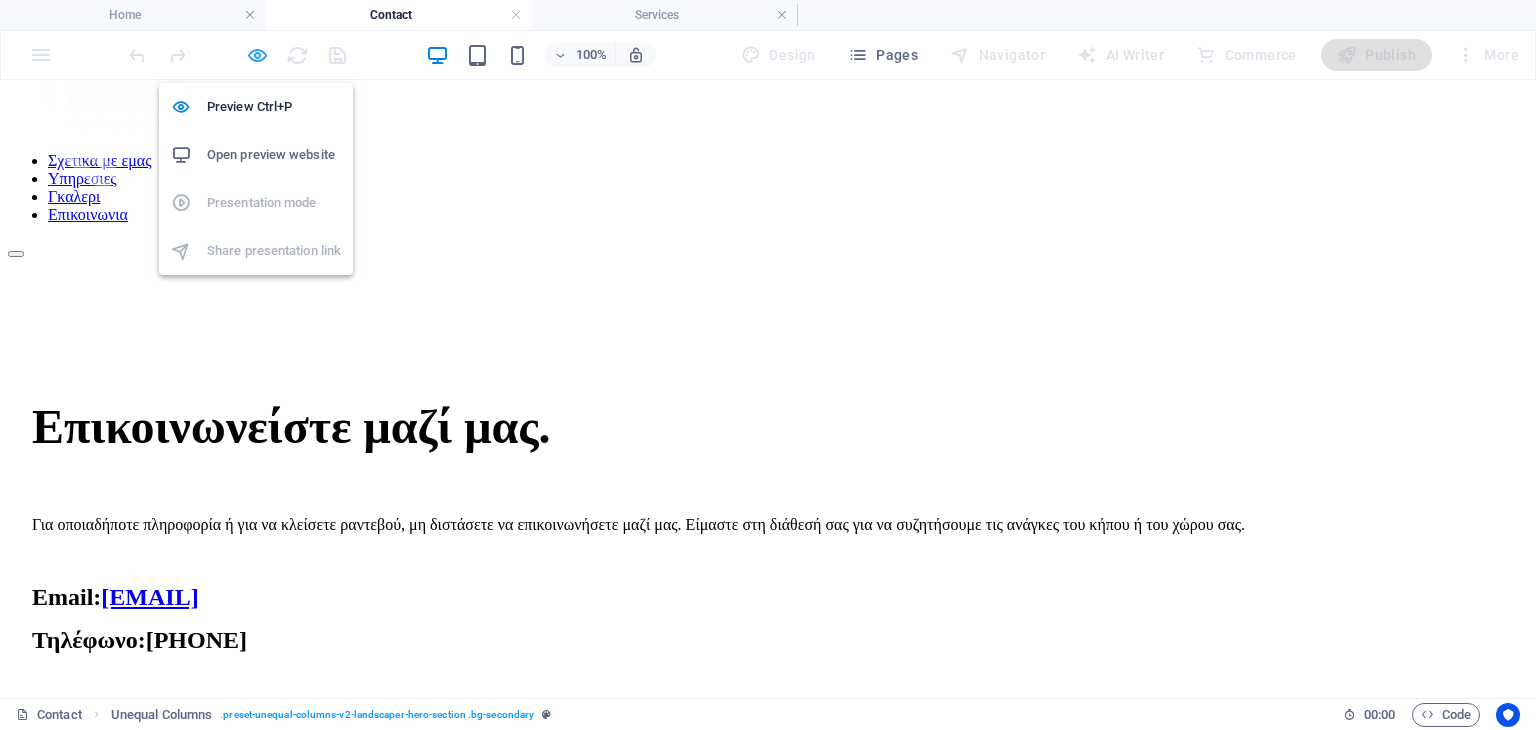 click at bounding box center [257, 55] 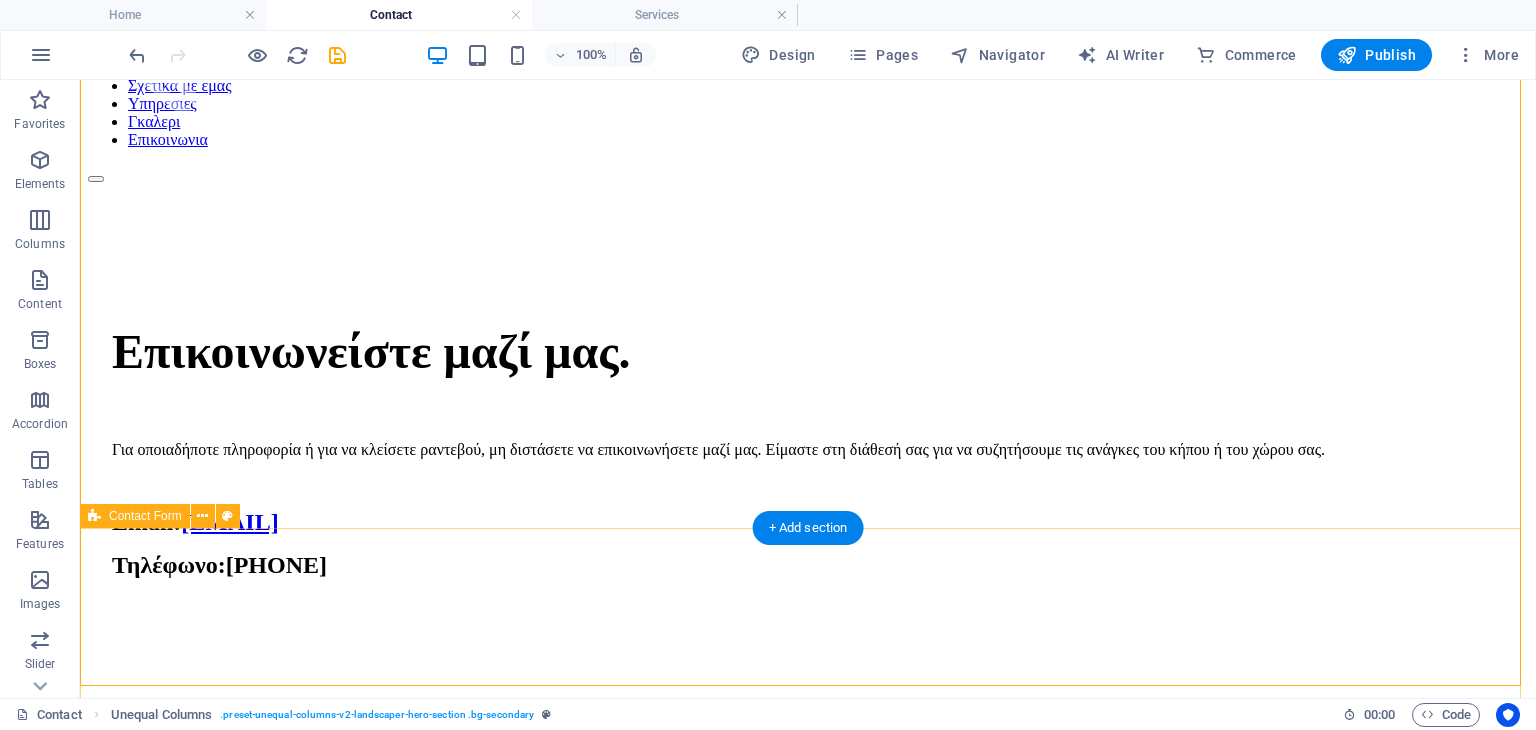 scroll, scrollTop: 200, scrollLeft: 0, axis: vertical 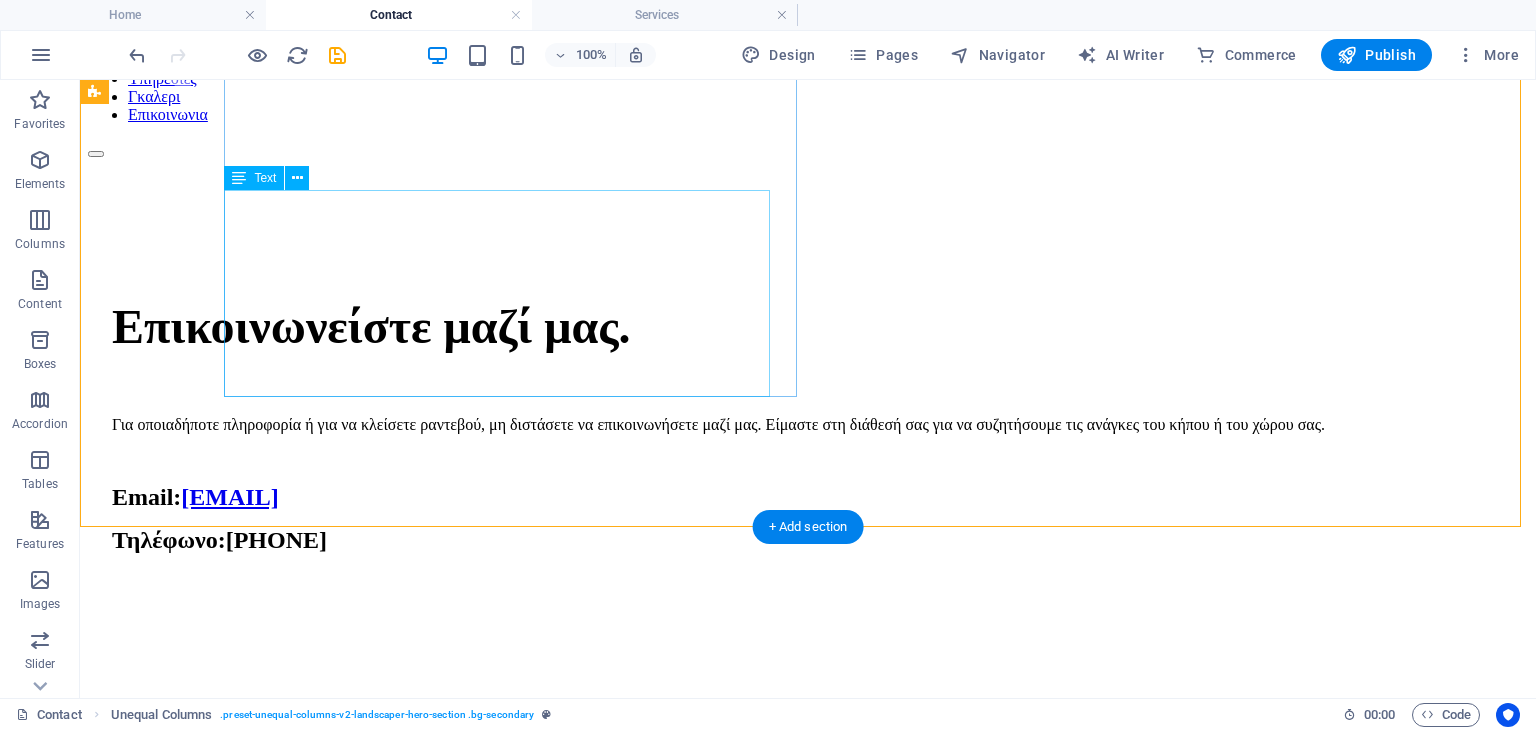 click on "Για οποιαδήποτε πληροφορία ή για να κλείσετε ραντεβού, μη διστάσετε να επικοινωνήσετε μαζί μας. Είμαστε στη διάθεσή σας για να συζητήσουμε τις ανάγκες του κήπου ή του χώρου σας. Email:  info@[EMAIL] Τηλέφωνο:  [PHONE]" at bounding box center (808, 485) 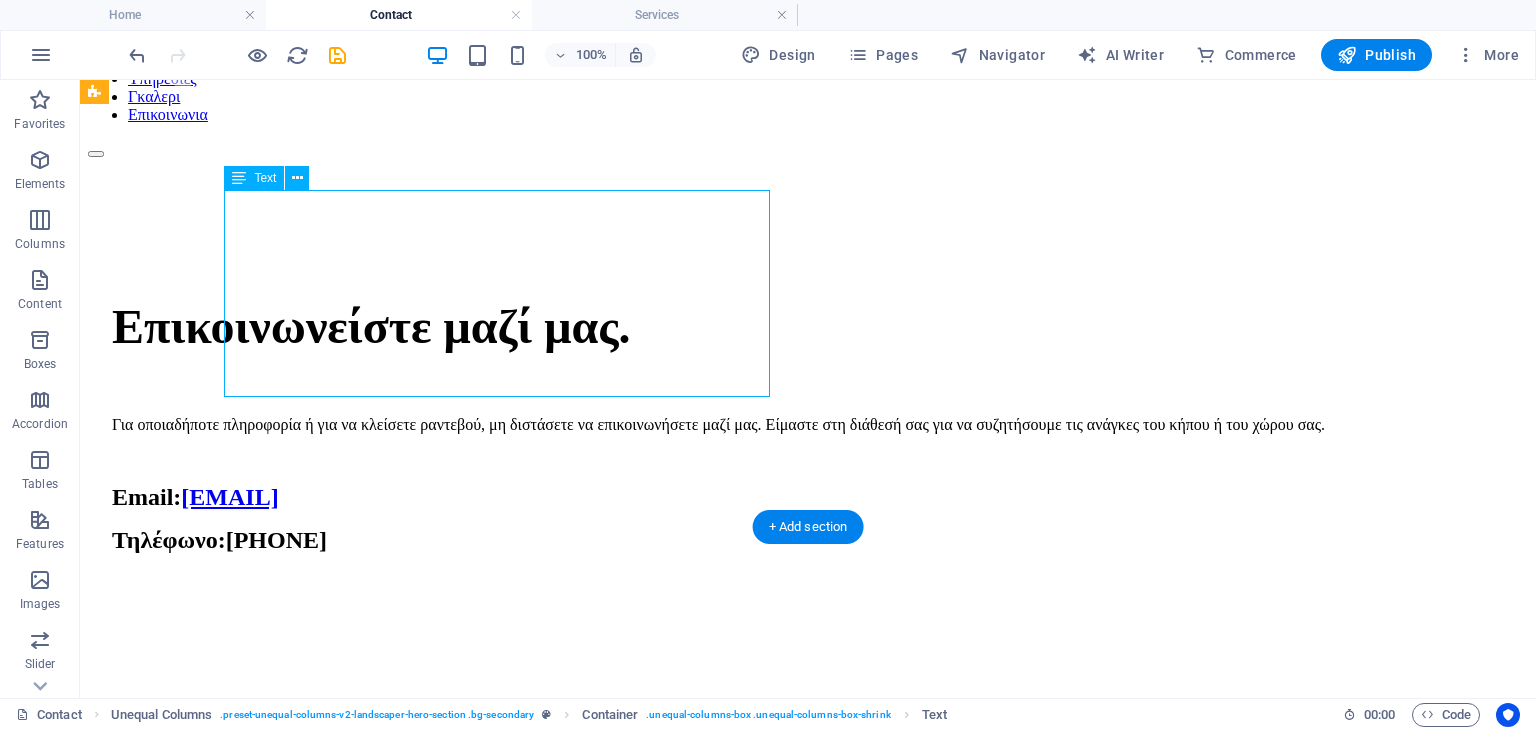 click on "Για οποιαδήποτε πληροφορία ή για να κλείσετε ραντεβού, μη διστάσετε να επικοινωνήσετε μαζί μας. Είμαστε στη διάθεσή σας για να συζητήσουμε τις ανάγκες του κήπου ή του χώρου σας. Email:  info@[EMAIL] Τηλέφωνο:  [PHONE]" at bounding box center (808, 485) 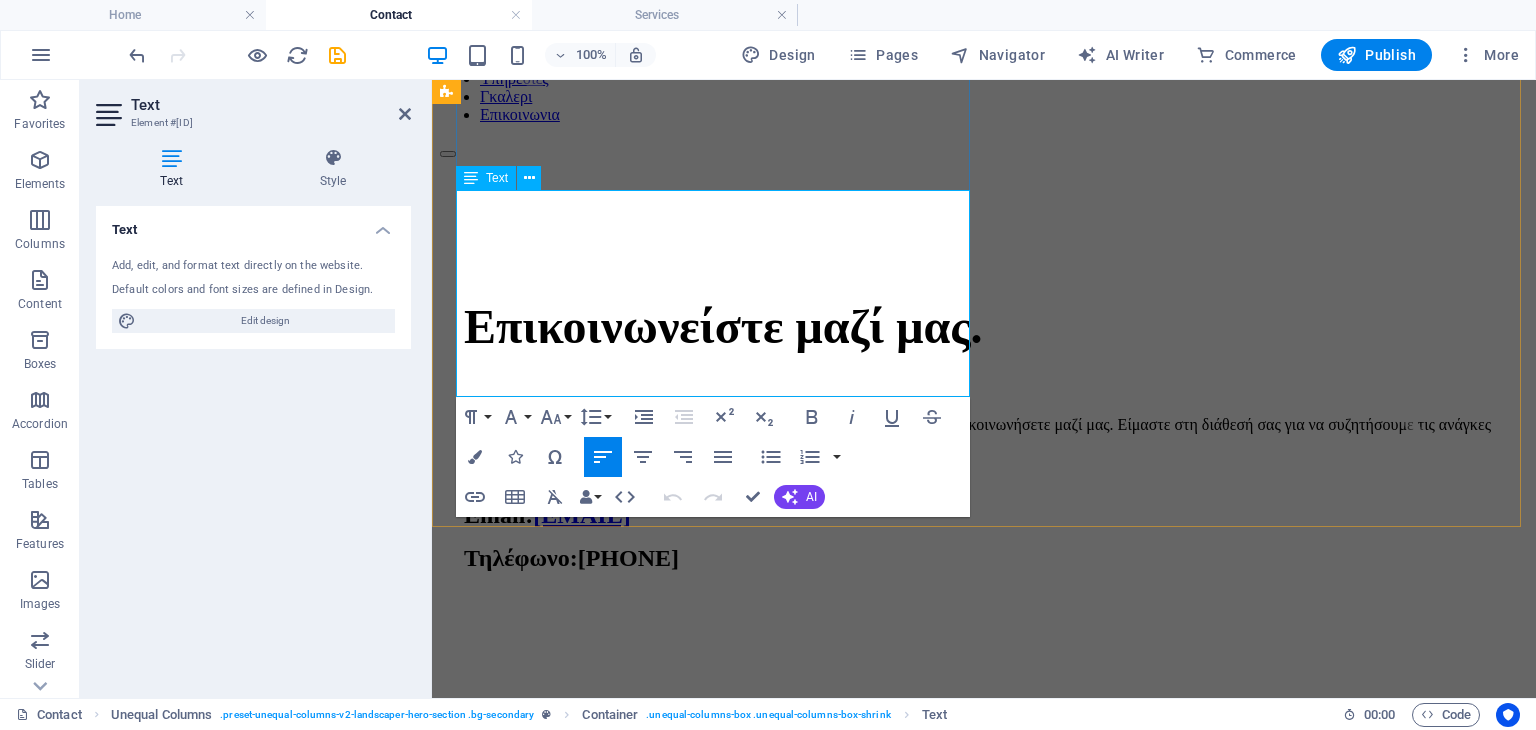 click on "Email:  [EMAIL]" at bounding box center [547, 515] 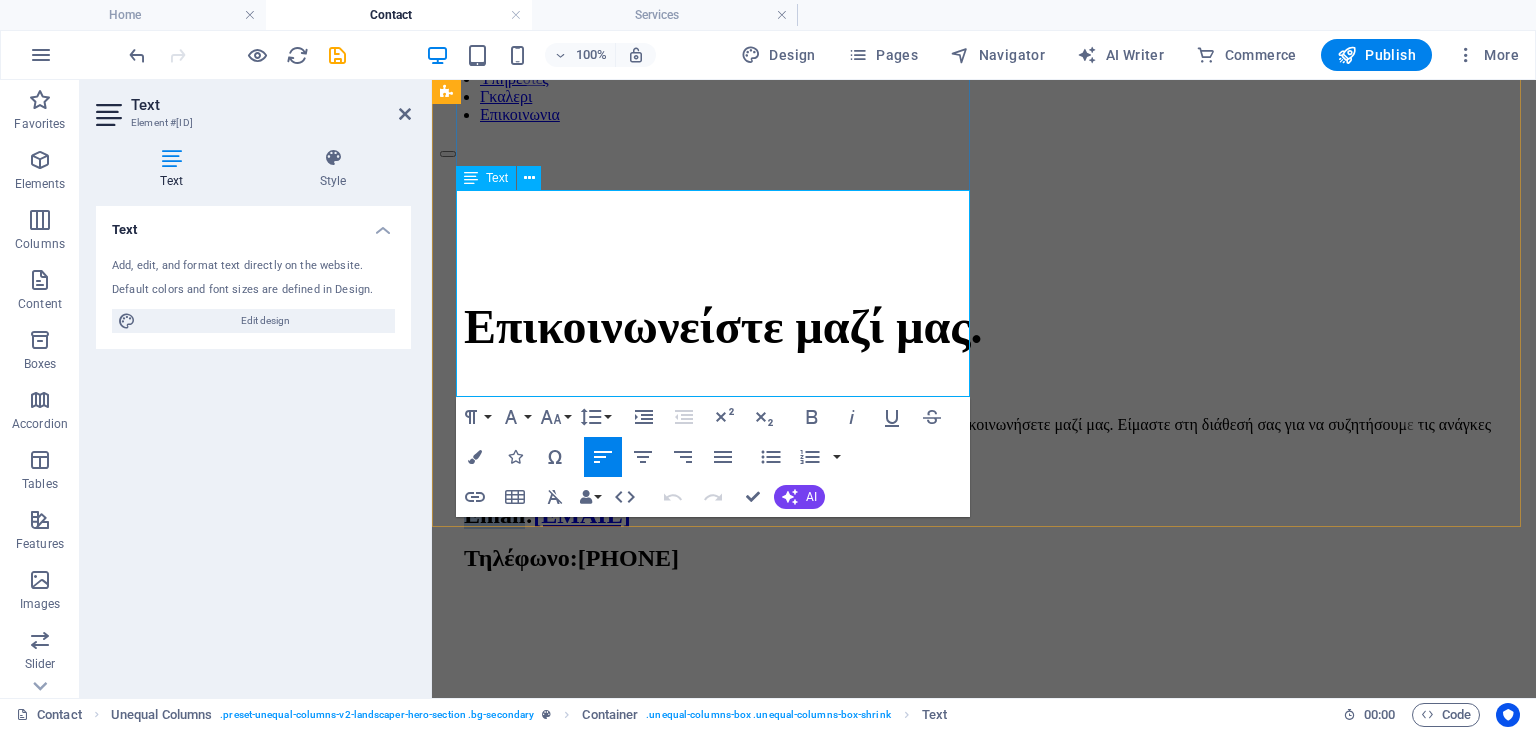 click on "Email:  [EMAIL]" at bounding box center (547, 515) 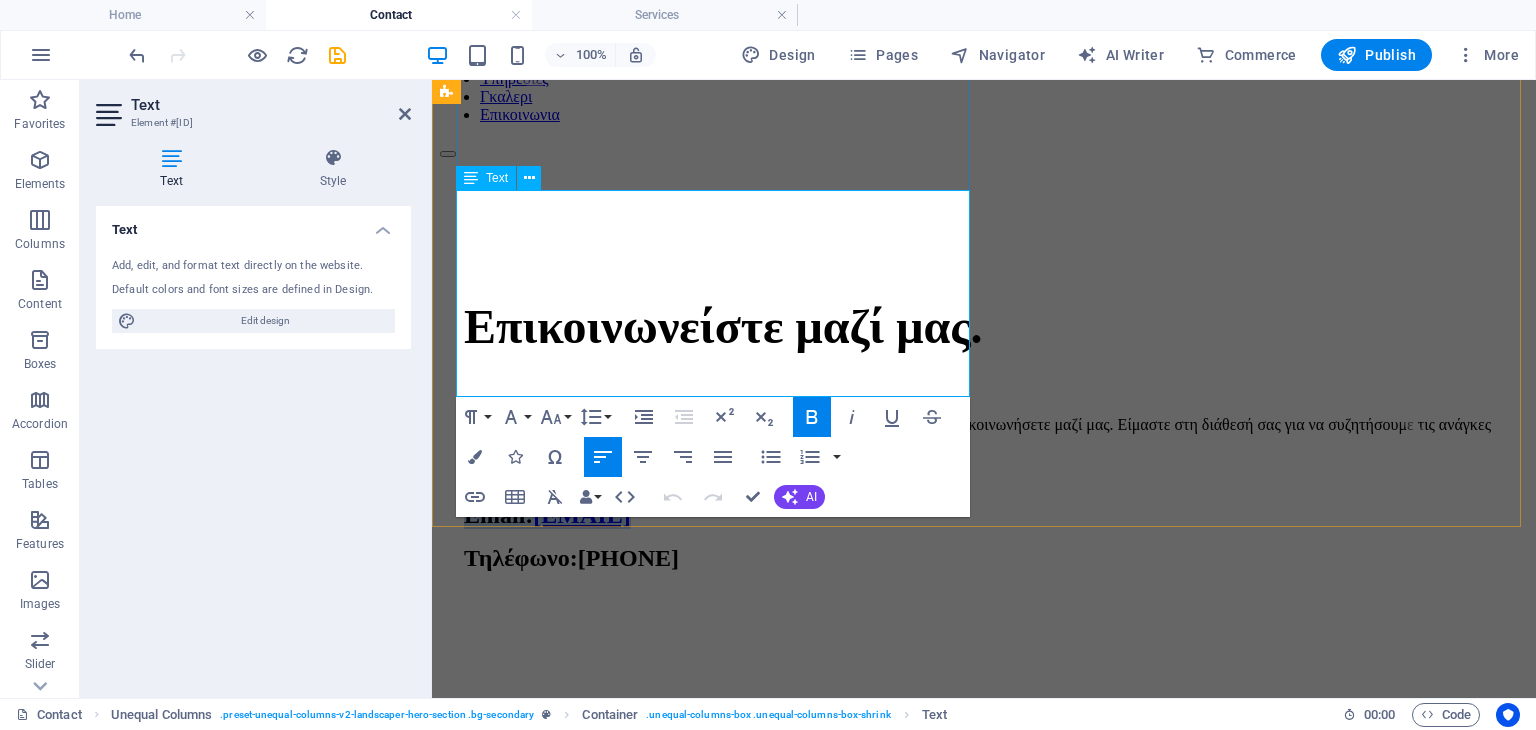 click on "Email:  [EMAIL]" at bounding box center (547, 515) 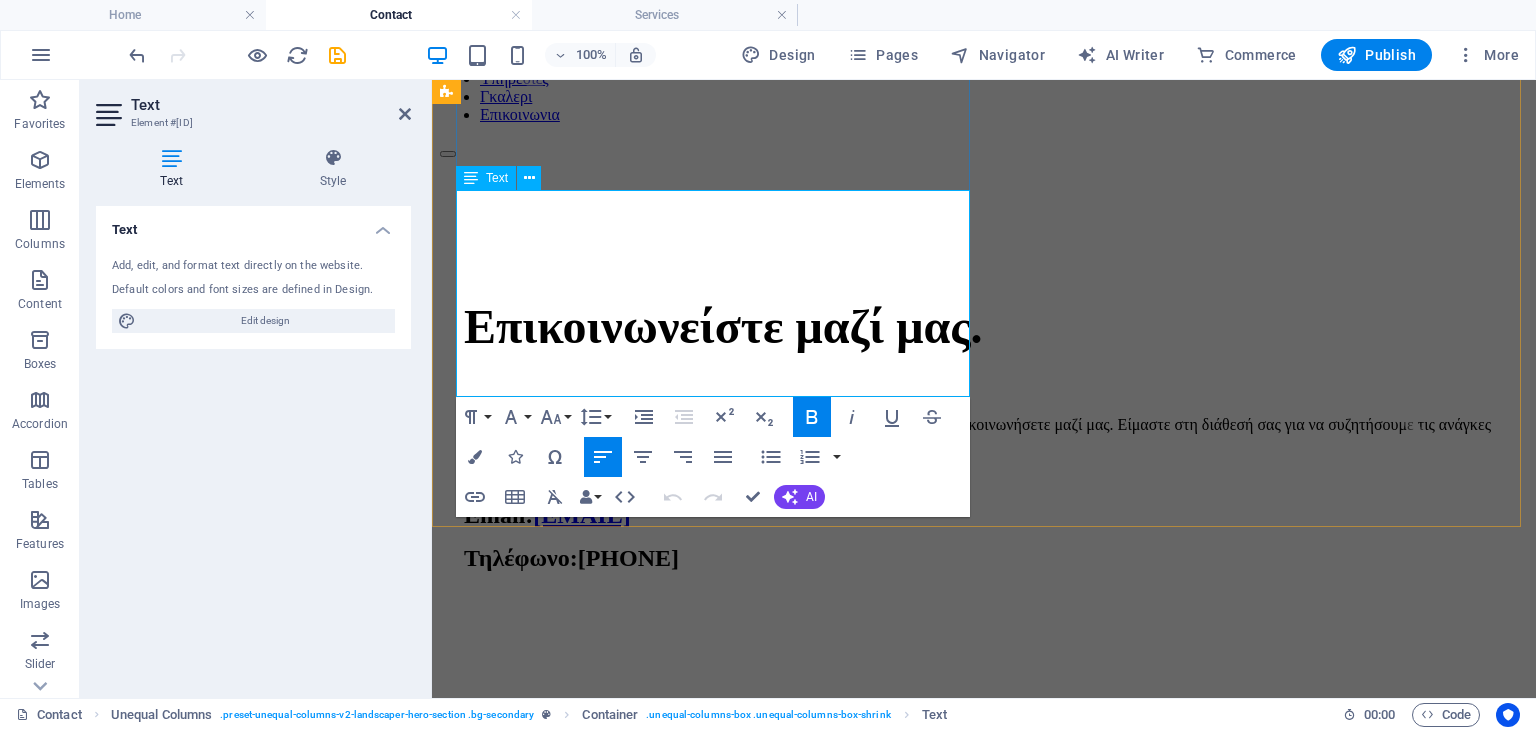 click on "Τηλέφωνο:" at bounding box center [521, 558] 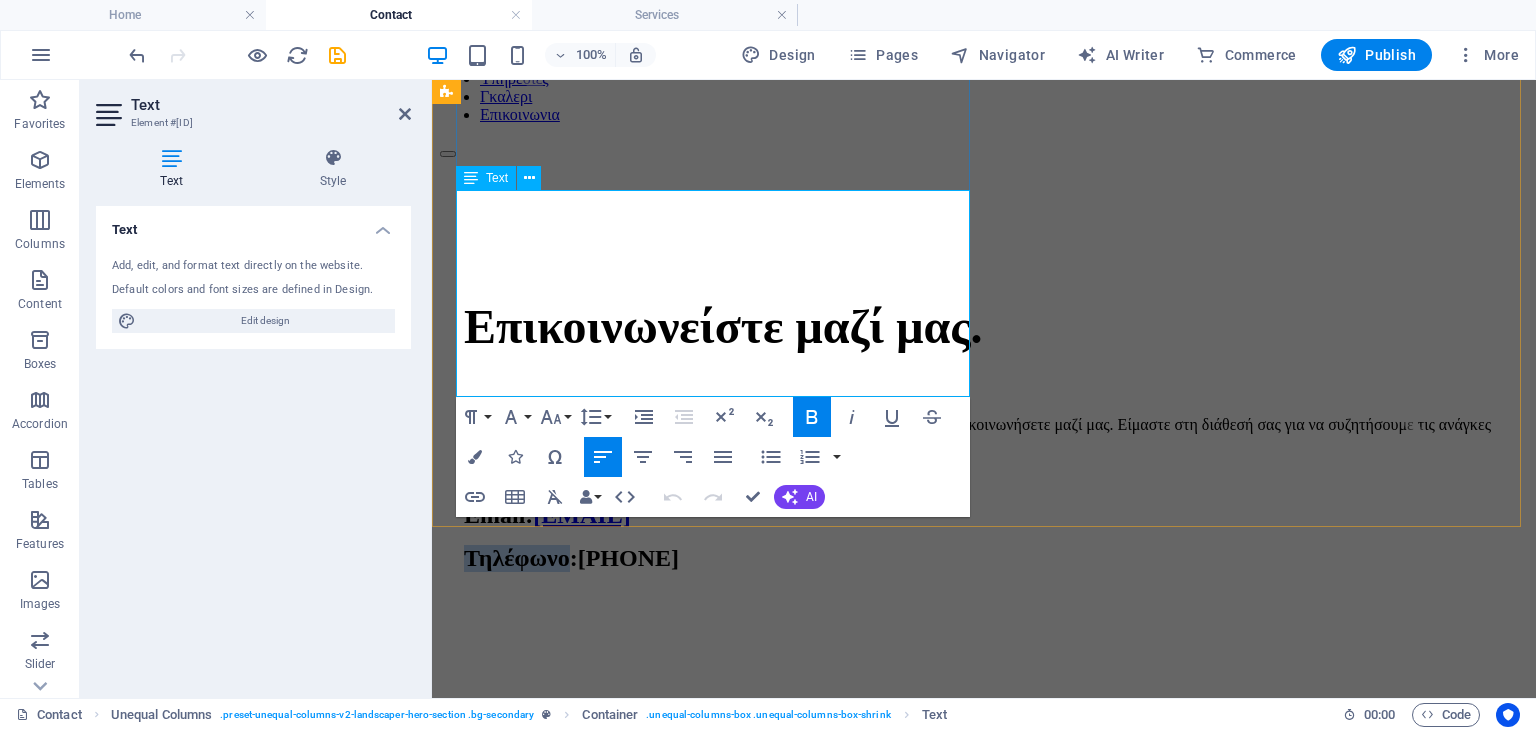click on "Τηλέφωνο:" at bounding box center [521, 558] 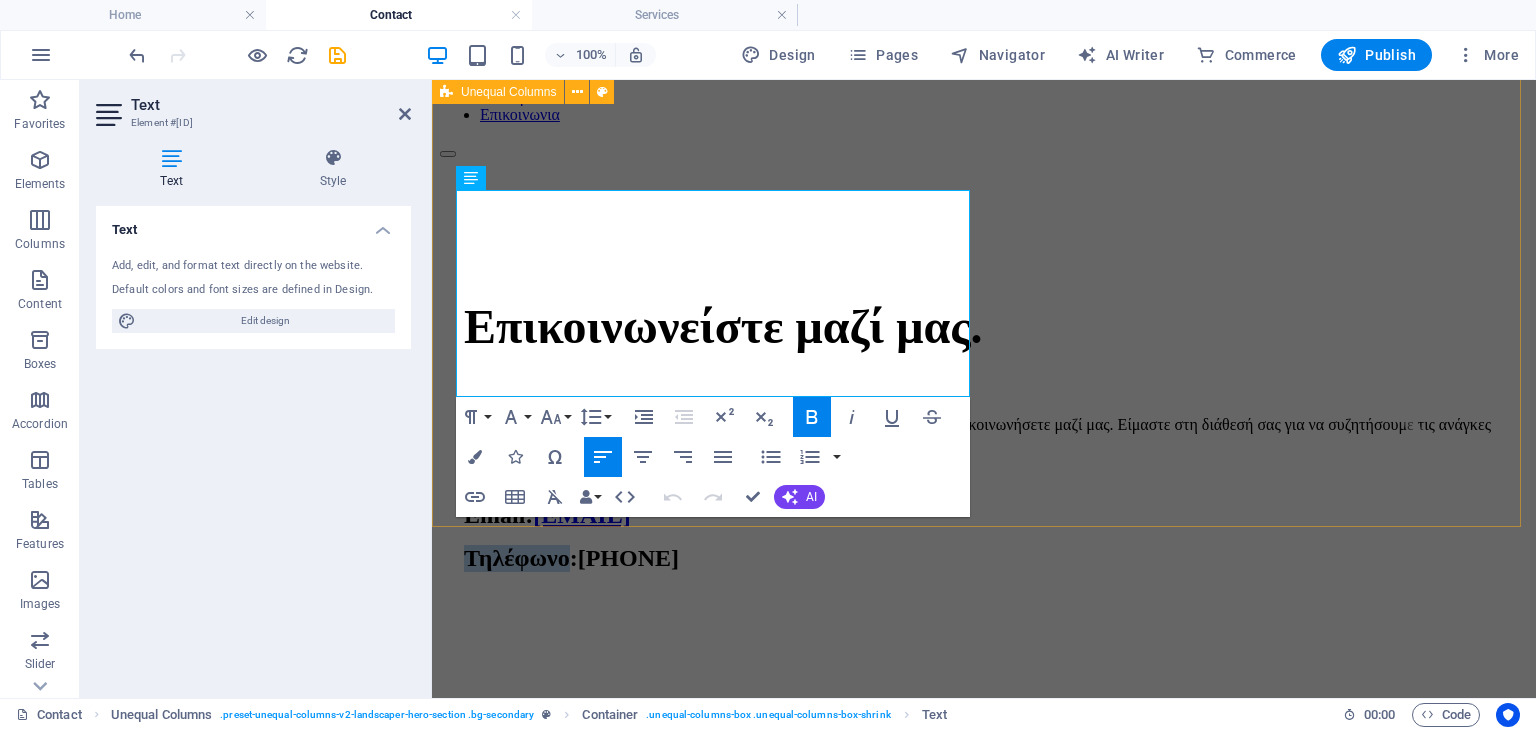 drag, startPoint x: 752, startPoint y: 380, endPoint x: 432, endPoint y: 333, distance: 323.43314 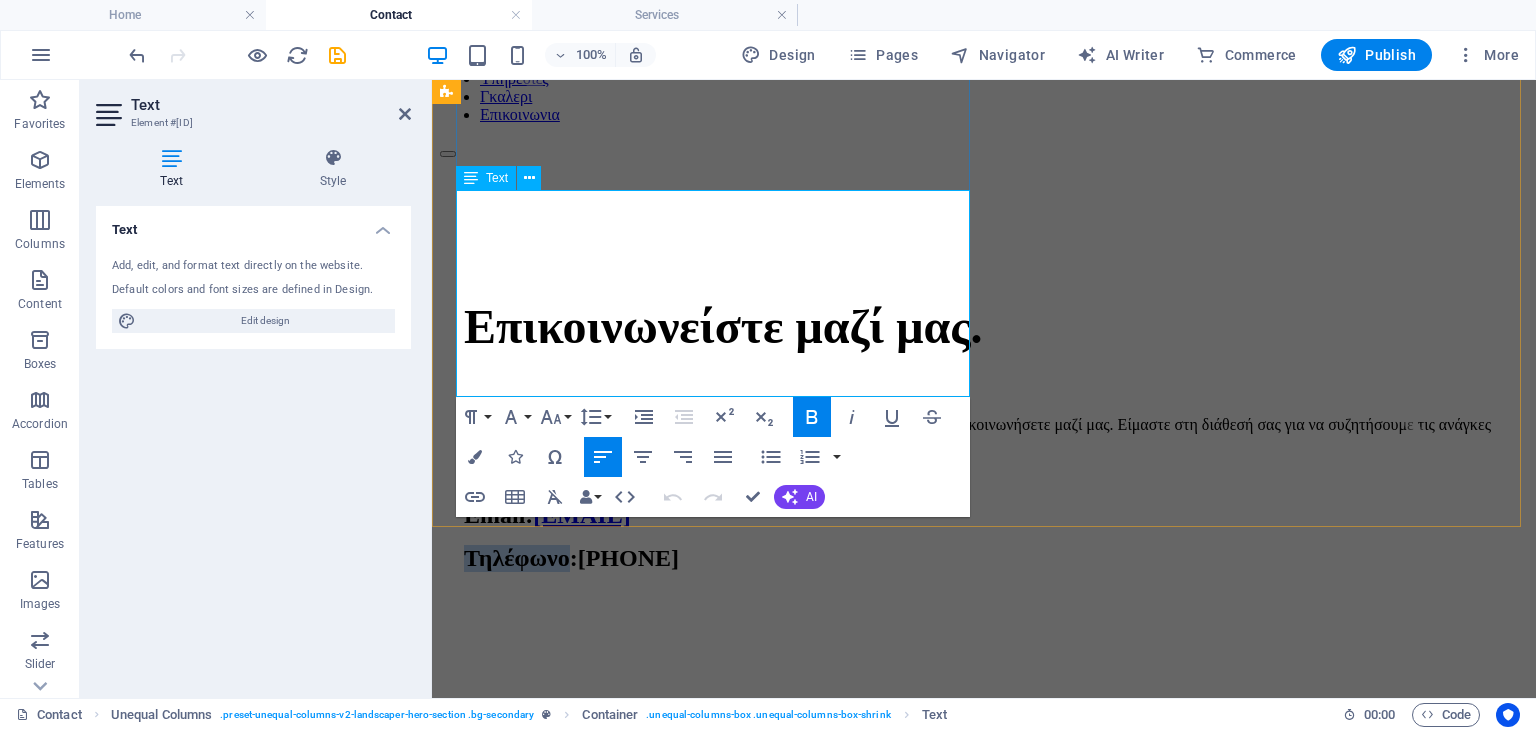click on "Τηλέφωνο:" at bounding box center [521, 558] 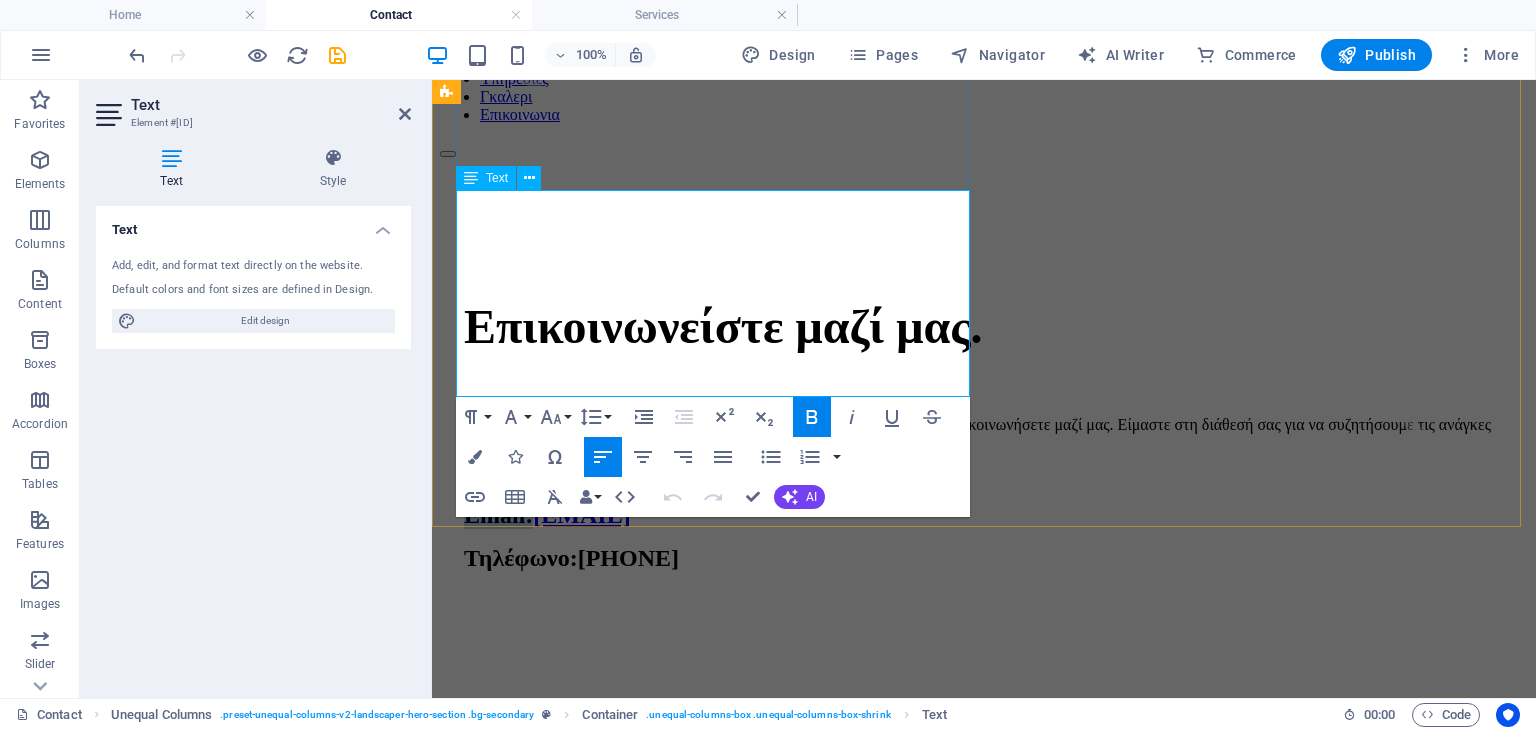 drag, startPoint x: 531, startPoint y: 337, endPoint x: 456, endPoint y: 336, distance: 75.00667 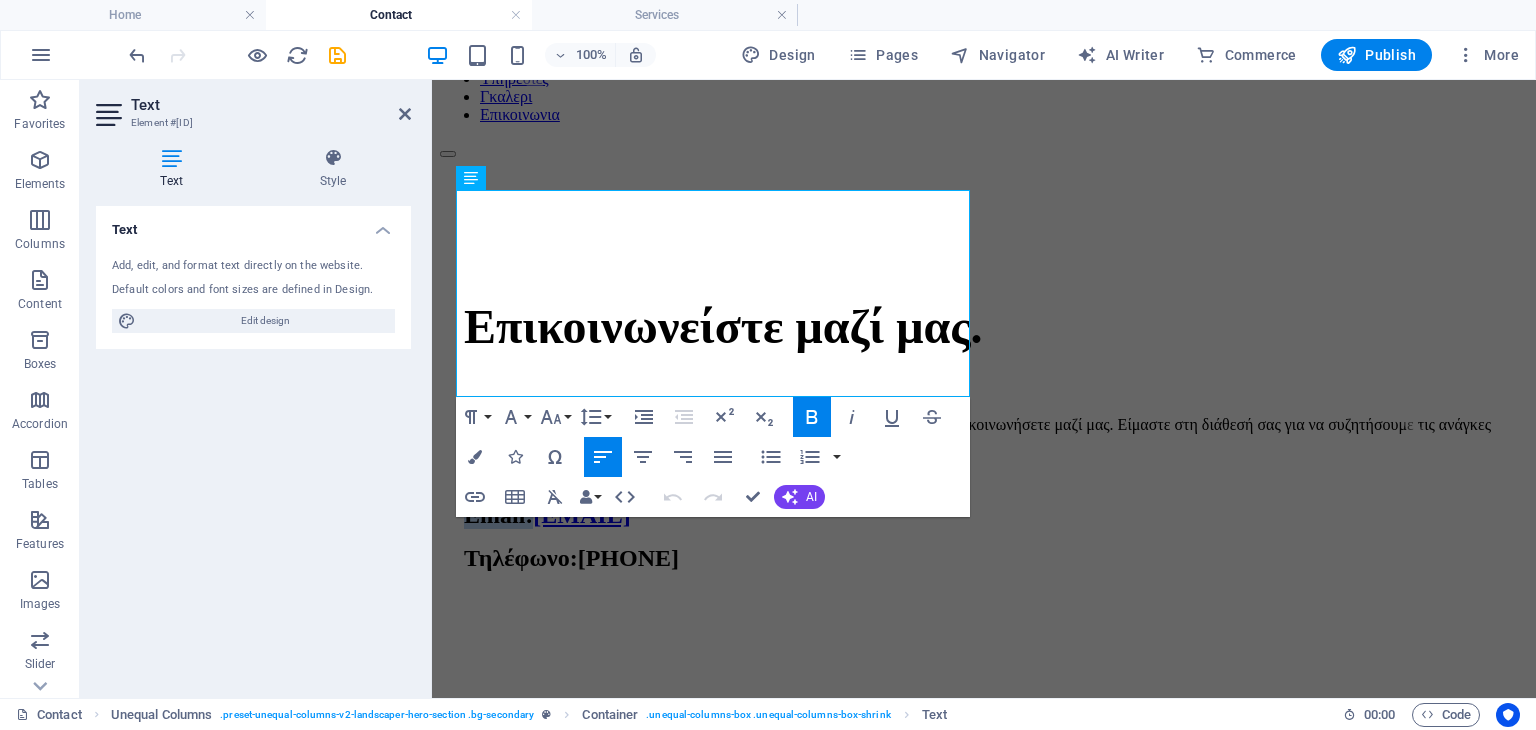 click 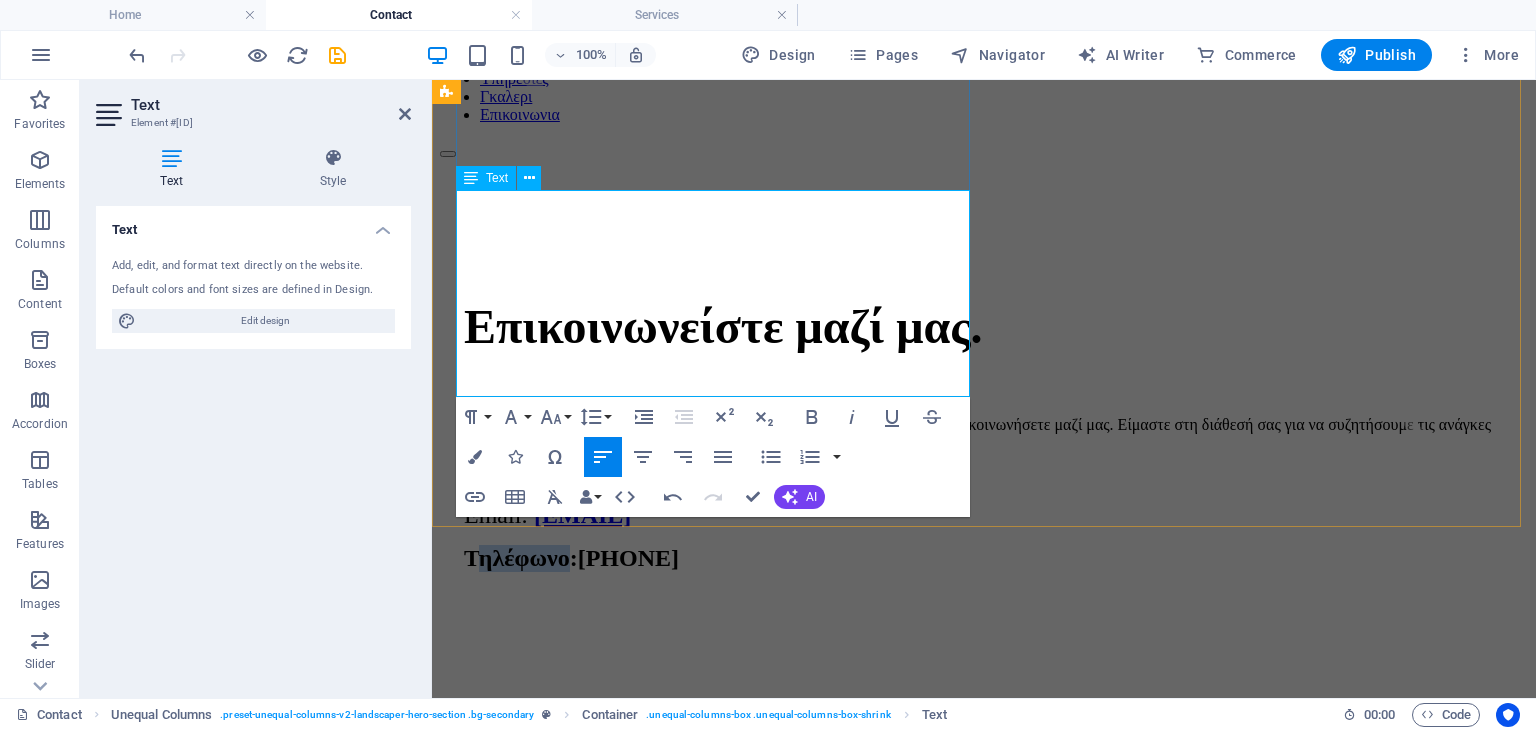 drag, startPoint x: 584, startPoint y: 376, endPoint x: 473, endPoint y: 373, distance: 111.040535 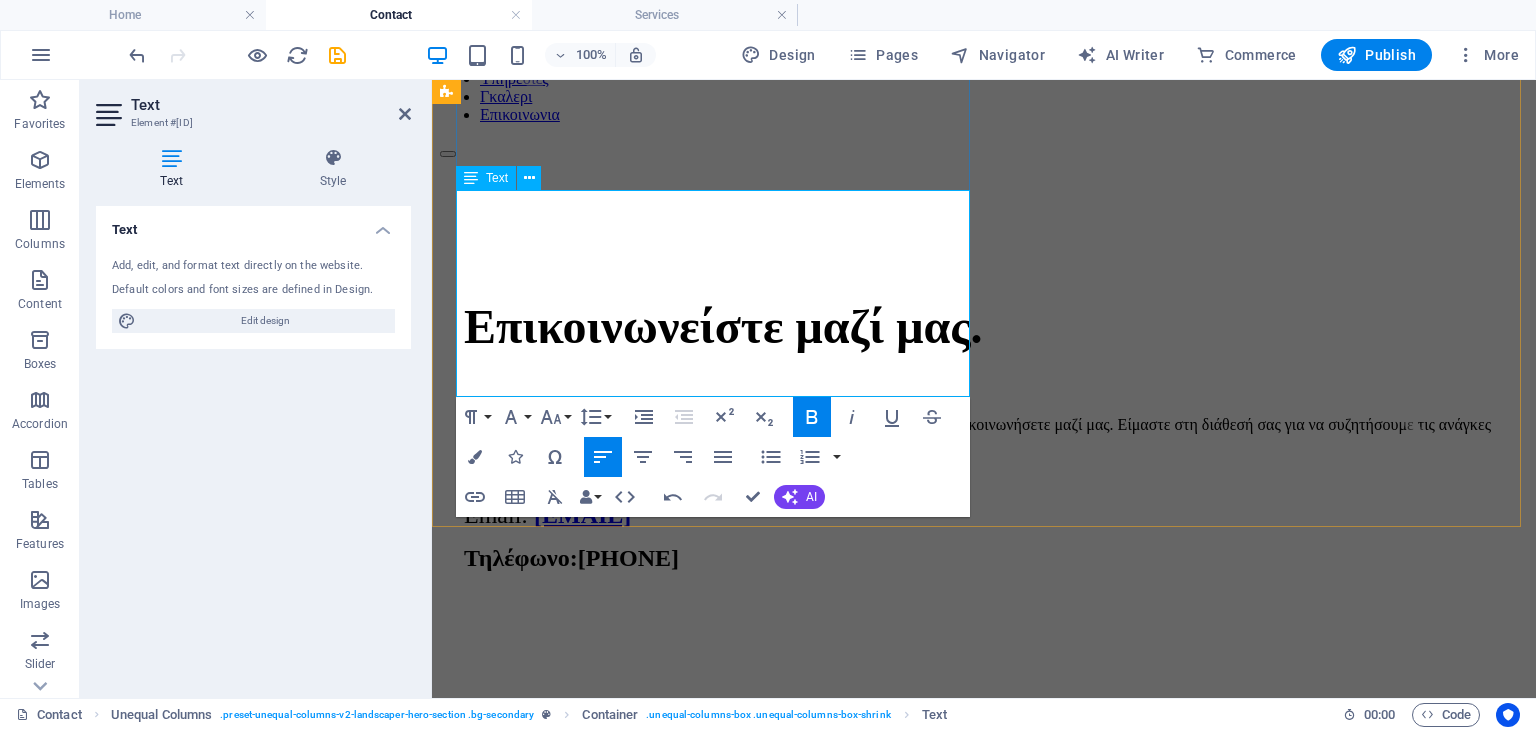 click on "Για οποιαδήποτε πληροφορία ή για να κλείσετε ραντεβού, μη διστάσετε να επικοινωνήσετε μαζί μας. Είμαστε στη διάθεσή σας για να συζητήσουμε τις ανάγκες του κήπου ή του χώρου σας." at bounding box center (984, 434) 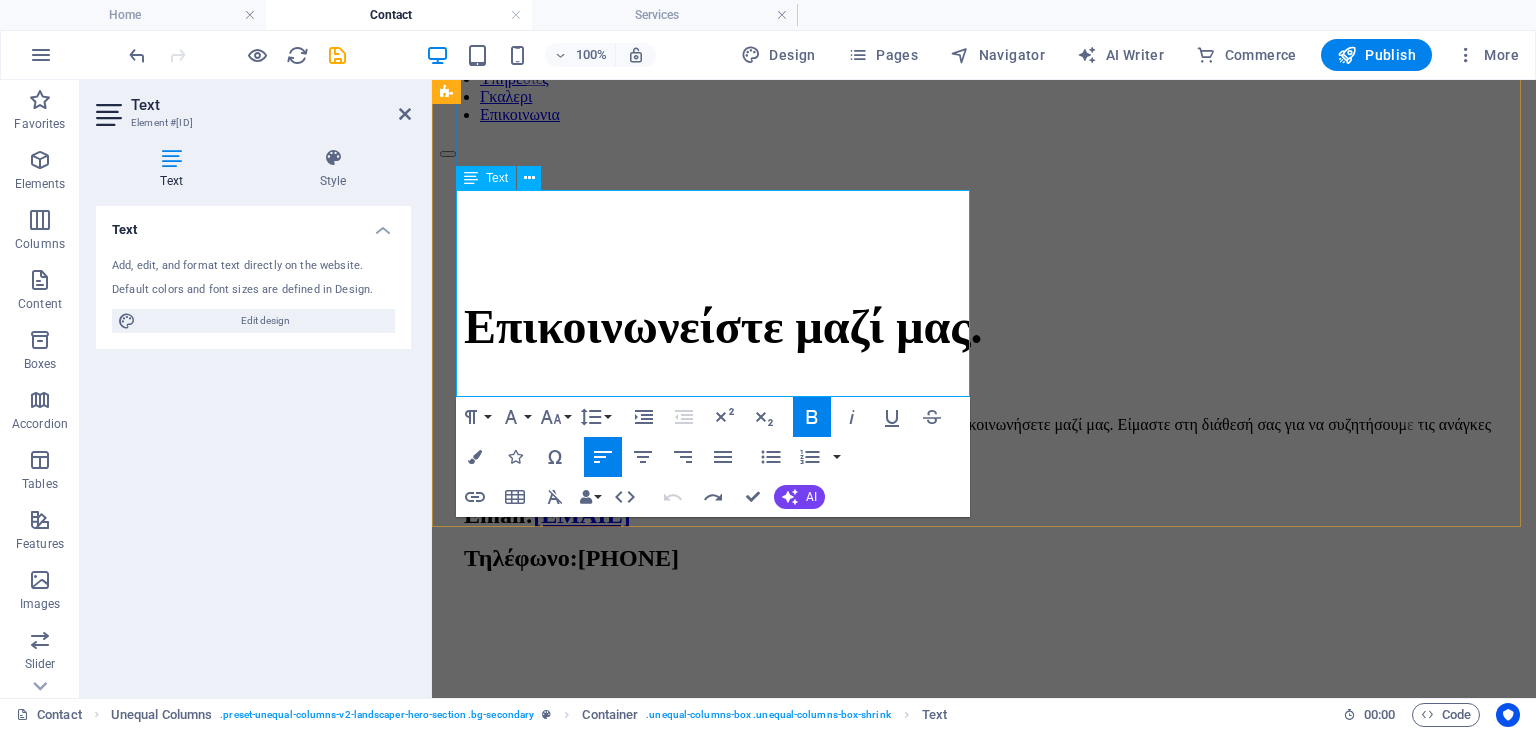 click on "Για οποιαδήποτε πληροφορία ή για να κλείσετε ραντεβού, μη διστάσετε να επικοινωνήσετε μαζί μας. Είμαστε στη διάθεσή σας για να συζητήσουμε τις ανάγκες του κήπου ή του χώρου σας." at bounding box center (984, 434) 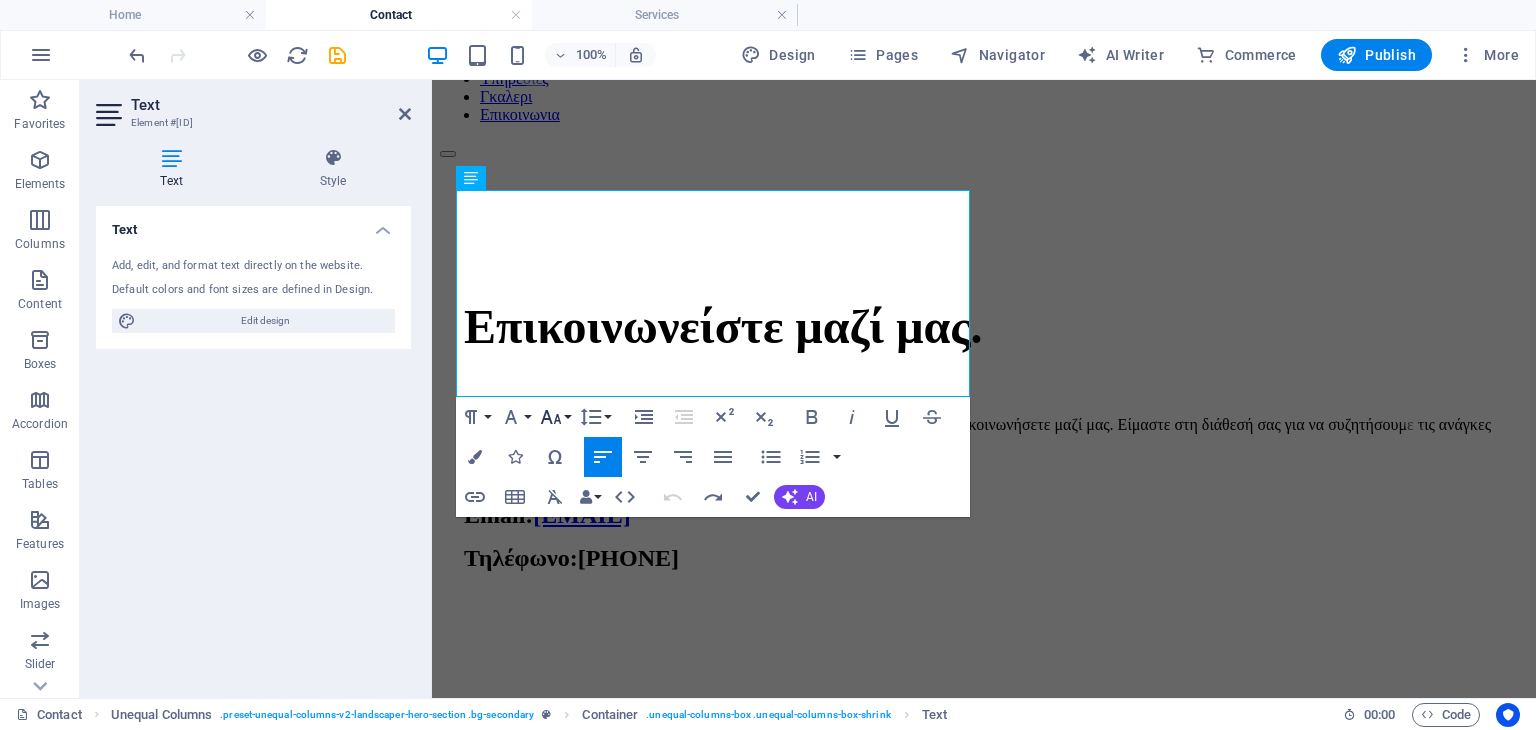 click 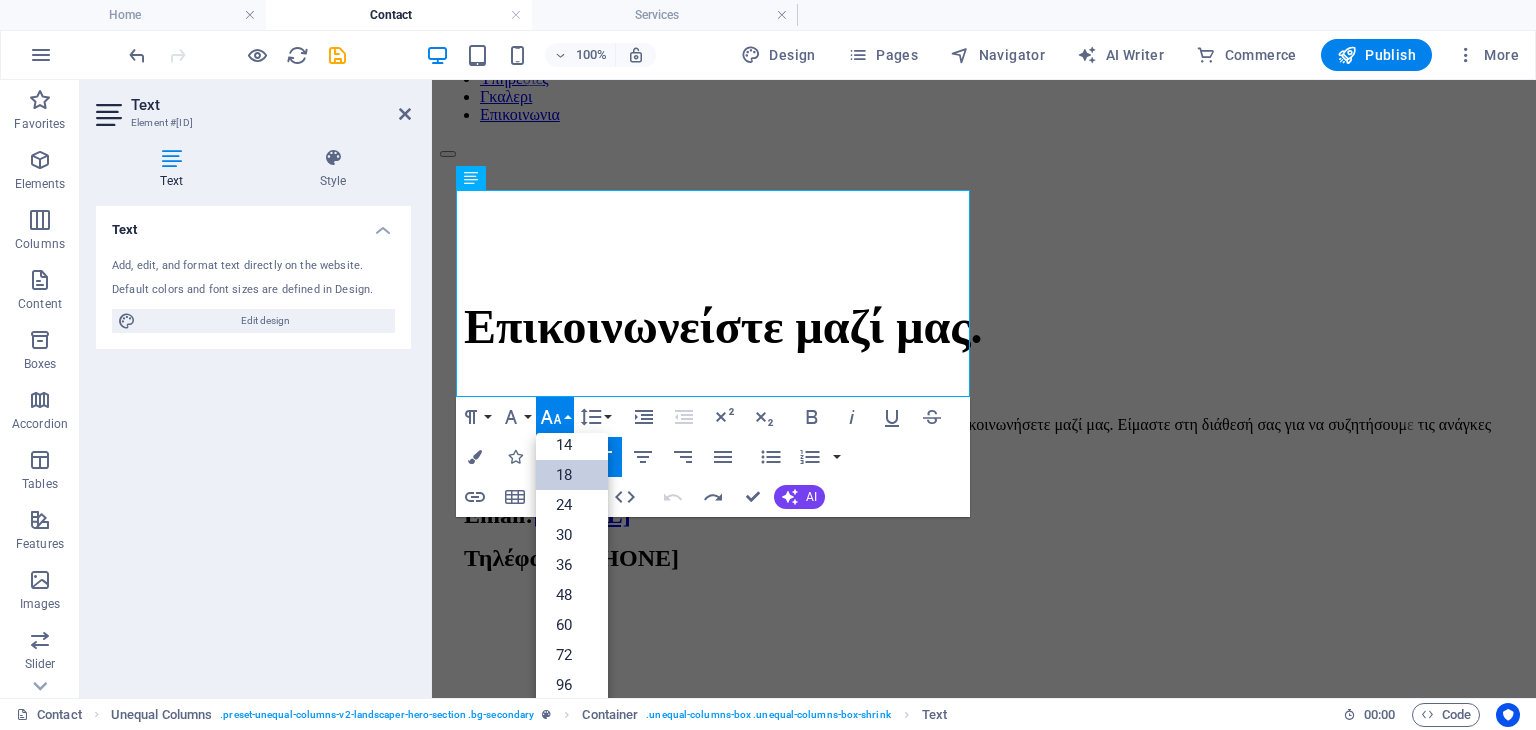scroll, scrollTop: 160, scrollLeft: 0, axis: vertical 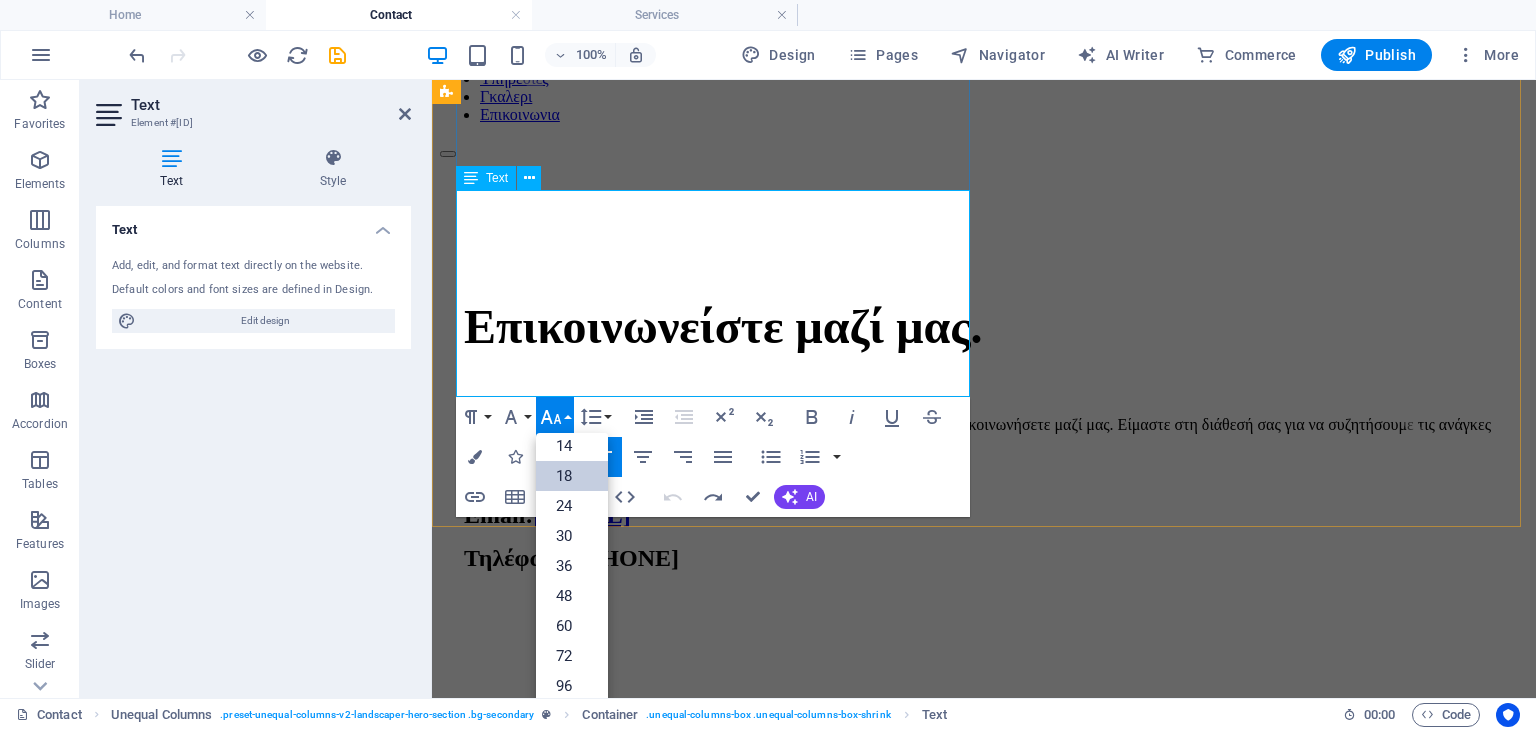 click on "Email:  [EMAIL]" at bounding box center (984, 515) 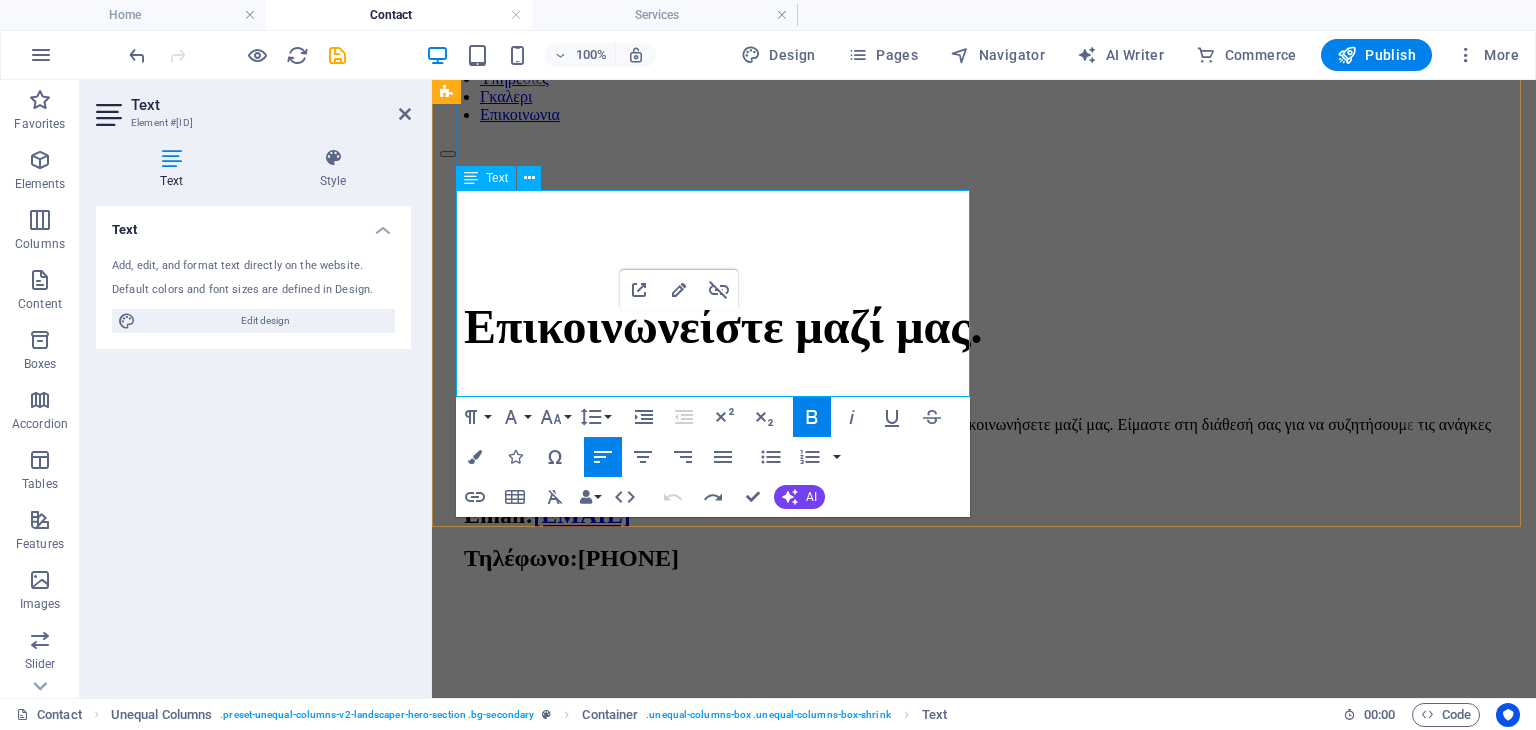 drag, startPoint x: 753, startPoint y: 379, endPoint x: 457, endPoint y: 341, distance: 298.42923 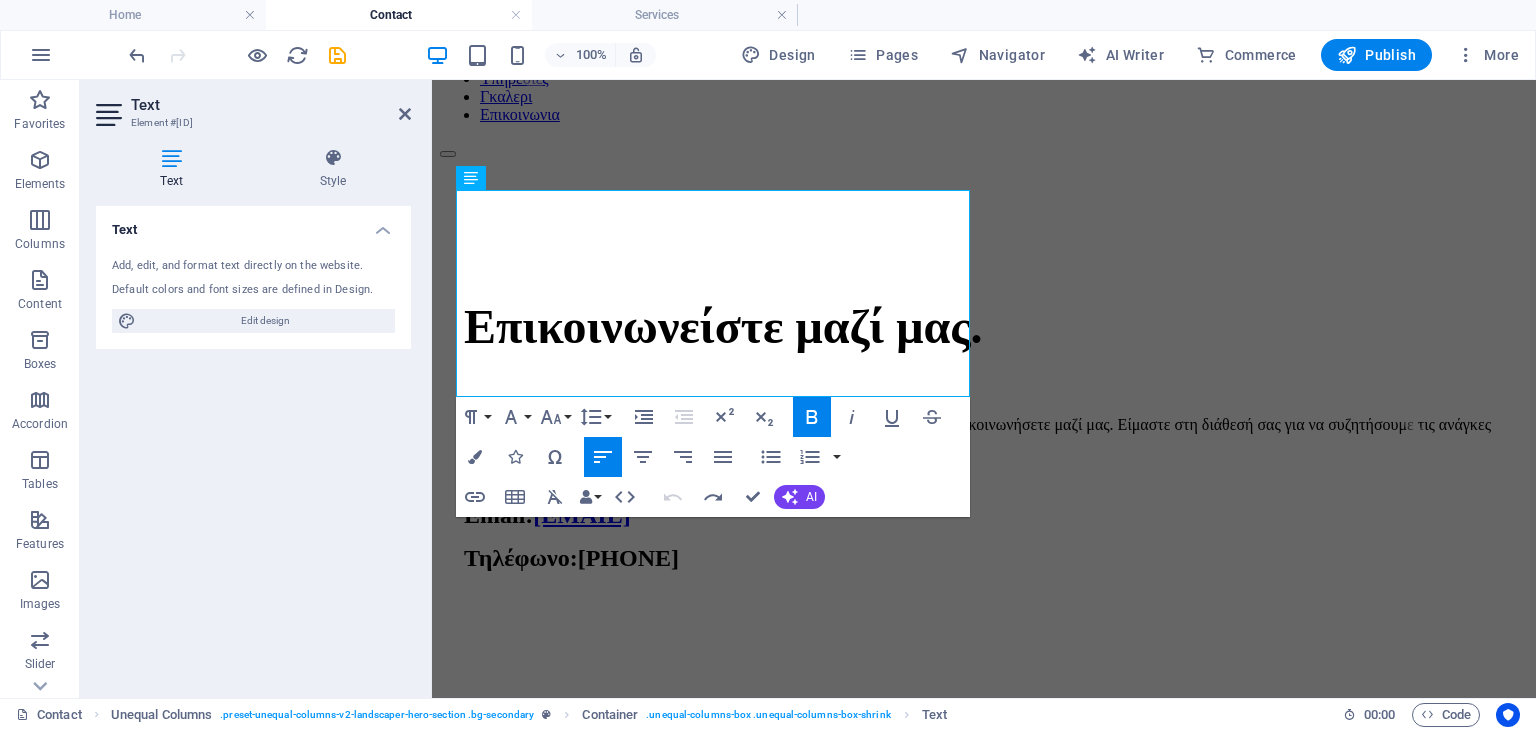 click 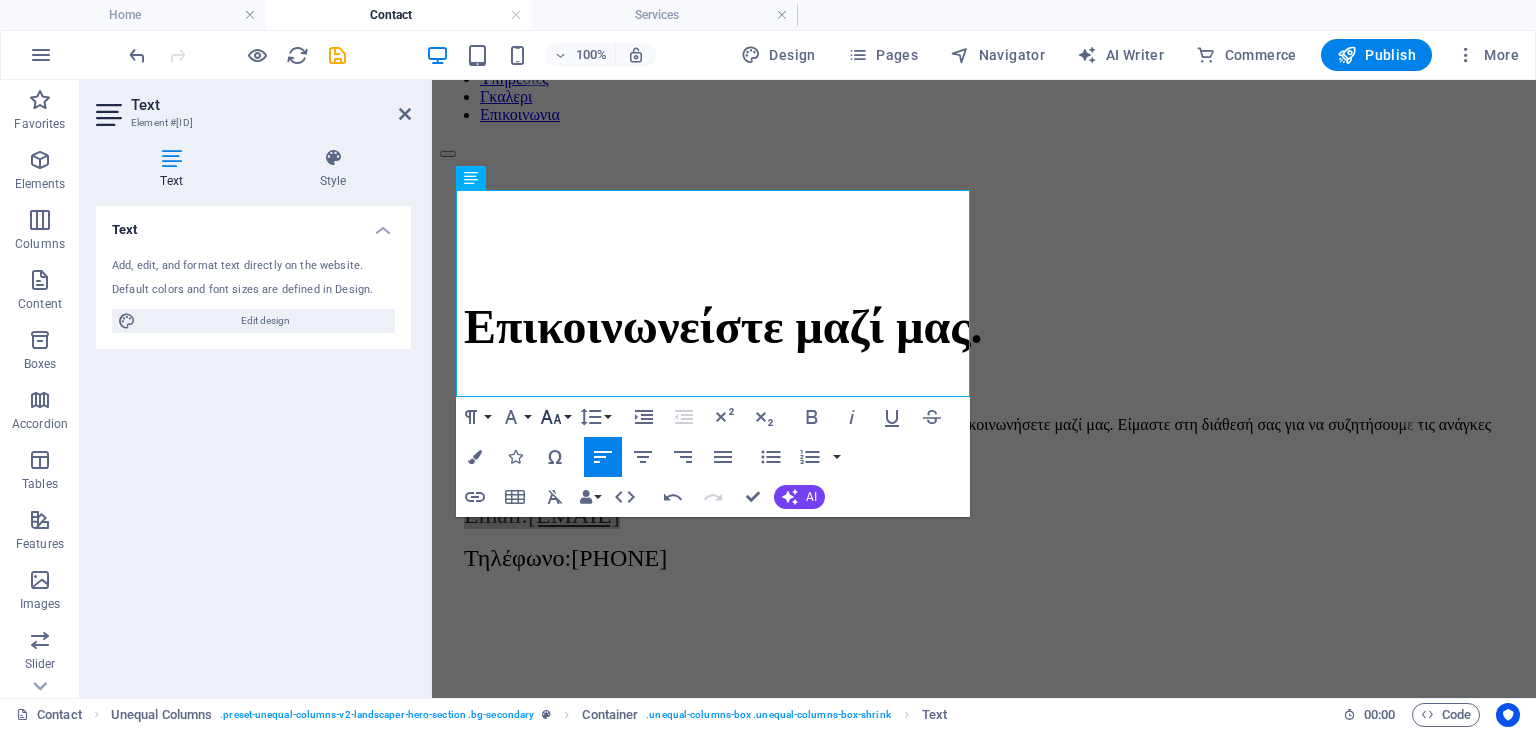 click 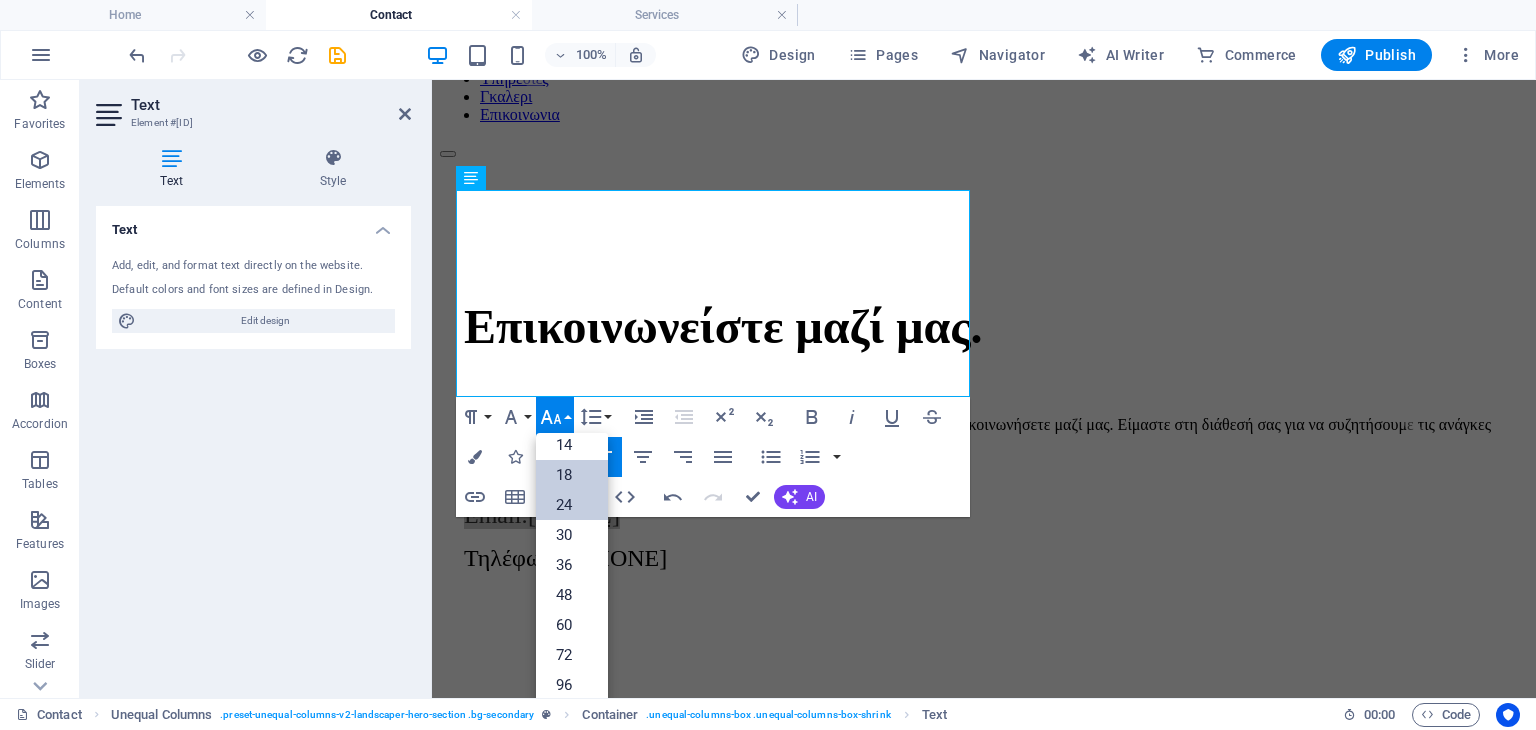scroll, scrollTop: 160, scrollLeft: 0, axis: vertical 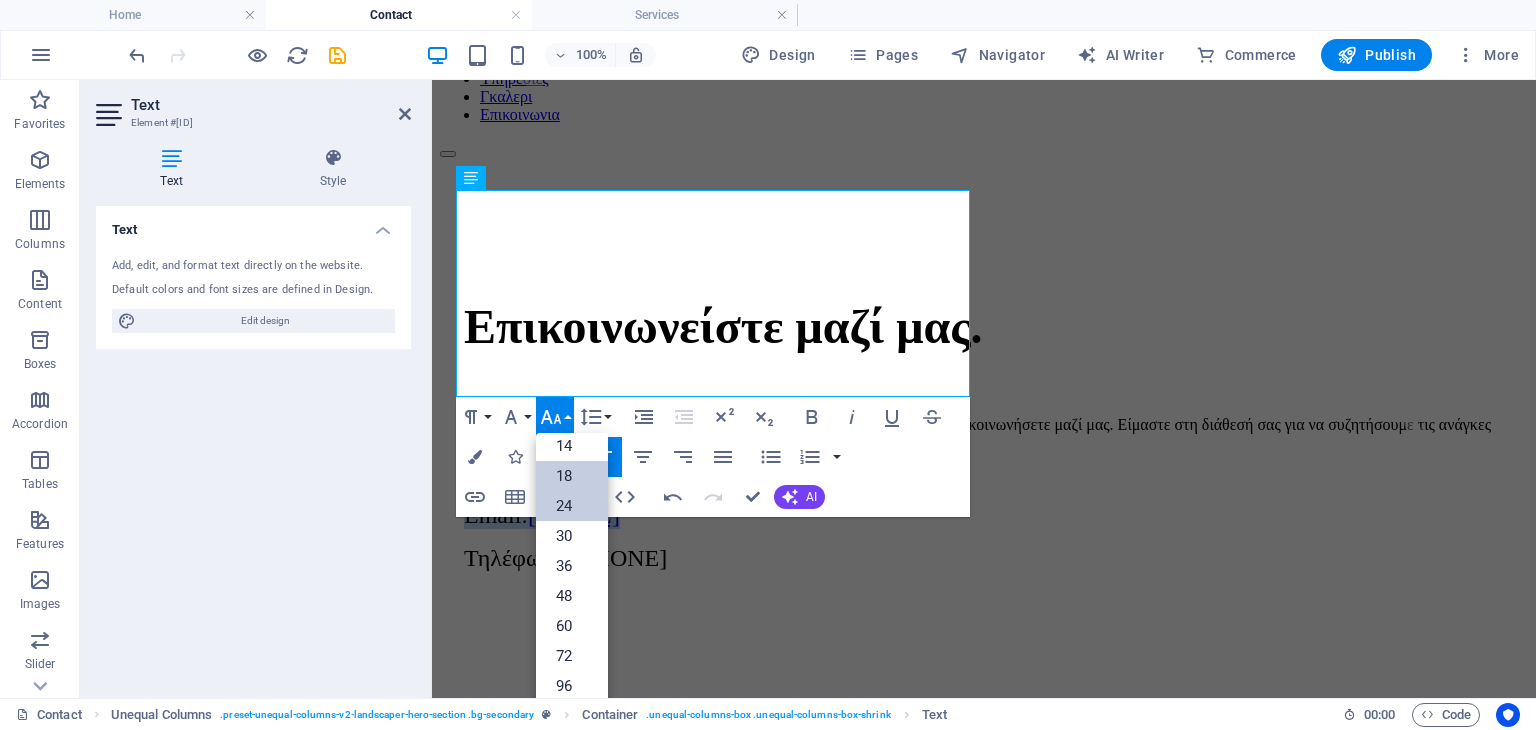 click on "18" at bounding box center [572, 476] 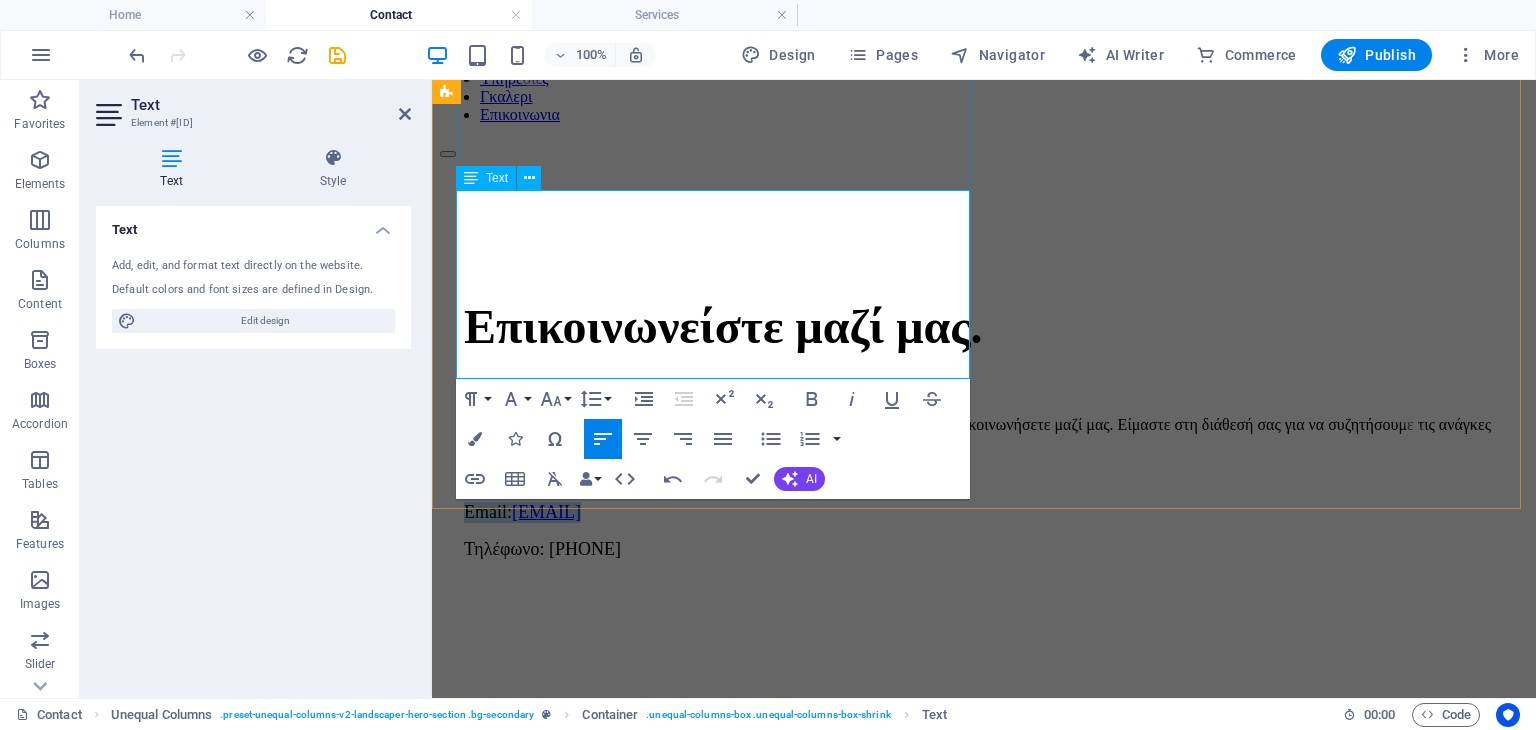 click on "[EMAIL]" at bounding box center (546, 512) 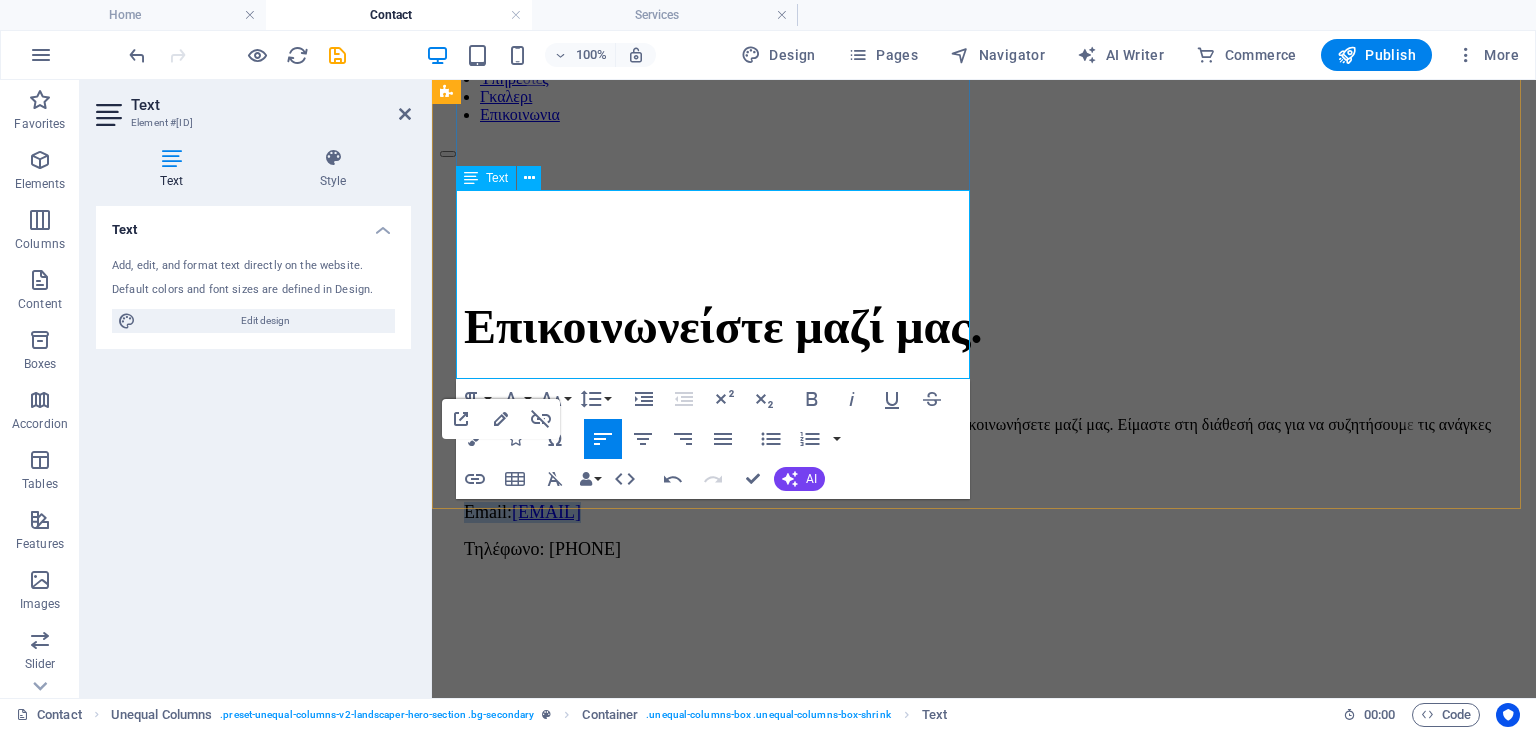 drag, startPoint x: 752, startPoint y: 344, endPoint x: 519, endPoint y: 337, distance: 233.10513 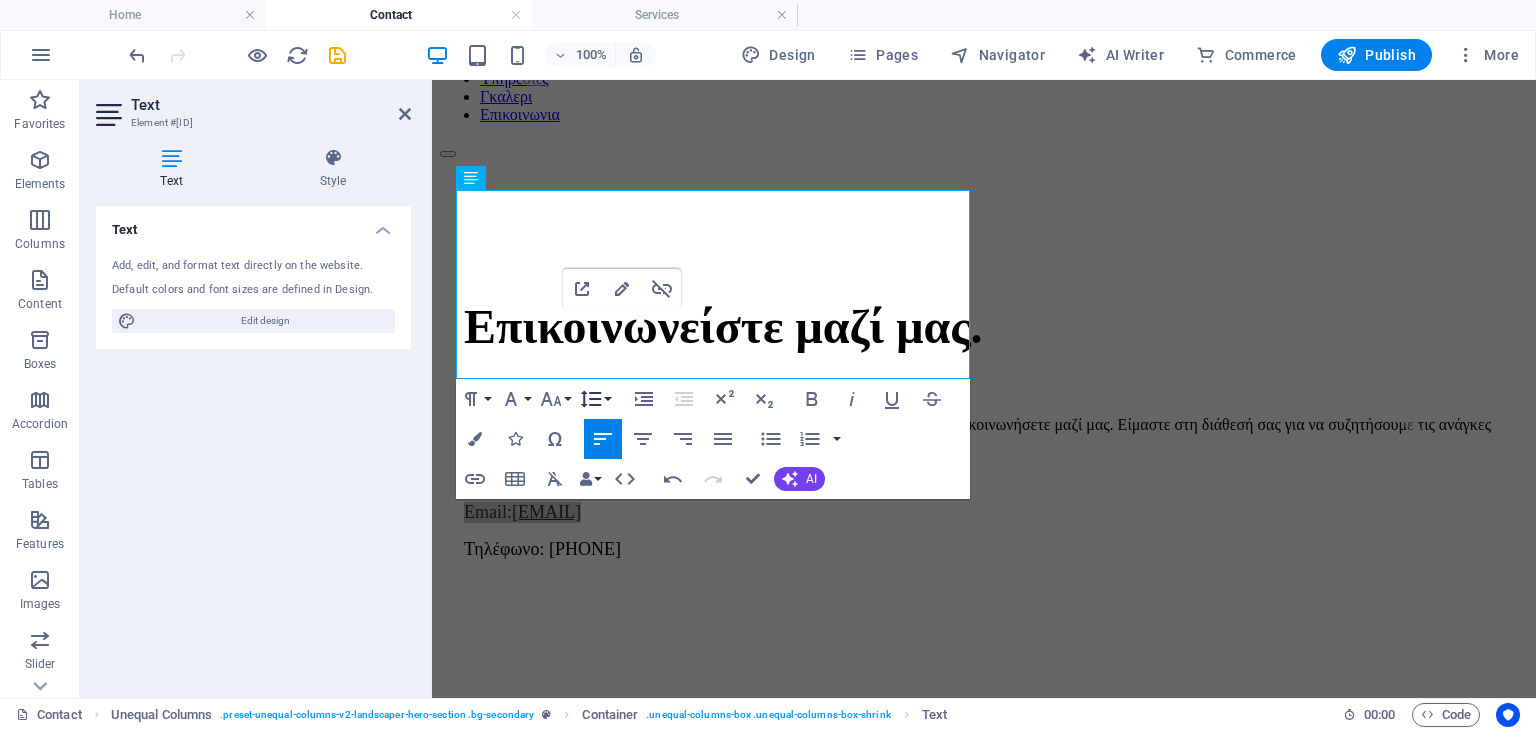 click 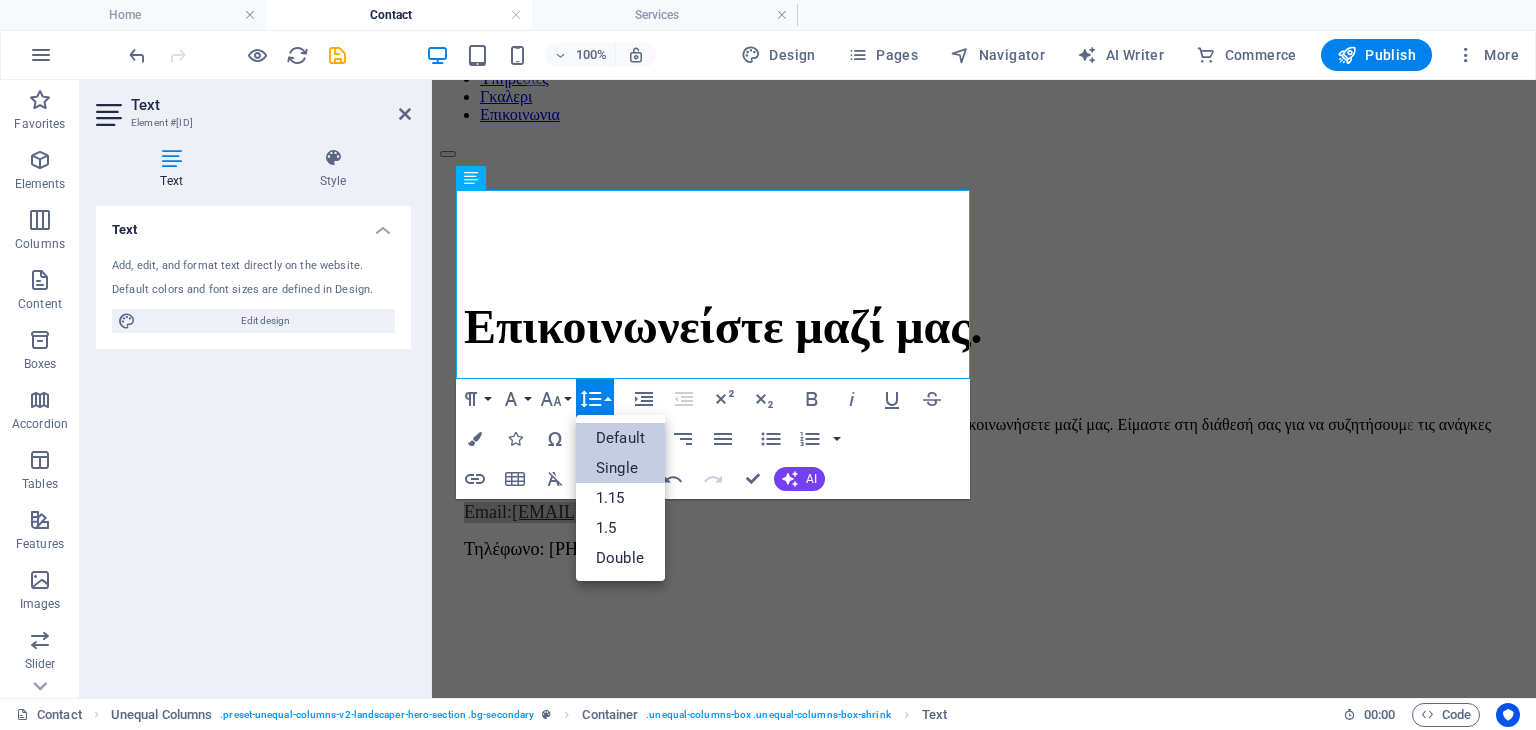 scroll, scrollTop: 0, scrollLeft: 0, axis: both 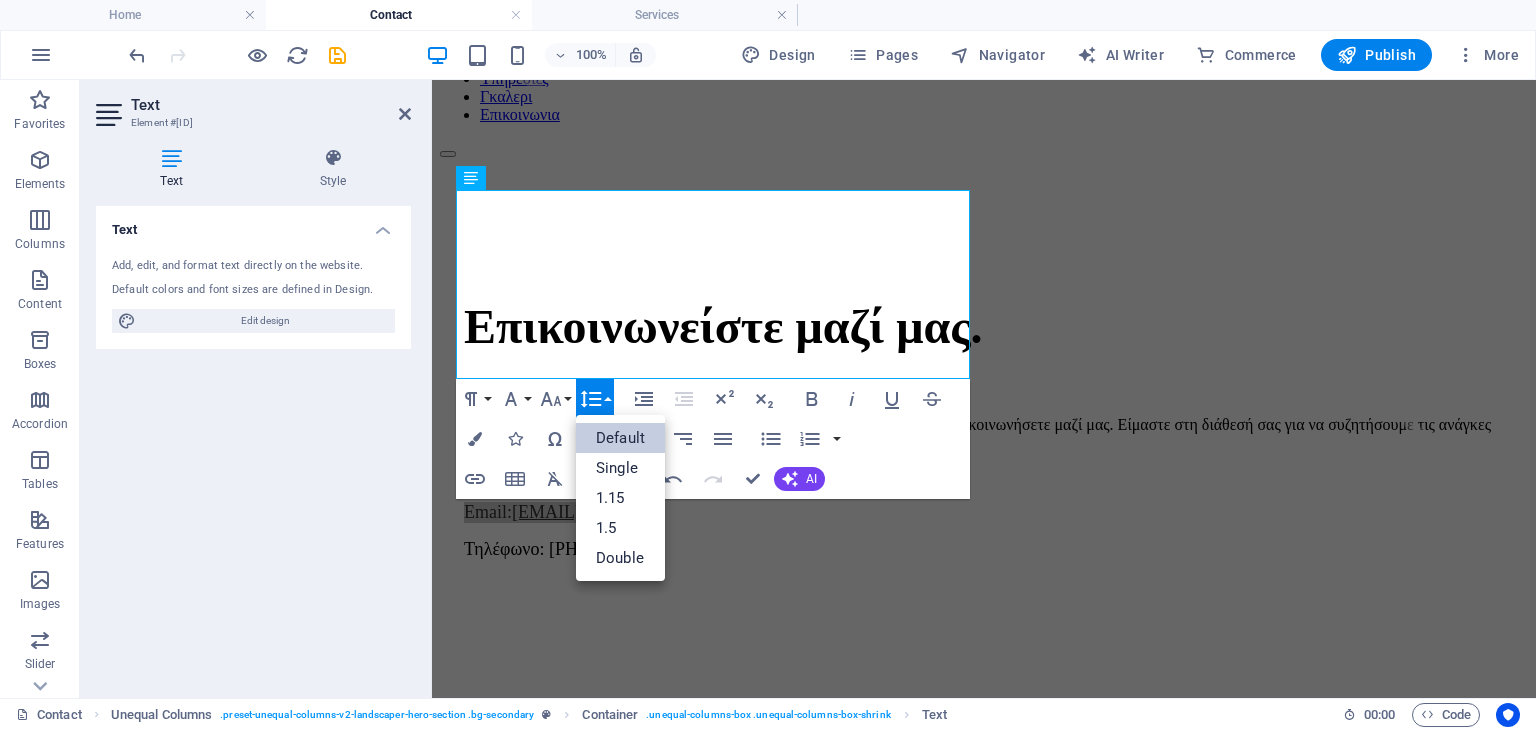 click 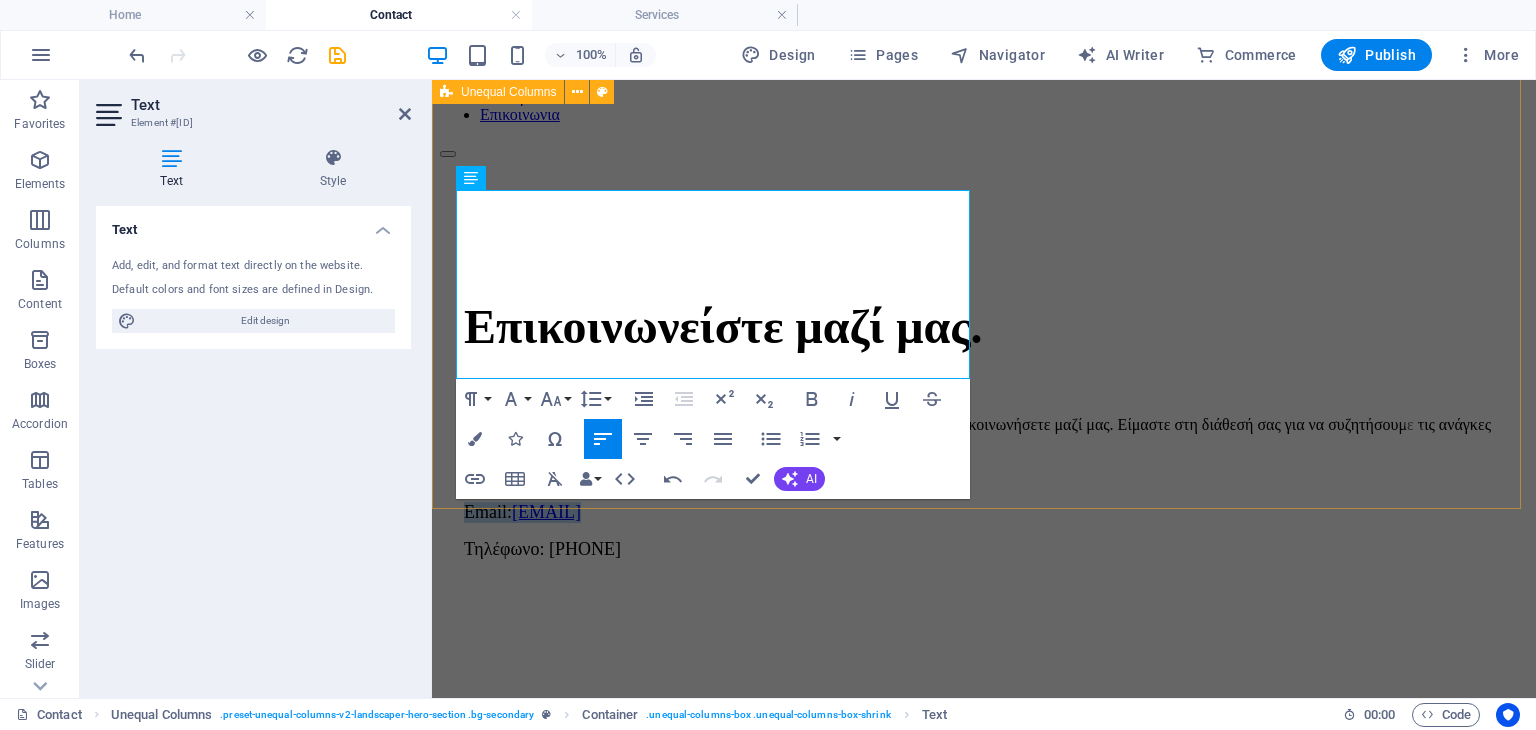drag, startPoint x: 684, startPoint y: 364, endPoint x: 451, endPoint y: 342, distance: 234.03632 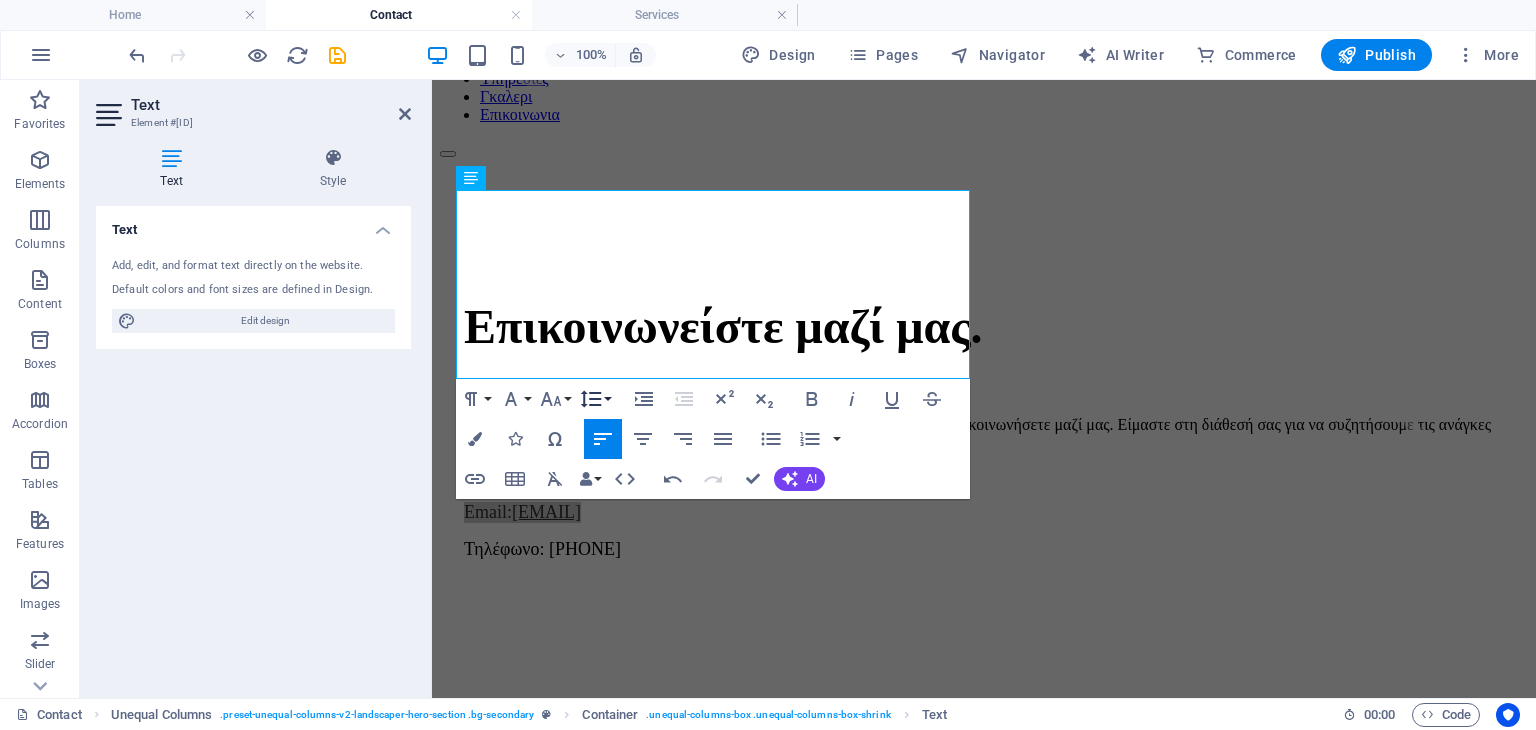 click on "Line Height" at bounding box center [595, 399] 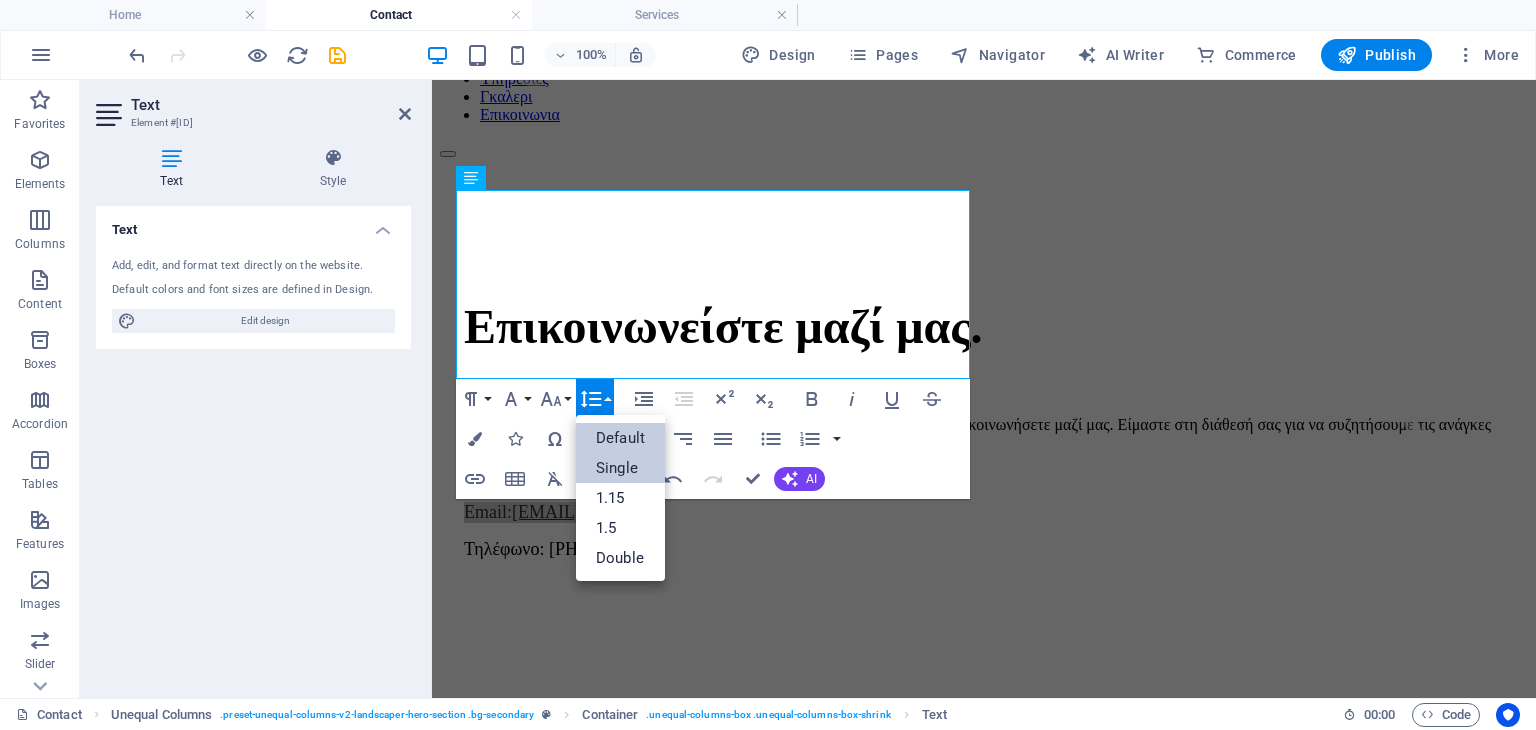 scroll, scrollTop: 0, scrollLeft: 0, axis: both 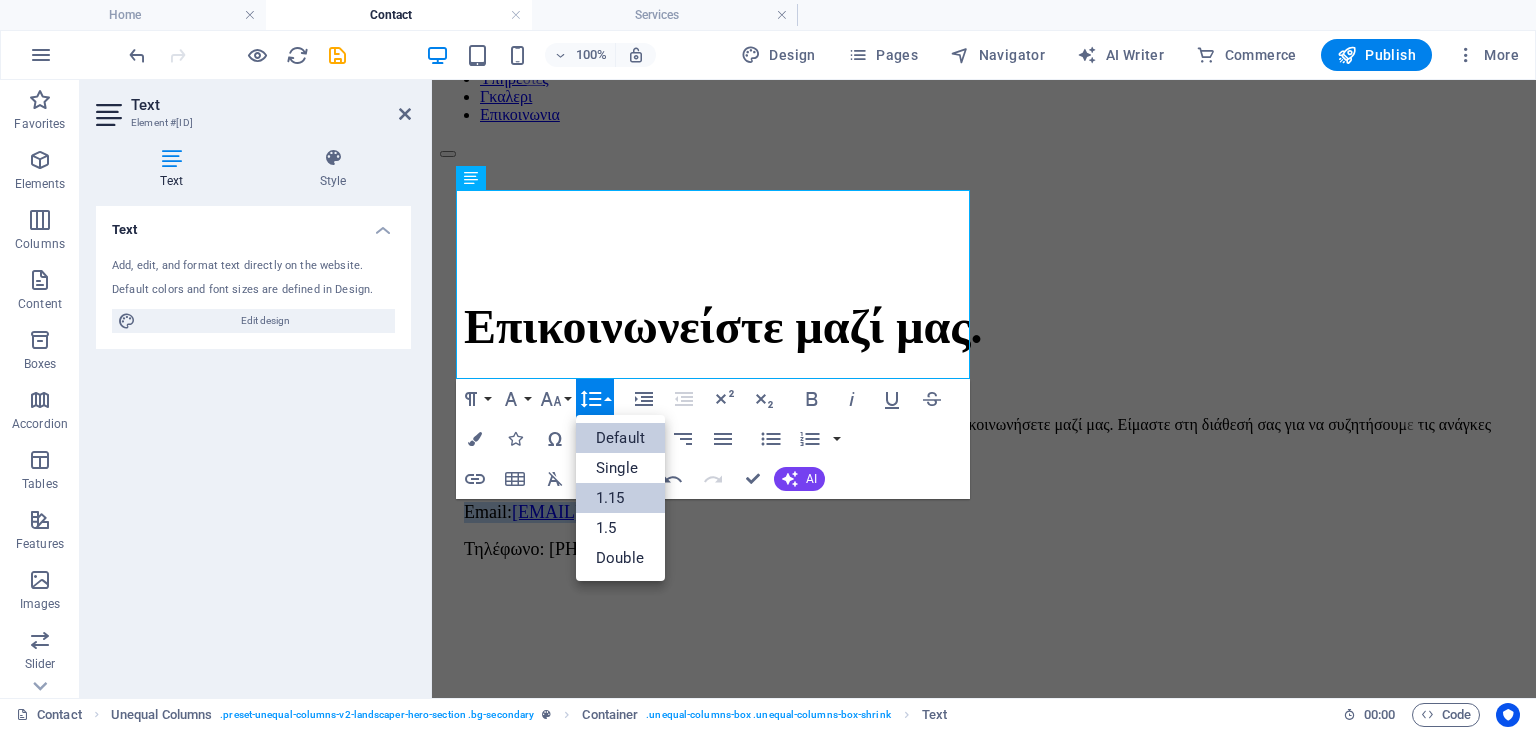 click on "1.15" at bounding box center [620, 498] 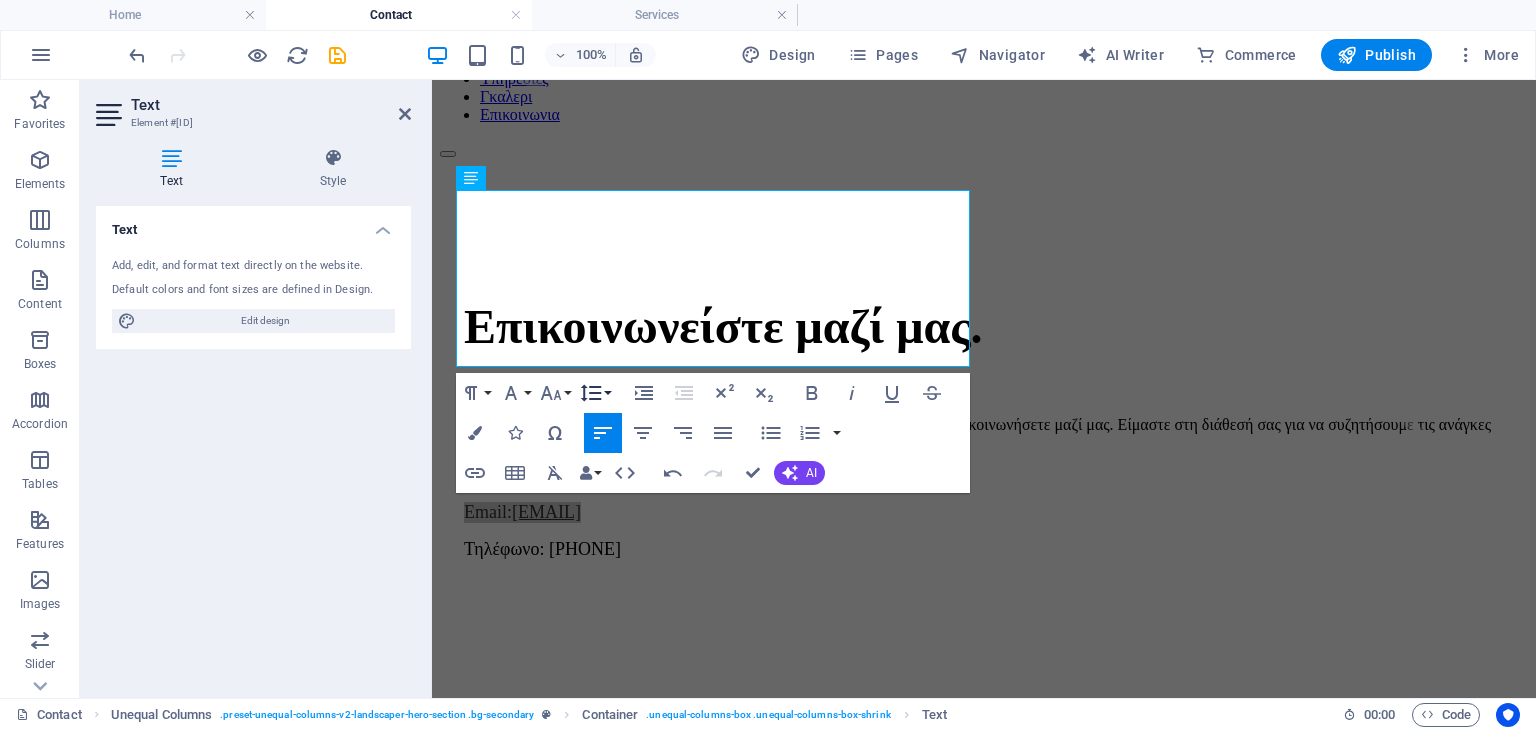 click 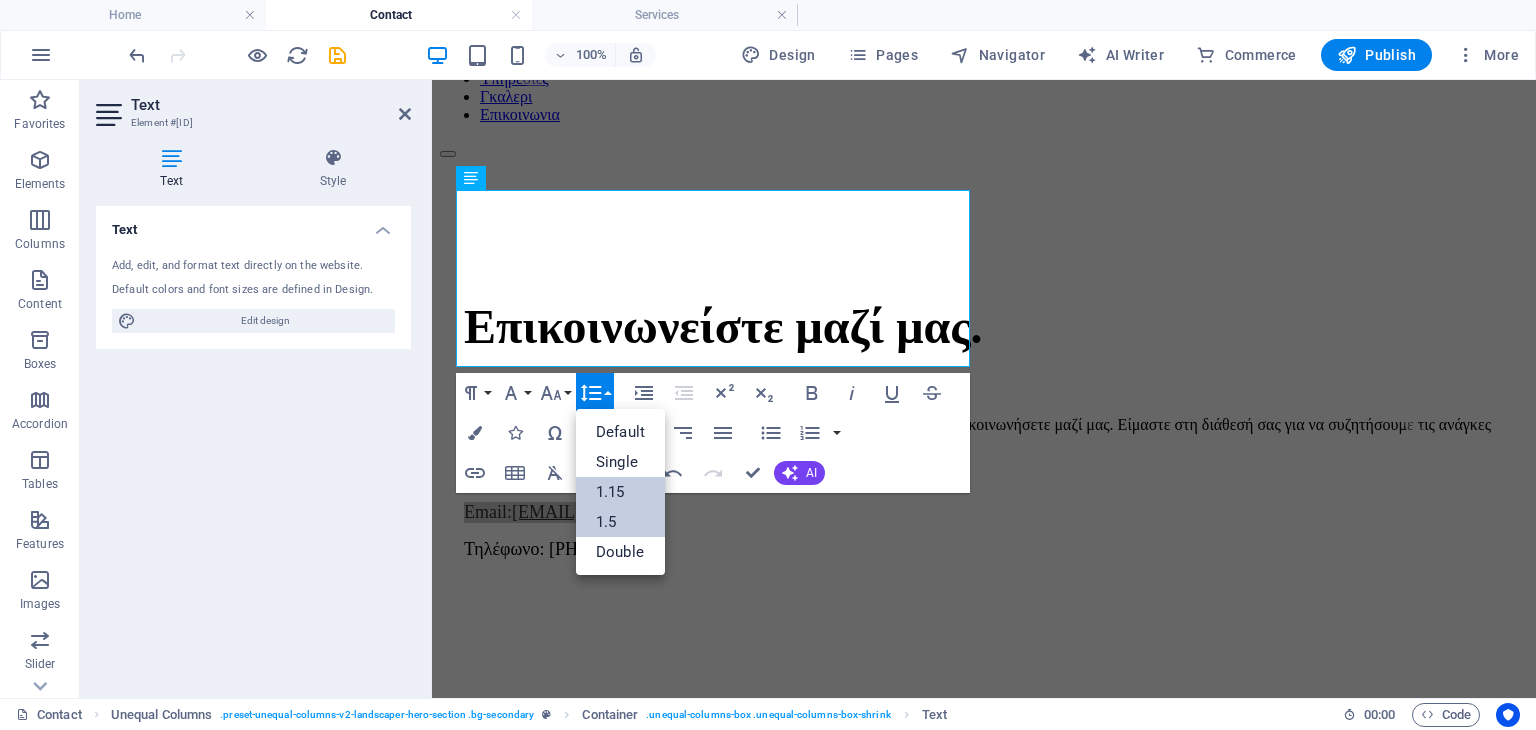 scroll, scrollTop: 0, scrollLeft: 0, axis: both 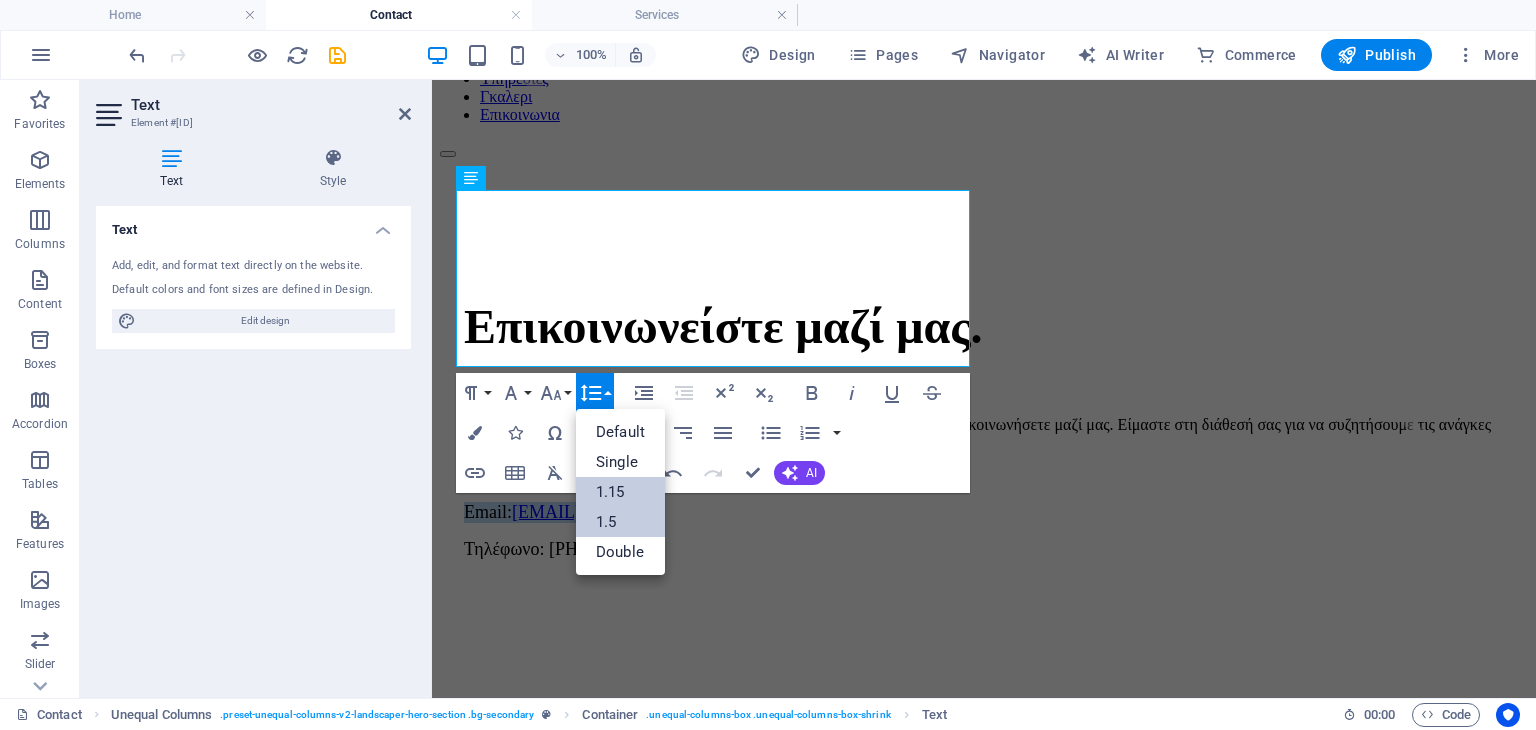 click on "1.5" at bounding box center [620, 522] 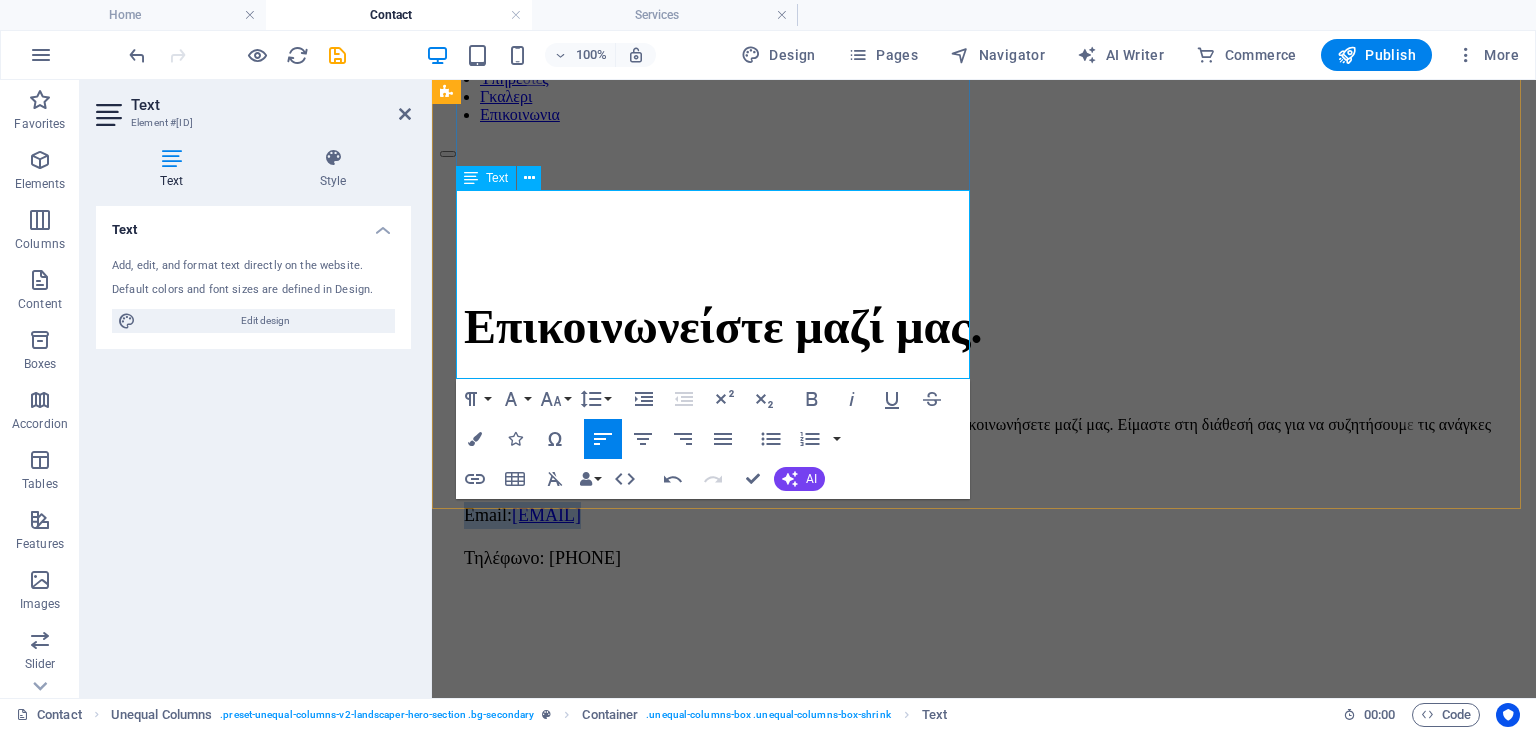 click on "Τηλέφωνο: [PHONE]" at bounding box center [984, 558] 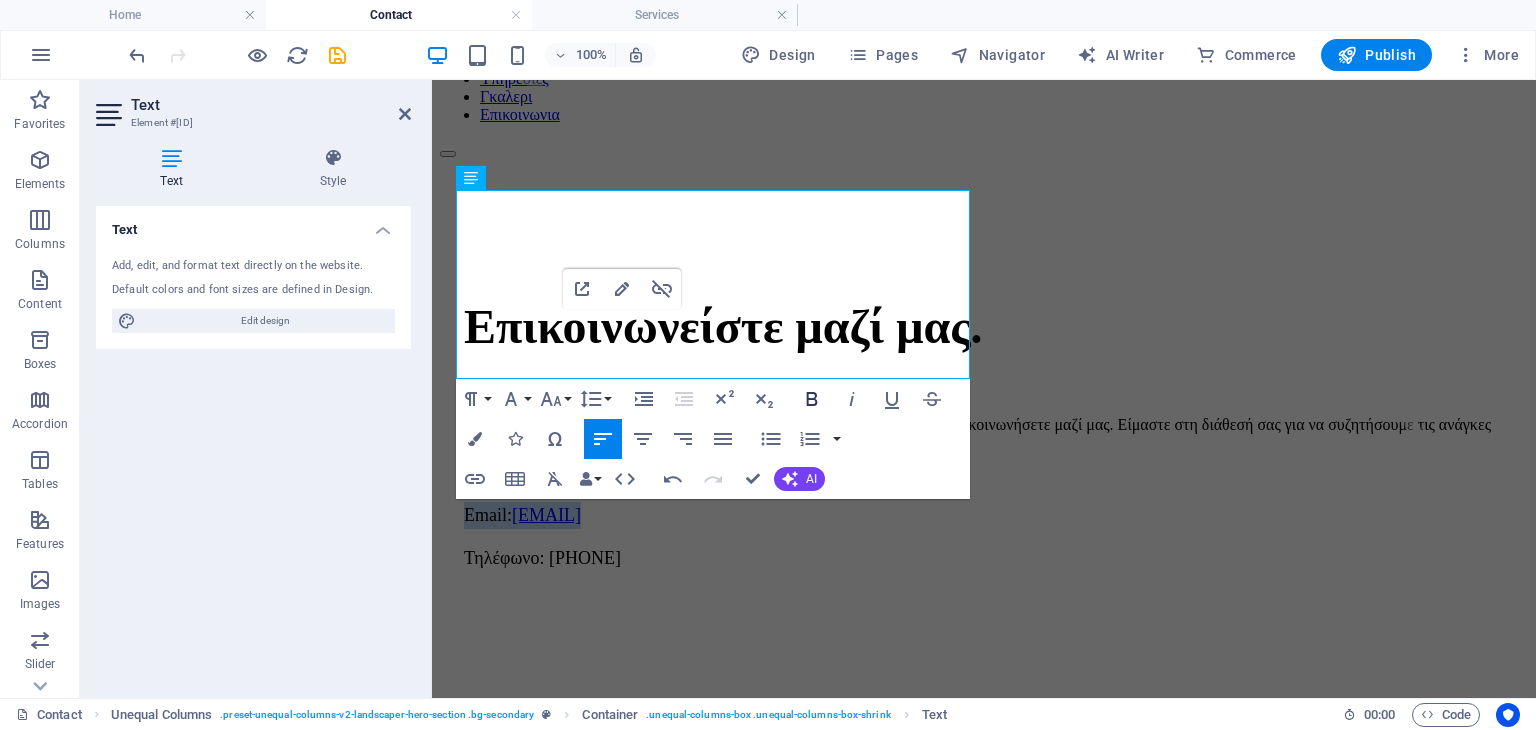 click 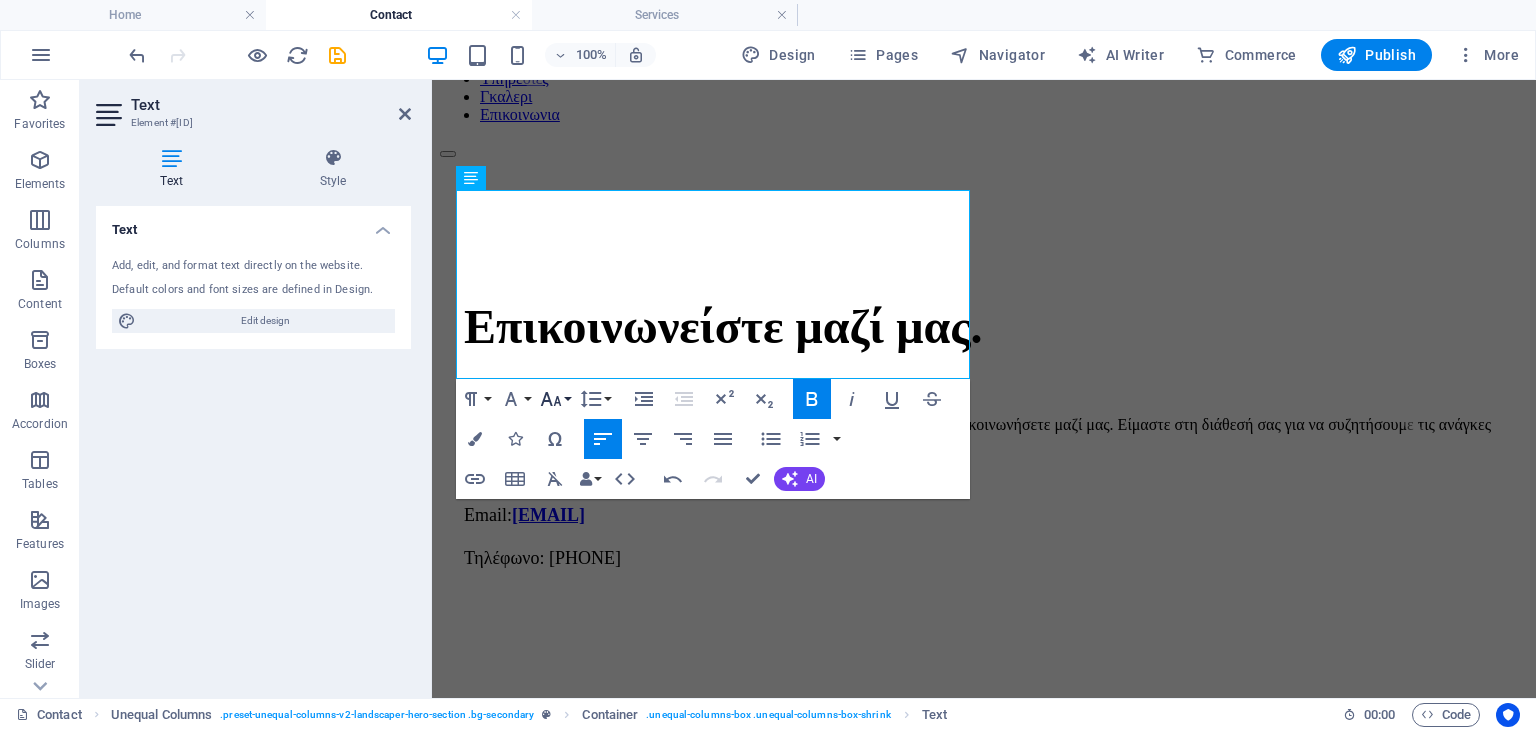 click 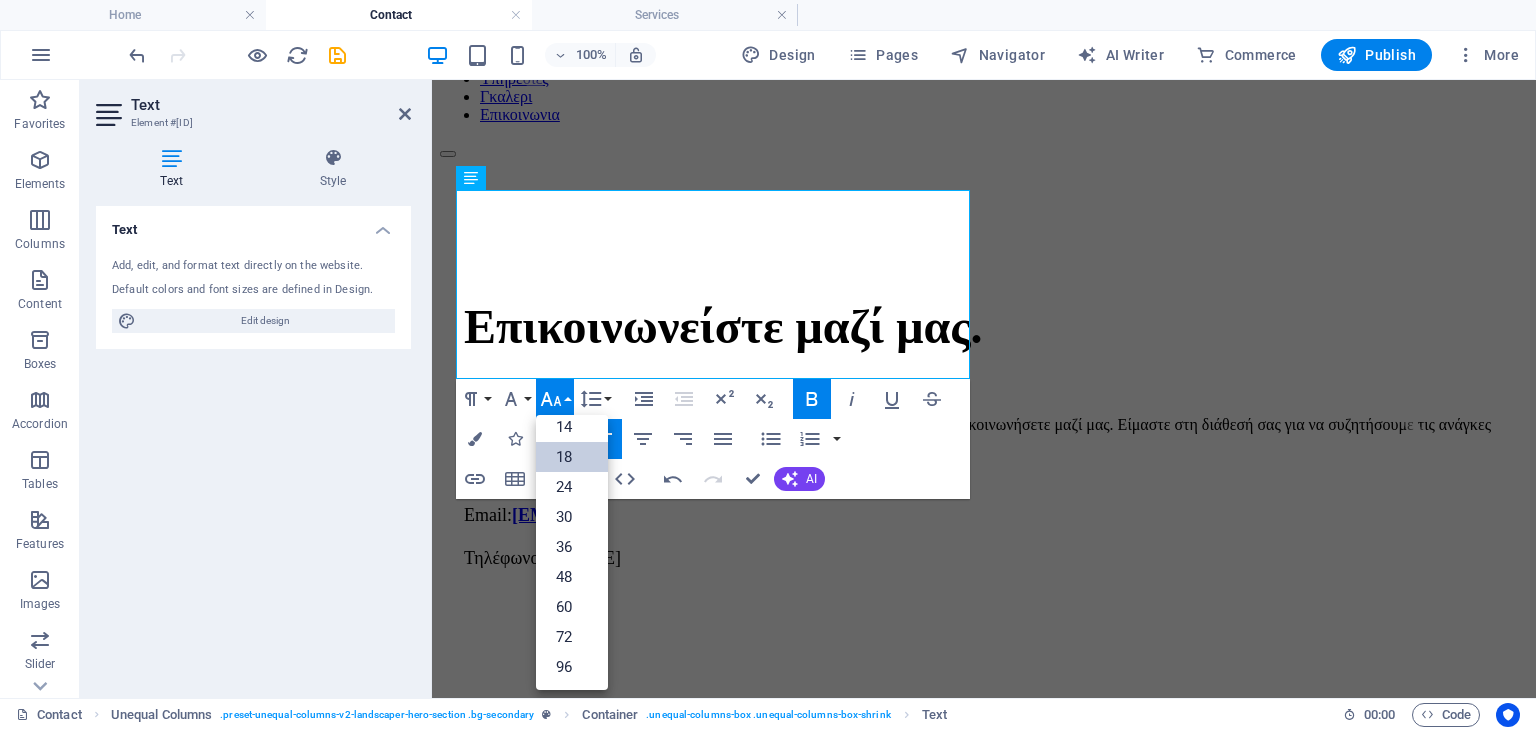 scroll, scrollTop: 160, scrollLeft: 0, axis: vertical 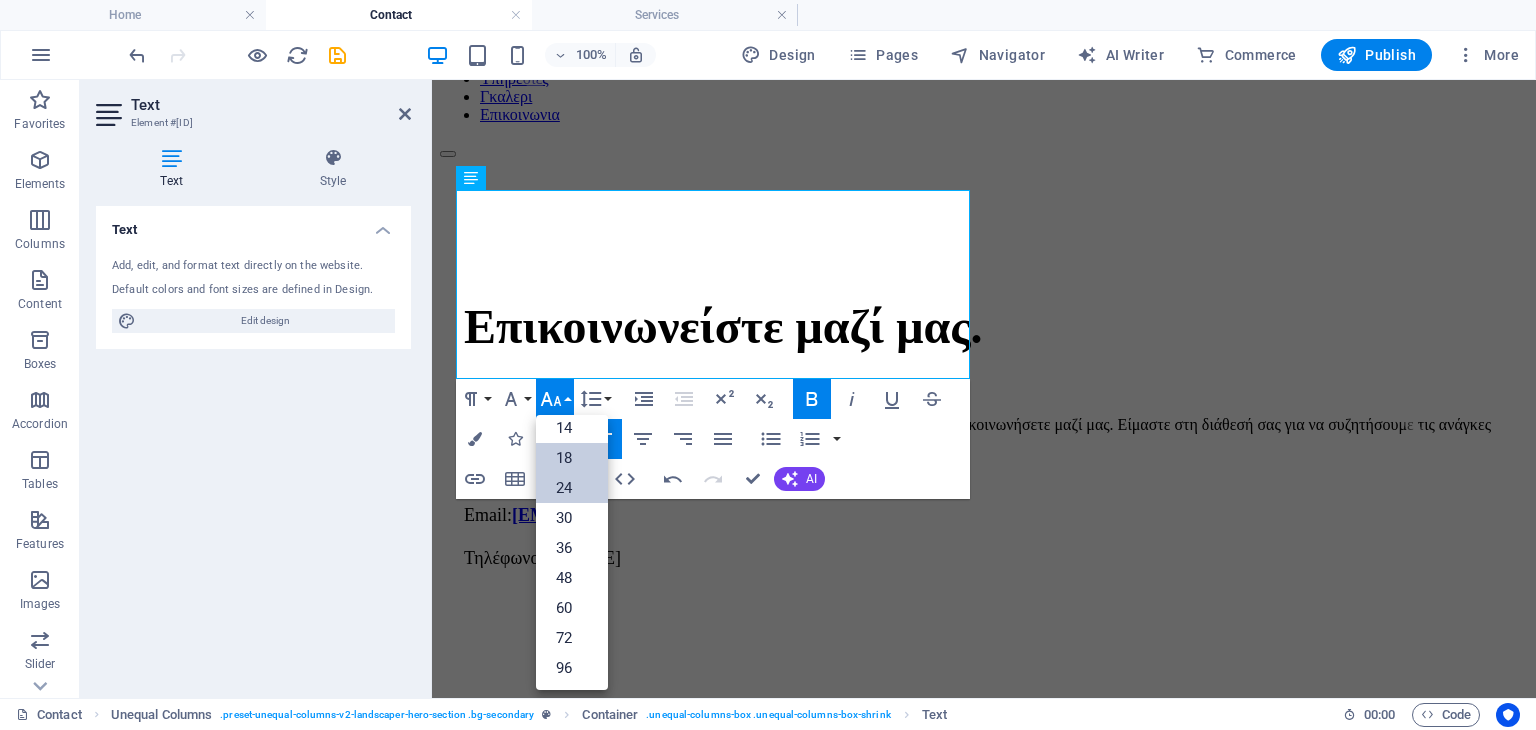 click on "24" at bounding box center [572, 488] 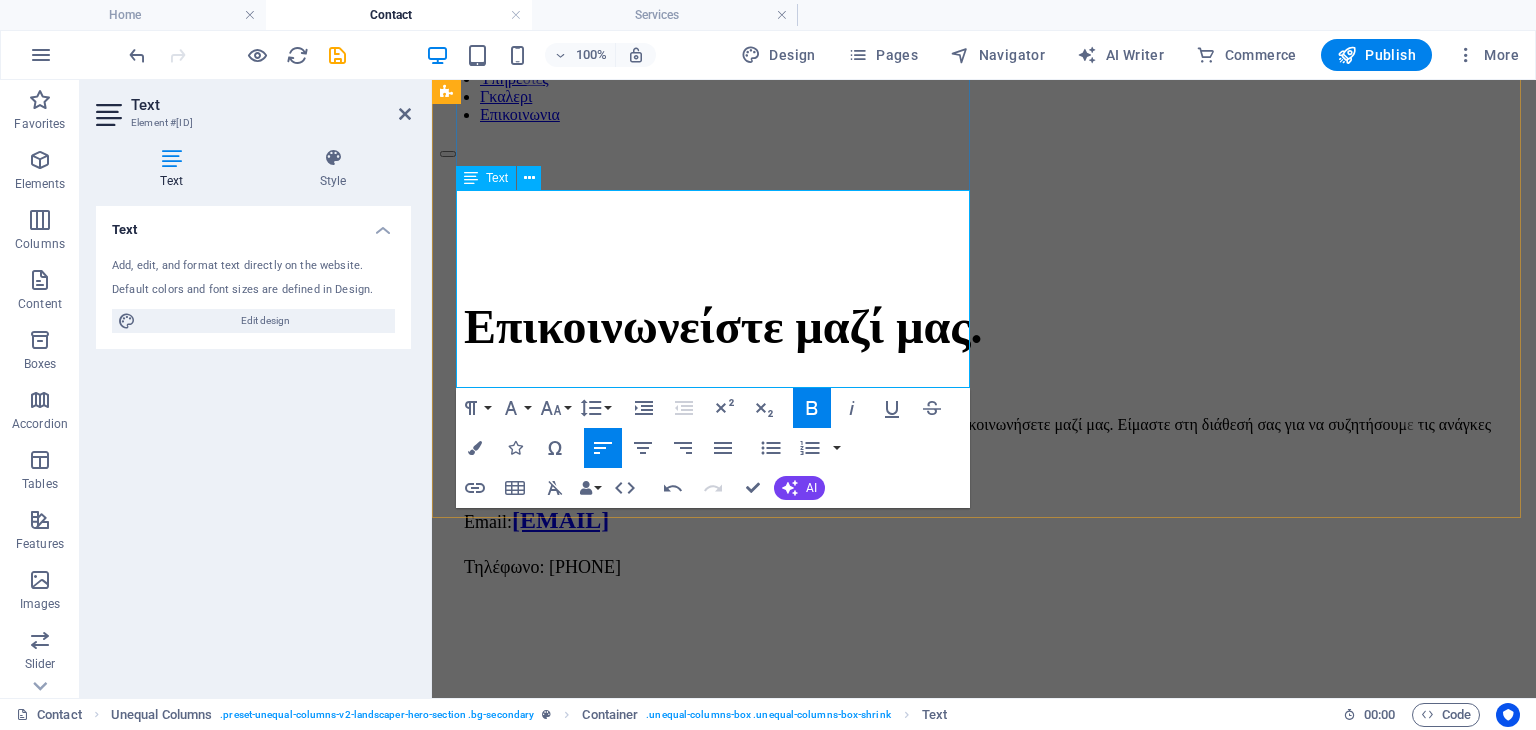 drag, startPoint x: 637, startPoint y: 373, endPoint x: 556, endPoint y: 370, distance: 81.055534 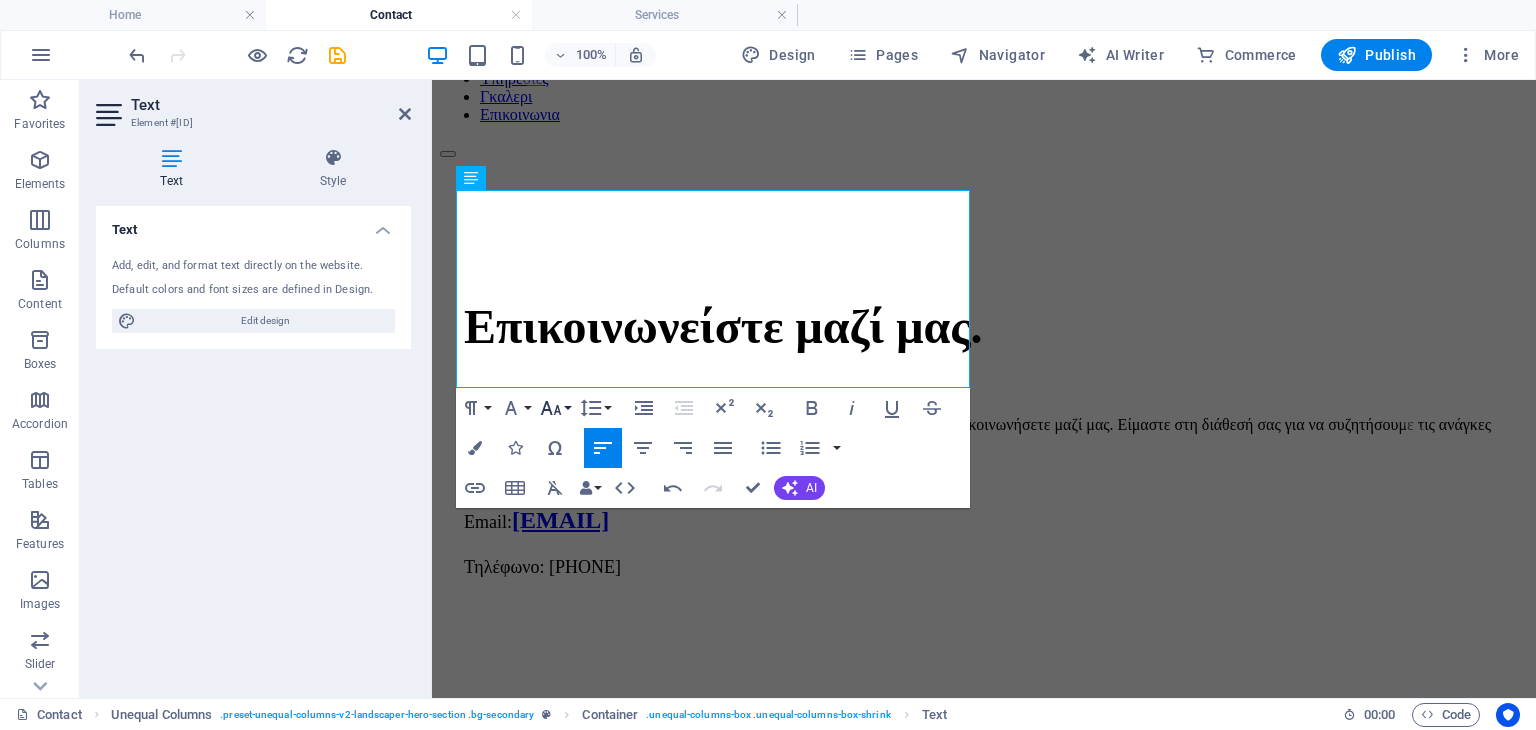 click 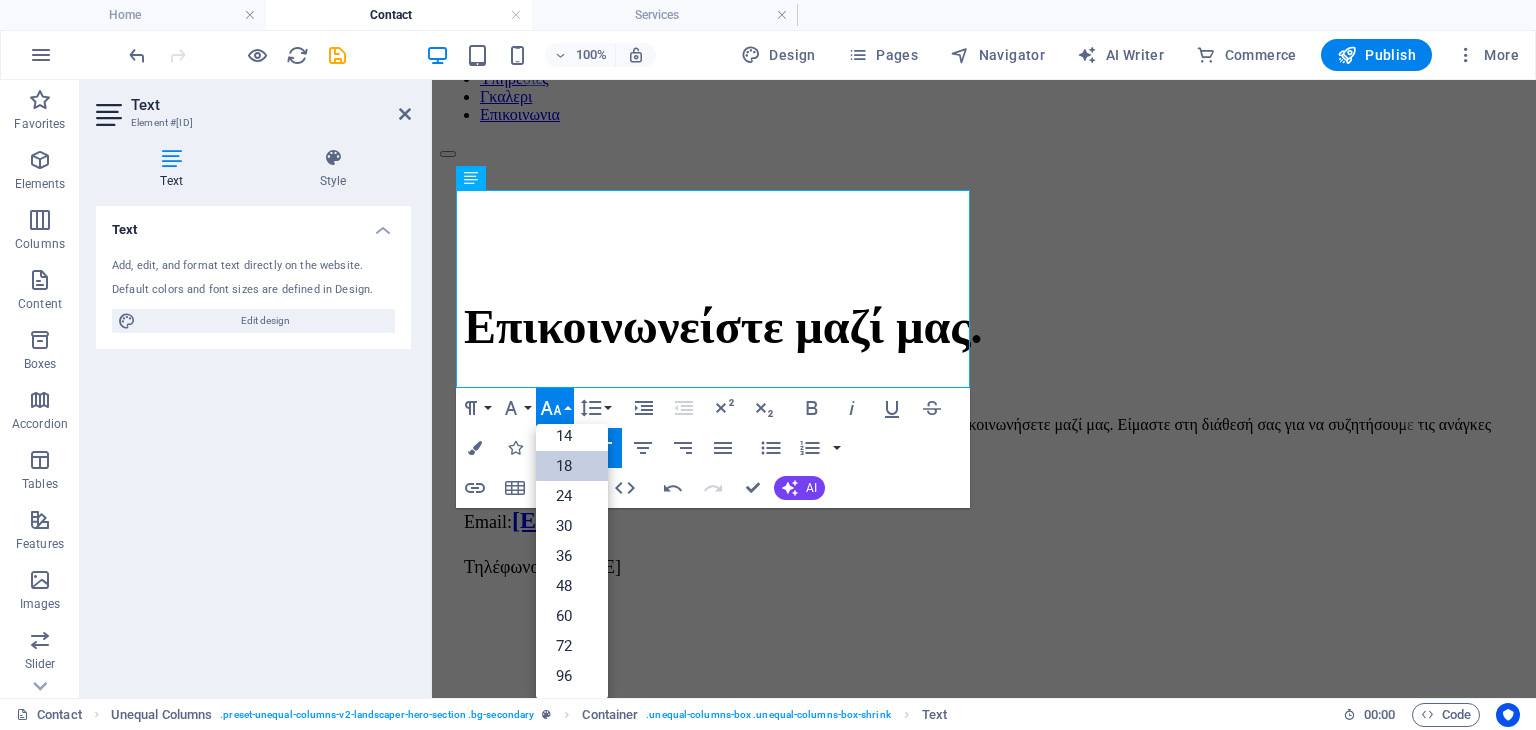 scroll, scrollTop: 160, scrollLeft: 0, axis: vertical 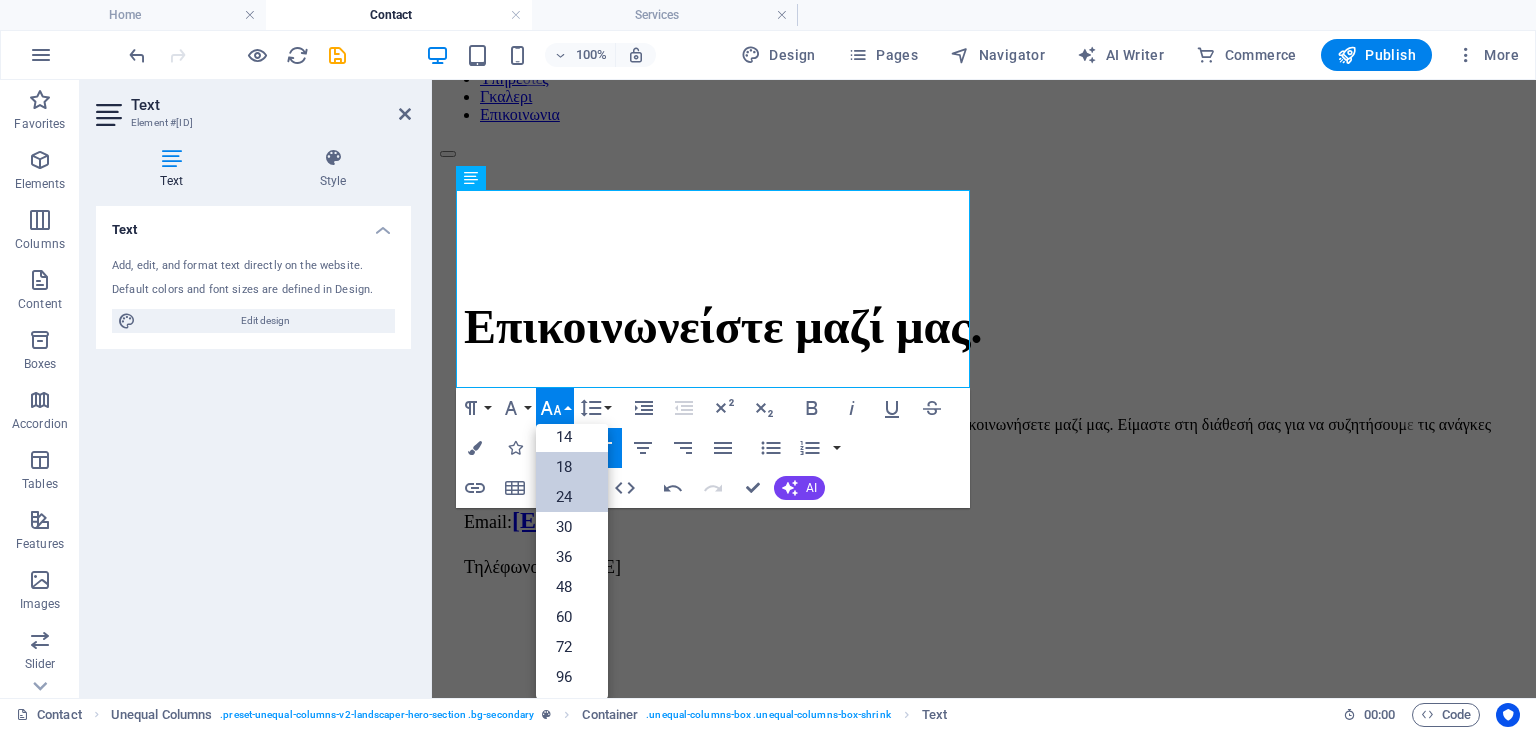 click on "24" at bounding box center (572, 497) 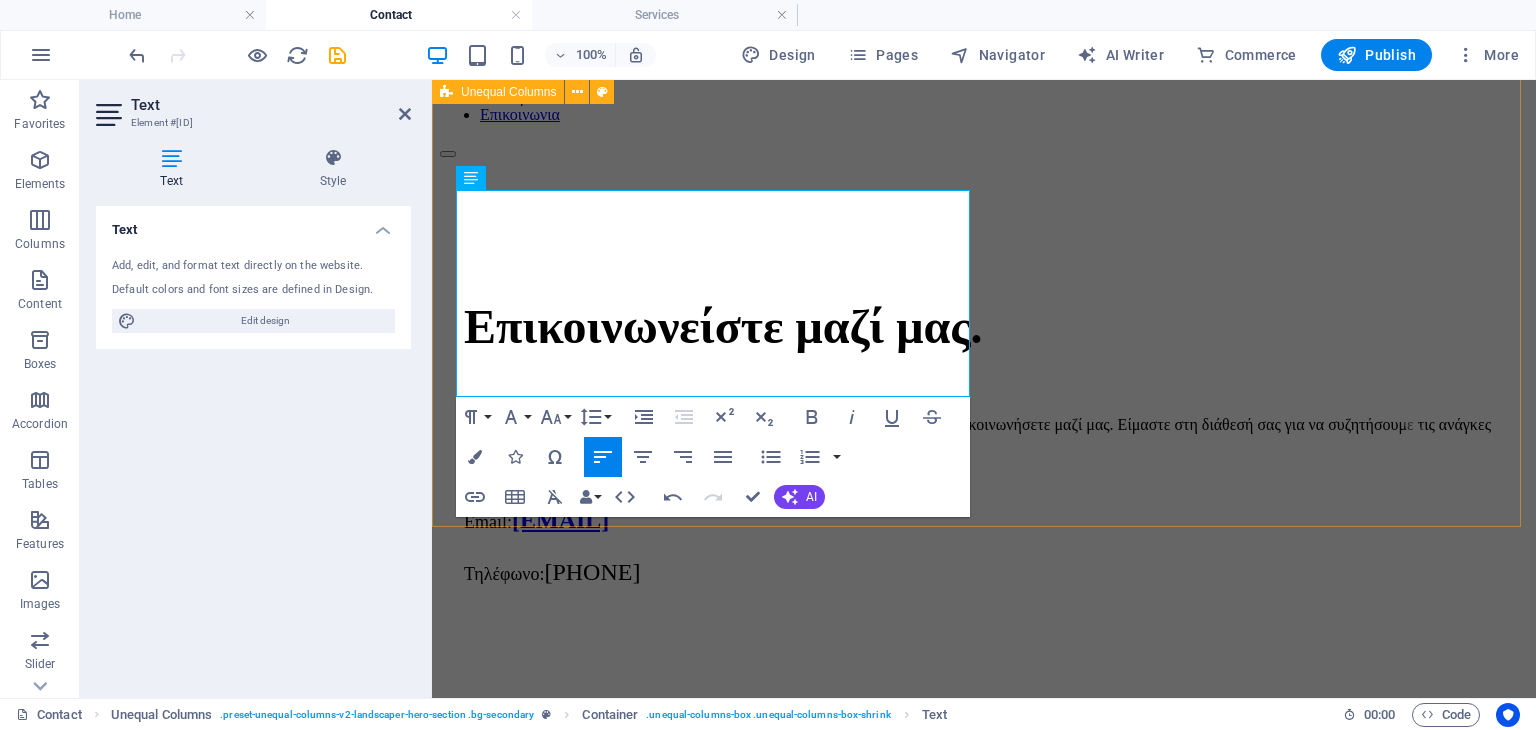 click on "Επικοινωνείστε μαζί μας.   Για οποιαδήποτε πληροφορία ή για να κλείσετε ραντεβού, μη διστάσετε να επικοινωνήσετε μαζί μας. Είμαστε στη διάθεσή σας για να συζητήσουμε τις ανάγκες του κήπου ή του χώρου σας. Email:  [EMAIL] Τηλέφωνο:  [PHONE]" at bounding box center [984, 447] 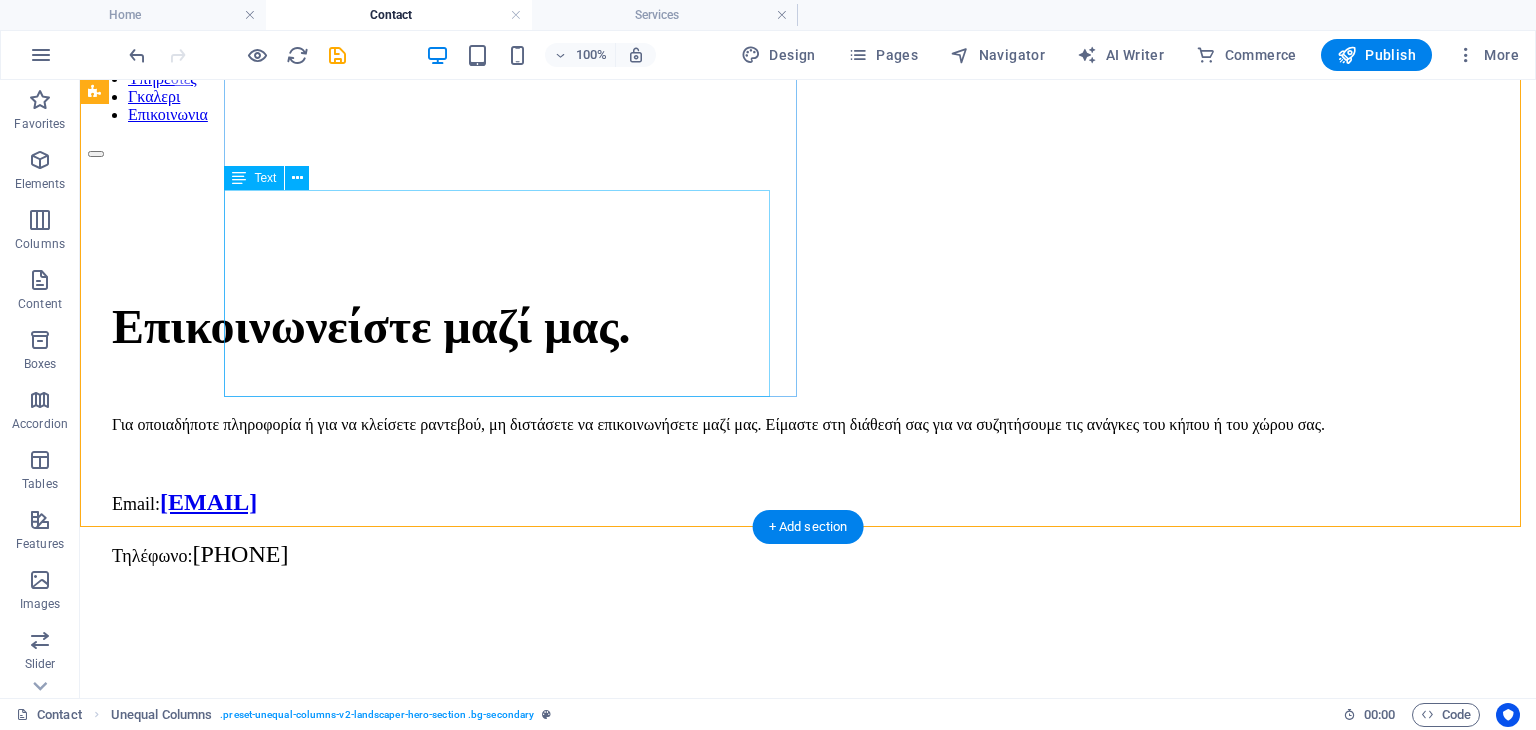 click on "Για οποιαδήποτε πληροφορία ή για να κλείσετε ραντεβού, μη διστάσετε να επικοινωνήσετε μαζί μας. Είμαστε στη διάθεσή σας για να συζητήσουμε τις ανάγκες του κήπου ή του χώρου σας. Email:  info@[EMAIL] Τηλέφωνο:  [PHONE]" at bounding box center (808, 494) 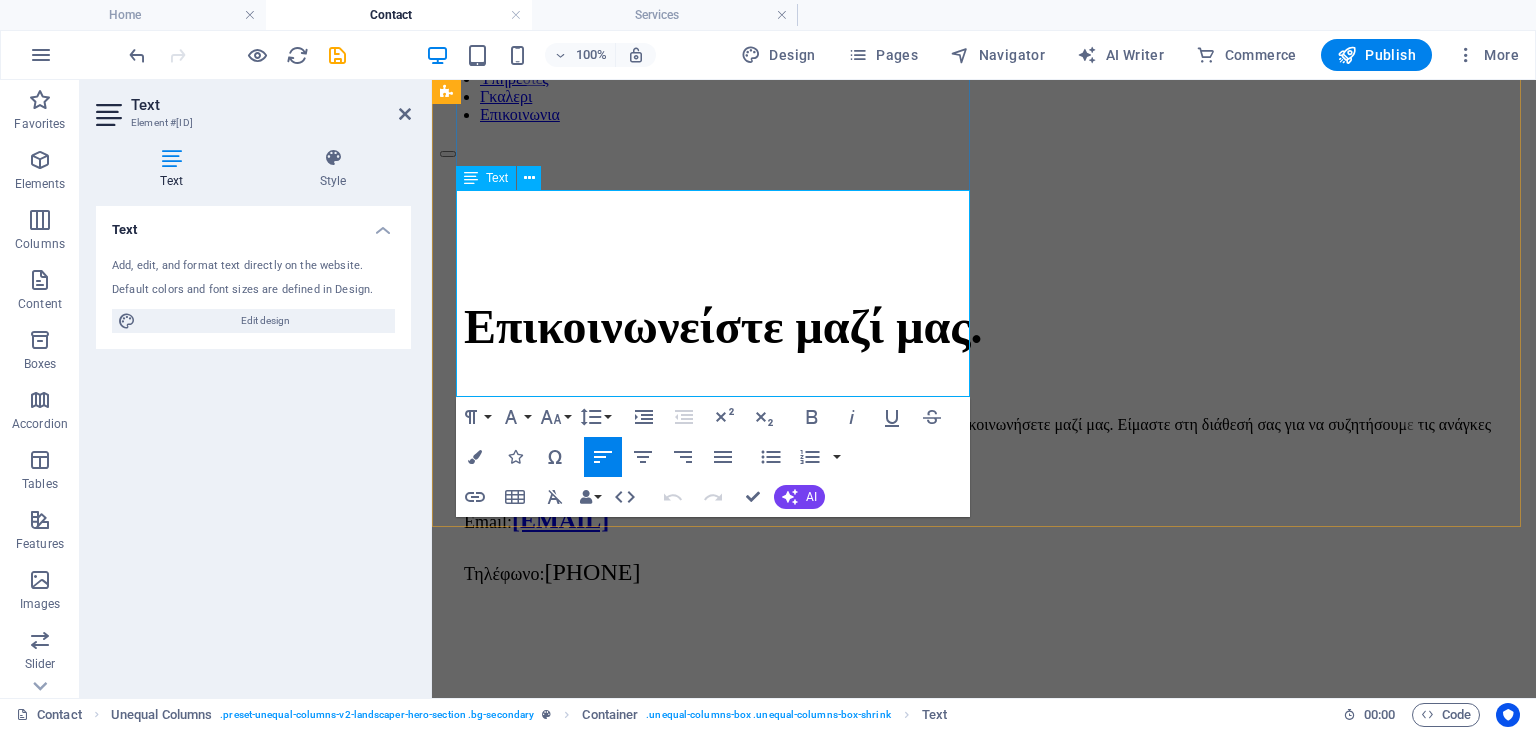 click on "[PHONE]" at bounding box center [592, 572] 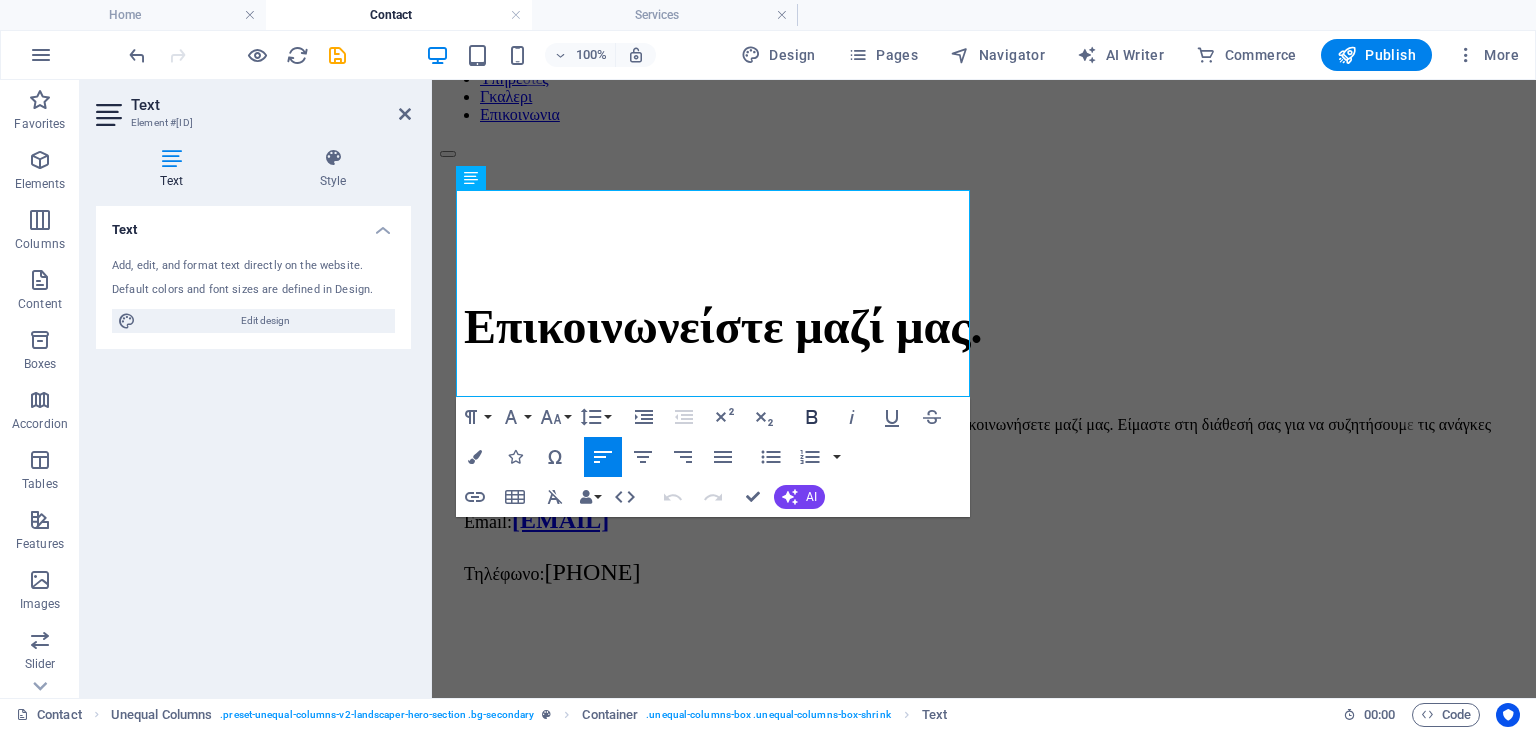 click 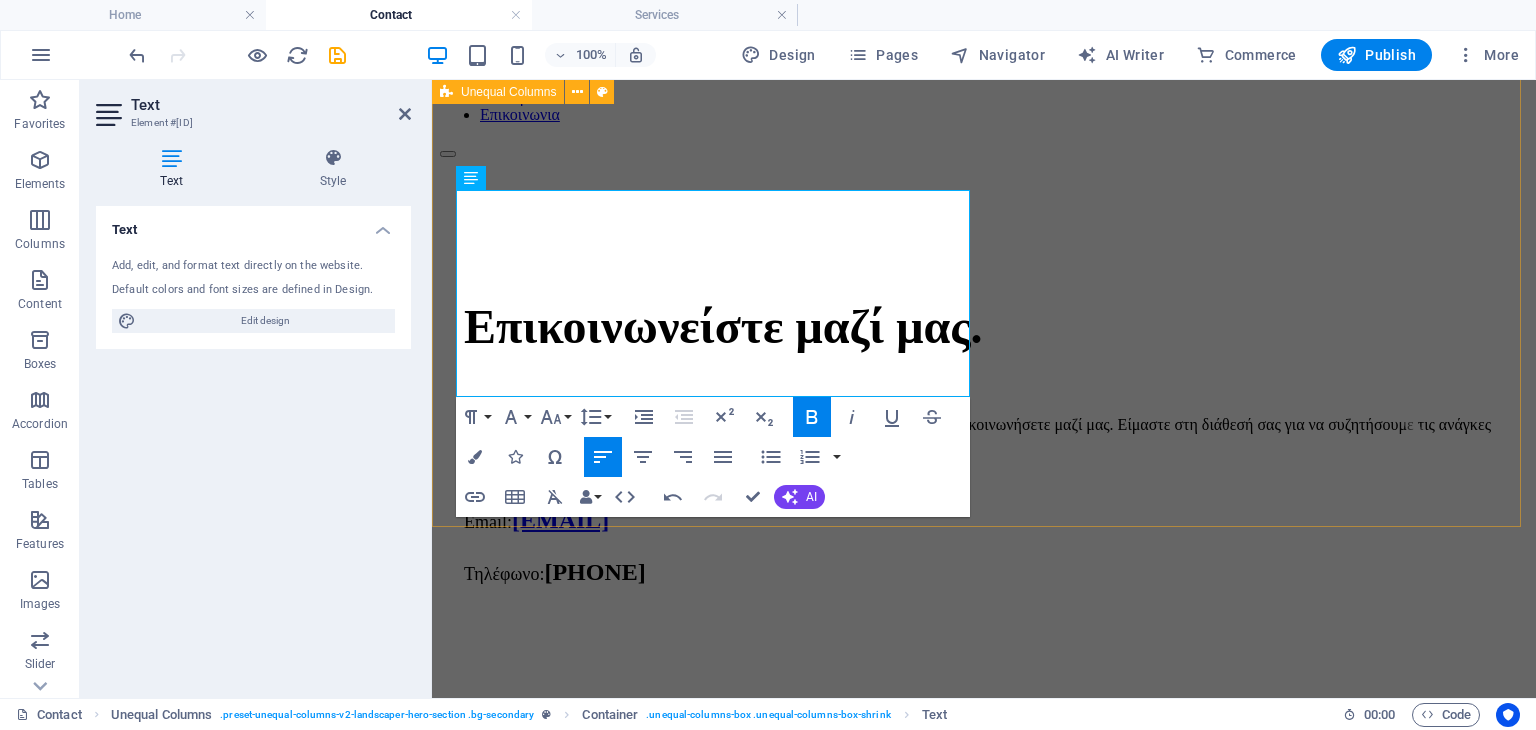click on "Επικοινωνείστε μαζί μας.   Για οποιαδήποτε πληροφορία ή για να κλείσετε ραντεβού, μη διστάσετε να επικοινωνήσετε μαζί μας. Είμαστε στη διάθεσή σας για να συζητήσουμε τις ανάγκες του κήπου ή του χώρου σας. Email:  [EMAIL] Τηλέφωνο:  [PHONE]" at bounding box center (984, 447) 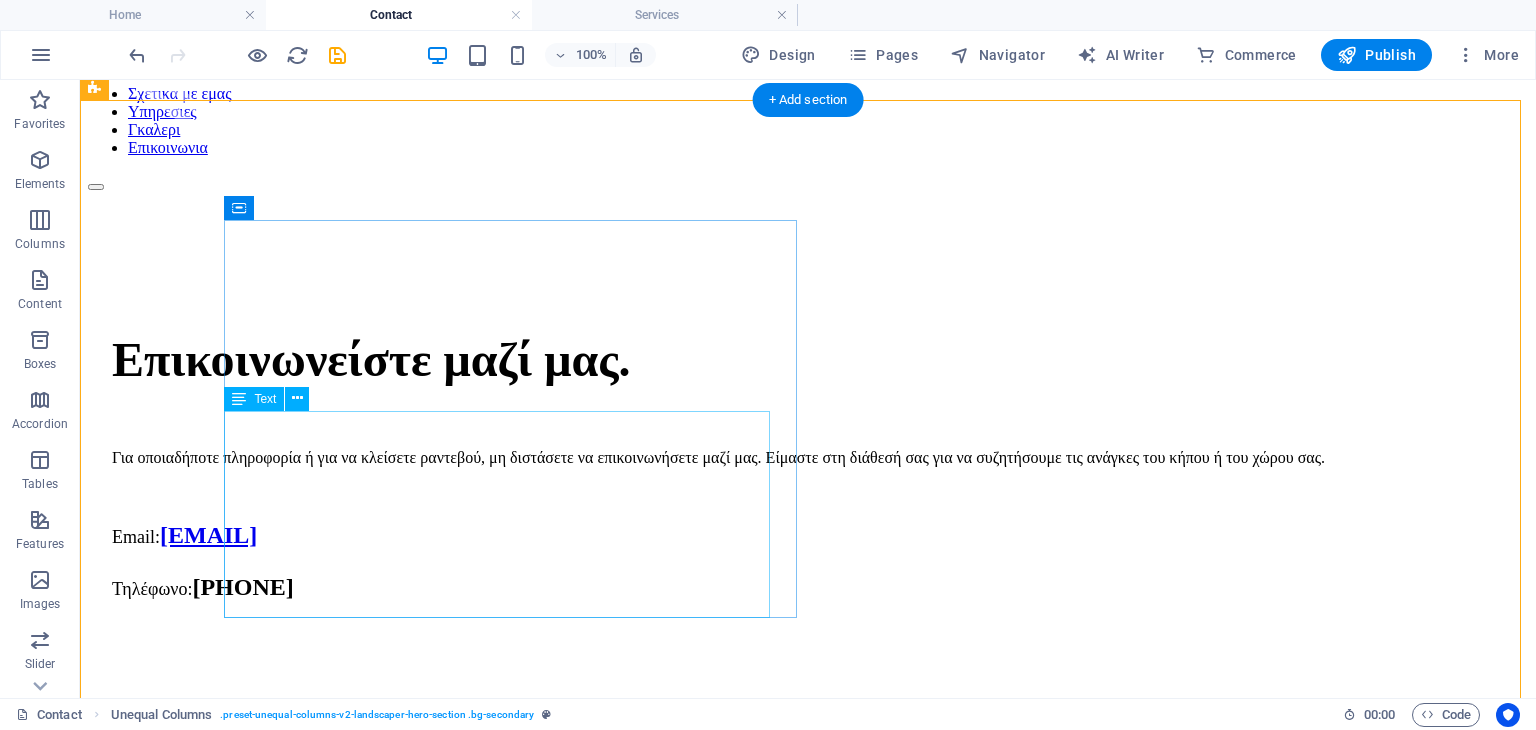 scroll, scrollTop: 200, scrollLeft: 0, axis: vertical 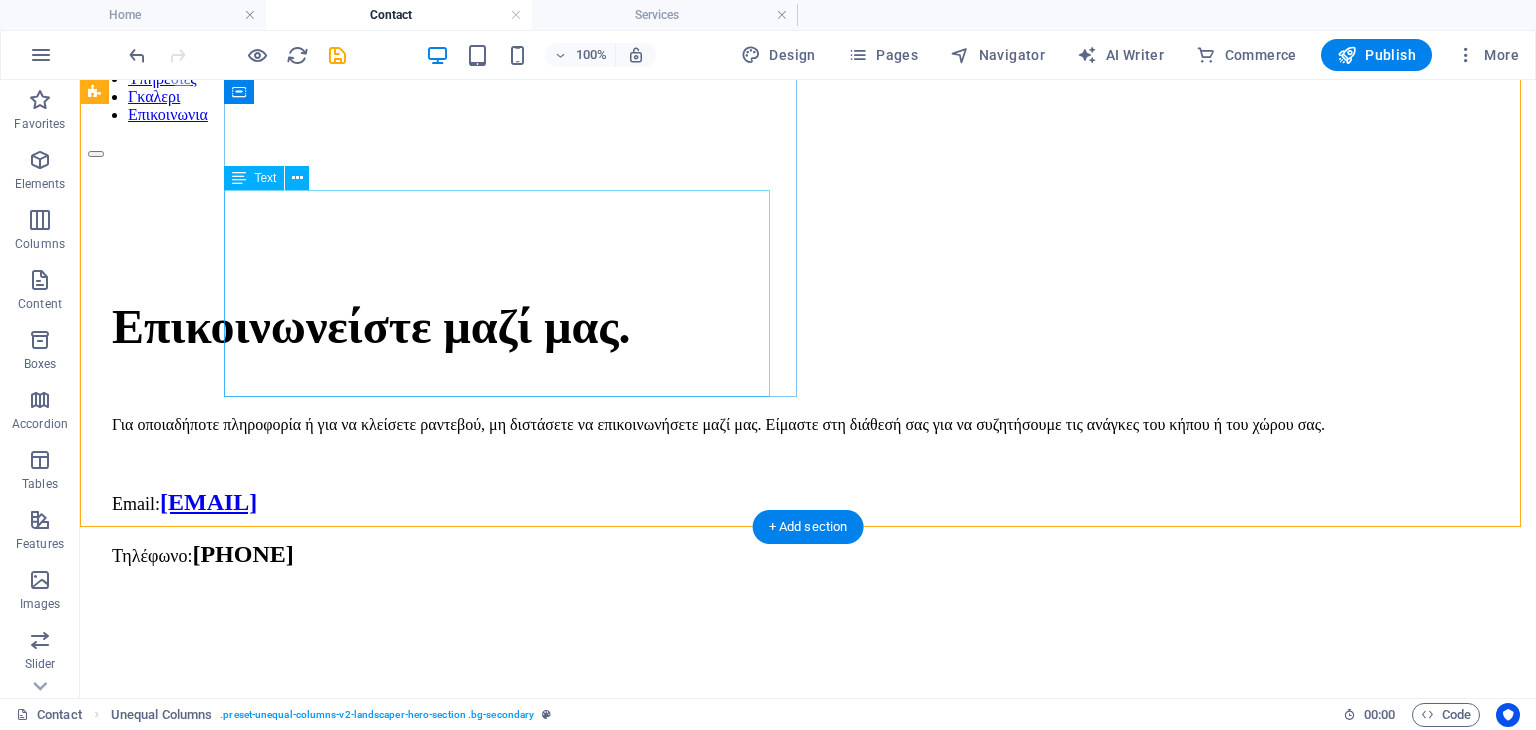 click on "Για οποιαδήποτε πληροφορία ή για να κλείσετε ραντεβού, μη διστάσετε να επικοινωνήσετε μαζί μας. Είμαστε στη διάθεσή σας για να συζητήσουμε τις ανάγκες του κήπου ή του χώρου σας. Email:  info@[EMAIL] Τηλέφωνο:  [PHONE]" at bounding box center (808, 494) 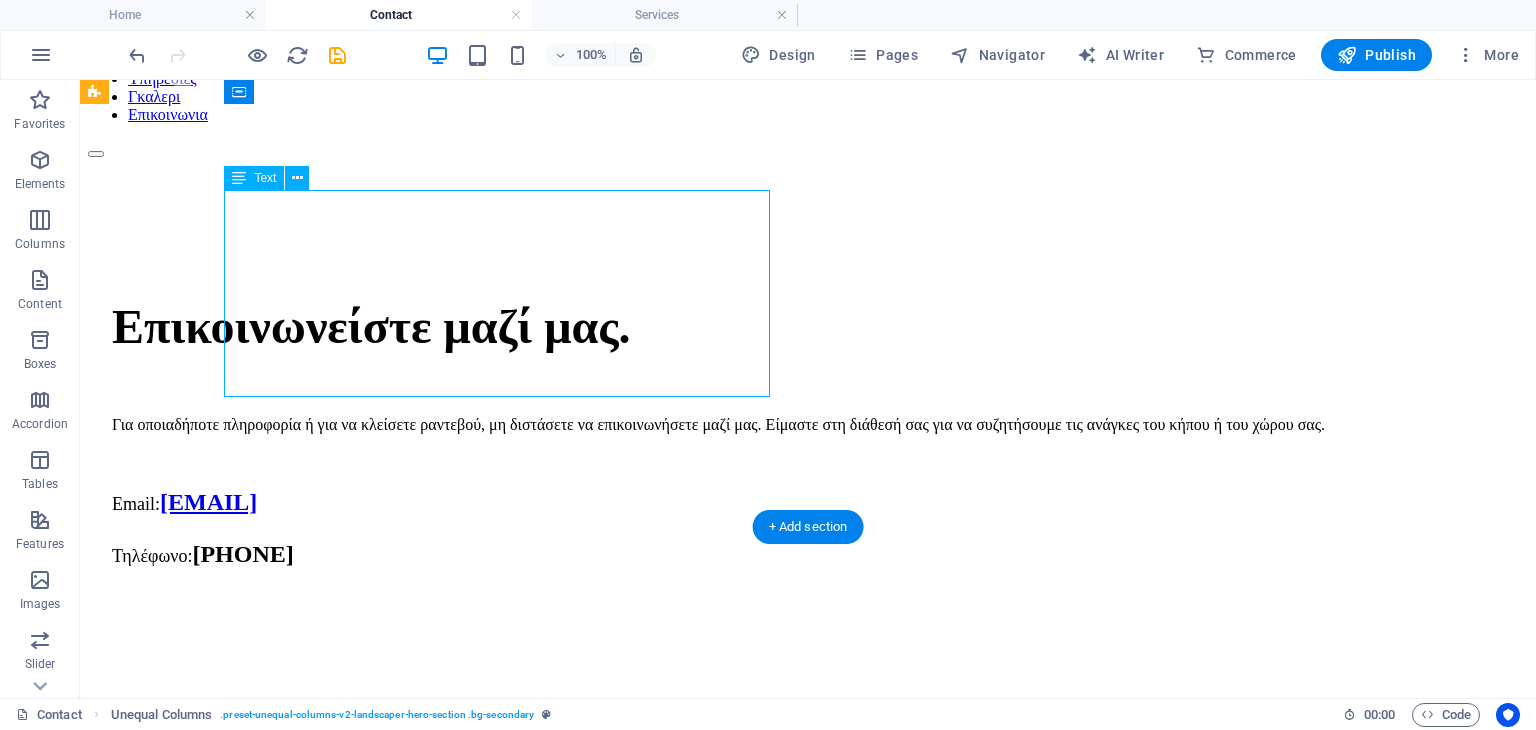 click on "Για οποιαδήποτε πληροφορία ή για να κλείσετε ραντεβού, μη διστάσετε να επικοινωνήσετε μαζί μας. Είμαστε στη διάθεσή σας για να συζητήσουμε τις ανάγκες του κήπου ή του χώρου σας. Email:  info@[EMAIL] Τηλέφωνο:  [PHONE]" at bounding box center [808, 494] 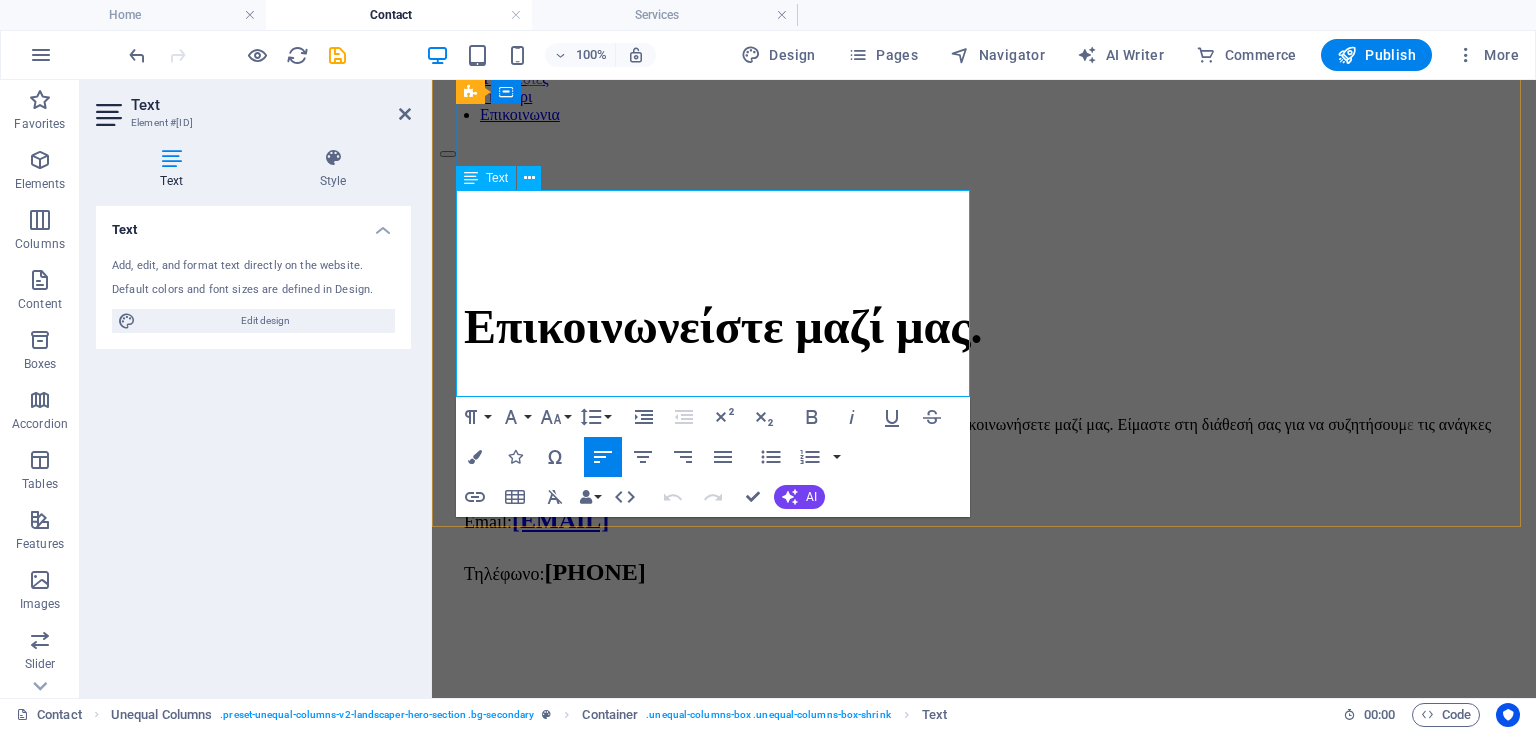 click on "Τηλέφωνο:  [PHONE]" at bounding box center (984, 572) 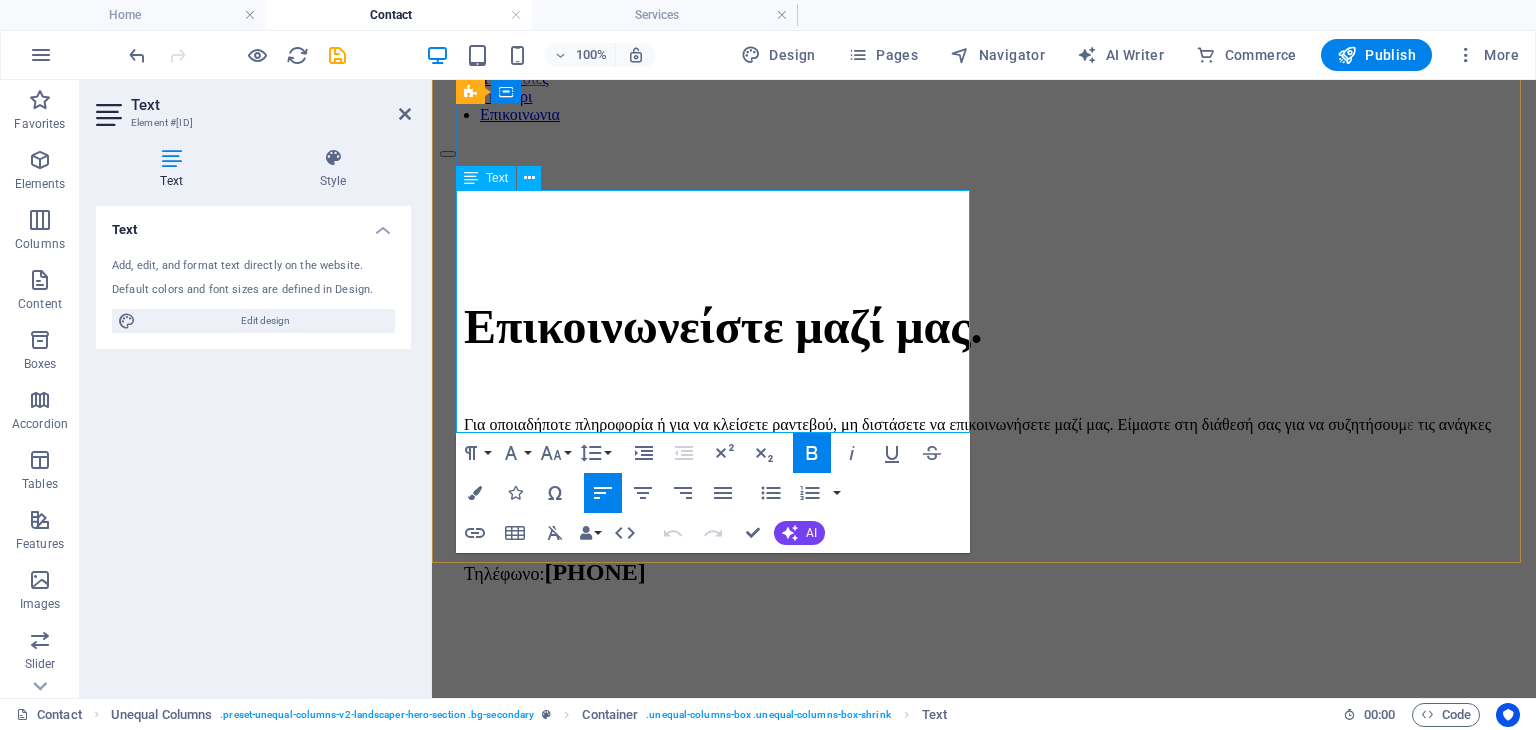 type 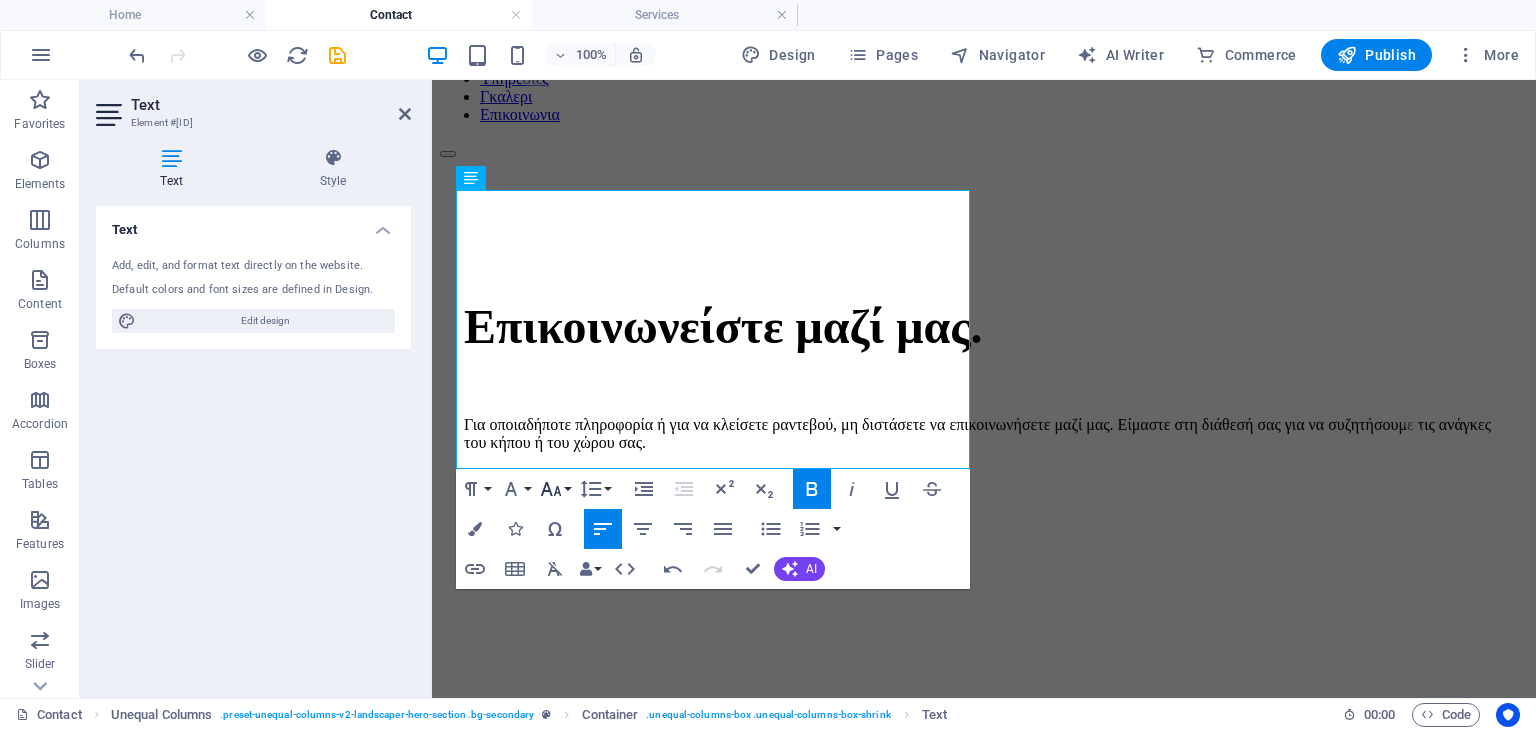 click 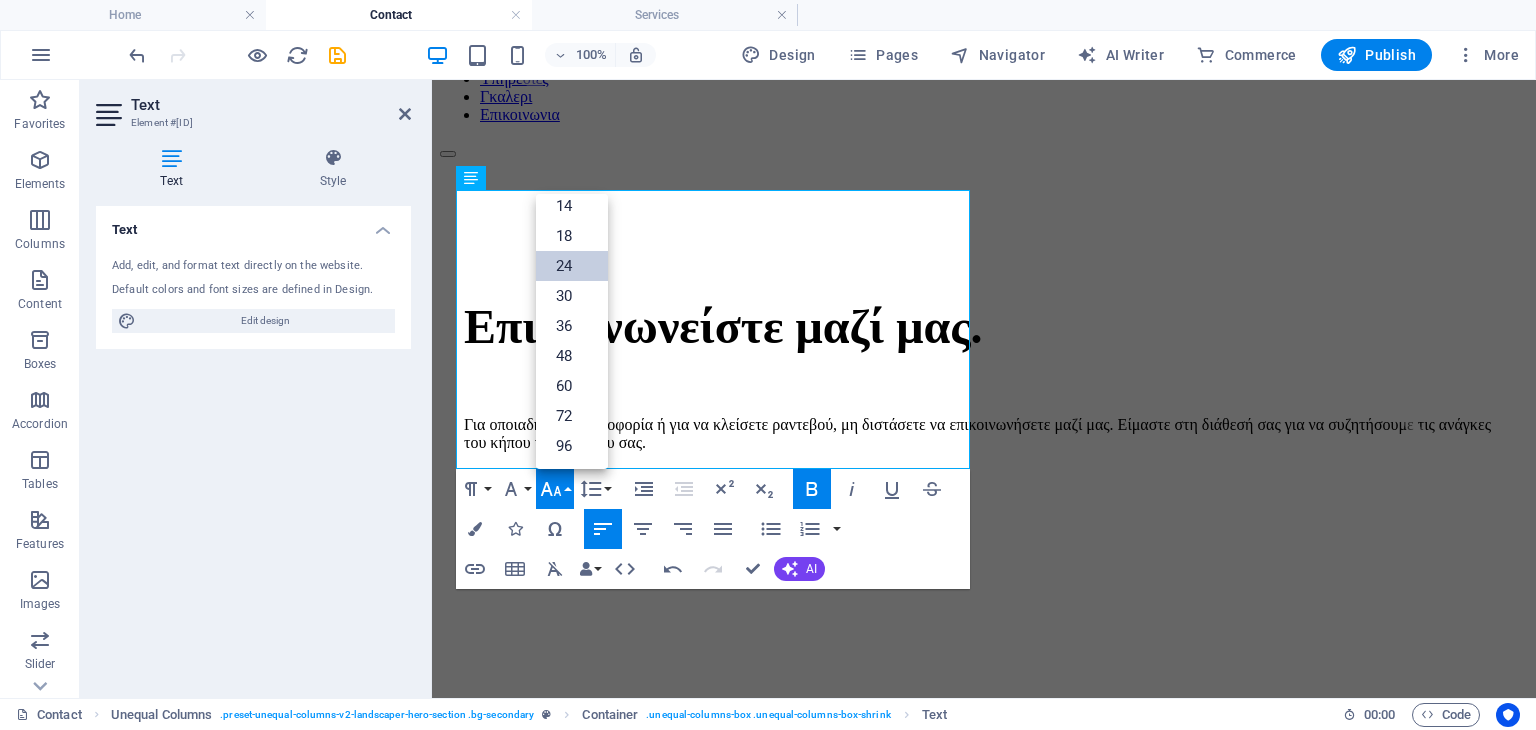 scroll, scrollTop: 160, scrollLeft: 0, axis: vertical 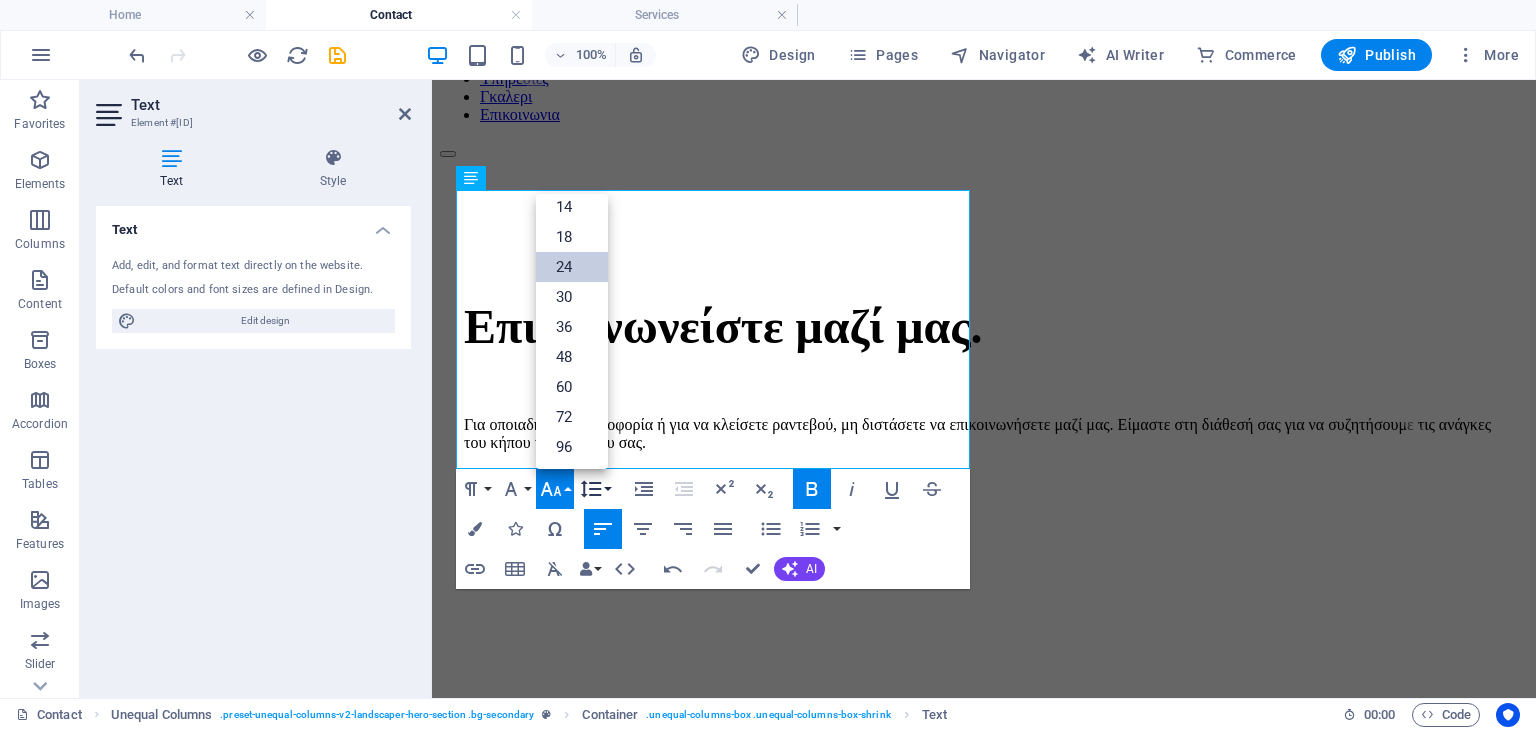 click 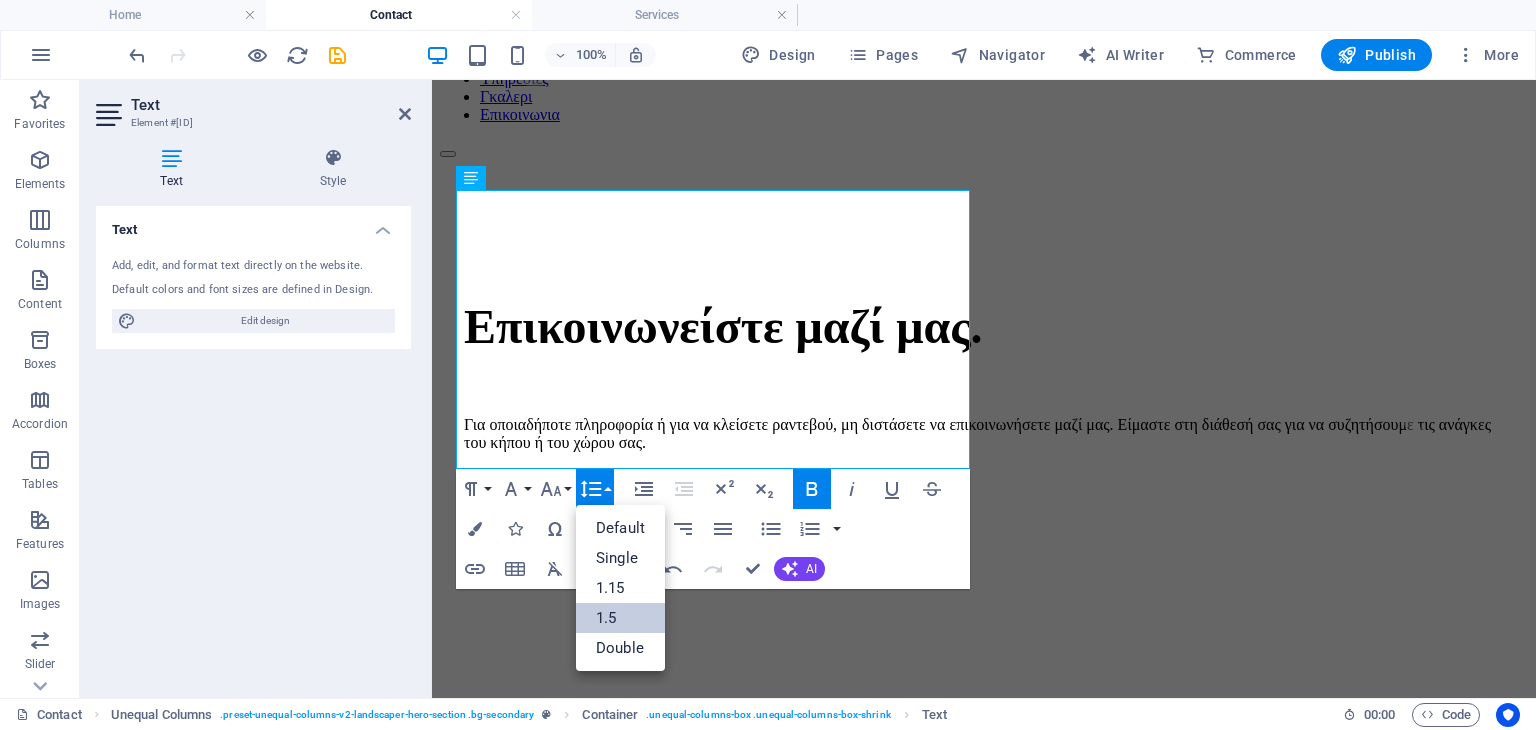 scroll, scrollTop: 0, scrollLeft: 0, axis: both 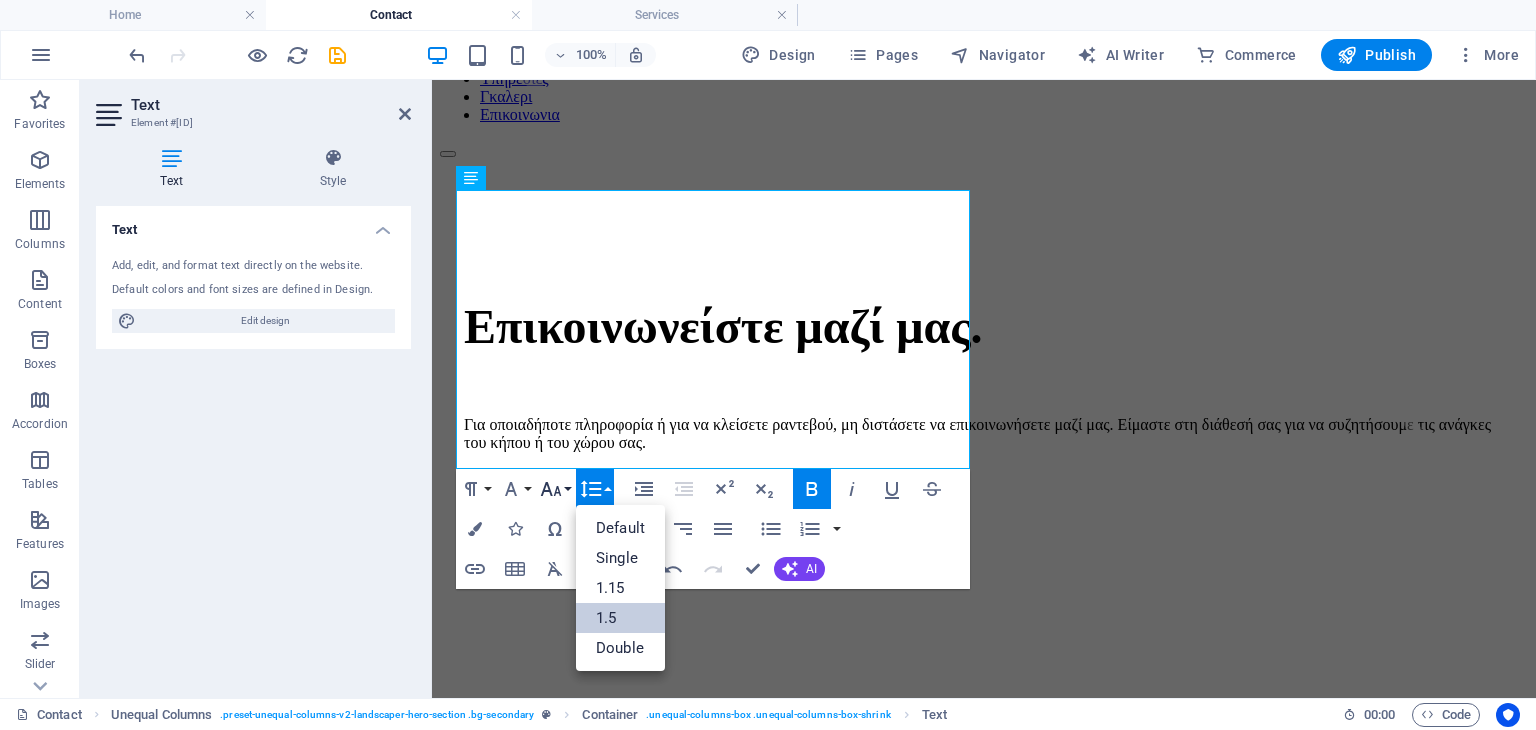 click 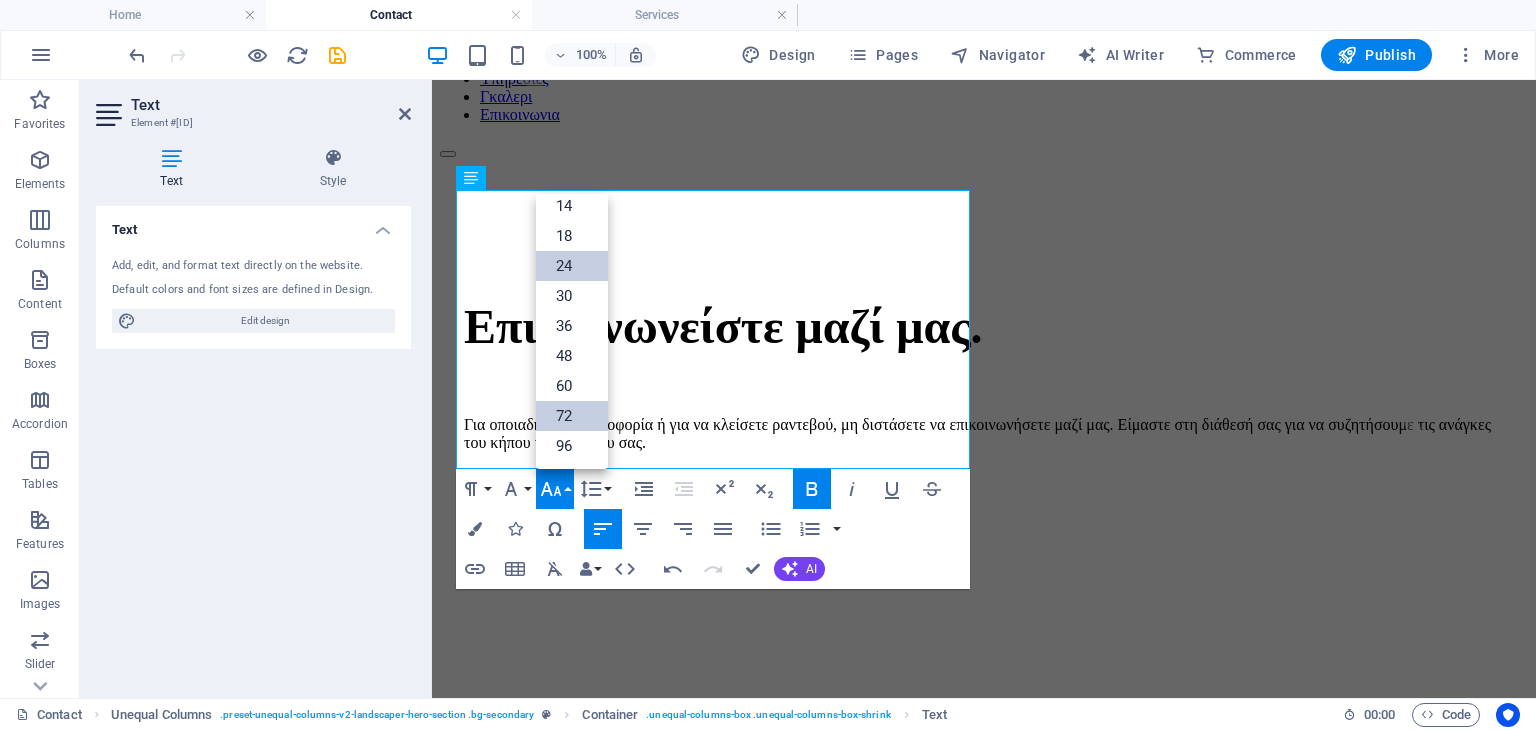 scroll, scrollTop: 160, scrollLeft: 0, axis: vertical 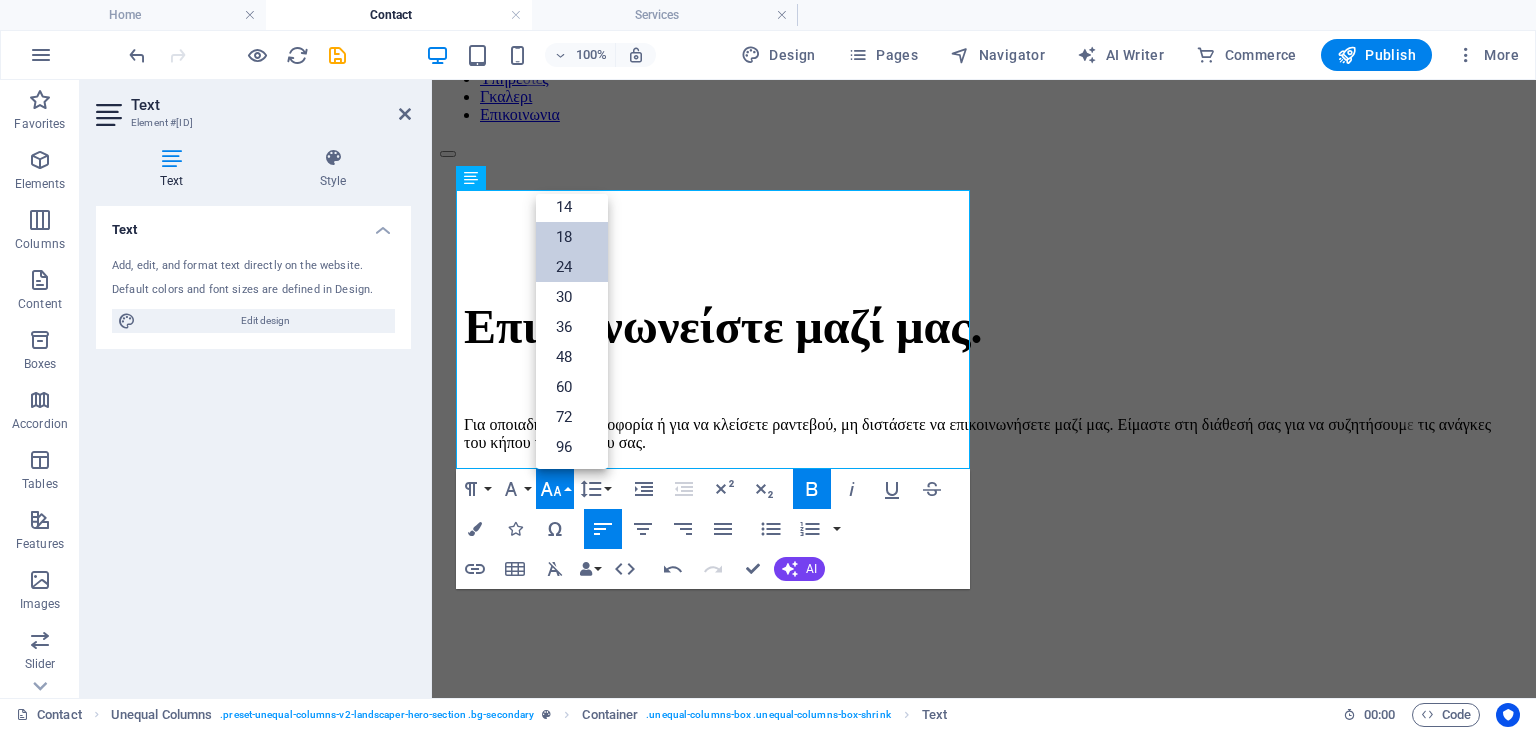 click on "18" at bounding box center [572, 237] 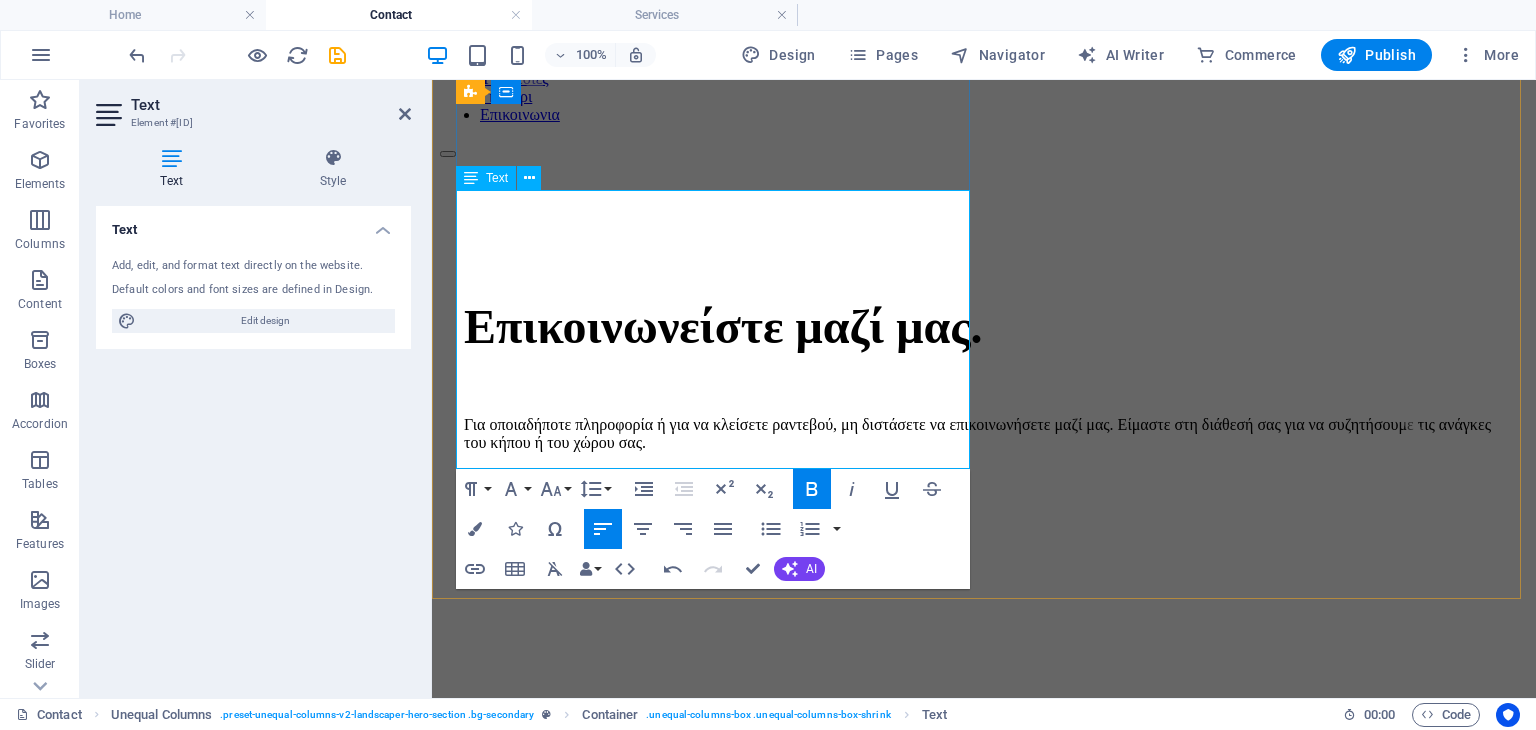 click on "​ ​" at bounding box center [984, 676] 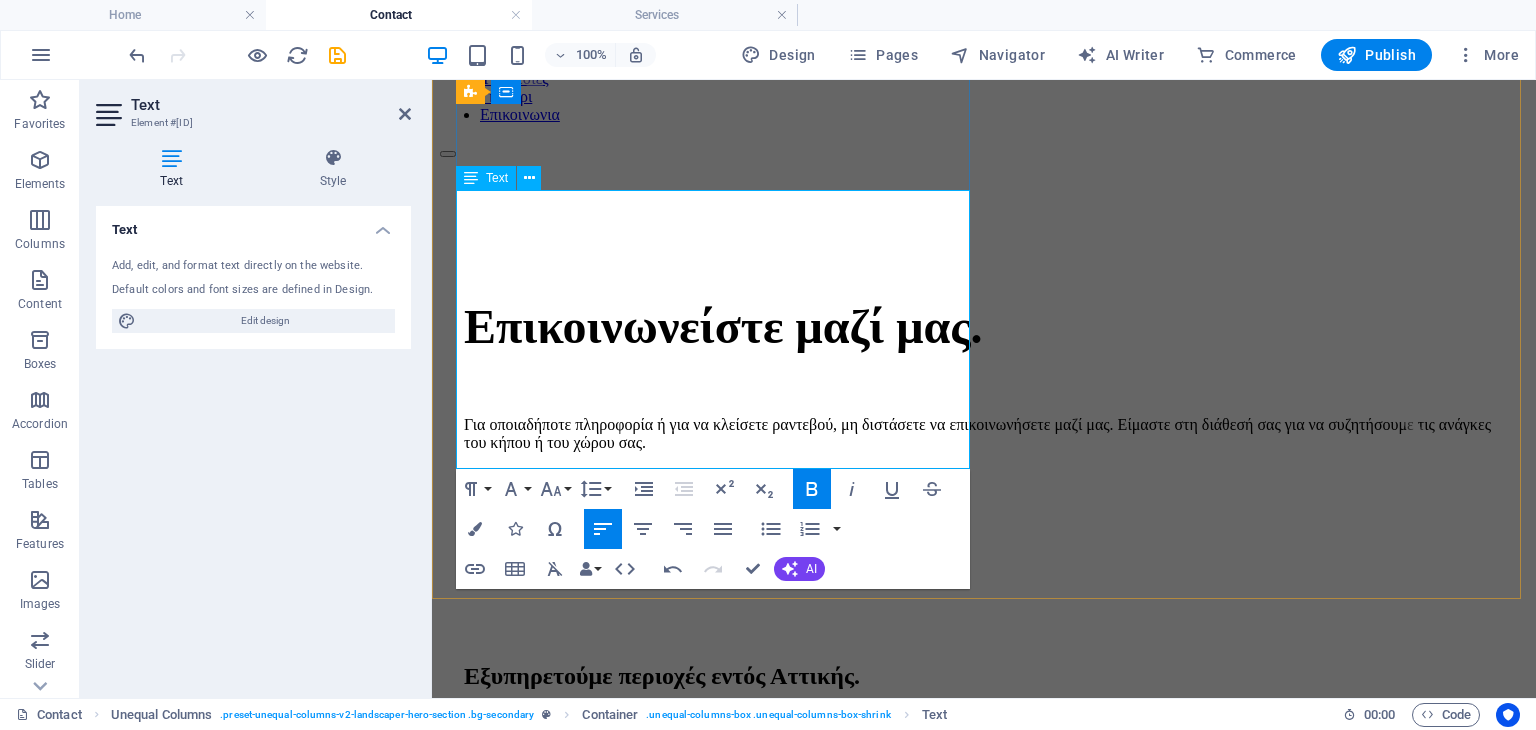 click on "Εξυπηρετούμε περιοχές εντός Αττικής." at bounding box center (662, 676) 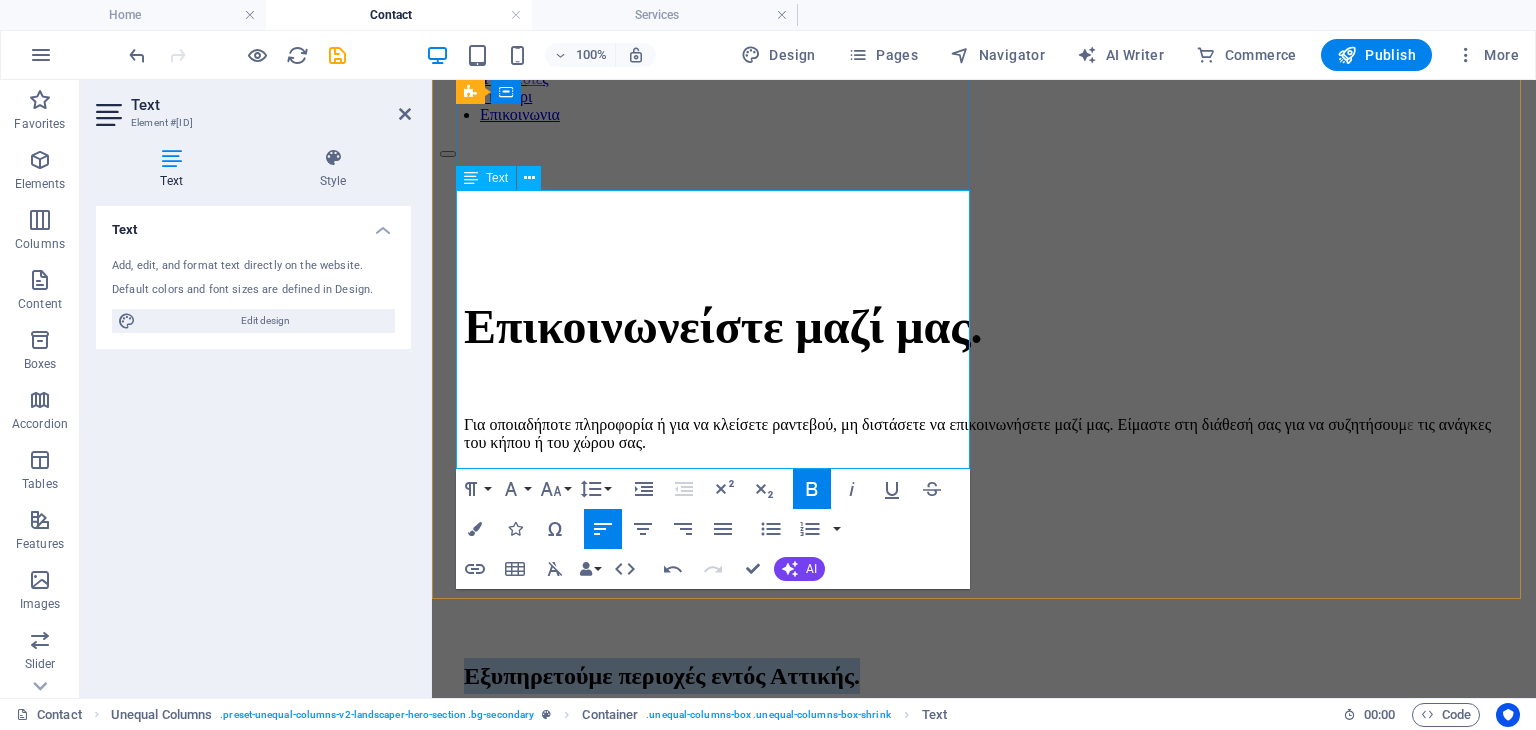 click on "Εξυπηρετούμε περιοχές εντός Αττικής." at bounding box center [662, 676] 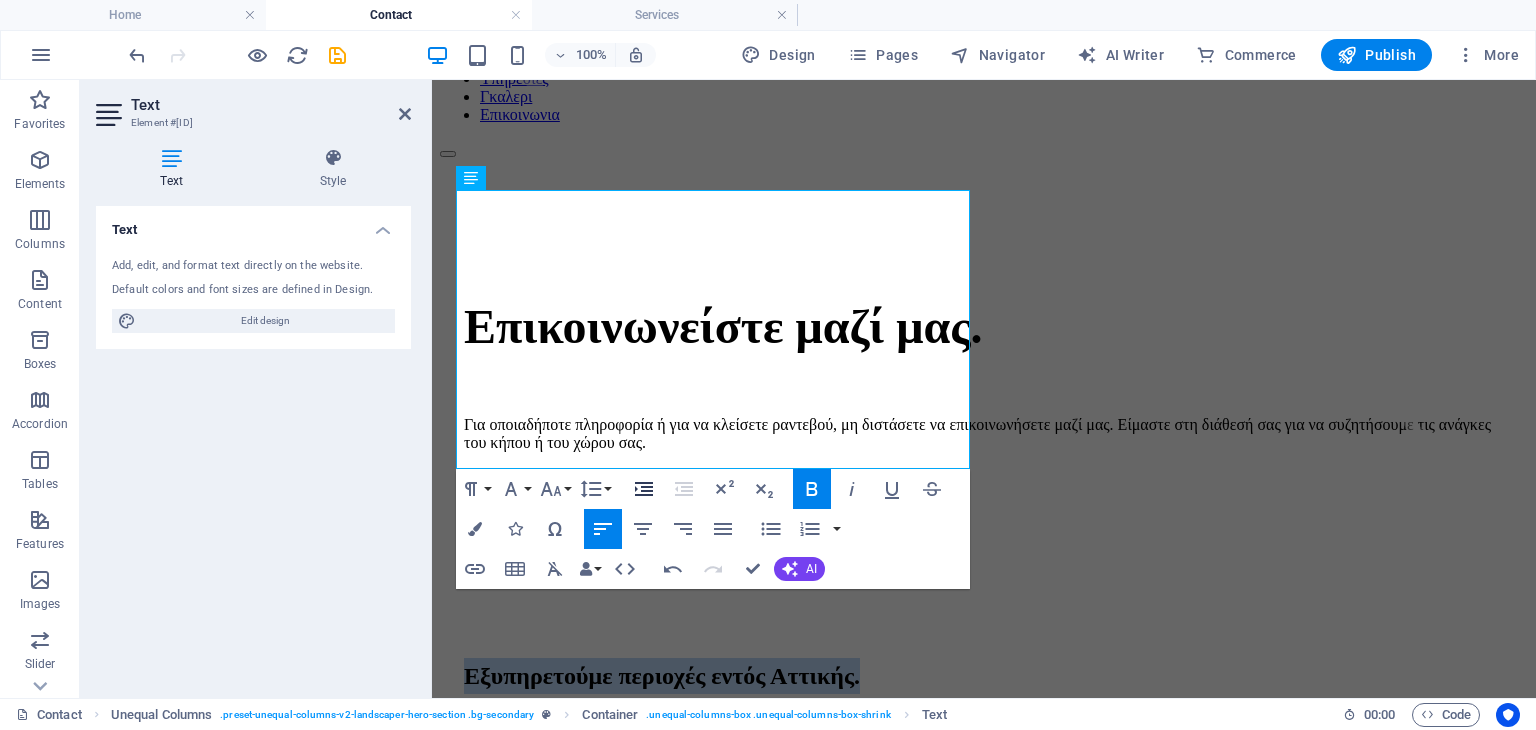 click 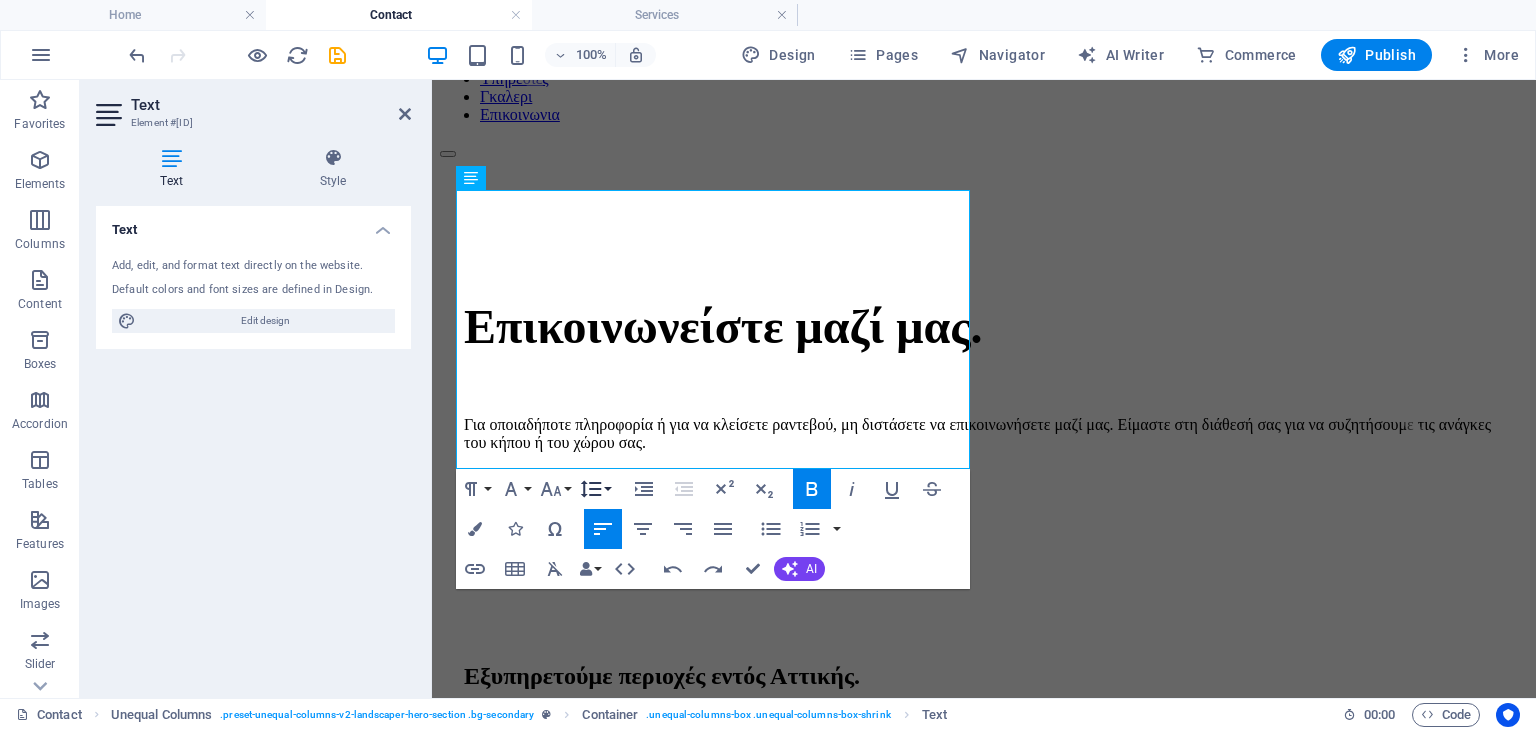 click 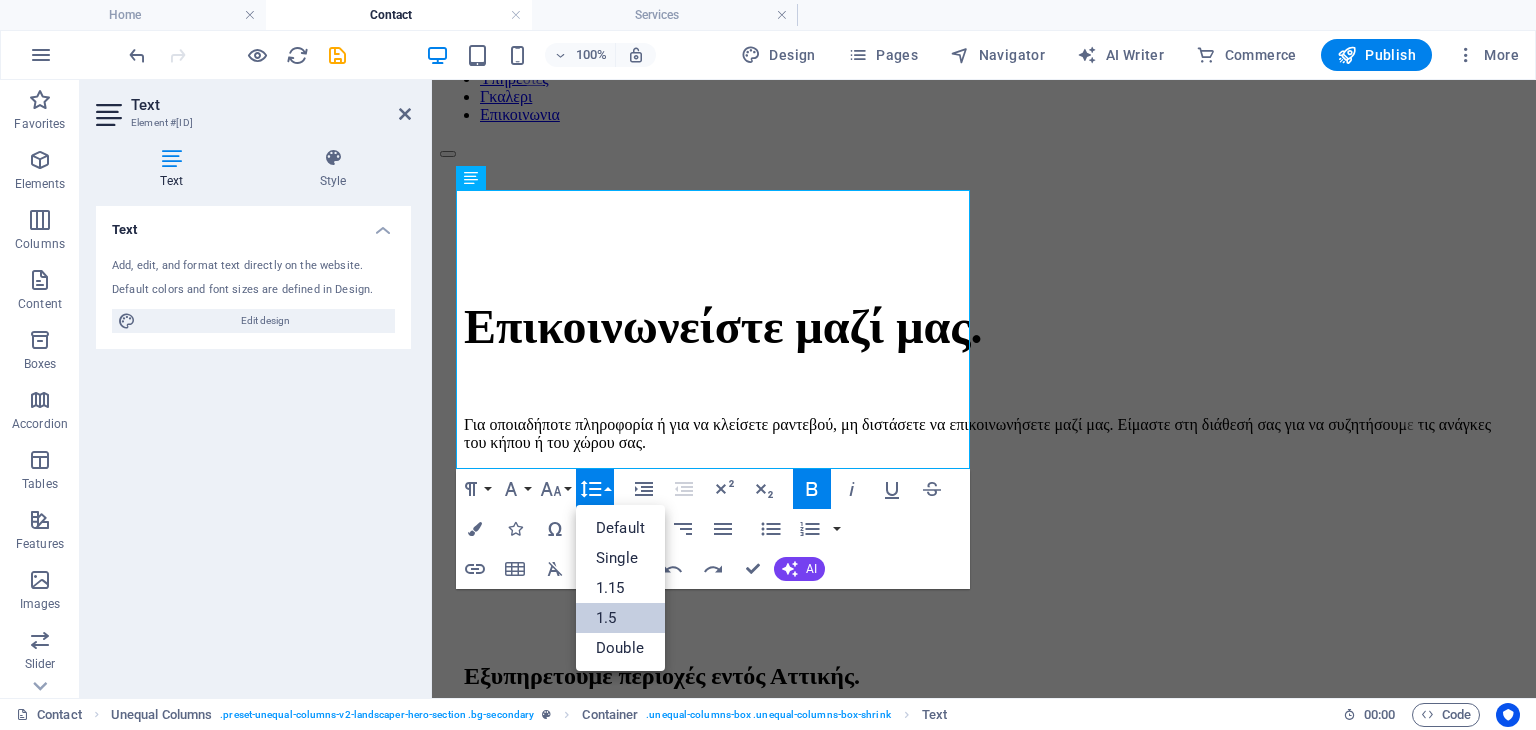 scroll, scrollTop: 0, scrollLeft: 0, axis: both 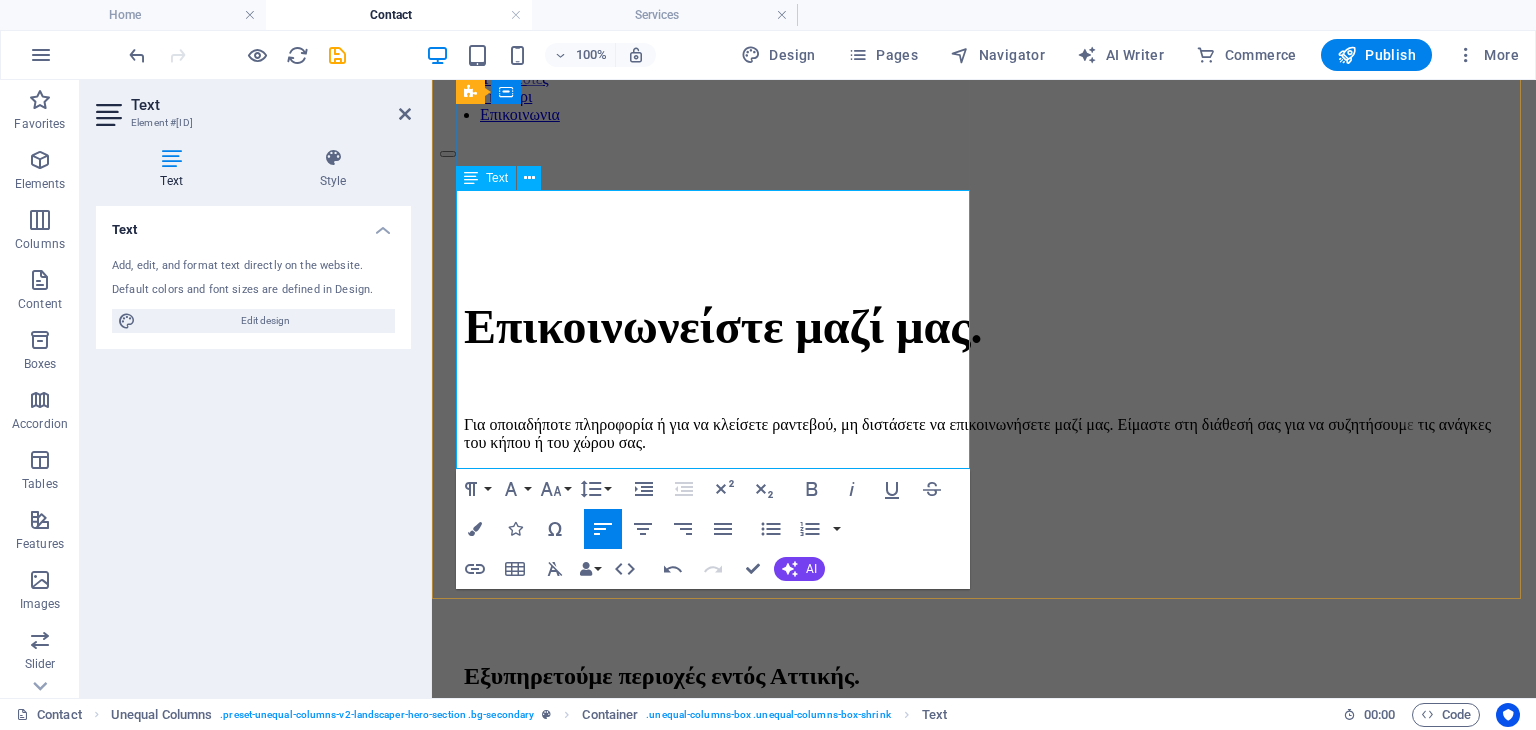 click on "Εξυπηρετούμε περιοχές εντός Αττικής." at bounding box center [662, 676] 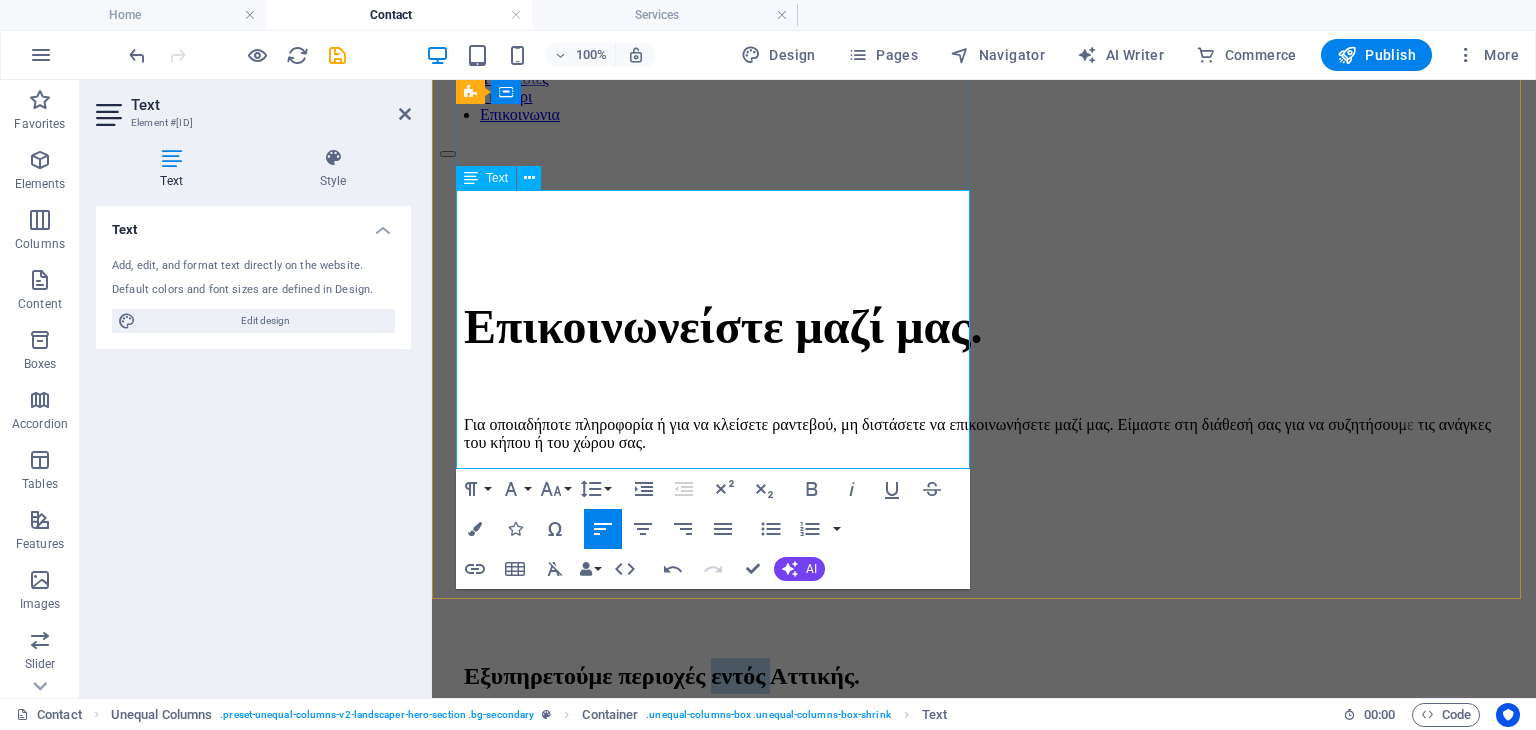 click on "Εξυπηρετούμε περιοχές εντός Αττικής." at bounding box center (662, 676) 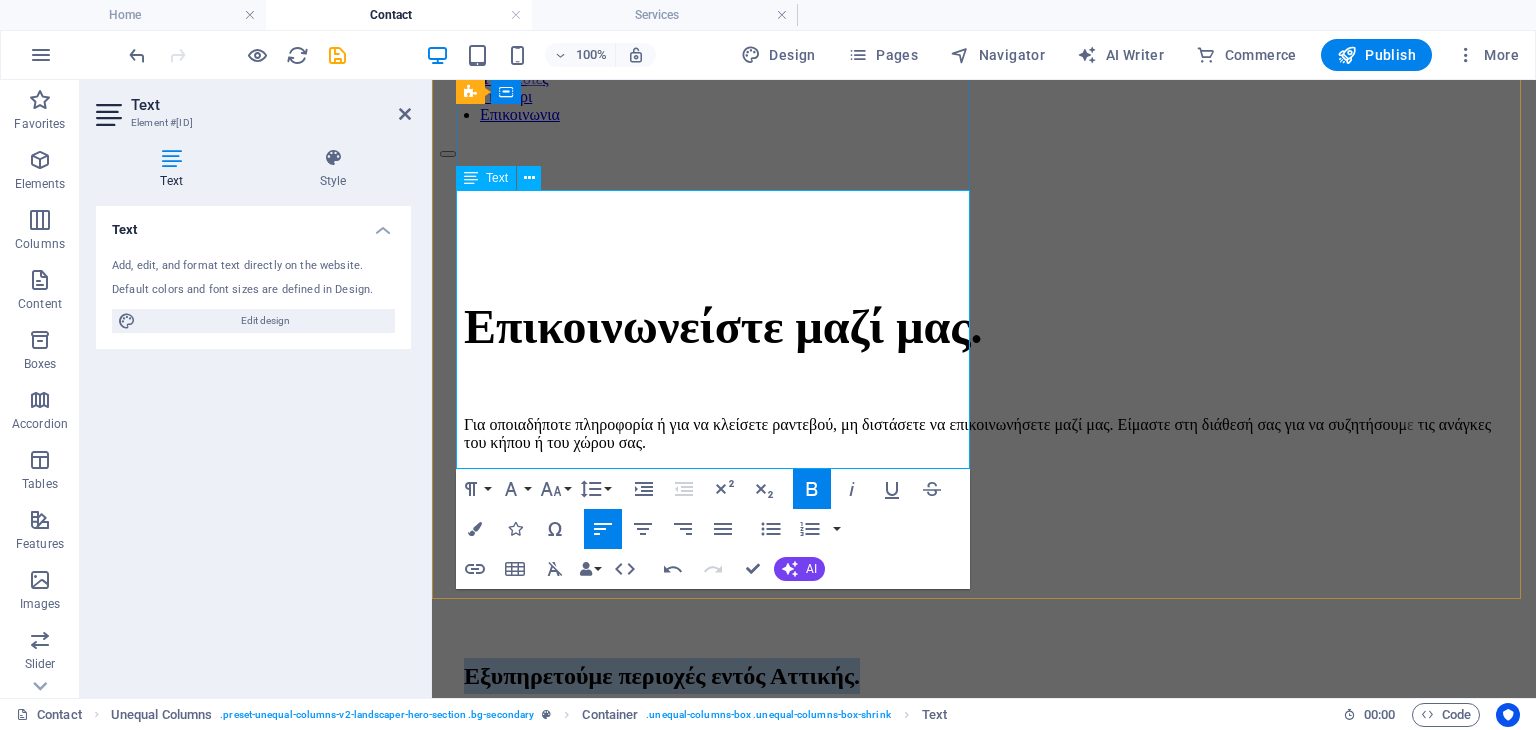 click on "Εξυπηρετούμε περιοχές εντός Αττικής." at bounding box center [662, 676] 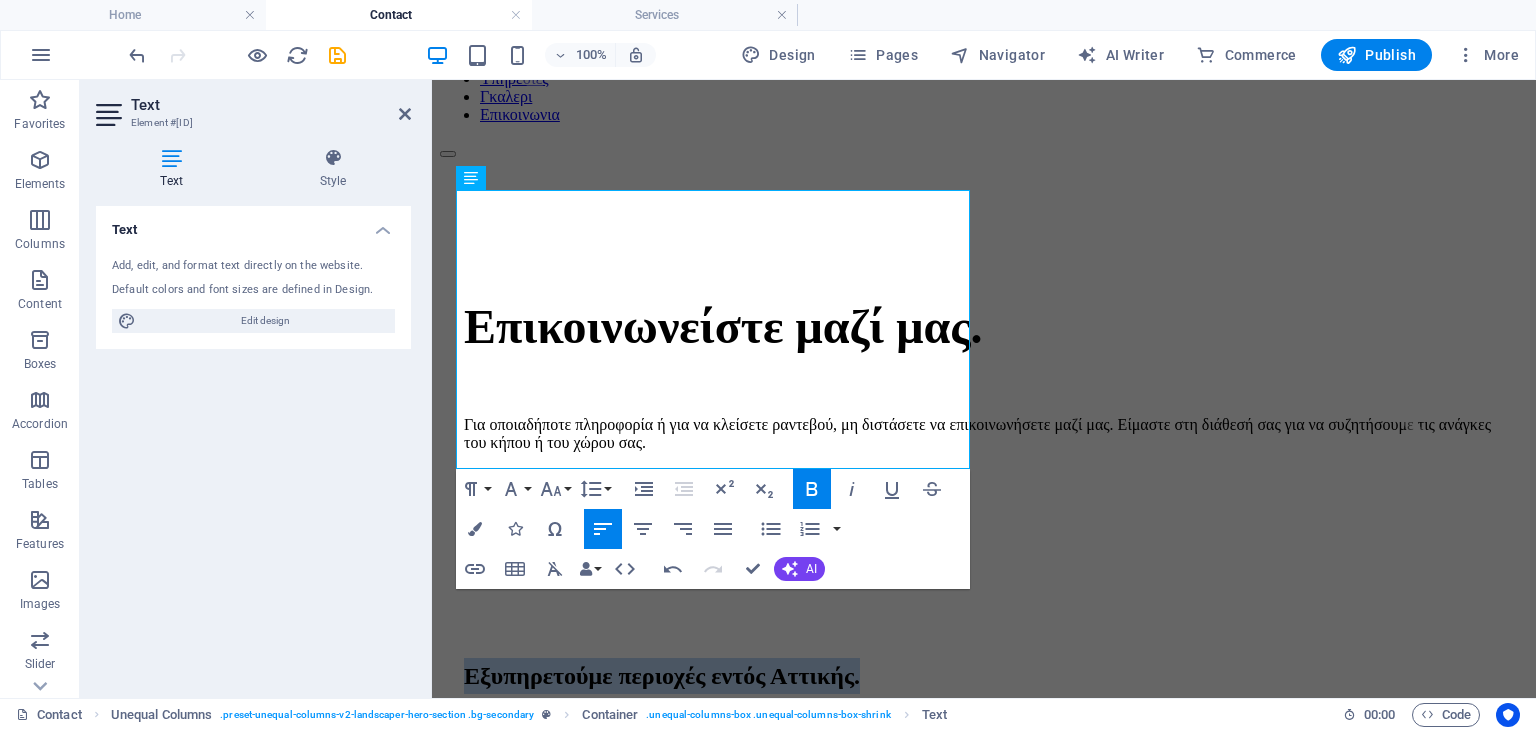 click 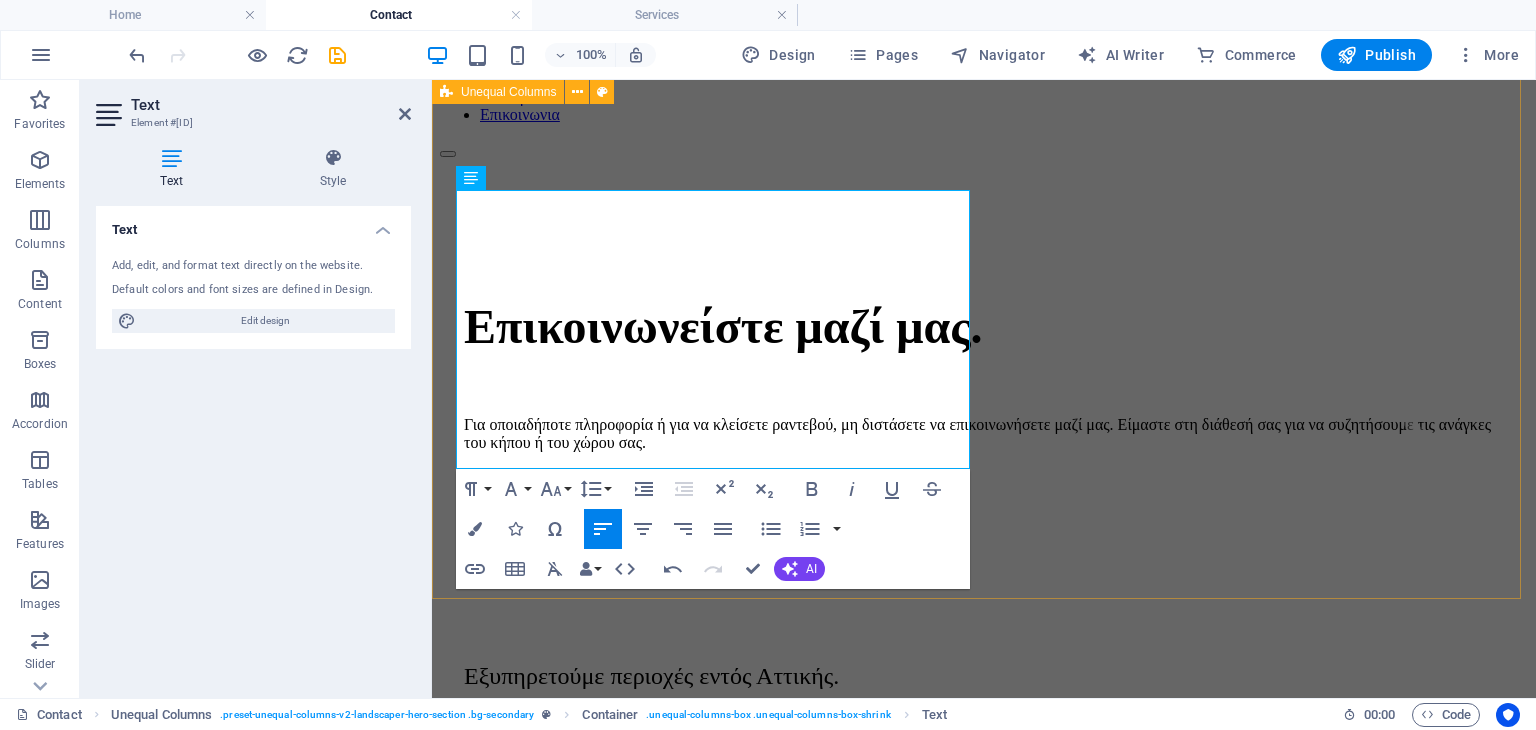 click on "Επικοινωνείστε μαζί μας.   Για οποιαδήποτε πληροφορία ή για να κλείσετε ραντεβού, μη διστάσετε να επικοινωνήσετε μαζί μας. Είμαστε στη διάθεσή σας για να συζητήσουμε τις ανάγκες του κήπου ή του χώρου σας. Email:  info@example.com Τηλέφωνο:  [PHONE] ​ Εξυπηρετούμε περιοχές εντός [STATE]." at bounding box center [984, 499] 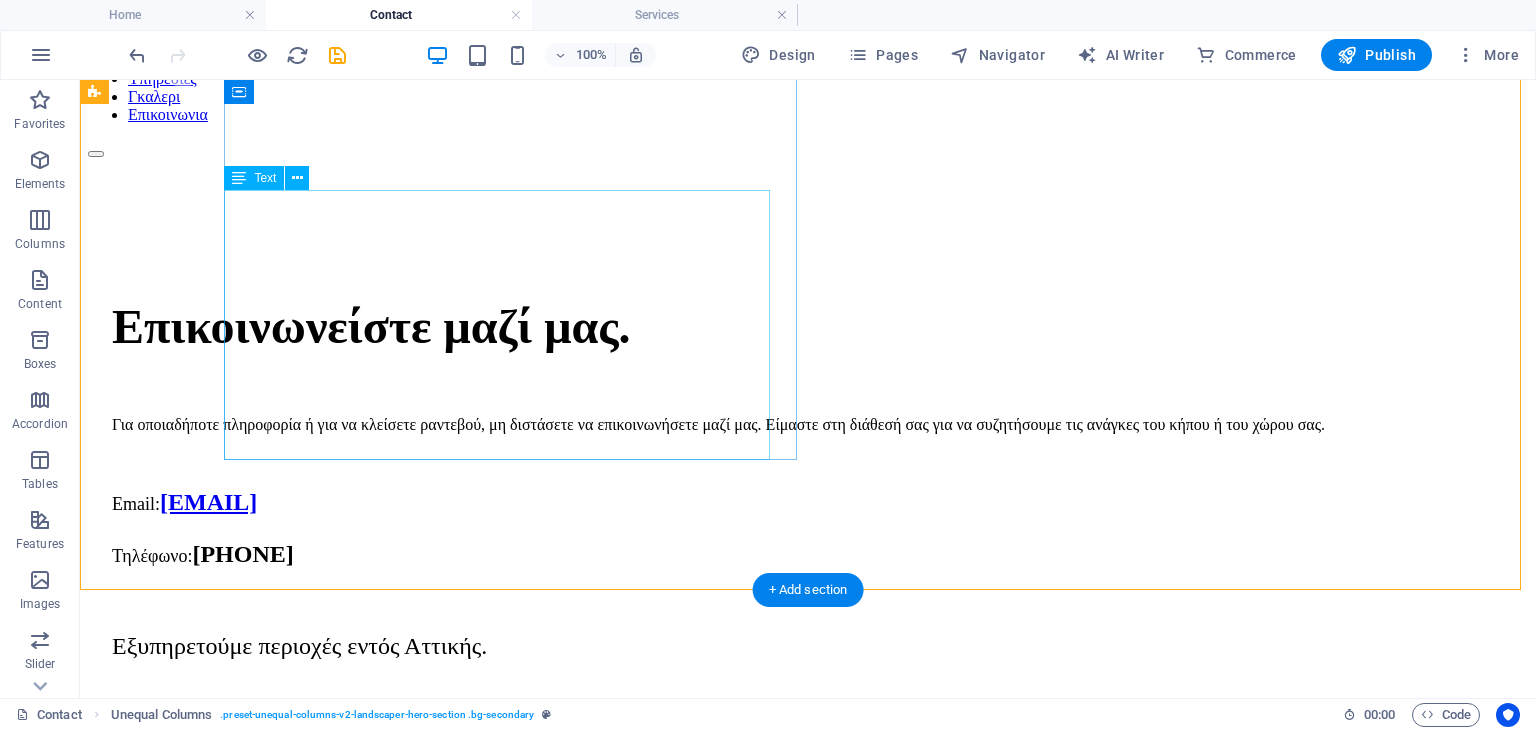 click on "Για οποιαδήποτε πληροφορία ή για να κλείσετε ραντεβού, μη διστάσετε να επικοινωνήσετε μαζί μας. Είμαστε στη διάθεσή σας για να συζητήσουμε τις ανάγκες του κήπου ή του χώρου σας. Email:  [EMAIL] Τηλέφωνο:  [PHONE] Εξυπηρετούμε περιοχές εντός Αττικής." at bounding box center [808, 540] 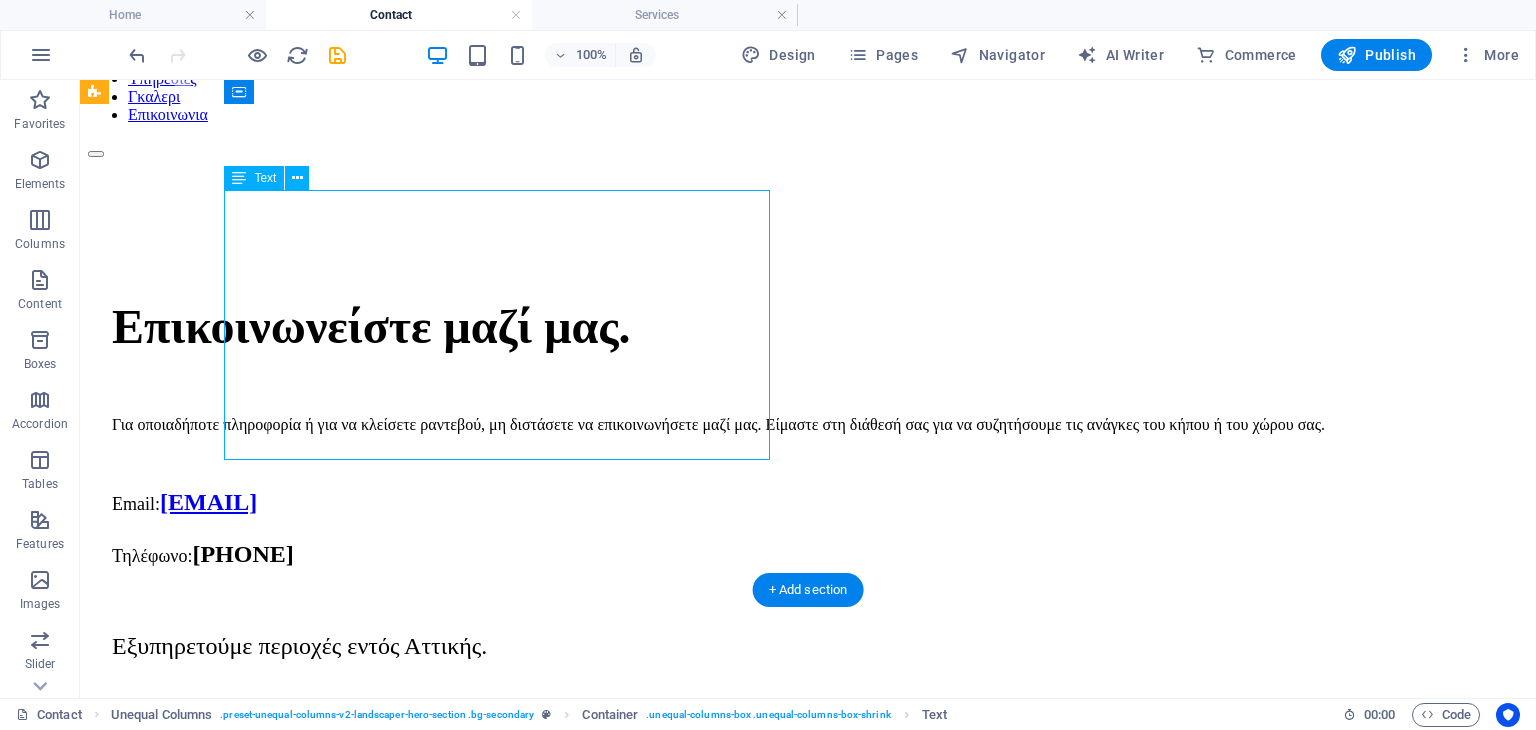 click on "Για οποιαδήποτε πληροφορία ή για να κλείσετε ραντεβού, μη διστάσετε να επικοινωνήσετε μαζί μας. Είμαστε στη διάθεσή σας για να συζητήσουμε τις ανάγκες του κήπου ή του χώρου σας. Email:  [EMAIL] Τηλέφωνο:  [PHONE] Εξυπηρετούμε περιοχές εντός Αττικής." at bounding box center (808, 540) 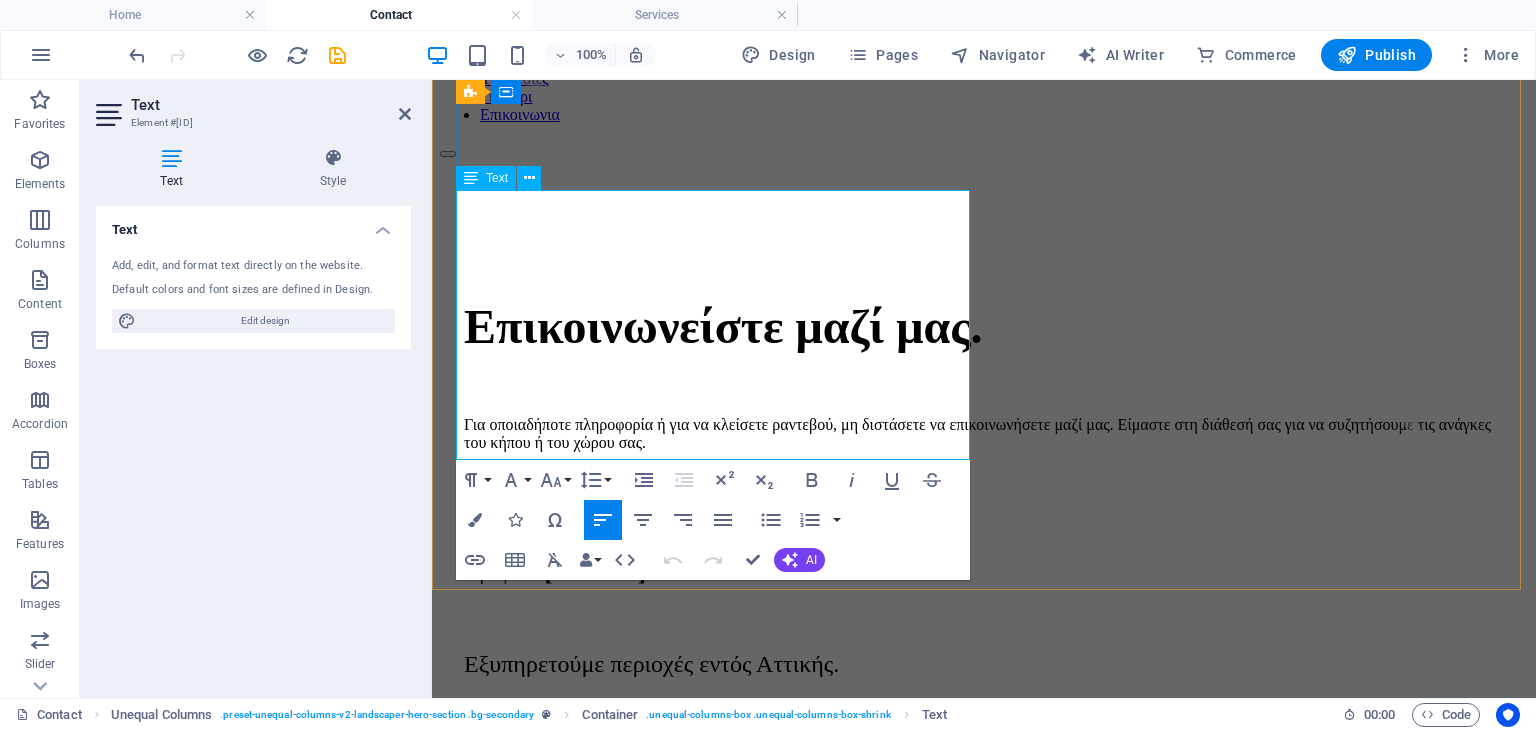 click on "Εξυπηρετούμε περιοχές εντός Αττικής." at bounding box center [651, 664] 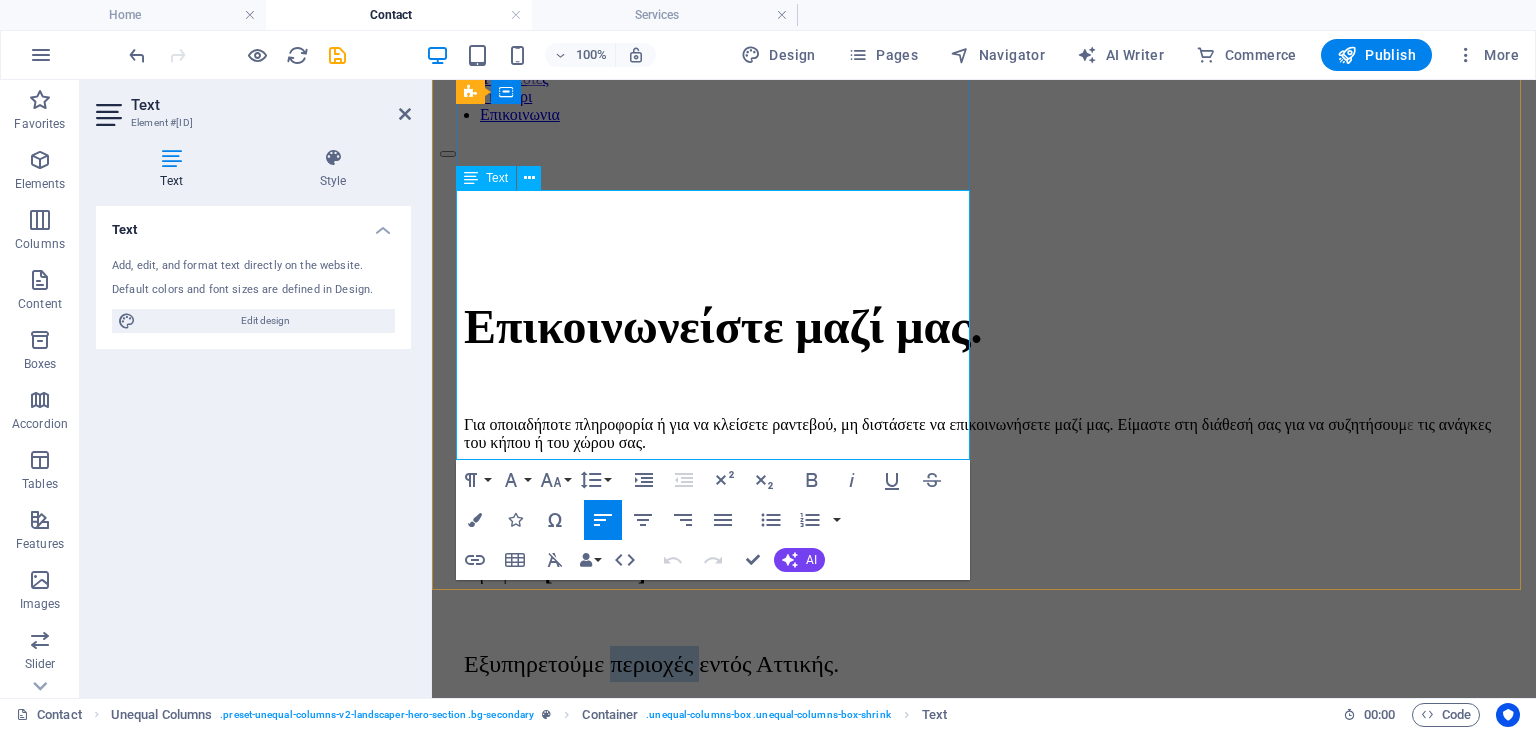 click on "Εξυπηρετούμε περιοχές εντός Αττικής." at bounding box center (651, 664) 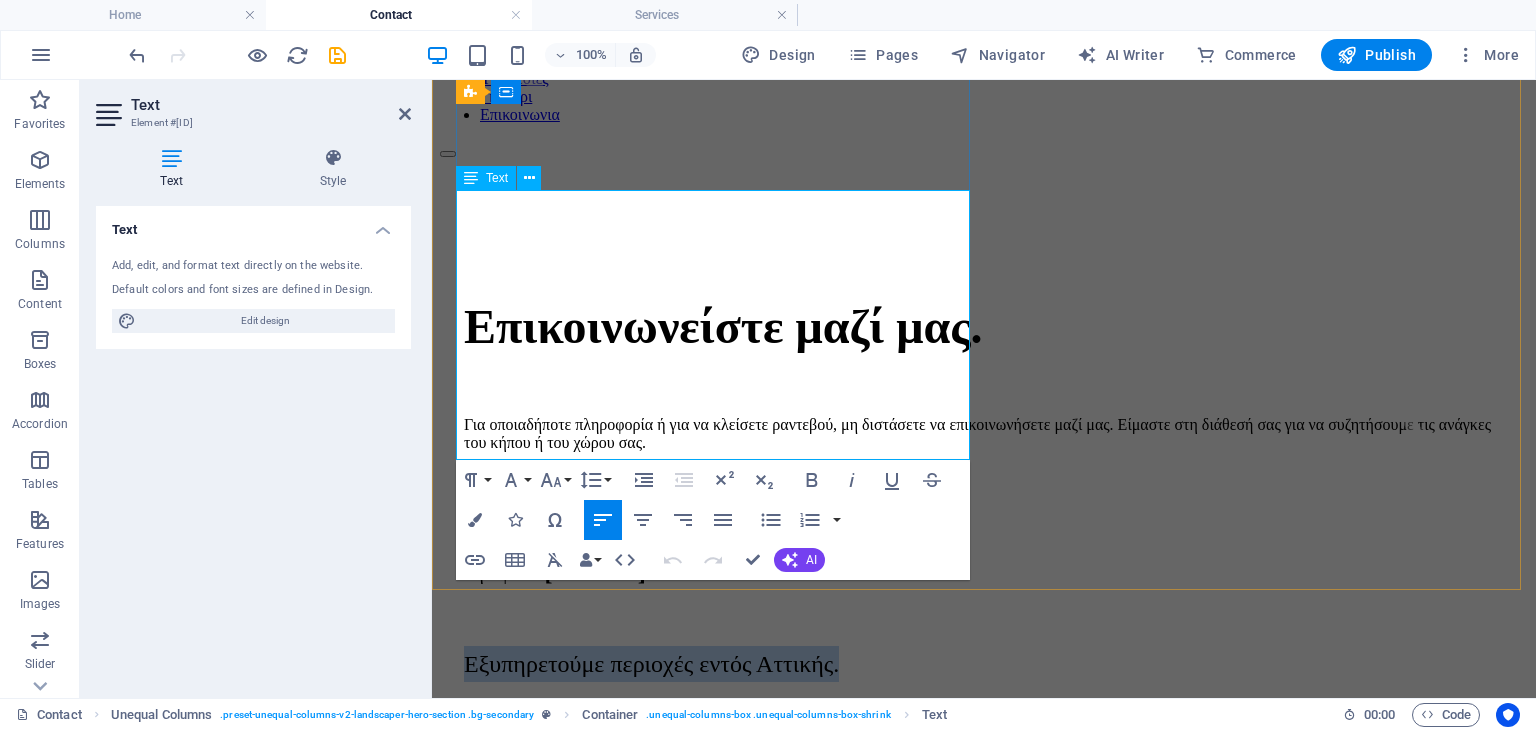 click on "Εξυπηρετούμε περιοχές εντός Αττικής." at bounding box center (651, 664) 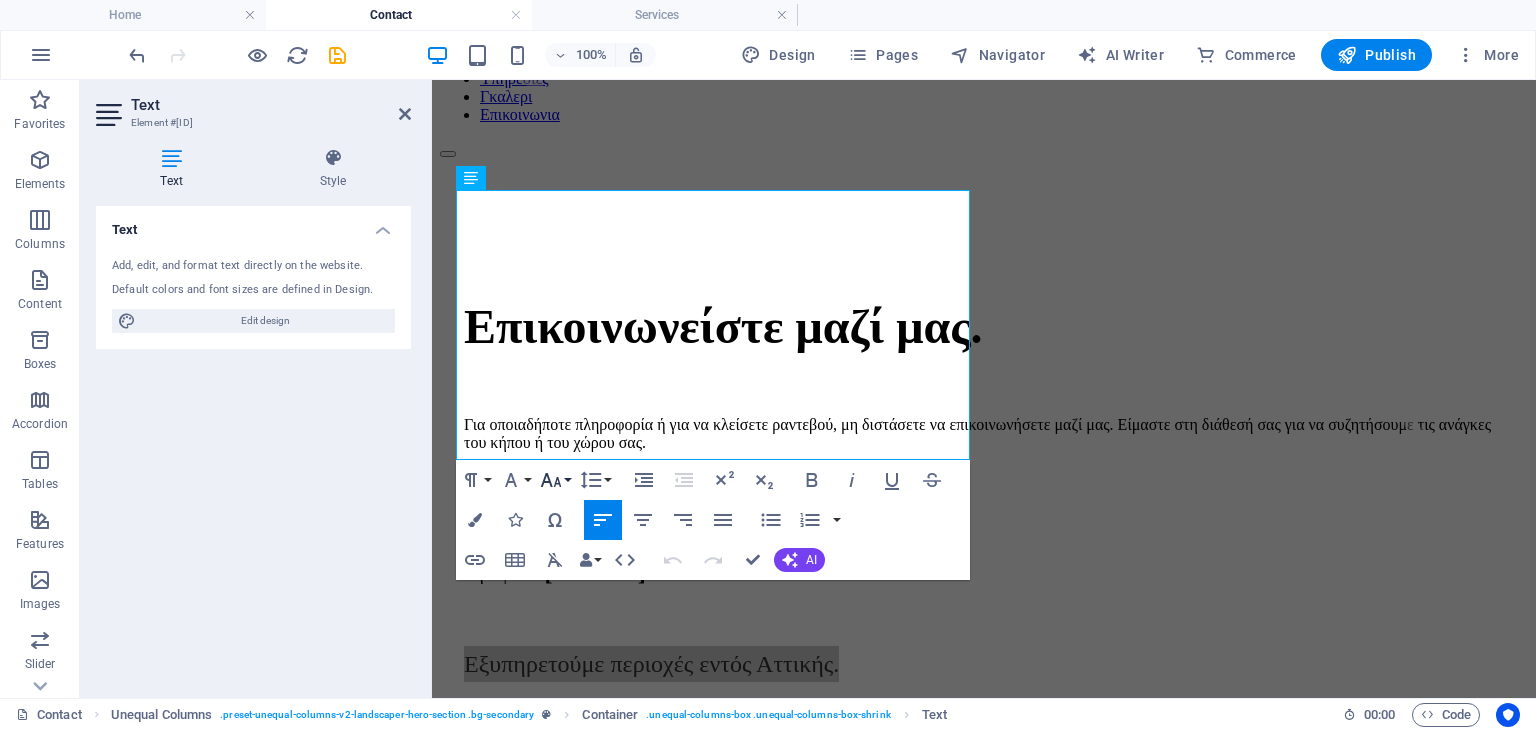 click 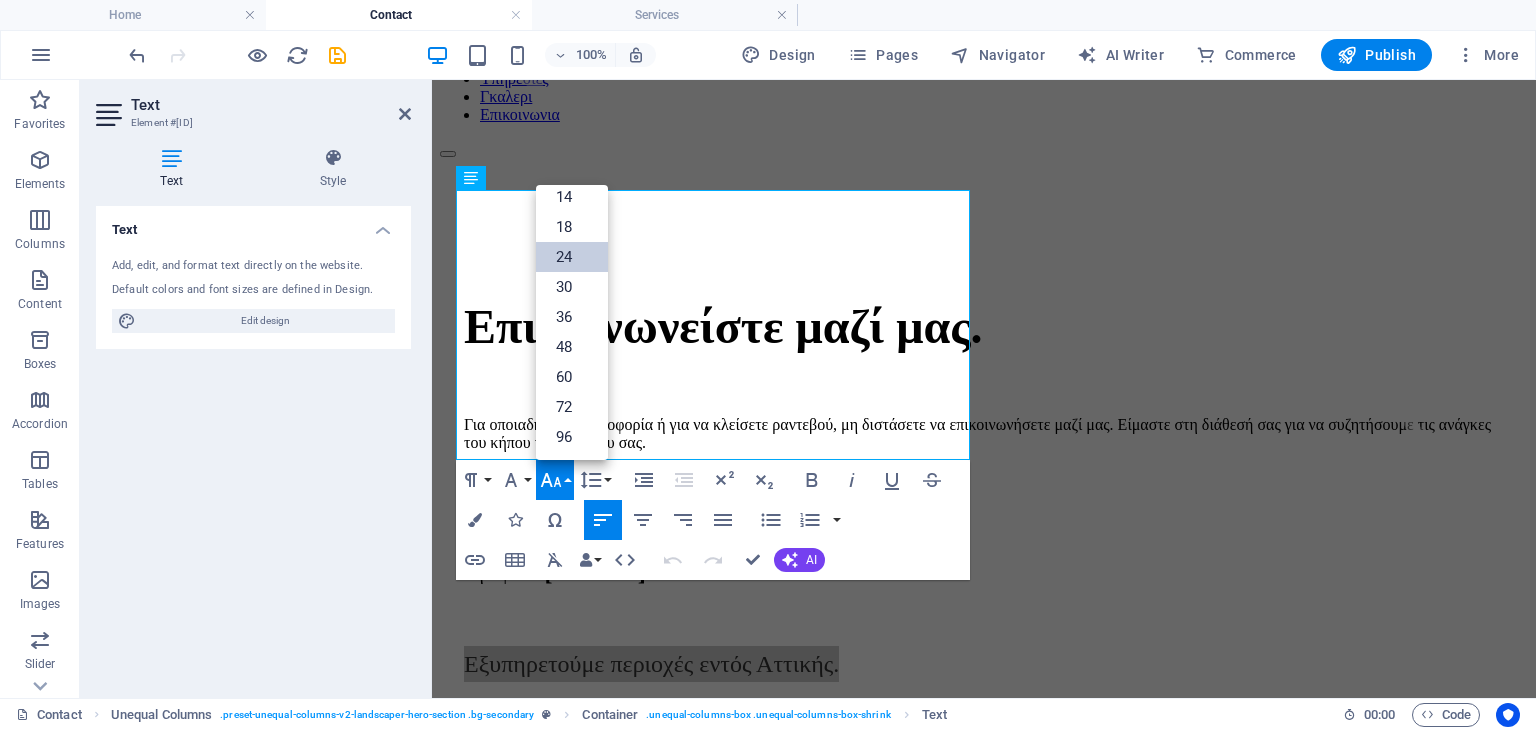 scroll, scrollTop: 160, scrollLeft: 0, axis: vertical 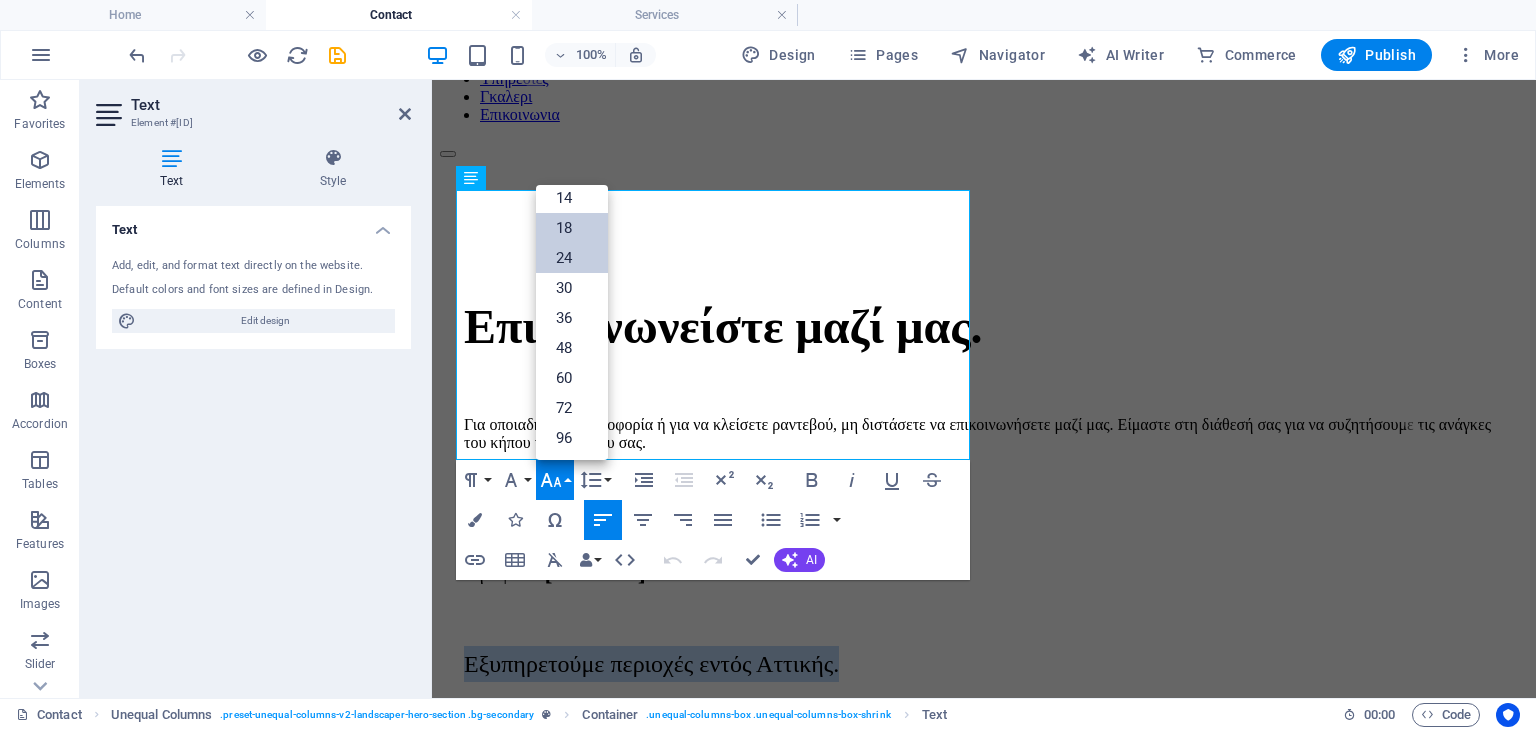 click on "18" at bounding box center (572, 228) 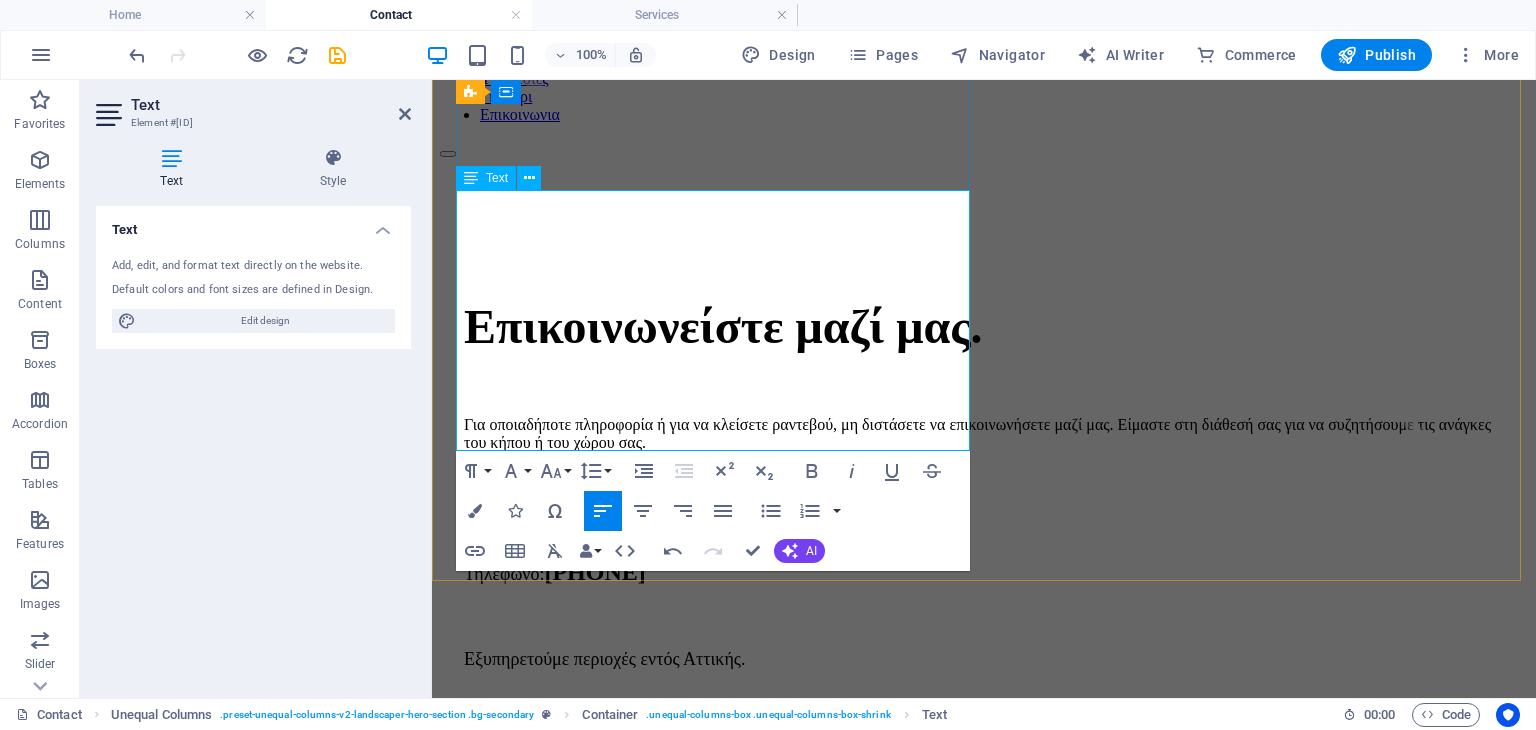 click at bounding box center [984, 618] 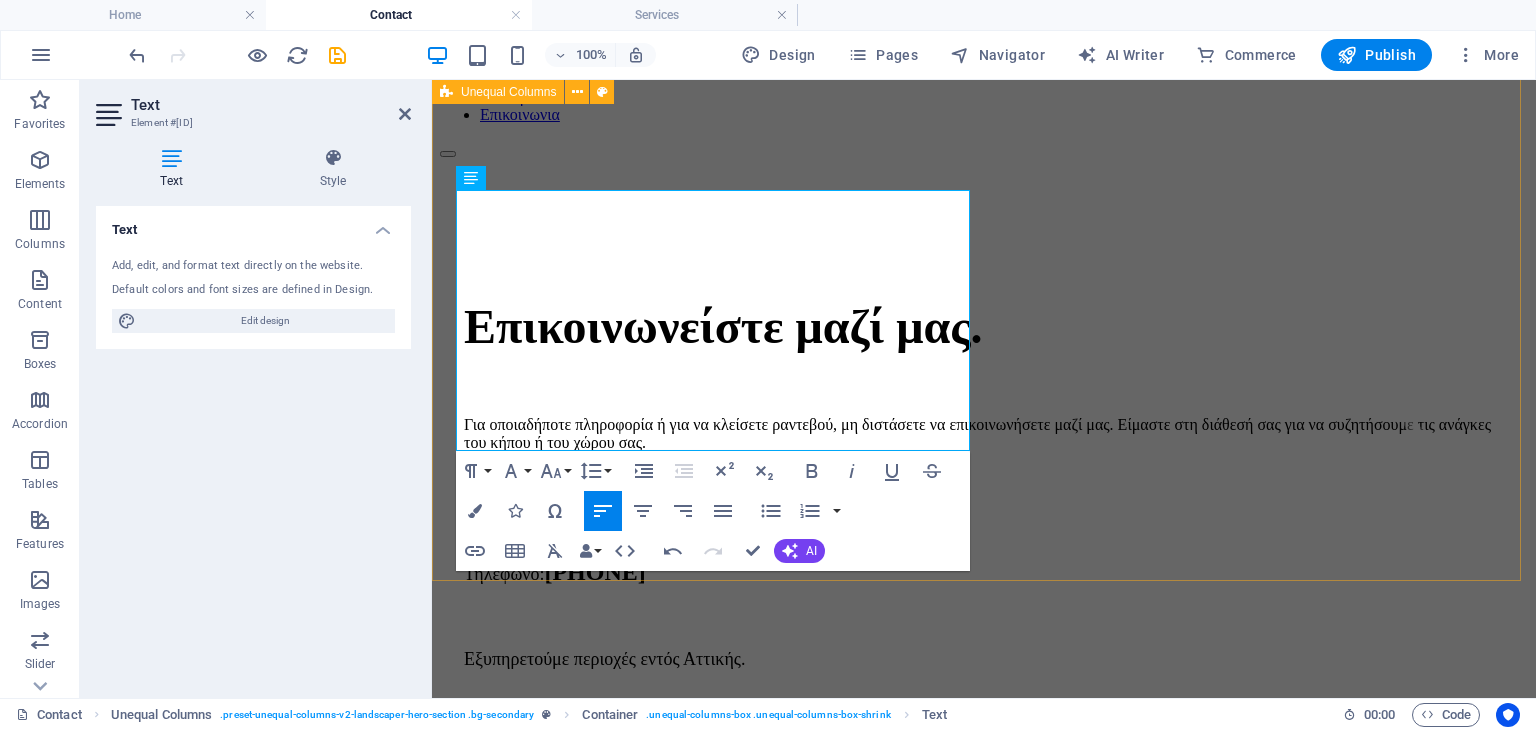 click on "Επικοινωνείστε μαζί μας.   Για οποιαδήποτε πληροφορία ή για να κλείσετε ραντεβού, μη διστάσετε να επικοινωνήσετε μαζί μας. Είμαστε στη διάθεσή σας για να συζητήσουμε τις ανάγκες του κήπου ή του χώρου σας. Email:  info@example.com Τηλέφωνο:  [PHONE] Εξυπηρετούμε περιοχές εντός [STATE]." at bounding box center [984, 488] 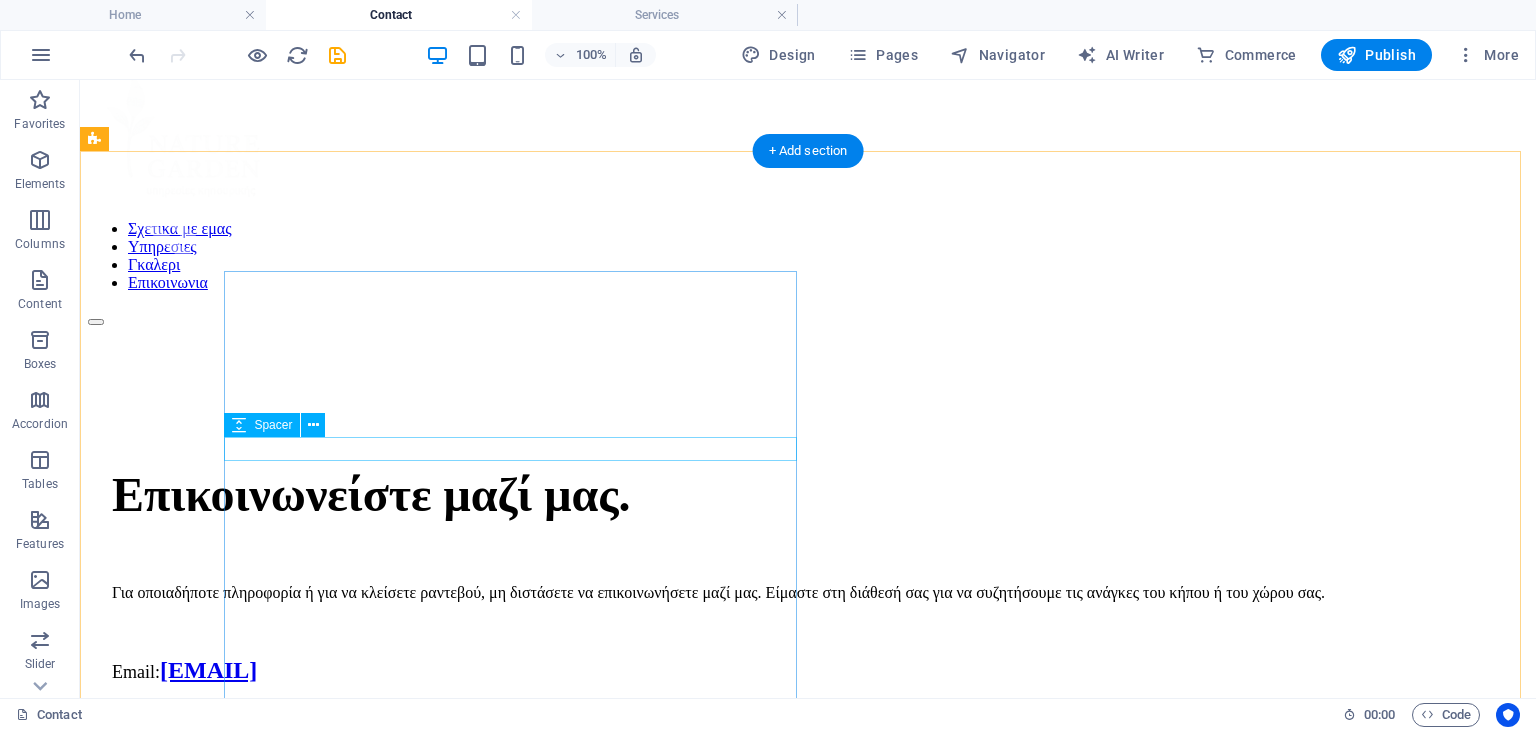 scroll, scrollTop: 0, scrollLeft: 0, axis: both 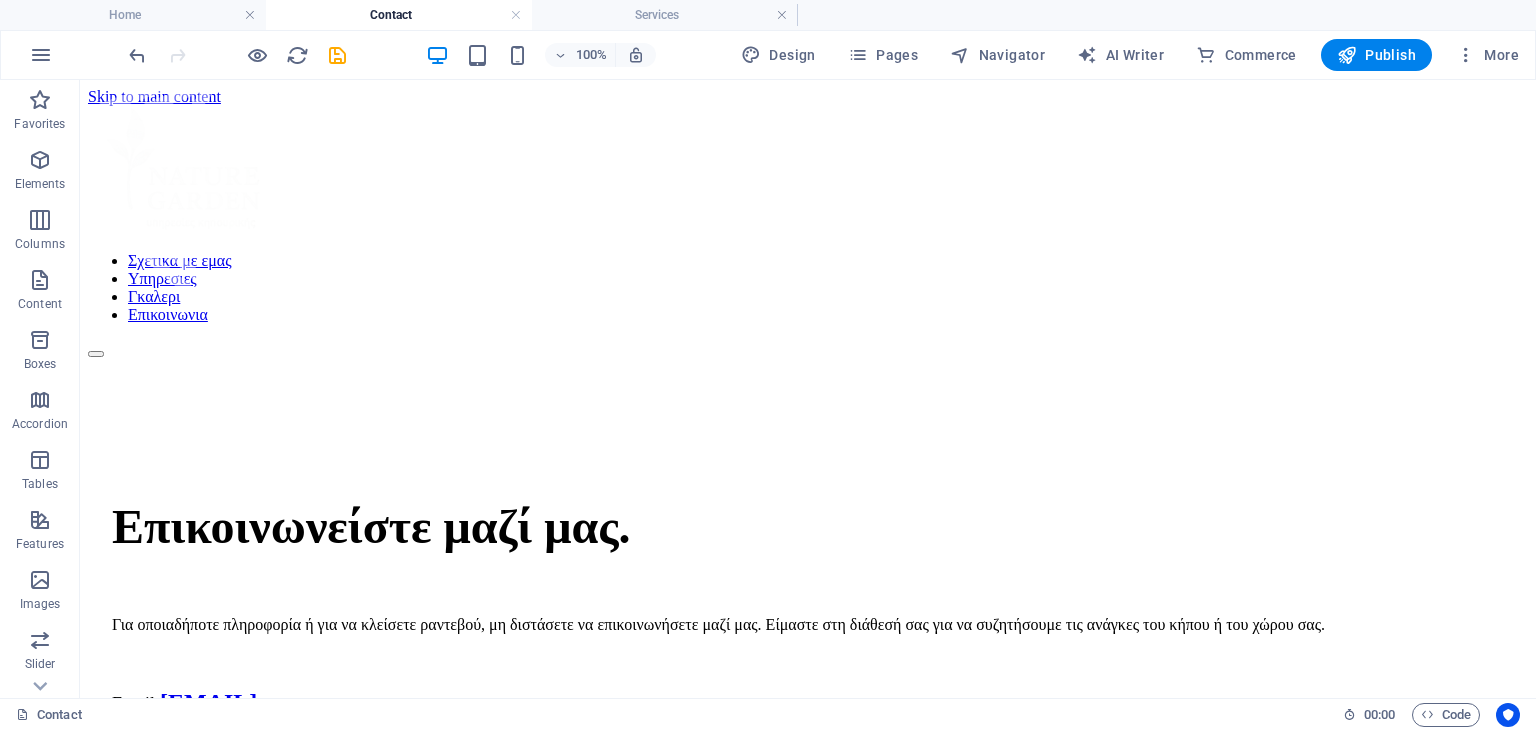 click at bounding box center [337, 55] 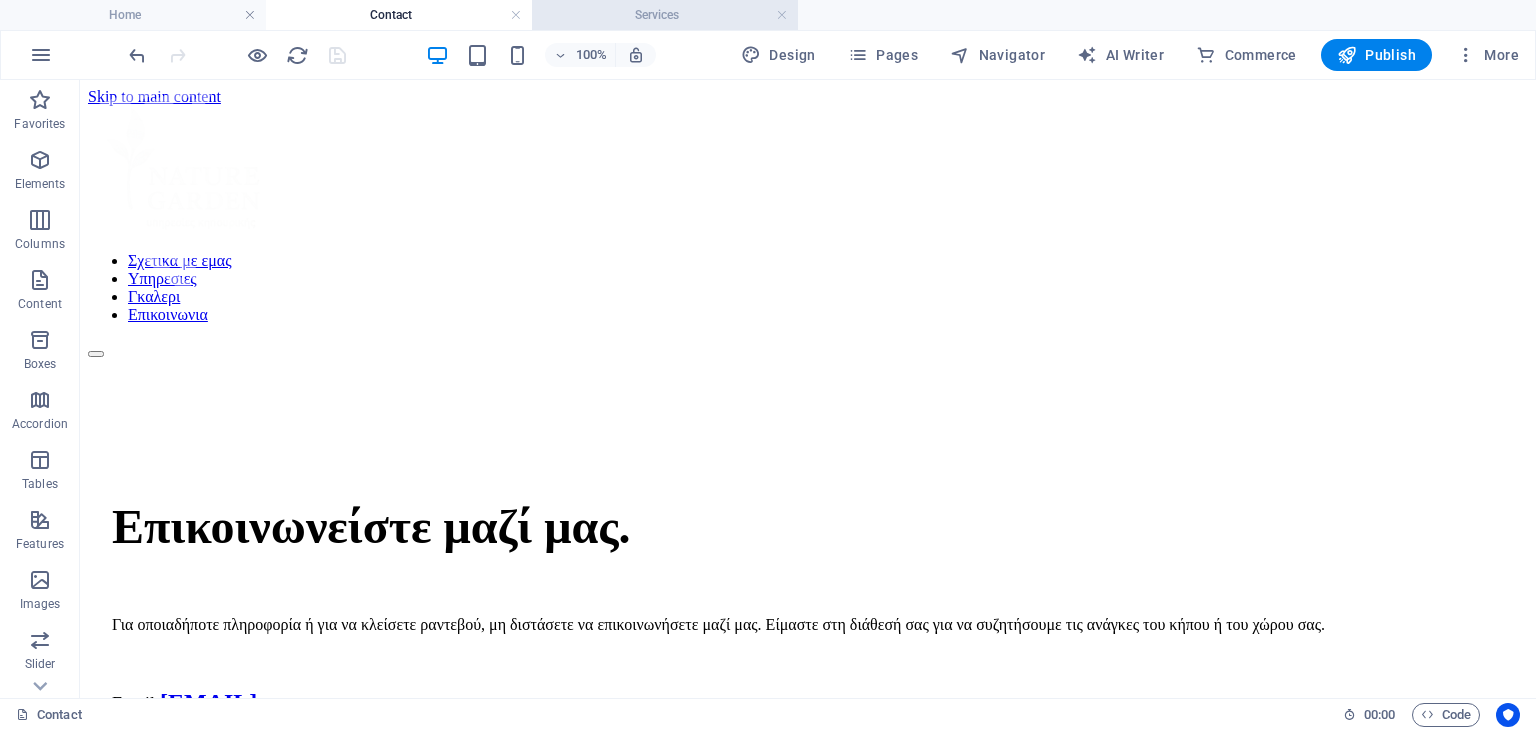 click on "Services" at bounding box center [665, 15] 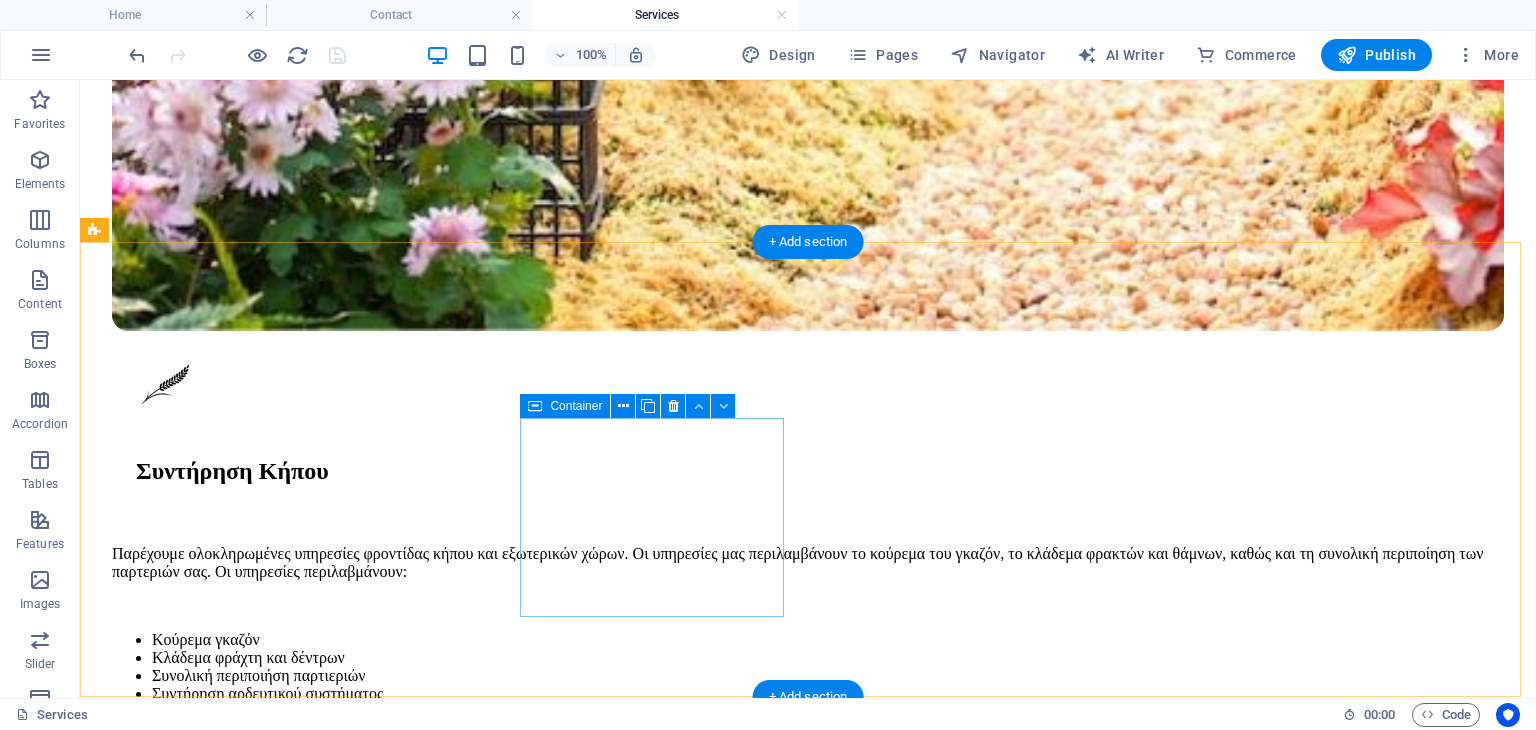 scroll, scrollTop: 3286, scrollLeft: 0, axis: vertical 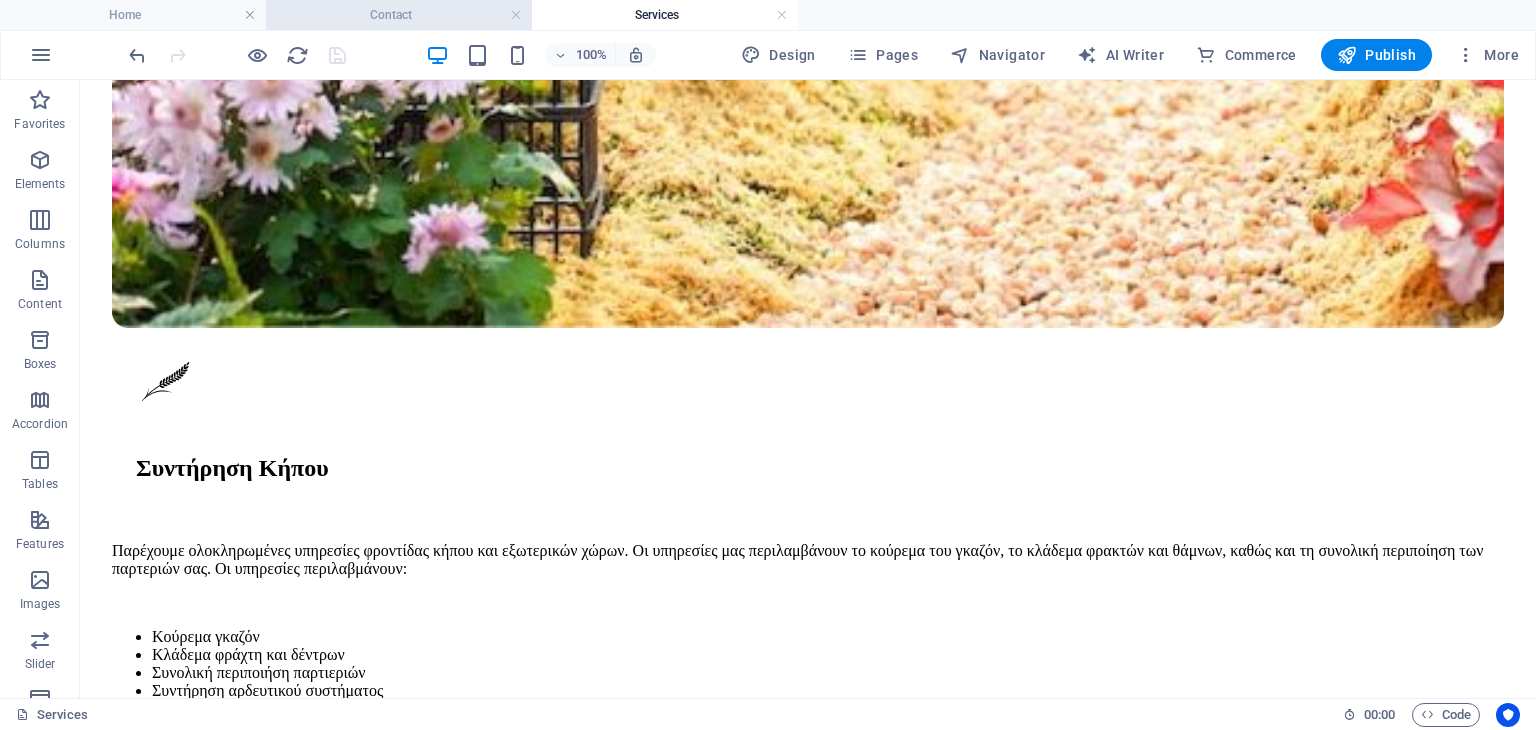 click on "Contact" at bounding box center (399, 15) 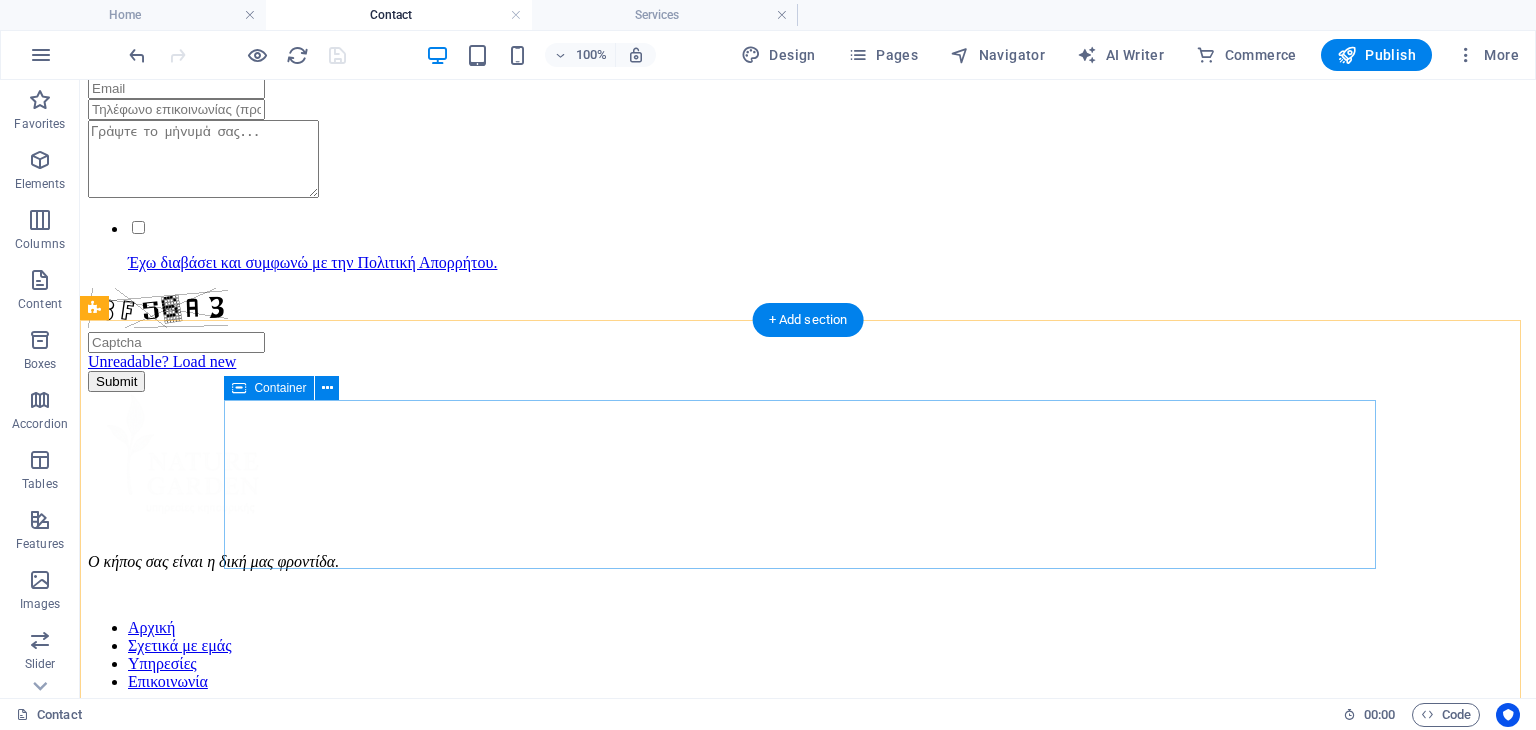 scroll, scrollTop: 1021, scrollLeft: 0, axis: vertical 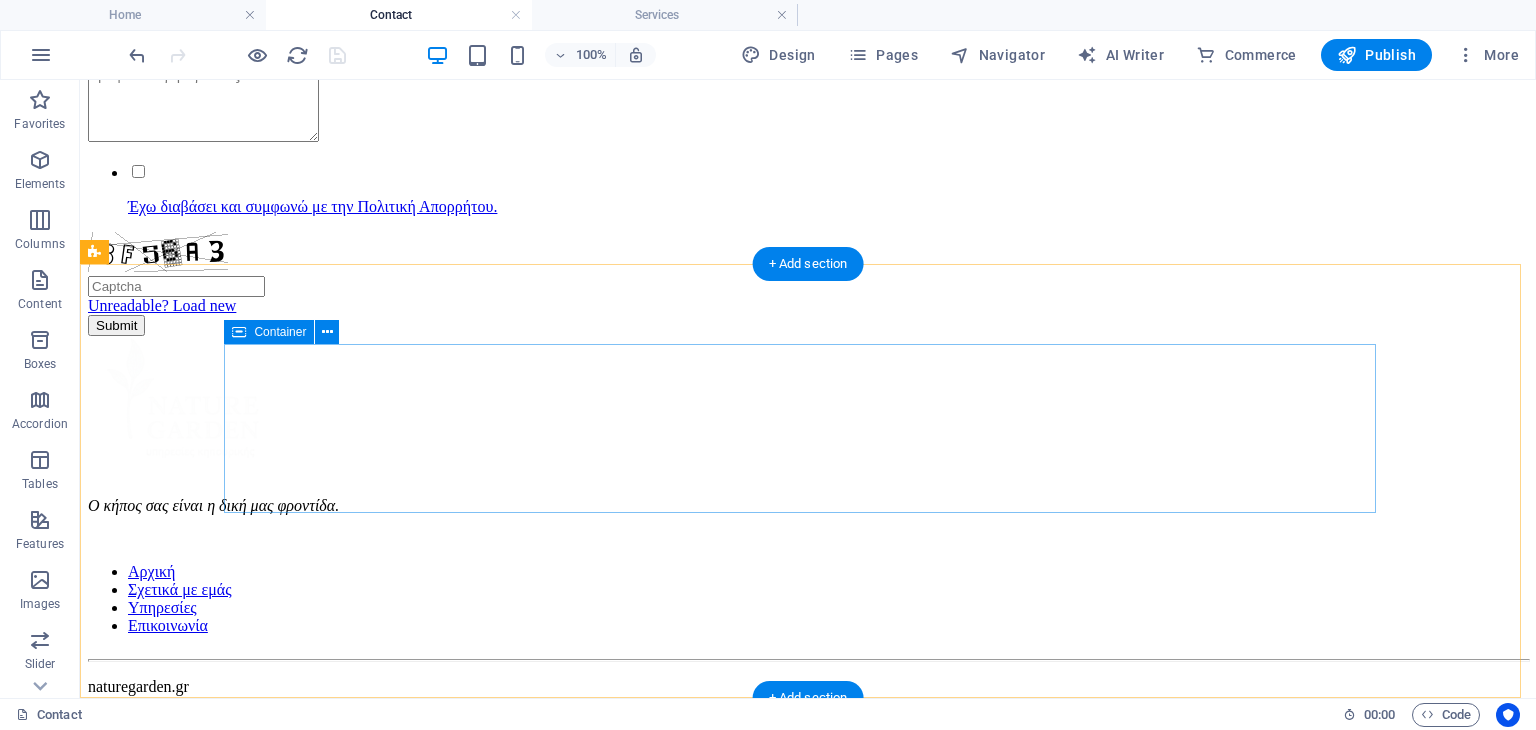 click on "Ο κήπος σας είναι η δική μας φροντίδα. Αρχική Σχετικά με εμάς Υπηρεσίες Επικοινωνία" at bounding box center [808, 493] 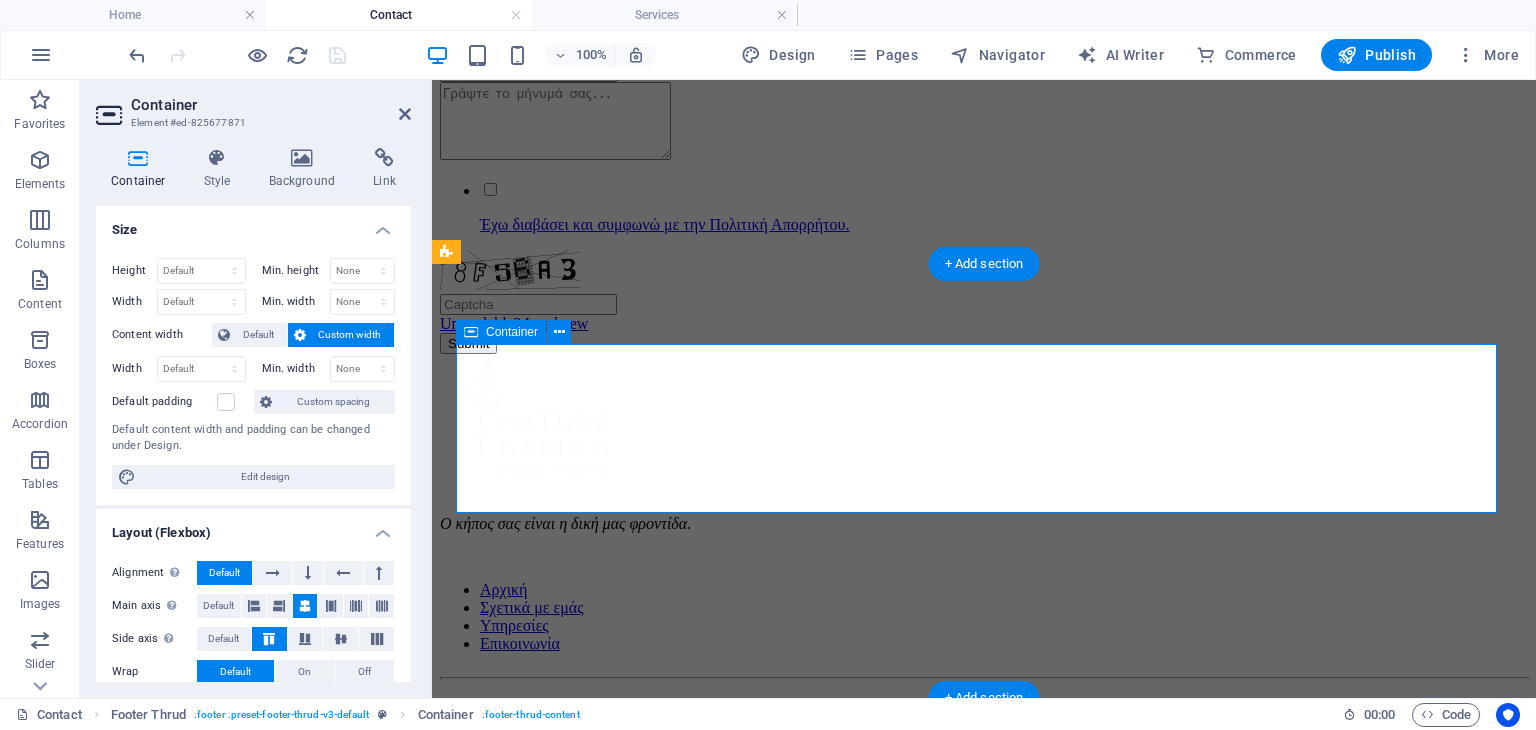 click on "Ο κήπος σας είναι η δική μας φροντίδα. Αρχική Σχετικά με εμάς Υπηρεσίες Επικοινωνία" at bounding box center (984, 511) 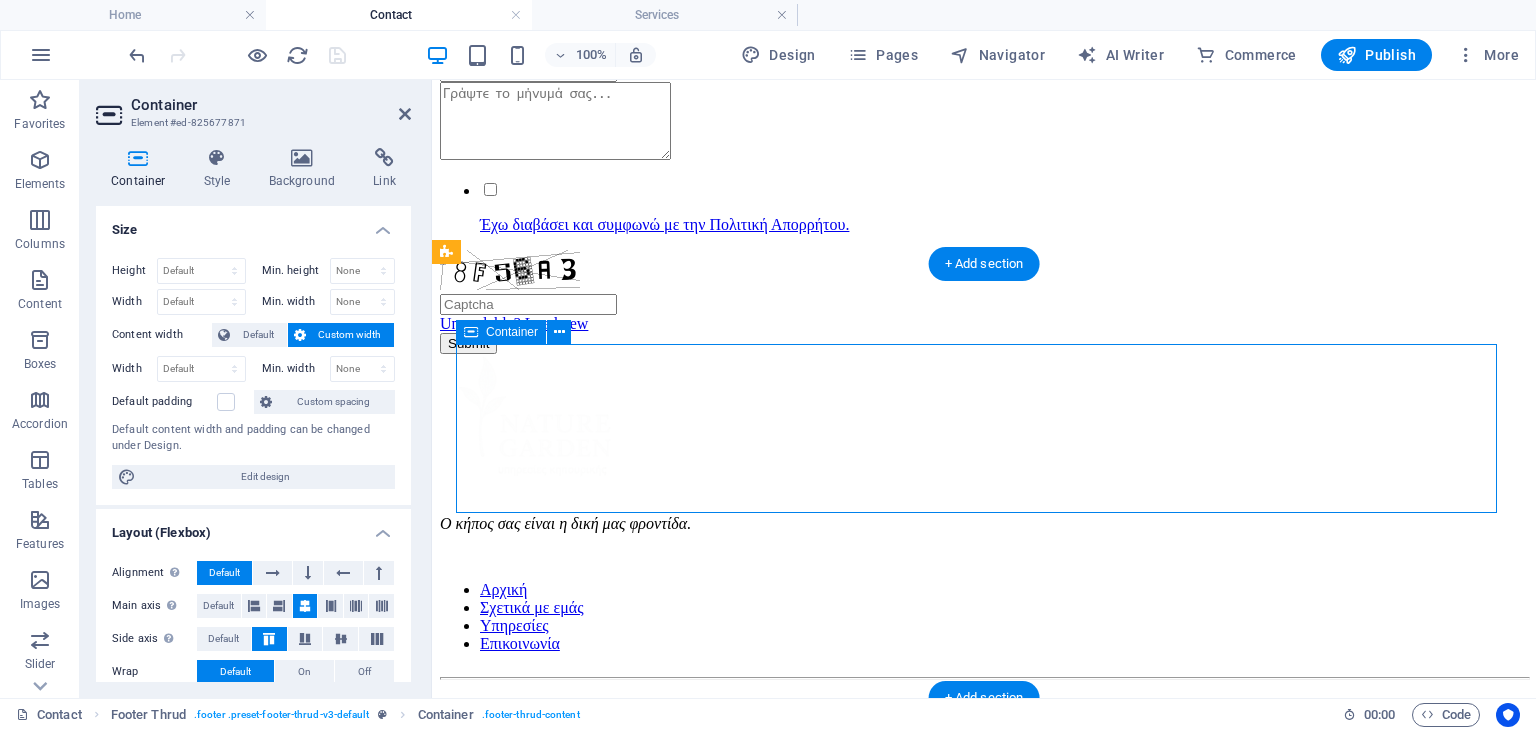 drag, startPoint x: 1133, startPoint y: 482, endPoint x: 1218, endPoint y: 492, distance: 85.58621 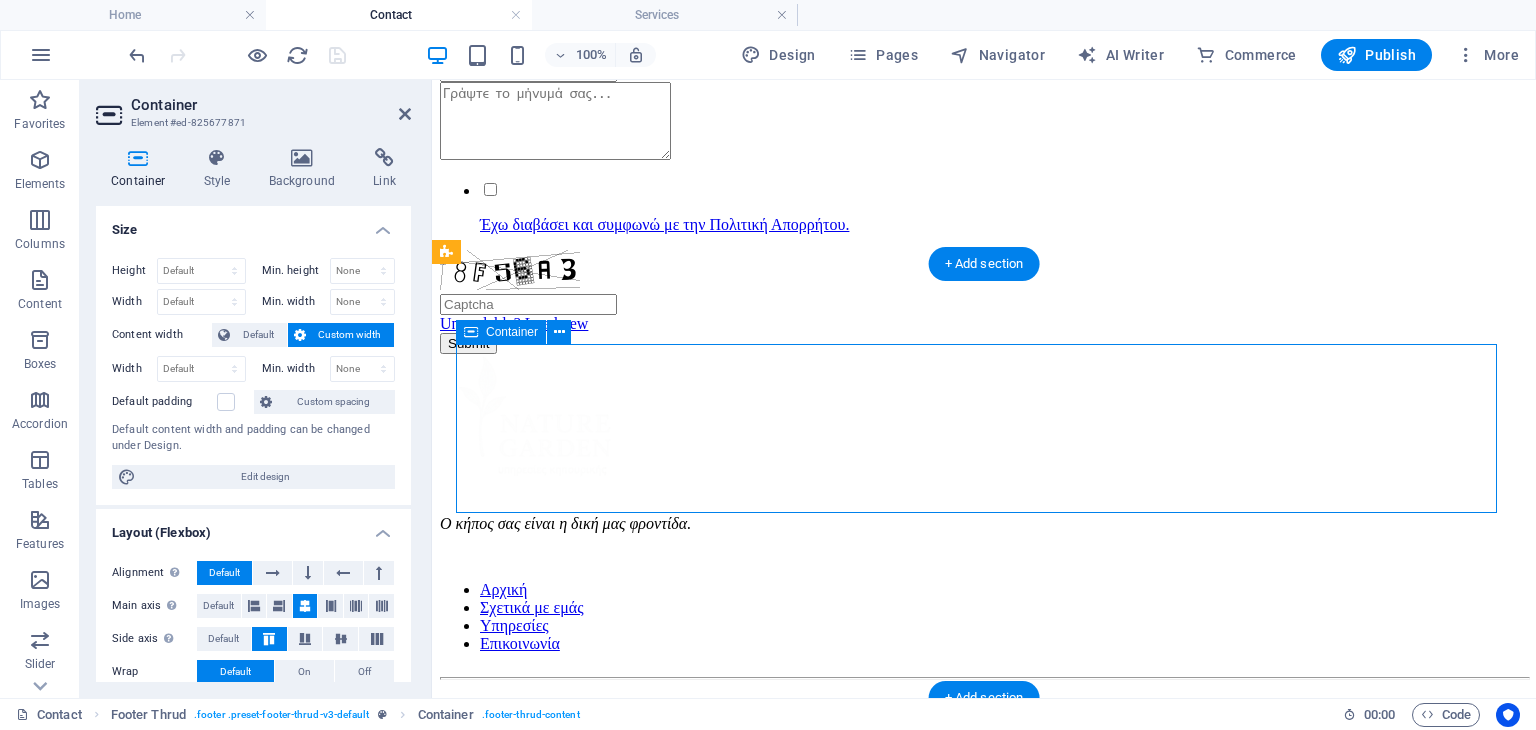 click on "Ο κήπος σας είναι η δική μας φροντίδα. Αρχική Σχετικά με εμάς Υπηρεσίες Επικοινωνία" at bounding box center (984, 511) 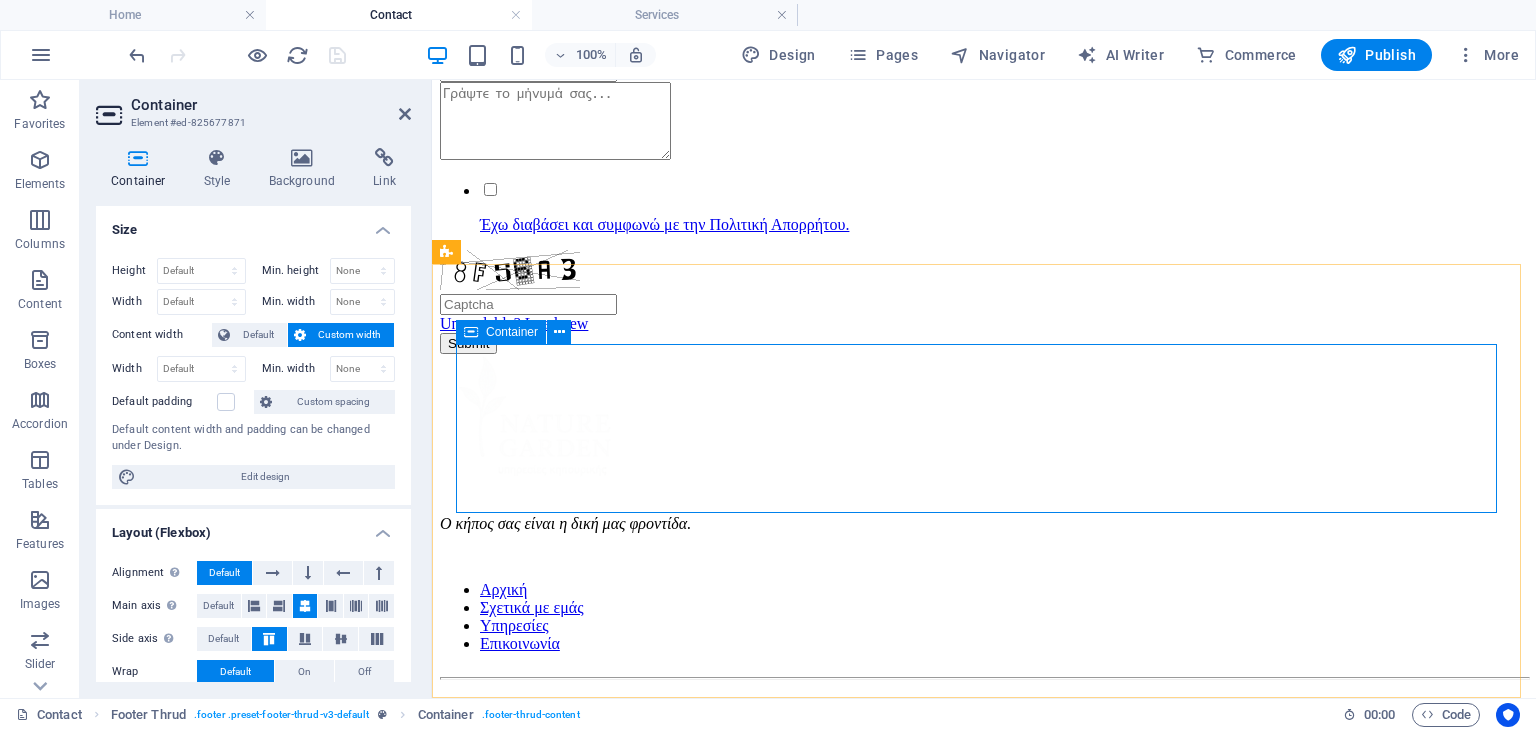 click on "Ο κήπος σας είναι η δική μας φροντίδα. Αρχική Σχετικά με εμάς Υπηρεσίες Επικοινωνία" at bounding box center (984, 511) 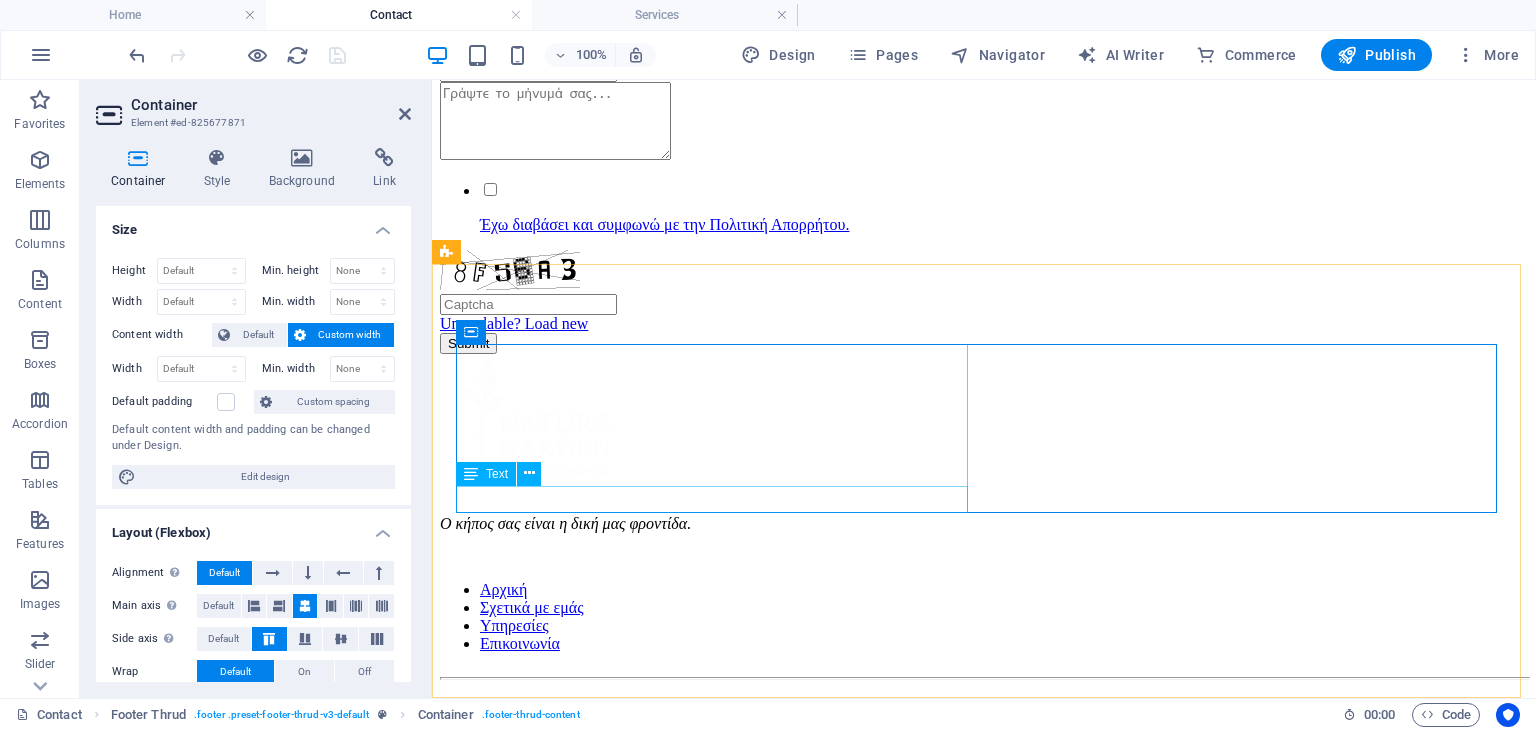 click on "Ο κήπος σας είναι η δική μας φροντίδα." at bounding box center [984, 524] 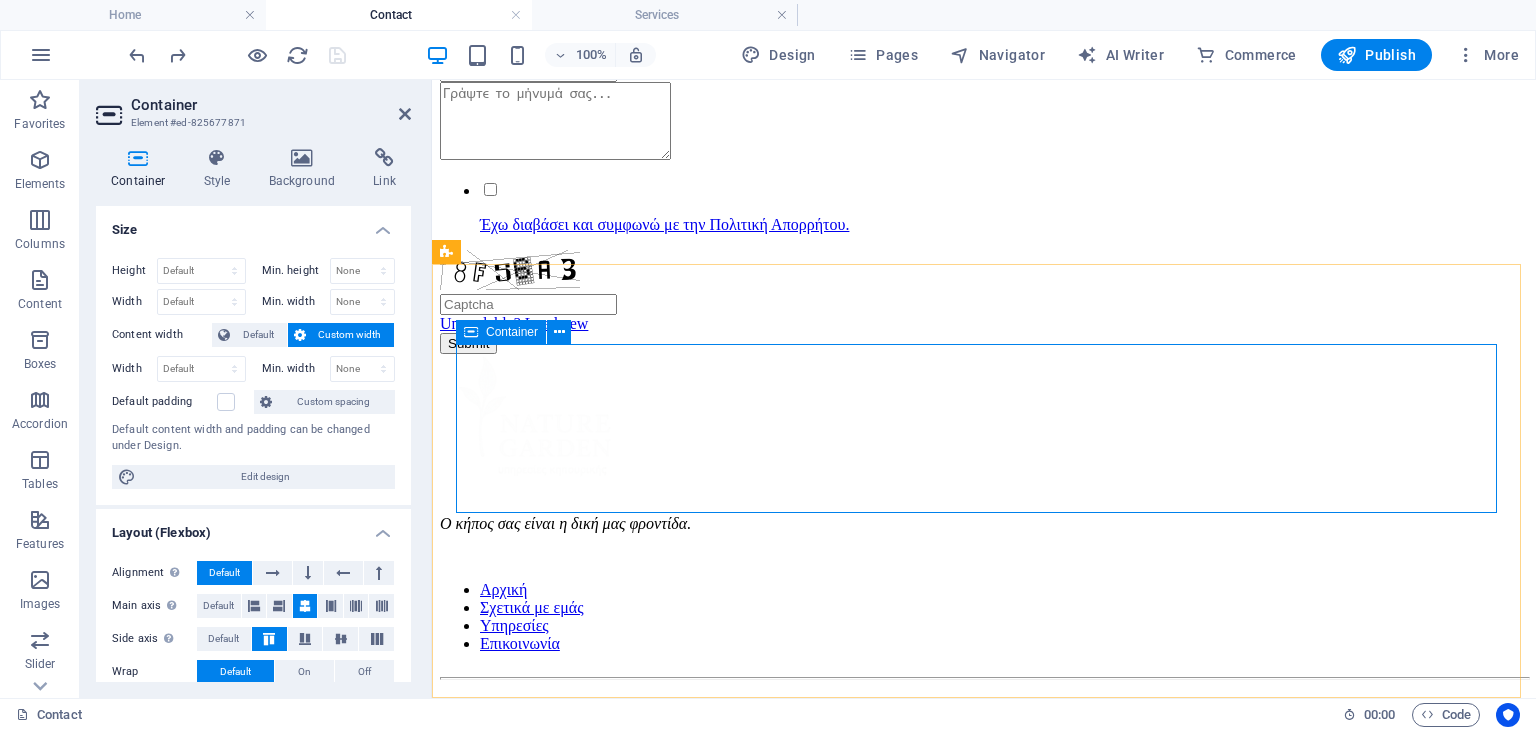 click on "Ο κήπος σας είναι η δική μας φροντίδα. Αρχική Σχετικά με εμάς Υπηρεσίες Επικοινωνία" at bounding box center (984, 511) 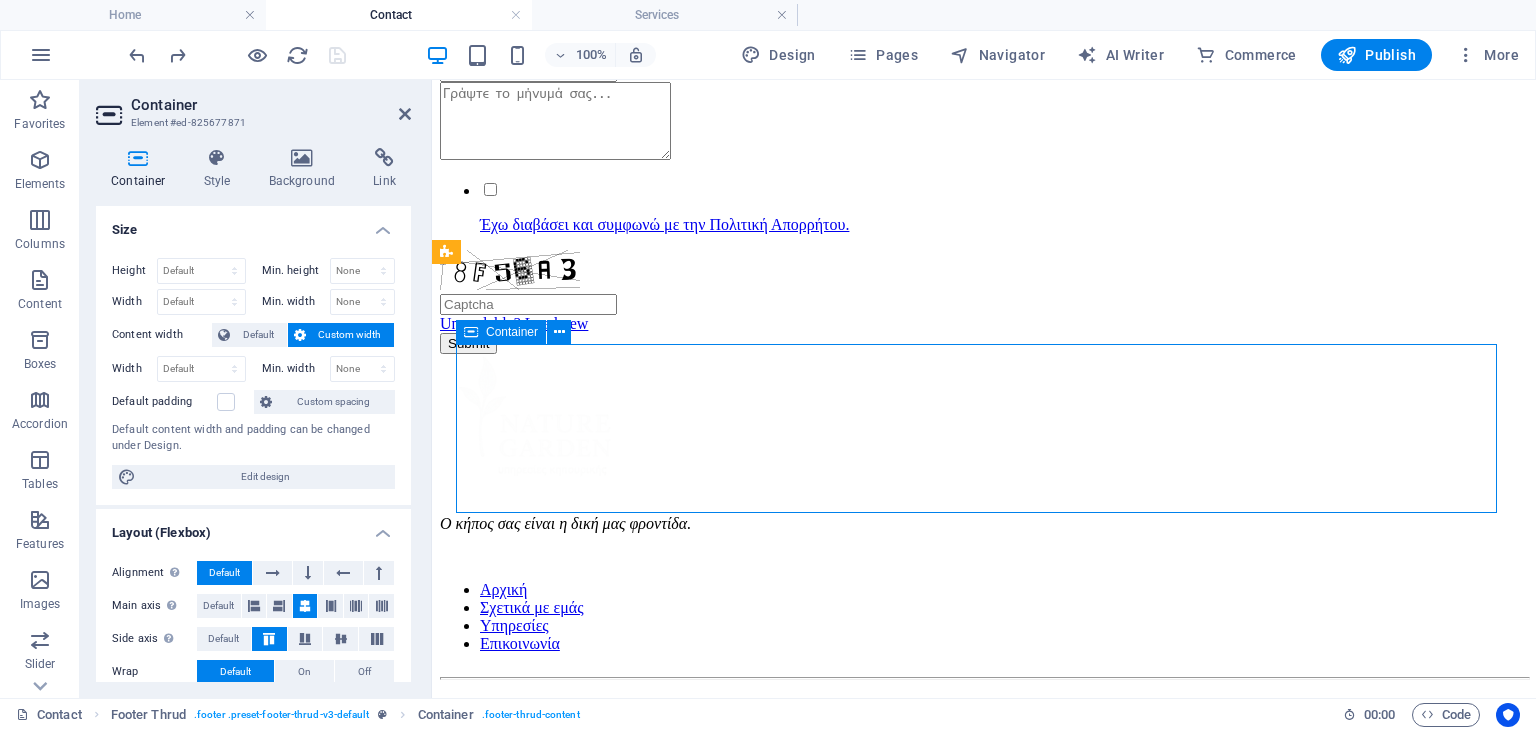 click on "Ο κήπος σας είναι η δική μας φροντίδα. Αρχική Σχετικά με εμάς Υπηρεσίες Επικοινωνία" at bounding box center [984, 511] 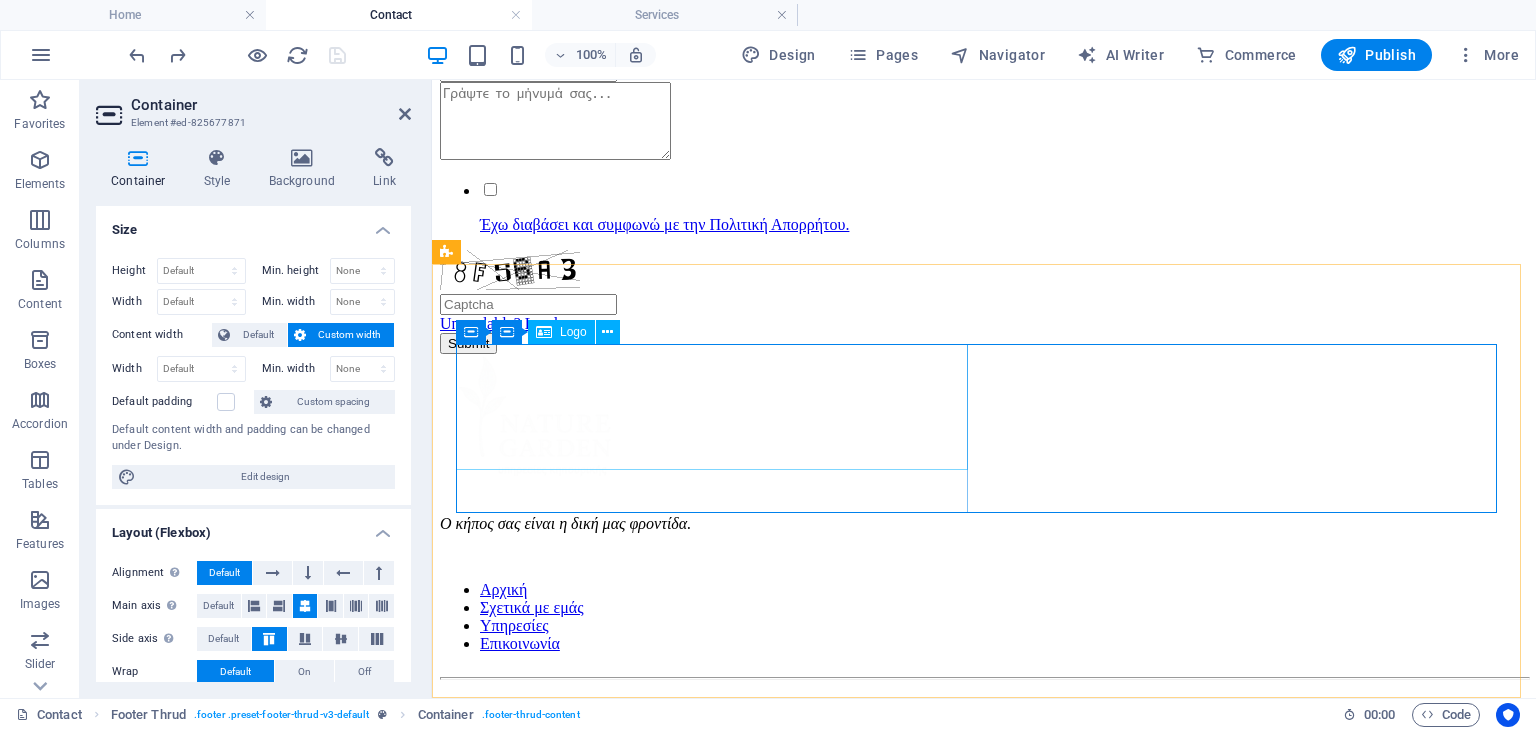 click at bounding box center (984, 418) 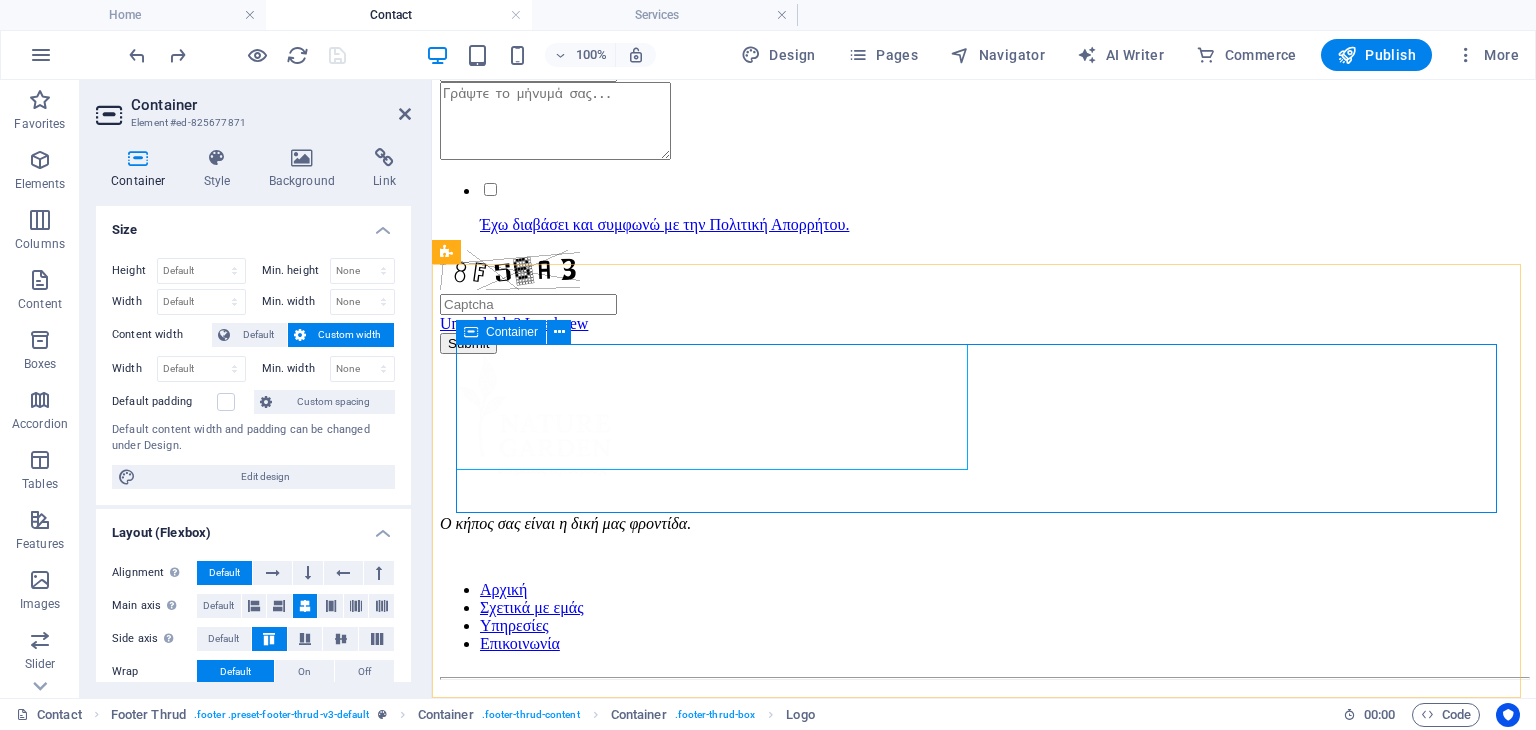click on "Ο κήπος σας είναι η δική μας φροντίδα. Αρχική Σχετικά με εμάς Υπηρεσίες Επικοινωνία" at bounding box center (984, 511) 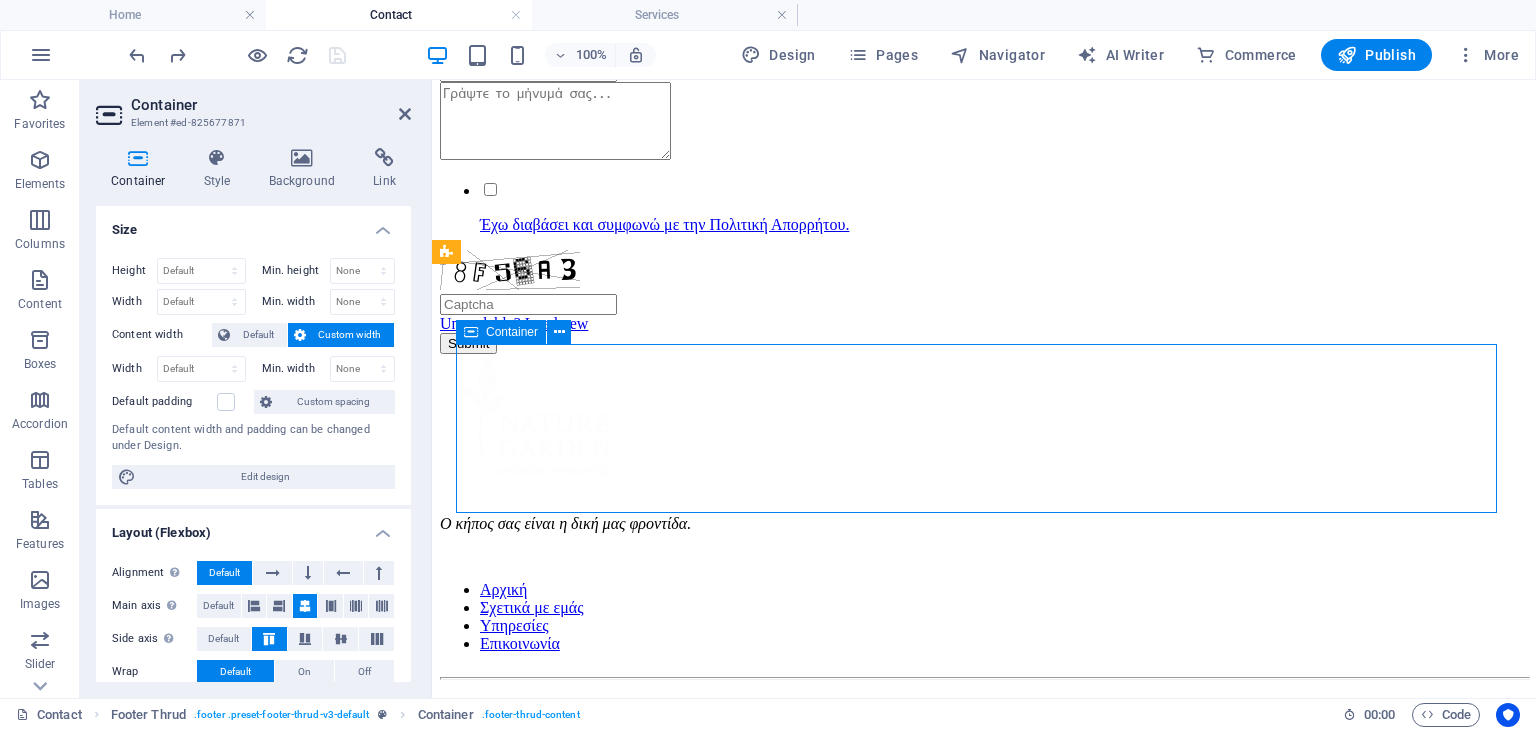 click on "Ο κήπος σας είναι η δική μας φροντίδα. Αρχική Σχετικά με εμάς Υπηρεσίες Επικοινωνία" at bounding box center [984, 511] 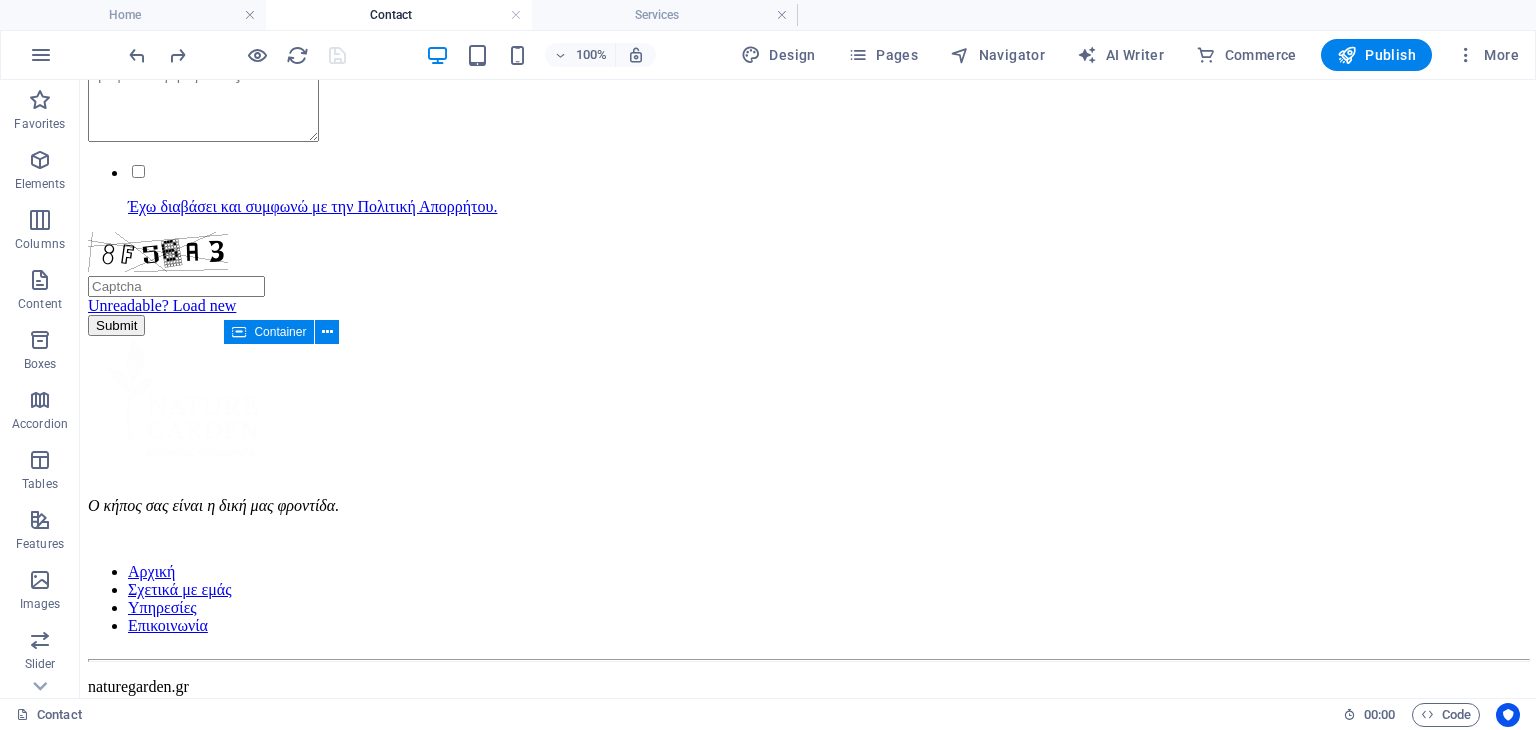 click on "Ο κήπος σας είναι η δική μας φροντίδα. Αρχική Σχετικά με εμάς Υπηρεσίες Επικοινωνία" at bounding box center (808, 493) 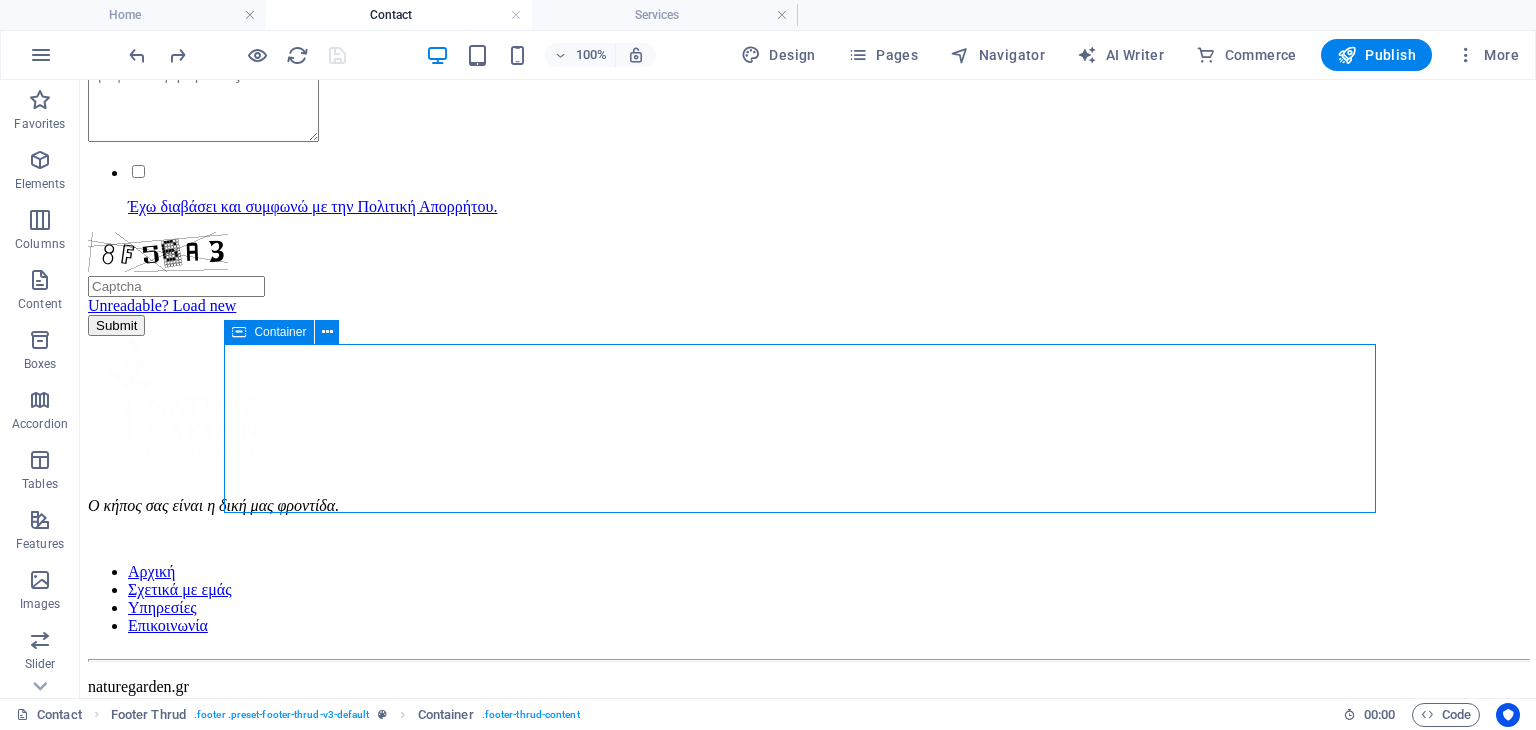 click on "Ο κήπος σας είναι η δική μας φροντίδα. Αρχική Σχετικά με εμάς Υπηρεσίες Επικοινωνία" at bounding box center (808, 493) 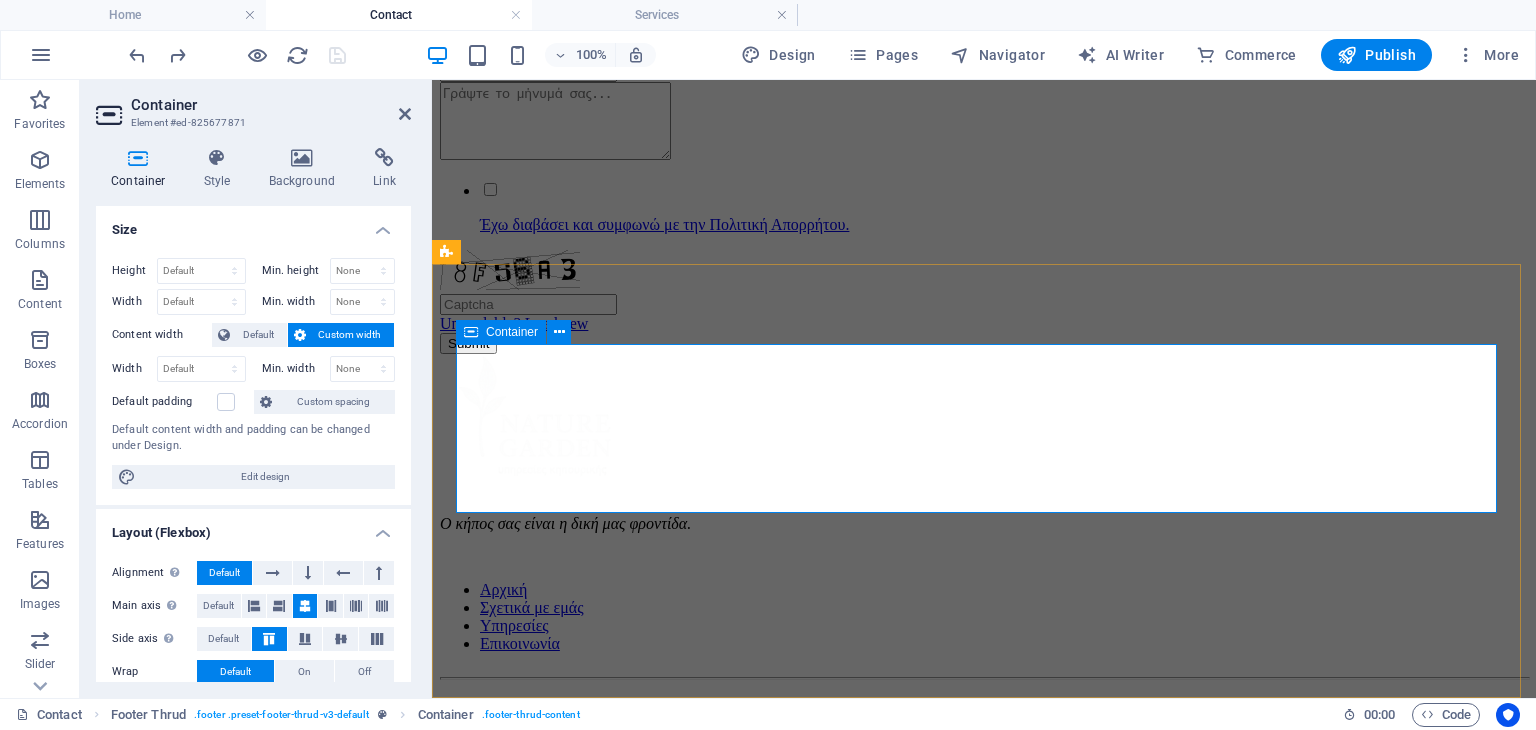 click on "Ο κήπος σας είναι η δική μας φροντίδα. Αρχική Σχετικά με εμάς Υπηρεσίες Επικοινωνία" at bounding box center [984, 511] 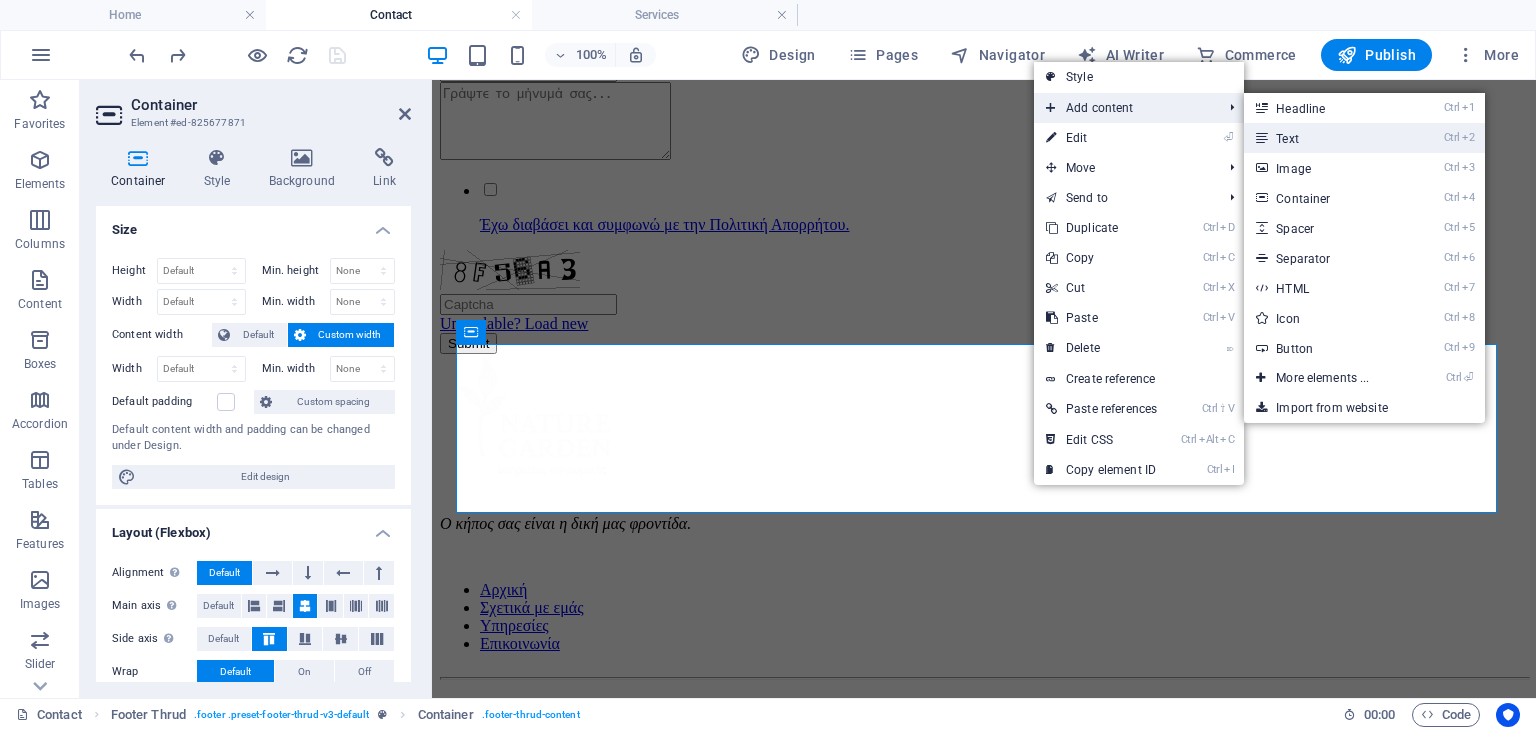 click on "Ctrl 2  Text" at bounding box center (1326, 138) 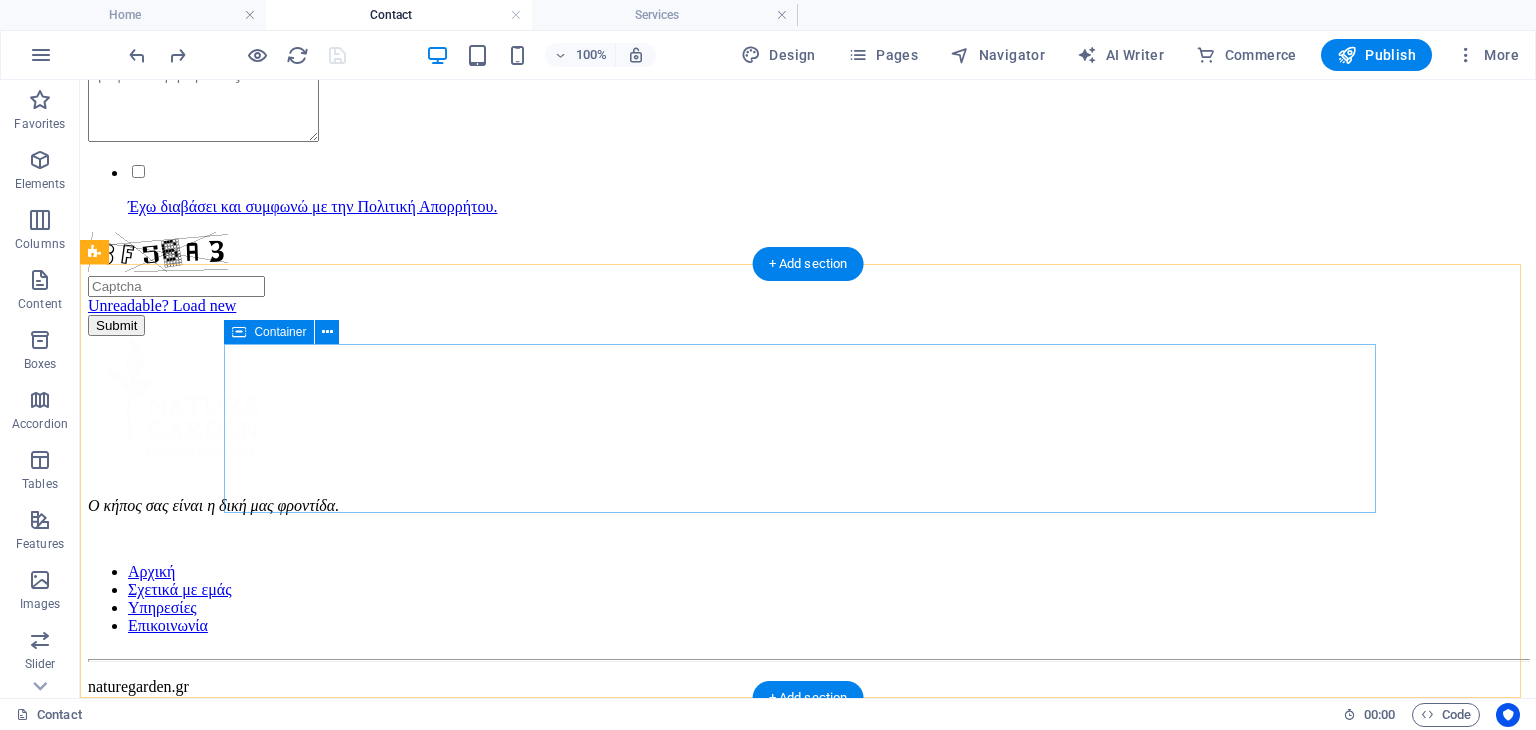 click on "Ο κήπος σας είναι η δική μας φροντίδα. Αρχική Σχετικά με εμάς Υπηρεσίες Επικοινωνία" at bounding box center [808, 493] 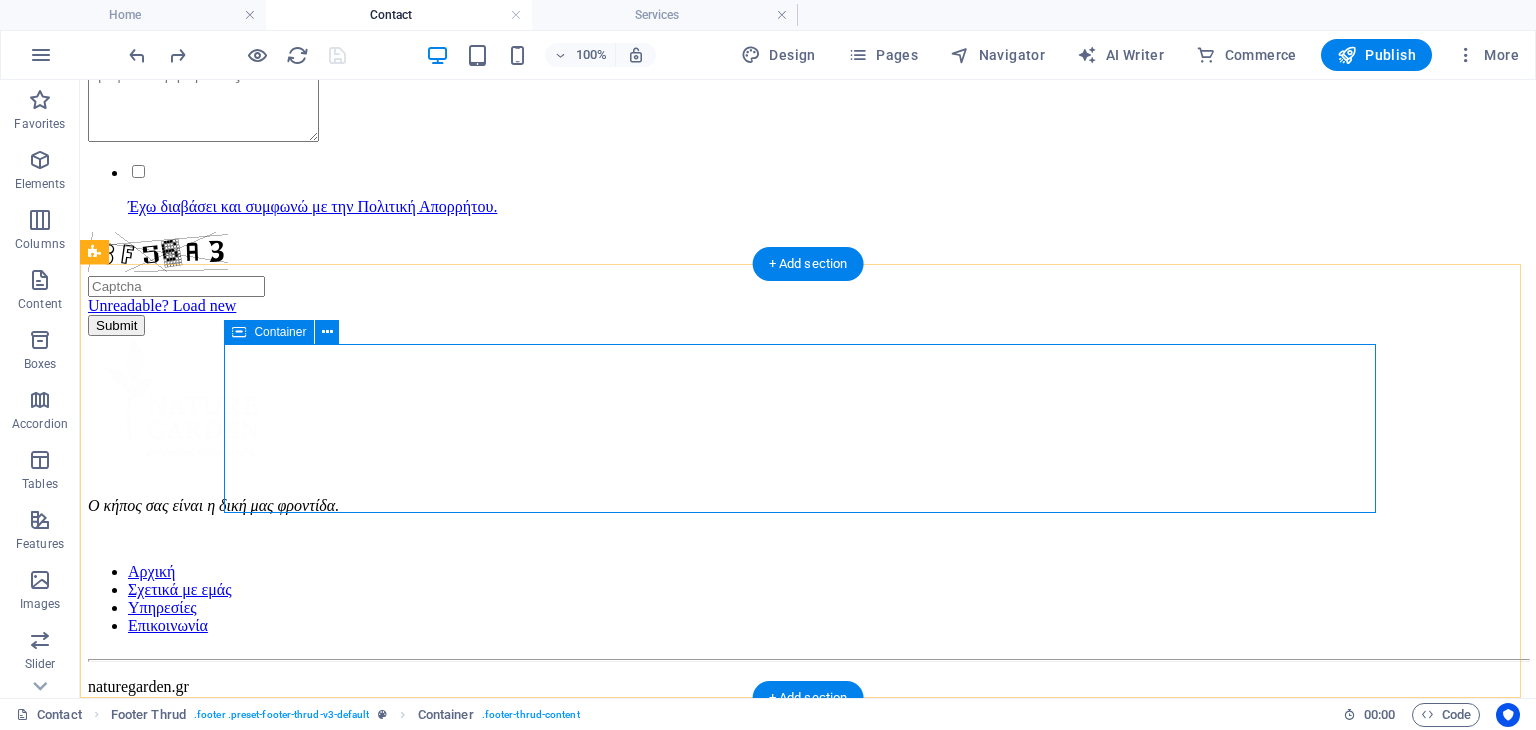 click on "Ο κήπος σας είναι η δική μας φροντίδα. Αρχική Σχετικά με εμάς Υπηρεσίες Επικοινωνία" at bounding box center [808, 493] 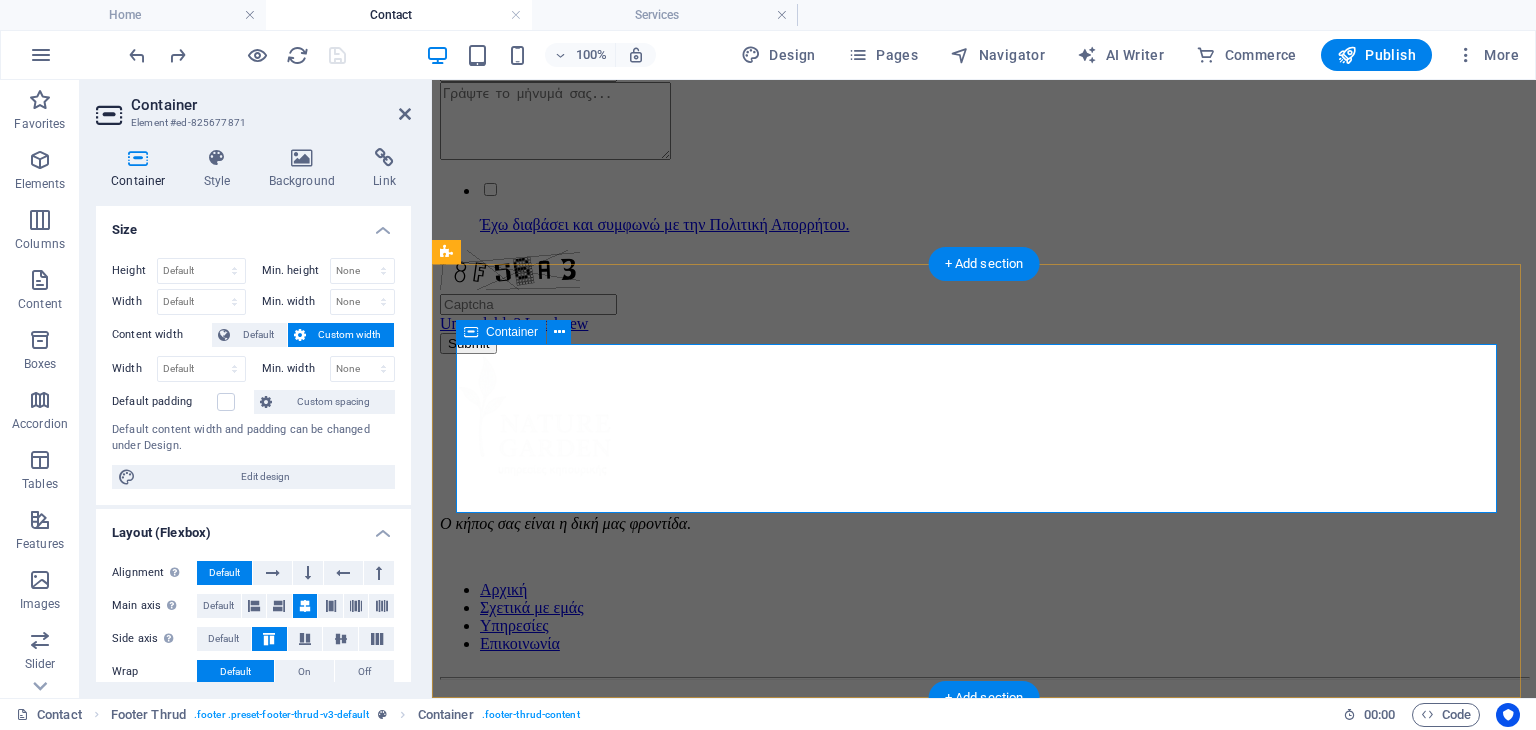 click on "Ο κήπος σας είναι η δική μας φροντίδα. Αρχική Σχετικά με εμάς Υπηρεσίες Επικοινωνία" at bounding box center [984, 511] 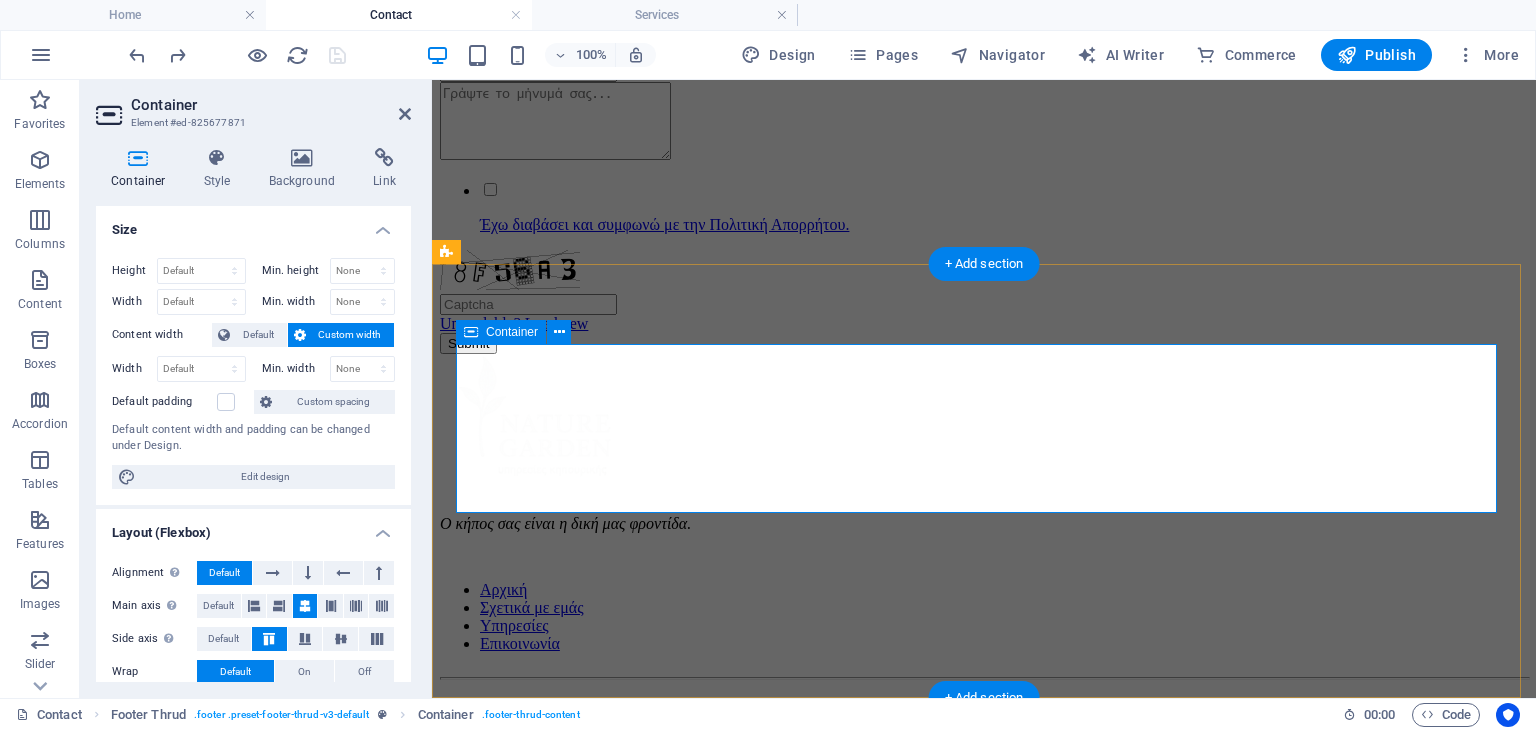 click on "Ο κήπος σας είναι η δική μας φροντίδα. Αρχική Σχετικά με εμάς Υπηρεσίες Επικοινωνία" at bounding box center (984, 511) 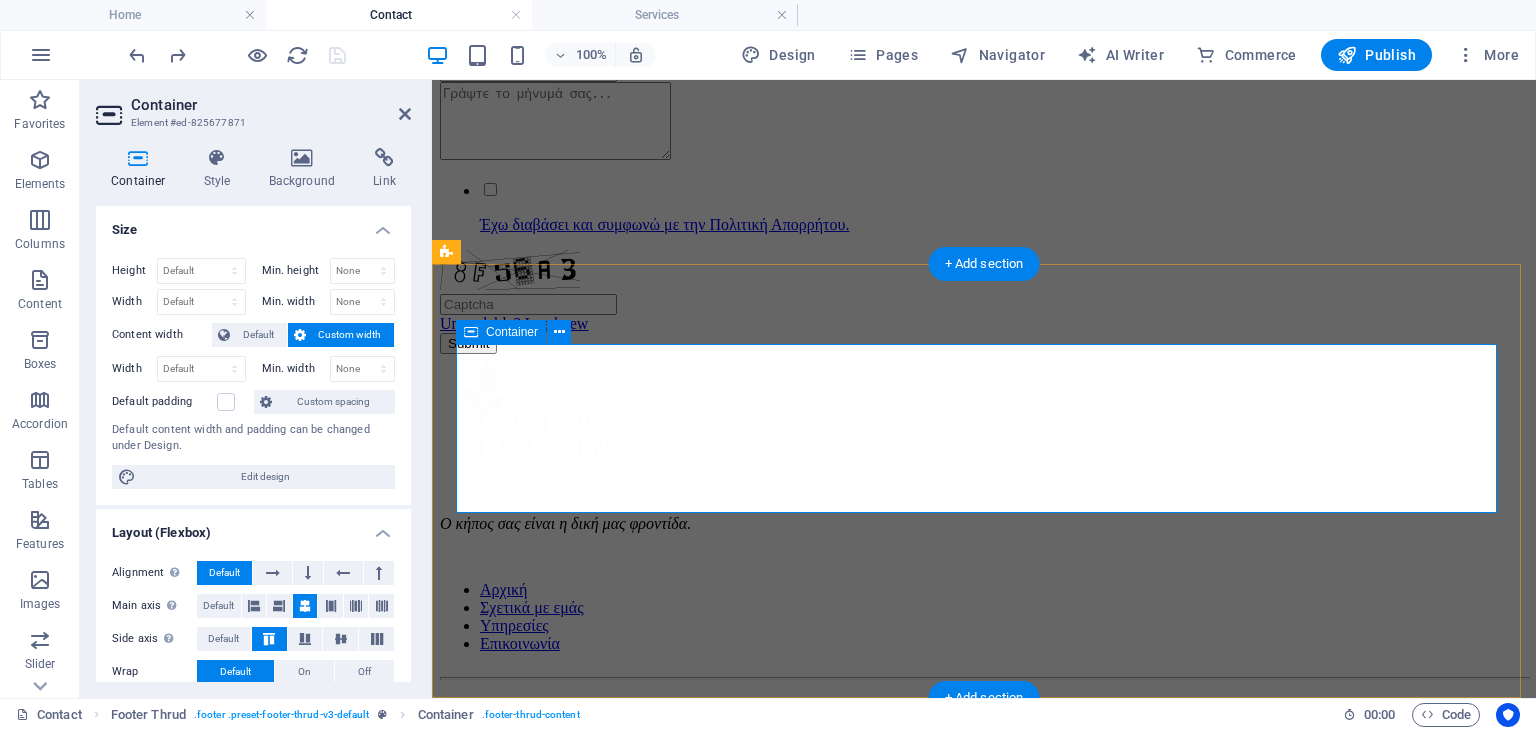 click on "Ο κήπος σας είναι η δική μας φροντίδα. Αρχική Σχετικά με εμάς Υπηρεσίες Επικοινωνία" at bounding box center [984, 511] 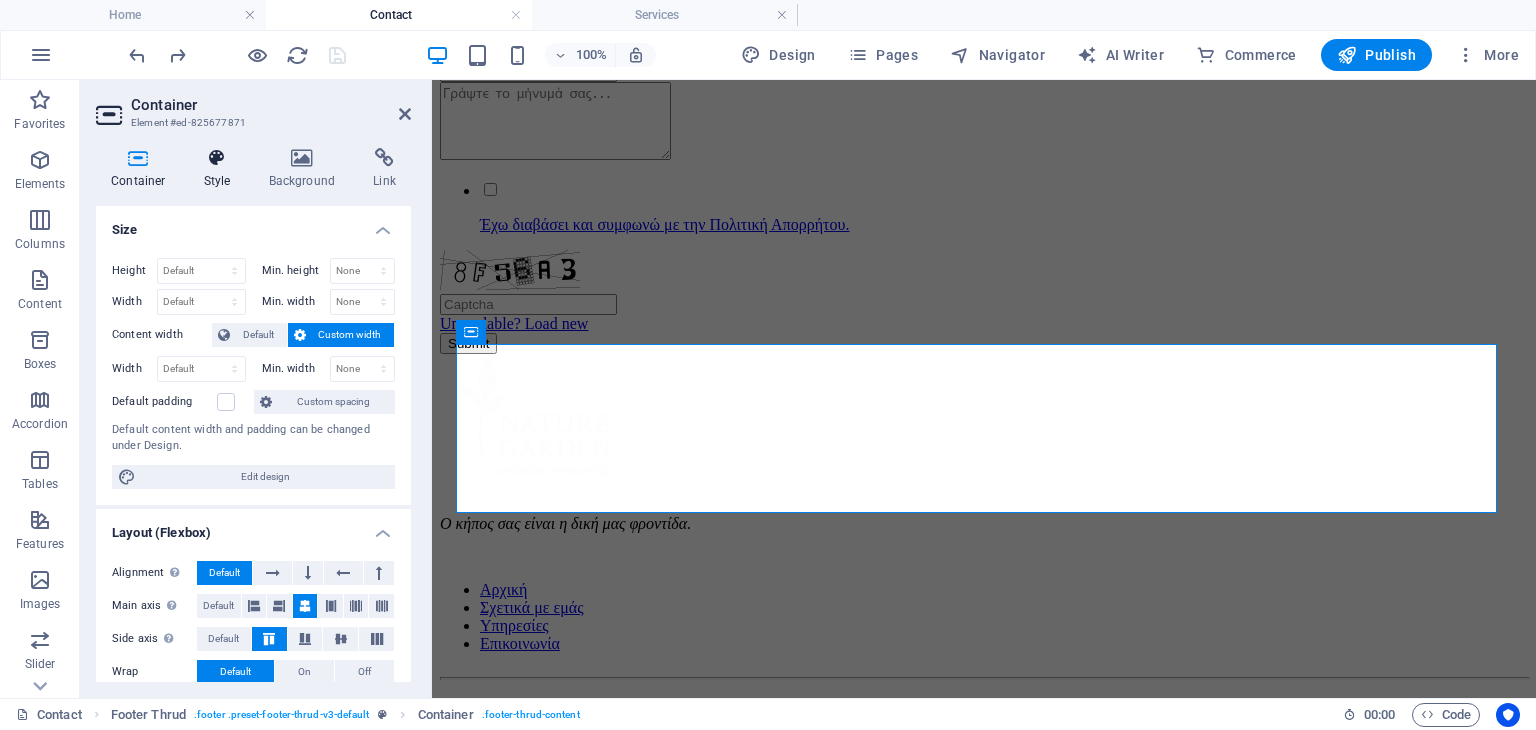 click on "Style" at bounding box center [221, 169] 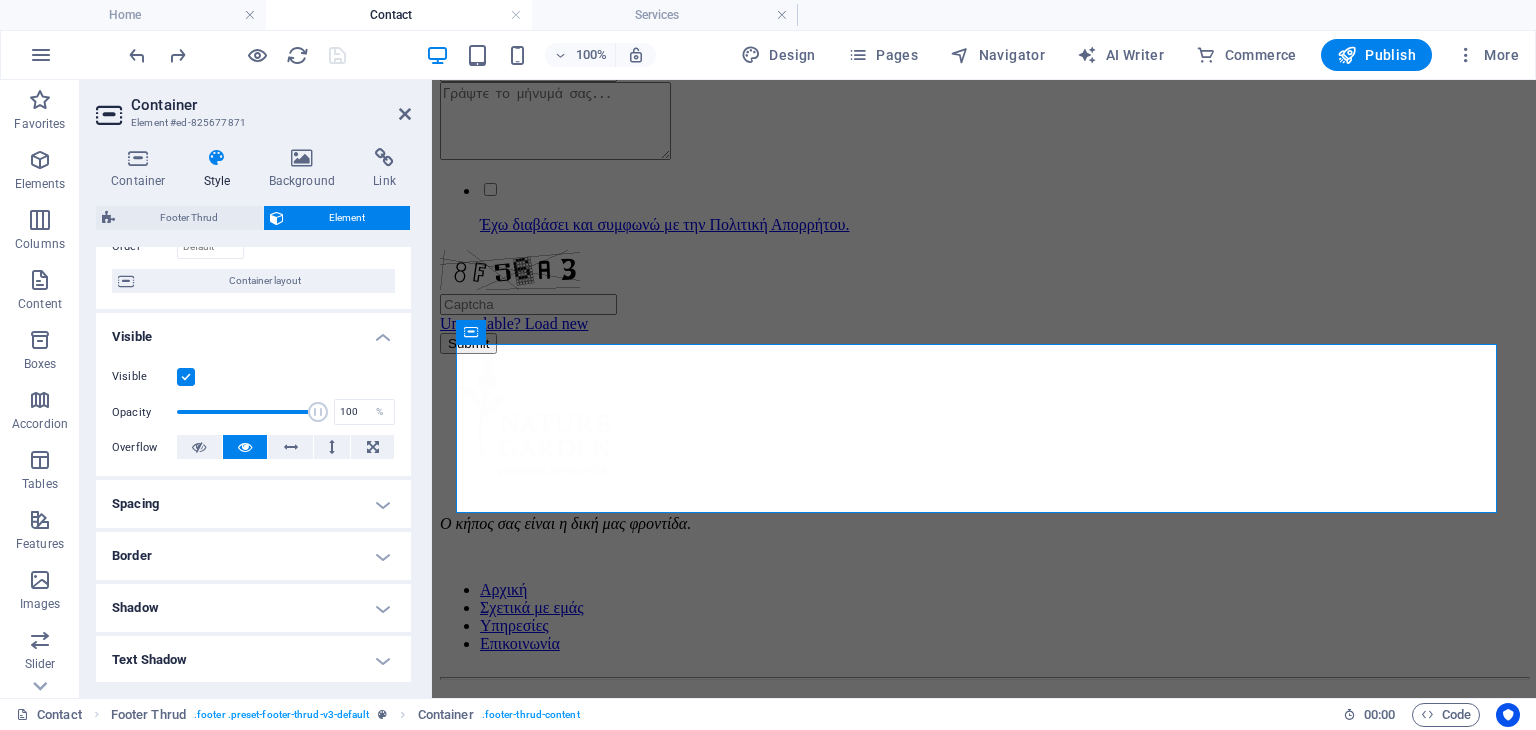 scroll, scrollTop: 300, scrollLeft: 0, axis: vertical 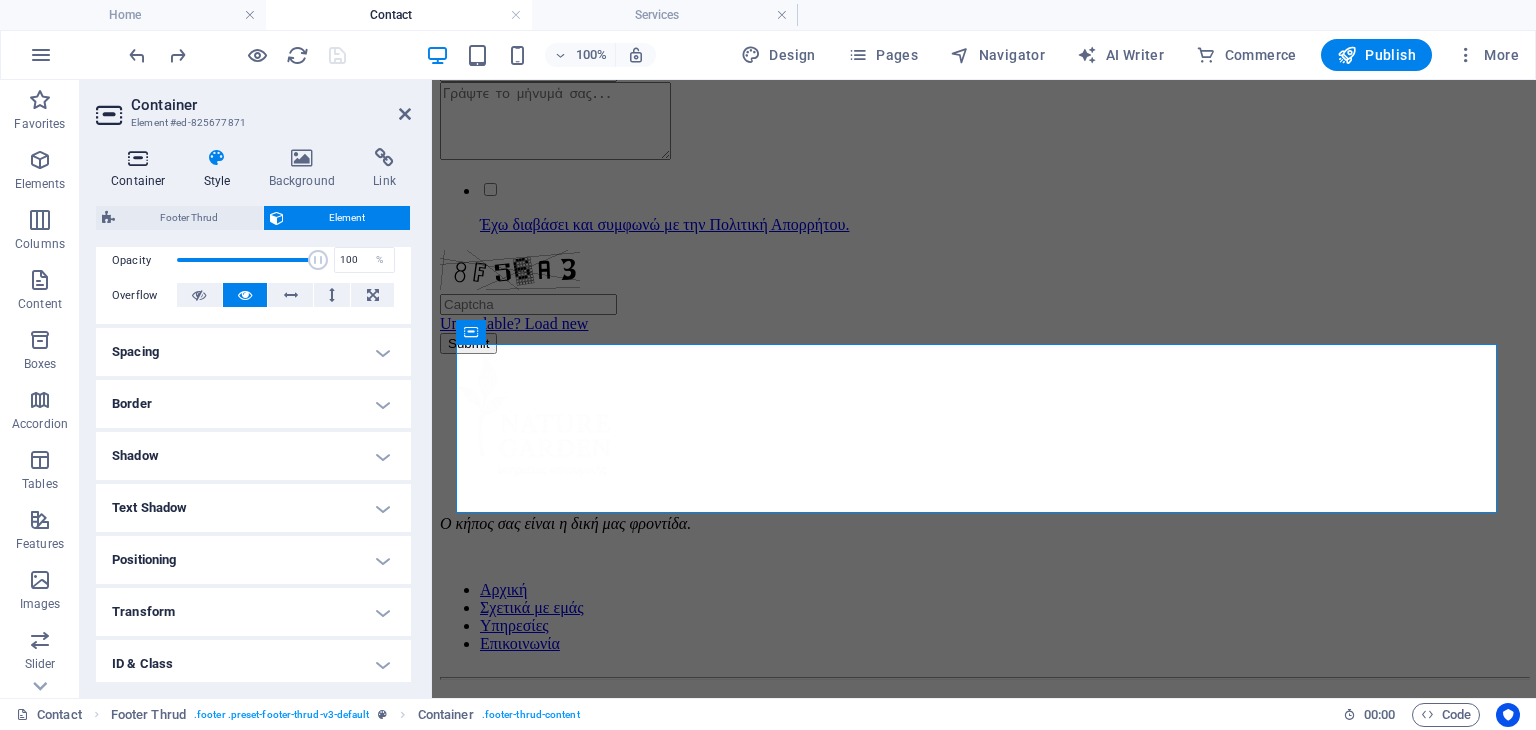 click on "Container" at bounding box center [142, 169] 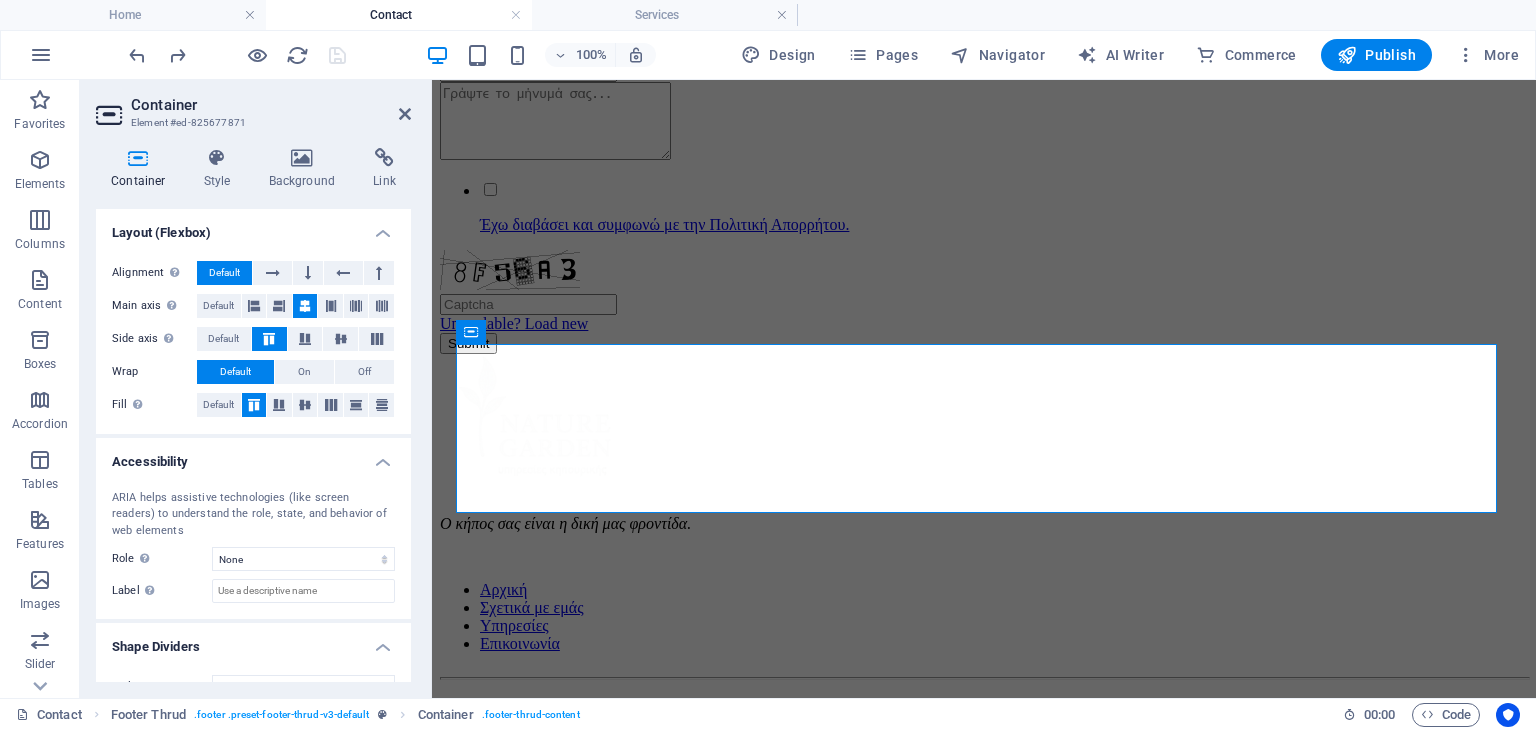 scroll, scrollTop: 332, scrollLeft: 0, axis: vertical 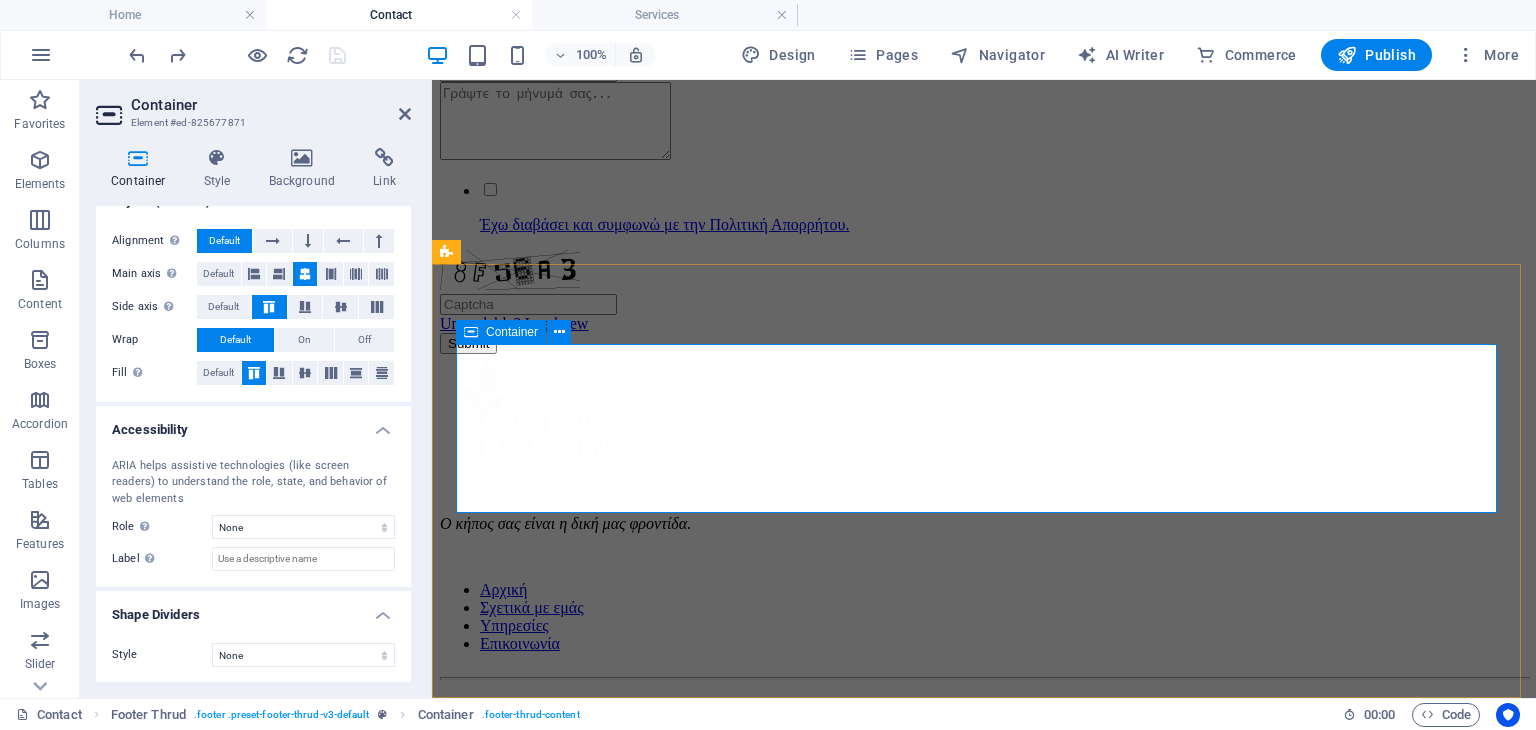 click on "Ο κήπος σας είναι η δική μας φροντίδα. Αρχική Σχετικά με εμάς Υπηρεσίες Επικοινωνία" at bounding box center [984, 511] 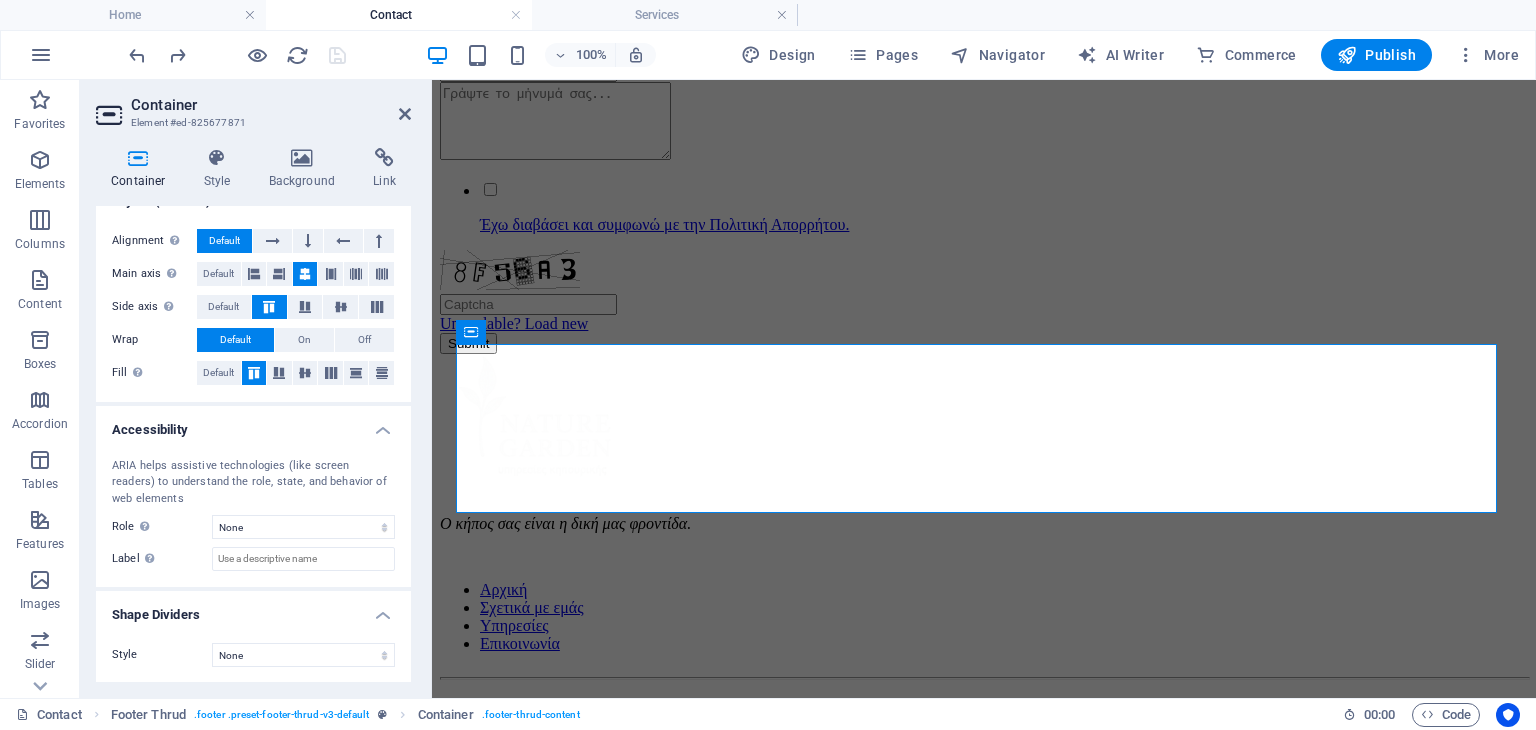 click on "Shape Dividers" at bounding box center [253, 609] 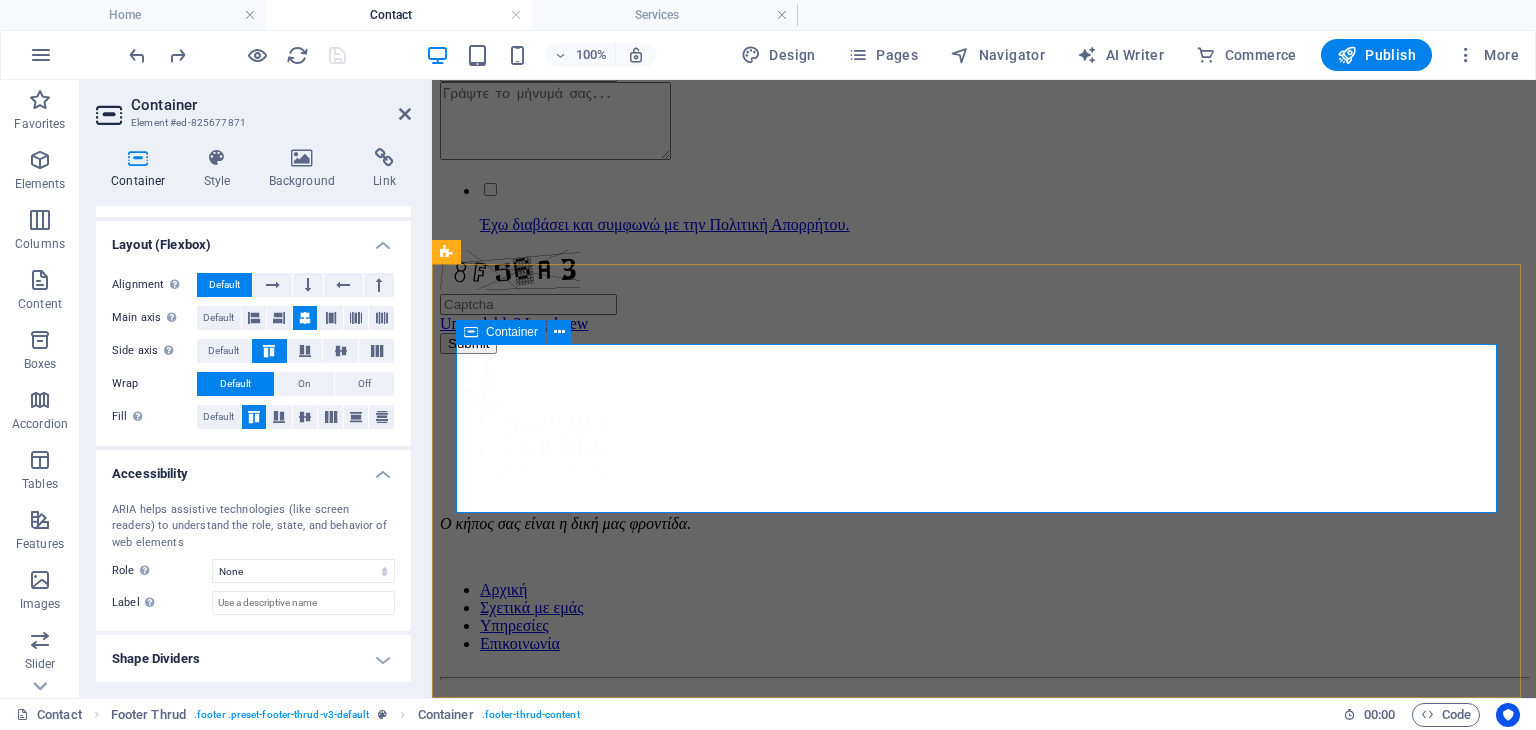 click on "Ο κήπος σας είναι η δική μας φροντίδα. Αρχική Σχετικά με εμάς Υπηρεσίες Επικοινωνία" at bounding box center (984, 511) 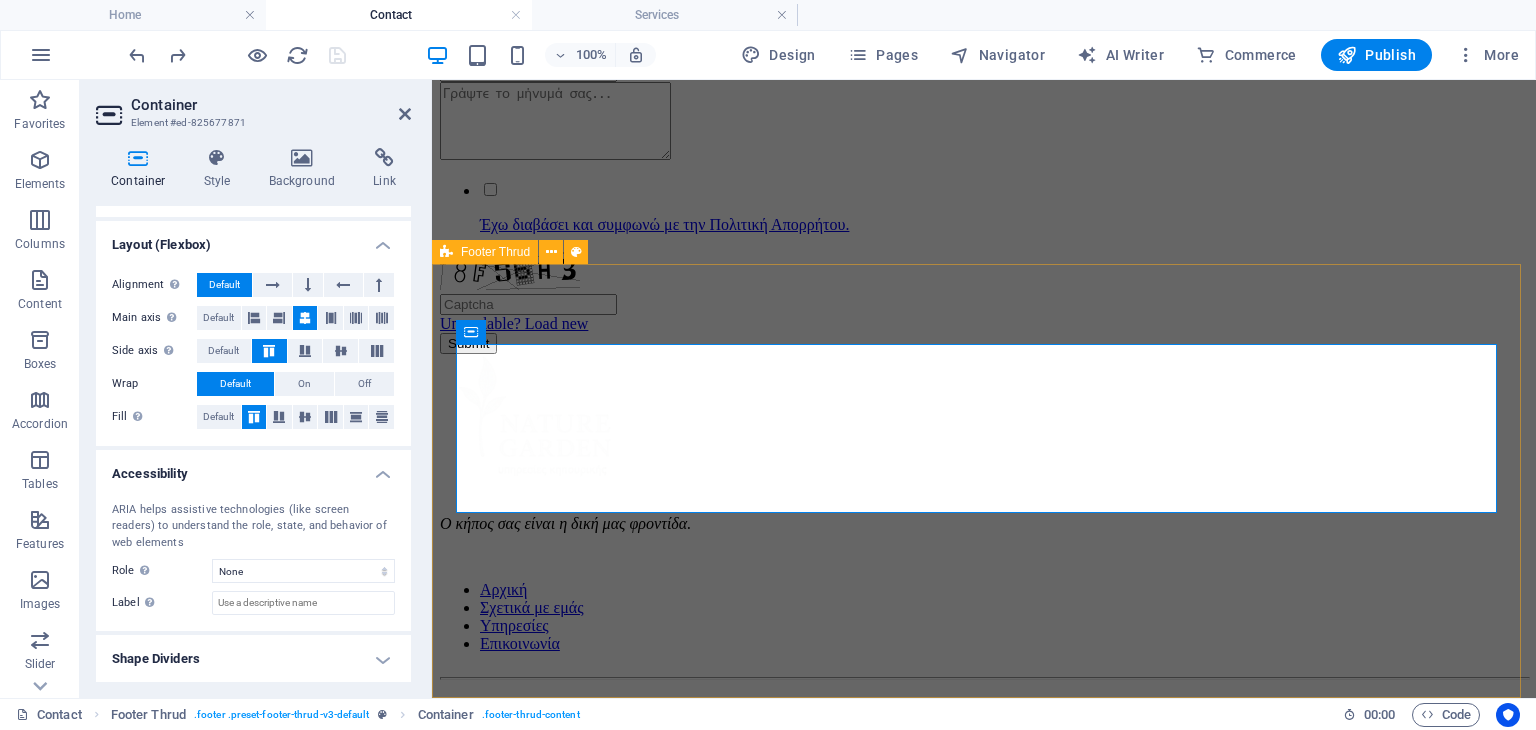 click on "Ο κήπος σας είναι η δική μας φροντίδα. Αρχική Σχετικά με εμάς Υπηρεσίες Επικοινωνία
naturegarden.gr   Legal Notice  |  Πολιτική Απορρήτου" at bounding box center [984, 551] 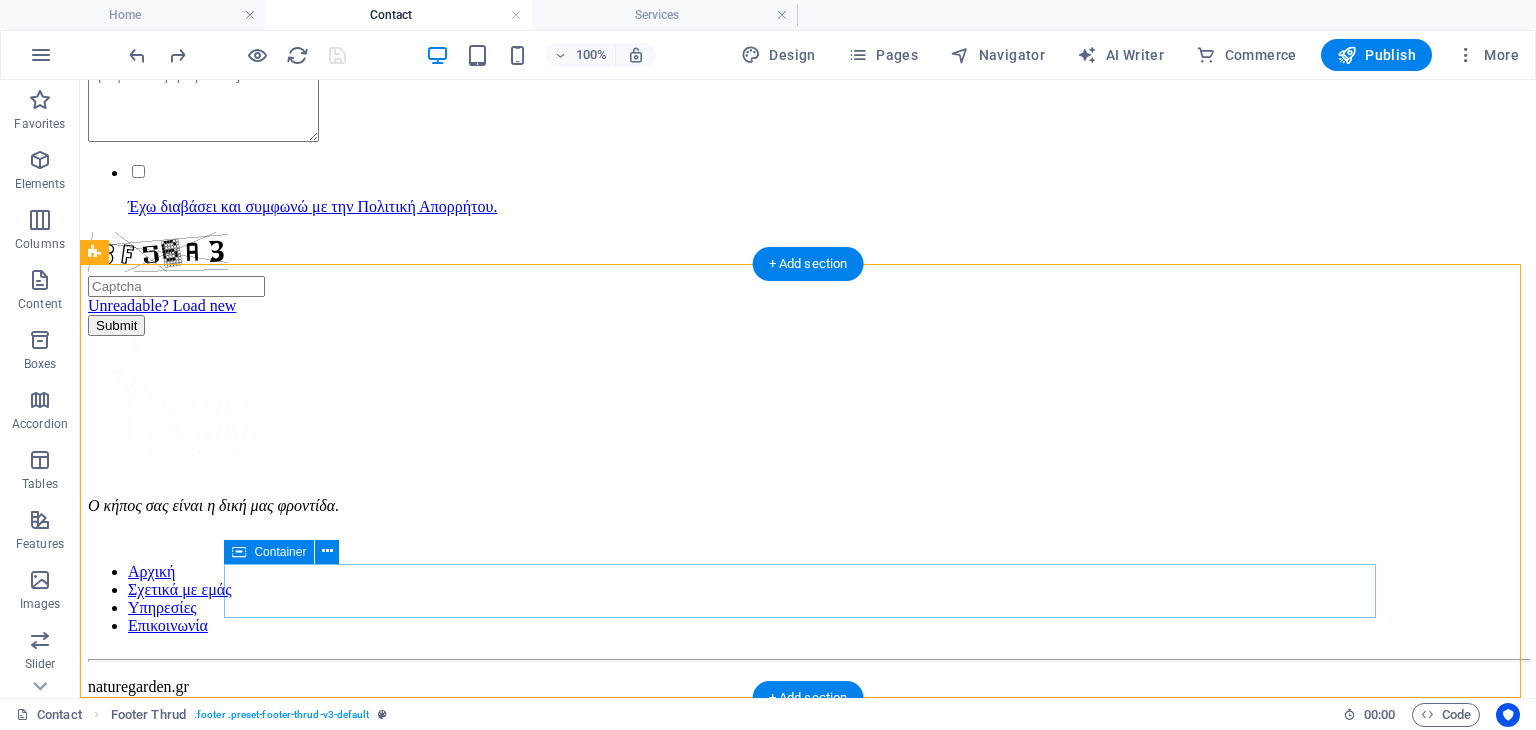 click on "[DOMAIN]   Legal Notice  |  Πολιτική Απορρήτου" at bounding box center [808, 704] 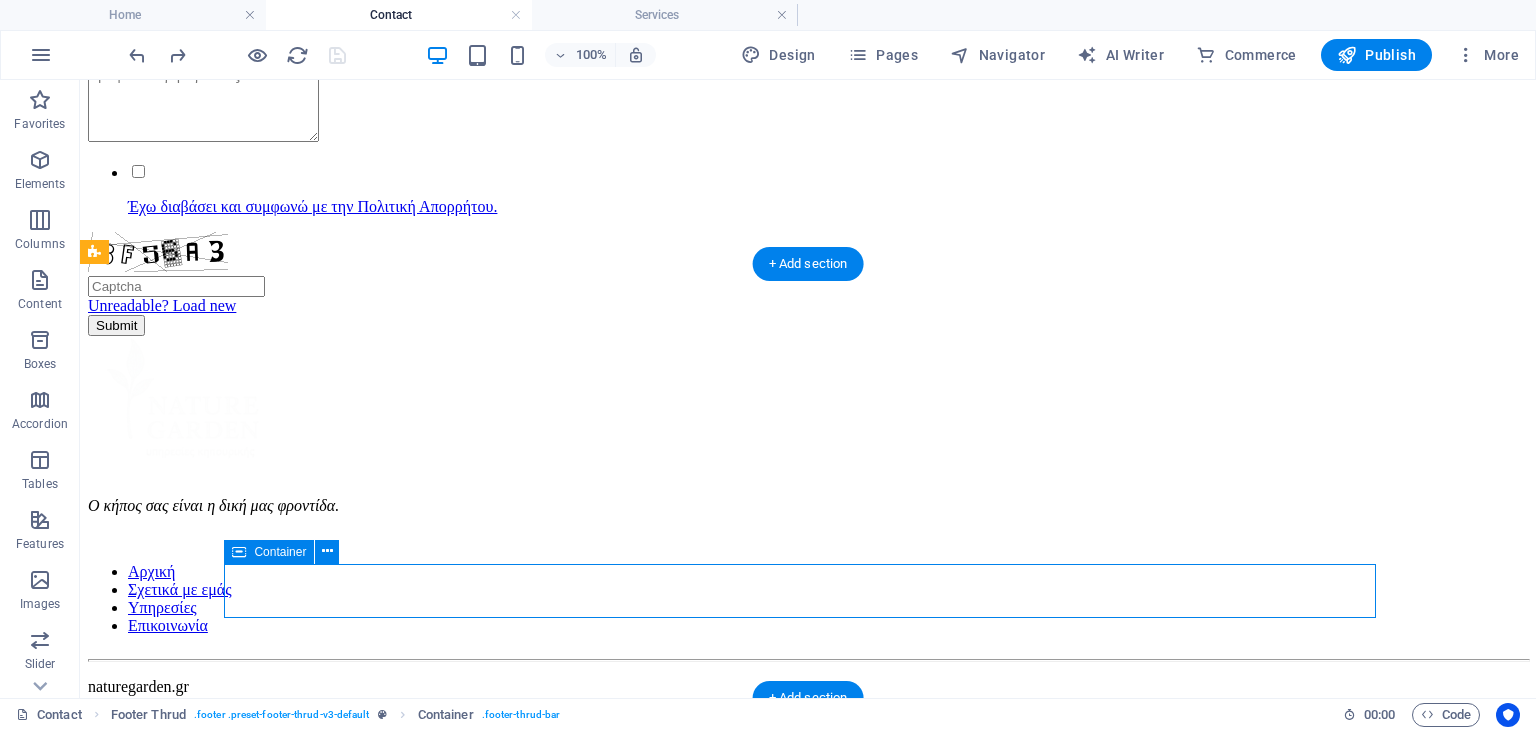 click on "[DOMAIN]   Legal Notice  |  Πολιτική Απορρήτου" at bounding box center (808, 704) 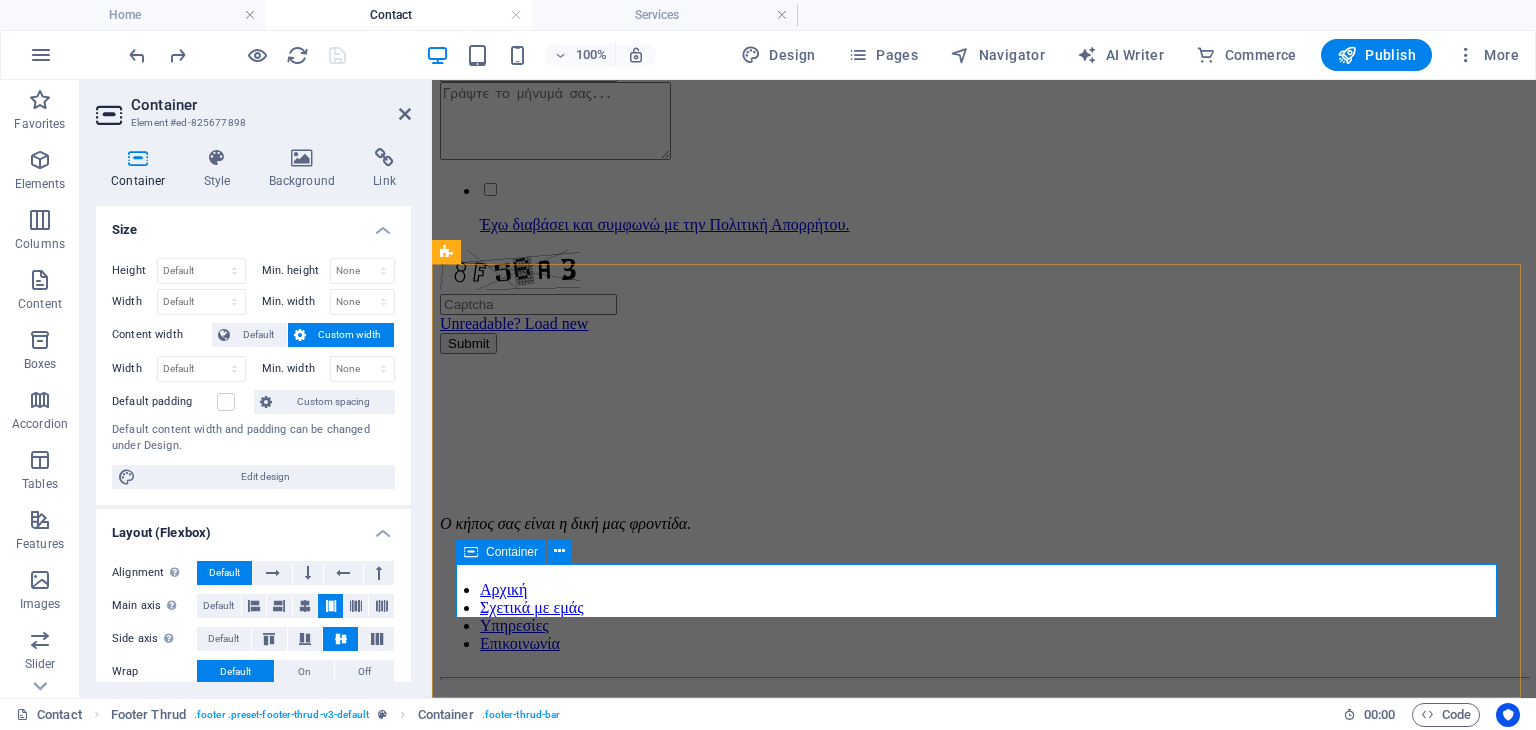 drag, startPoint x: 824, startPoint y: 382, endPoint x: 1265, endPoint y: 598, distance: 491.05704 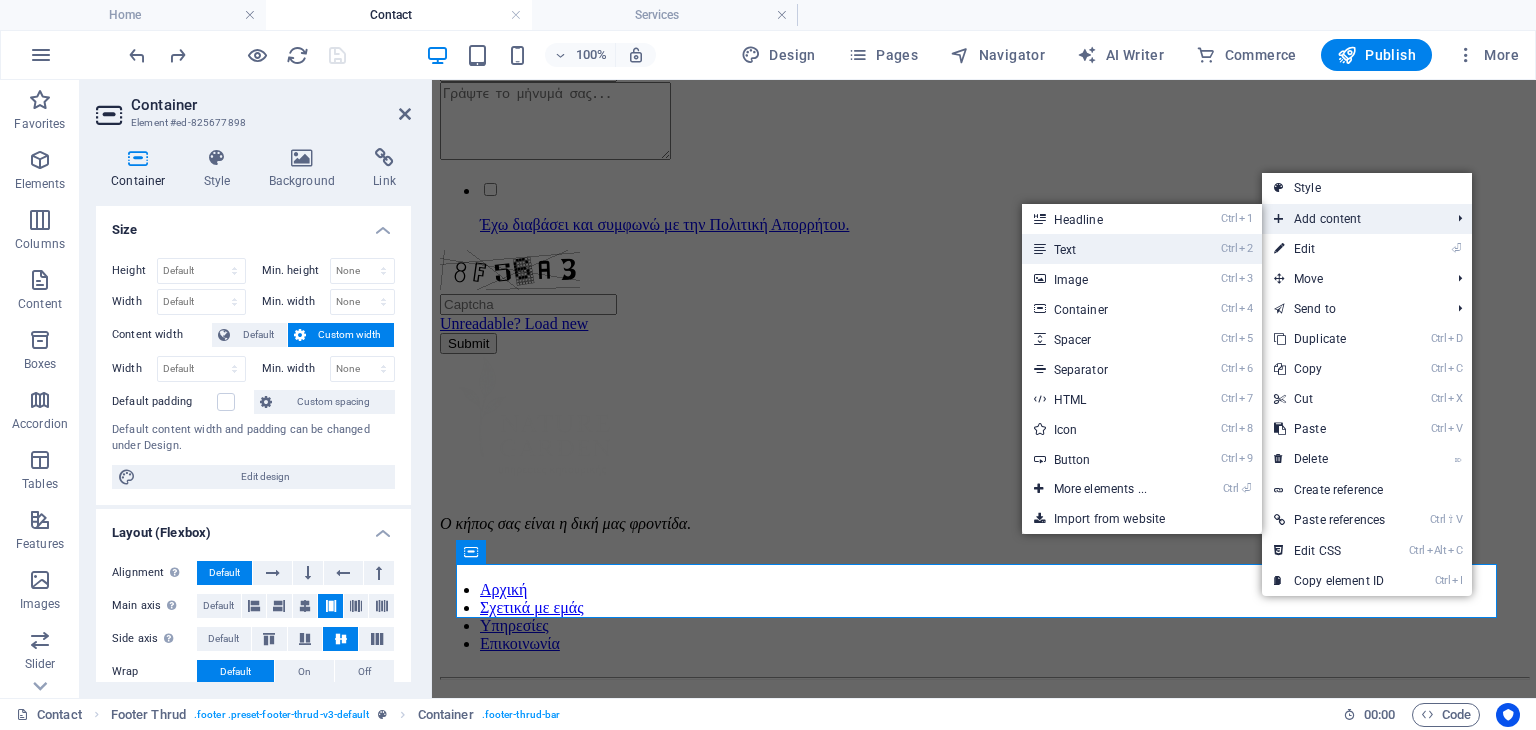 click on "Ctrl 2  Text" at bounding box center [1104, 249] 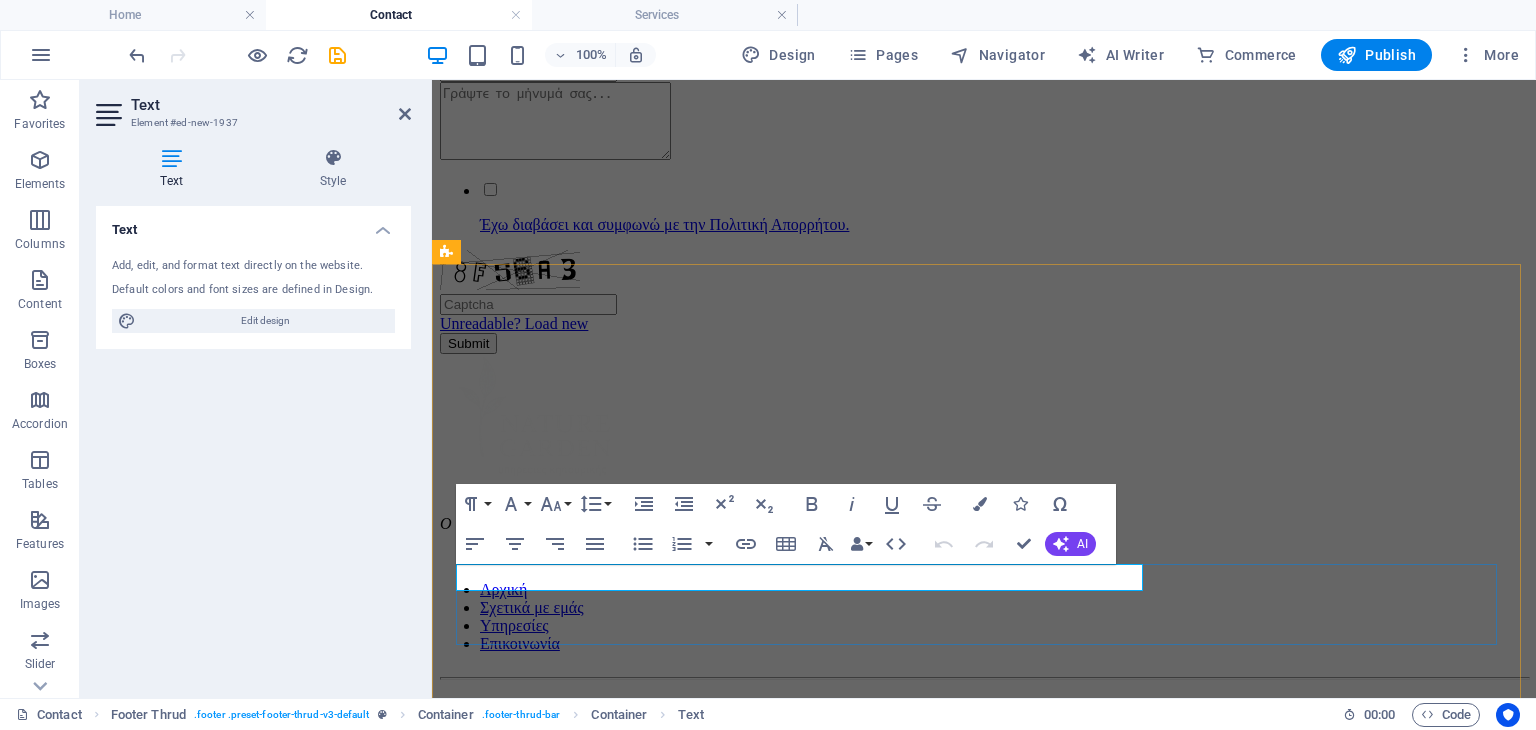 click on "New text element   [EMAIL_DOMAIN]  Legal Notice  |  Πολιτική Απορρήτου" at bounding box center [984, 747] 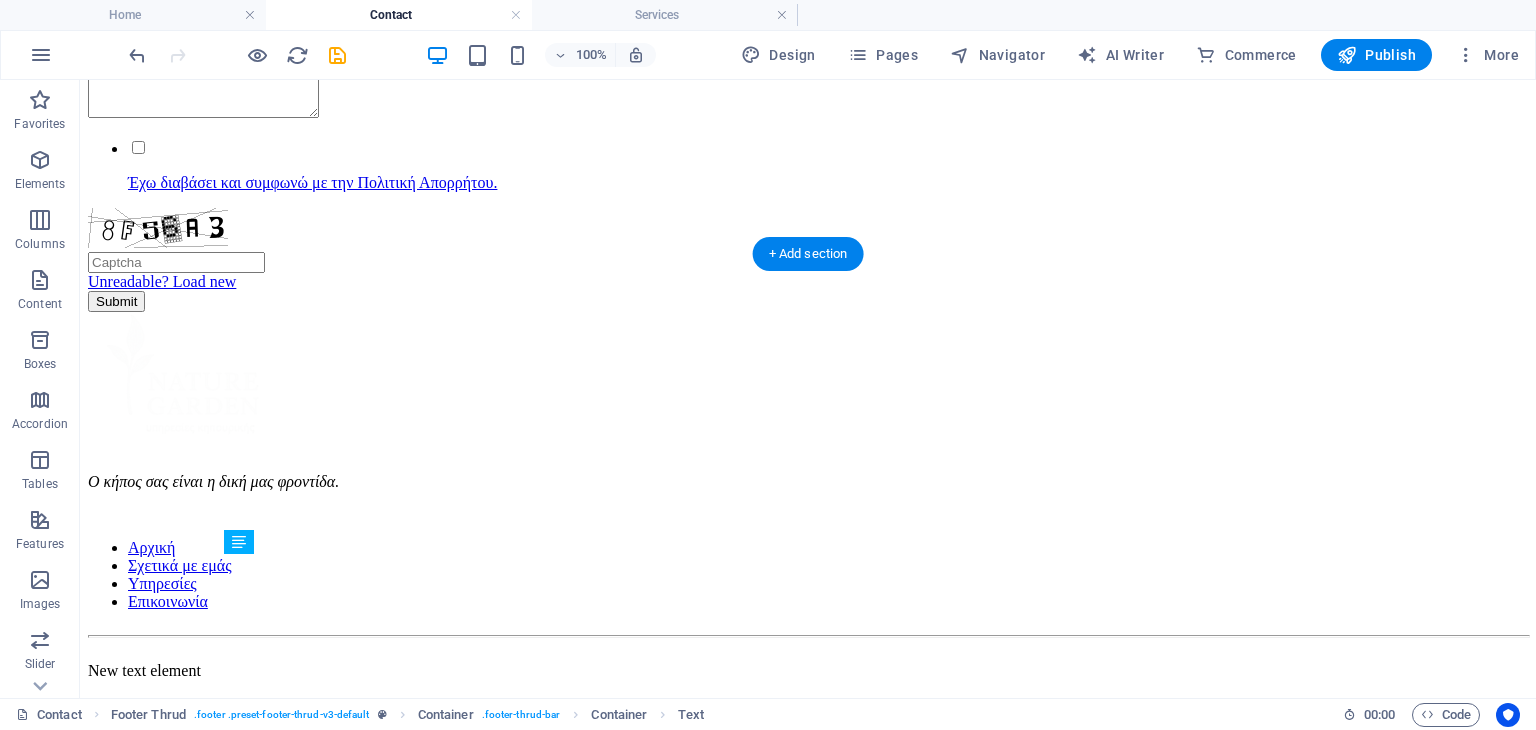 scroll, scrollTop: 1048, scrollLeft: 0, axis: vertical 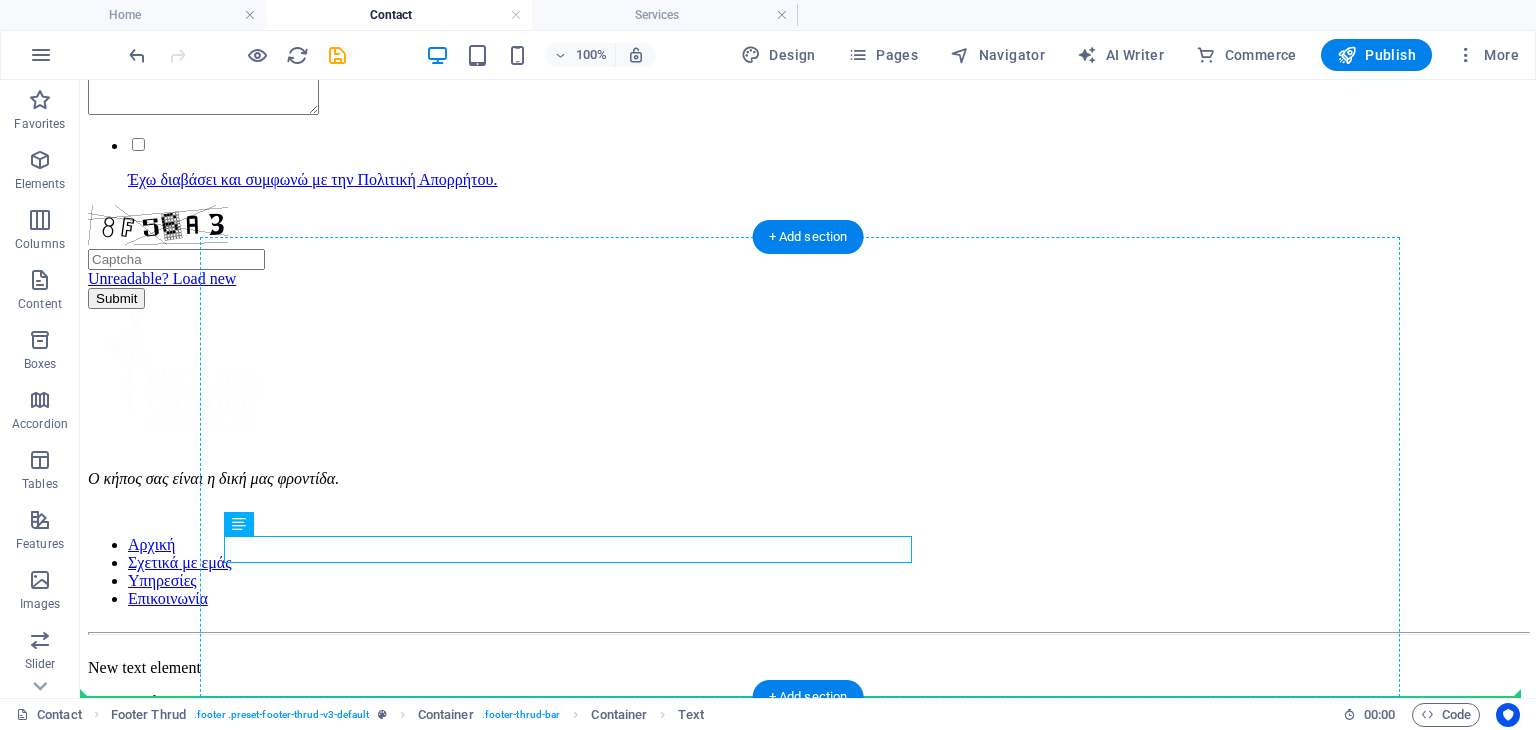 drag, startPoint x: 350, startPoint y: 576, endPoint x: 1004, endPoint y: 569, distance: 654.0375 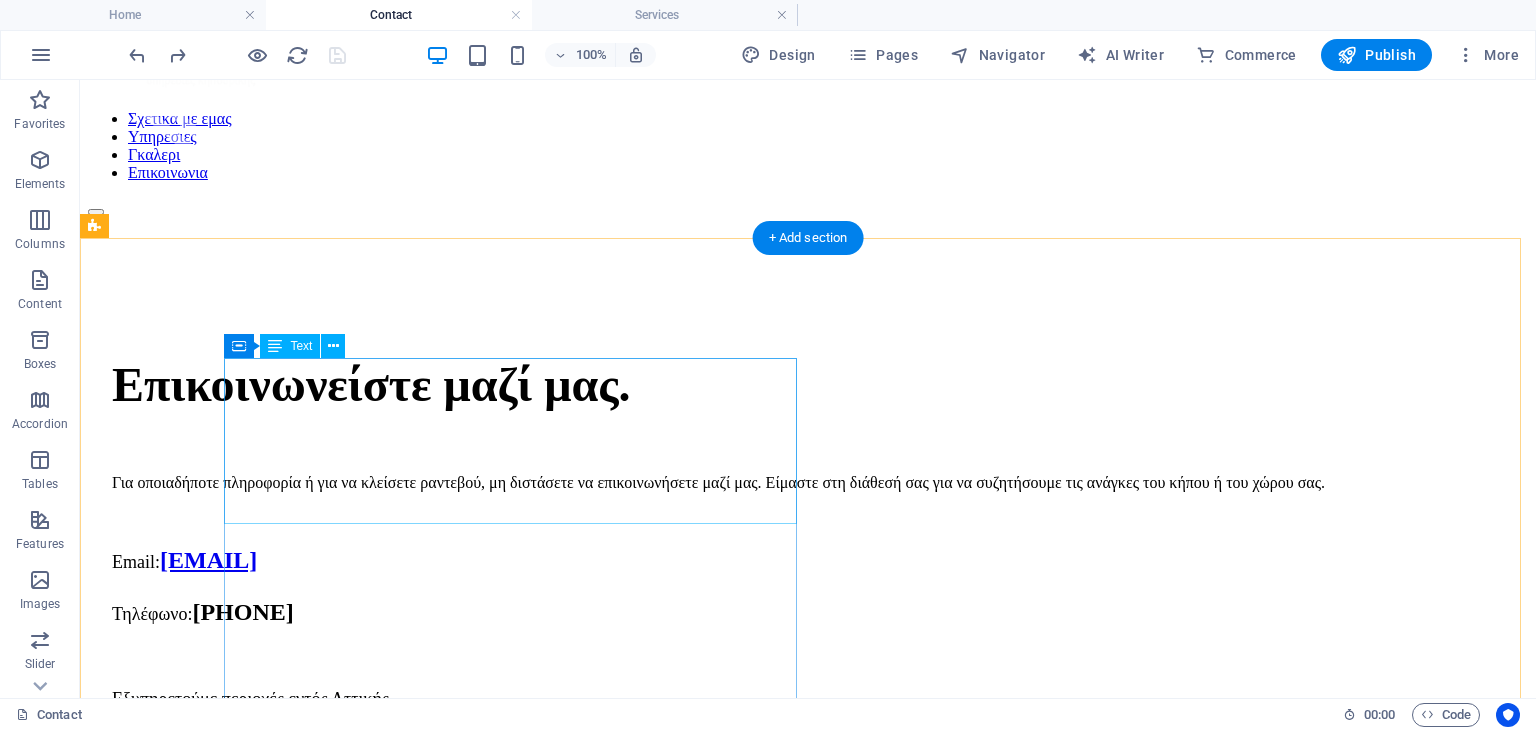 scroll, scrollTop: 200, scrollLeft: 0, axis: vertical 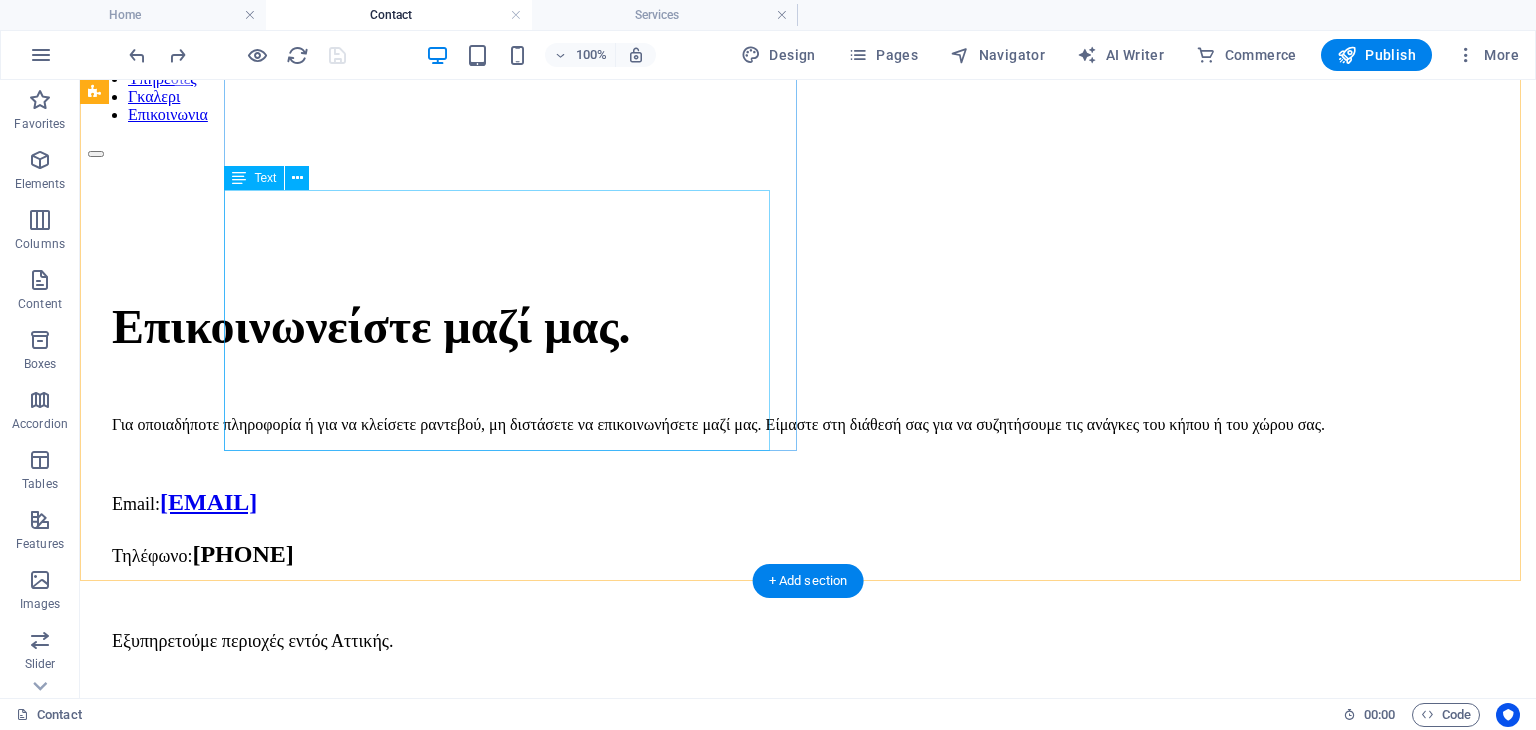 click on "Για οποιαδήποτε πληροφορία ή για να κλείσετε ραντεβού, μη διστάσετε να επικοινωνήσετε μαζί μας. Είμαστε στη διάθεσή σας για να συζητήσουμε τις ανάγκες του κήπου ή του χώρου σας. Email:  [EMAIL] Τηλέφωνο:  [PHONE] Εξυπηρετούμε περιοχές εντός Αττικής." at bounding box center [808, 535] 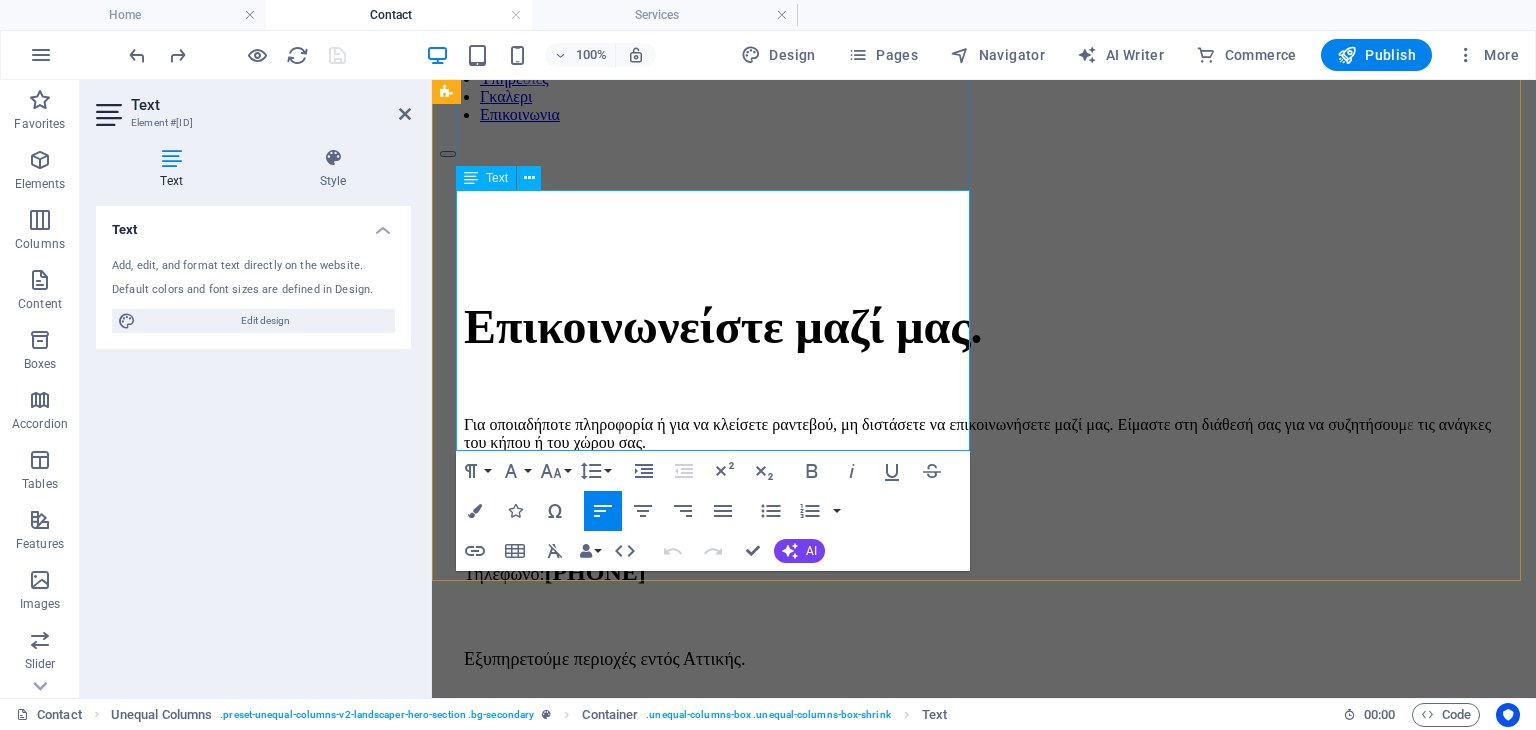 click on "[EMAIL]" at bounding box center [560, 520] 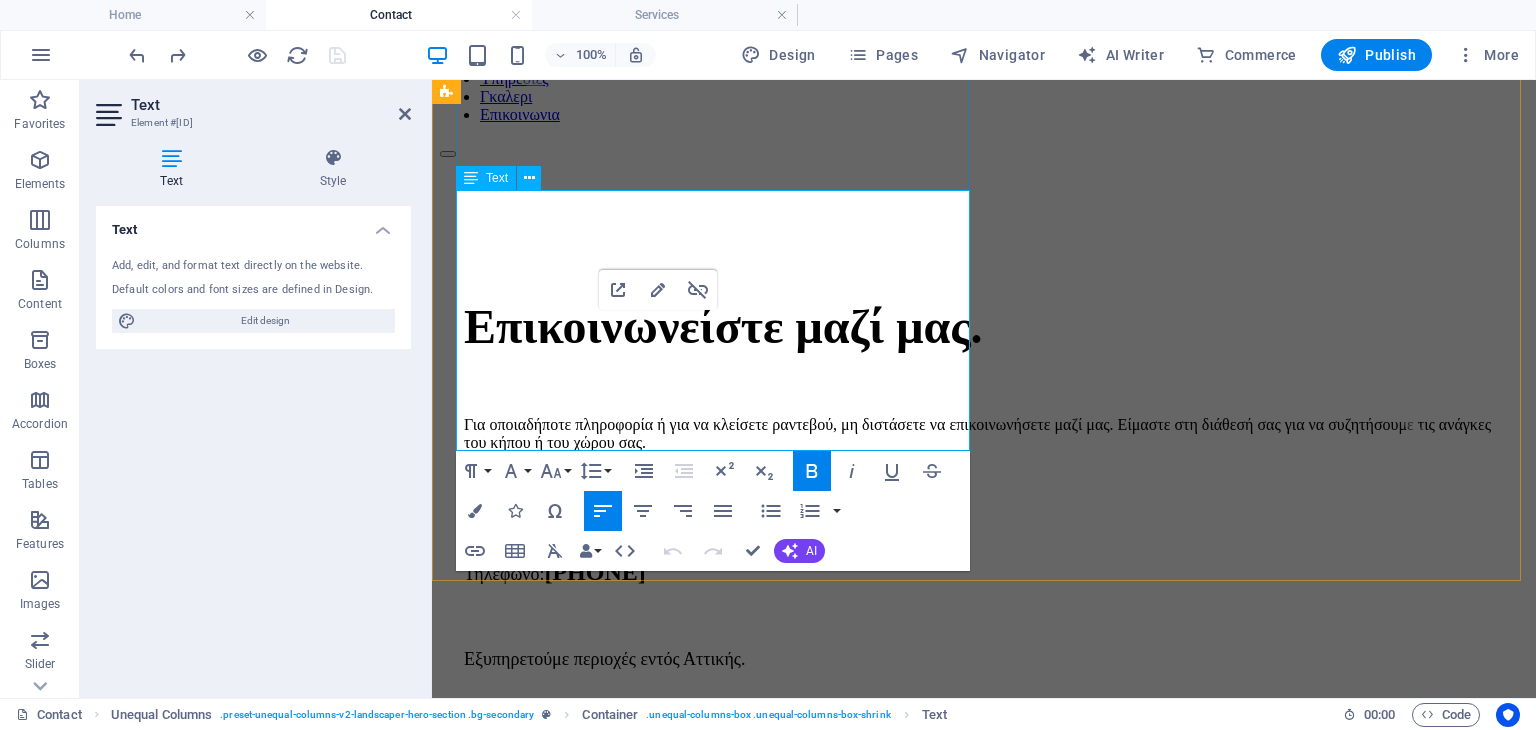 click on "Email:  [EMAIL]" at bounding box center (984, 520) 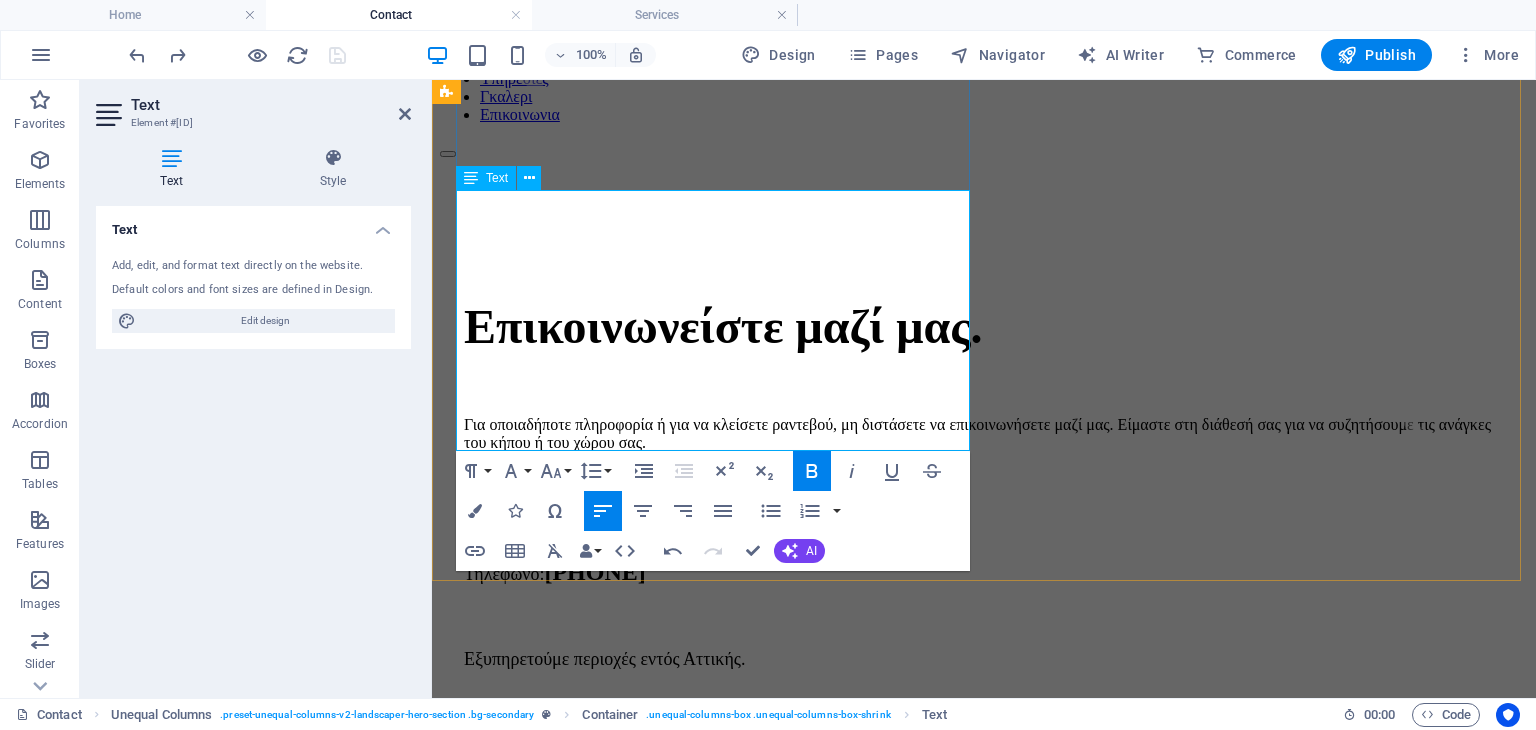 drag, startPoint x: 754, startPoint y: 341, endPoint x: 718, endPoint y: 330, distance: 37.64306 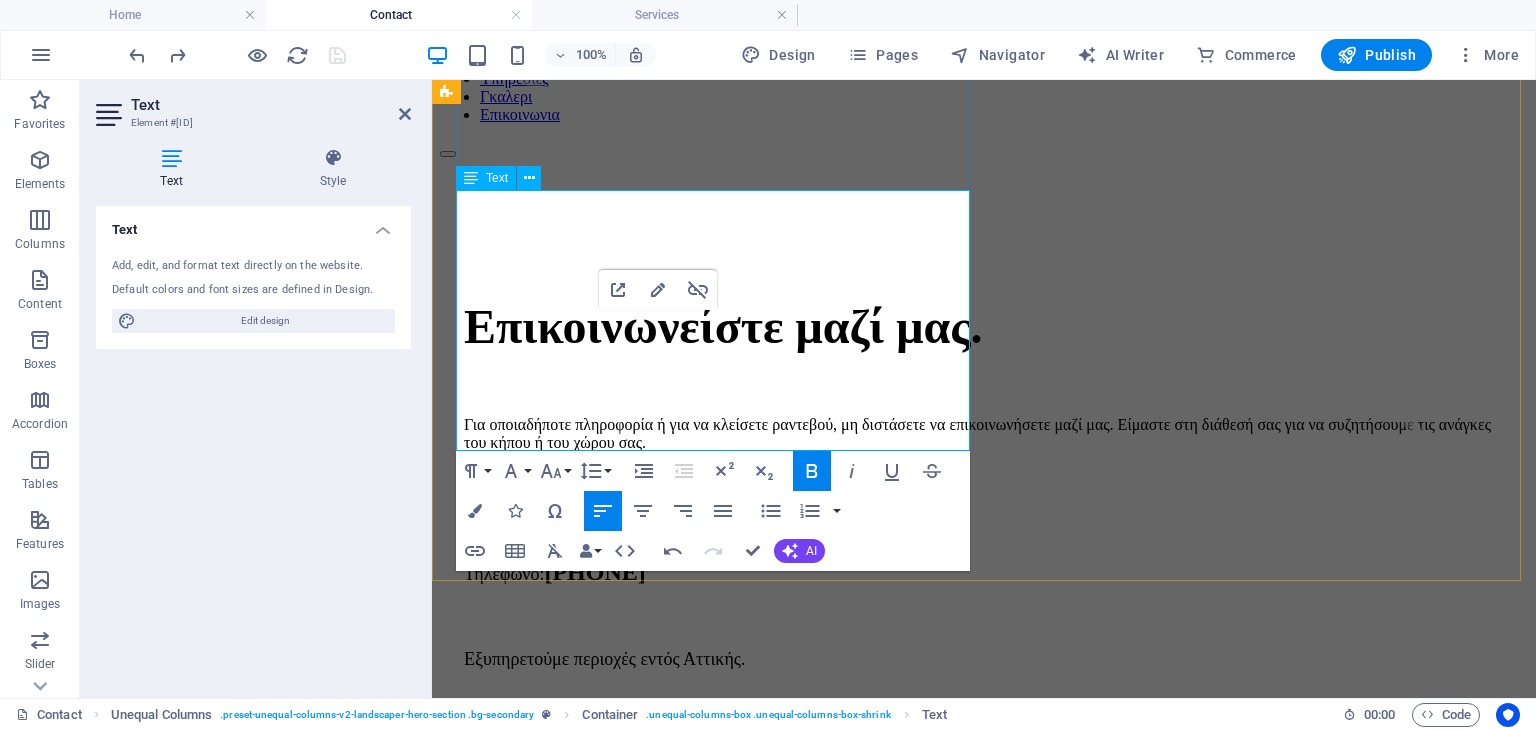 click on "Email:  [EMAIL]" at bounding box center (984, 520) 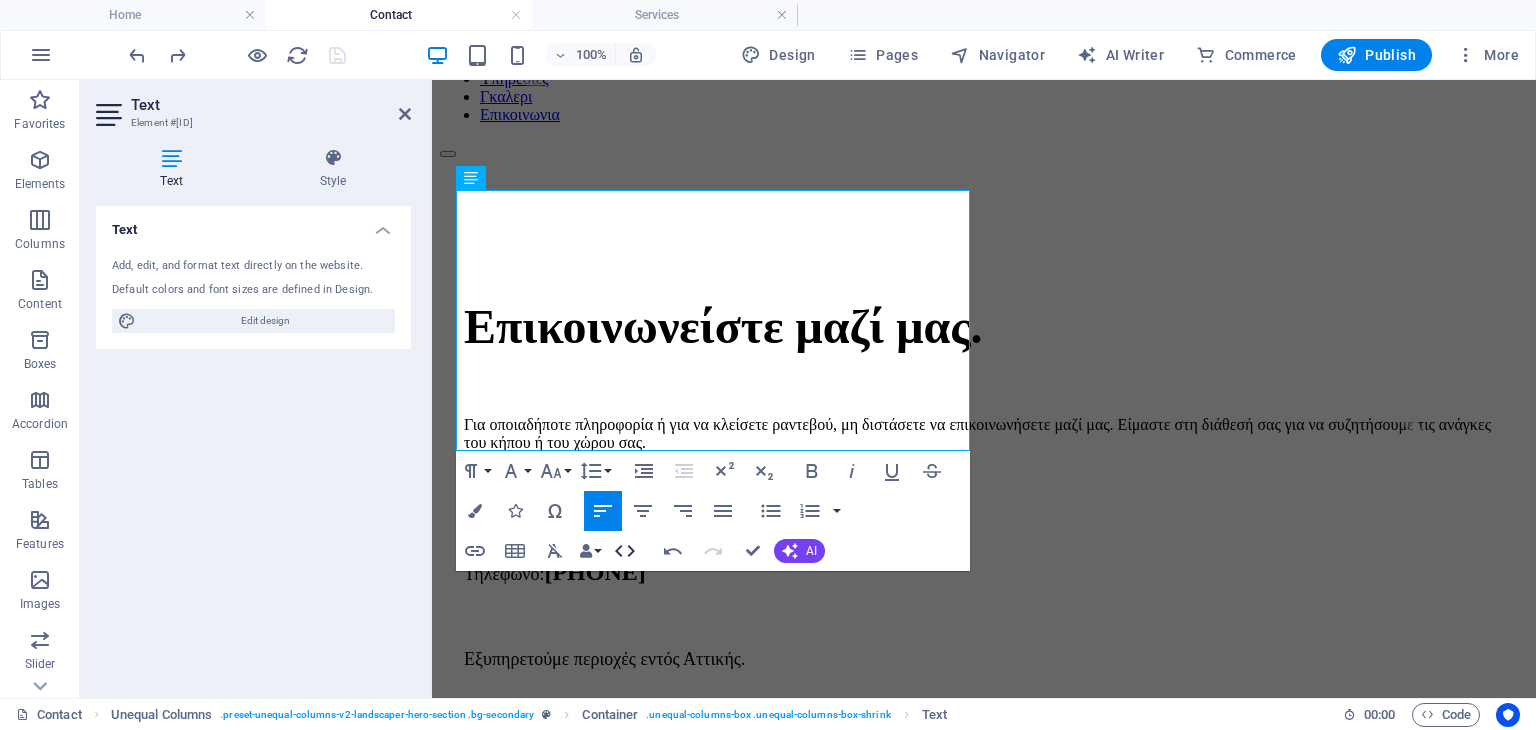 click 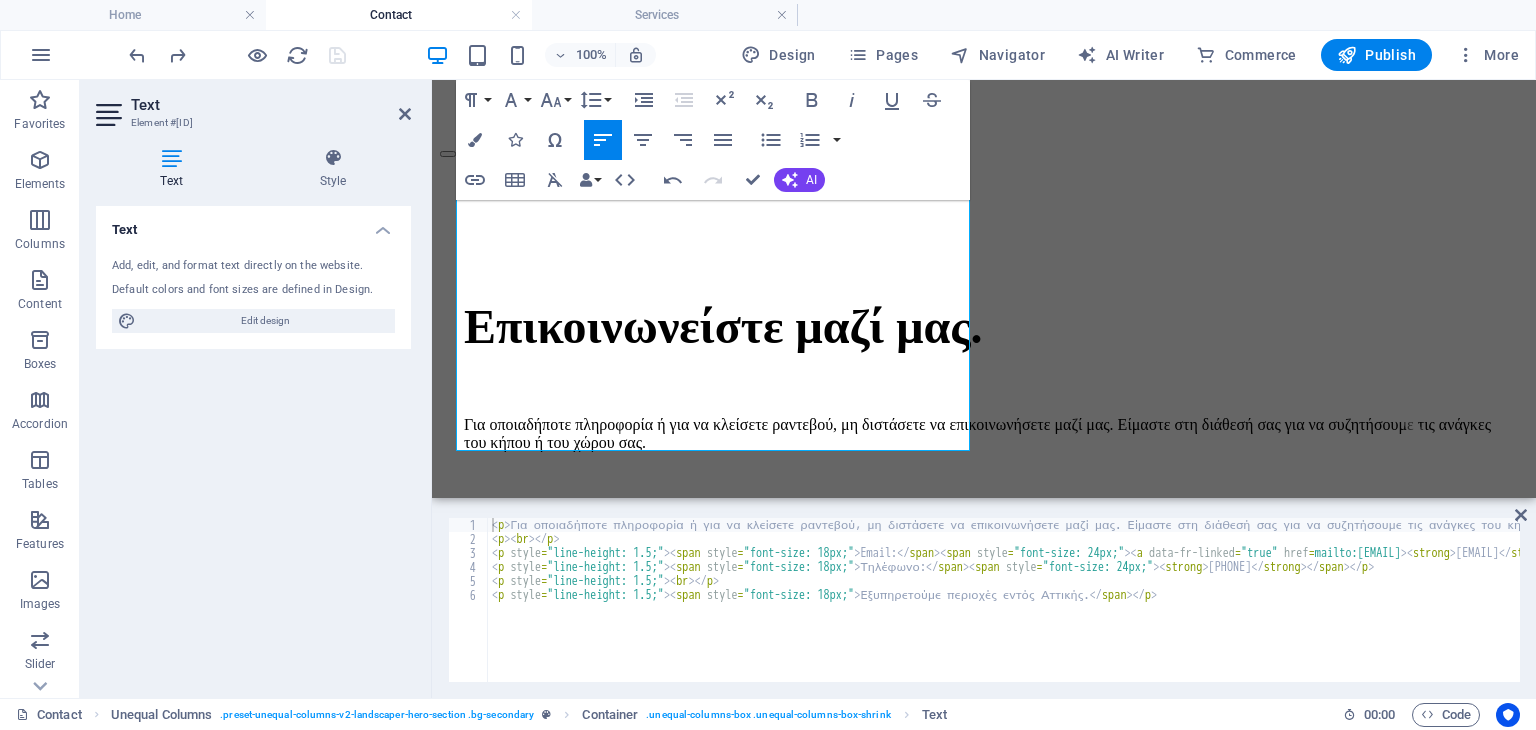 click on "Για οποιαδήποτε πληροφορία ή για να κλείσετε ραντεβού, μη διστάσετε να επικοινωνήσετε μαζί μας. Είμαστε στη διάθεσή σας για να συζητήσουμε τις ανάγκες του κήπου ή του χώρου σας. Email: [EMAIL] Τηλέφωνο: [PHONE] Εξυπηρετούμε περιοχές εντός Αττικής." at bounding box center (1243, 612) 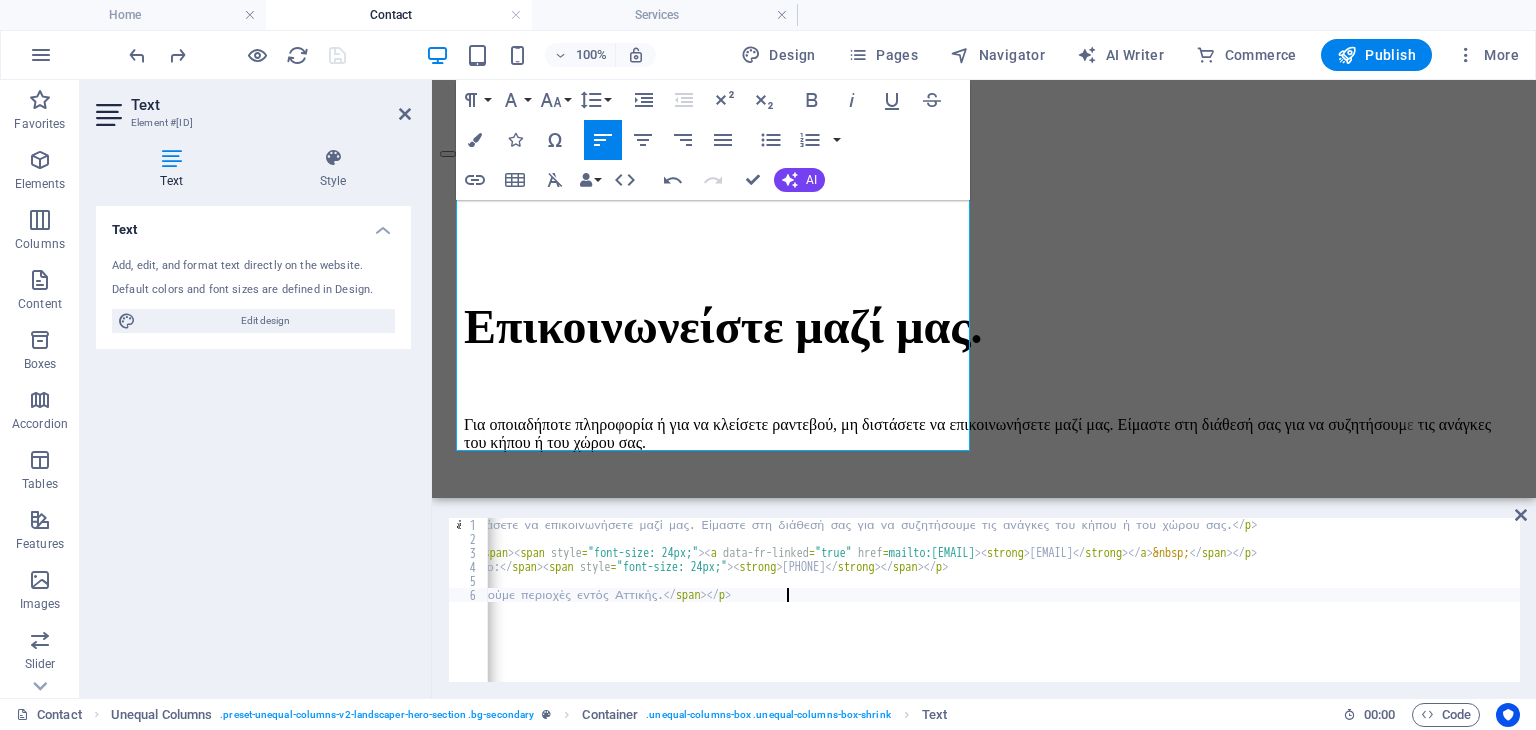 scroll, scrollTop: 0, scrollLeft: 478, axis: horizontal 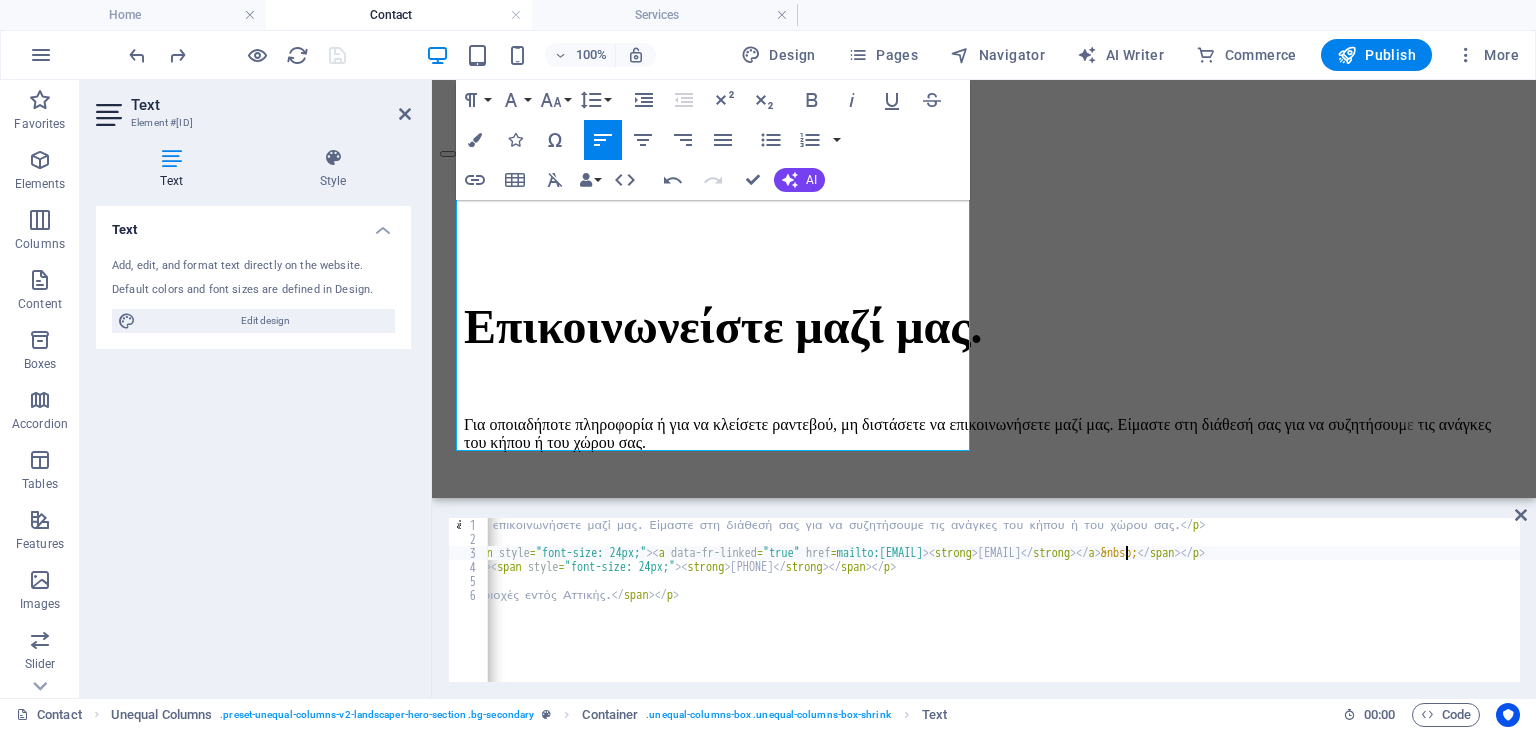 click on "Για οποιαδήποτε πληροφορία ή για να κλείσετε ραντεβού, μη διστάσετε να επικοινωνήσετε μαζί μας. Είμαστε στη διάθεσή σας για να συζητήσουμε τις ανάγκες του κήπου ή του χώρου σας. Email: [EMAIL] Τηλέφωνο: [PHONE] Εξυπηρετούμε περιοχές εντός Αττικής." at bounding box center (765, 612) 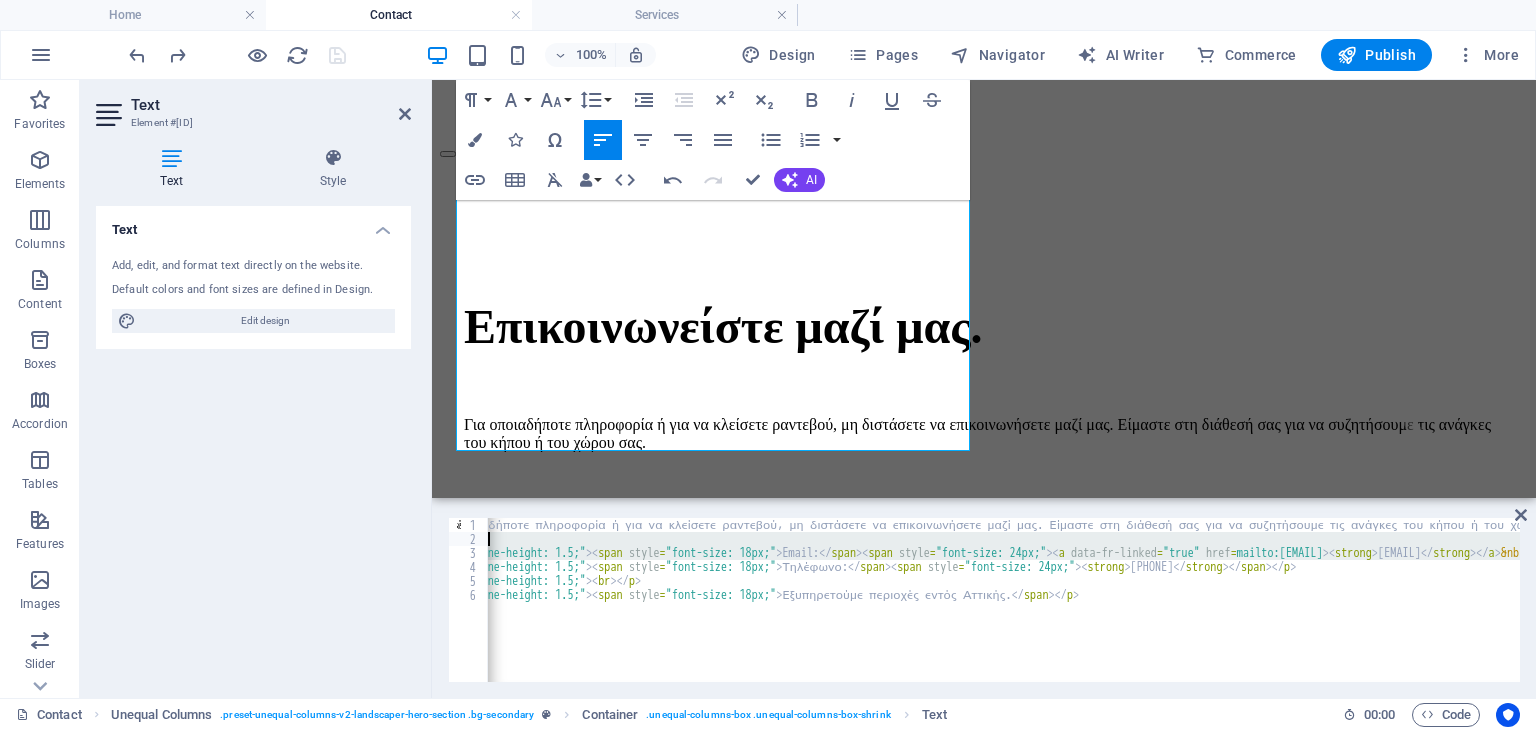scroll, scrollTop: 0, scrollLeft: 78, axis: horizontal 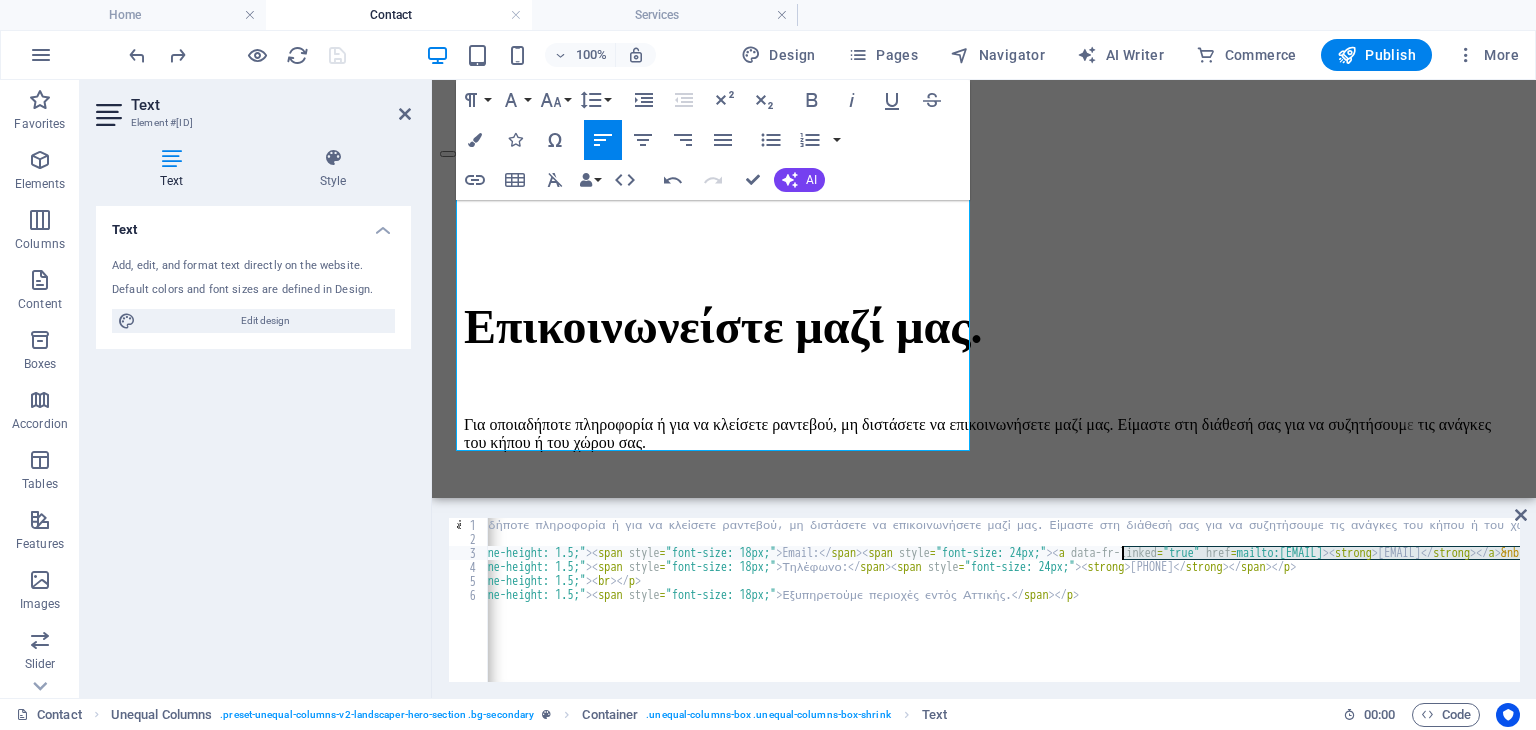 drag, startPoint x: 1373, startPoint y: 552, endPoint x: 1120, endPoint y: 552, distance: 253 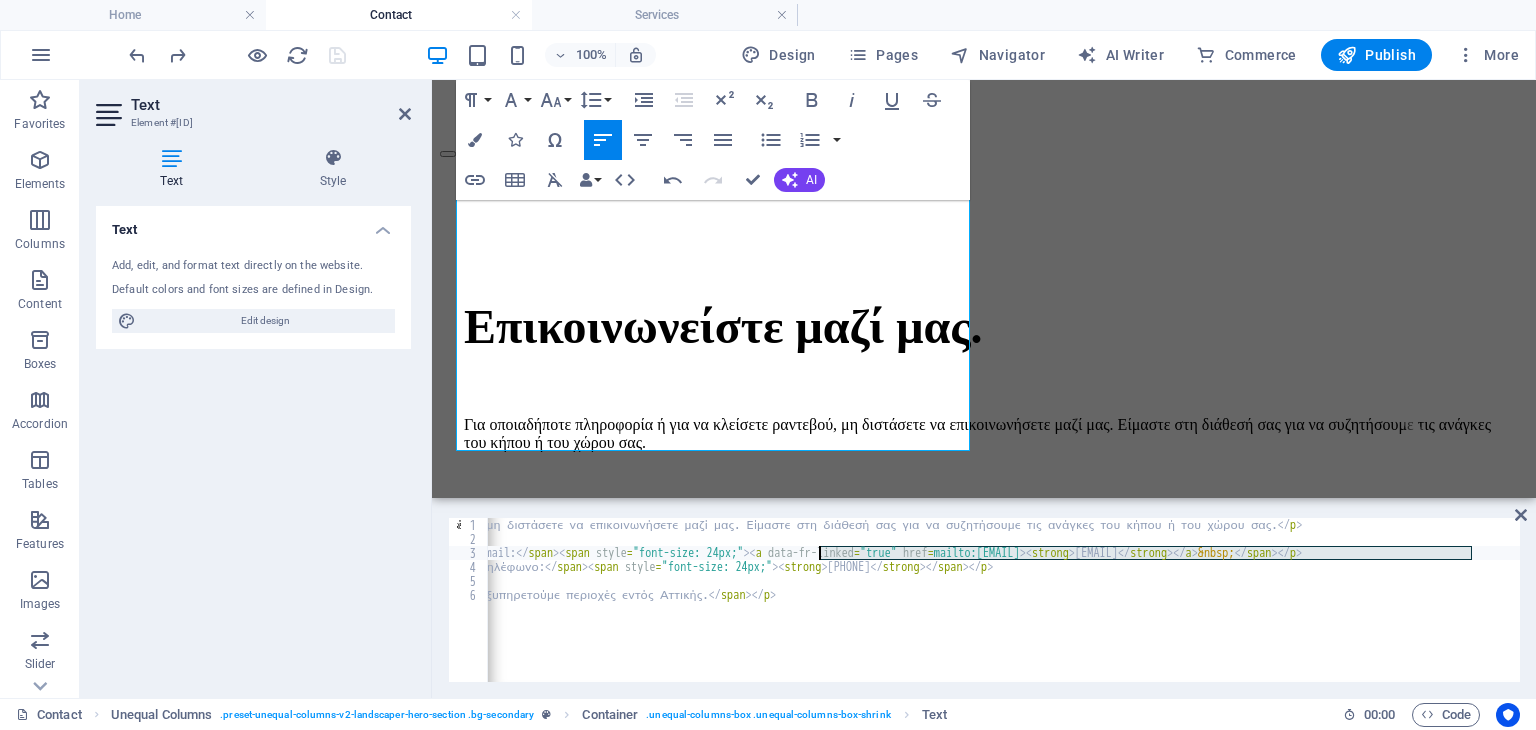 scroll, scrollTop: 0, scrollLeft: 384, axis: horizontal 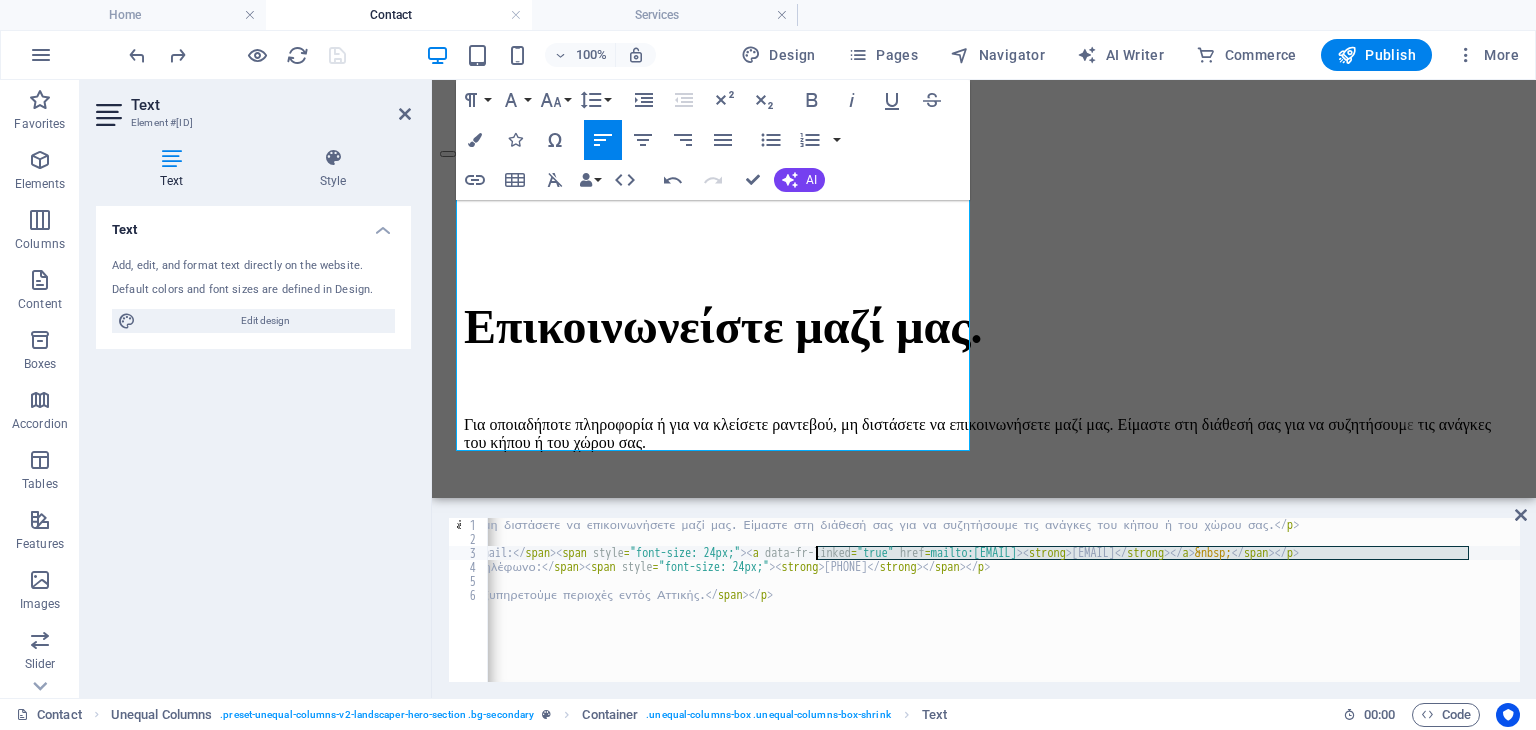 click on "Για οποιαδήποτε πληροφορία ή για να κλείσετε ραντεβού, μη διστάσετε να επικοινωνήσετε μαζί μας. Είμαστε στη διάθεσή σας για να συζητήσουμε τις ανάγκες του κήπου ή του χώρου σας. Email: [EMAIL] Τηλέφωνο: [PHONE] Εξυπηρετούμε περιοχές εντός Αττικής." at bounding box center (1004, 600) 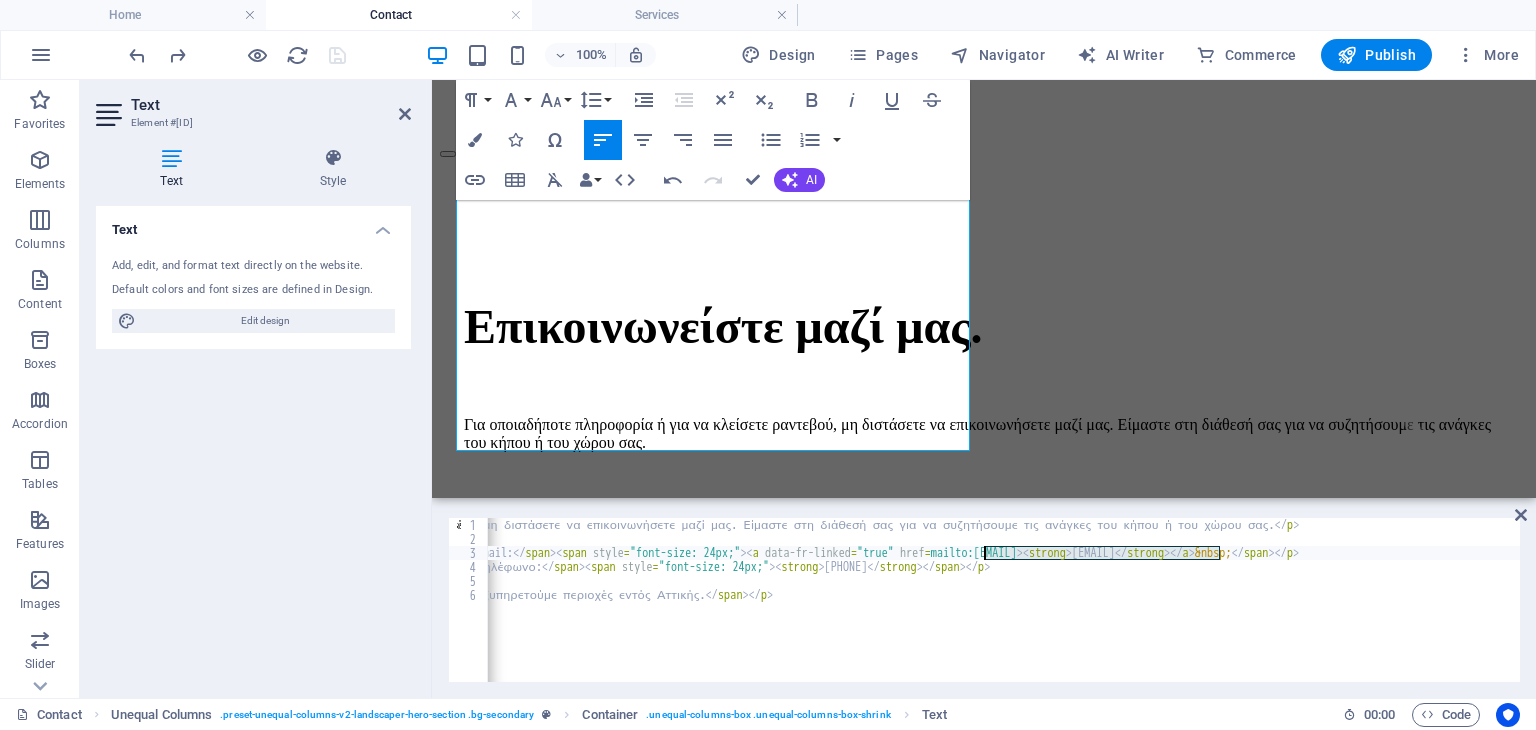 scroll, scrollTop: 0, scrollLeft: 78, axis: horizontal 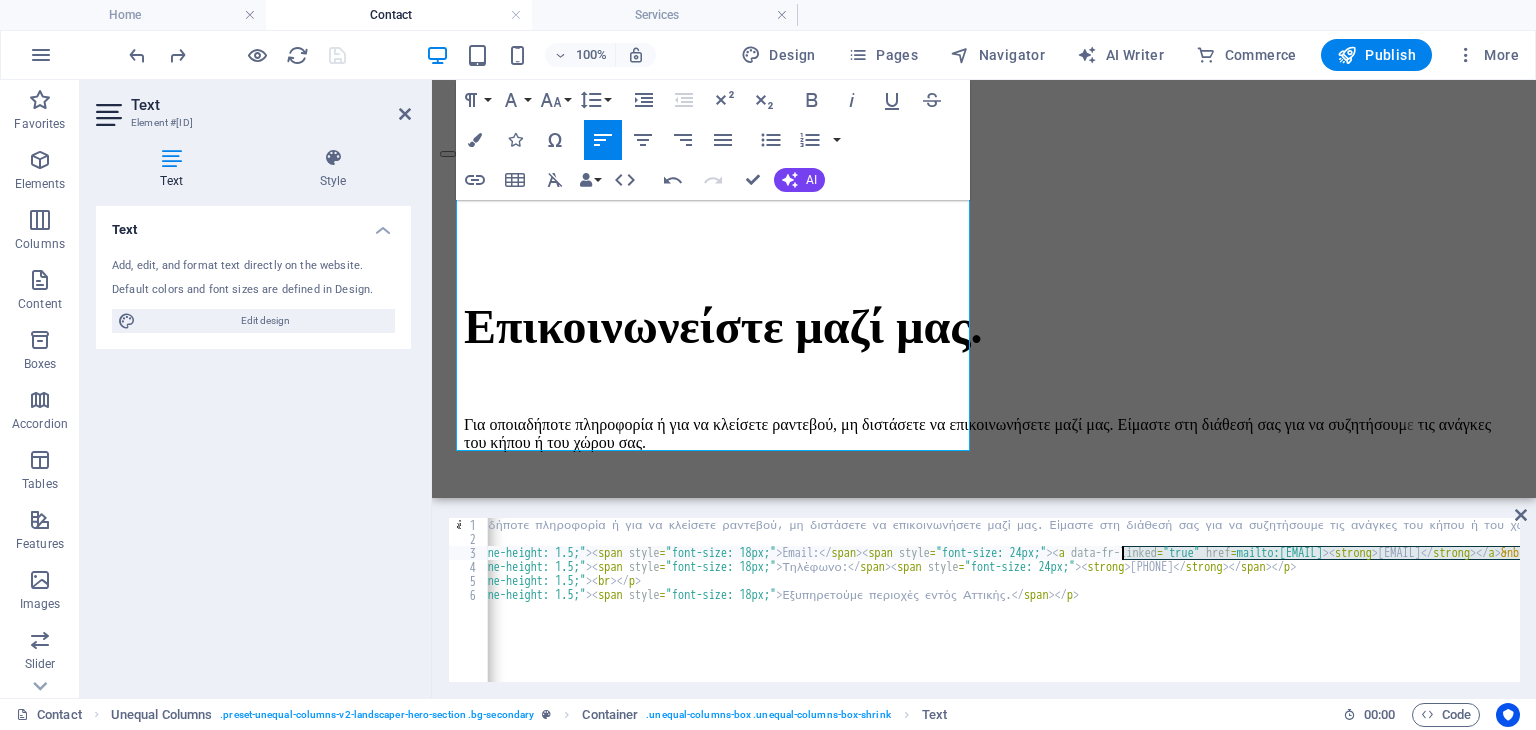 drag, startPoint x: 1218, startPoint y: 552, endPoint x: 1120, endPoint y: 556, distance: 98.0816 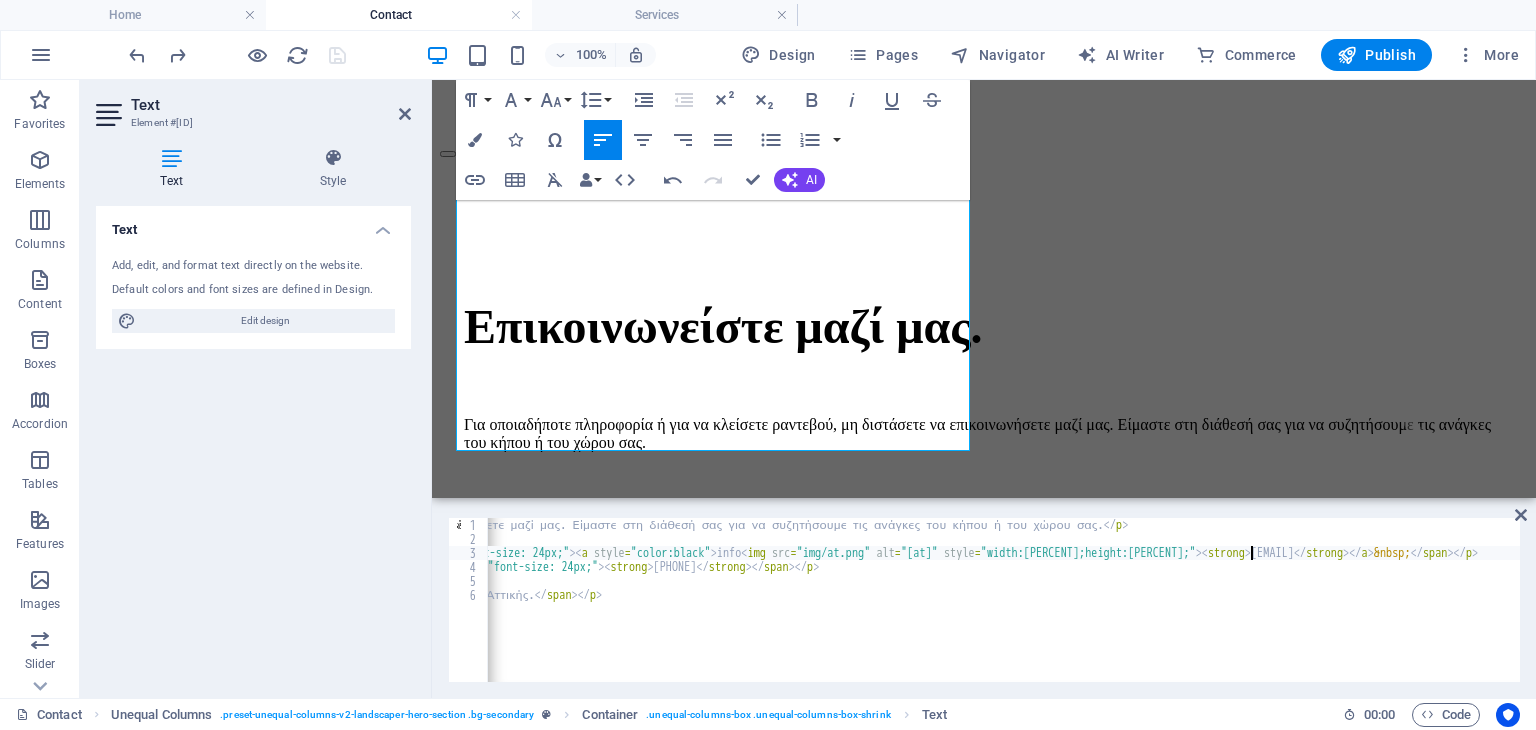scroll, scrollTop: 0, scrollLeft: 555, axis: horizontal 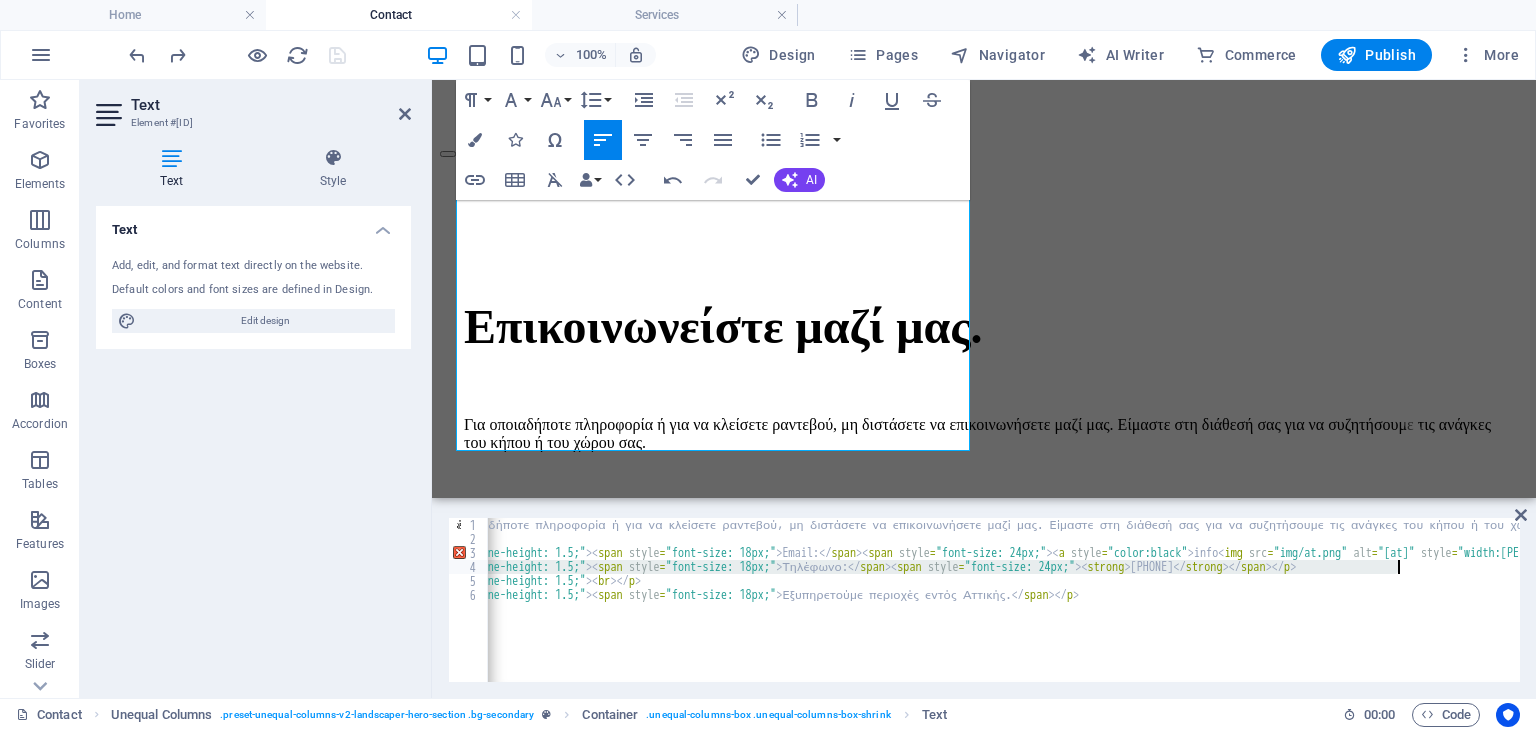 drag, startPoint x: 1351, startPoint y: 553, endPoint x: 1466, endPoint y: 557, distance: 115.06954 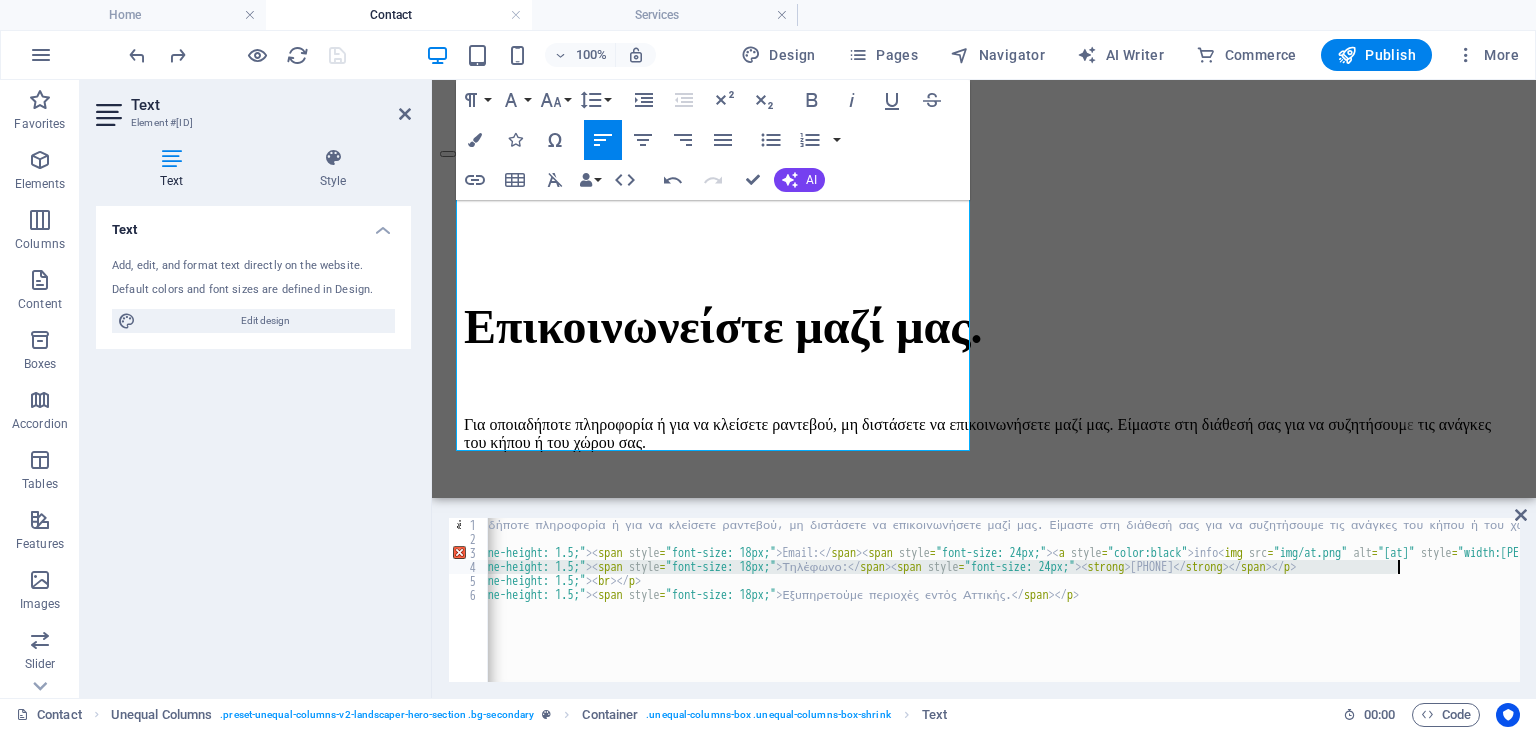 click on "<p> Για οποιαδήποτε πληροφορία ή για να κλείσετε ραντεβού, μη διστάσετε να επικοινωνήσετε μαζί μας. Είμαστε στη διάθεσή σας για να συζητήσουμε τις ανάγκες του κήπου ή του χώρου σας. <br/> <span style="font-size: 18px;"> Email: </span><span style="font-size: 24px;"> <a style="color:black">info<img src="img/at.png" alt="[at]" style="width:10%;height:10%;"/>[DOMAIN]</strong></a>&nbsp;</span> </p><p style="line-height: 1.5;"> <span style="font-size: 18px;"> Τηλέφωνο: </span><span style="font-size: 24px;"> <strong>[PHONE]</strong></span> </p><p style="line-height: 1.5;"> <br/> </p><p style="line-height: 1.5;"> <span style="font-size: 18px;"></span> </p>" at bounding box center [1004, 600] 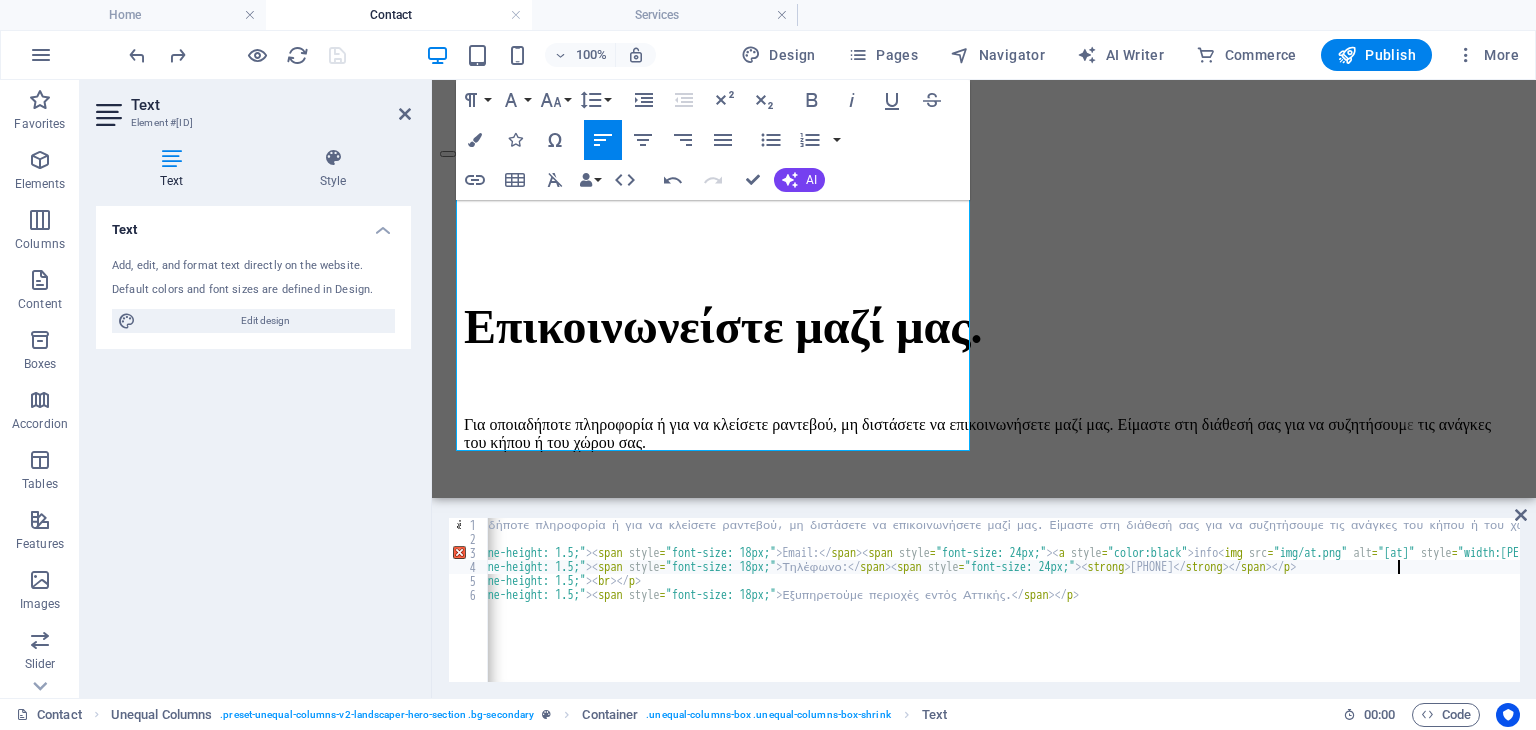 scroll, scrollTop: 0, scrollLeft: 592, axis: horizontal 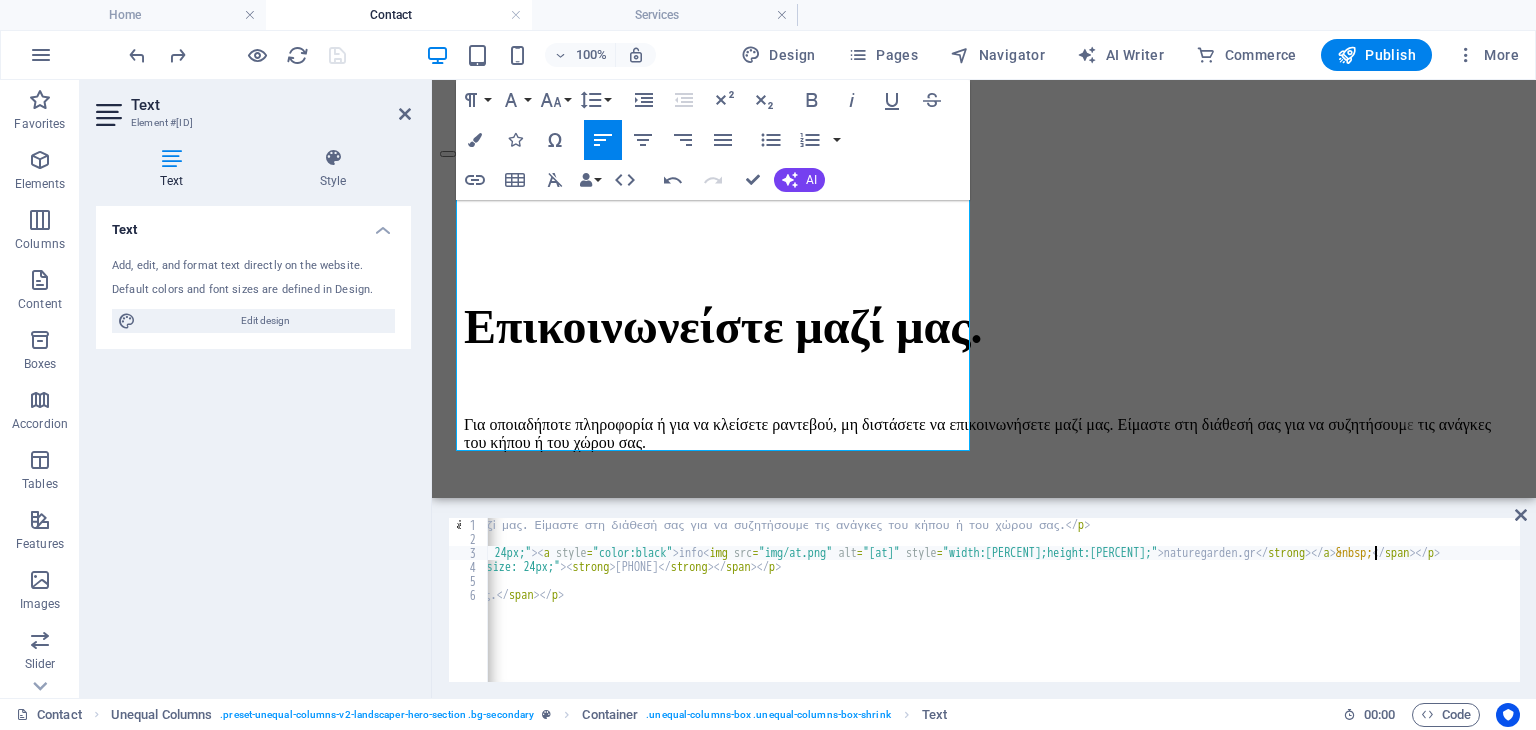 click on "<p> Για οποιαδήποτε πληροφορία ή για να κλείσετε ραντεβού, μη διστάσετε να επικοινωνήσετε μαζί μας. Είμαστε στη διάθεσή σας για να συζητήσουμε τις ανάγκες του κήπου ή του χώρου σας. <br/> <span style="font-size: 18px;"> Email: </span><span style="font-size: 24px;"> <a style="color:black">info<img src="img/at.png" alt="[at]" style="width:10%;height:10%;"/>[DOMAIN]</strong></a>&nbsp;</span> </p><p style="line-height: 1.5;"> <span style="font-size: 18px;"> Τηλέφωνο: </span><span style="font-size: 24px;"> <strong>[PHONE]</strong></span> </p><p style="line-height: 1.5;"> <br/> </p><p style="line-height: 1.5;"> <span style="font-size: 18px;"></span> </p>" at bounding box center (707, 612) 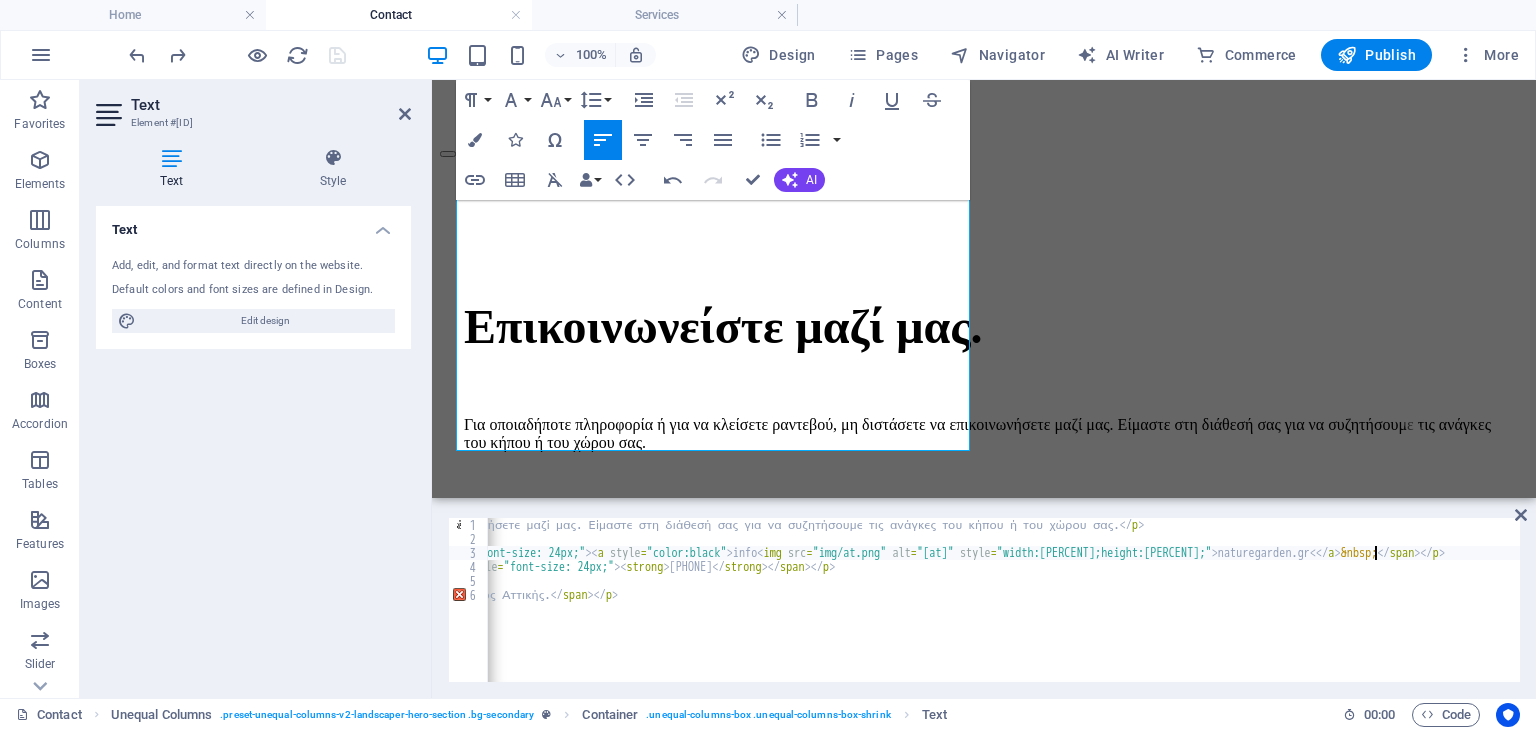 type on "<p style="line-height: 1.5;"><span style="font-size: 18px;">Email: </span><span style="font-size: 24px;"><a style="color:black">info<img src="img/at.png" alt="[at]" style="width:10%;height:10%;">[EMAIL]</a>&nbsp;</span></p>" 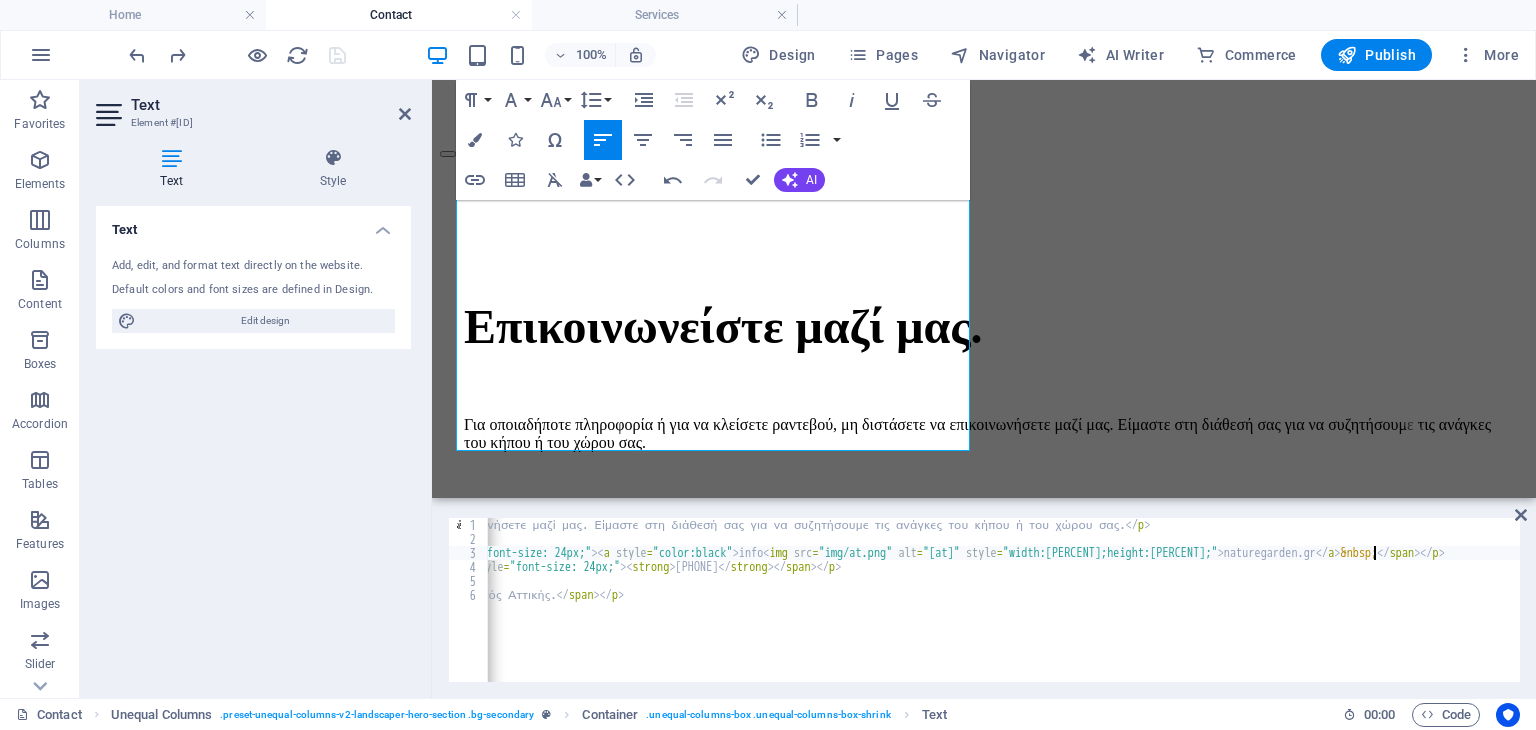 scroll, scrollTop: 0, scrollLeft: 532, axis: horizontal 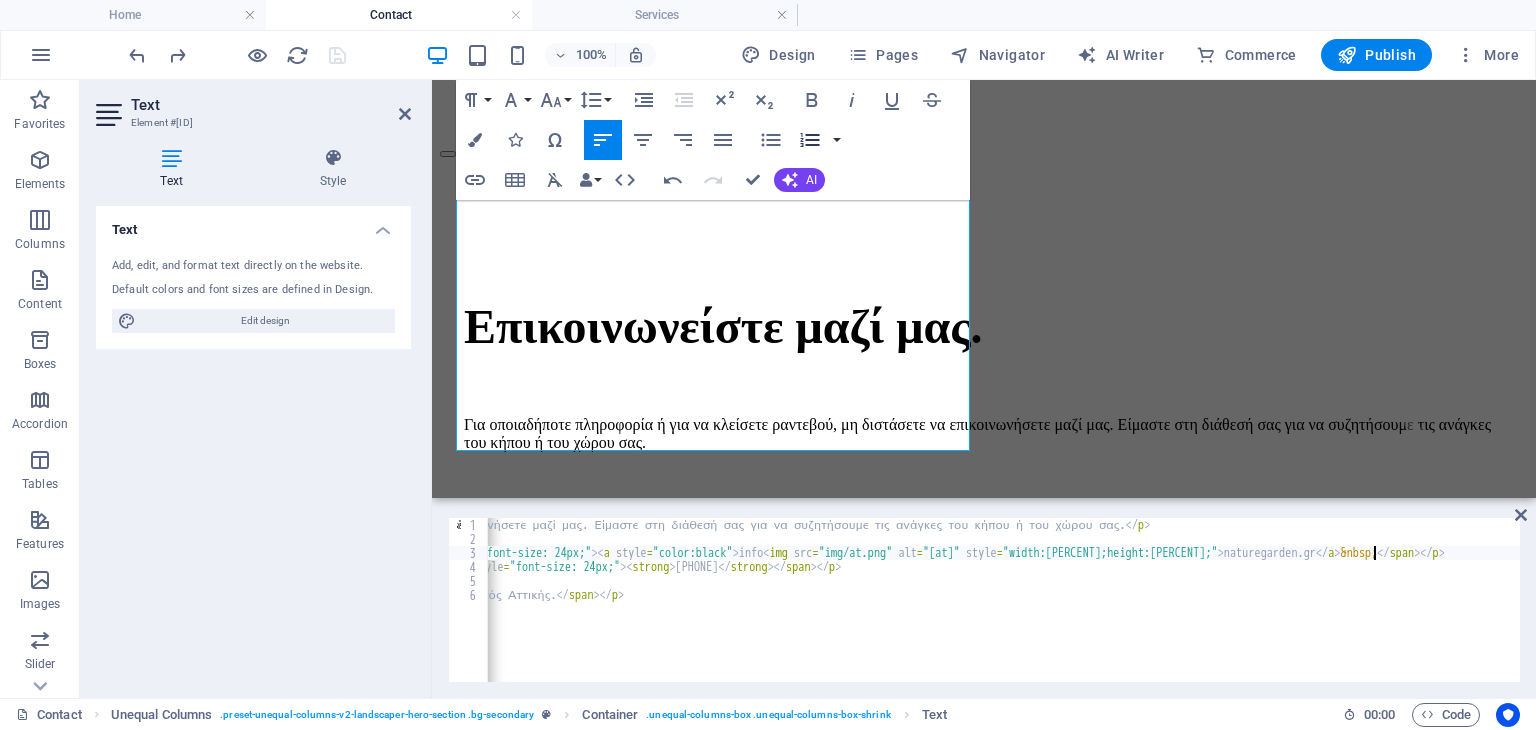 click 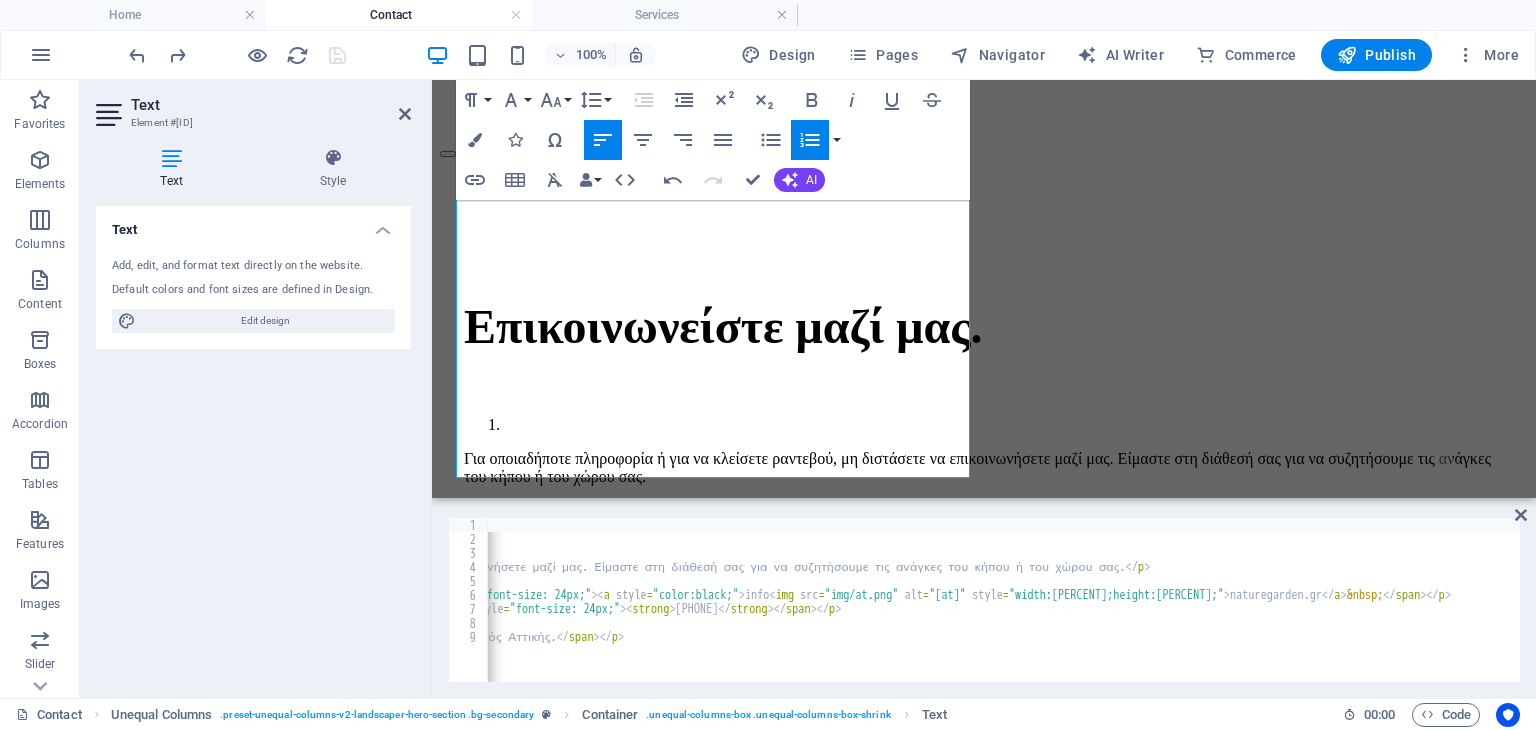 click 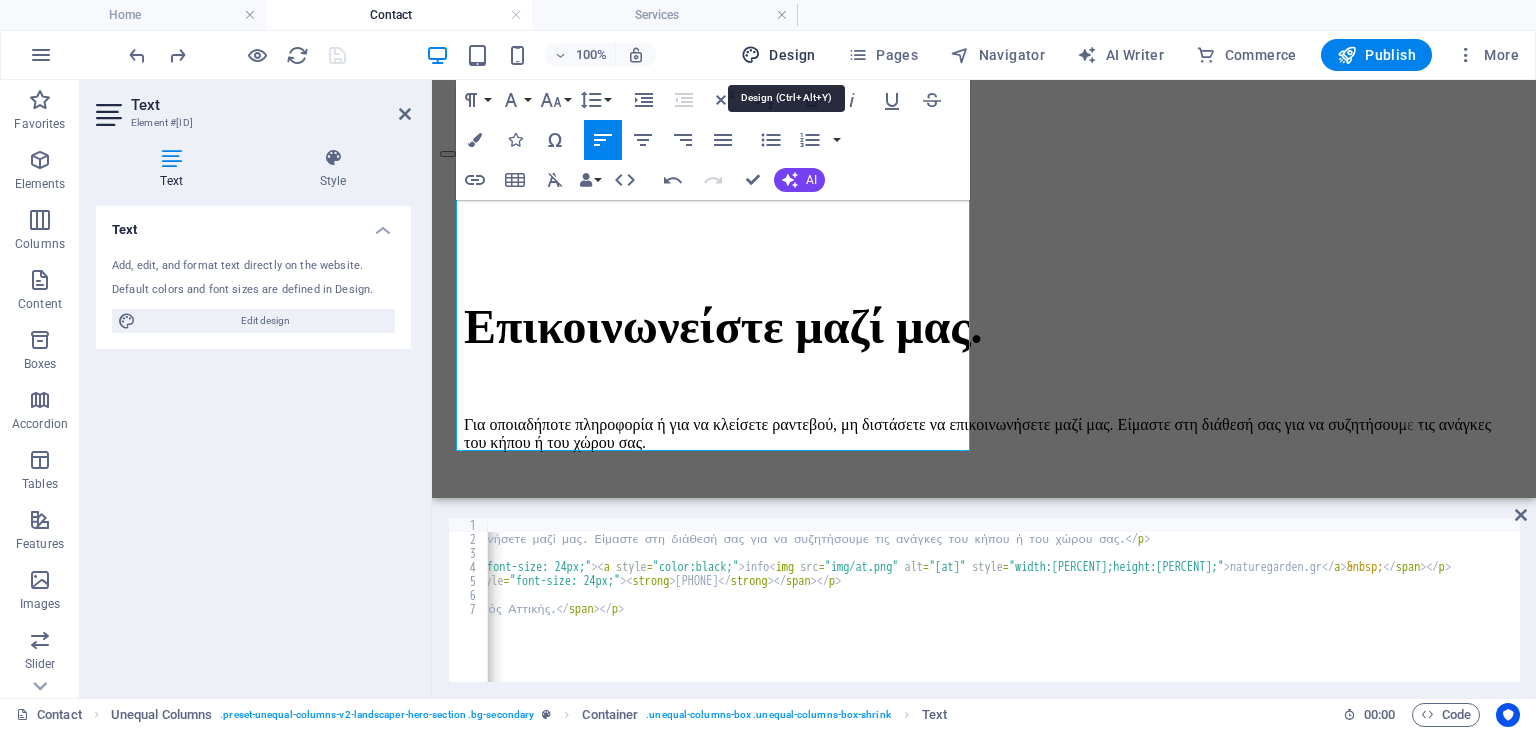 click on "Design" at bounding box center (778, 55) 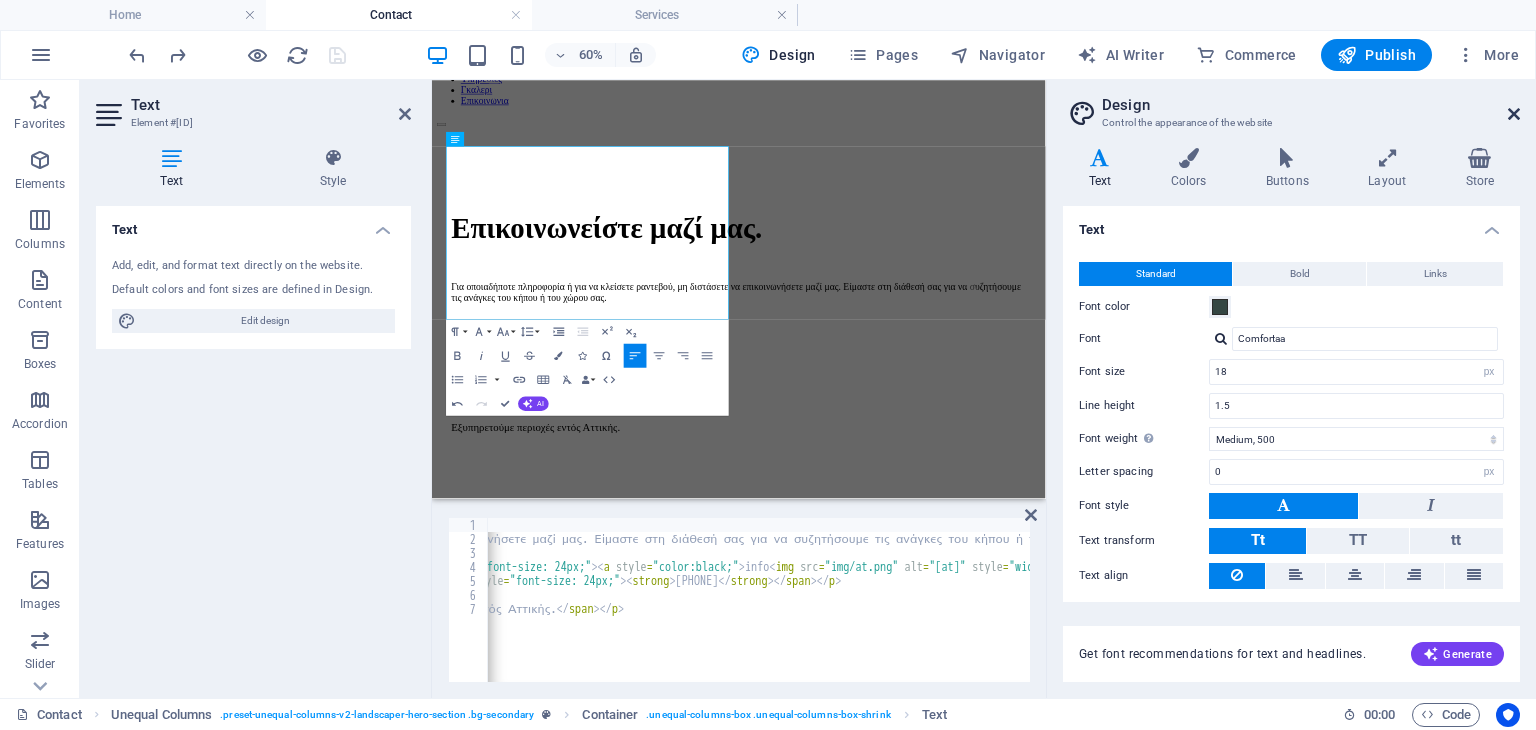 click at bounding box center [1514, 114] 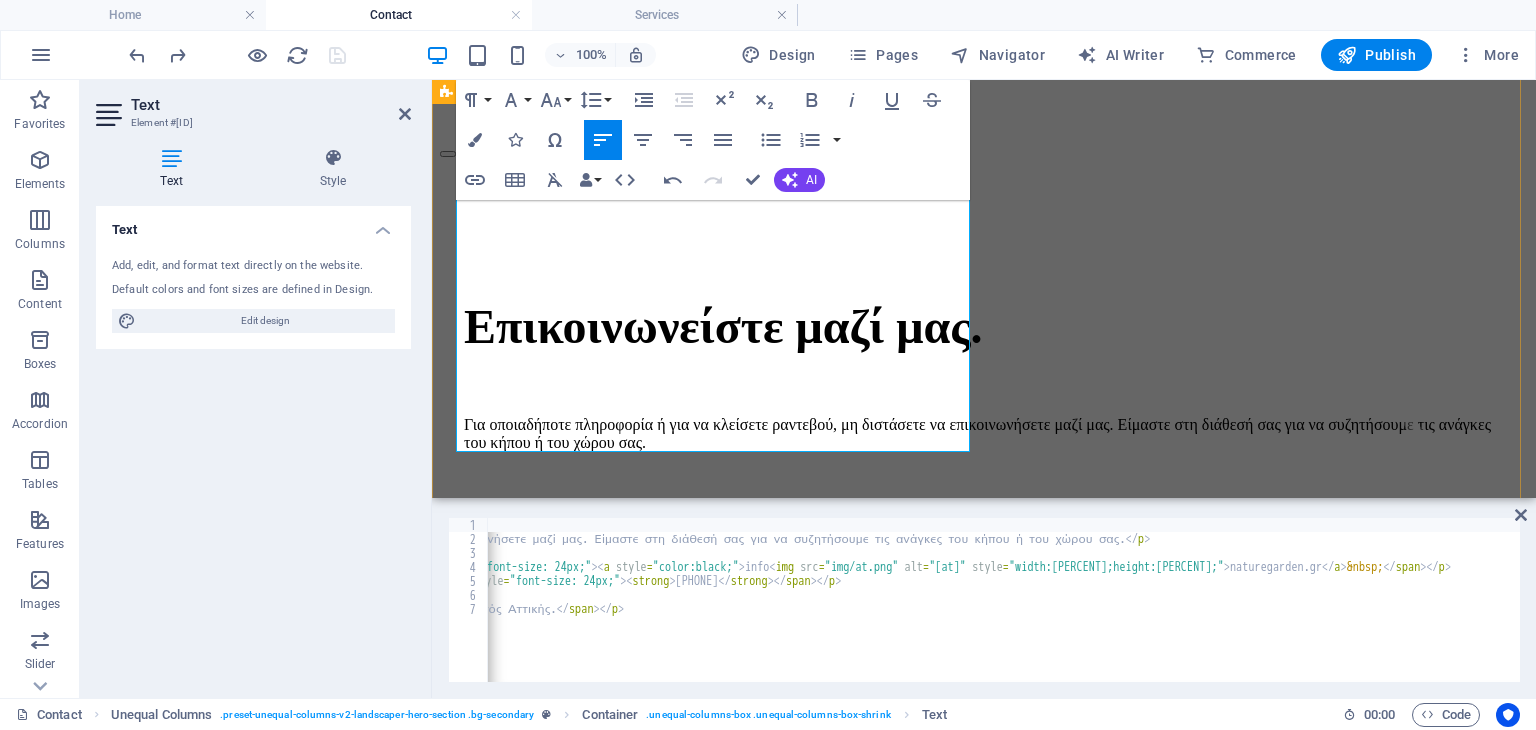 click on "[EMAIL]" at bounding box center (631, 520) 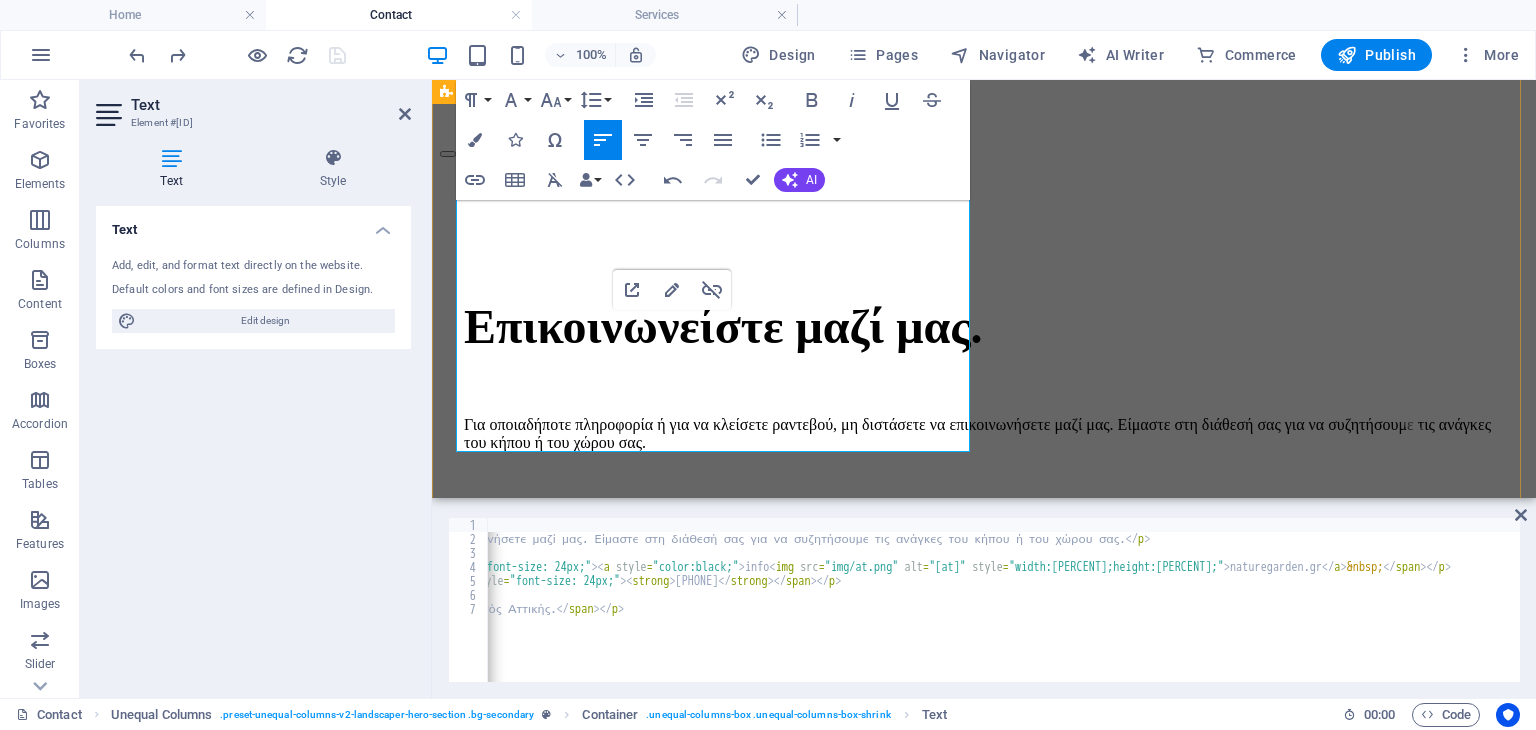 click on "Email:  info [EMAIL]" at bounding box center (984, 520) 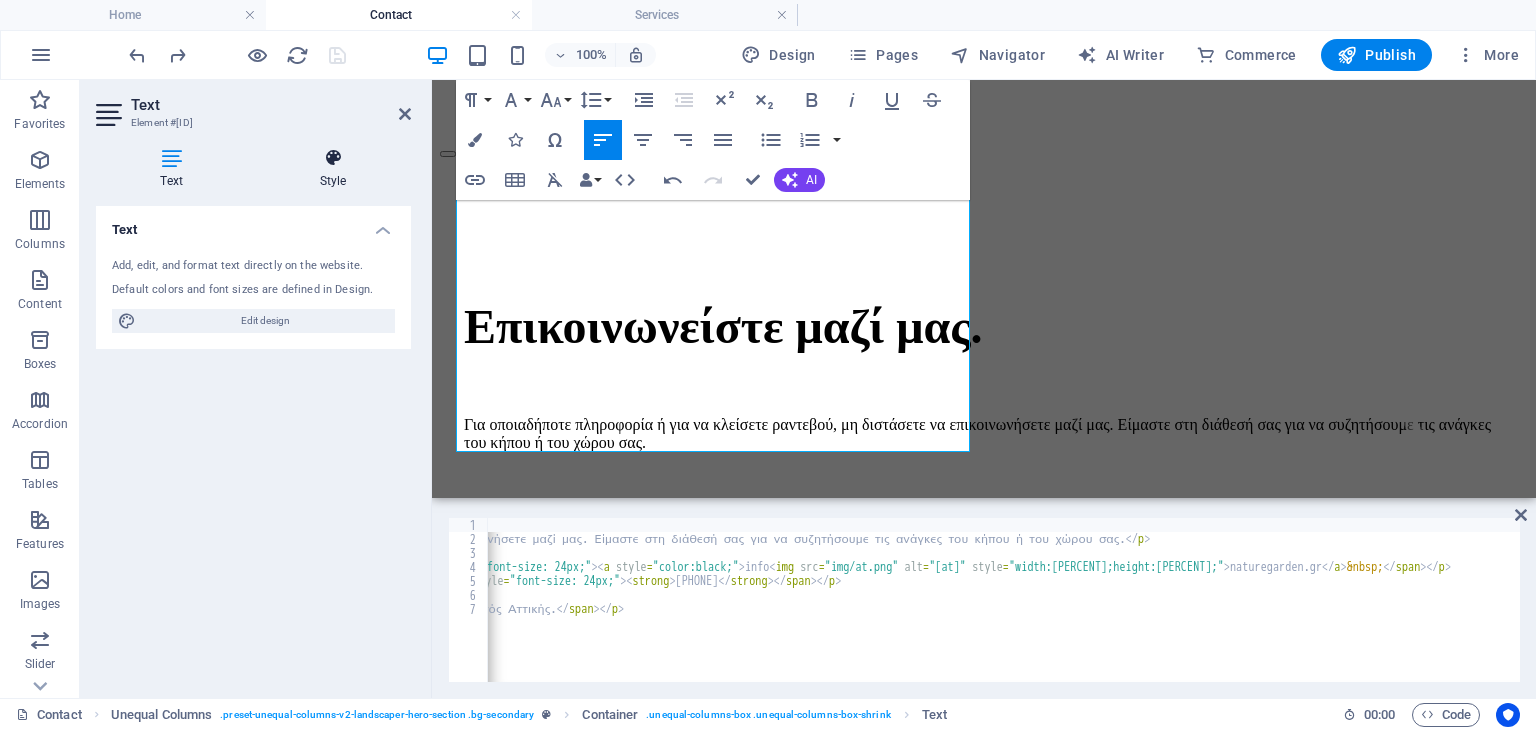 click on "Style" at bounding box center (333, 169) 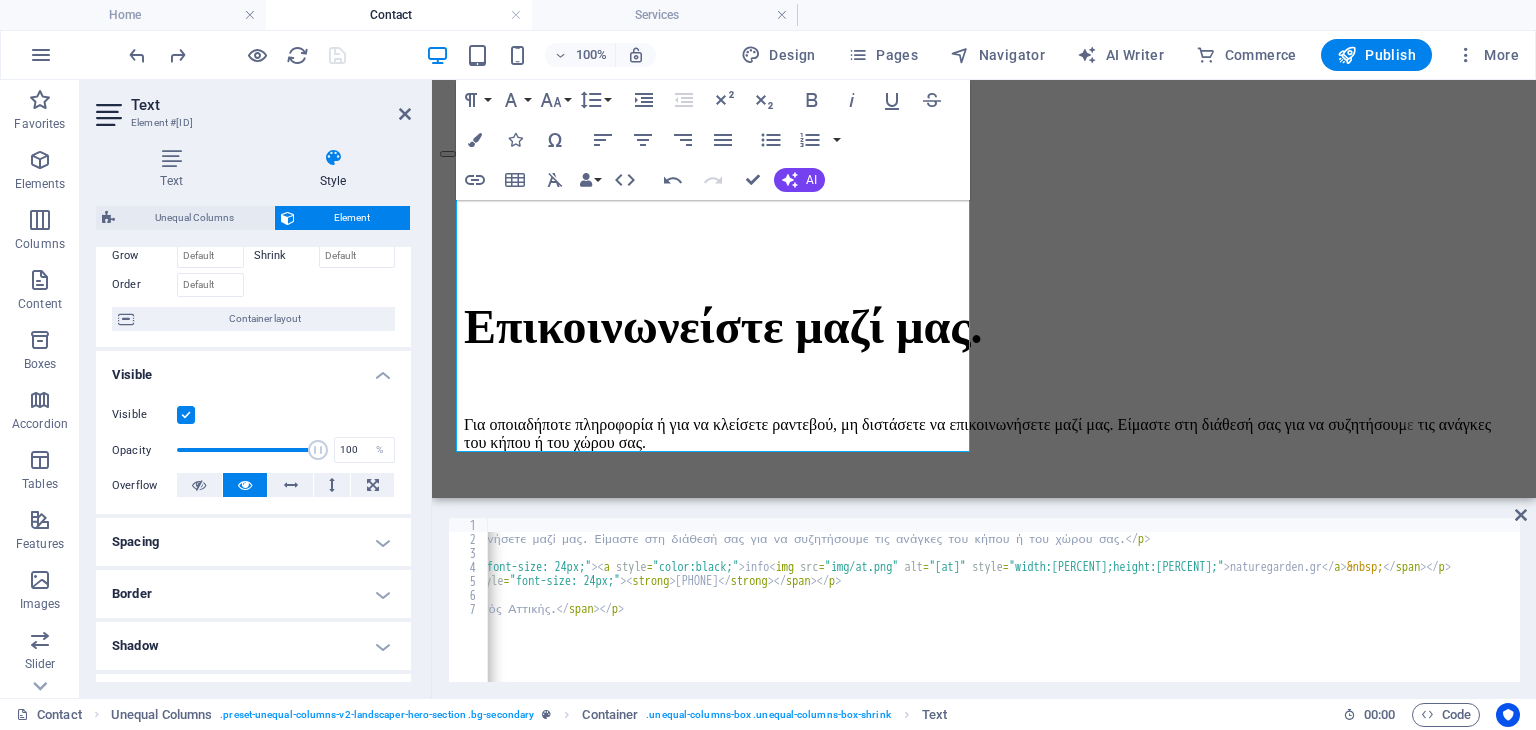 scroll, scrollTop: 0, scrollLeft: 0, axis: both 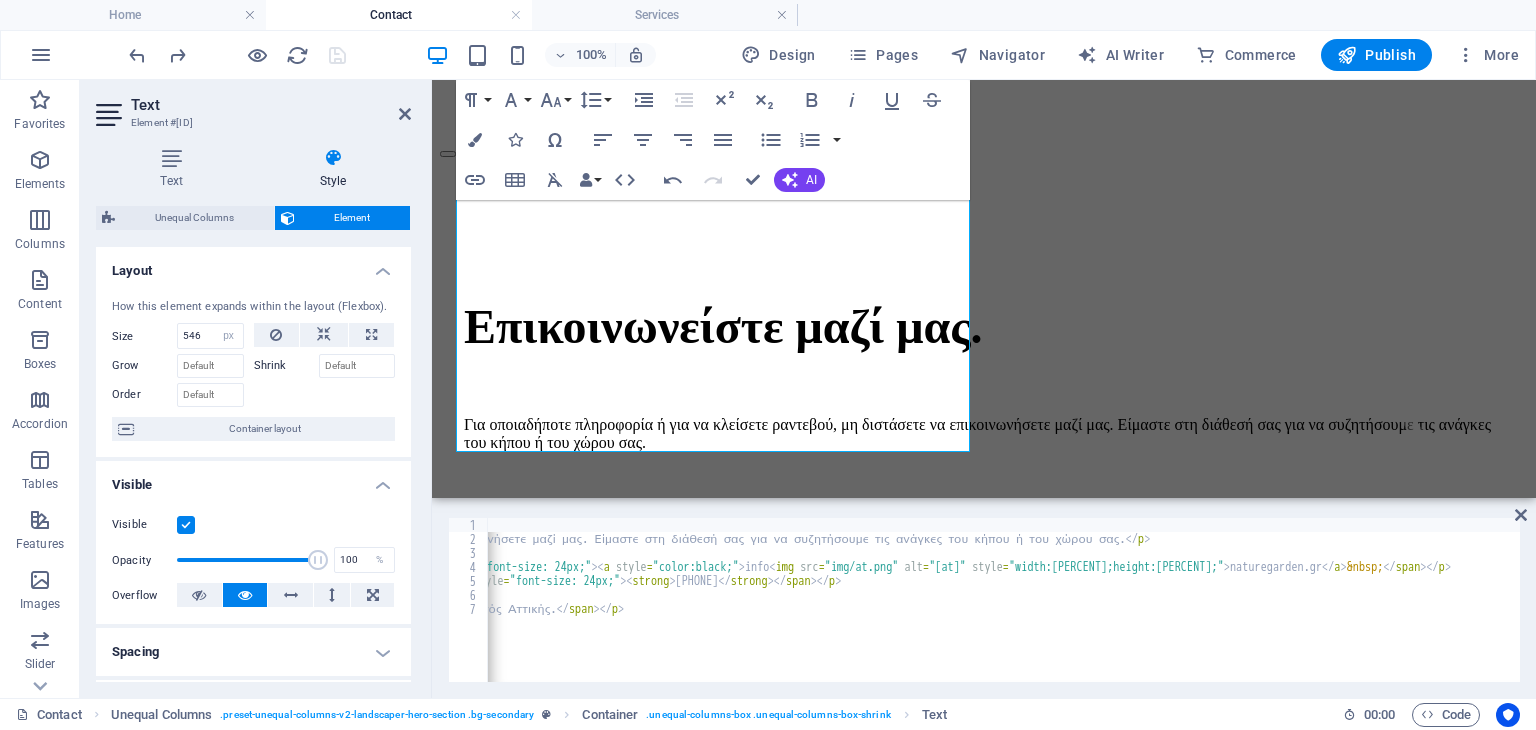 click on "<p> <br> </p> <p> Για οποιαδήποτε πληροφορία ή για να κλείσετε ραντεβού, μη διστάσετε να επικοινωνήσετε μαζί μας. Είμαστε στη διάθεσή σας για να συζητήσουμε τις ανάγκες του κήπου ή του χώρου σας. </p> <p> <br> </p> <p style="line-height: 1.5;"> <span style="font-size: 18px;"> Email: </span><span style="font-size: 24px;"><a style="color:black">info@[EMAIL]</a>&nbsp;</span></p> <p style="line-height: 1.5;"> <span style="font-size: 18px;"> Τηλέφωνο: </span><span style="font-size: 24px;"><strong style="font-size: 24px;">[PHONE]</strong></span></p> <p style="line-height: 1.5;"> <br> </p> <p style="line-height: 1.5;"> <span style="font-size: 18px;"> </span></p>" at bounding box center [740, 612] 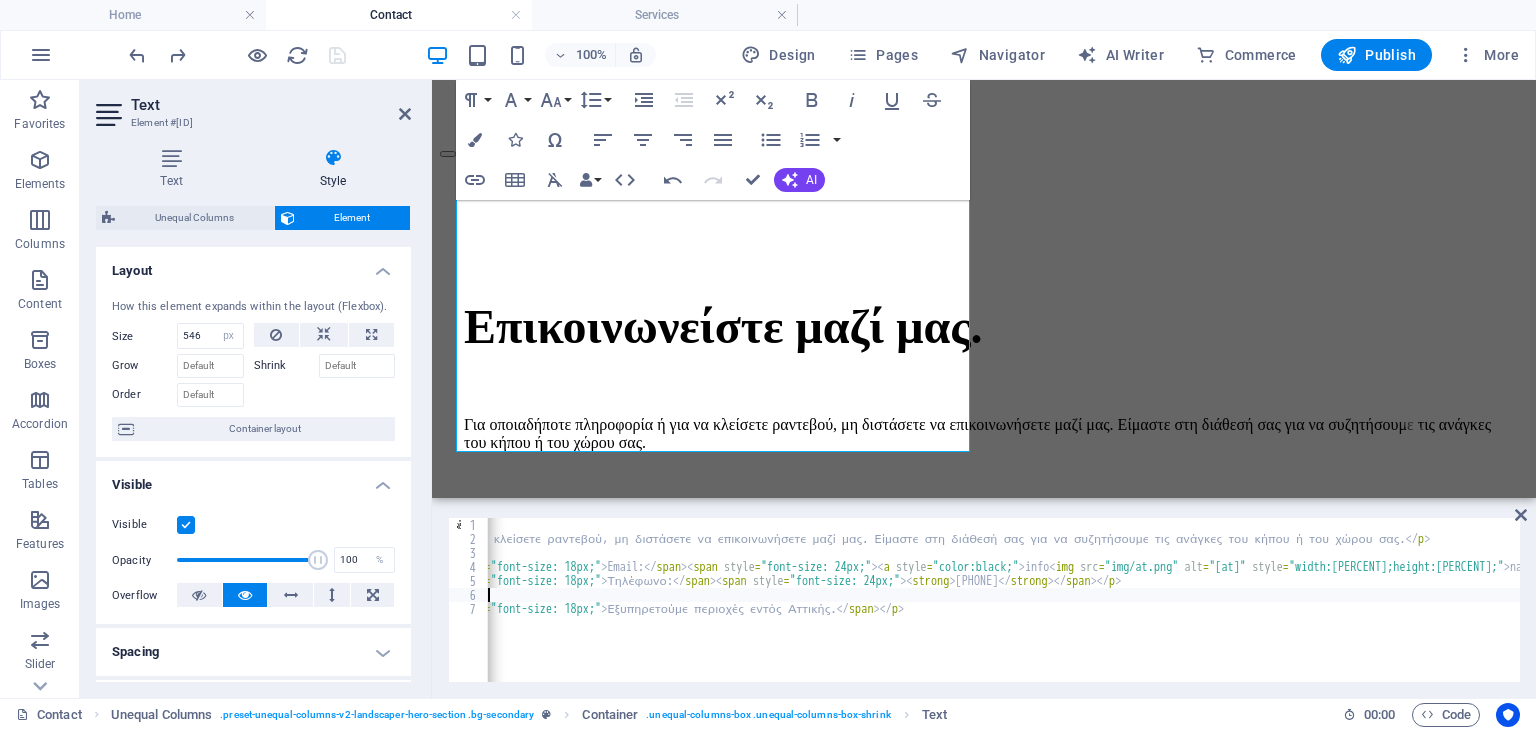 click on "<p> <br> </p> <p> Για οποιαδήποτε πληροφορία ή για να κλείσετε ραντεβού, μη διστάσετε να επικοινωνήσετε μαζί μας. Είμαστε στη διάθεσή σας για να συζητήσουμε τις ανάγκες του κήπου ή του χώρου σας. </p> <p> <br> </p> <p style="line-height: 1.5;"> <span style="font-size: 18px;"> Email: </span><span style="font-size: 24px;"><a style="color:black">info@[EMAIL]</a>&nbsp;</span></p> <p style="line-height: 1.5;"> <span style="font-size: 18px;"> Τηλέφωνο: </span><span style="font-size: 24px;"><strong style="font-size: 24px;">[PHONE]</strong></span></p> <p style="line-height: 1.5;"> <br> </p> <p style="line-height: 1.5;"> <span style="font-size: 18px;"> </span></p>" at bounding box center [1020, 612] 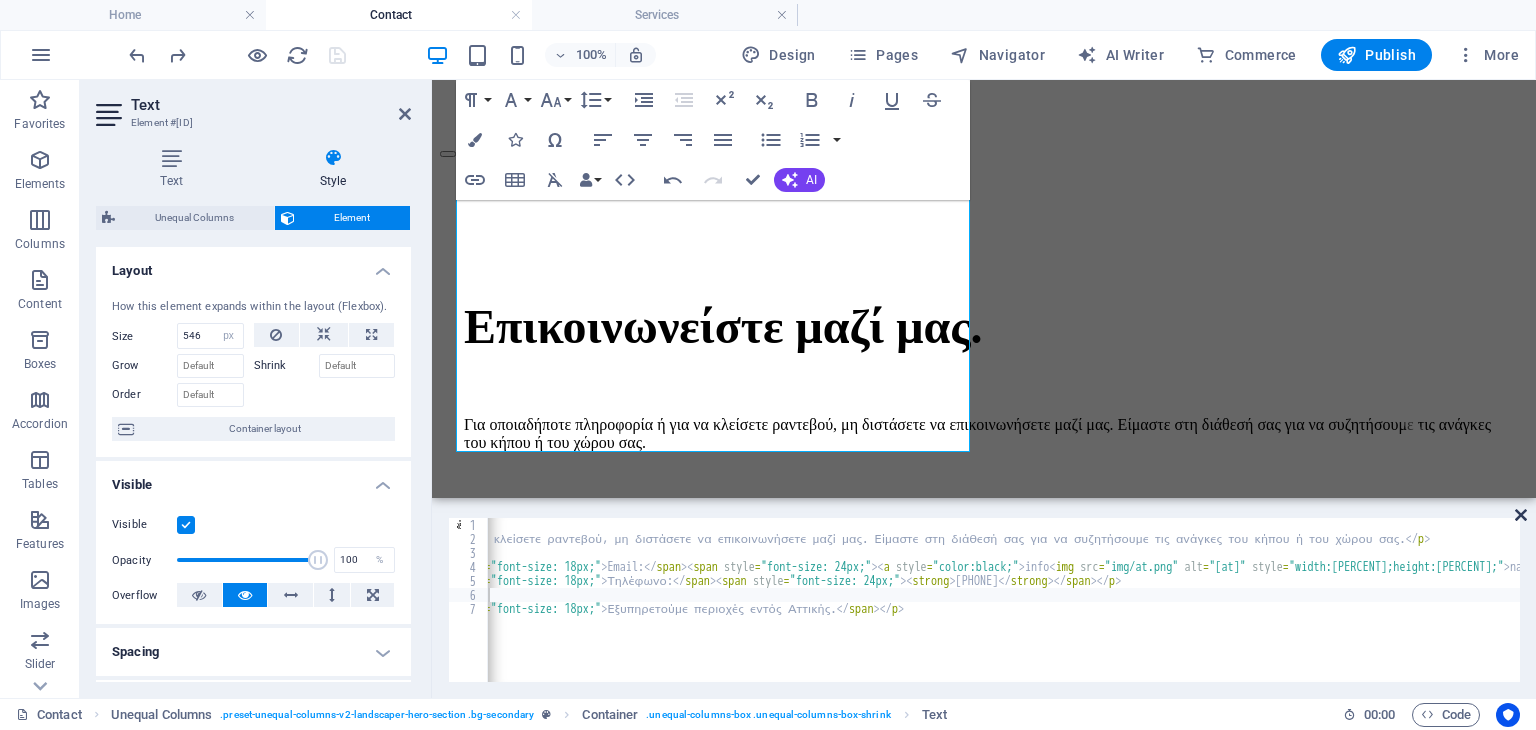 drag, startPoint x: 1521, startPoint y: 521, endPoint x: 1056, endPoint y: 430, distance: 473.82065 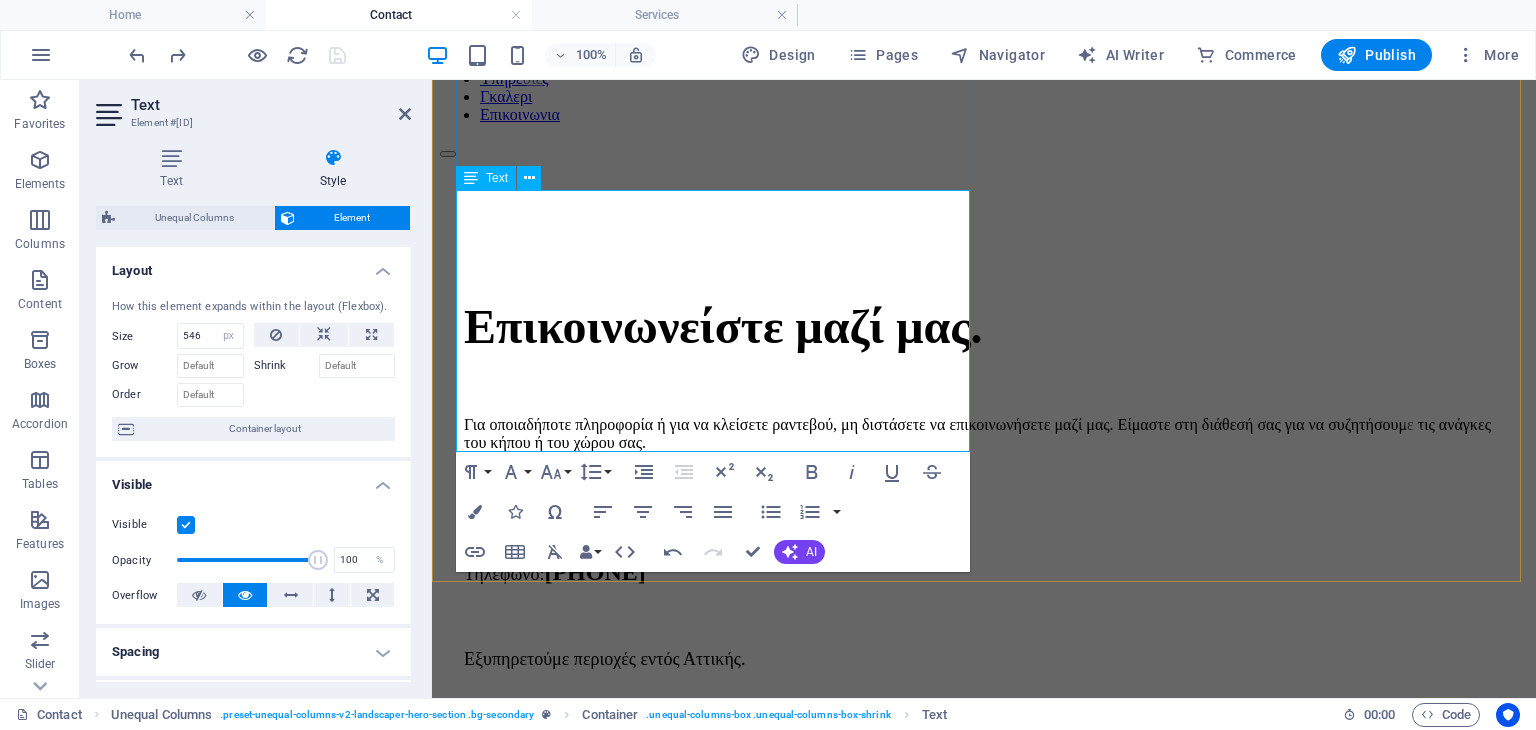 click on "Email:  info [EMAIL]" at bounding box center (984, 520) 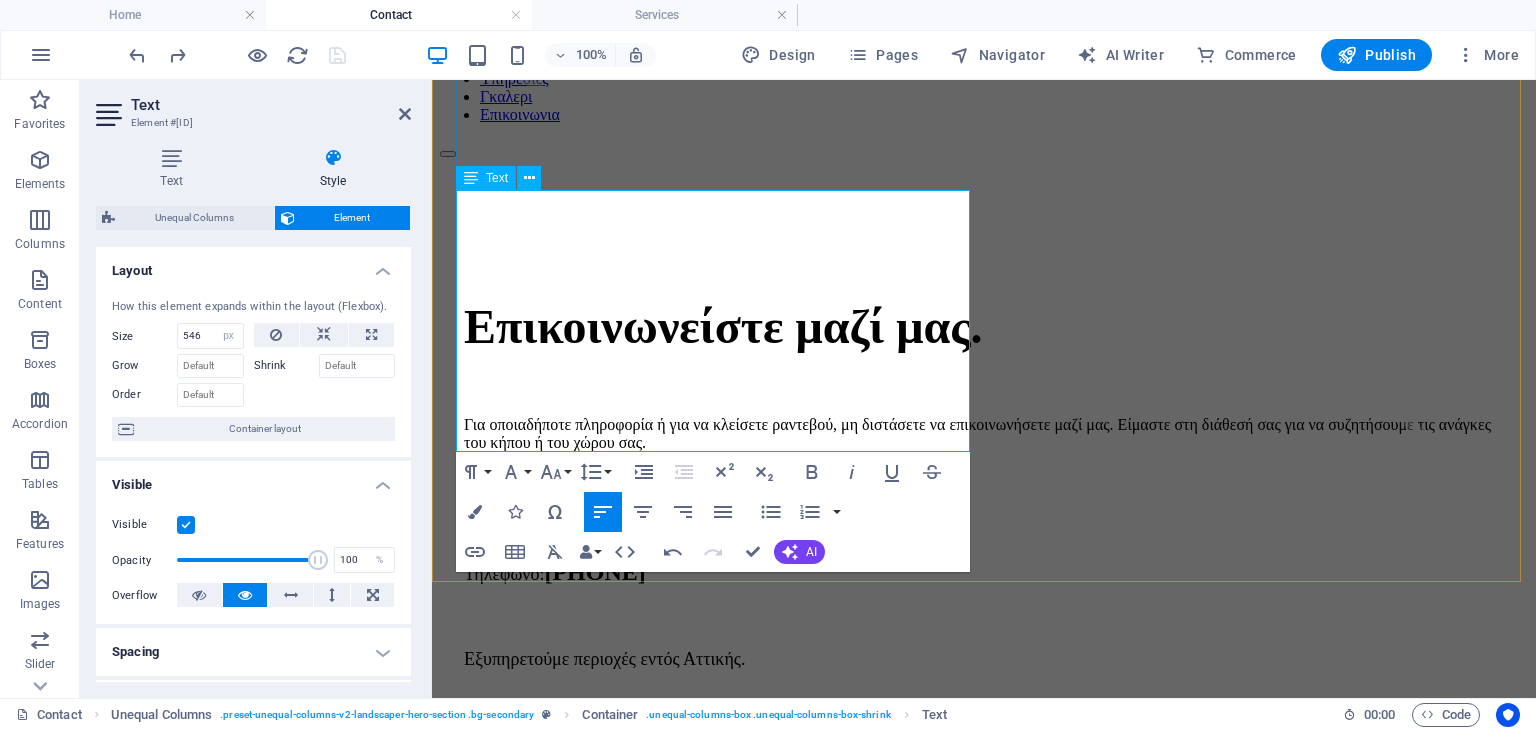 drag, startPoint x: 852, startPoint y: 345, endPoint x: 523, endPoint y: 343, distance: 329.00607 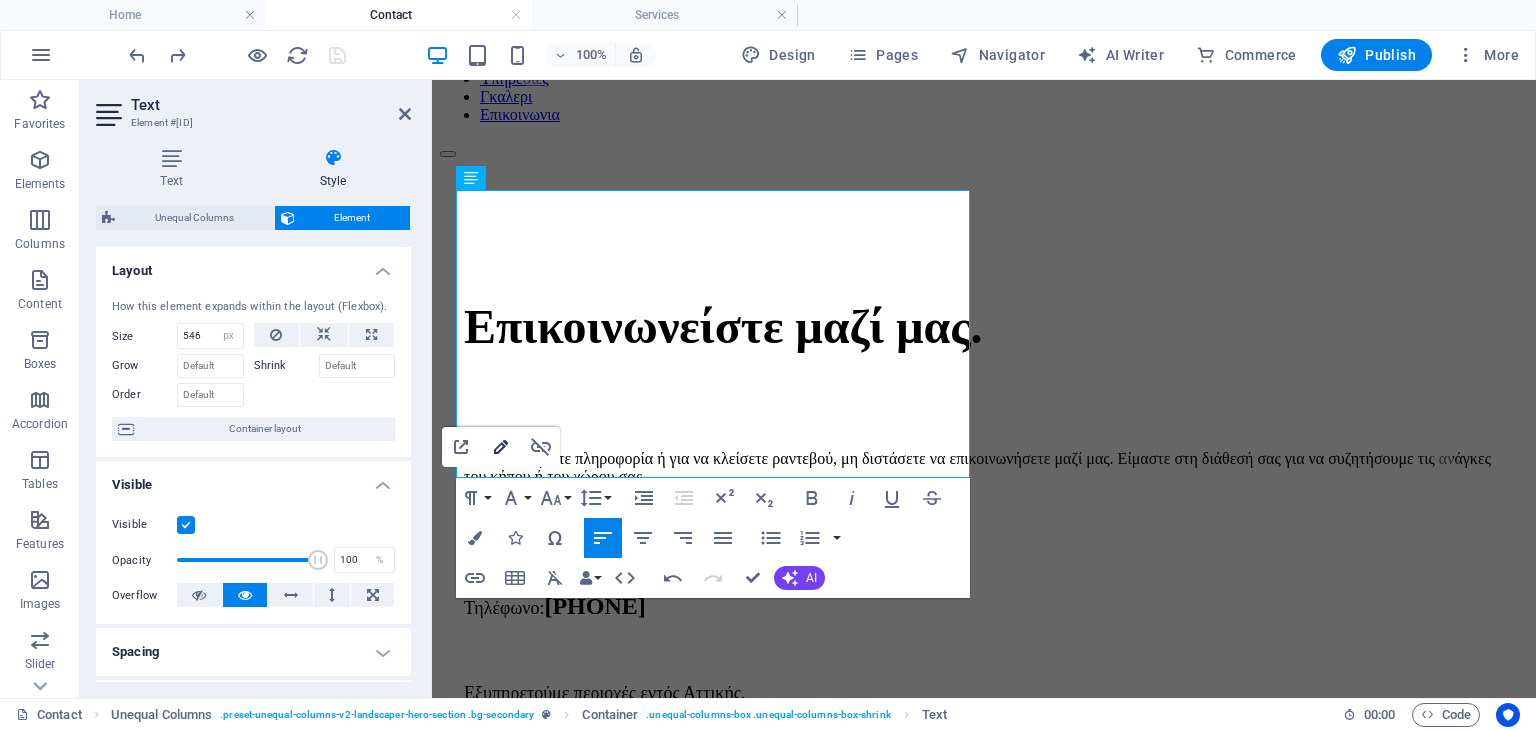 click 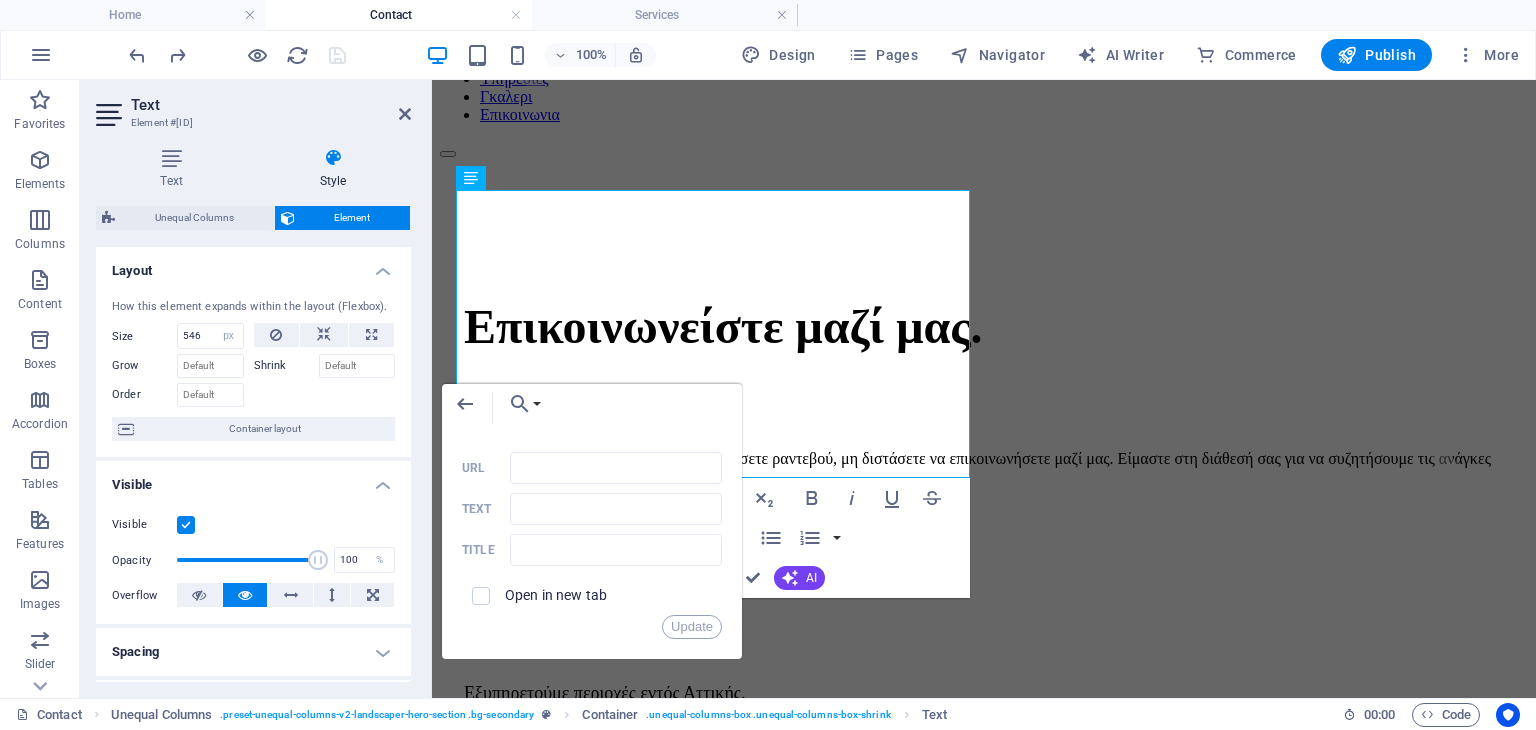 click on "Back Choose Link Home About Us Services Portfolio Contact Legal Notice Privacy Choose file ... URL ​ Text Title Open in new tab Update" at bounding box center (592, 521) 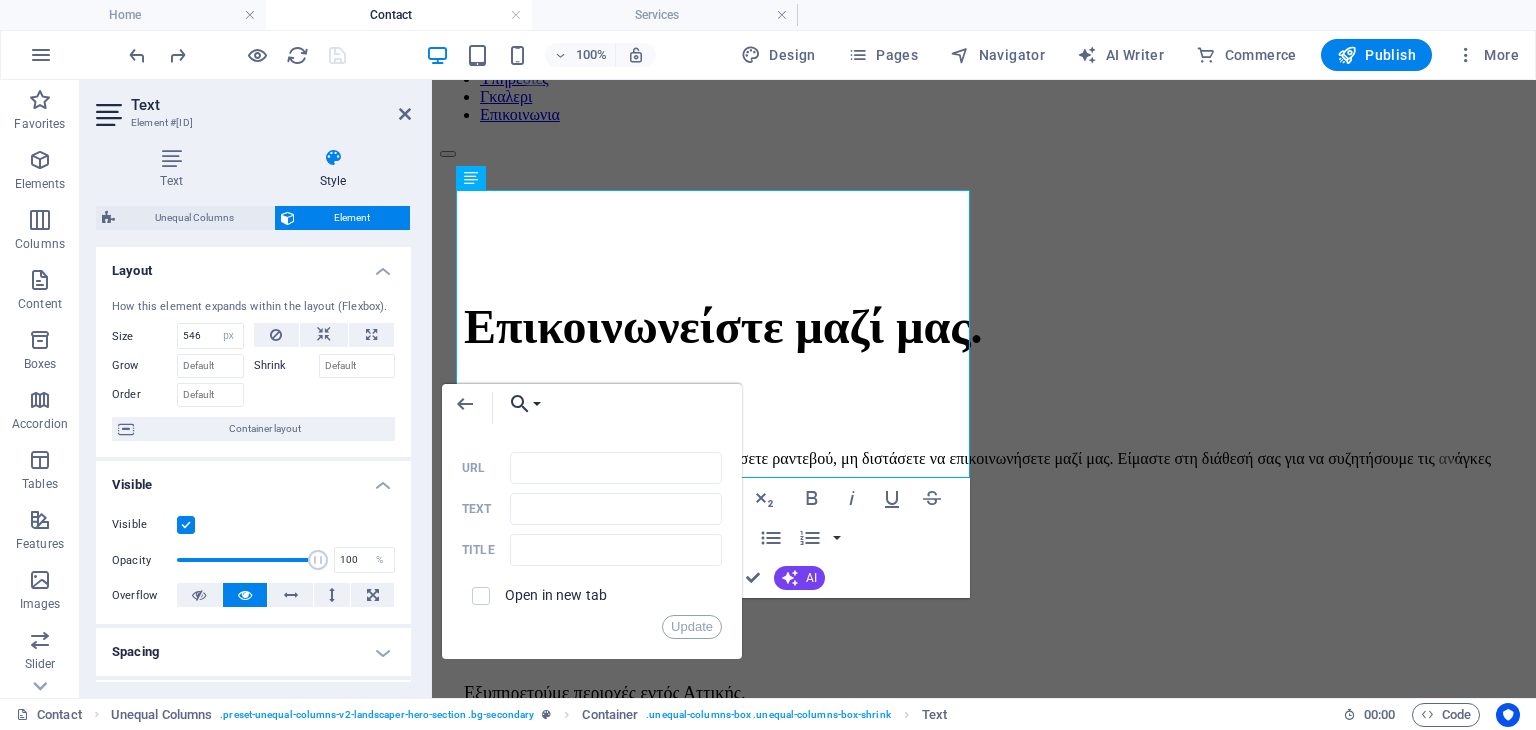 click 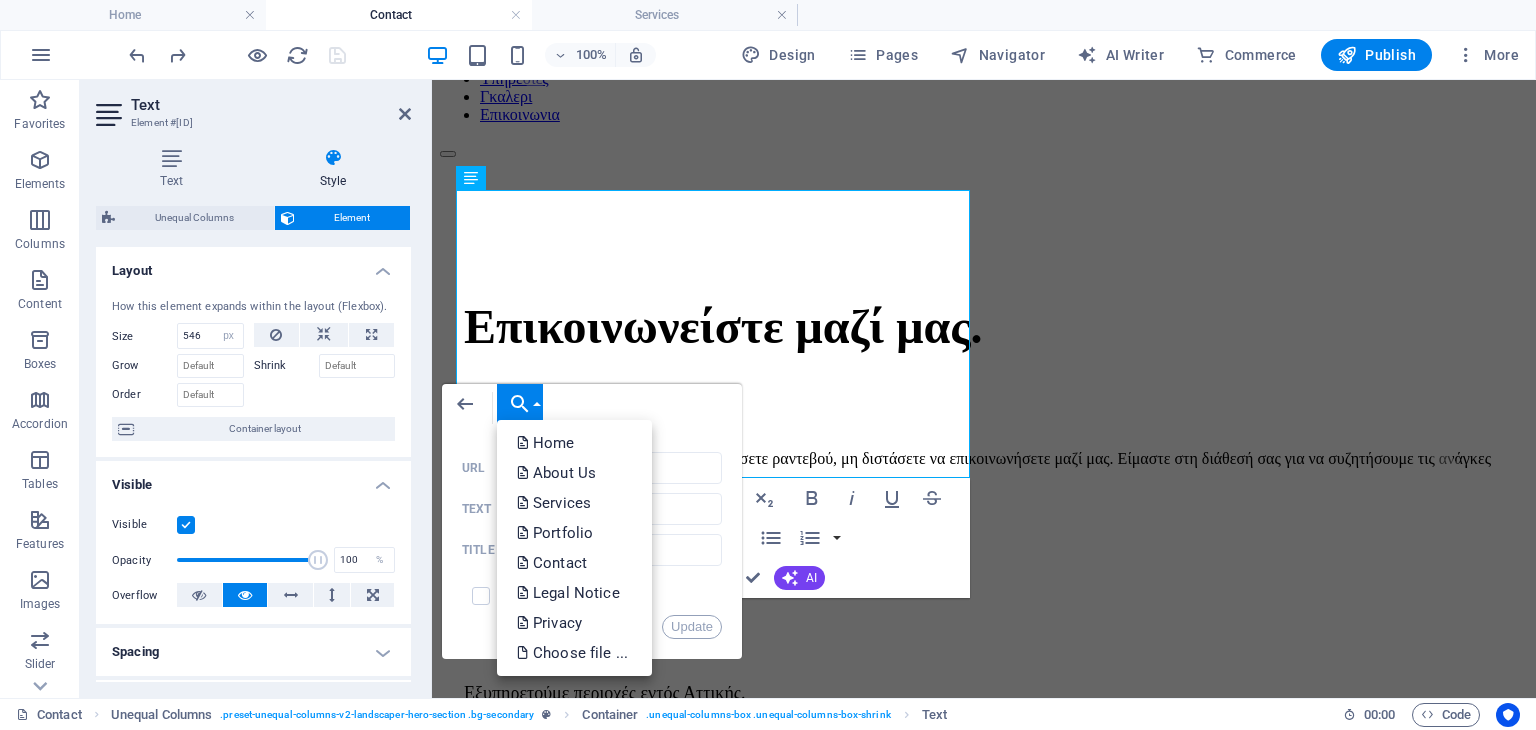 click 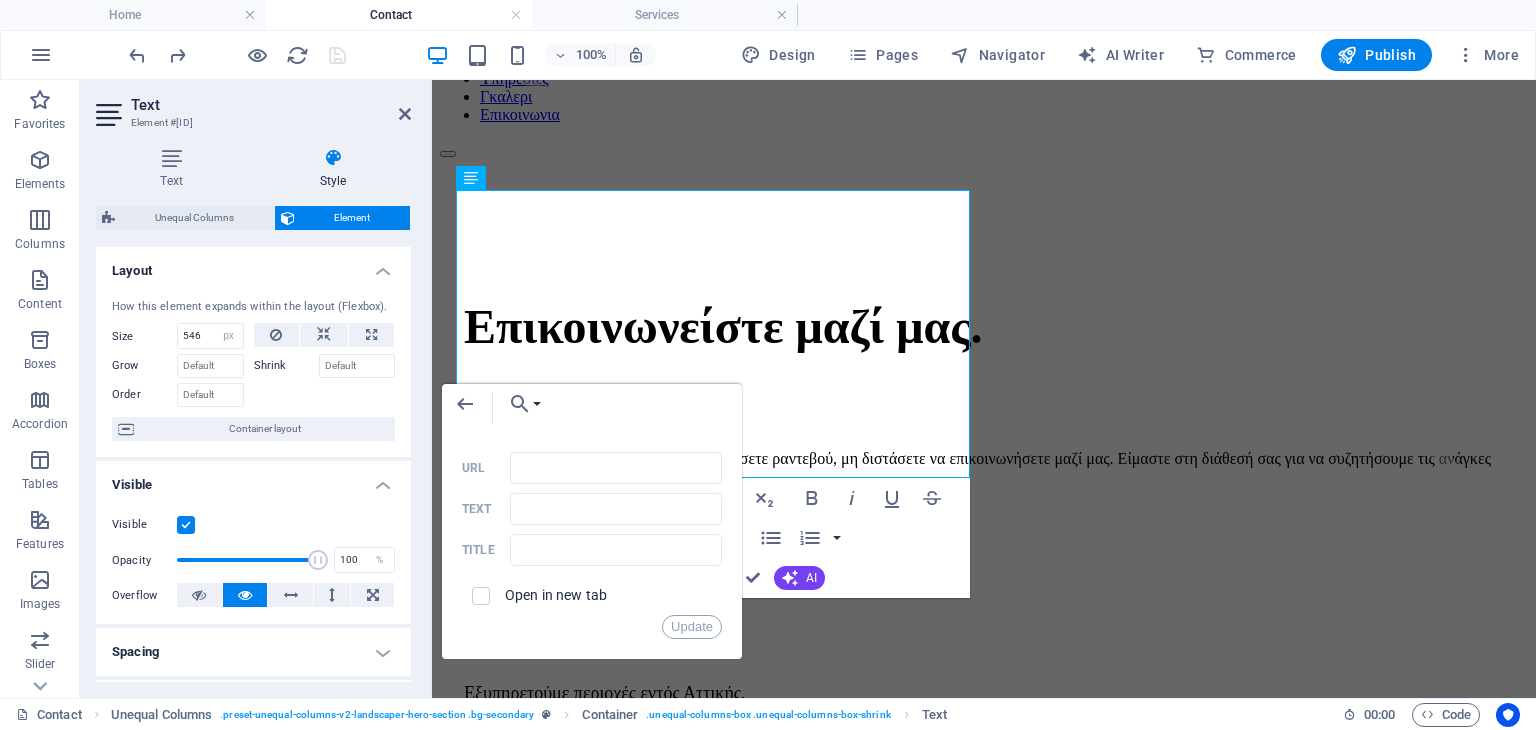 click on "Back Choose Link Home About Us Services Portfolio Contact Legal Notice Privacy Choose file ... URL ​ Text Title Open in new tab Update" at bounding box center [592, 521] 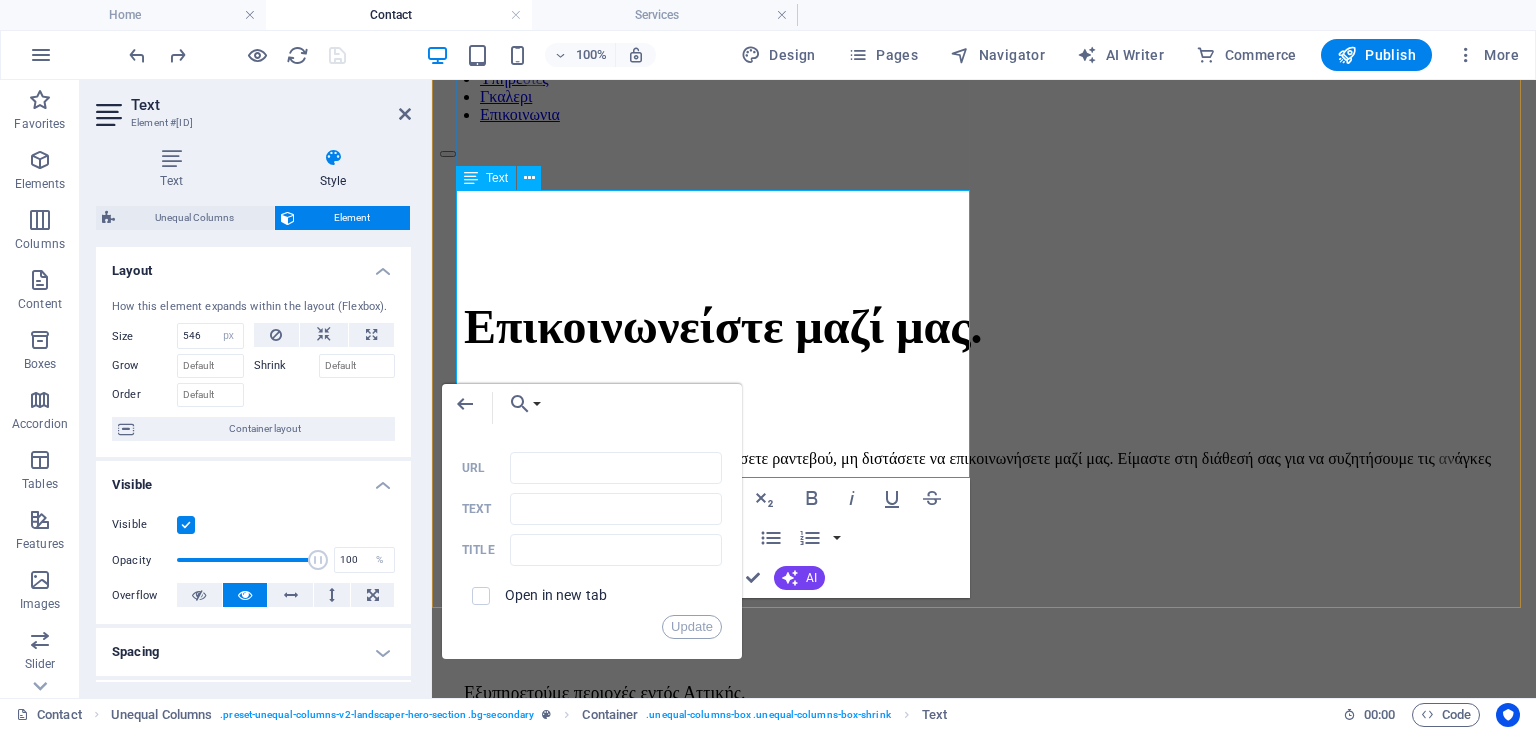 click on "Email:  ​" at bounding box center (984, 554) 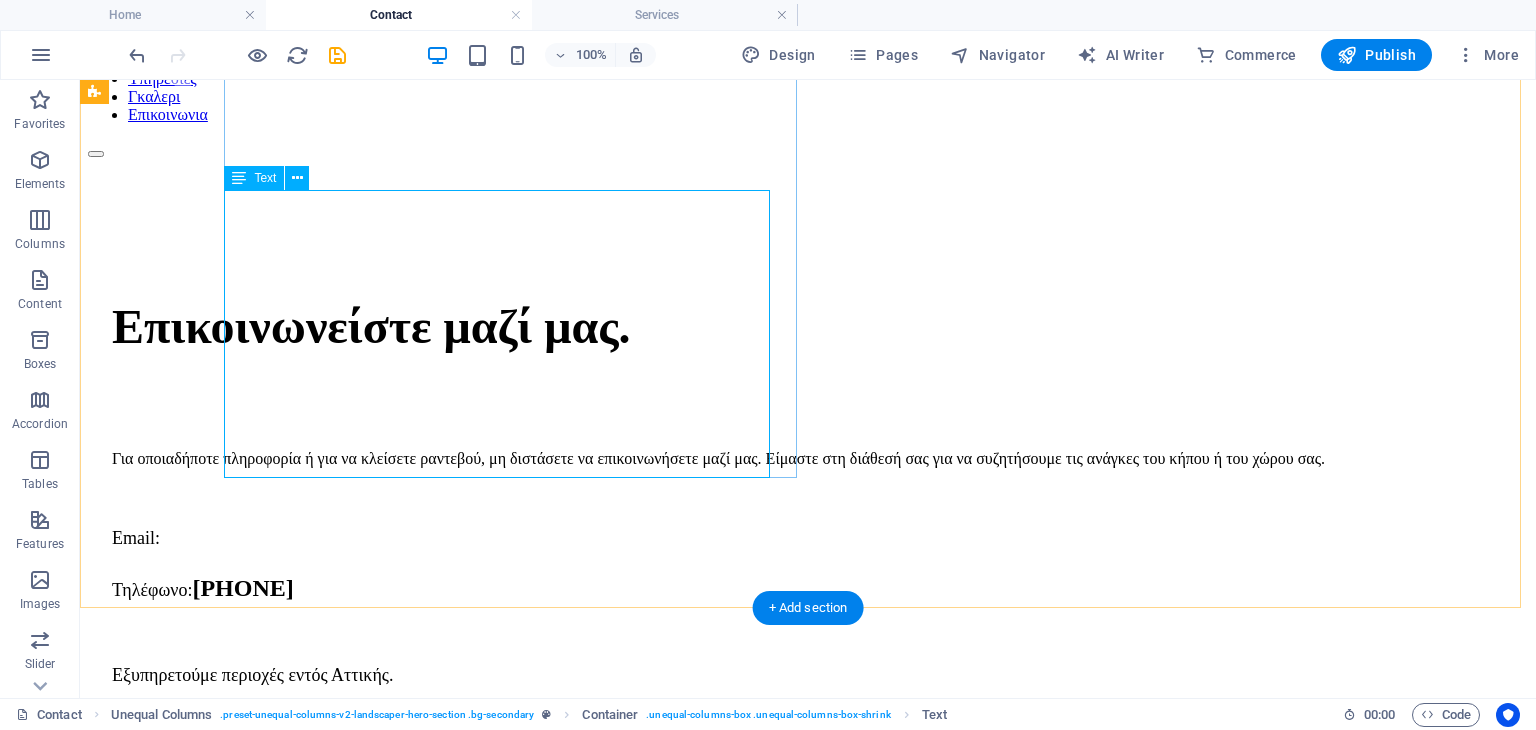 click on "Για οποιαδήποτε πληροφορία ή για να κλείσετε ραντεβού, μη διστάσετε να επικοινωνήσετε μαζί μας. Είμαστε στη διάθεσή σας για να συζητήσουμε τις ανάγκες του κήπου ή του χώρου σας. Email:  Τηλέφωνο:  [PHONE] Εξυπηρετούμε περιοχές εντός Αττικής." at bounding box center [808, 552] 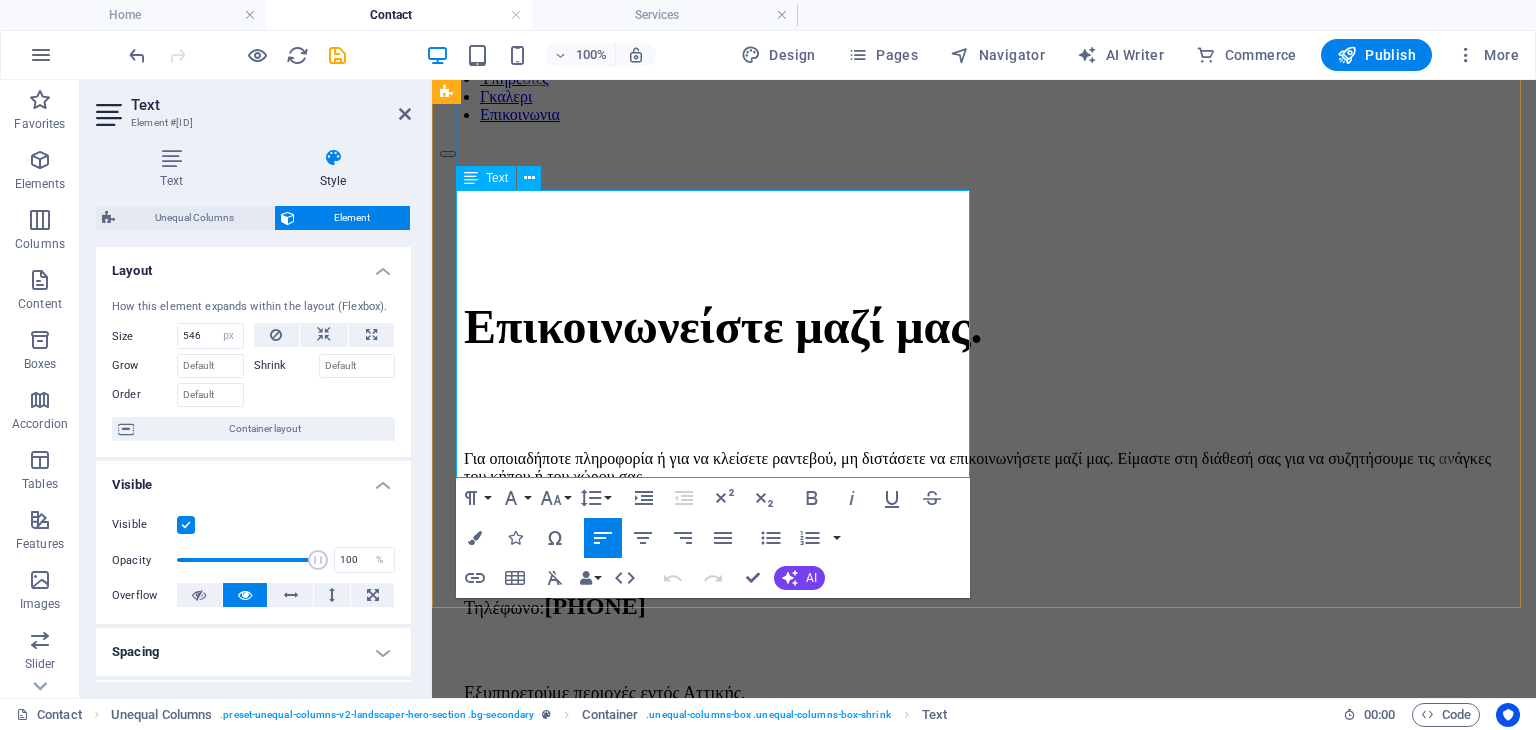 click on "Email:" at bounding box center (984, 554) 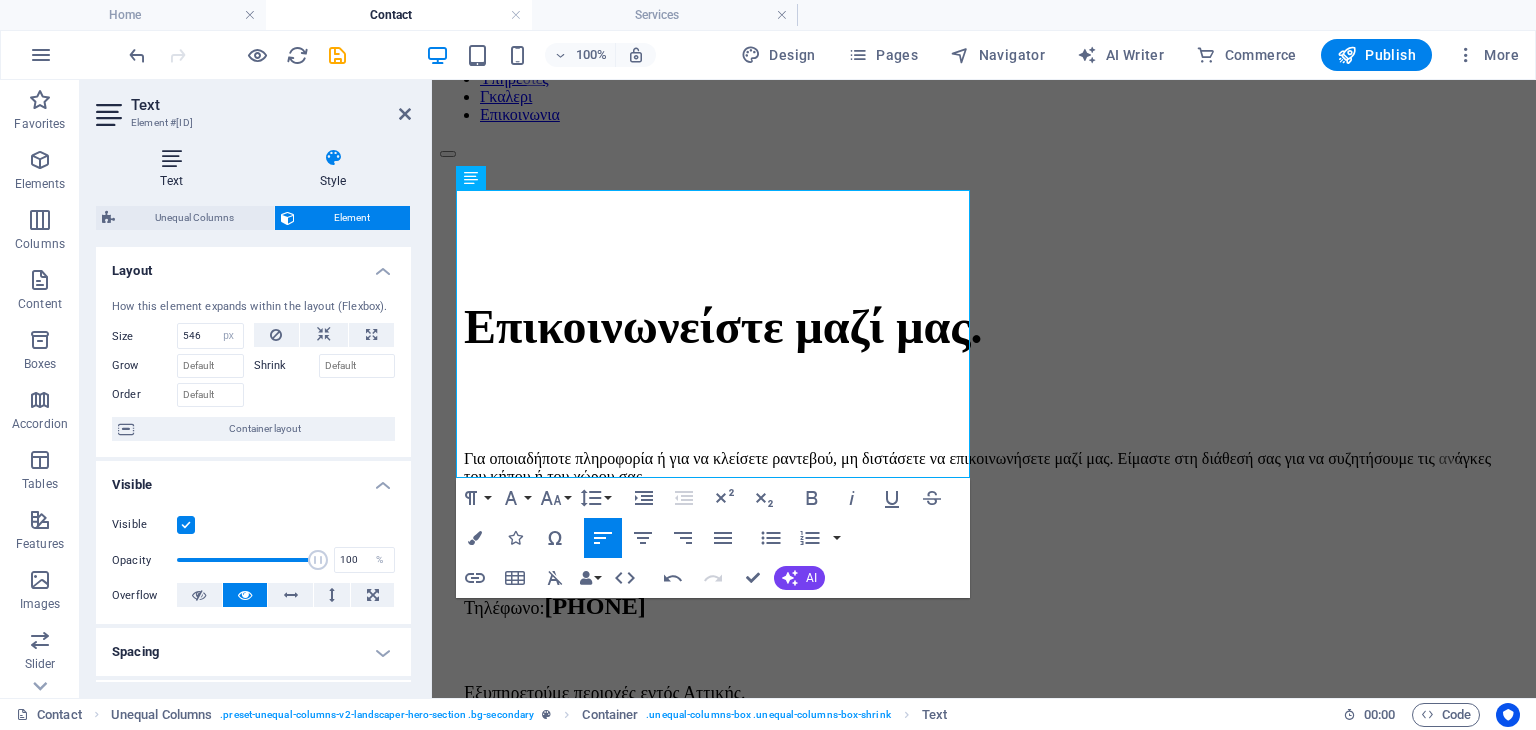 click on "Text" at bounding box center [175, 169] 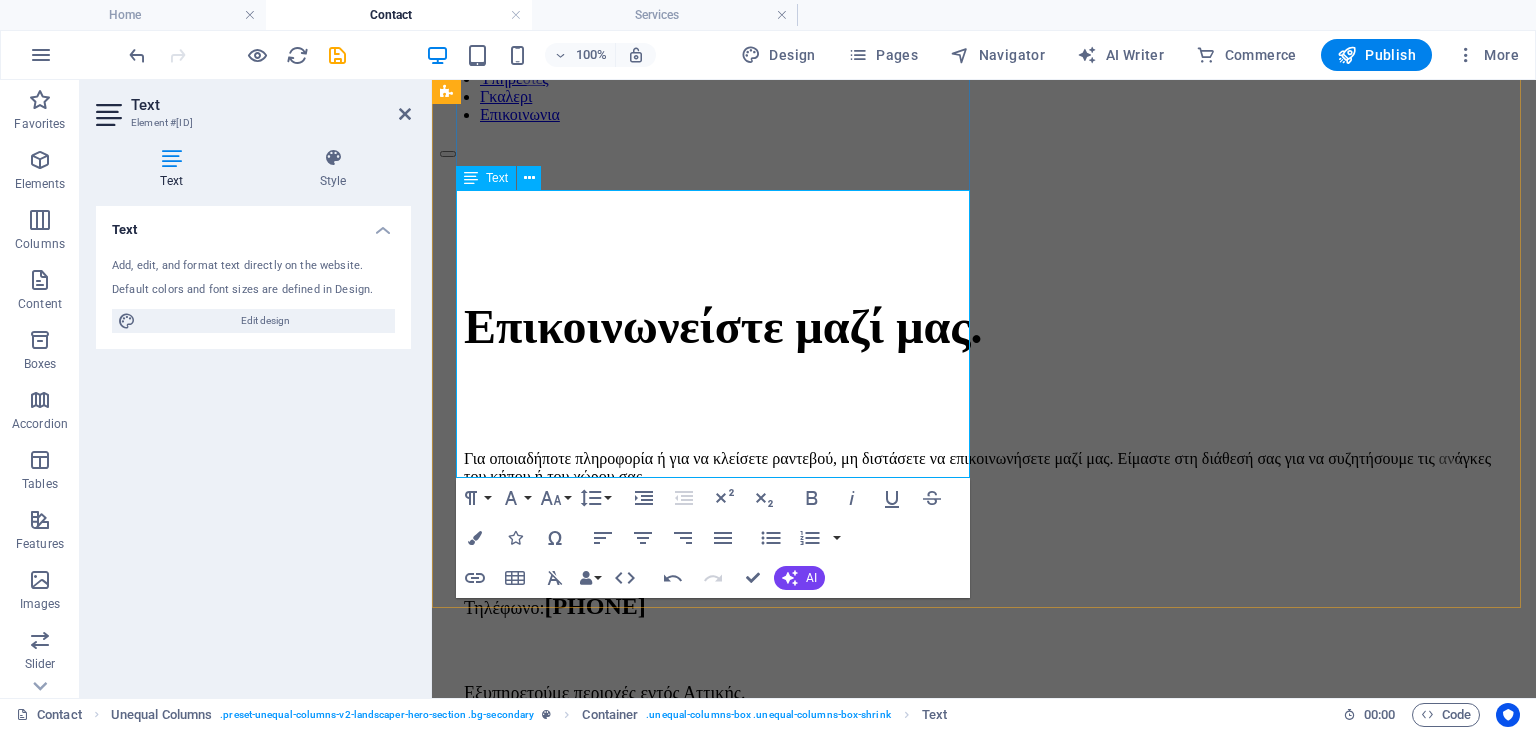 click on "Email:" at bounding box center (984, 554) 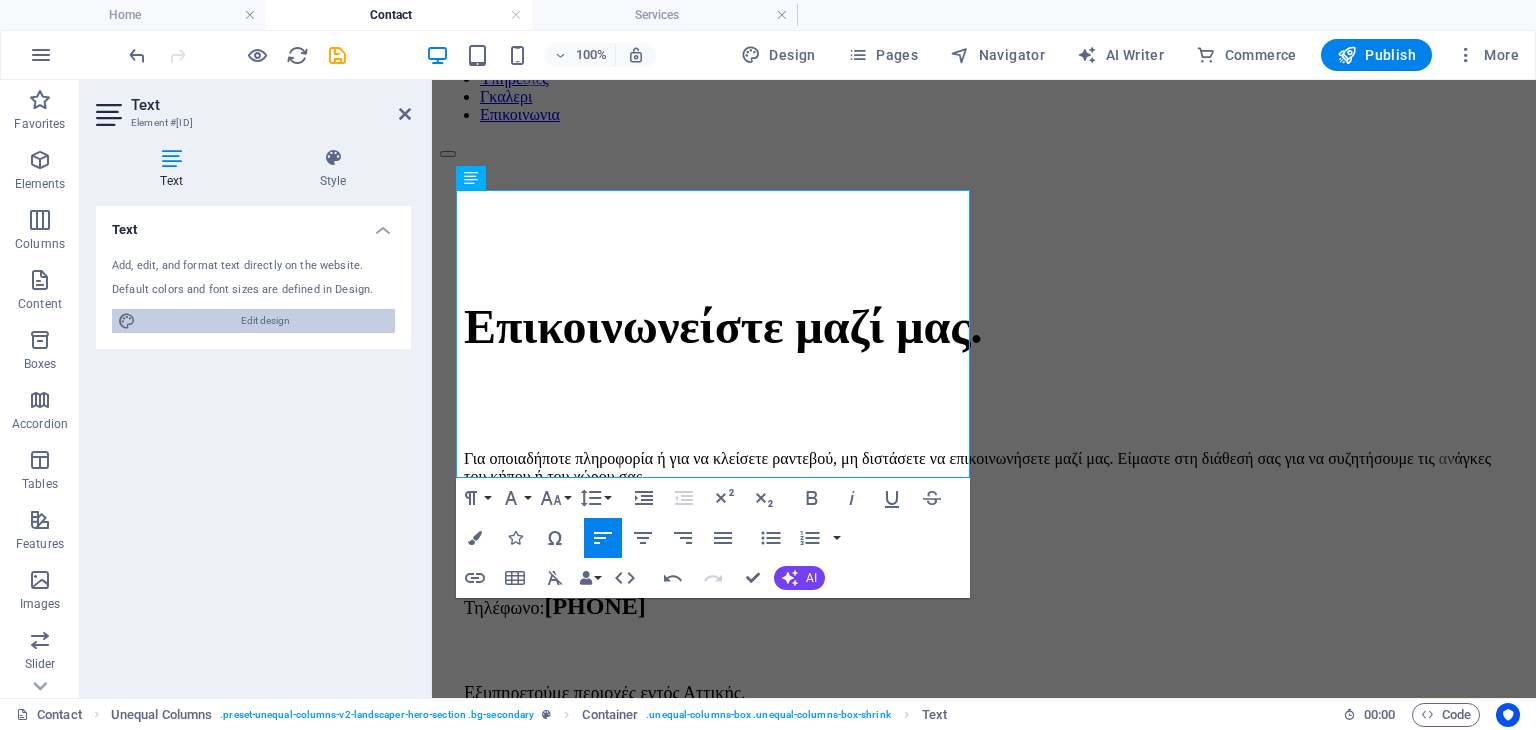click on "Edit design" at bounding box center (265, 321) 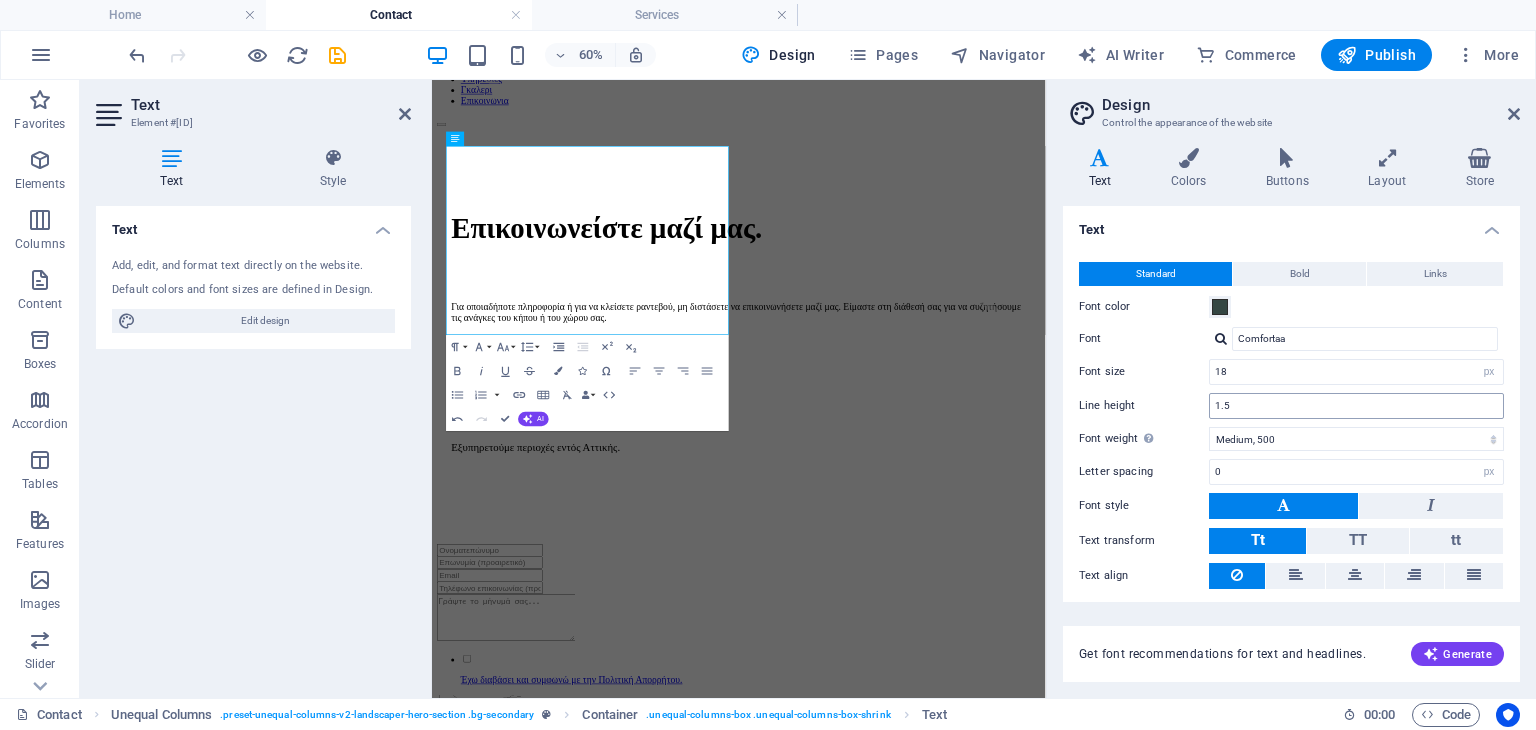 scroll, scrollTop: 57, scrollLeft: 0, axis: vertical 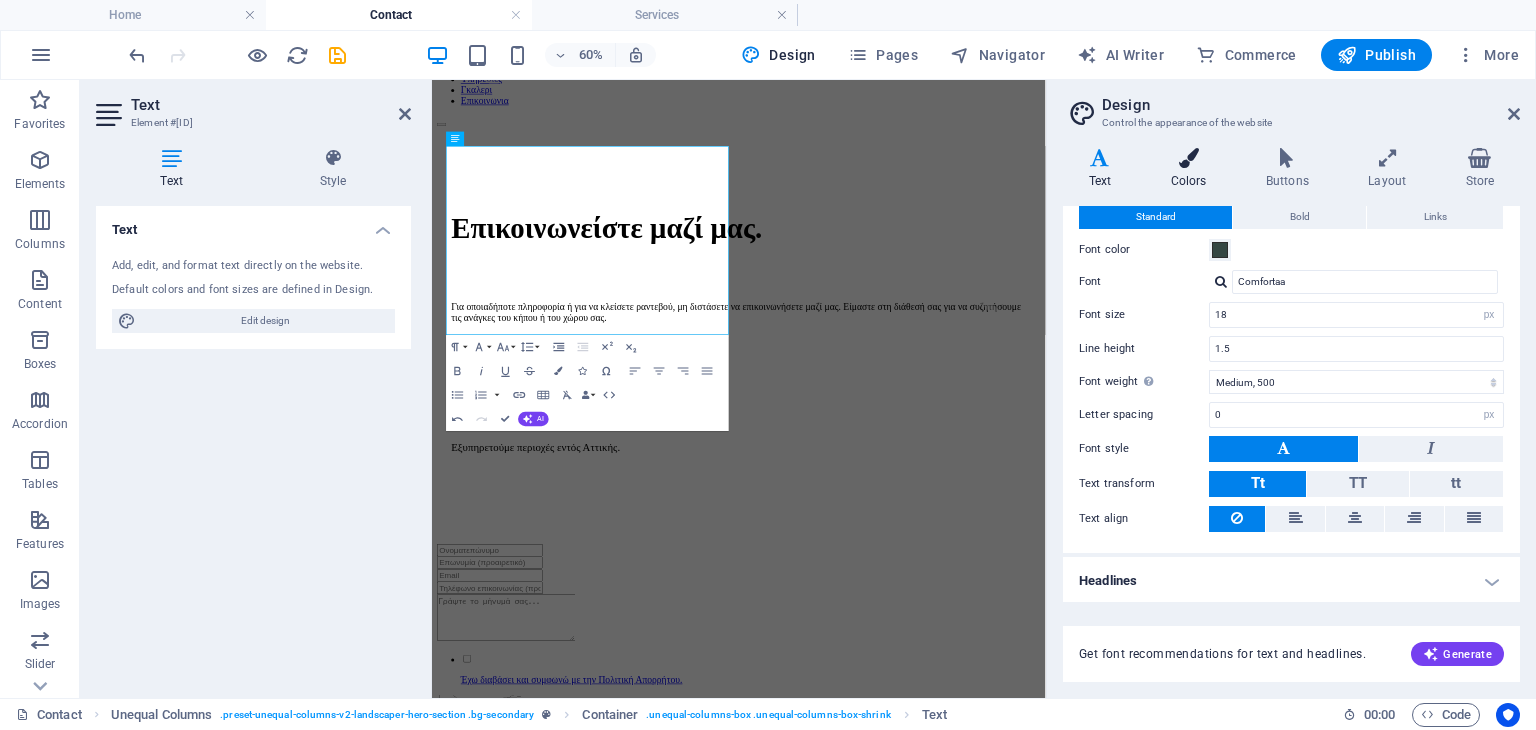 click on "Colors" at bounding box center [1192, 169] 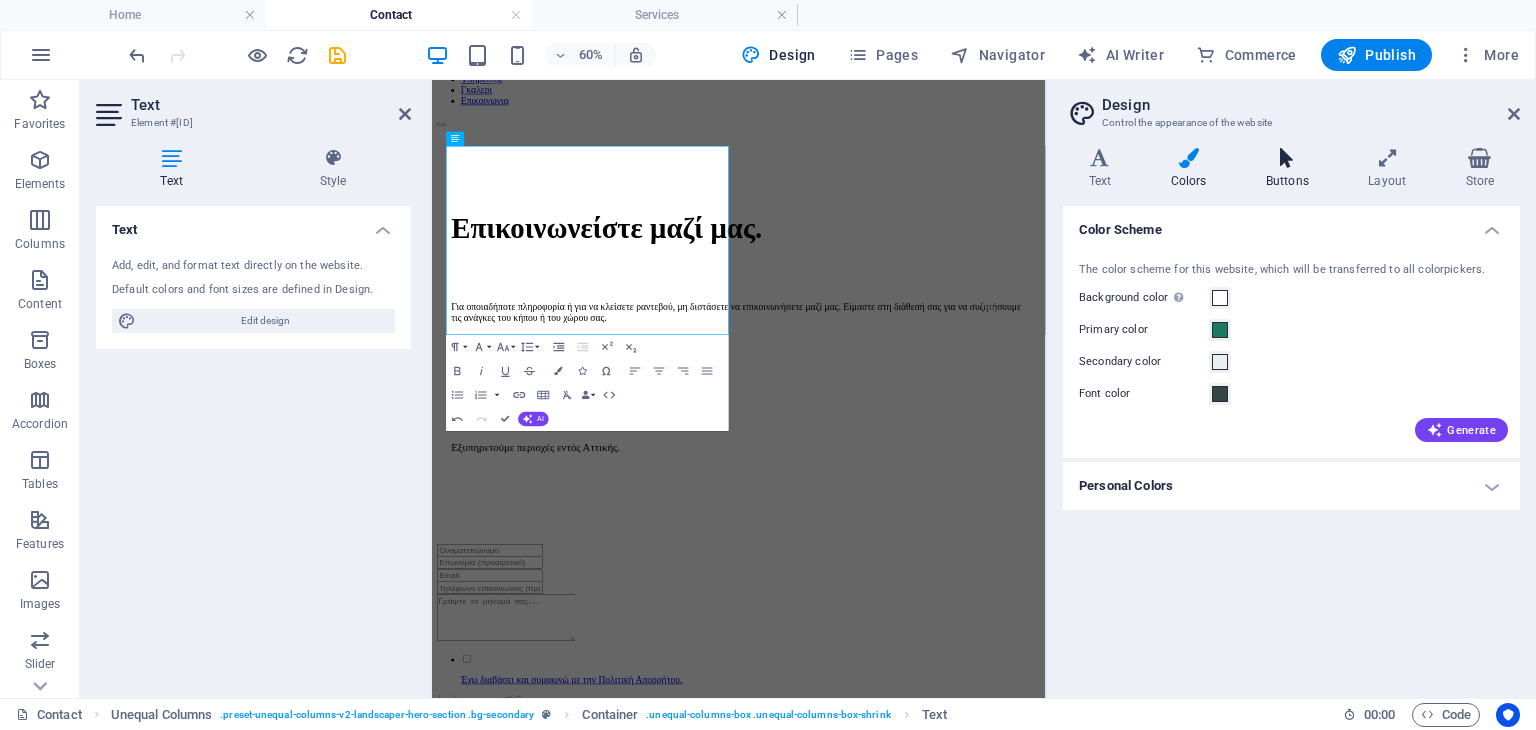 click at bounding box center [1287, 158] 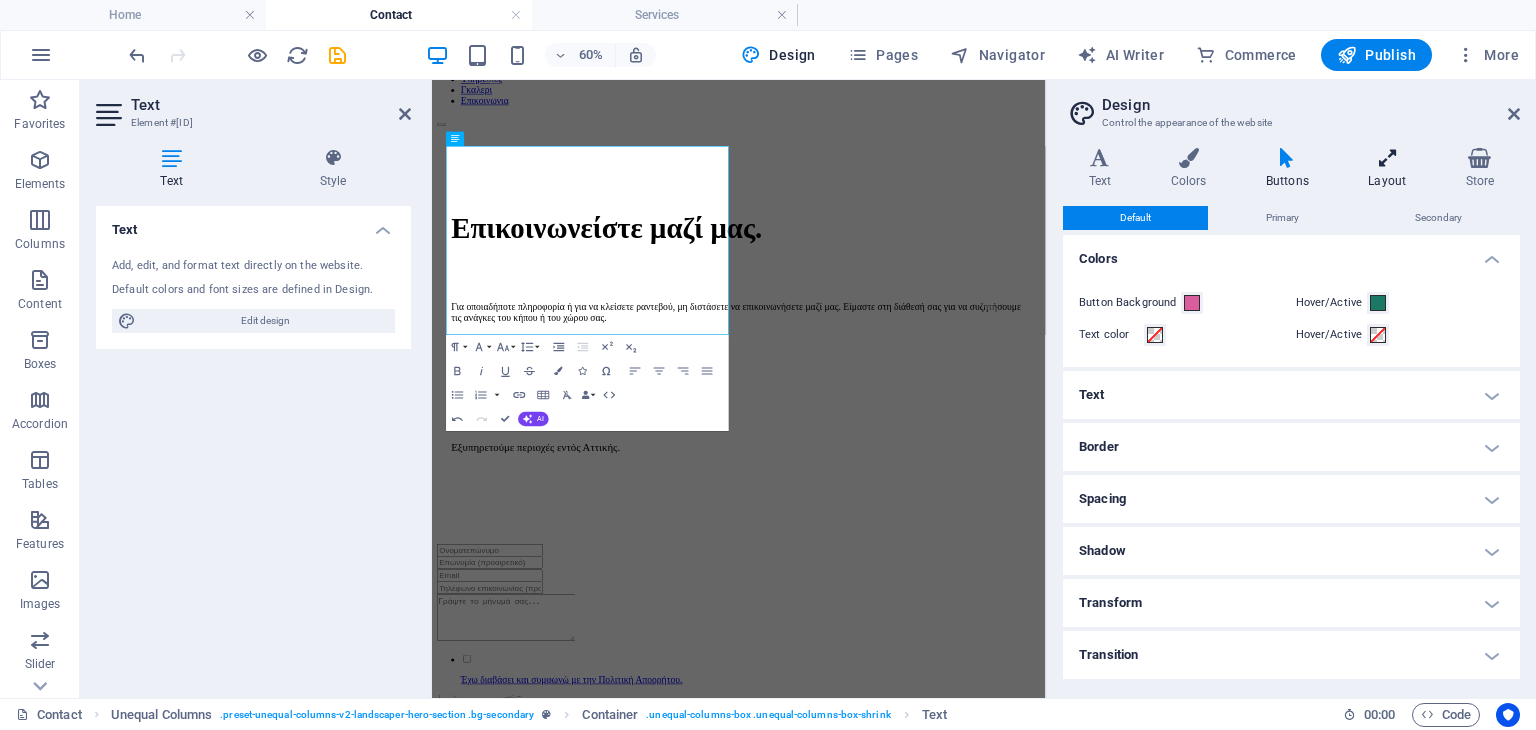 click at bounding box center [1387, 158] 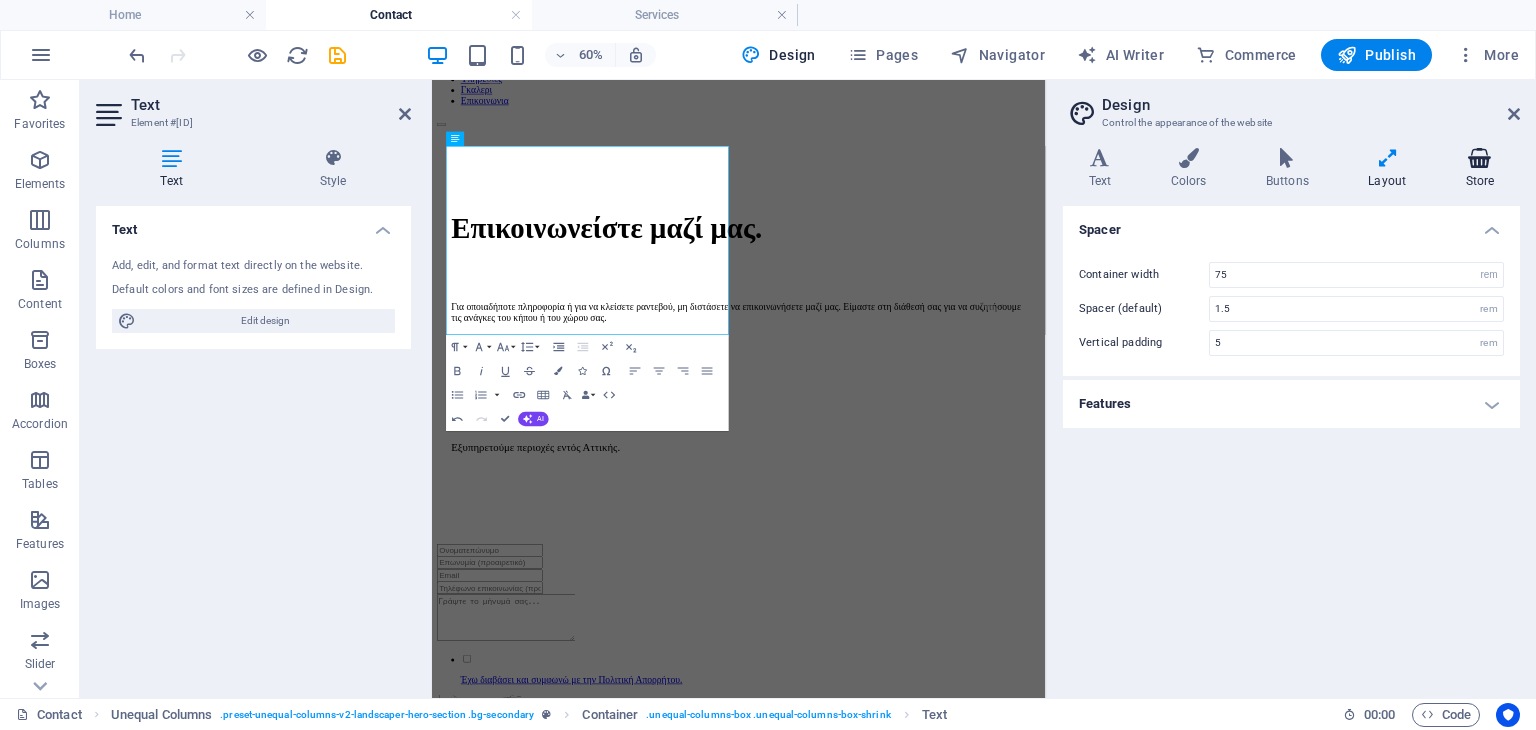 click on "Store" at bounding box center (1480, 169) 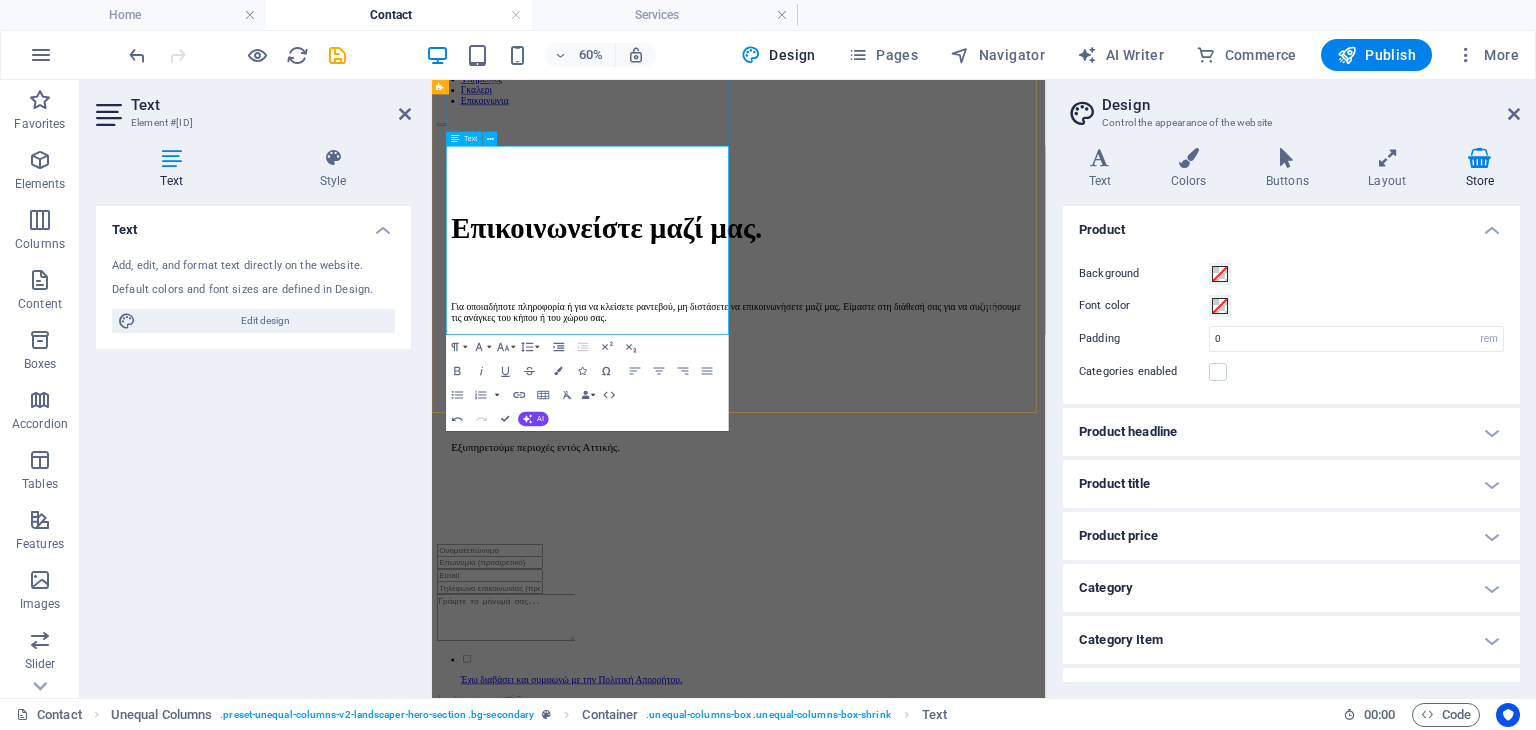 click at bounding box center [943, 511] 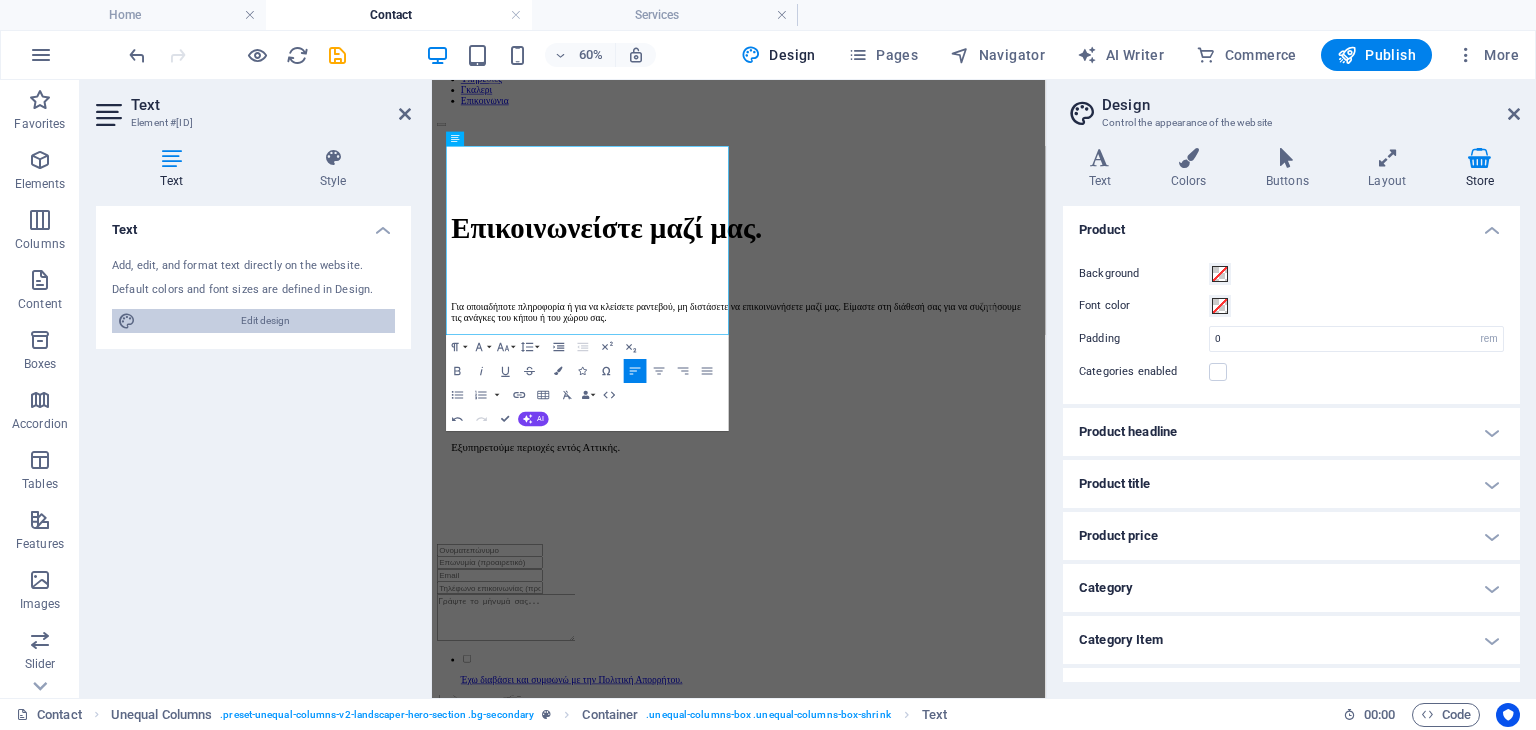 click on "Edit design" at bounding box center (265, 321) 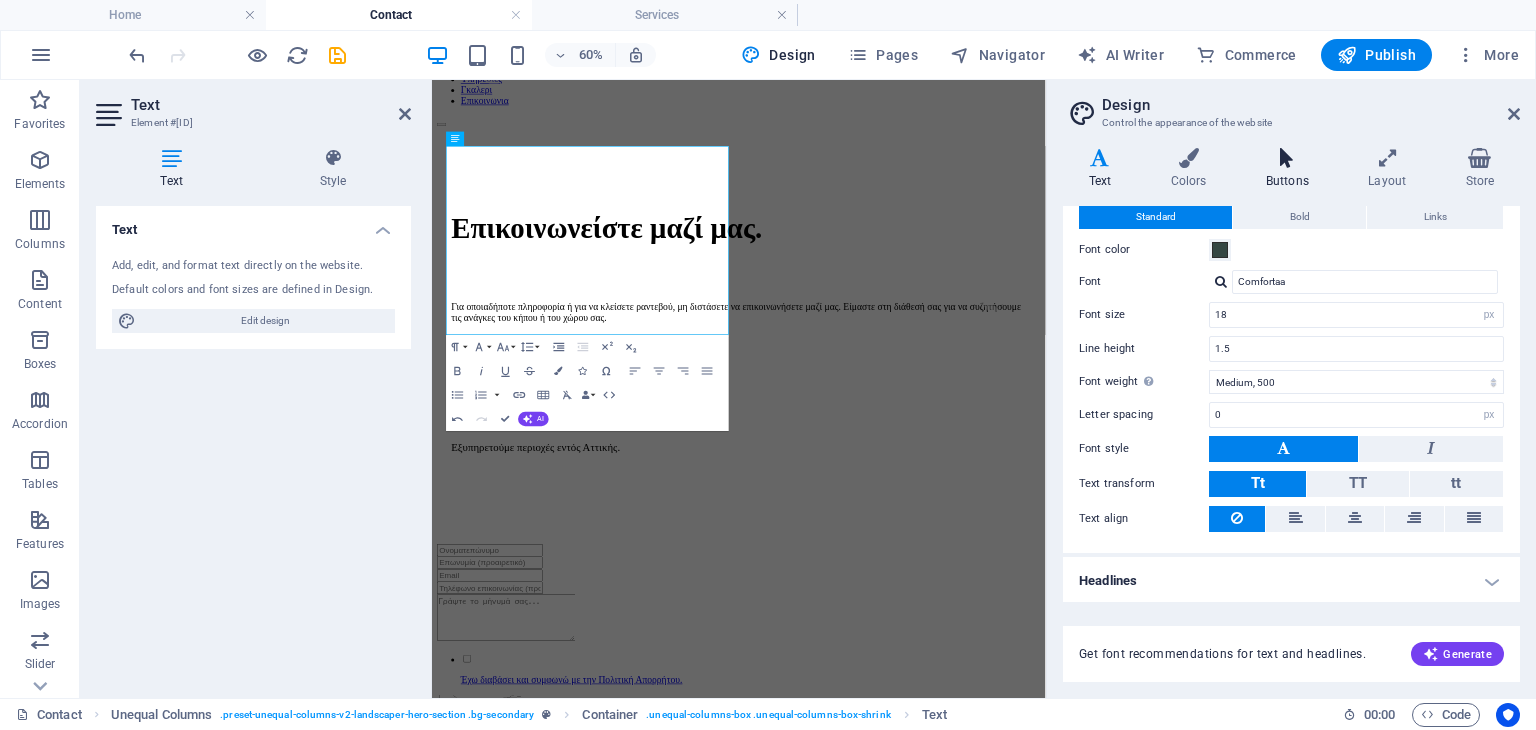 click on "Buttons" at bounding box center (1291, 169) 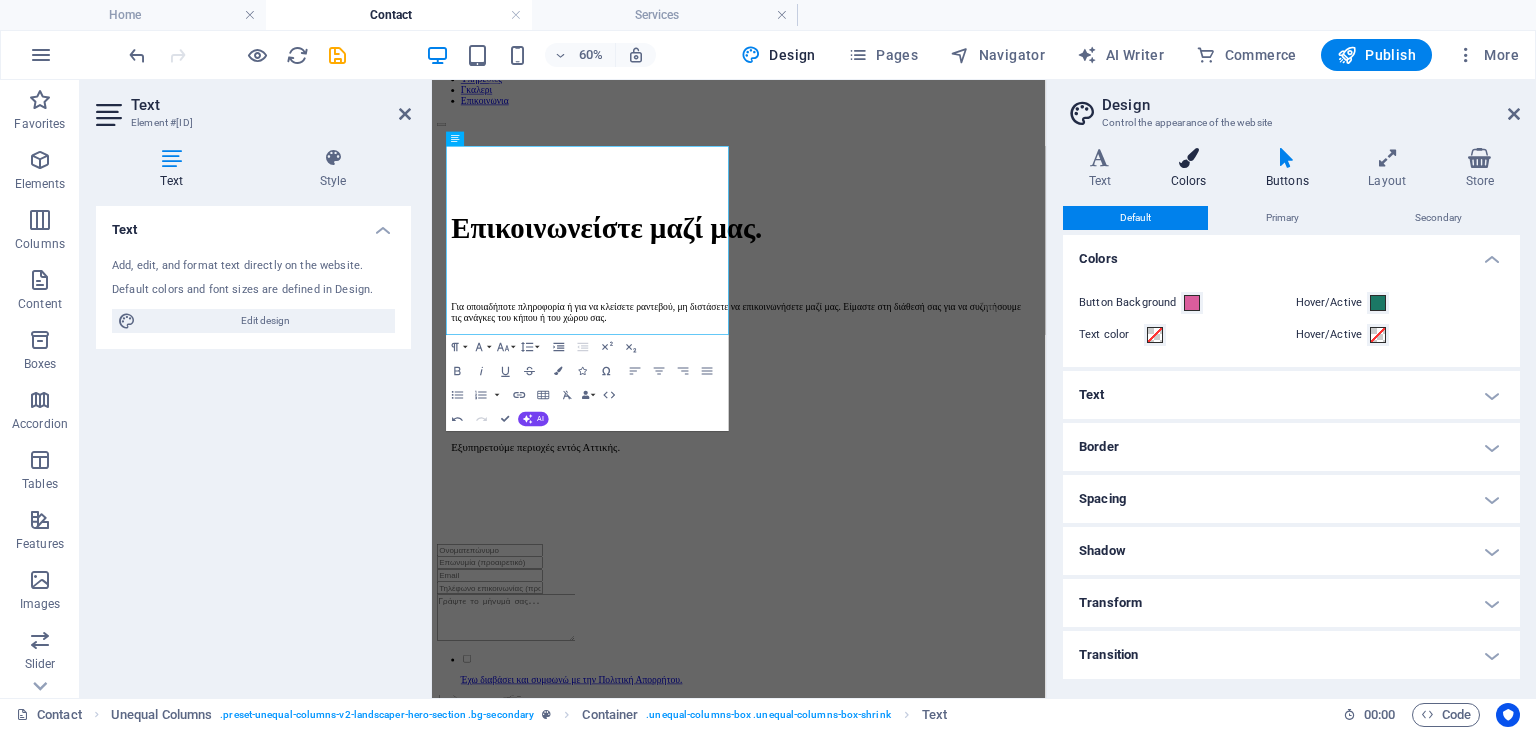 click at bounding box center [1188, 158] 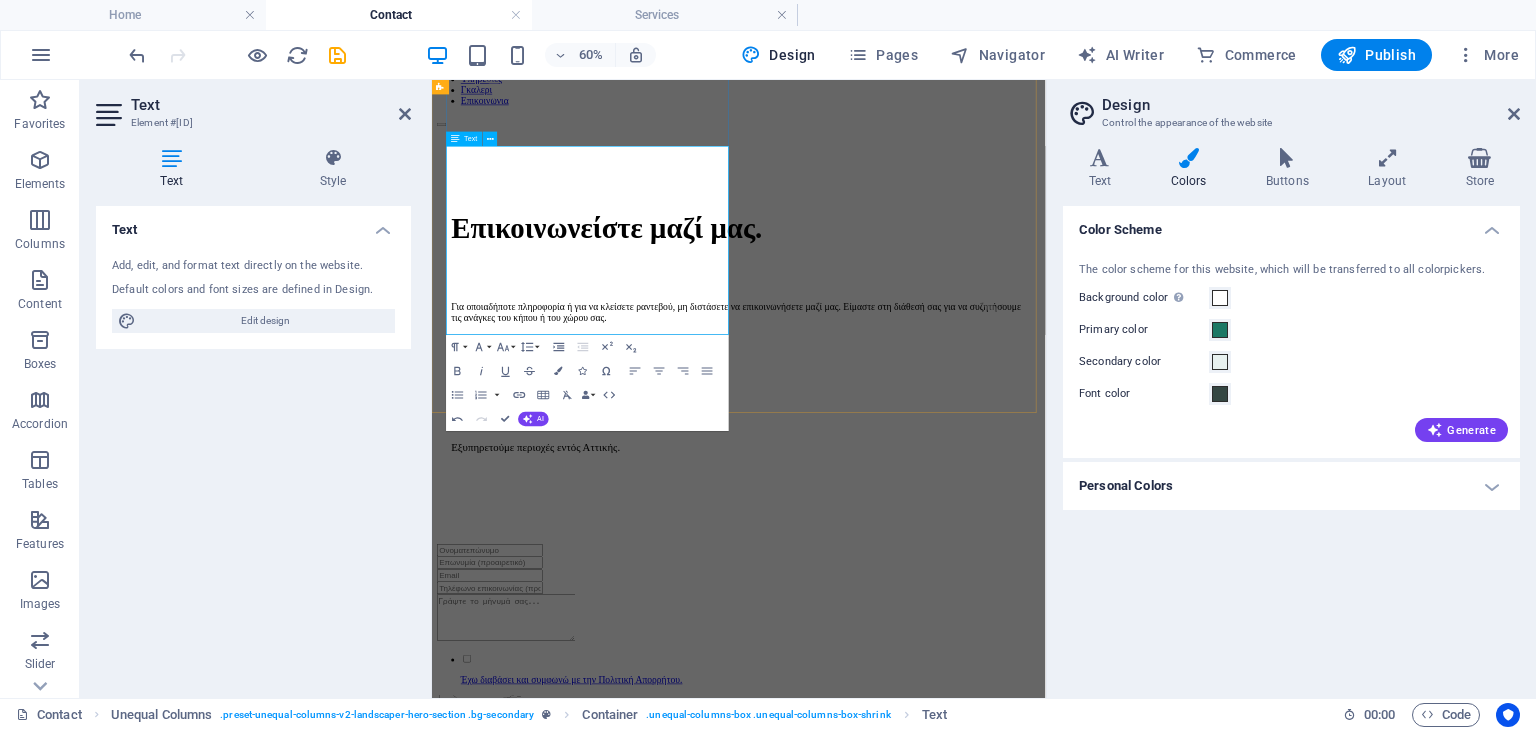 click on "Email:" at bounding box center (943, 554) 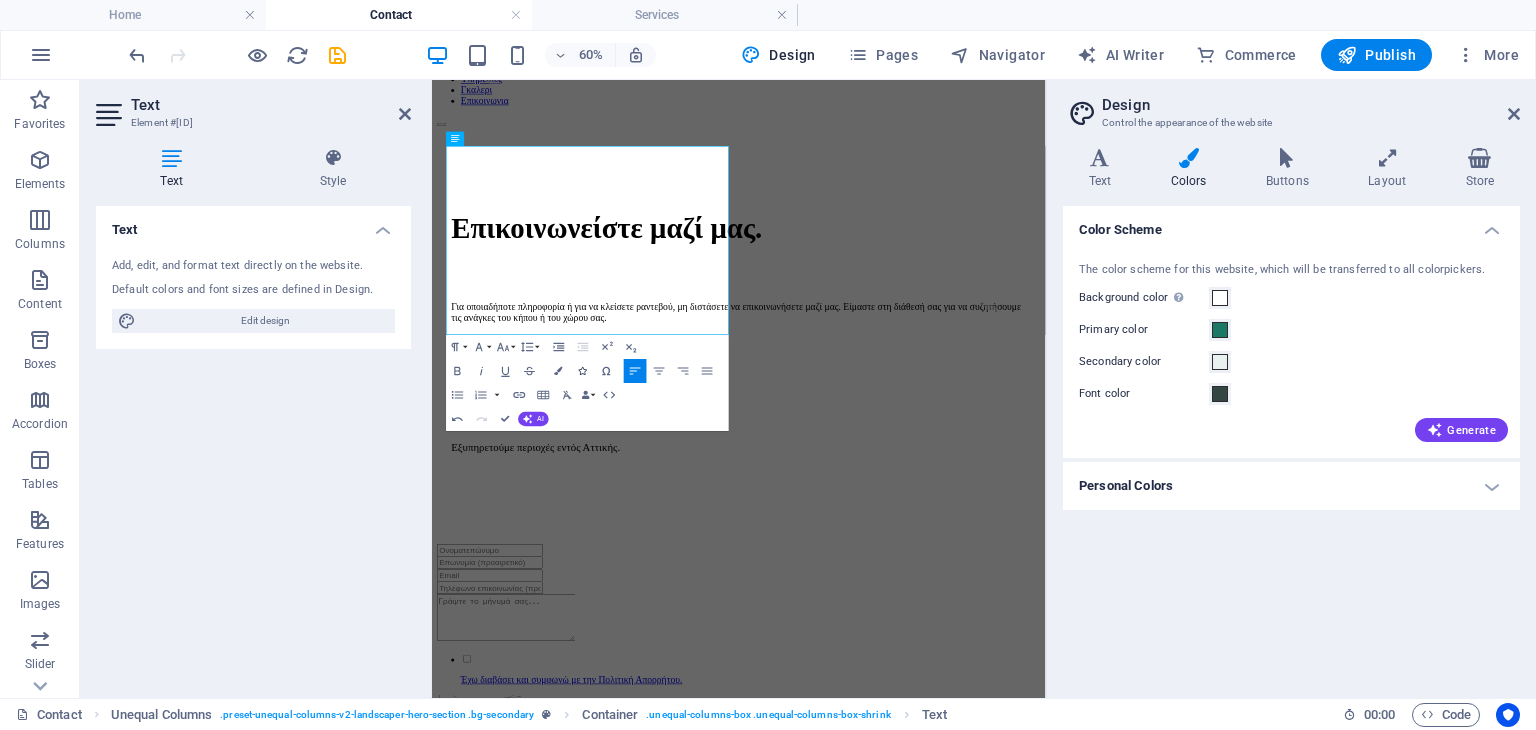 click at bounding box center [582, 371] 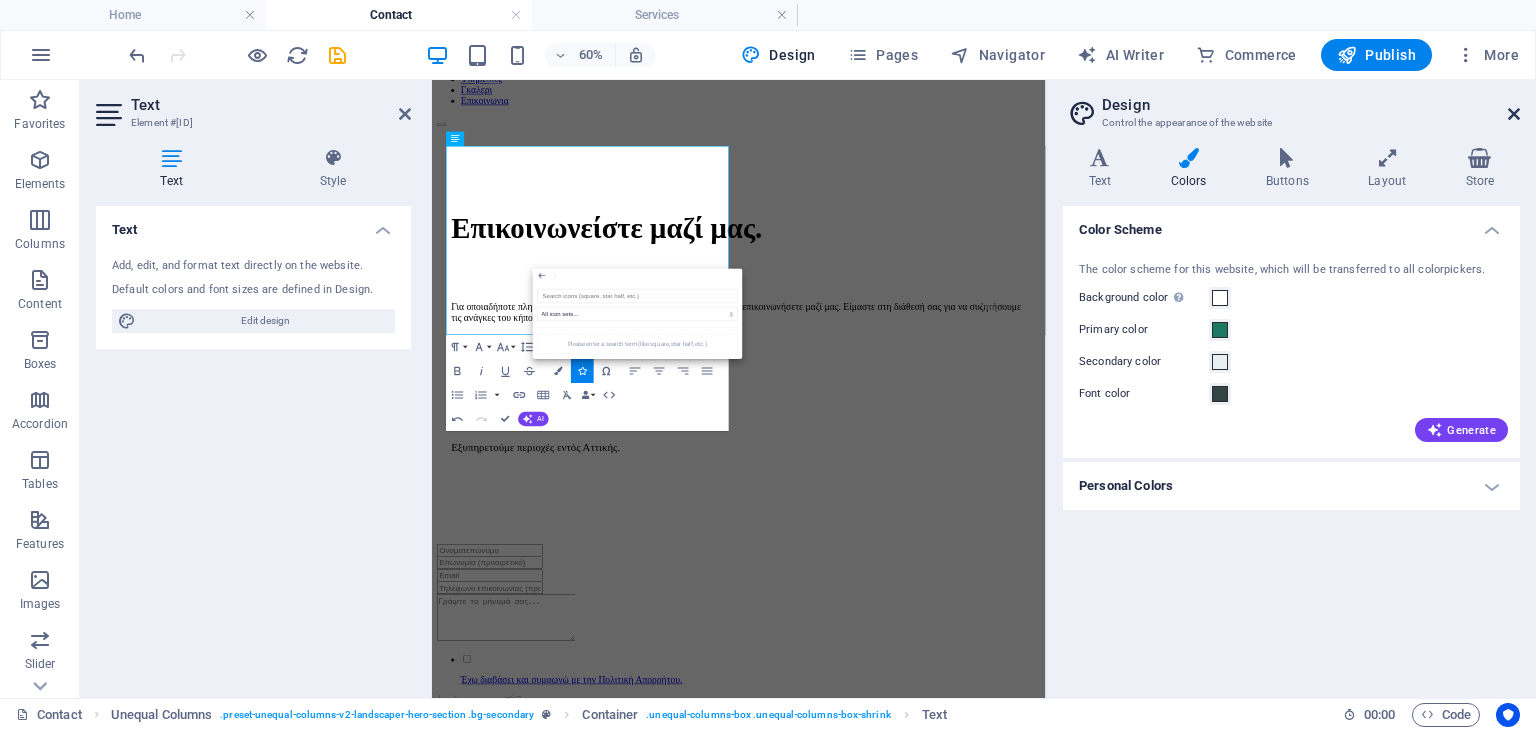 click at bounding box center (1514, 114) 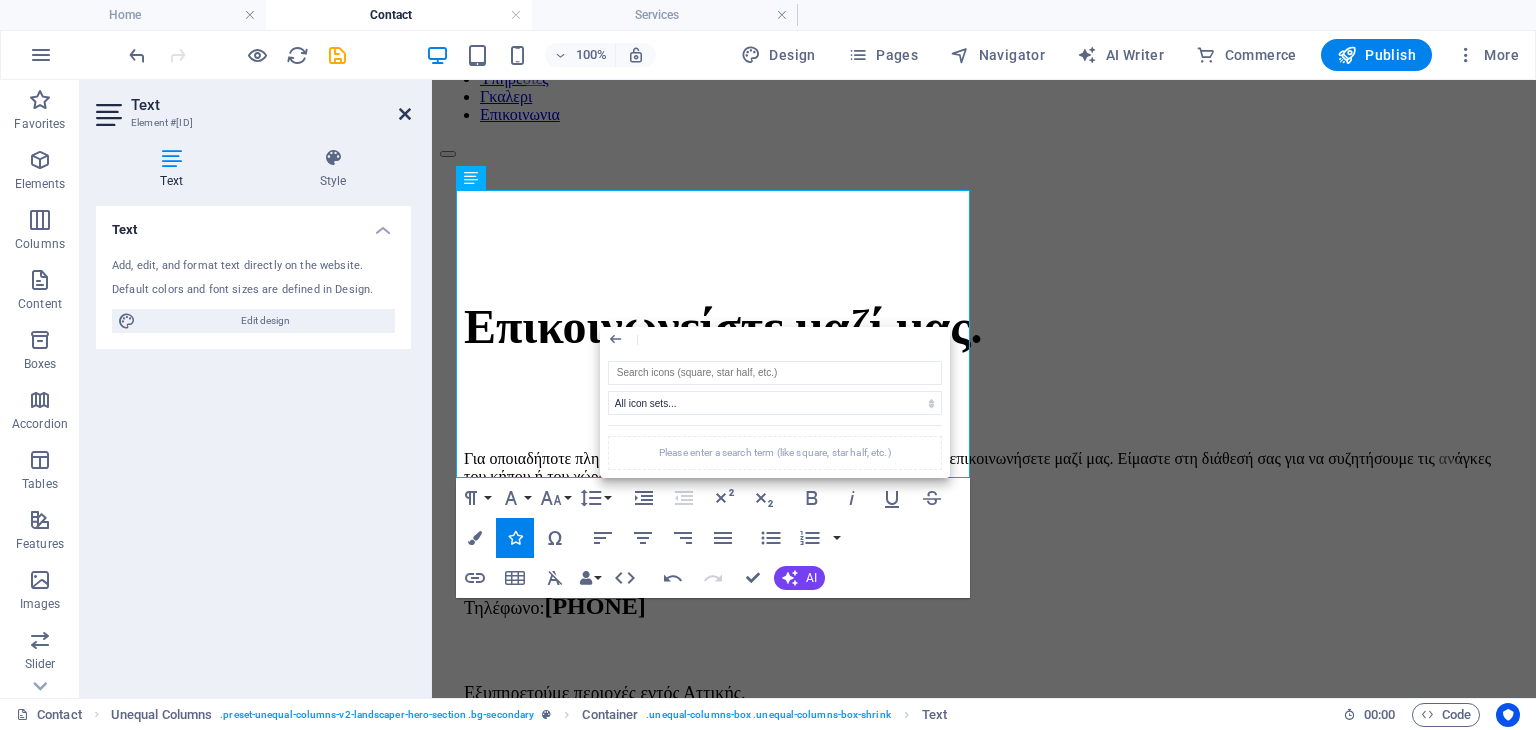 click at bounding box center (405, 114) 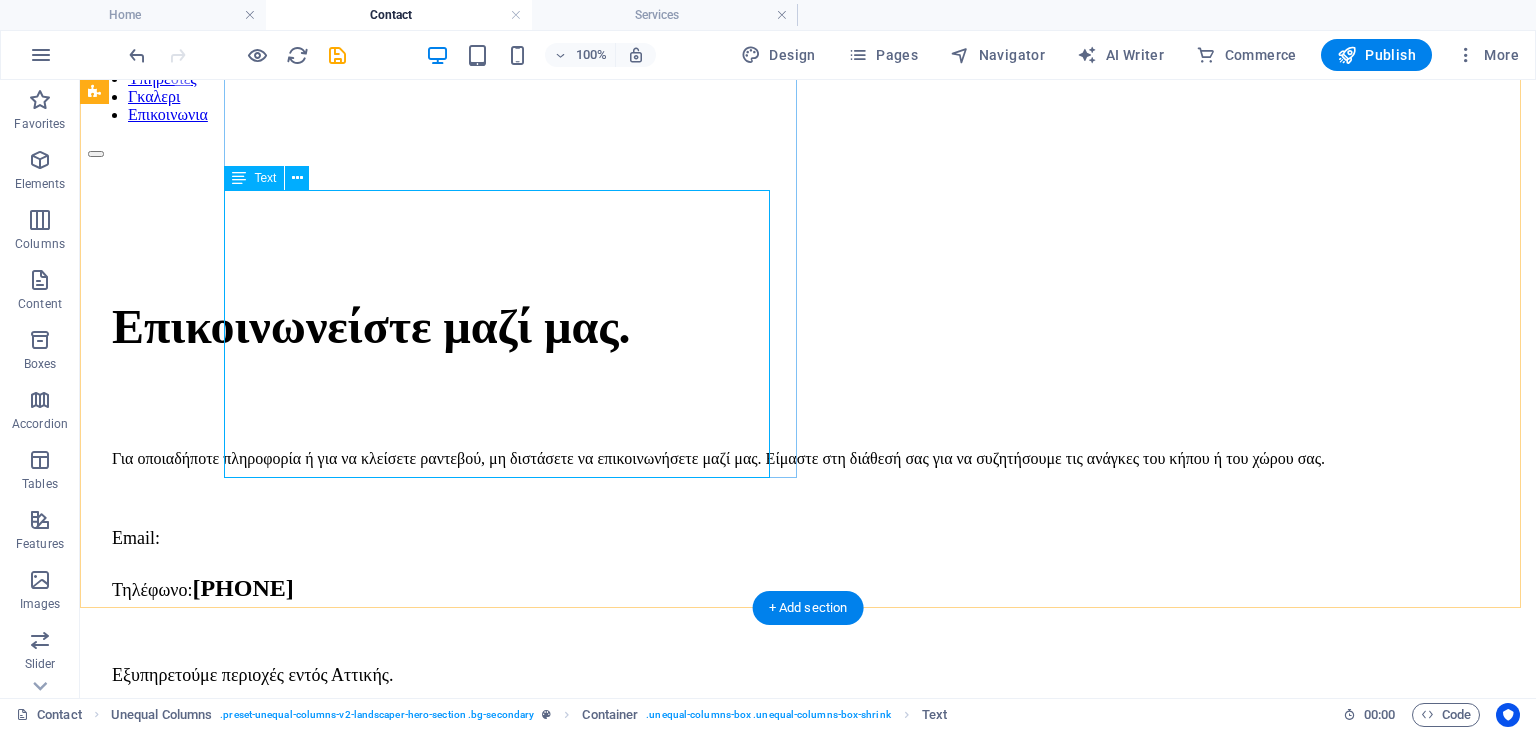 click on "Για οποιαδήποτε πληροφορία ή για να κλείσετε ραντεβού, μη διστάσετε να επικοινωνήσετε μαζί μας. Είμαστε στη διάθεσή σας για να συζητήσουμε τις ανάγκες του κήπου ή του χώρου σας. Email:  Τηλέφωνο:  [PHONE] Εξυπηρετούμε περιοχές εντός Αττικής." at bounding box center (808, 552) 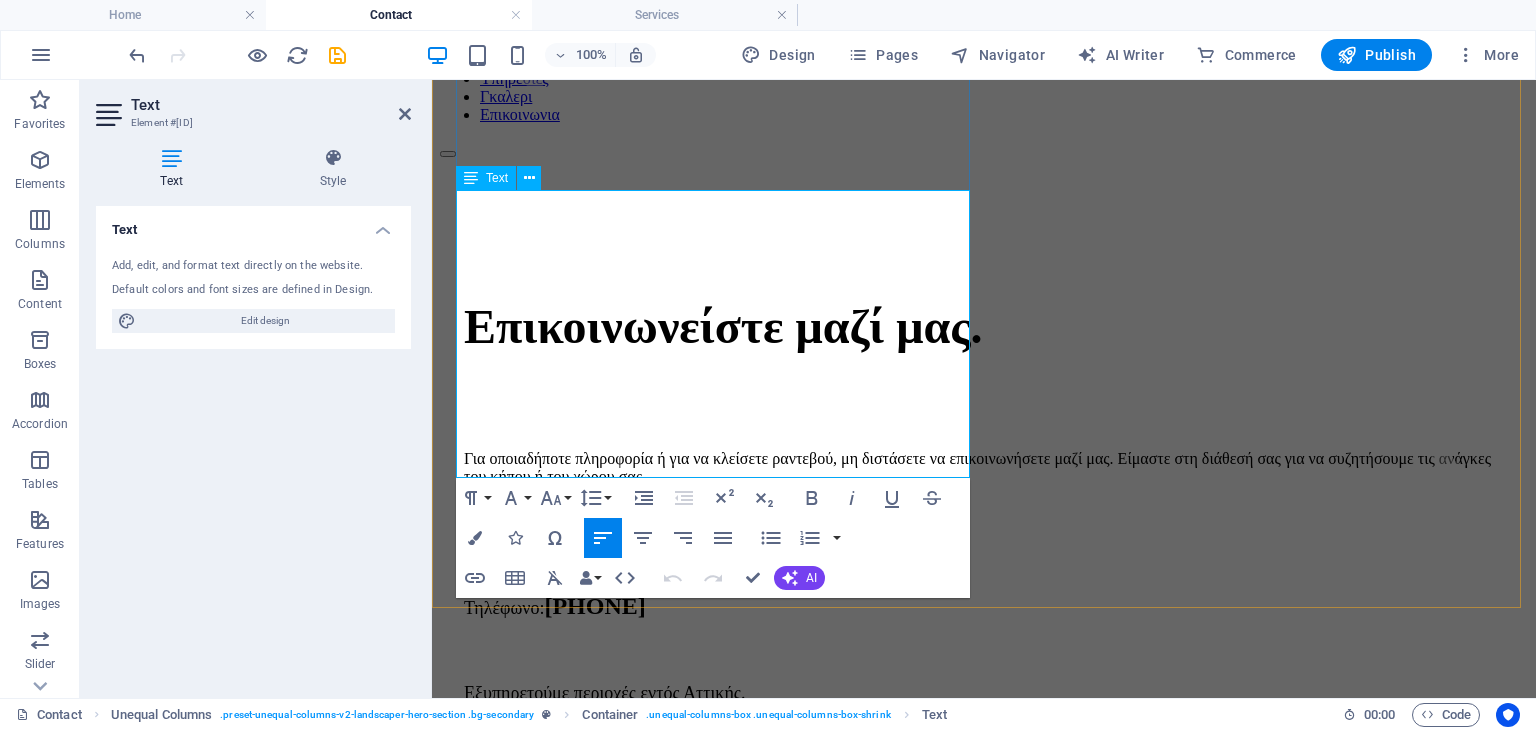 click on "Email:" at bounding box center (984, 554) 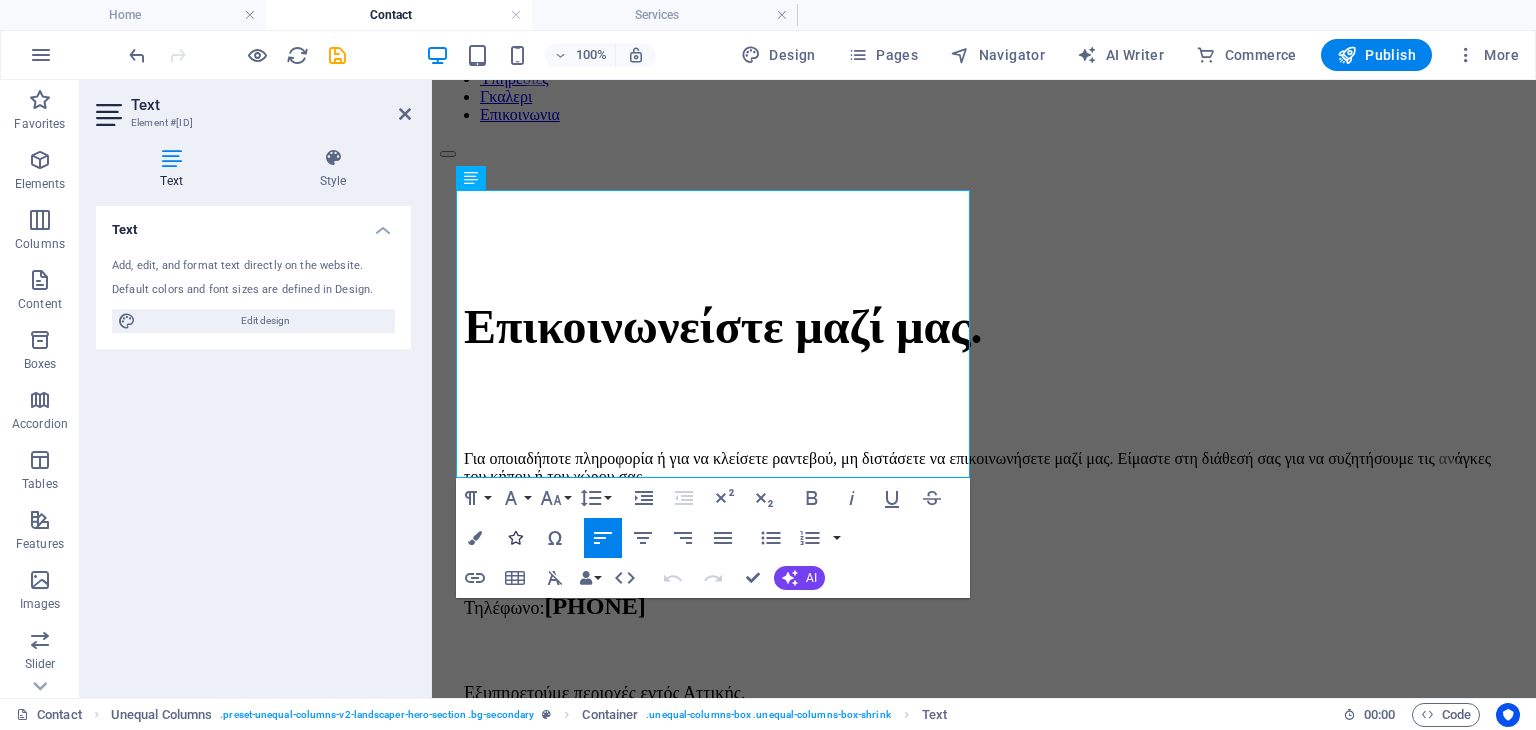click at bounding box center (515, 538) 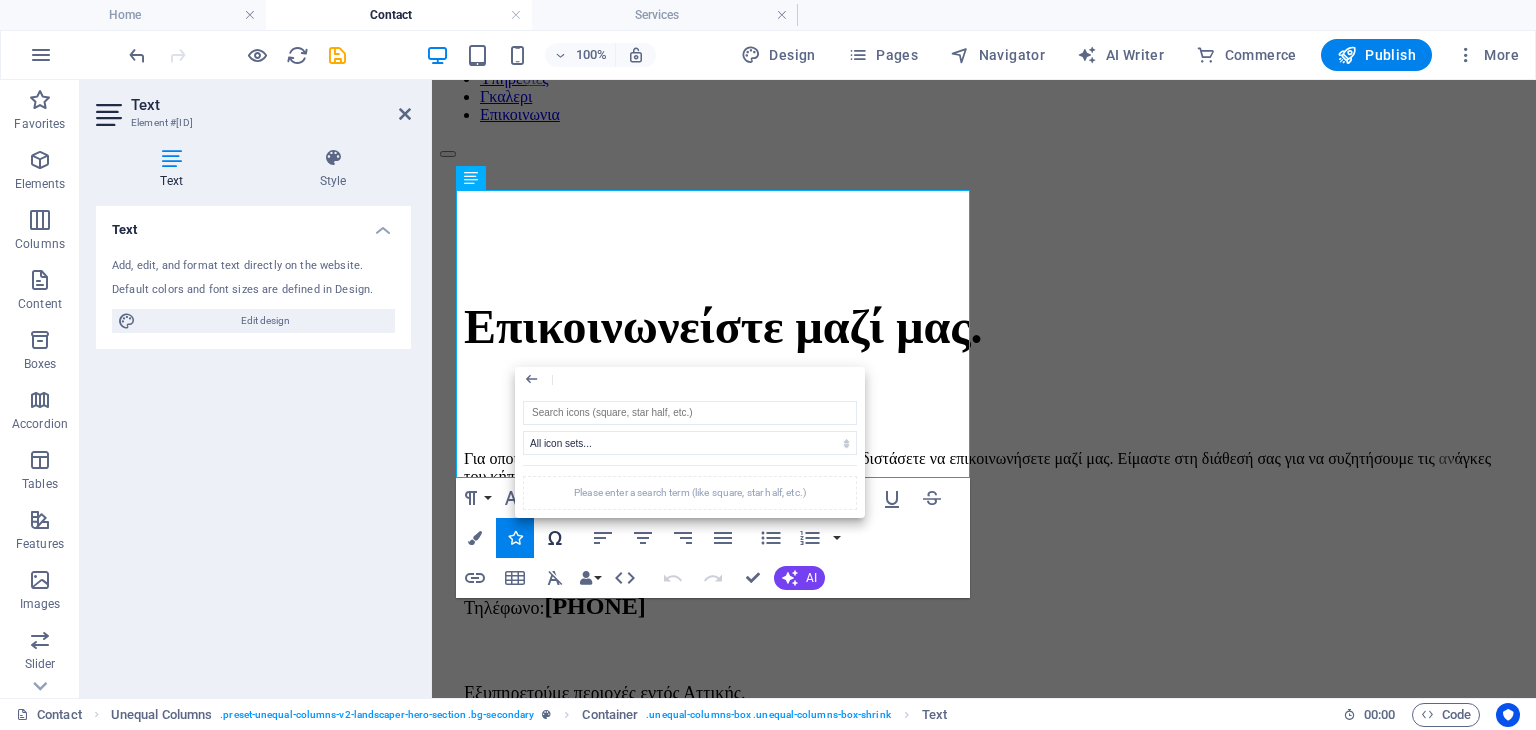 type on "¬" 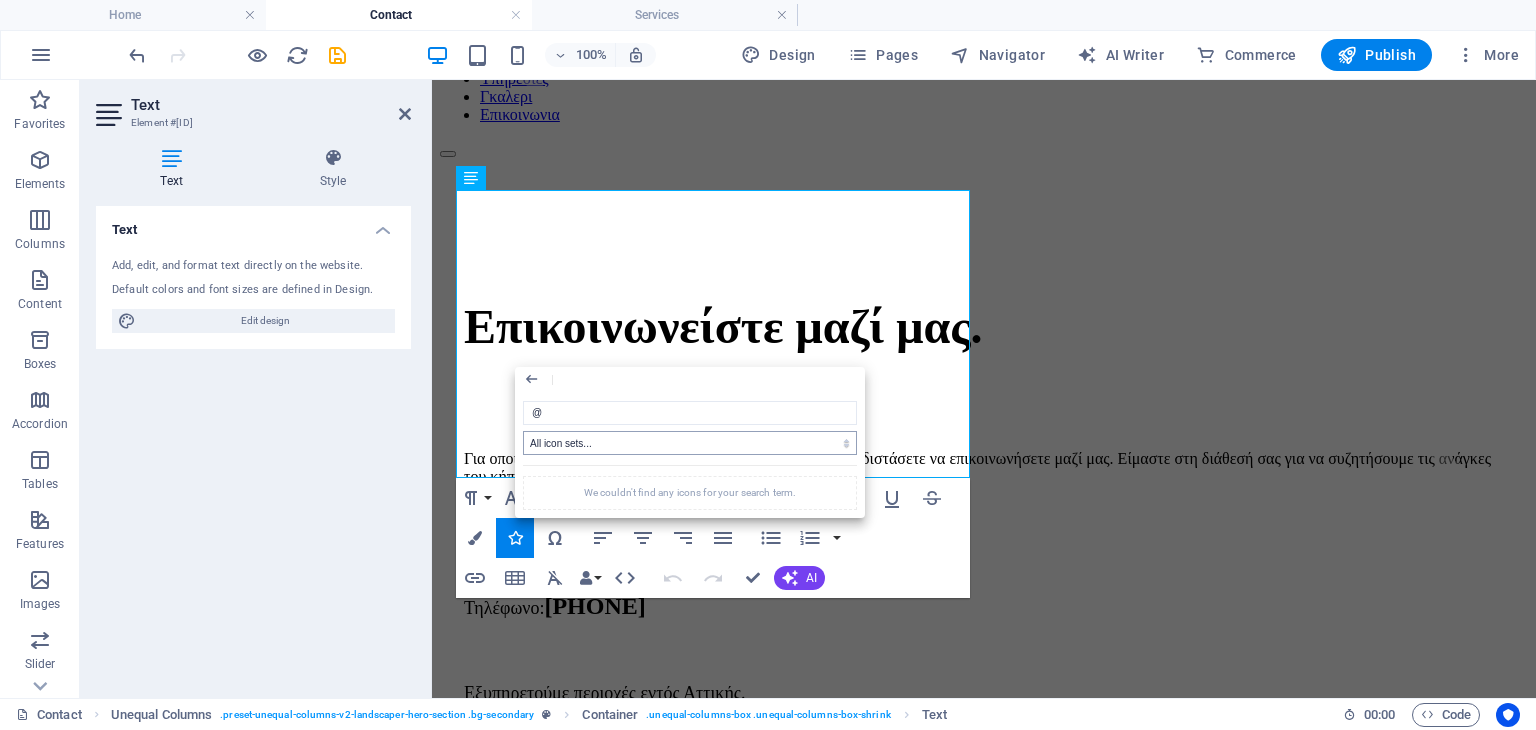 type on "@" 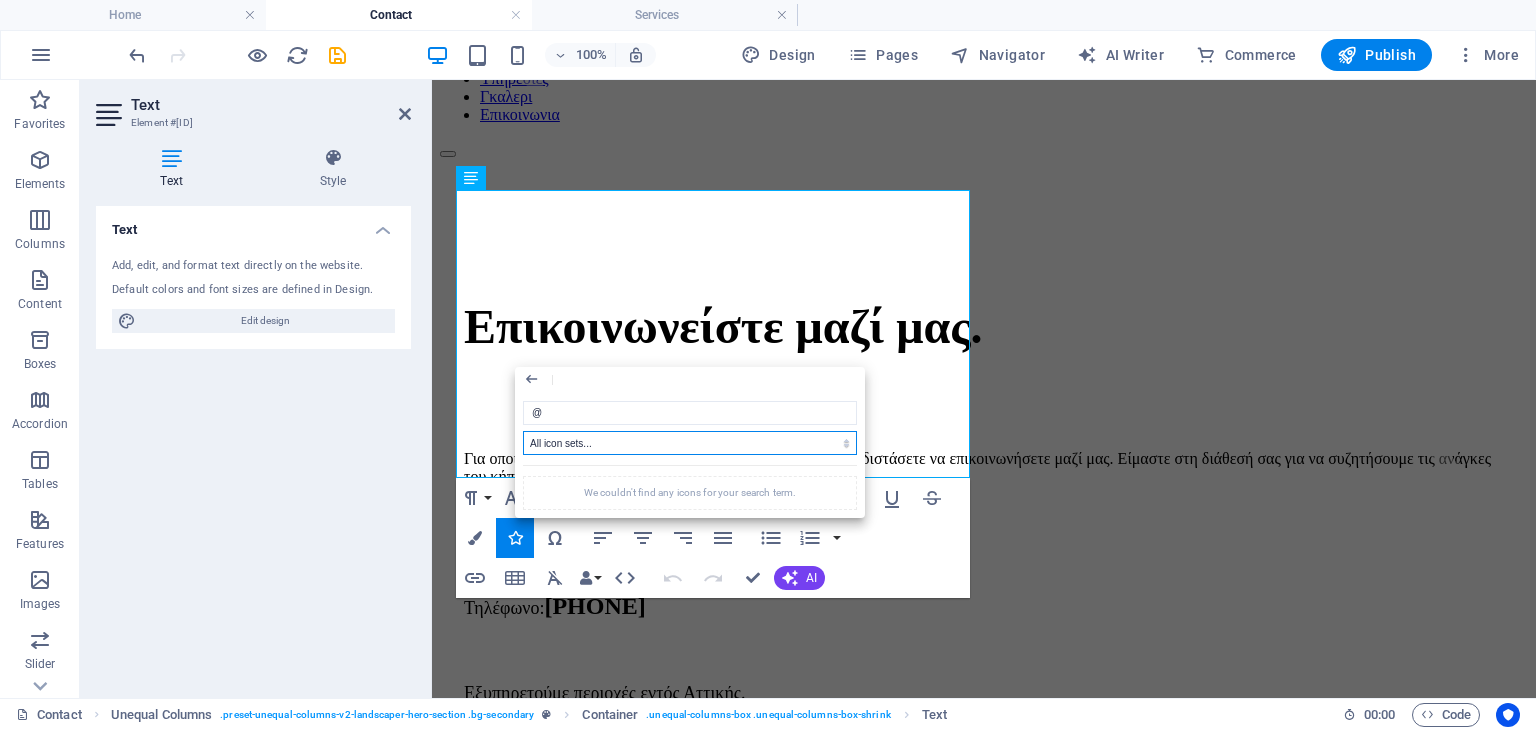 click on "All icon sets... IcoFont Ionicons FontAwesome Brands FontAwesome Duotone FontAwesome Solid FontAwesome Regular FontAwesome Light FontAwesome Thin FontAwesome Sharp Solid FontAwesome Sharp Regular FontAwesome Sharp Light FontAwesome Sharp Thin" at bounding box center (690, 443) 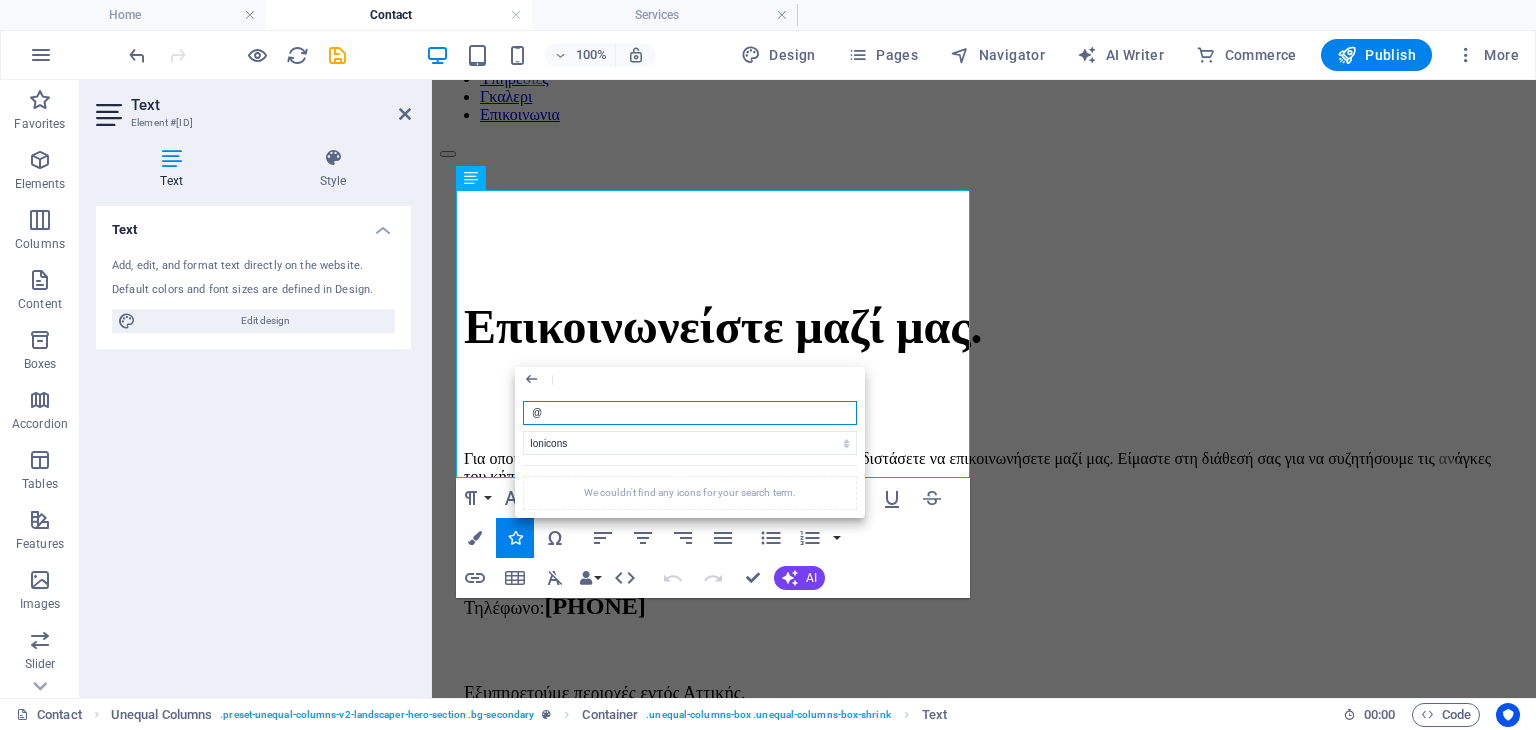 click on "@" at bounding box center [690, 413] 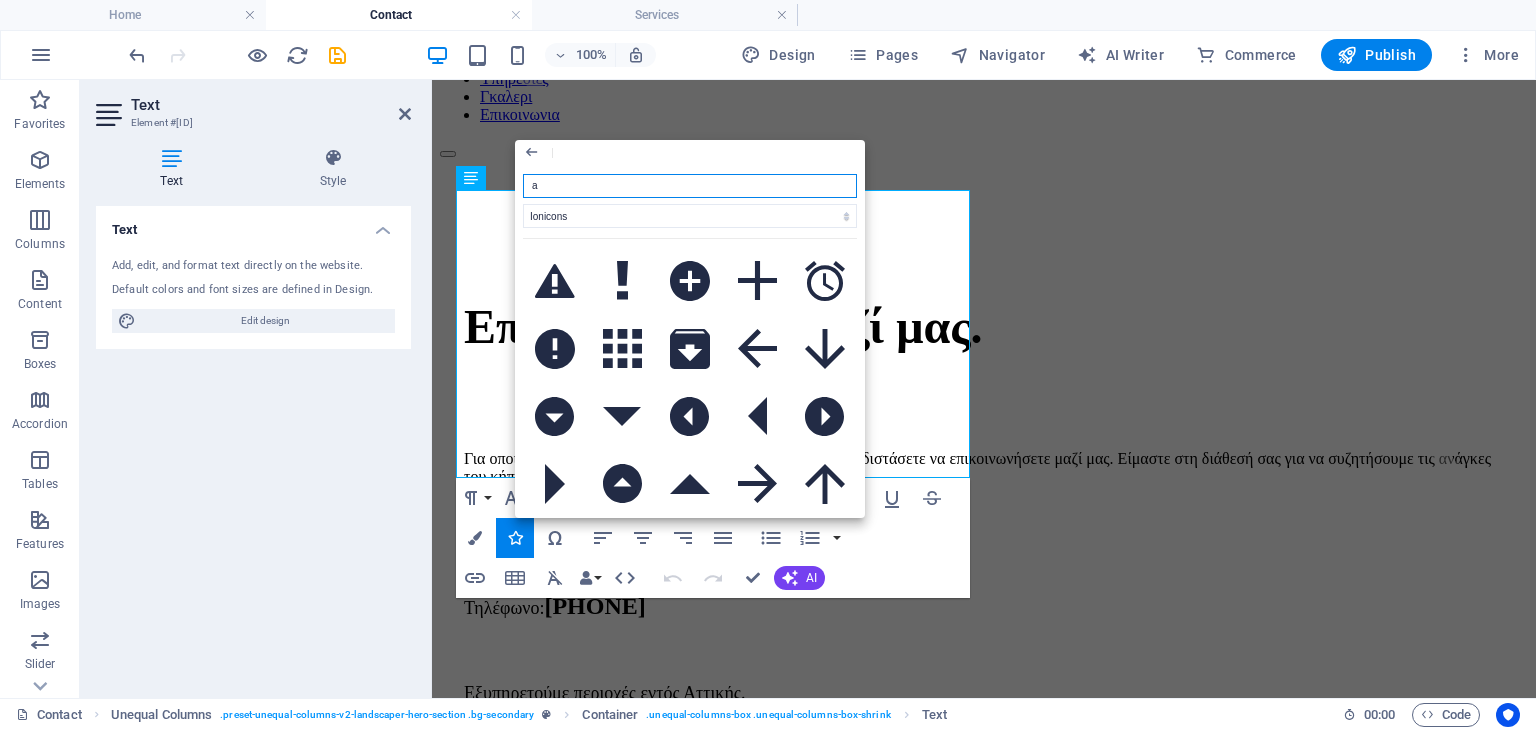 type on "at" 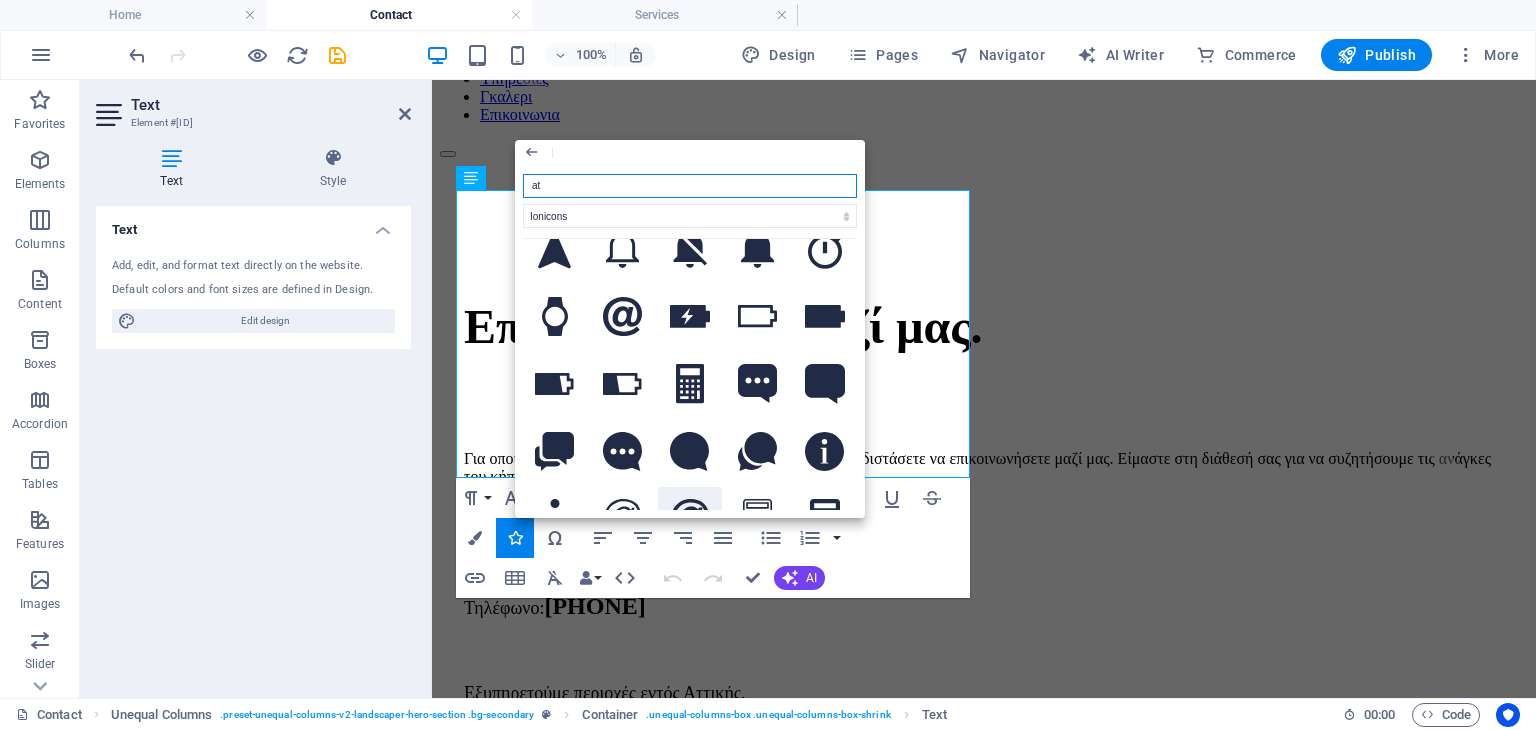scroll, scrollTop: 200, scrollLeft: 0, axis: vertical 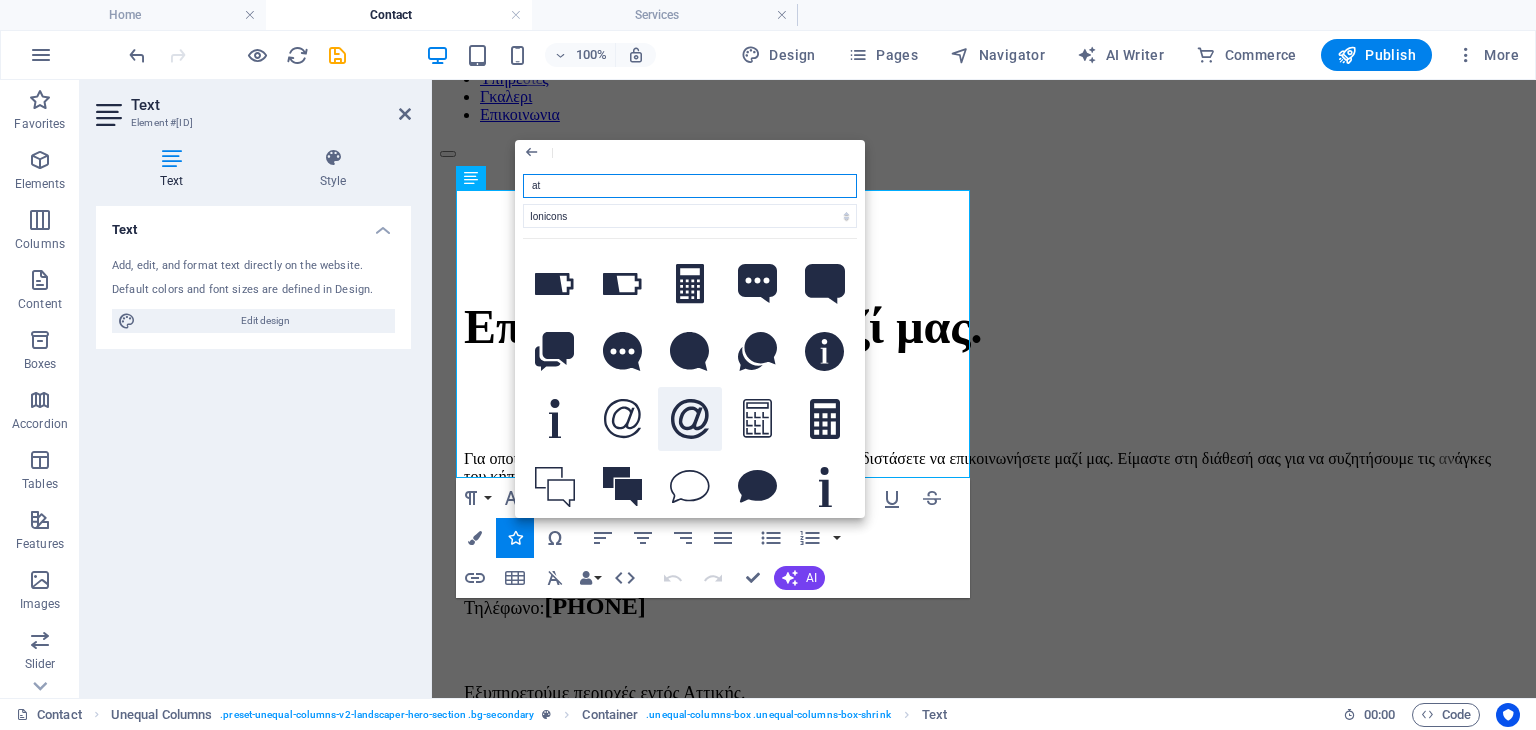 click 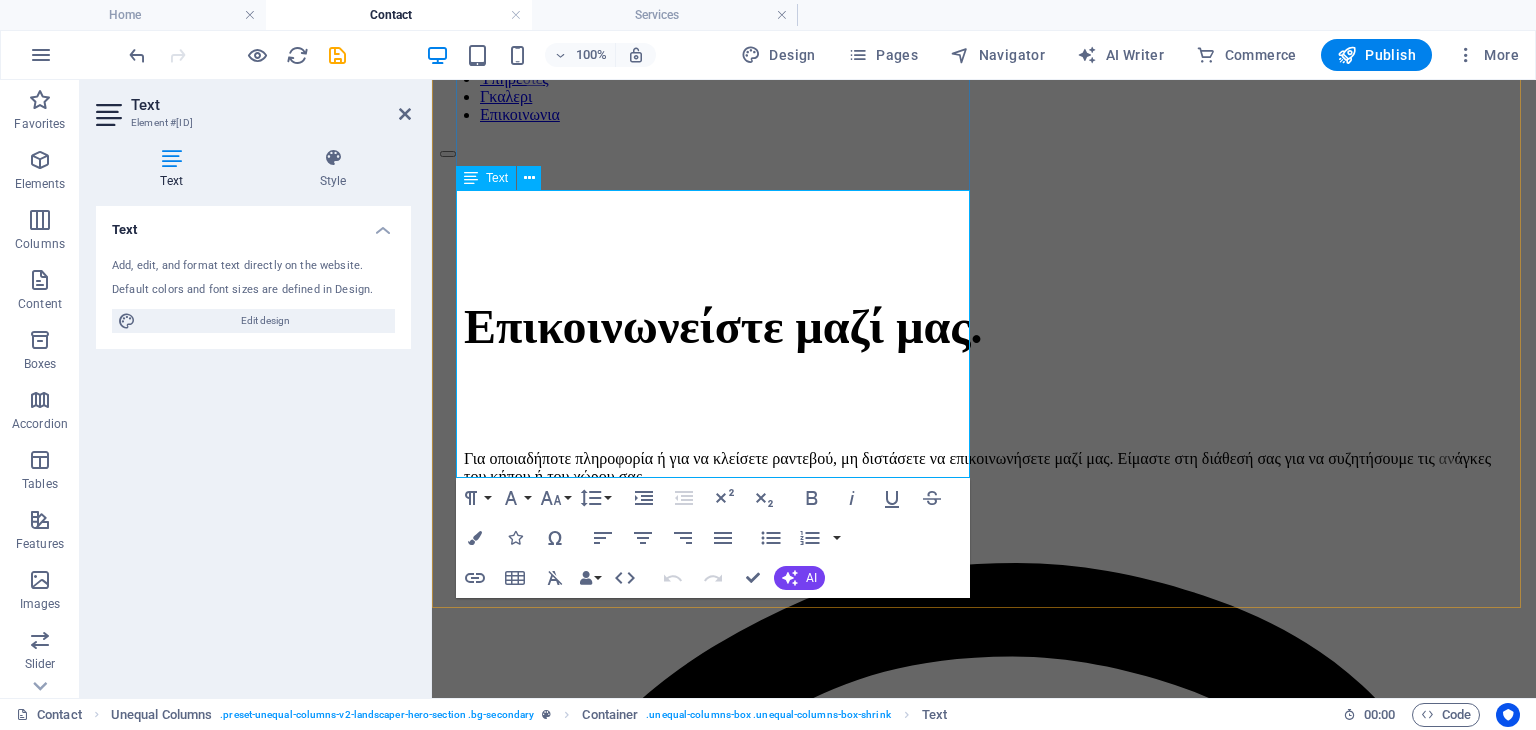 click 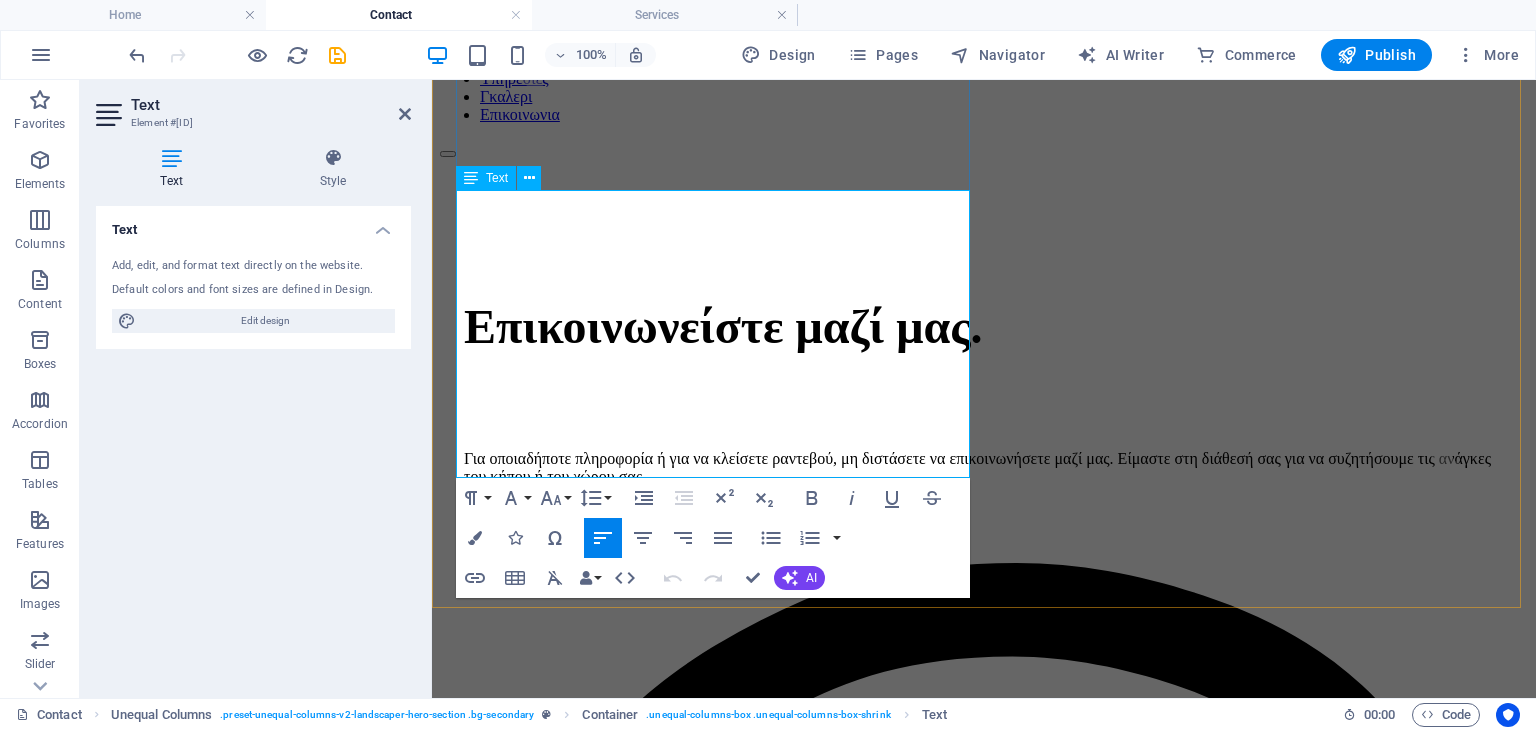 click on "Email:" at bounding box center (984, 1118) 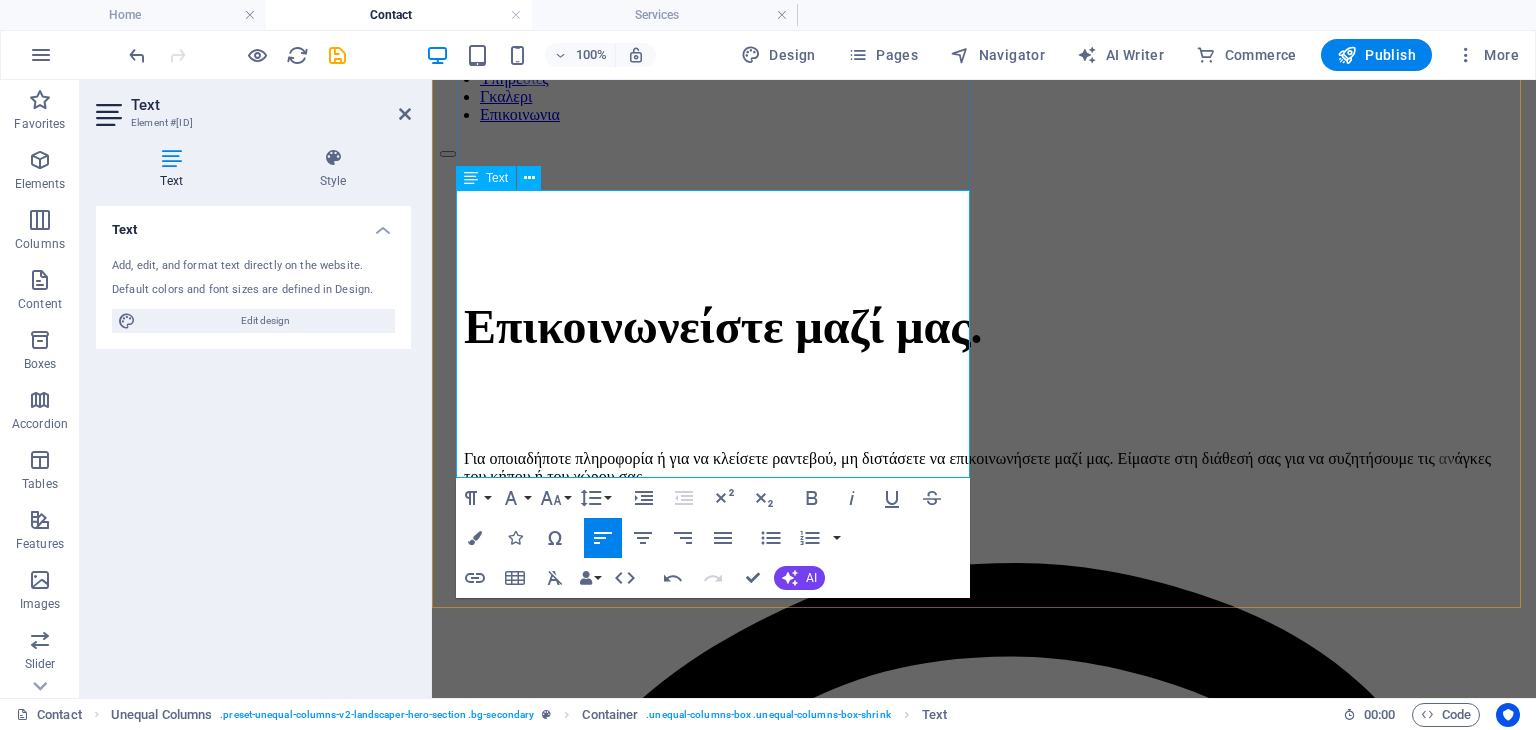 click on "Email: [EMAIL_PART]" at bounding box center [984, 1120] 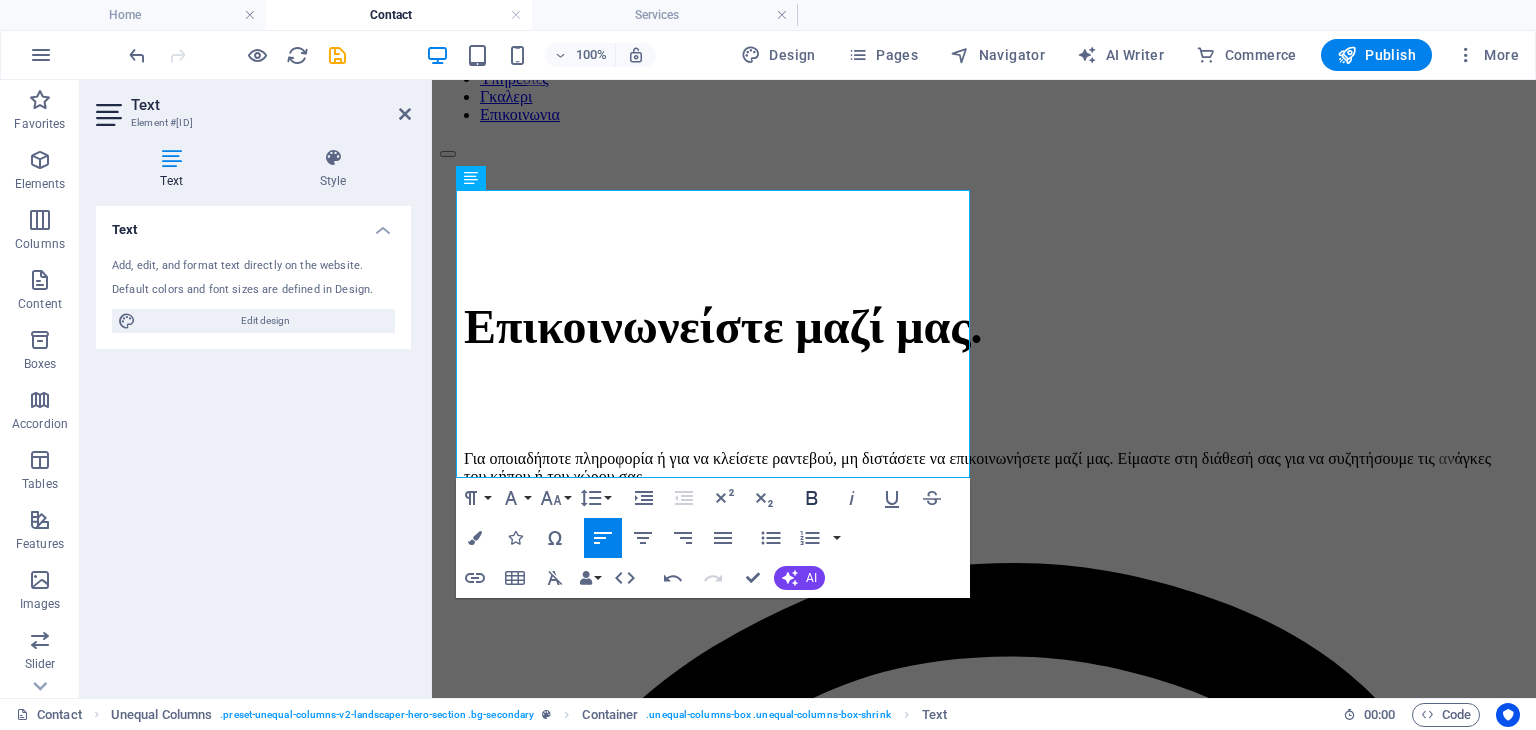 click 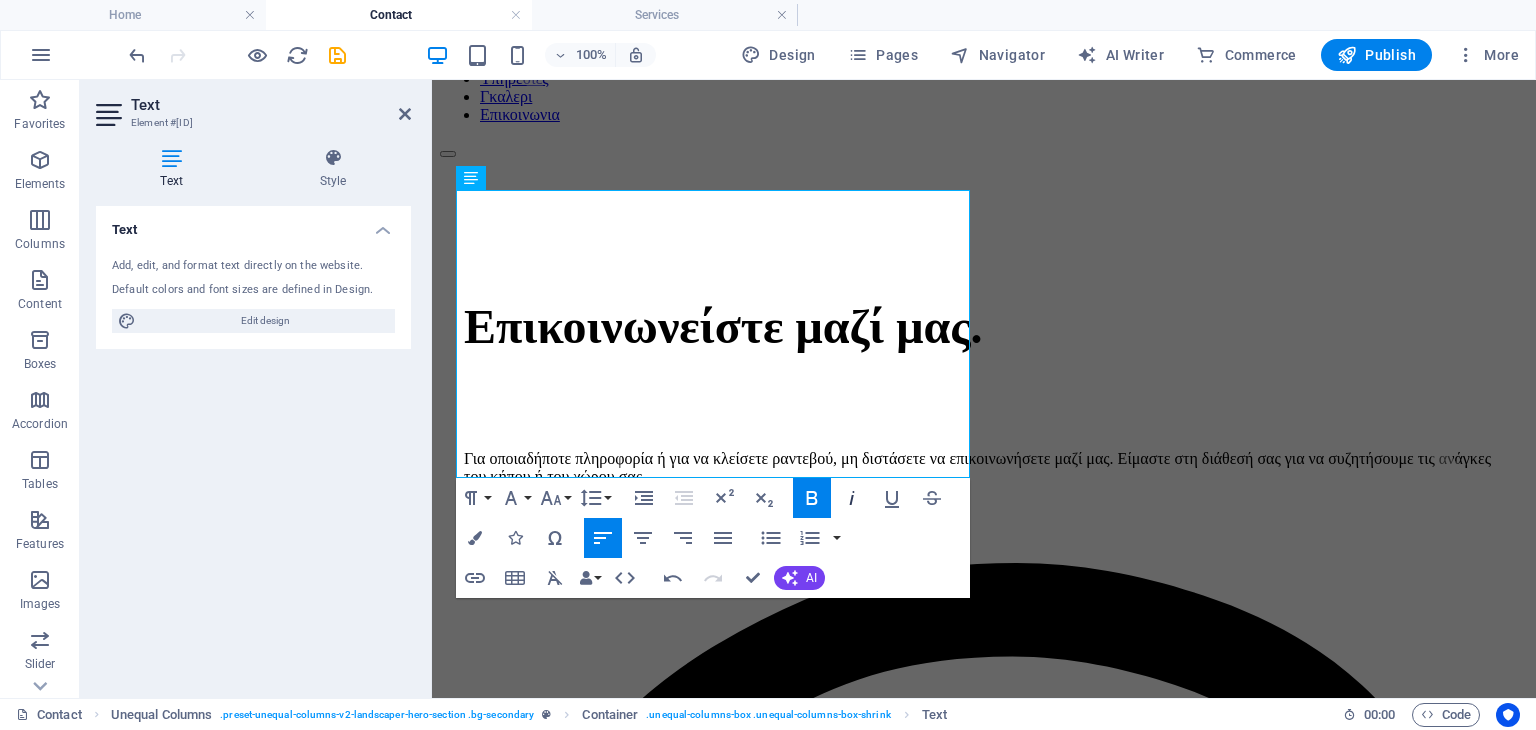 click 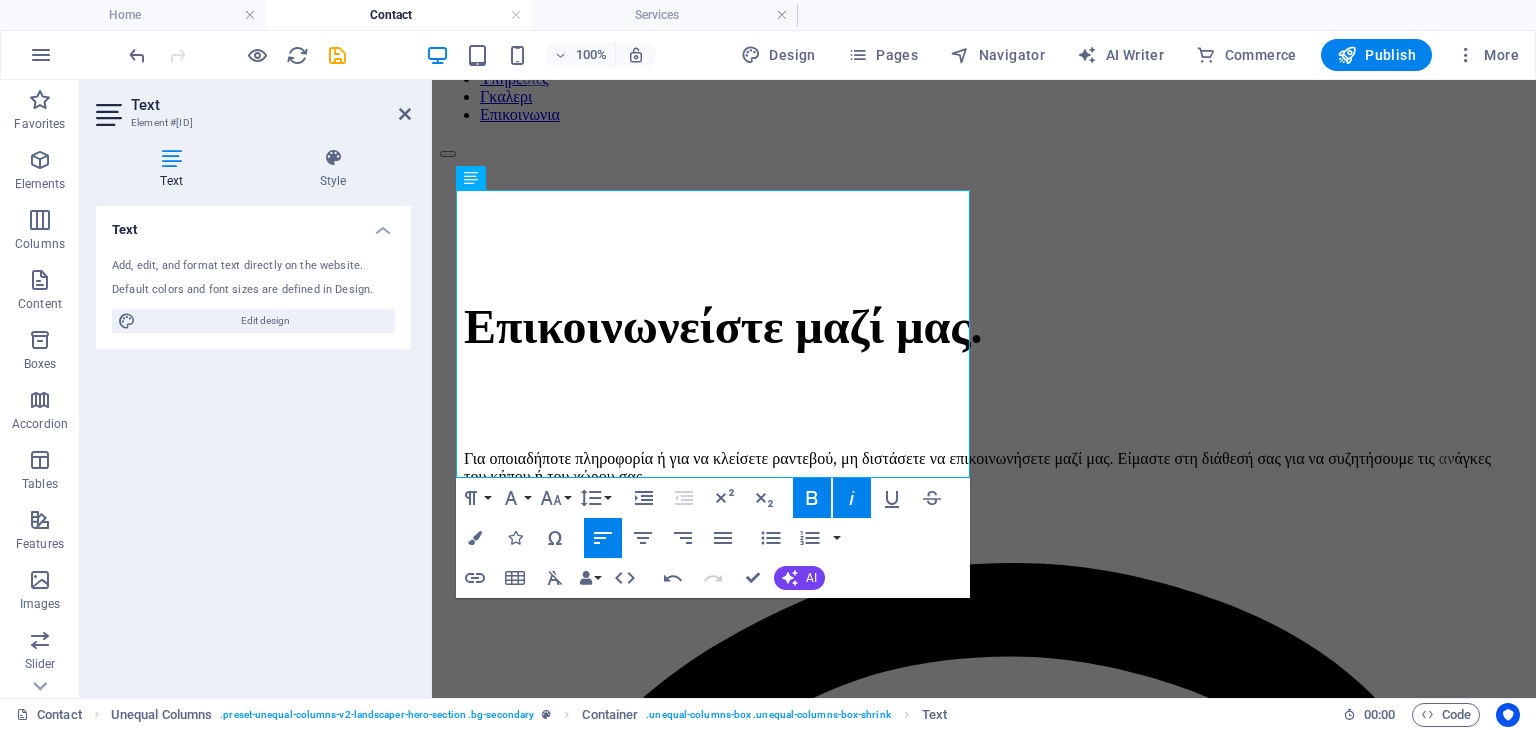 click 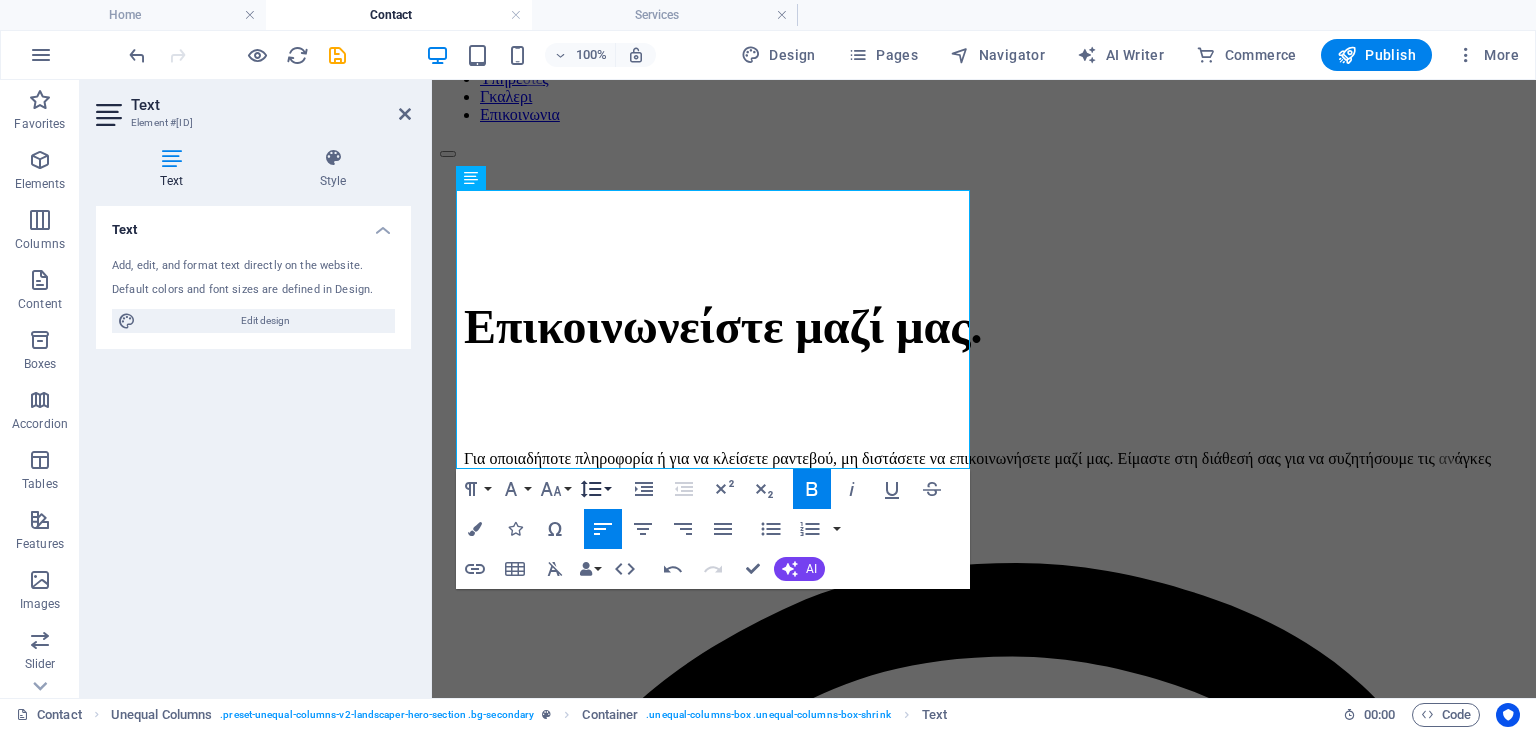 click 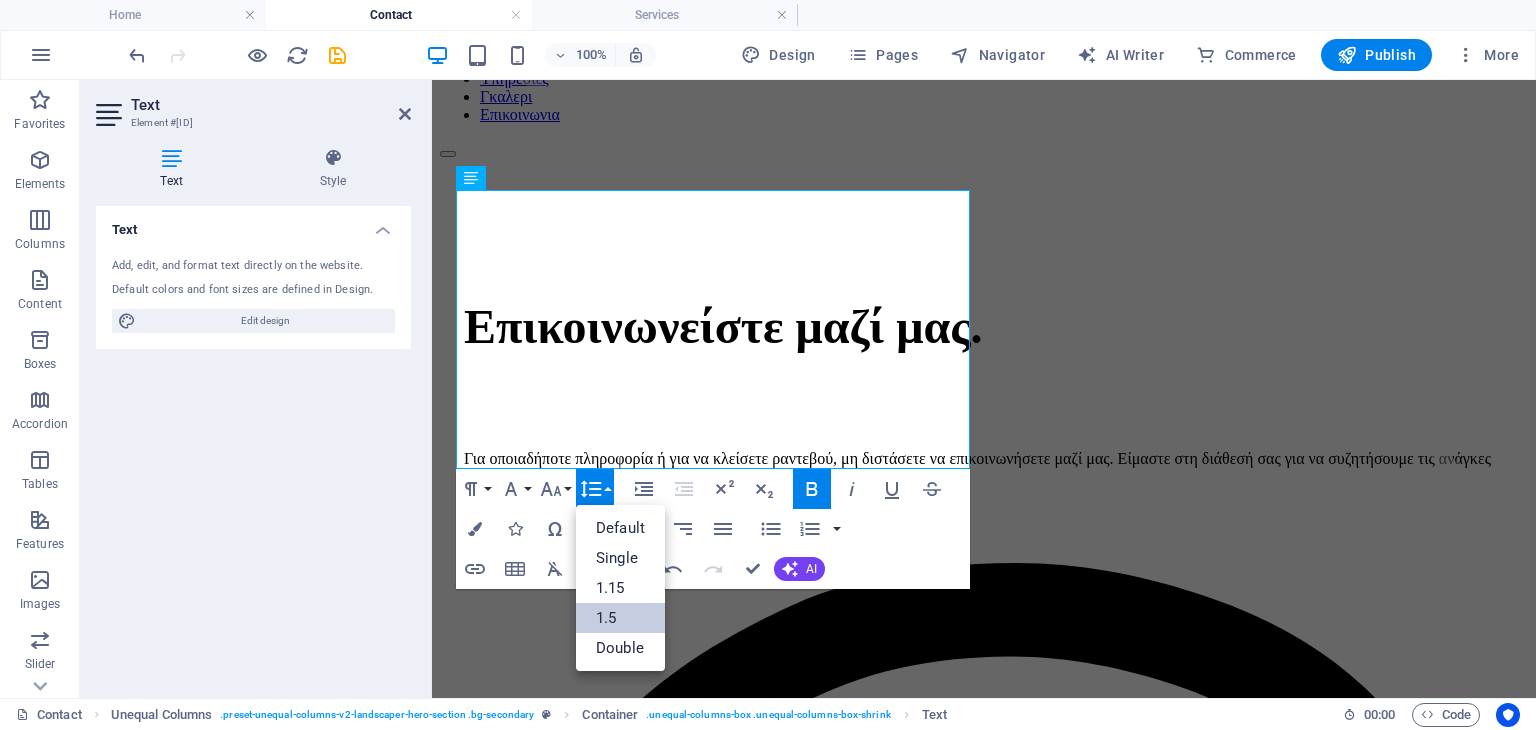 scroll, scrollTop: 0, scrollLeft: 0, axis: both 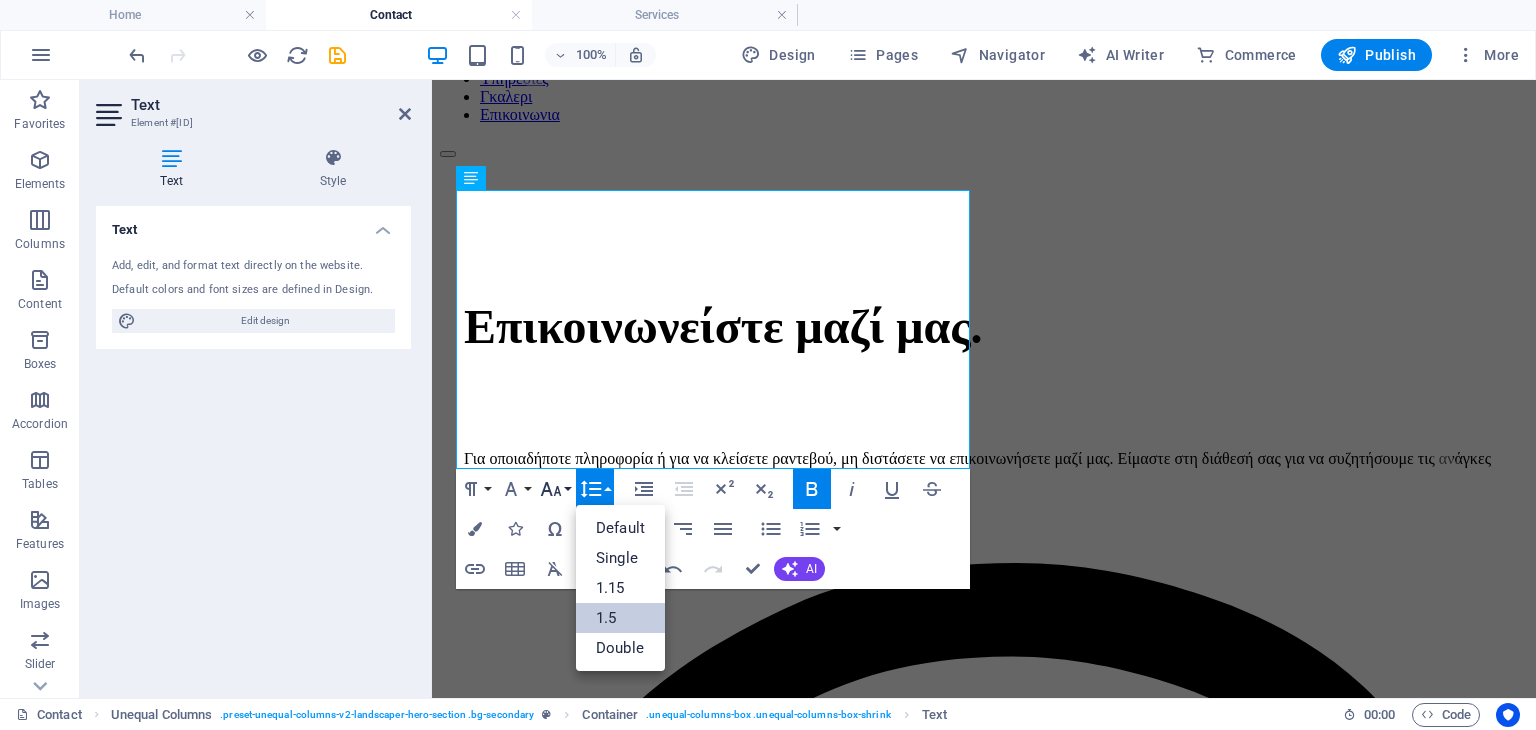 click on "Font Size" at bounding box center [555, 489] 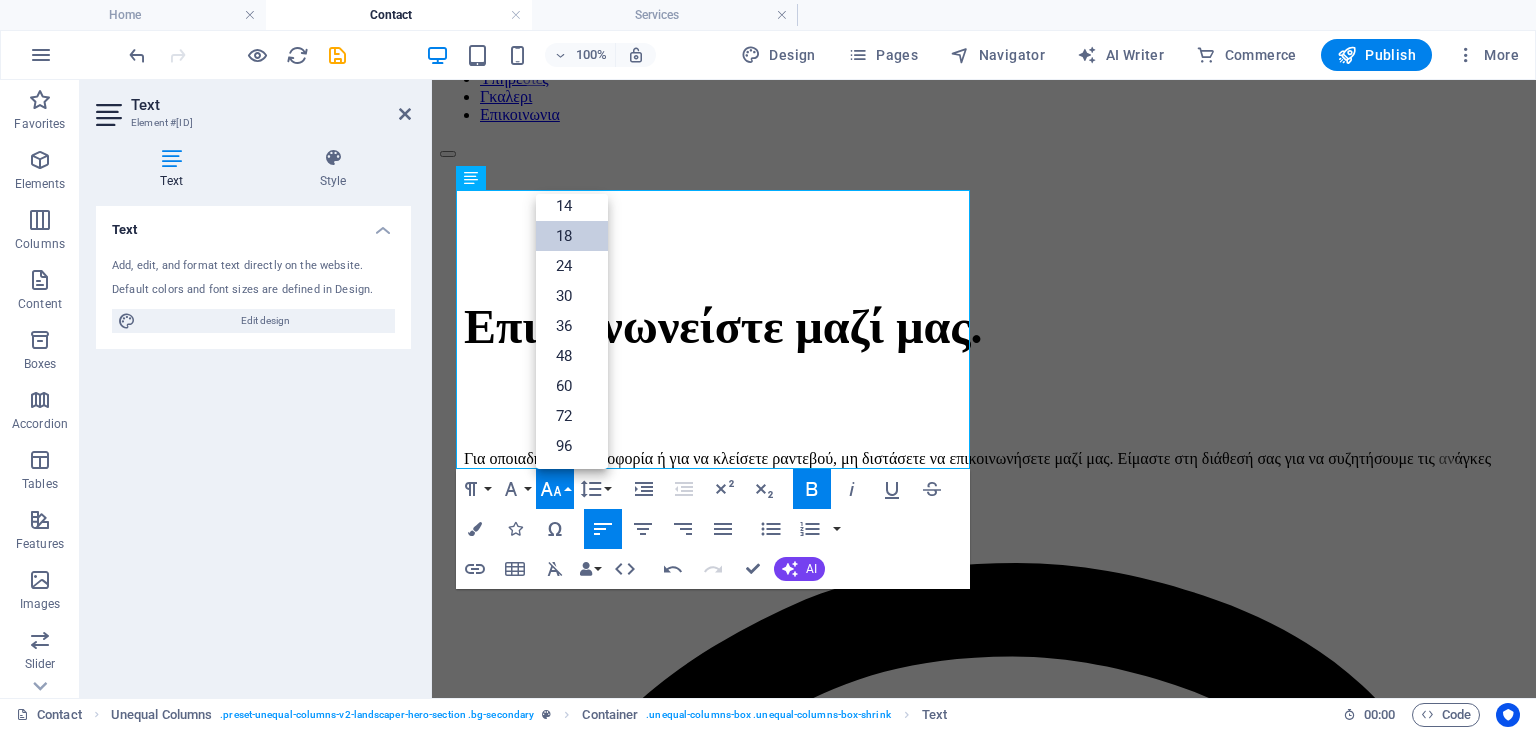scroll, scrollTop: 160, scrollLeft: 0, axis: vertical 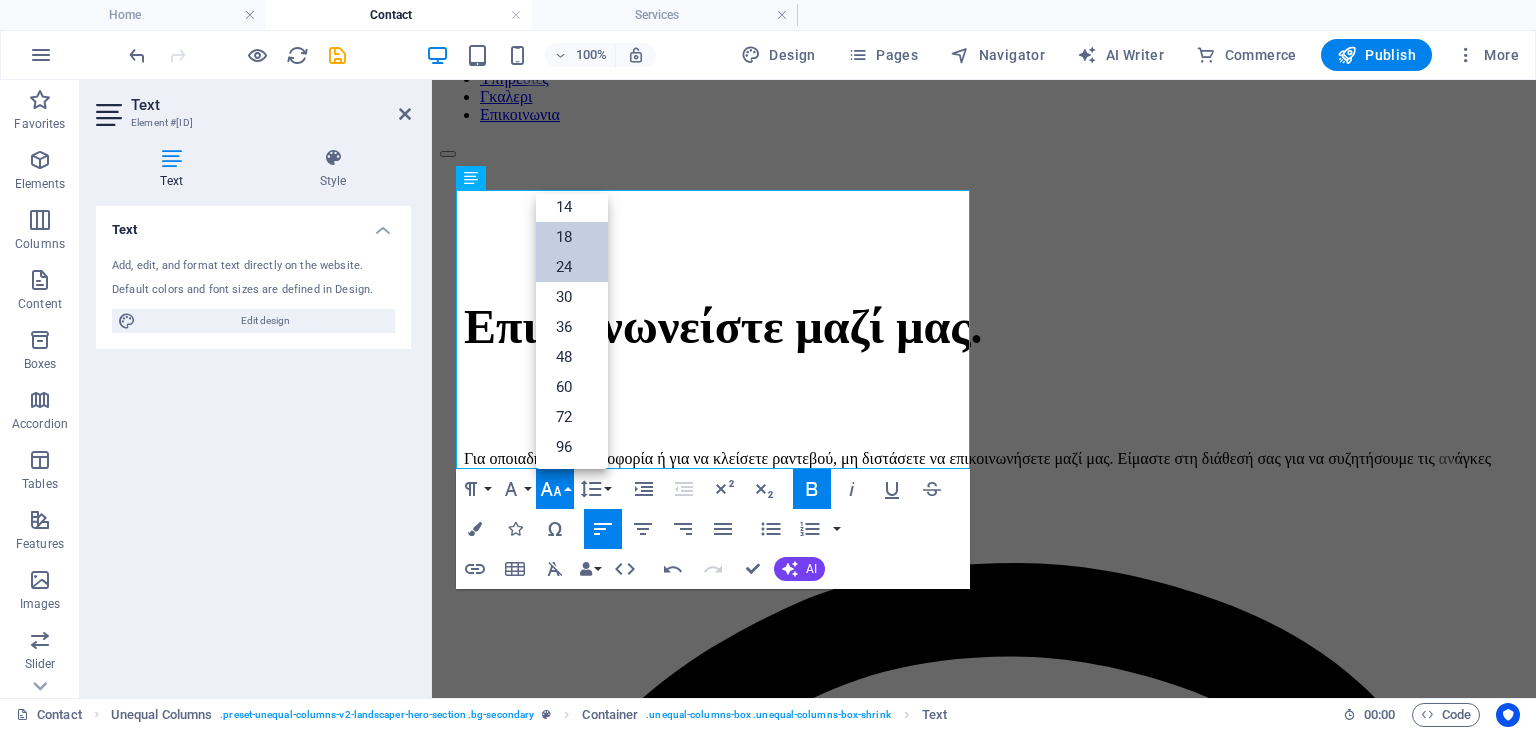 click on "24" at bounding box center [572, 267] 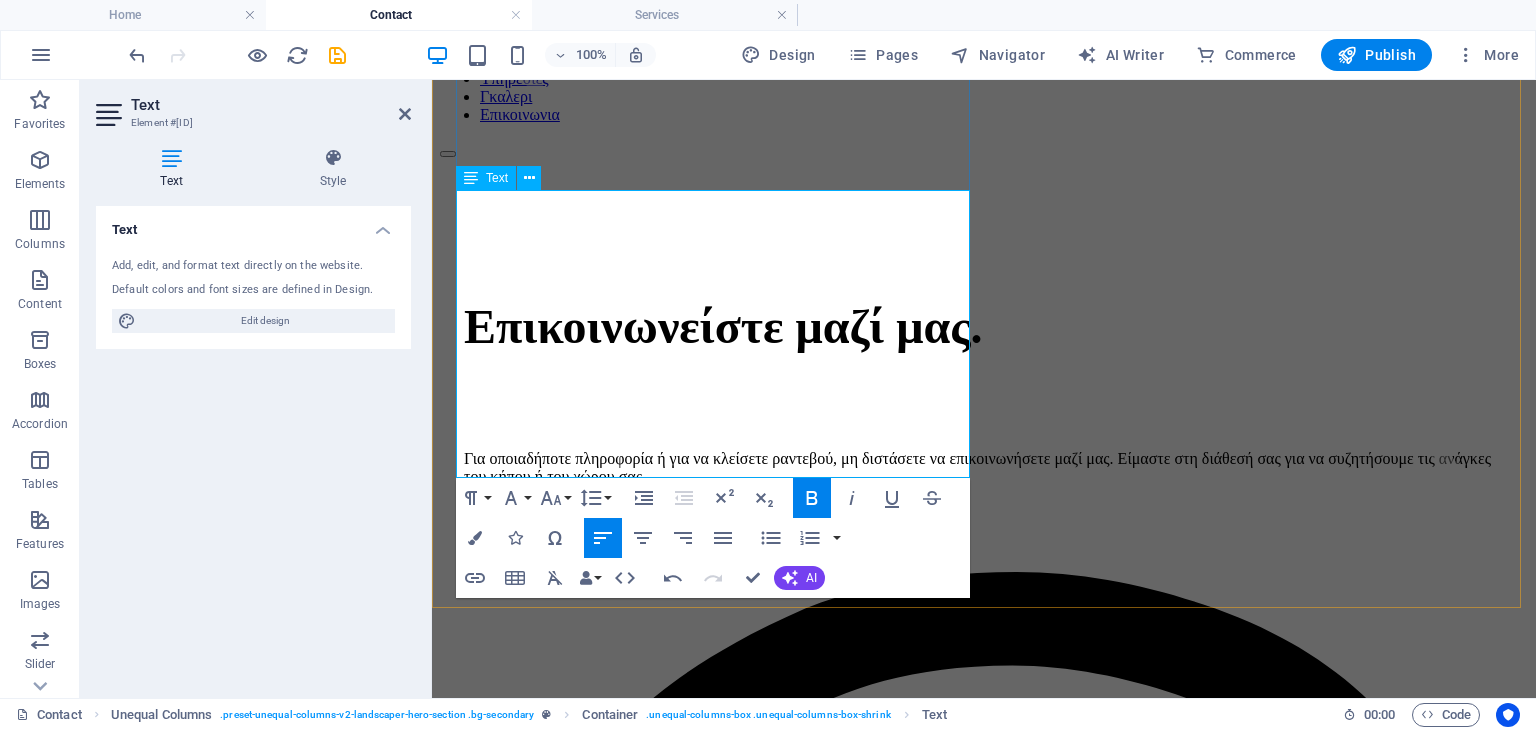 click on "Τηλέφωνο:  [PHONE]" at bounding box center (984, 1749) 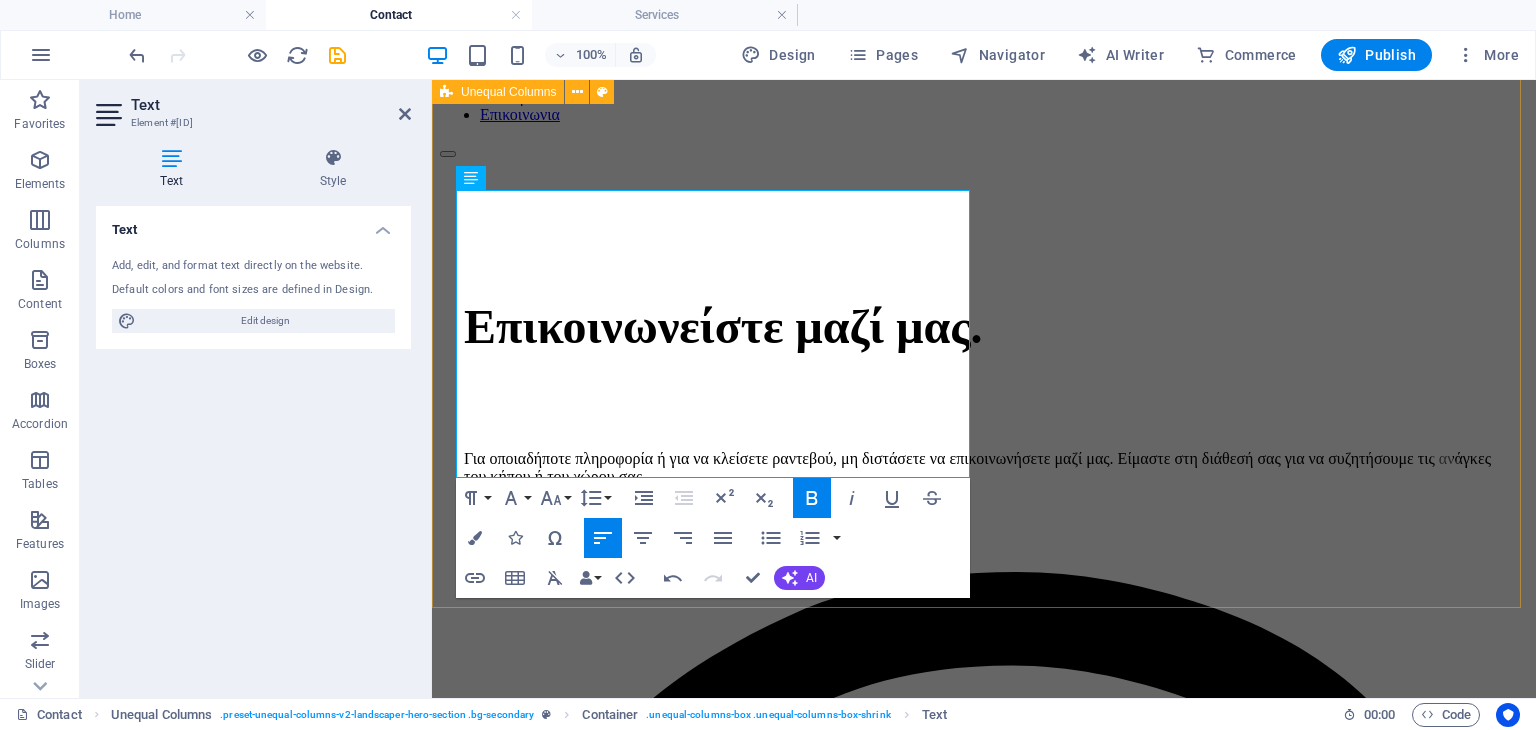 click on "Επικοινωνείστε μαζί μας.   Για οποιαδήποτε πληροφορία ή για να κλείσετε ραντεβού, μη διστάσετε να επικοινωνήσετε μαζί μας. Είμαστε στη διάθεσή σας για να συζητήσουμε τις ανάγκες του κήπου ή του χώρου σας. Email:  info    [EMAIL] Τηλέφωνο:  [PHONE] Εξυπηρετούμε περιοχές εντός [STATE]." at bounding box center [984, 1077] 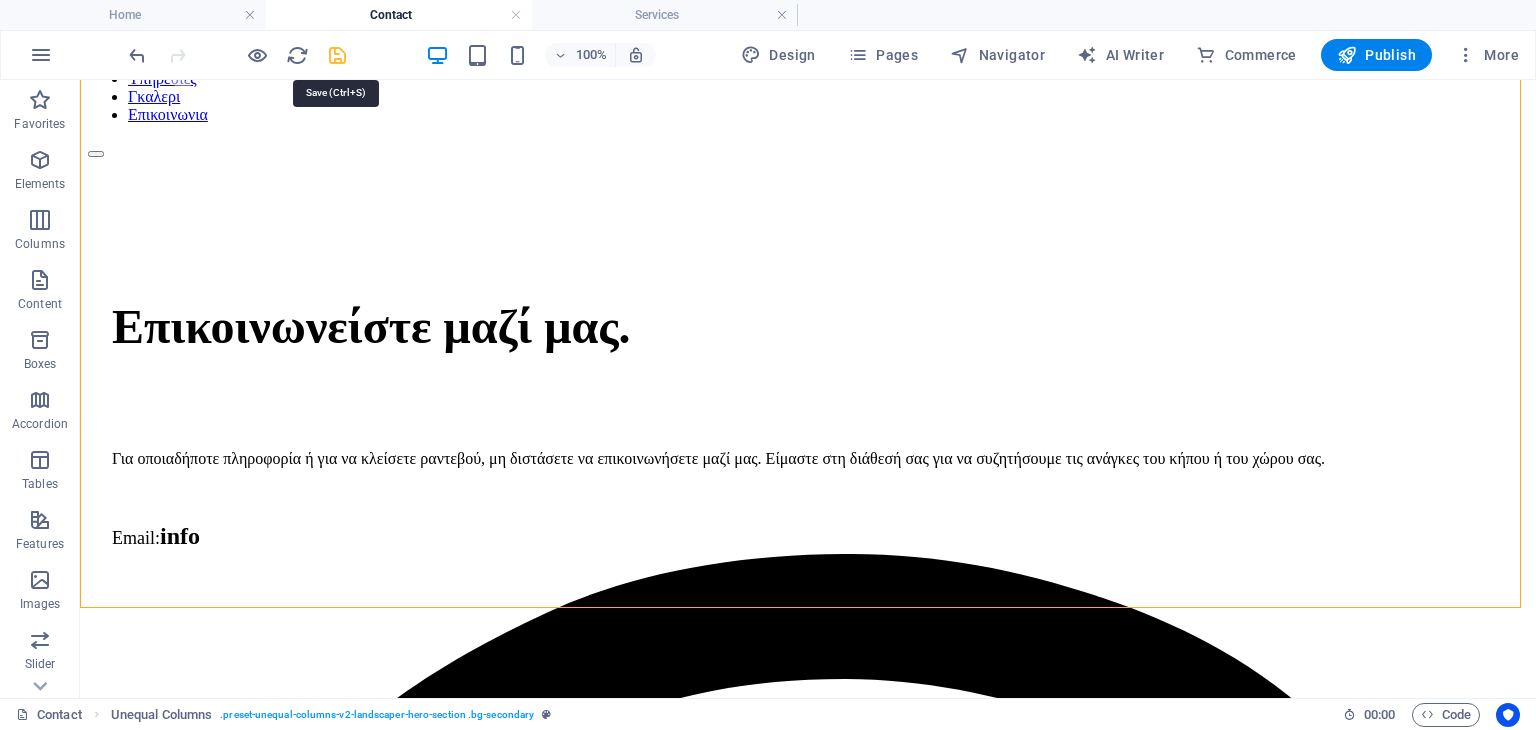 click at bounding box center (337, 55) 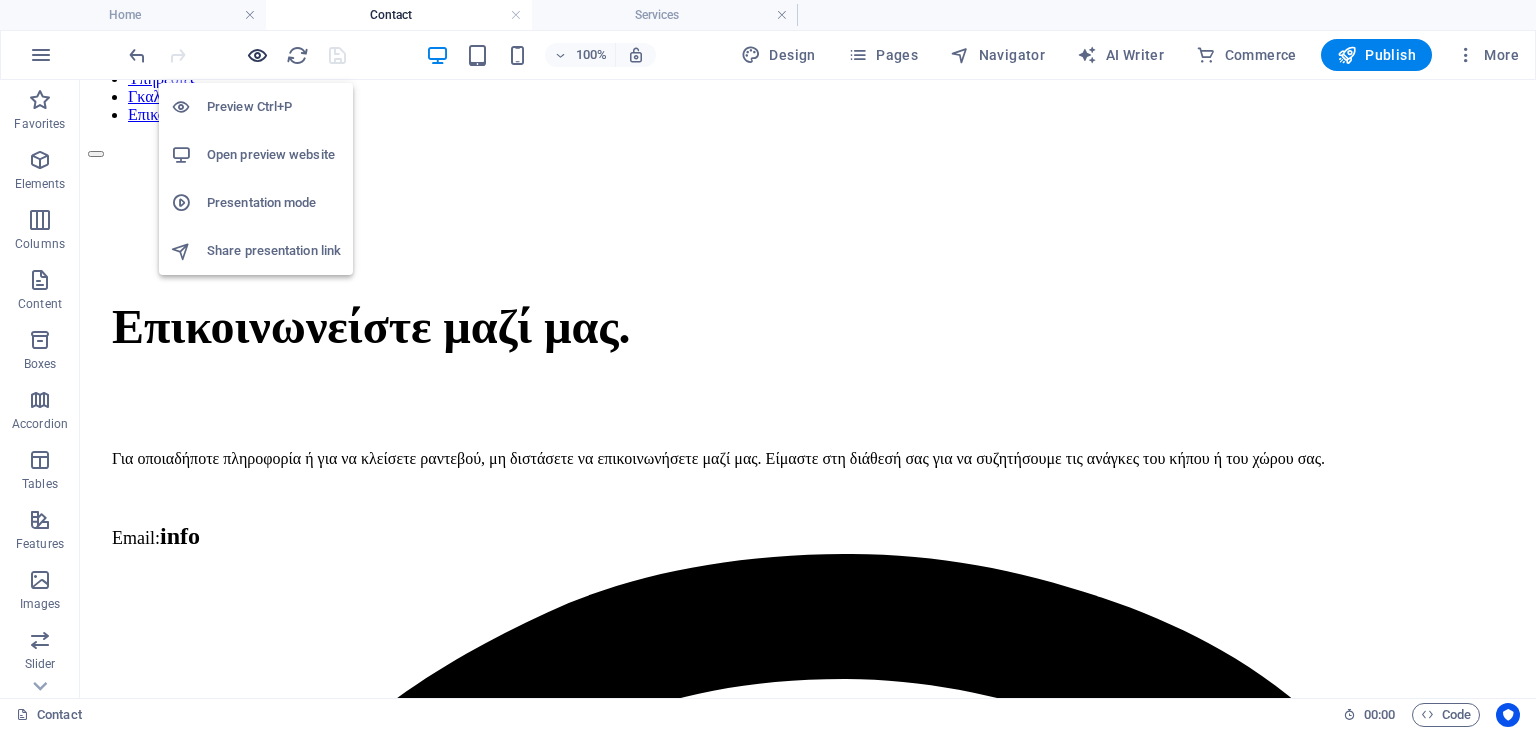 click at bounding box center (257, 55) 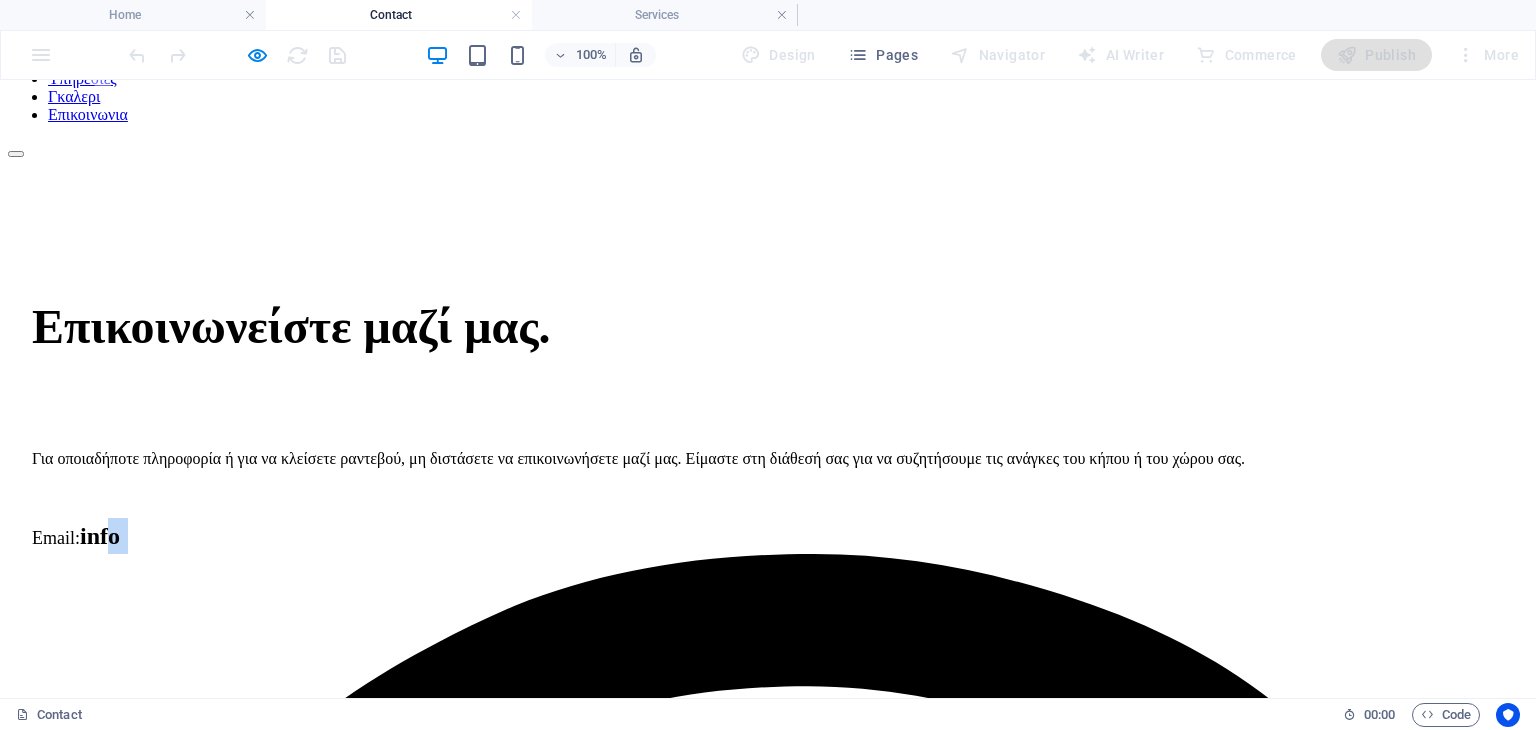 drag, startPoint x: 278, startPoint y: 360, endPoint x: 352, endPoint y: 371, distance: 74.8131 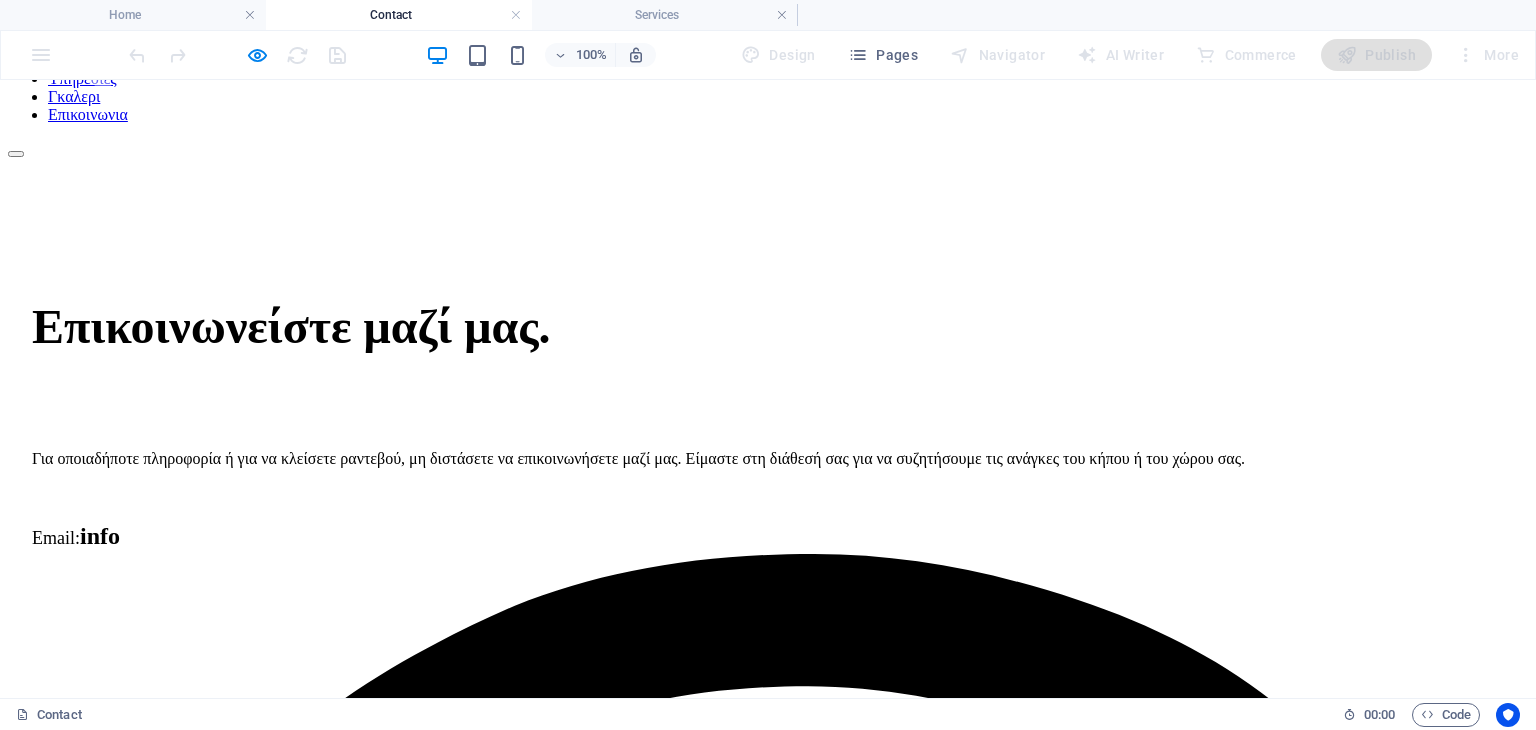 click on "Email:  info    [DOMAIN]" at bounding box center [768, 1335] 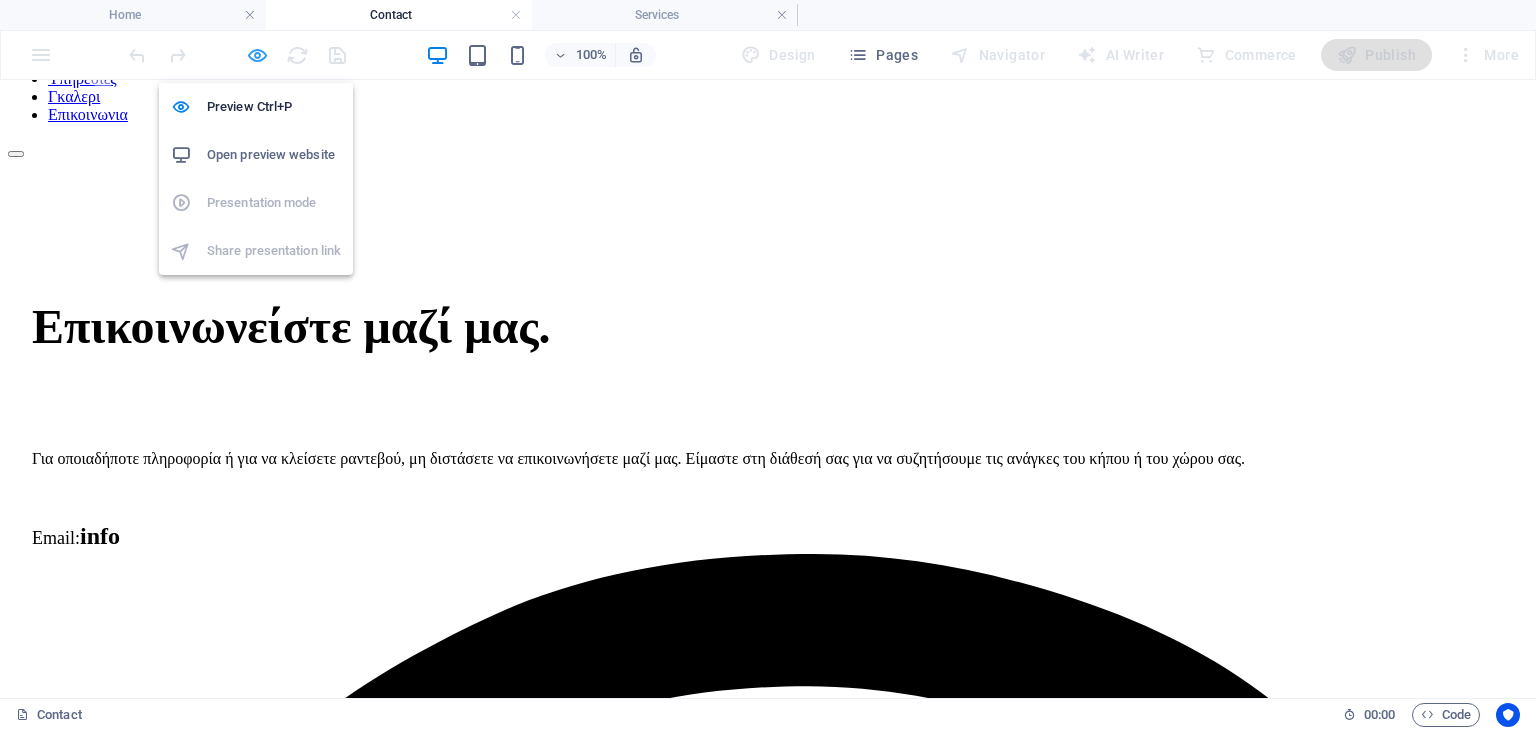 click at bounding box center (257, 55) 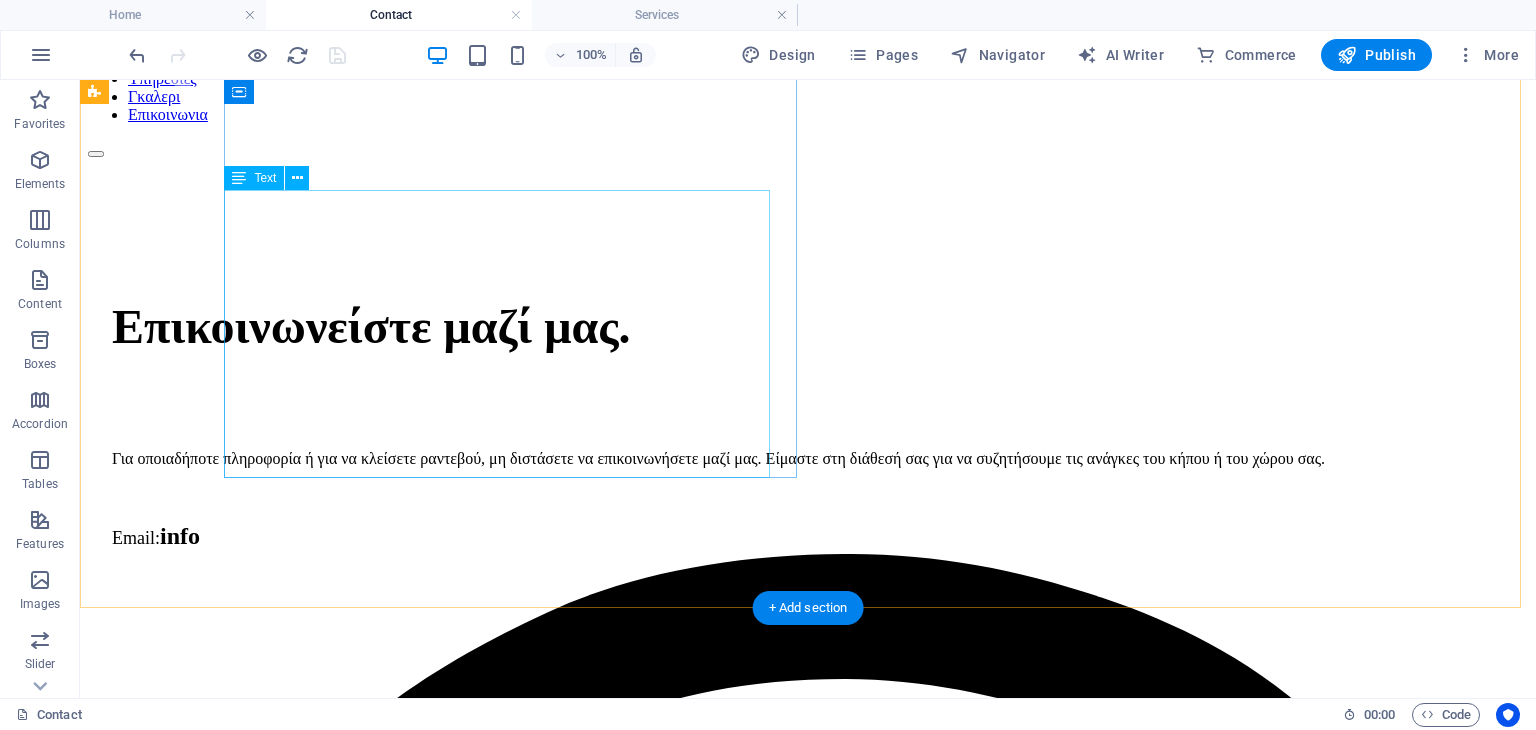 click on "Για οποιαδήποτε πληροφορία ή για να κλείσετε ραντεβού, μη διστάσετε να επικοινωνήσετε μαζί μας. Είμαστε στη διάθεσή σας για να συζητήσουμε τις ανάγκες του κήπου ή του χώρου σας. Email:  info    [DOMAIN] Τηλέφωνο:  [PHONE] Εξυπηρετούμε περιοχές εντός [STATE]." at bounding box center (808, 1309) 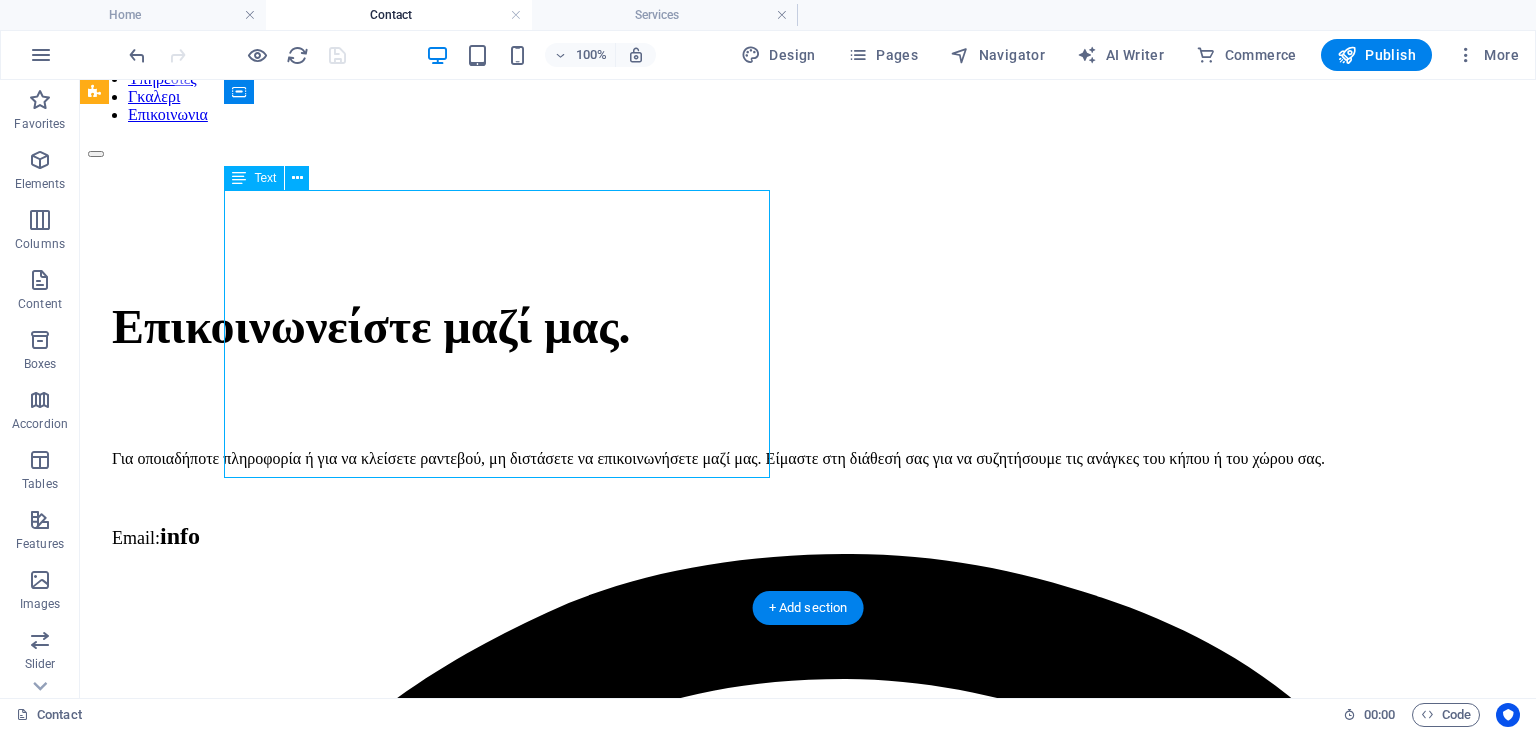 click on "Για οποιαδήποτε πληροφορία ή για να κλείσετε ραντεβού, μη διστάσετε να επικοινωνήσετε μαζί μας. Είμαστε στη διάθεσή σας για να συζητήσουμε τις ανάγκες του κήπου ή του χώρου σας. Email:  info    [DOMAIN] Τηλέφωνο:  [PHONE] Εξυπηρετούμε περιοχές εντός [STATE]." at bounding box center (808, 1309) 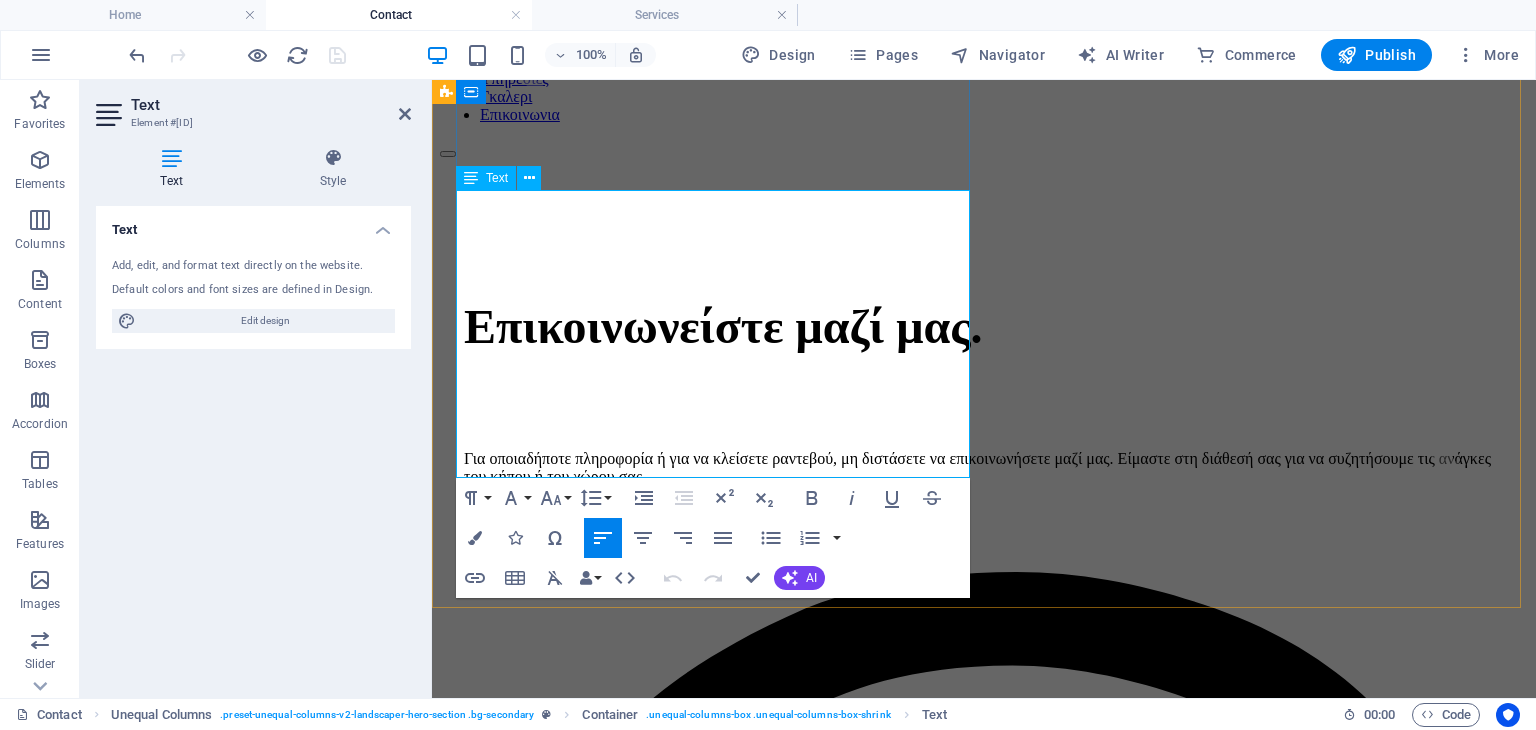 click 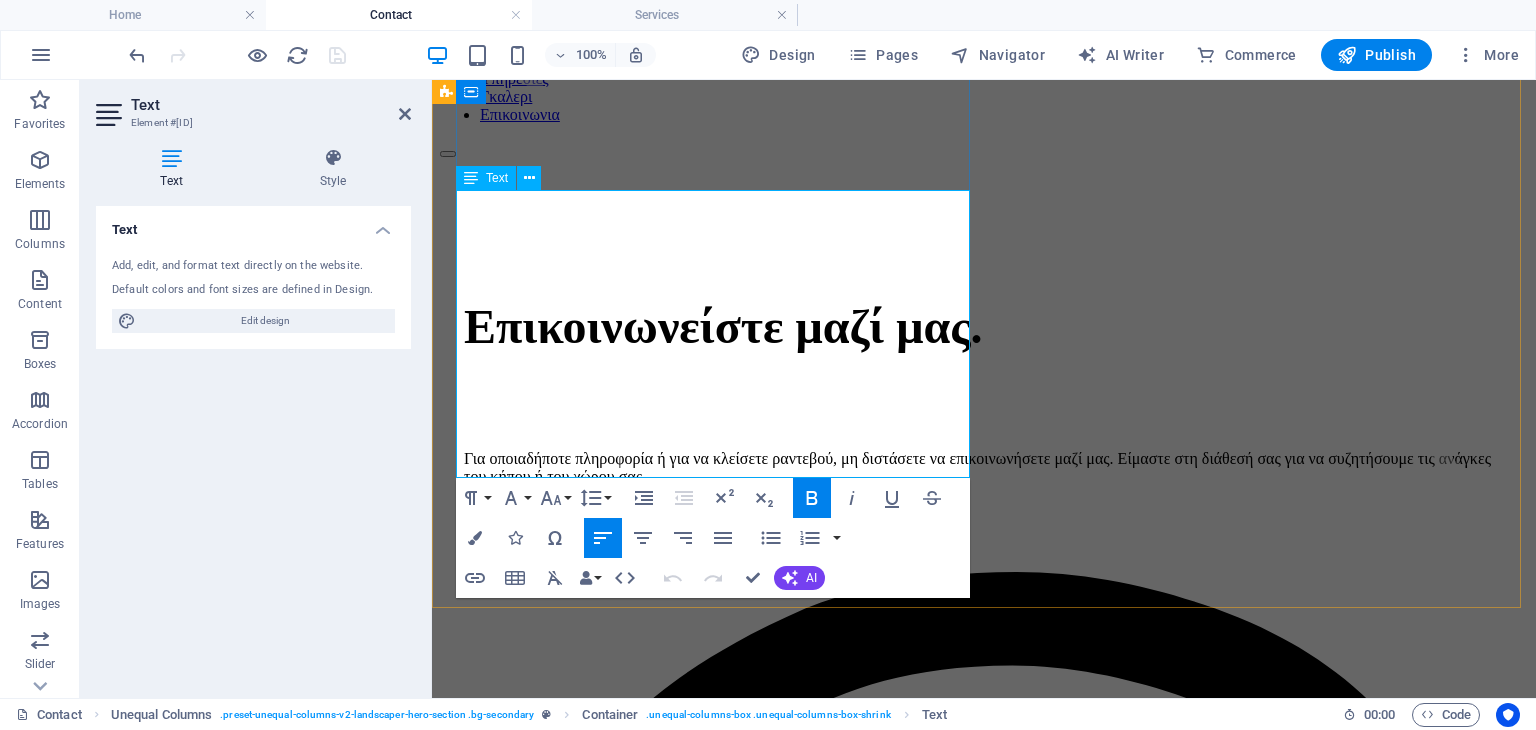 type 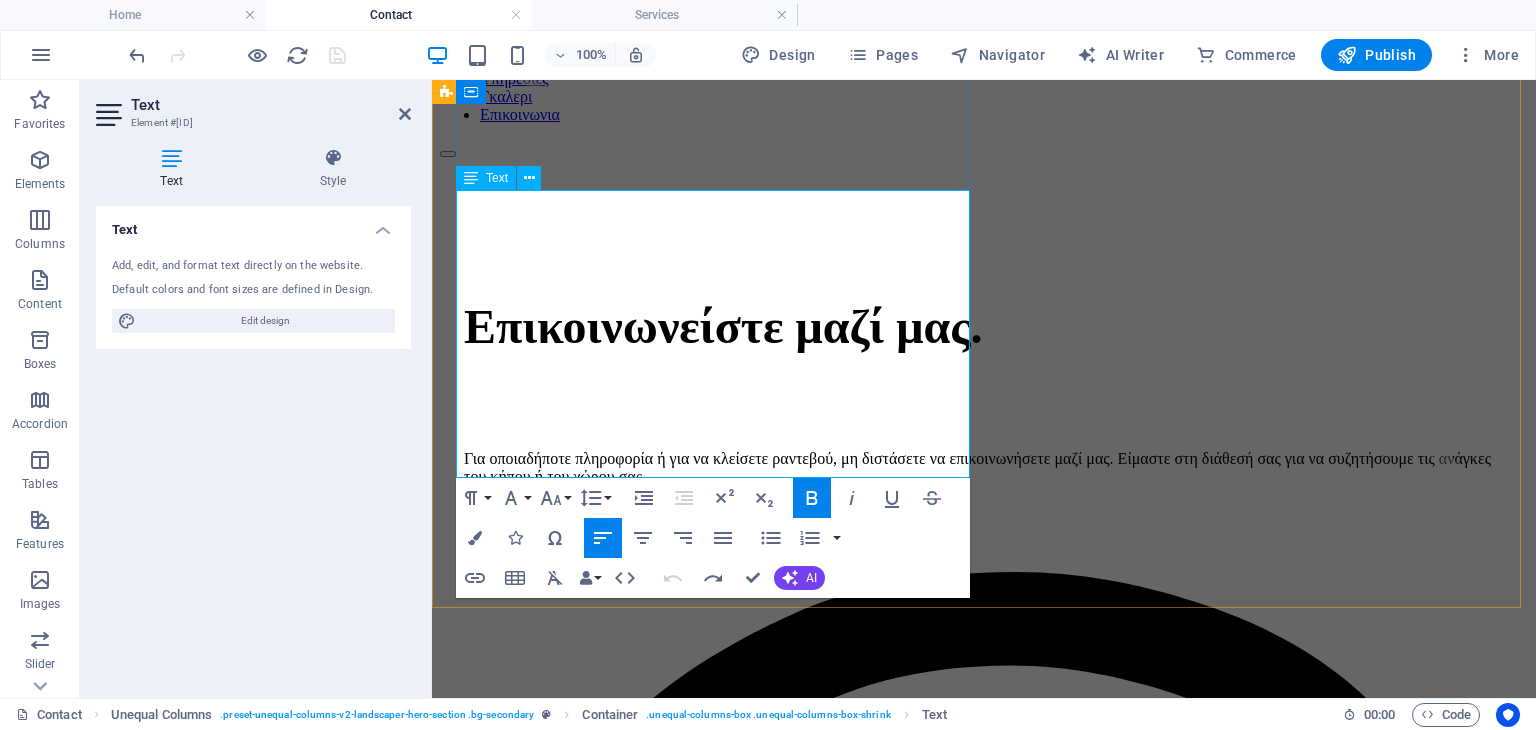 click 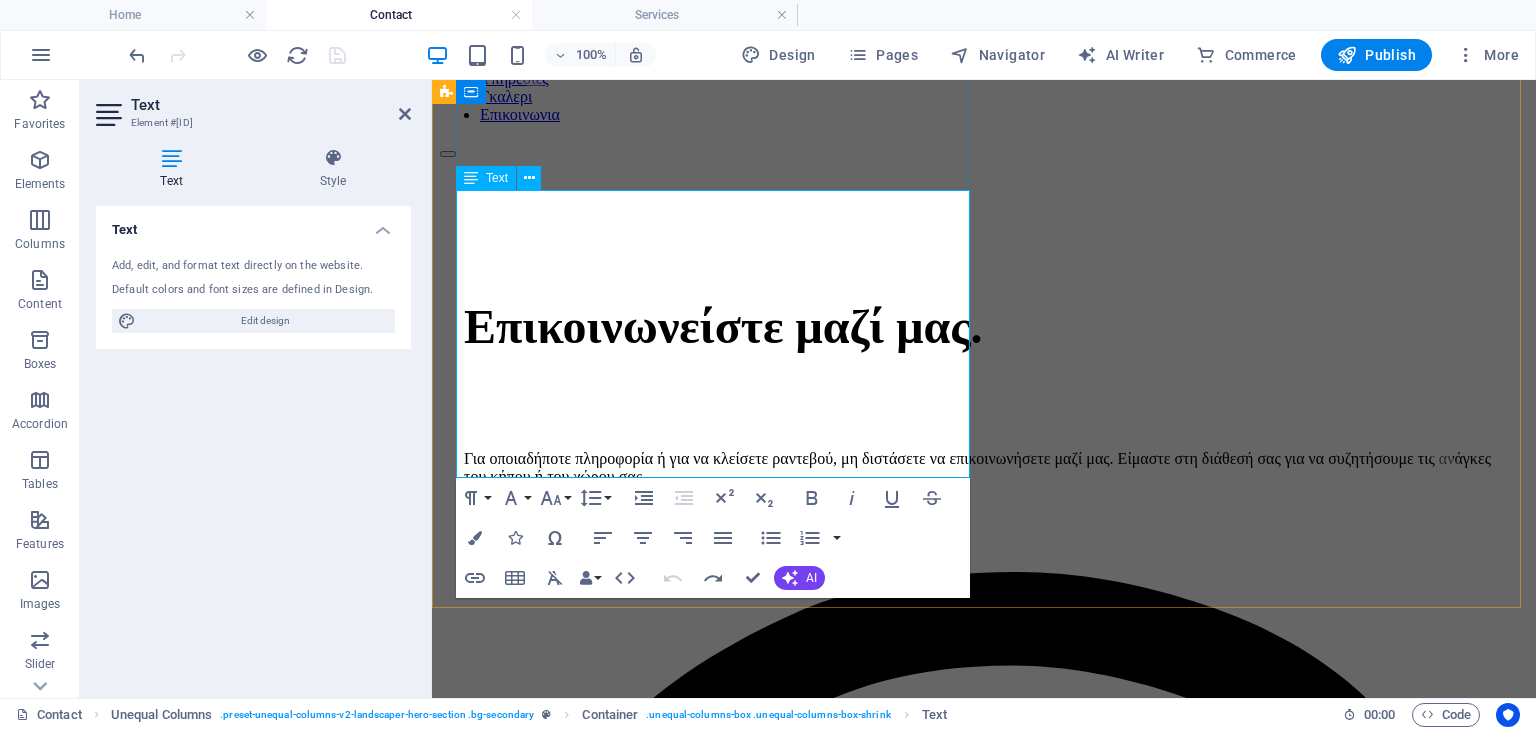 click on "naturegarden.gr" at bounding box center (984, 1125) 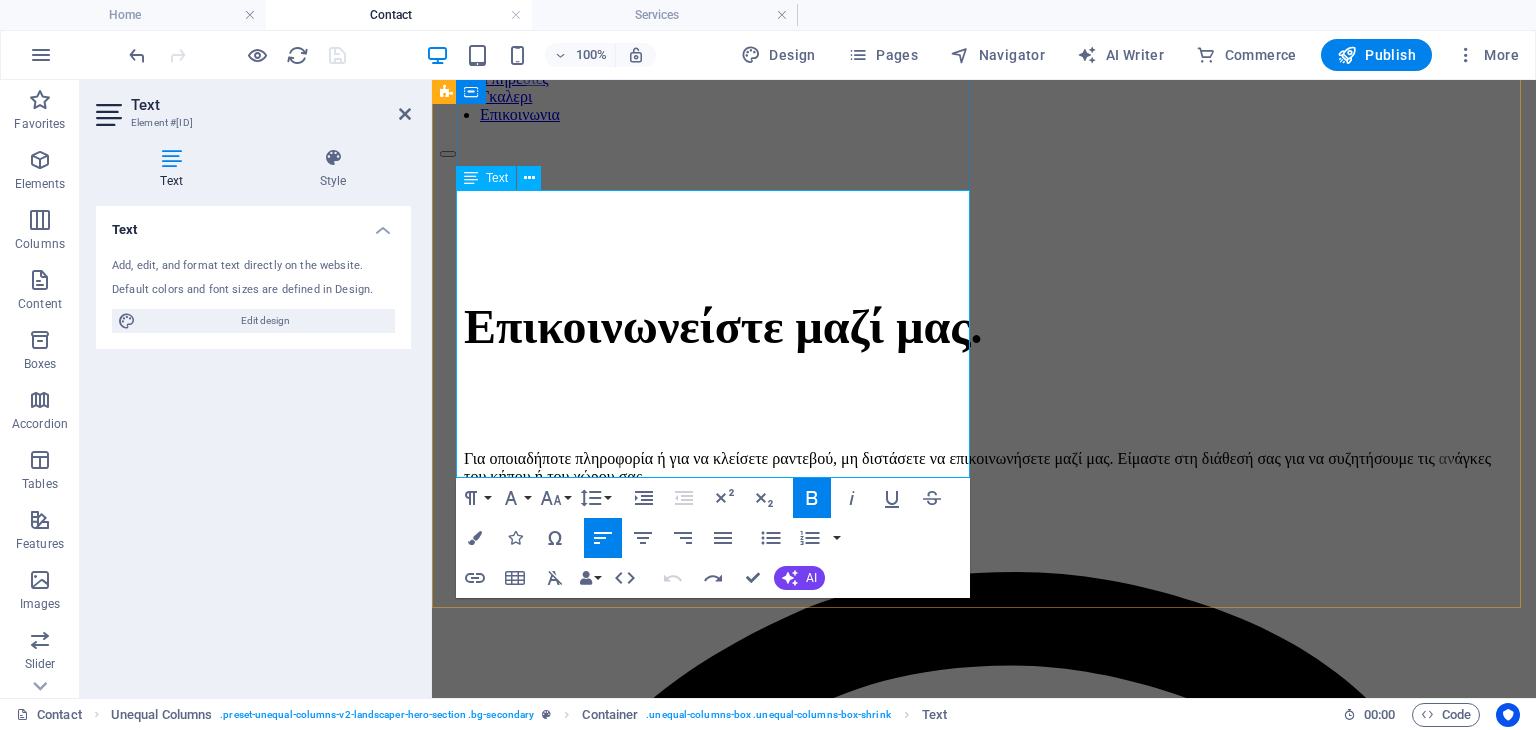 click 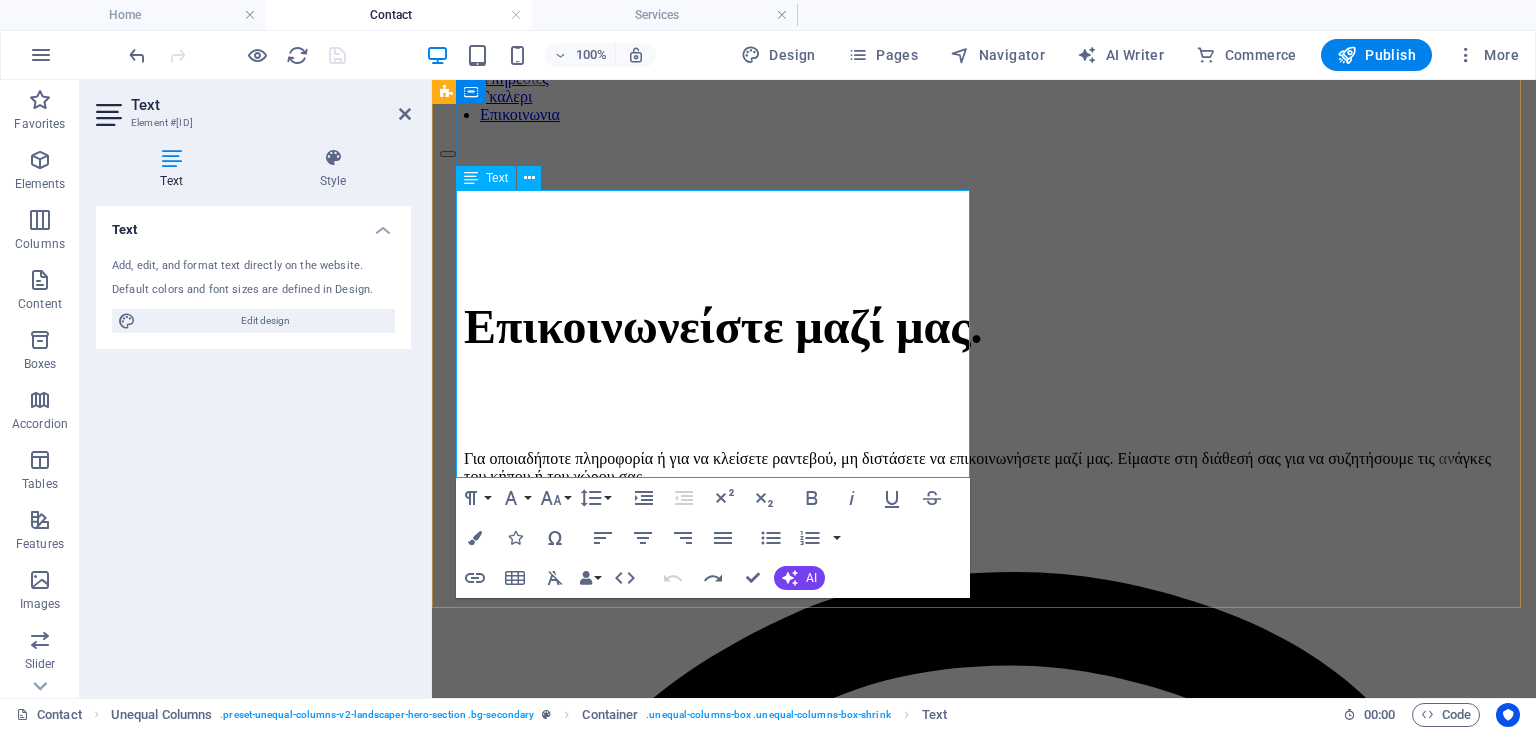 click on "naturegarden.gr" at bounding box center [984, 1125] 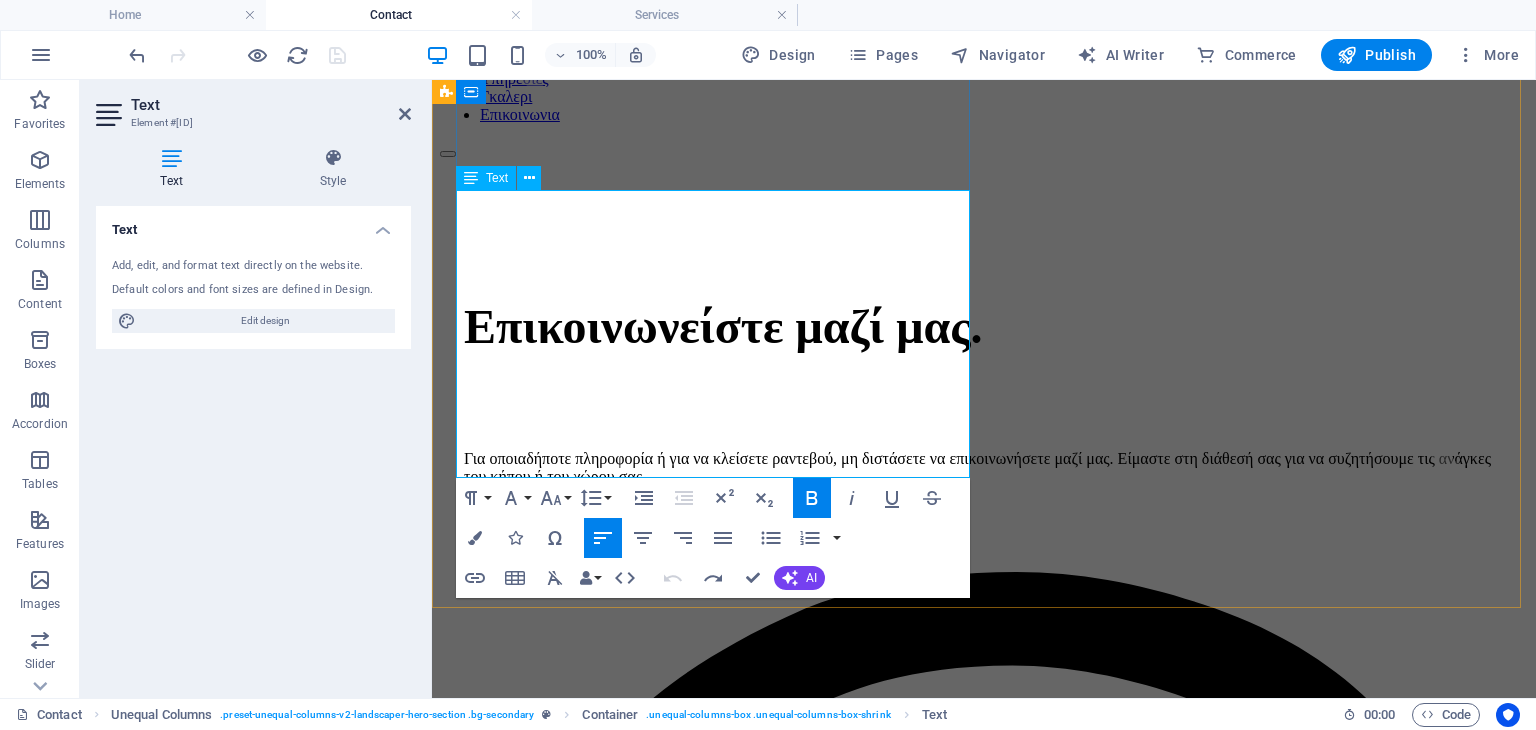 click on "naturegarden.gr" at bounding box center (984, 1125) 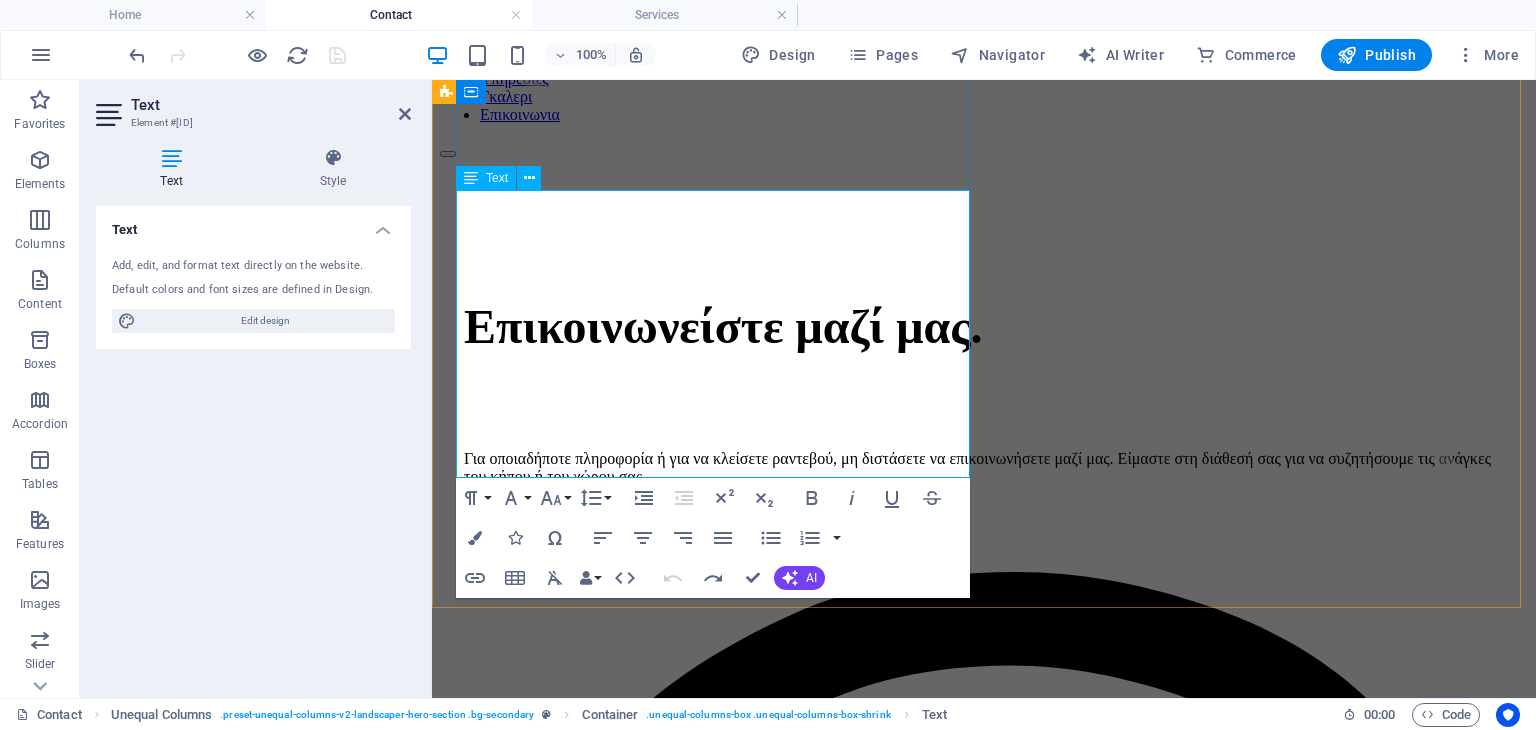 click on "info" at bounding box center (532, 554) 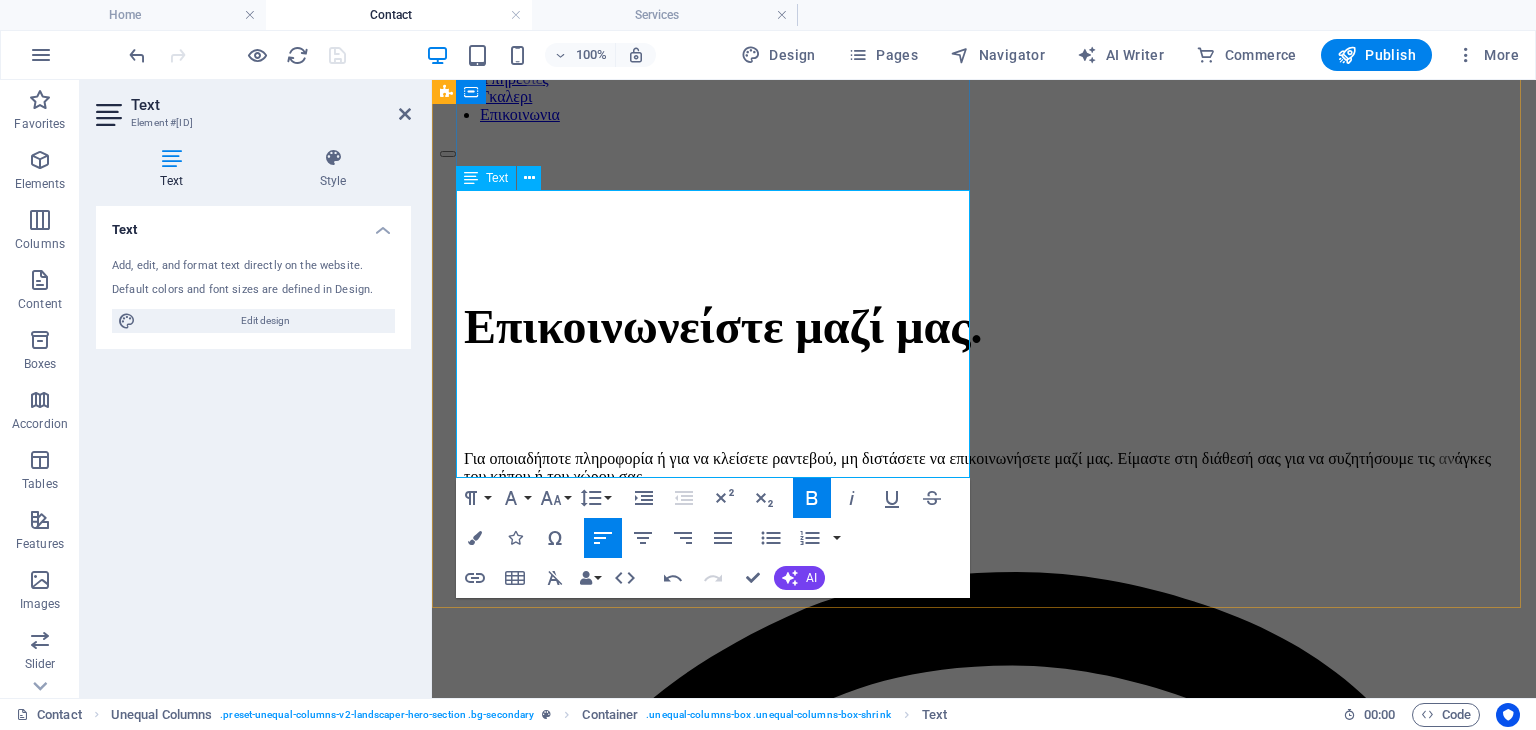 click on "naturegarden.gr" at bounding box center (984, 1125) 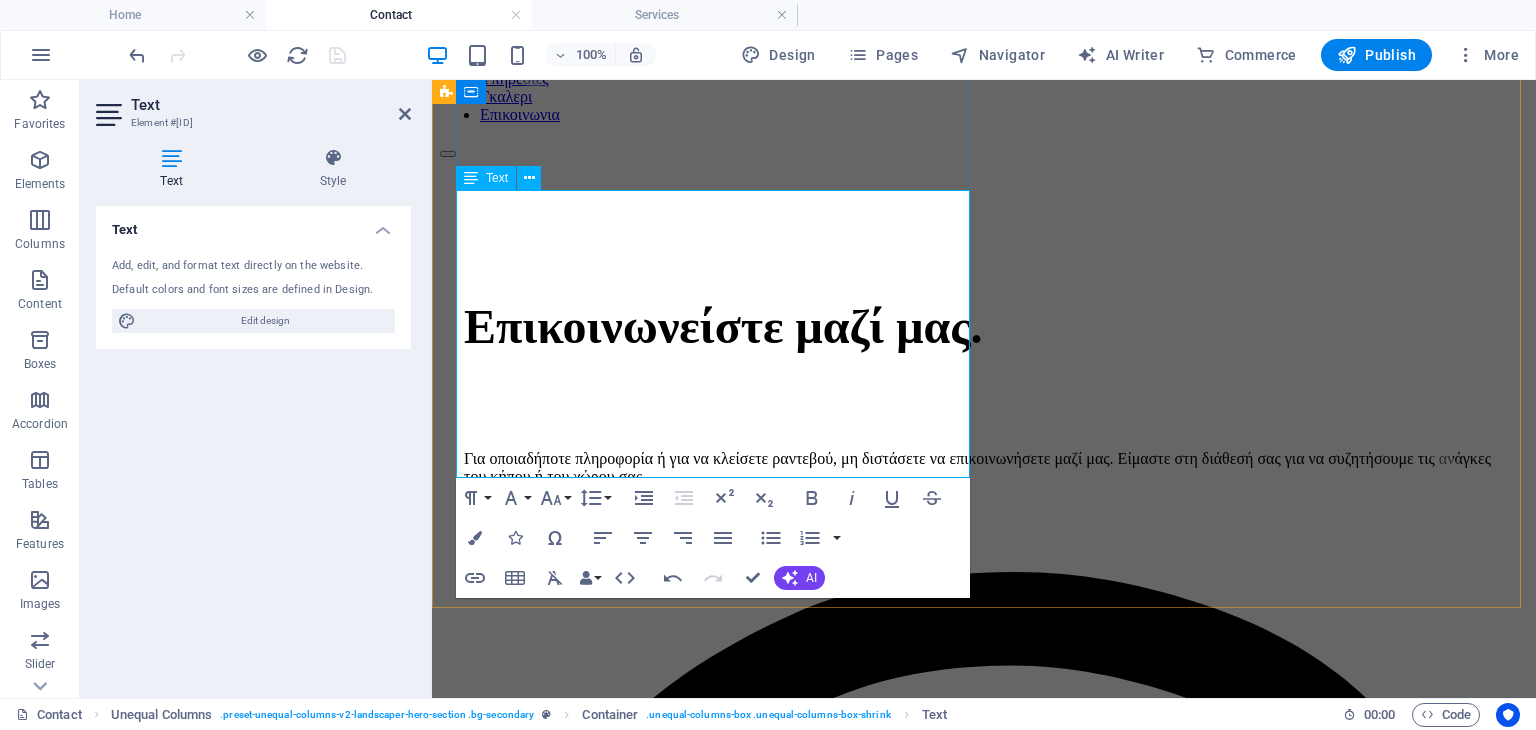 click on "naturegarden.gr" at bounding box center [984, 1125] 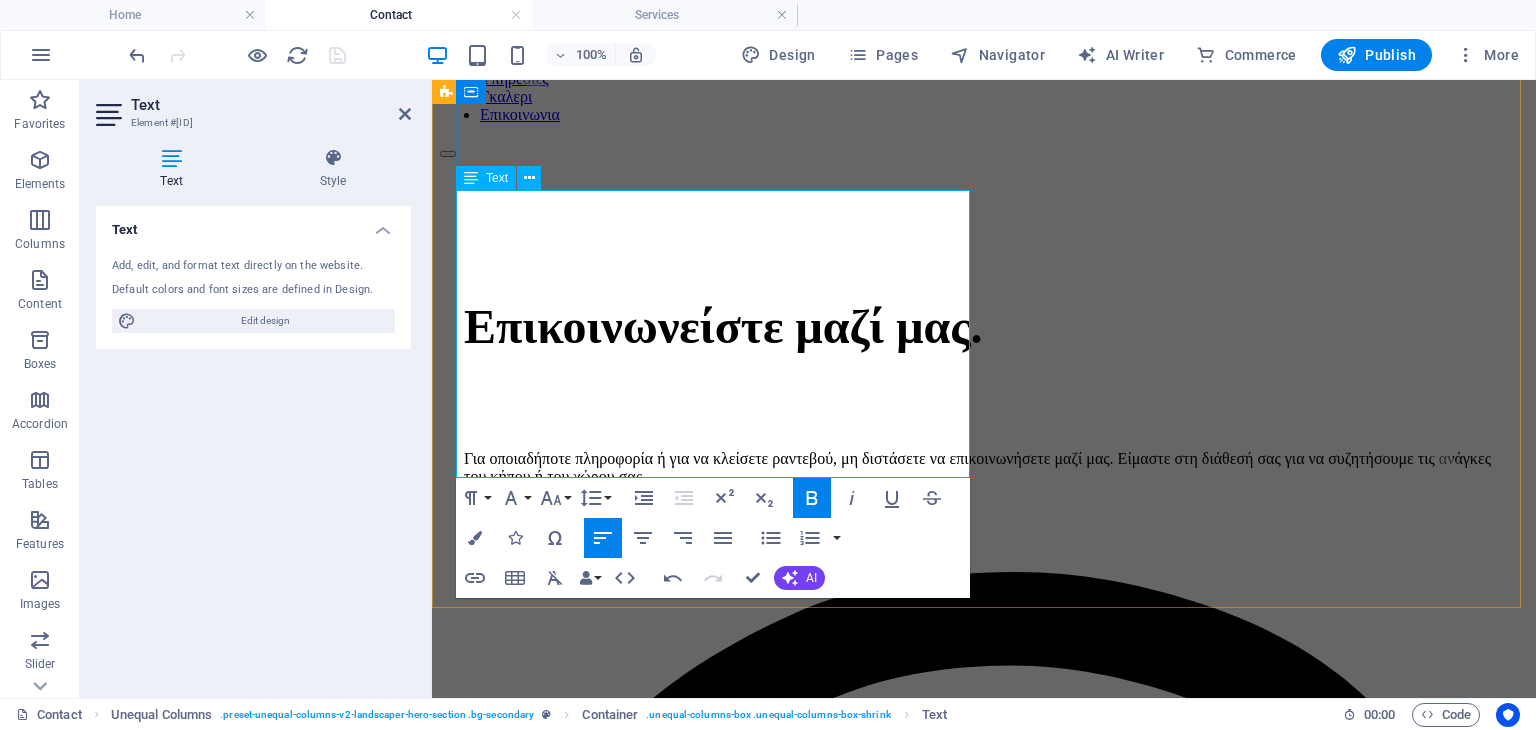 click on "naturegarden.gr" at bounding box center [984, 1125] 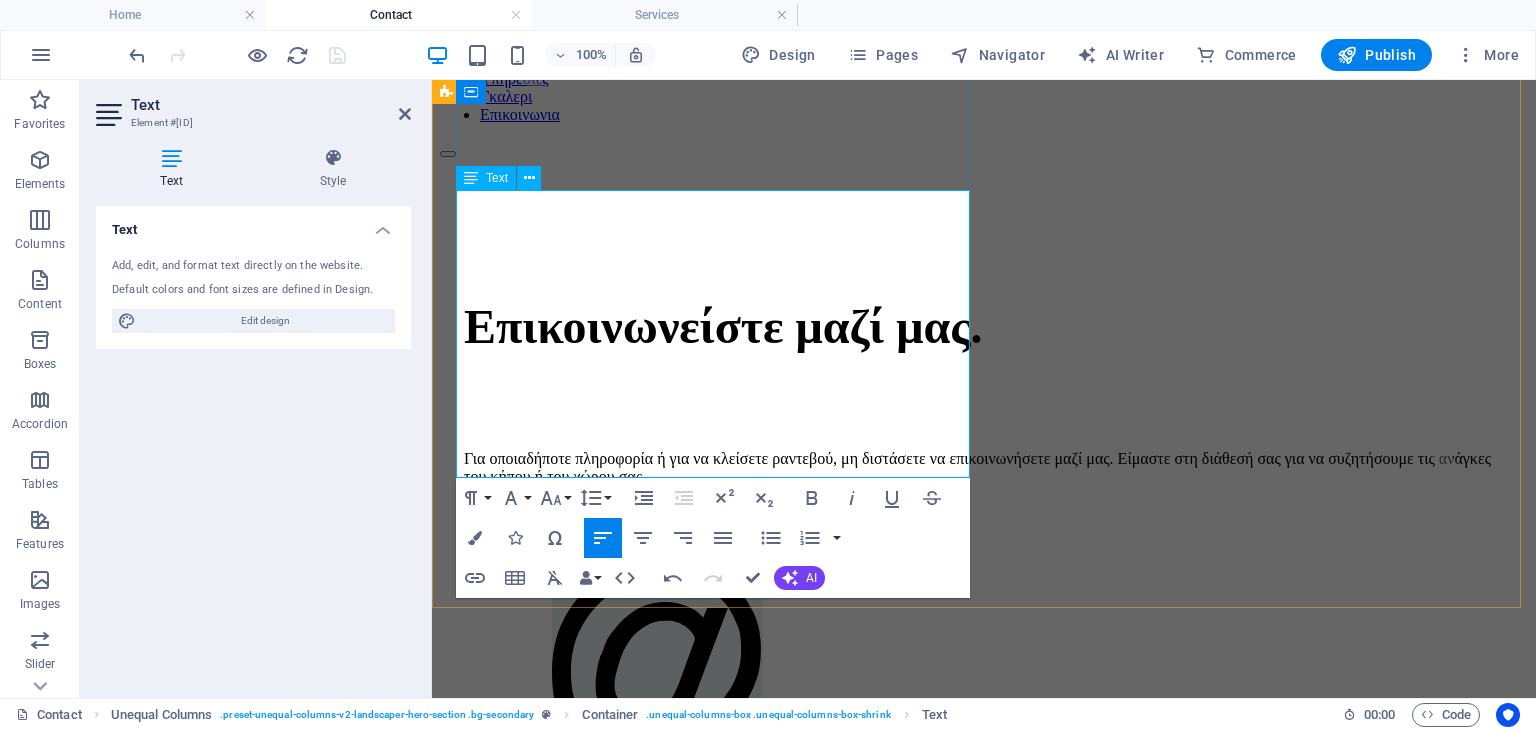 click on "naturegarden.gr" at bounding box center (657, 673) 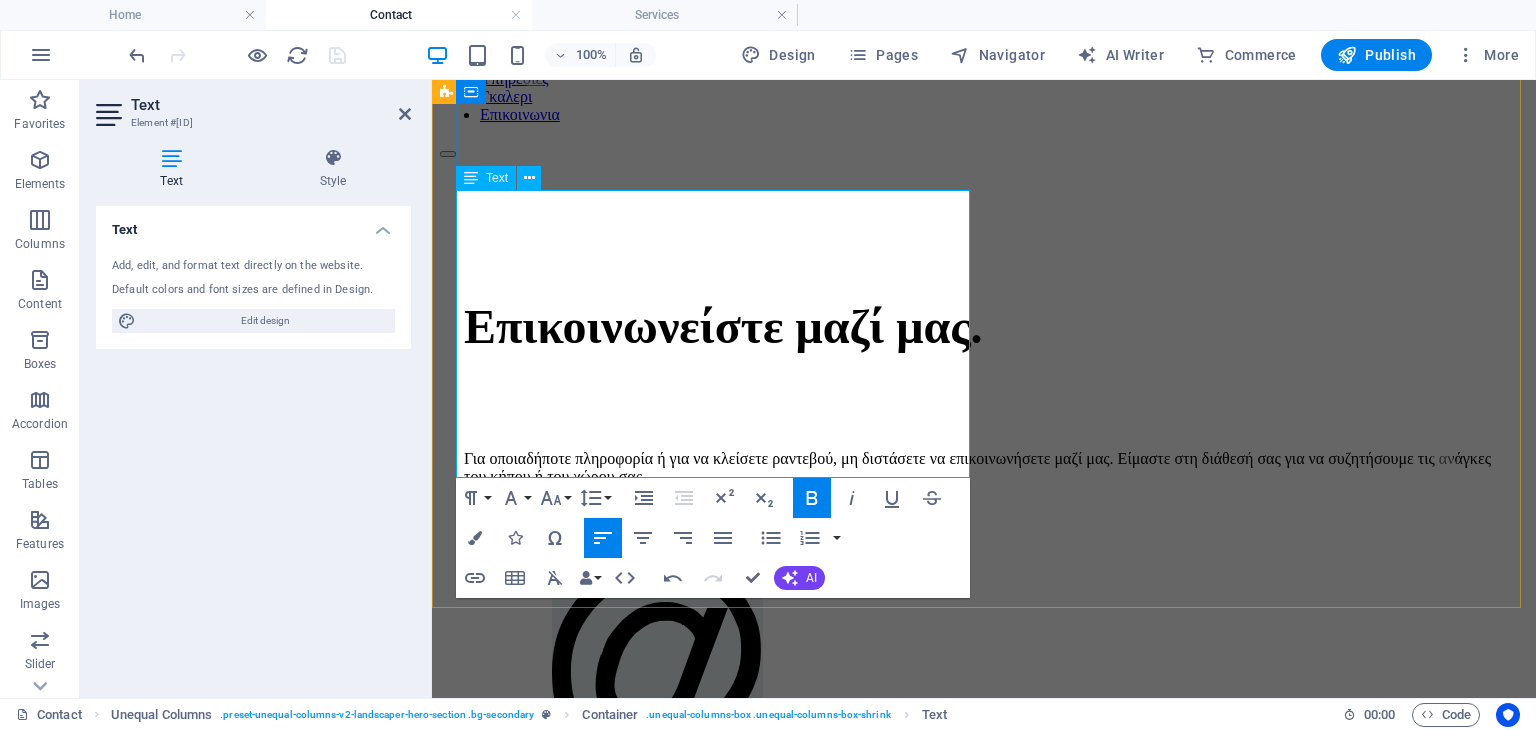 click on "naturegarden.gr" at bounding box center [657, 673] 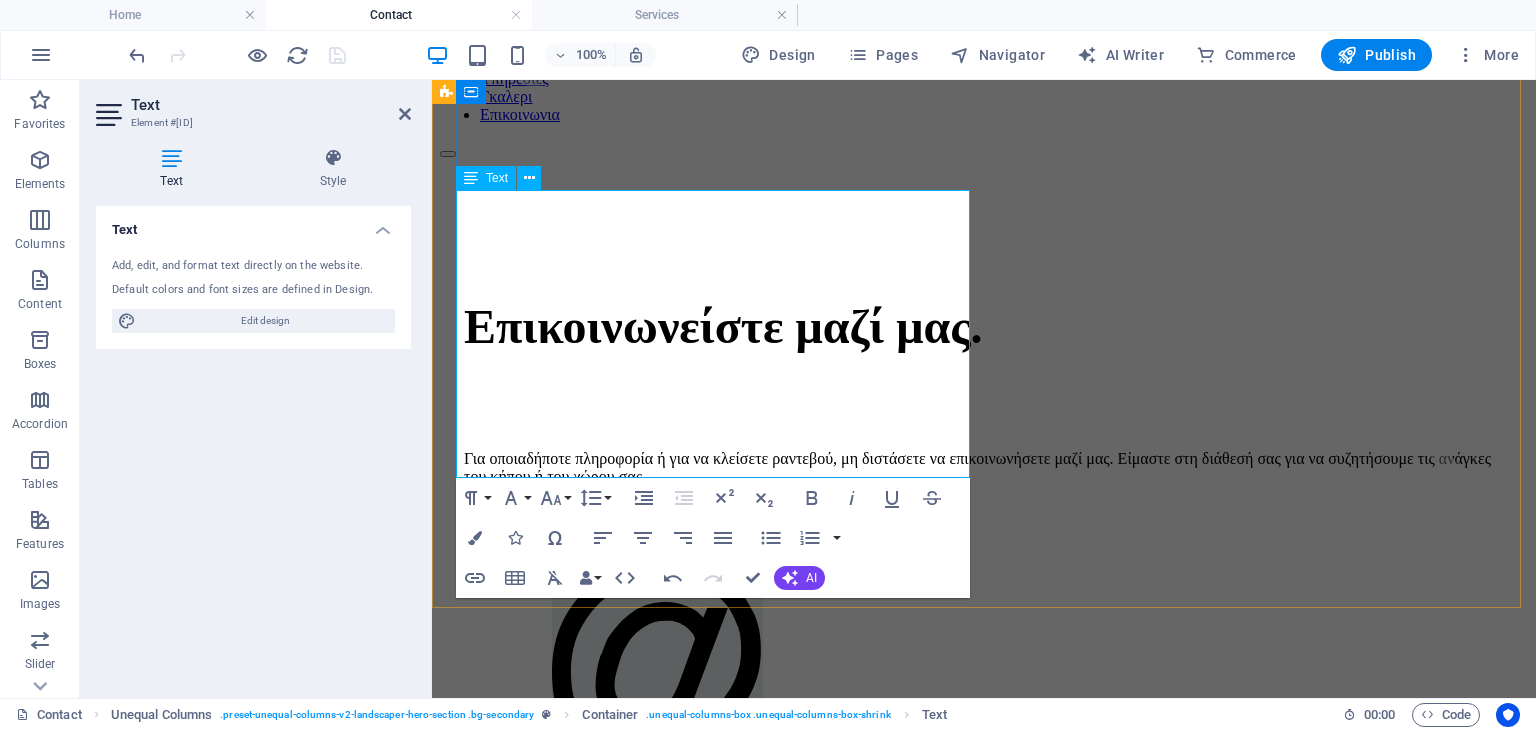 click on "naturegarden.gr" at bounding box center [657, 673] 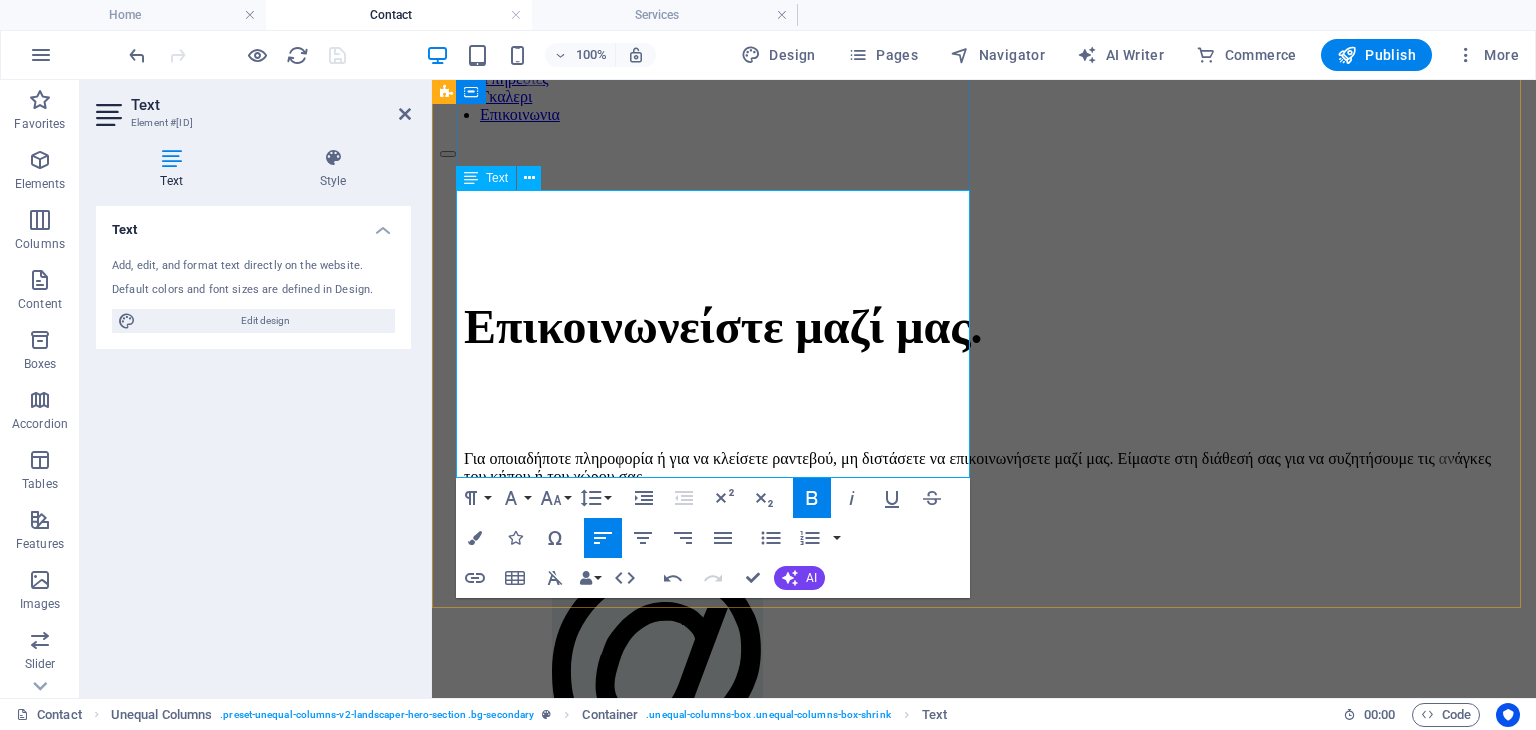 click on "naturegarden.gr" at bounding box center [657, 673] 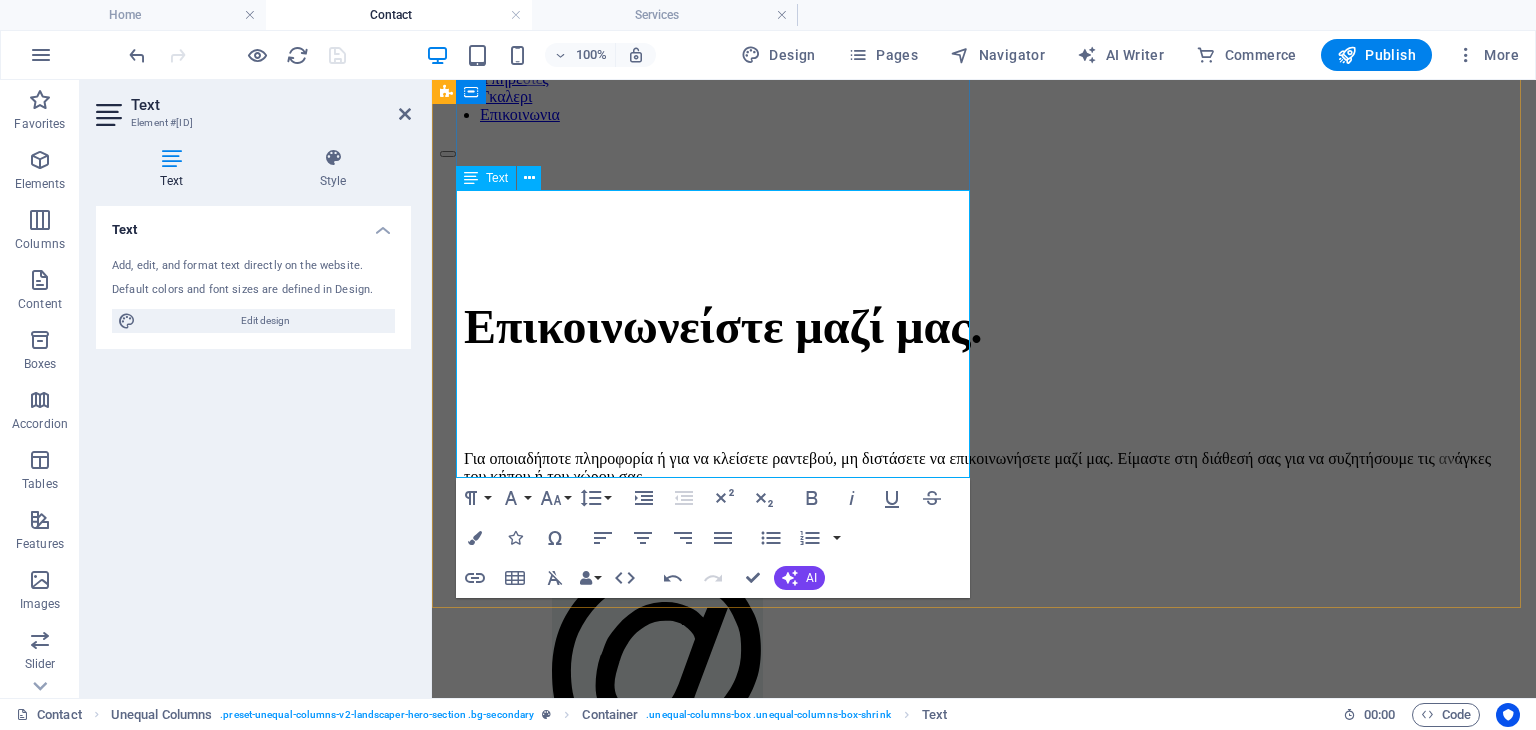 click on "naturegarden.gr" at bounding box center [657, 673] 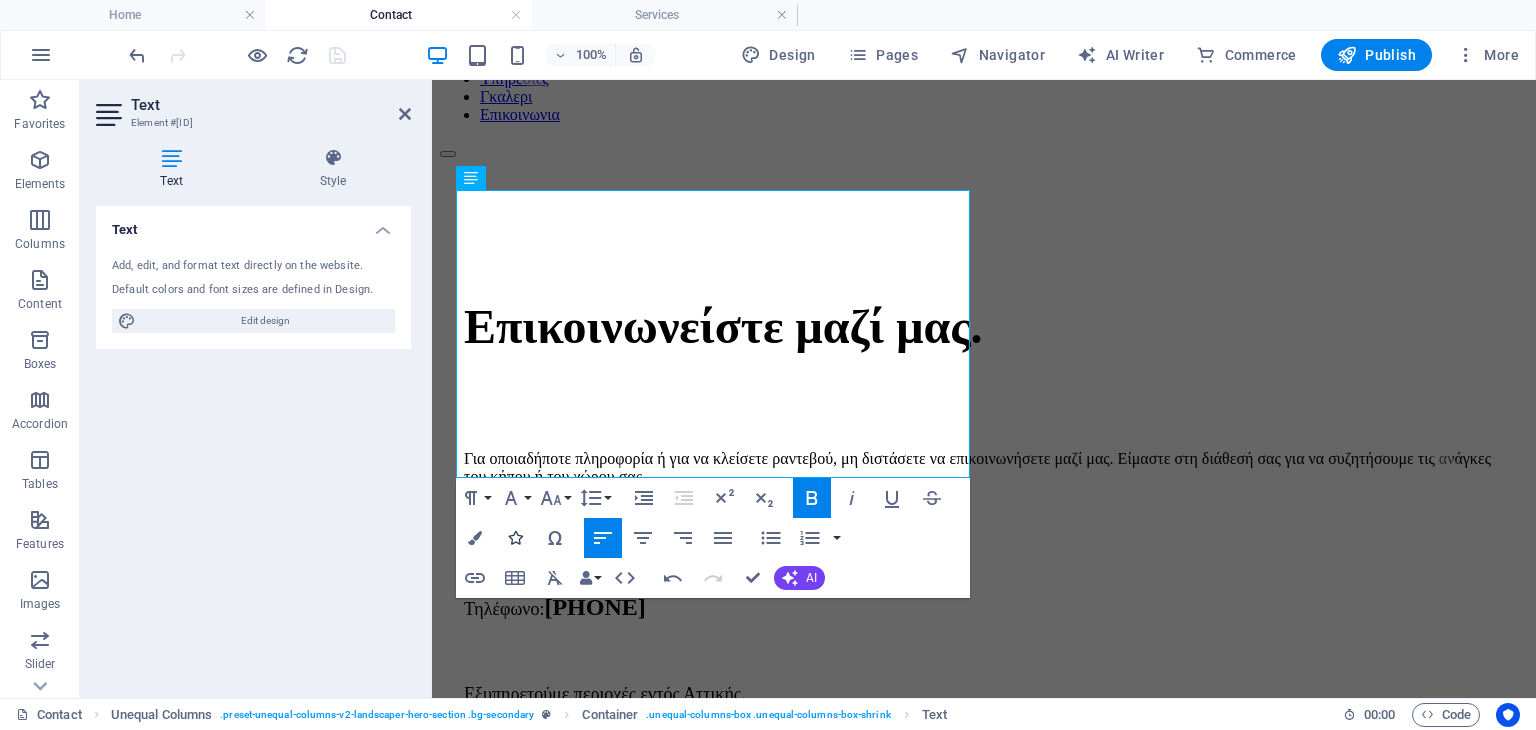 click at bounding box center [515, 538] 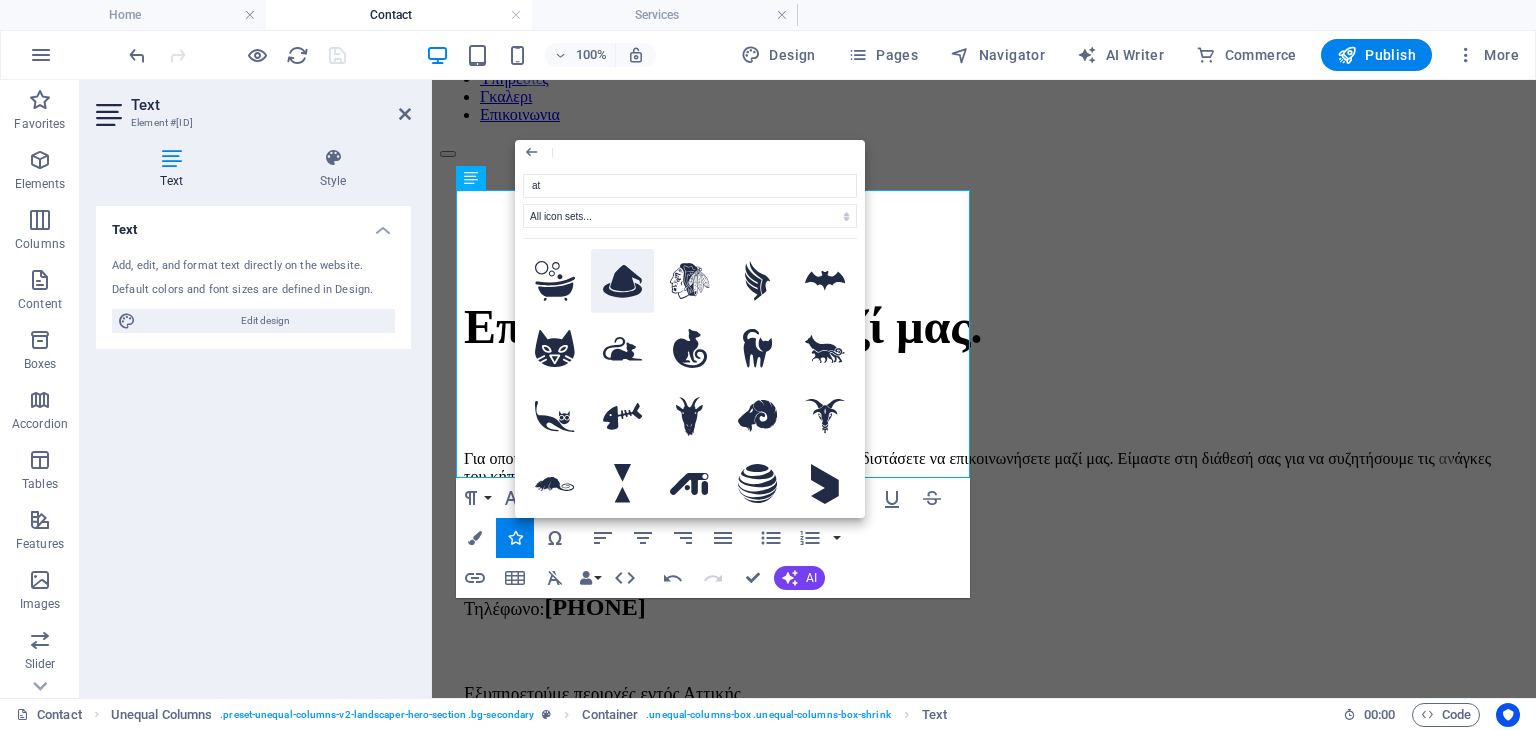 type on "at" 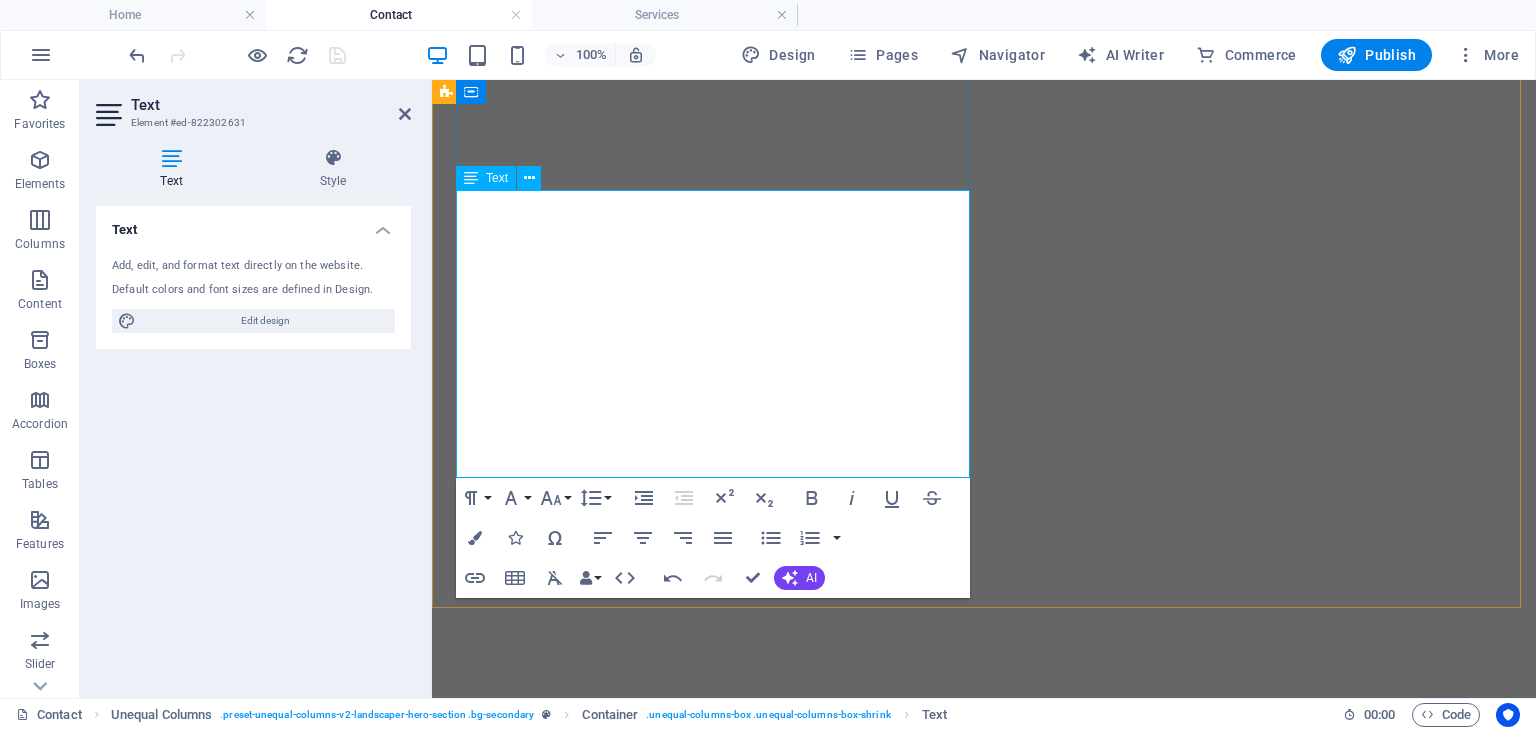scroll, scrollTop: 0, scrollLeft: 0, axis: both 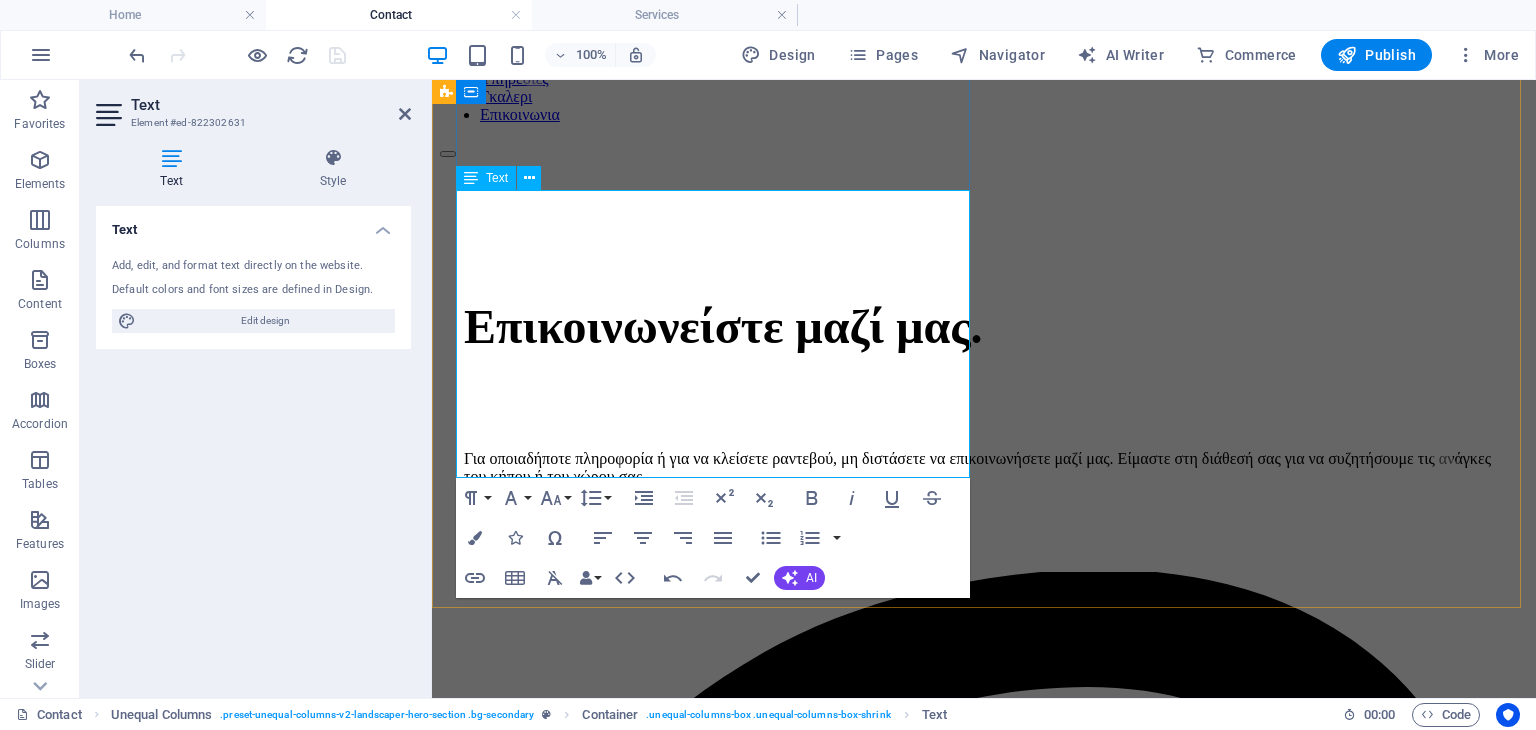 click at bounding box center (984, 511) 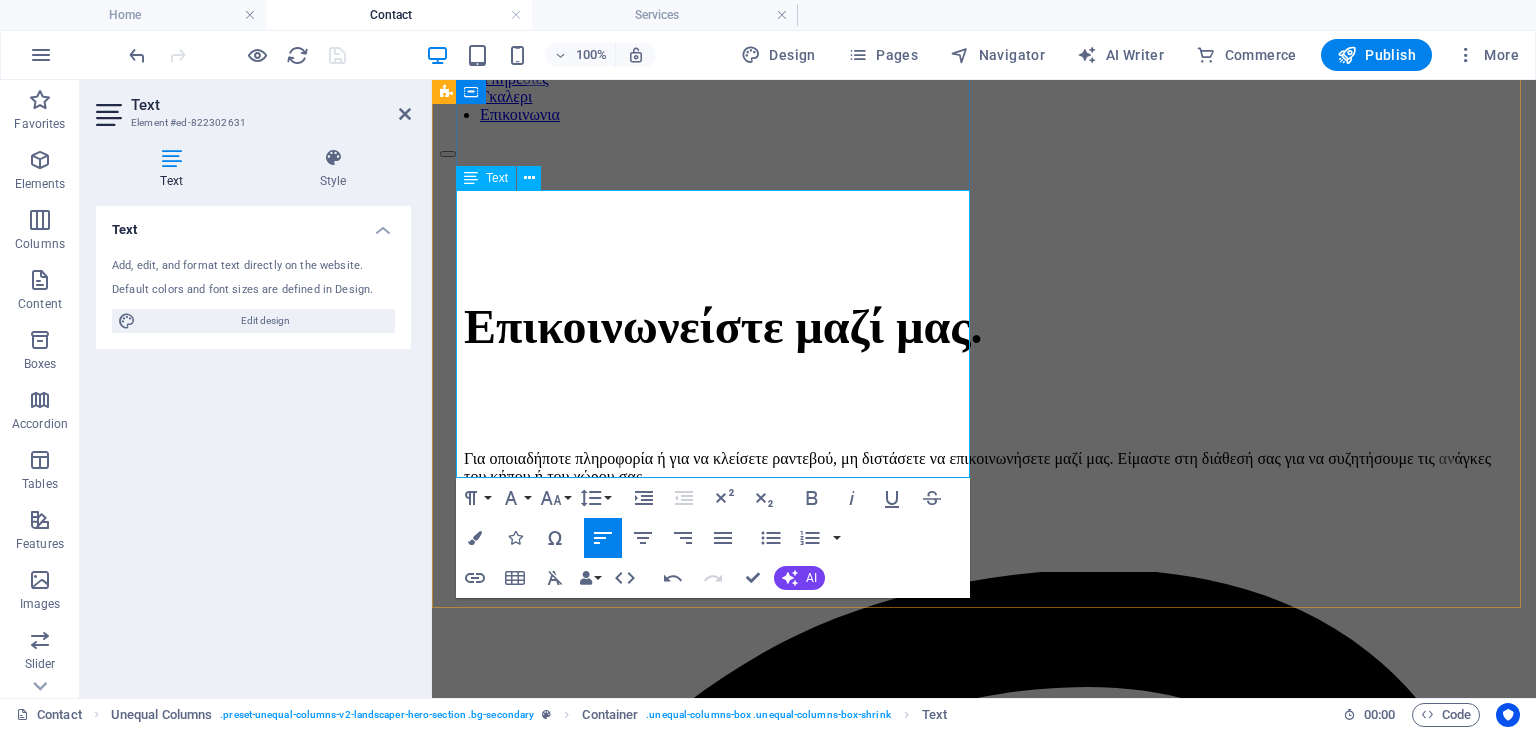 click on "info" at bounding box center (984, 1093) 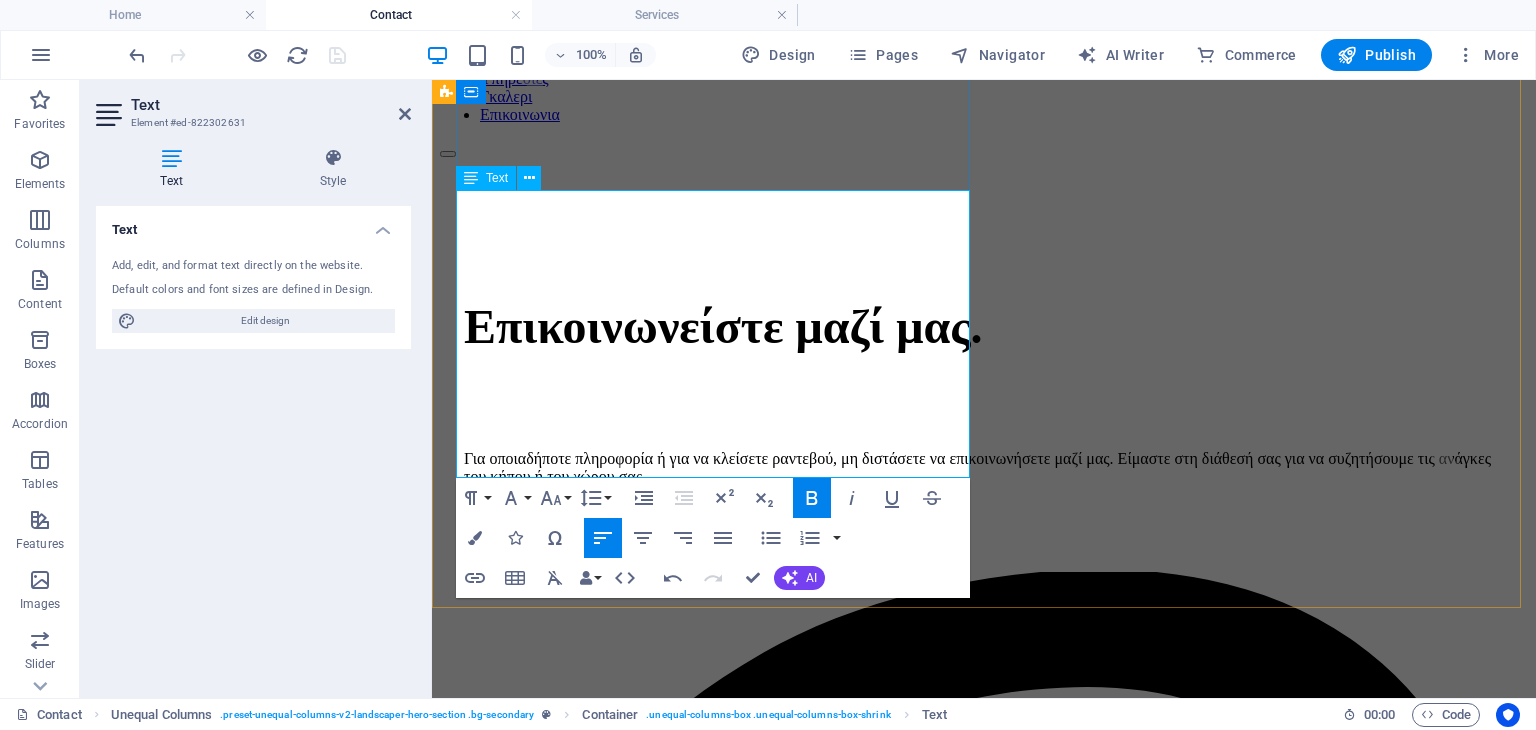 type 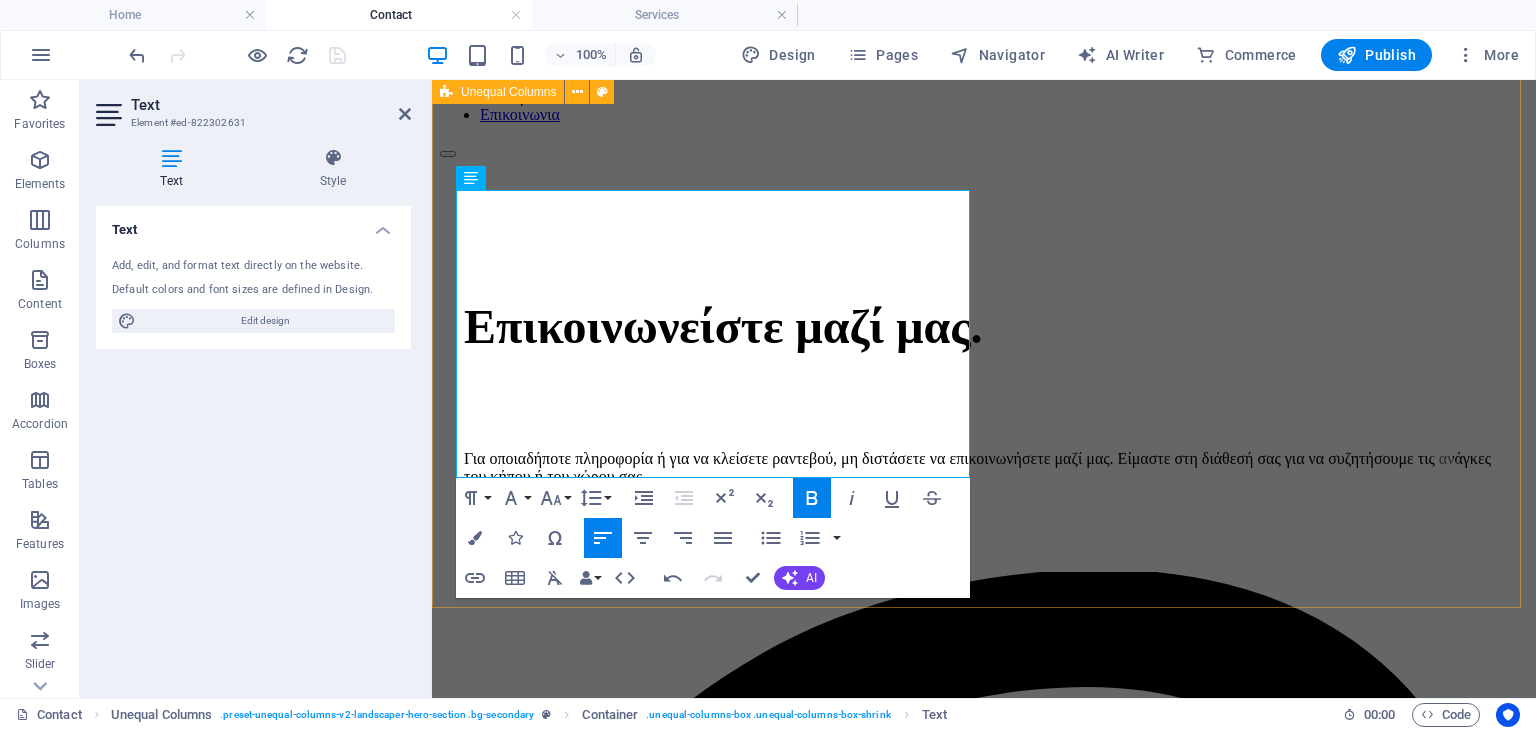 click on "Επικοινωνείστε μαζί μας.   Για οποιαδήποτε πληροφορία ή για να κλείσετε ραντεβού, μη διστάσετε να επικοινωνήσετε μαζί μας. Είμαστε στη διάθεσή σας για να συζητήσουμε τις ανάγκες του κήπου ή του χώρου σας. Email:  info       naturegarden.gr     Τηλέφωνο:  6986923808 Εξυπηρετούμε περιοχές εντός Αττικής." at bounding box center (984, 1045) 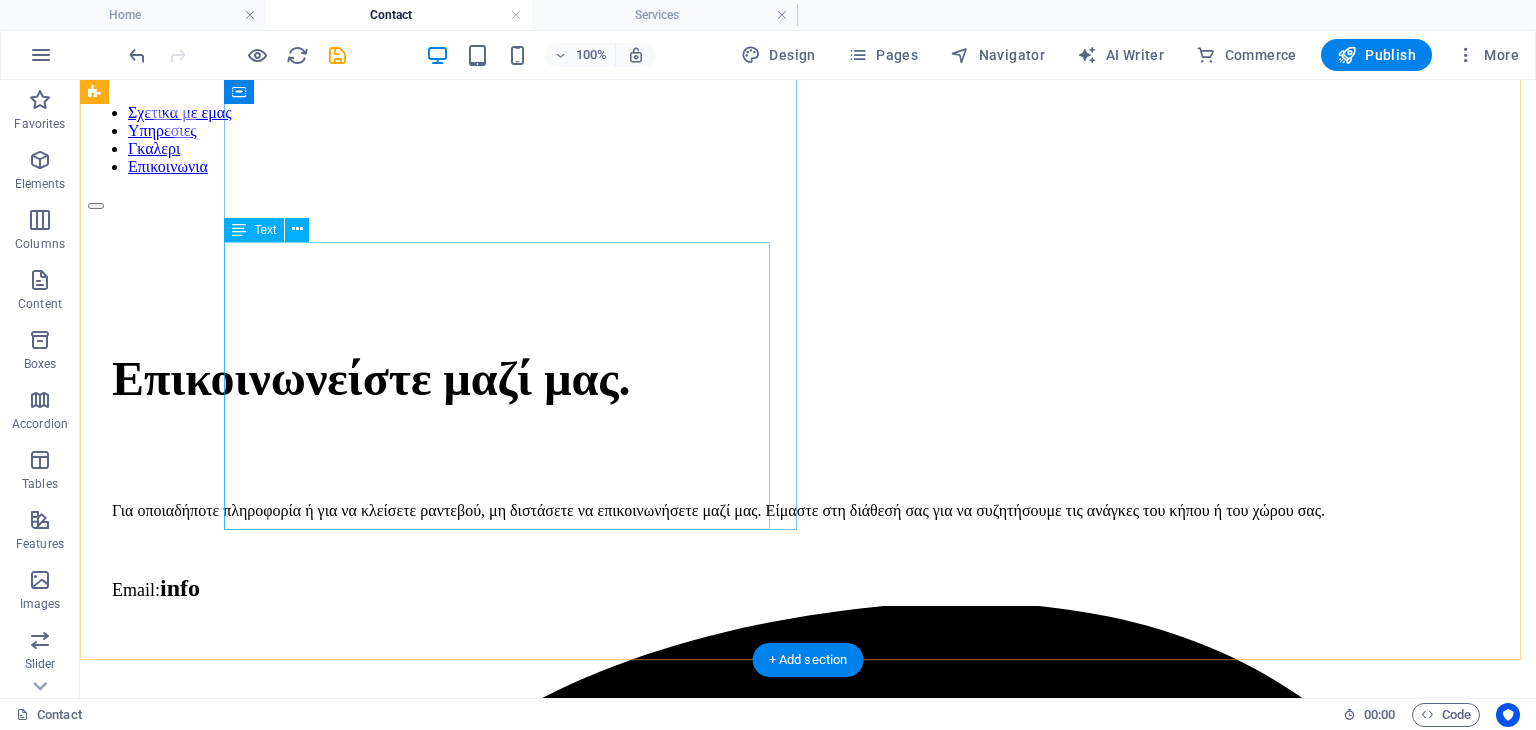 scroll, scrollTop: 0, scrollLeft: 0, axis: both 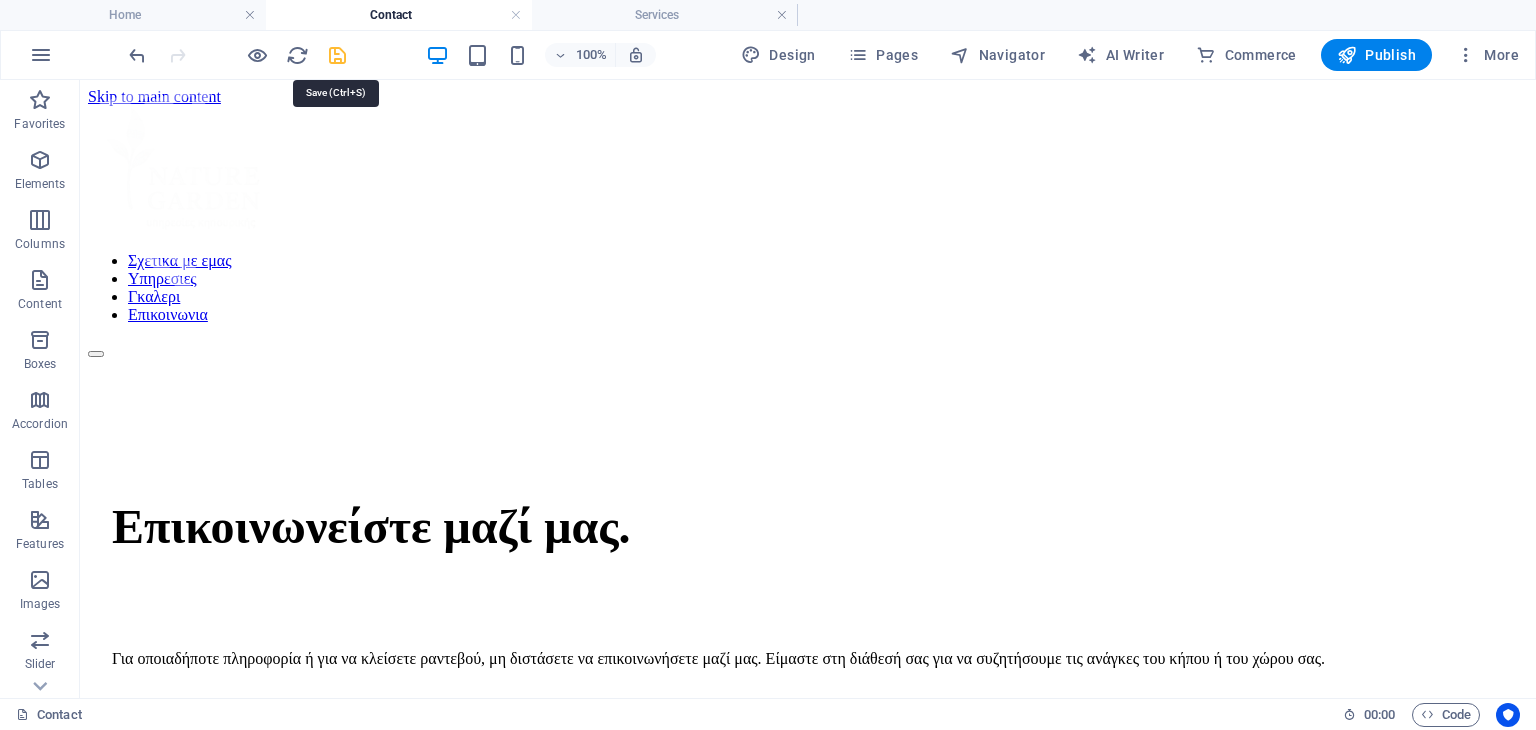click at bounding box center (337, 55) 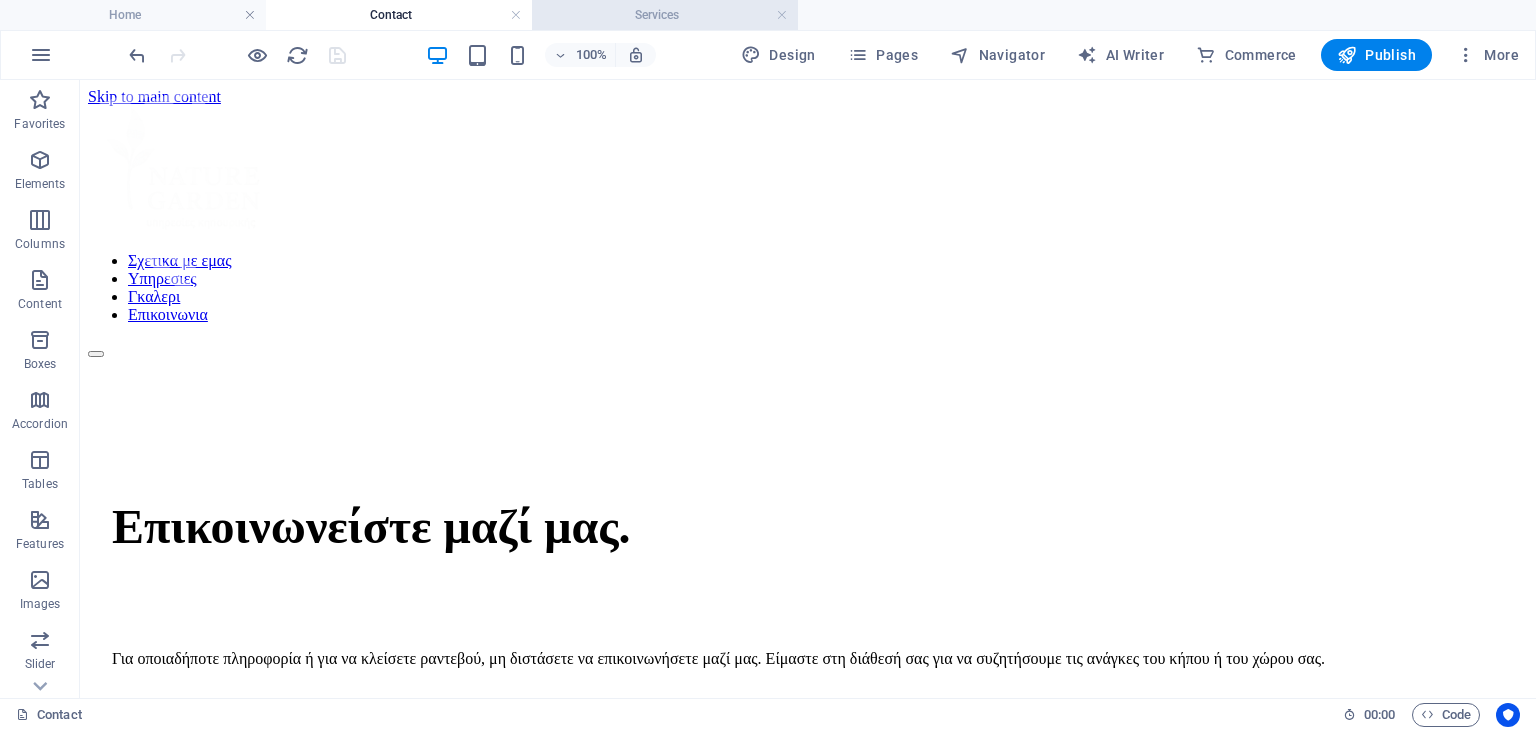 click on "Services" at bounding box center [665, 15] 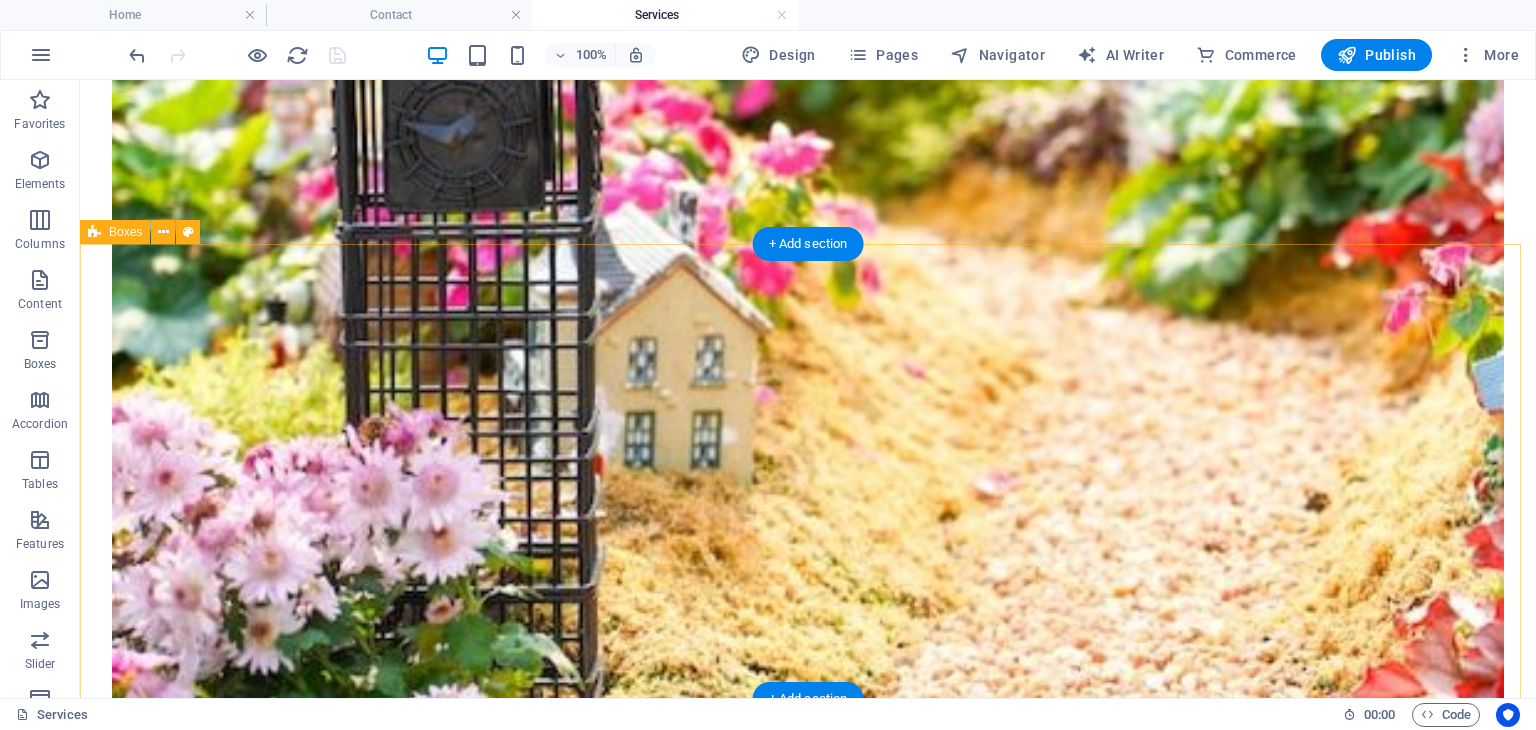 scroll, scrollTop: 2686, scrollLeft: 0, axis: vertical 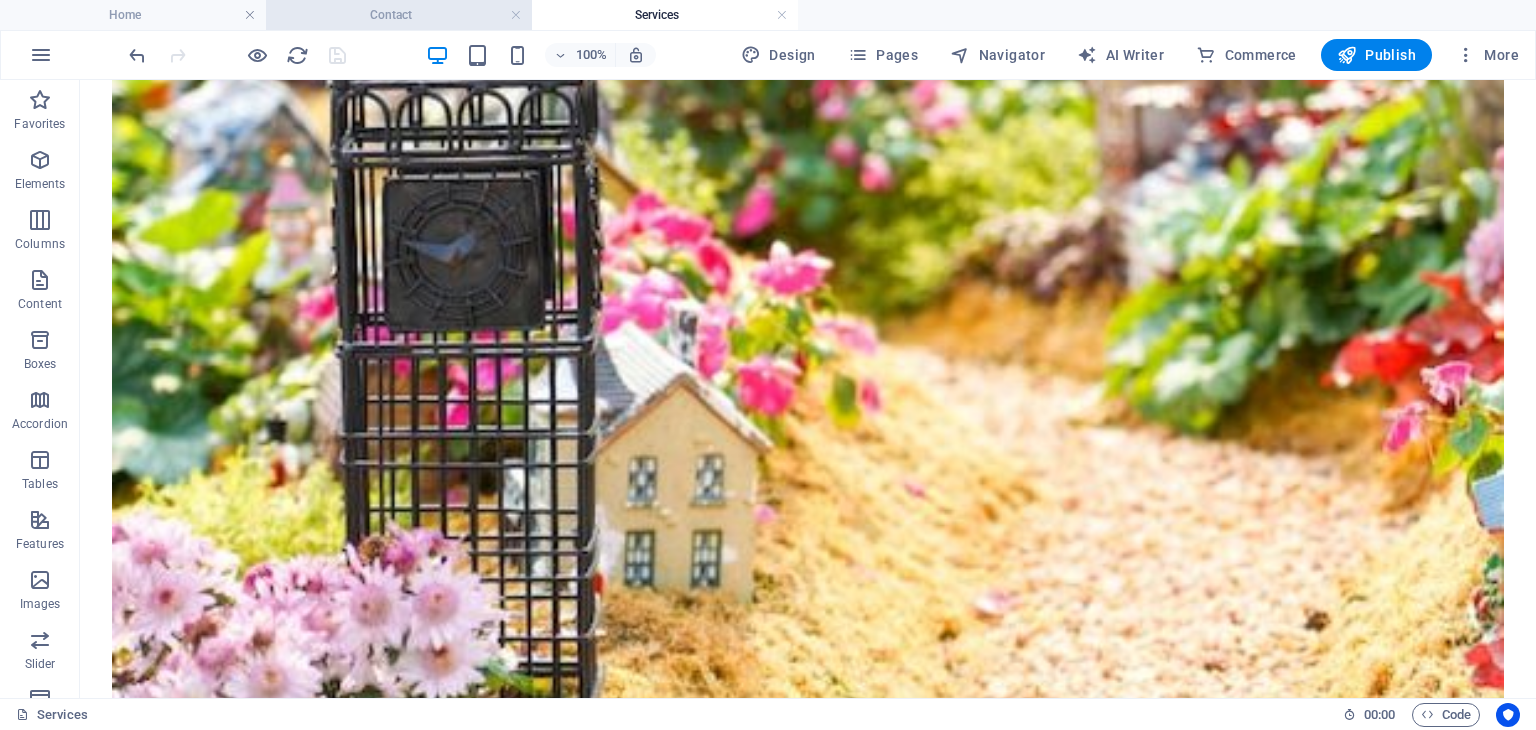 click on "Contact" at bounding box center [399, 15] 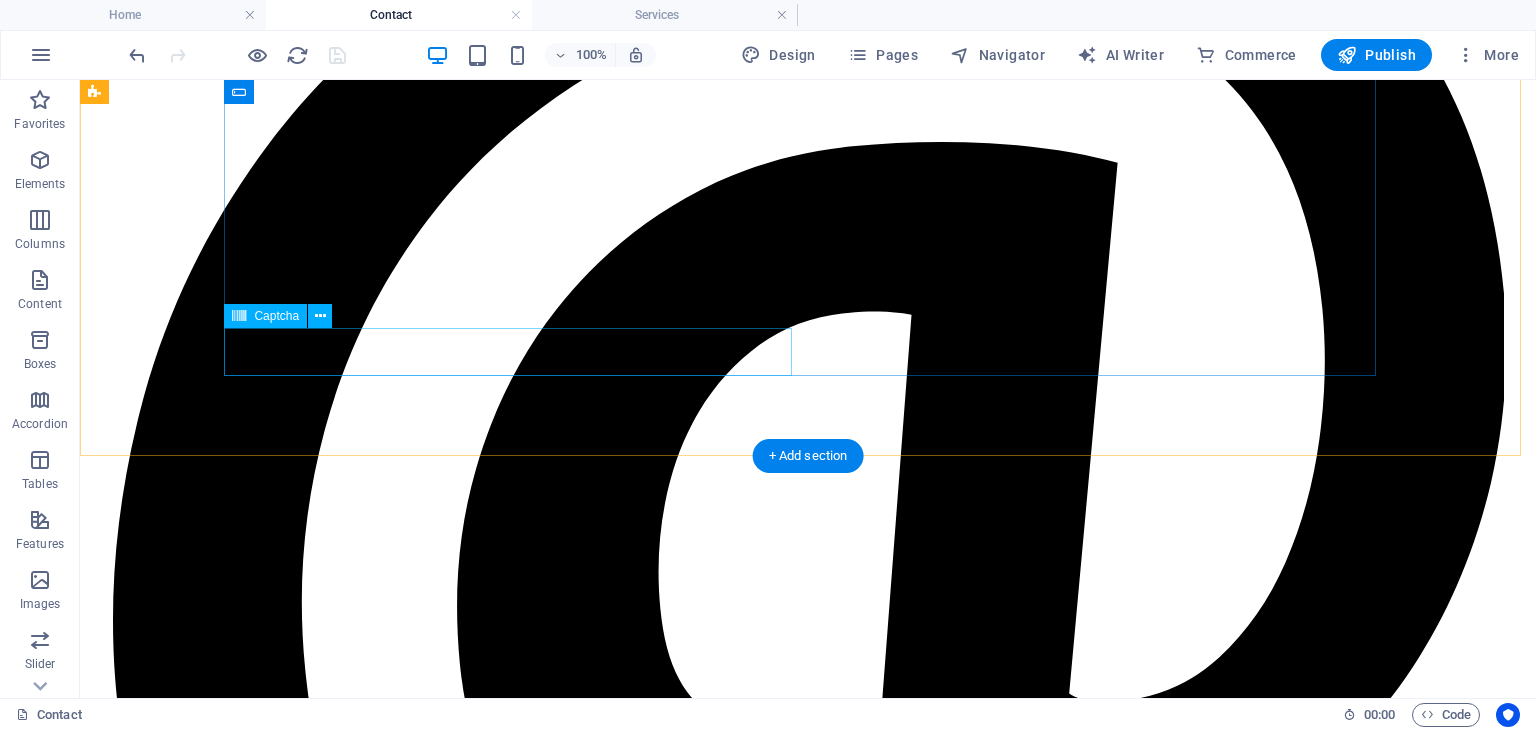 scroll, scrollTop: 1048, scrollLeft: 0, axis: vertical 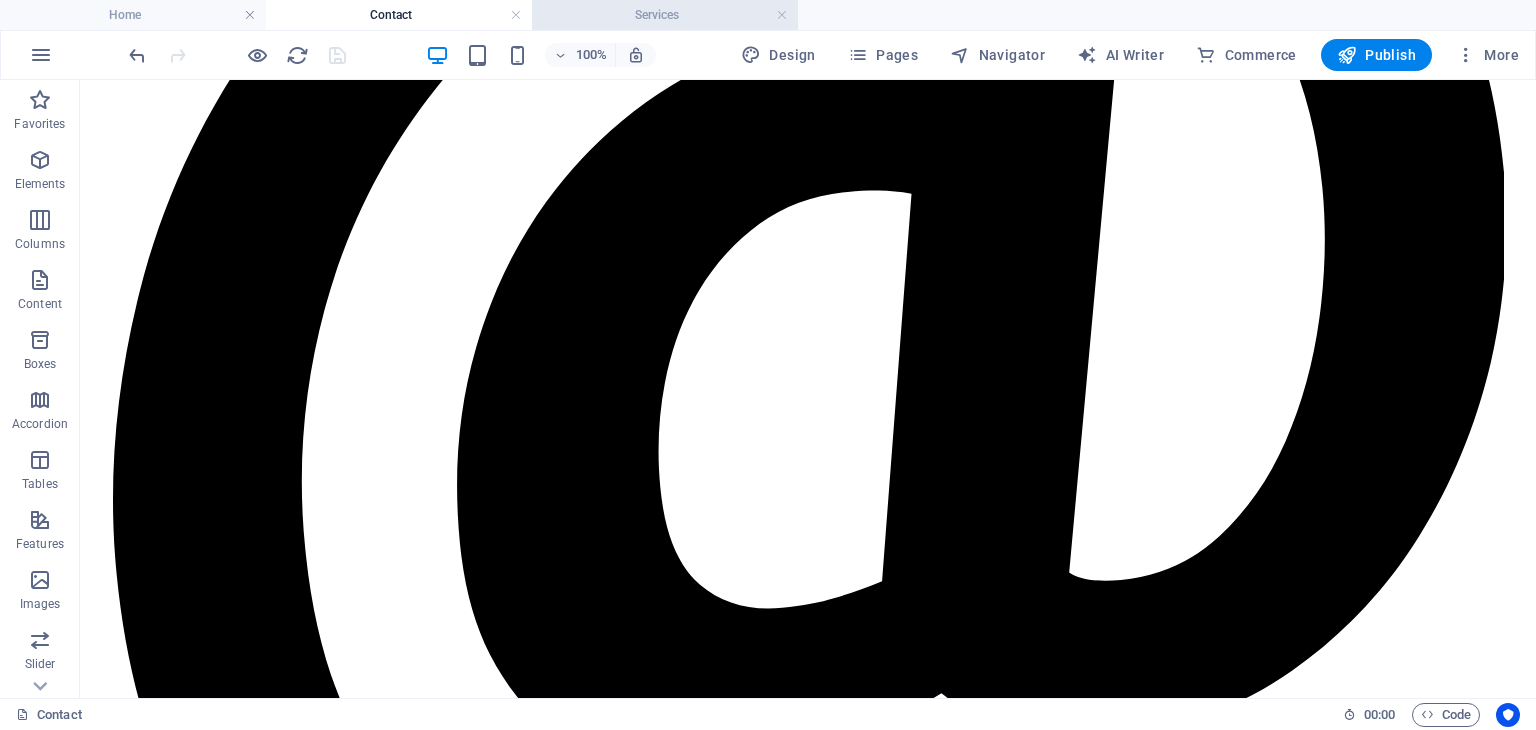 click on "Services" at bounding box center (665, 15) 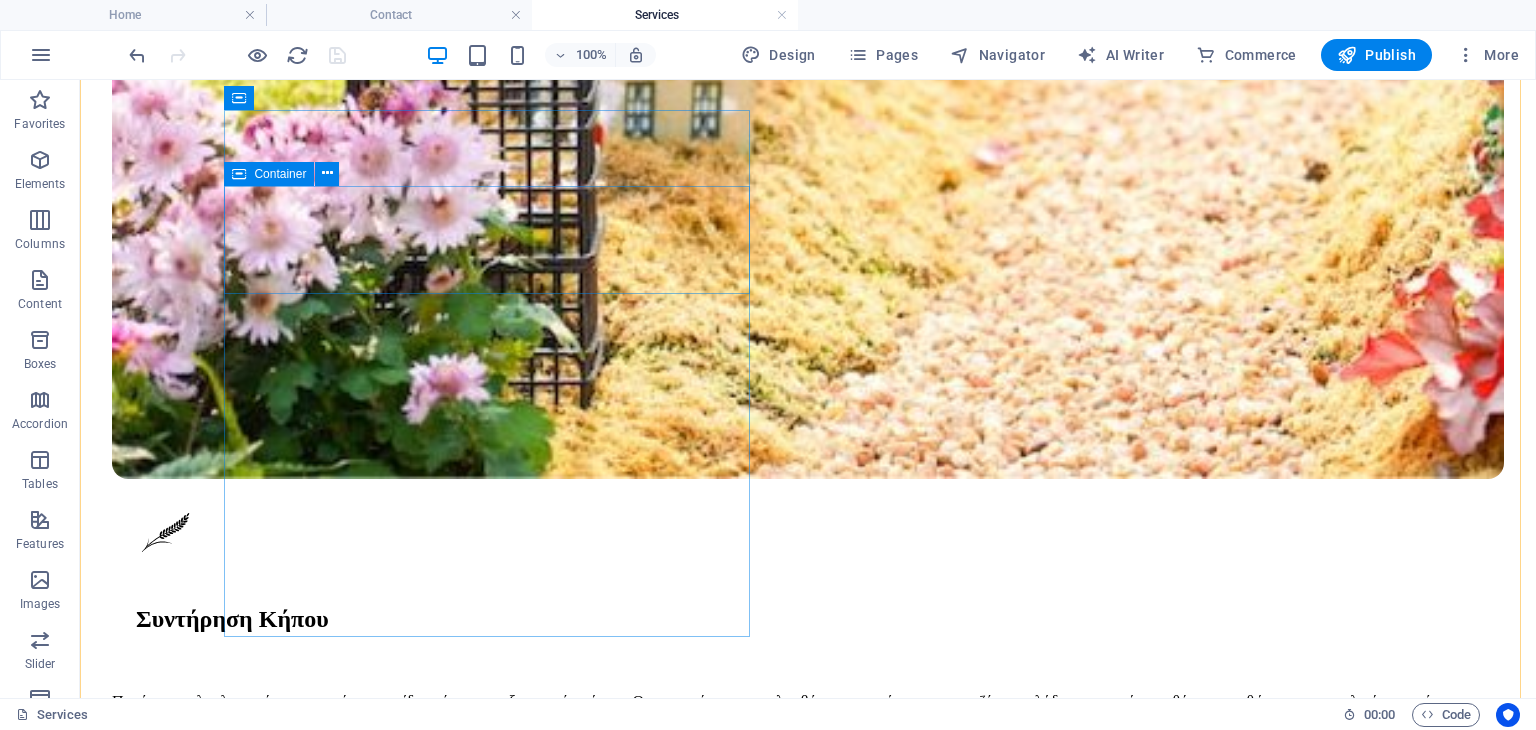scroll, scrollTop: 3286, scrollLeft: 0, axis: vertical 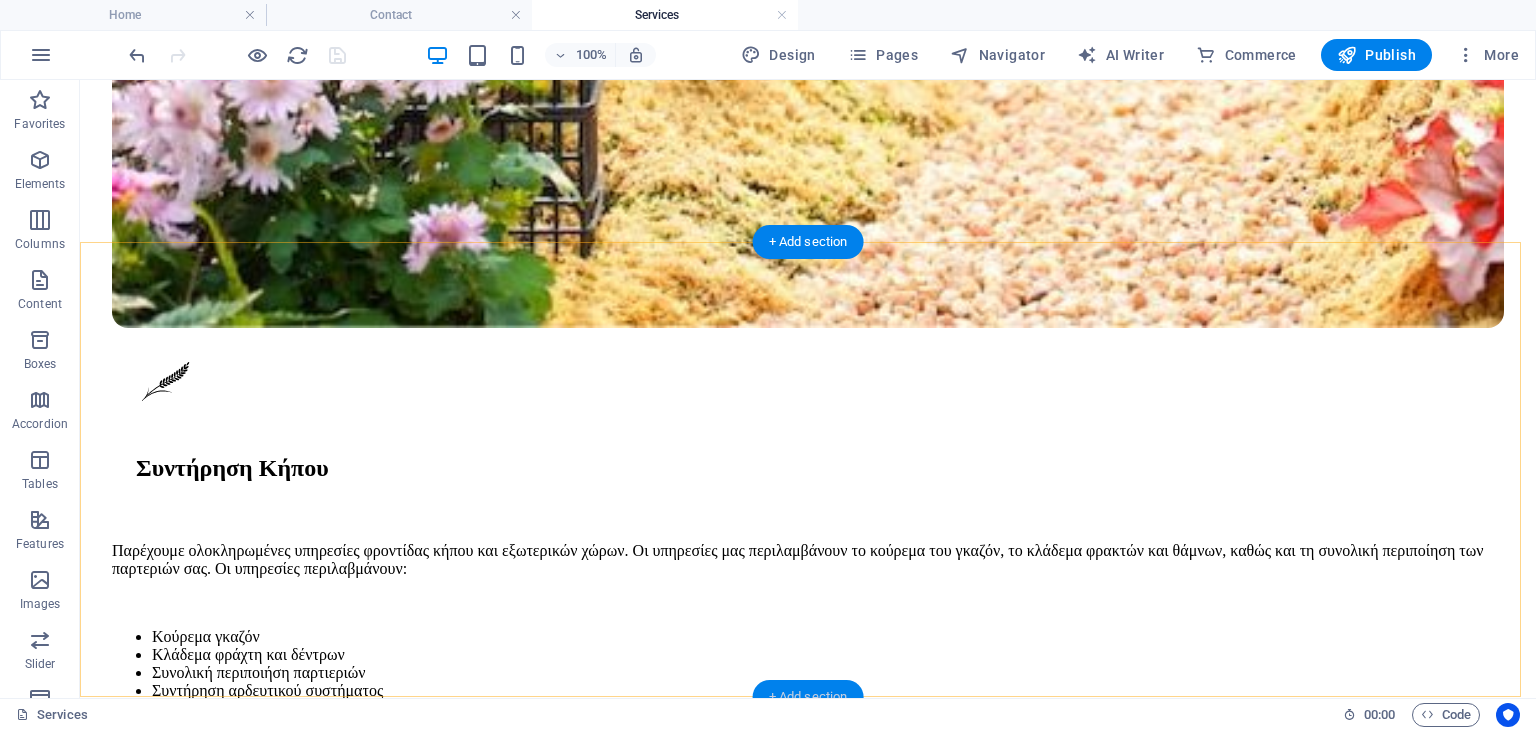 click on "+ Add section" at bounding box center [808, 697] 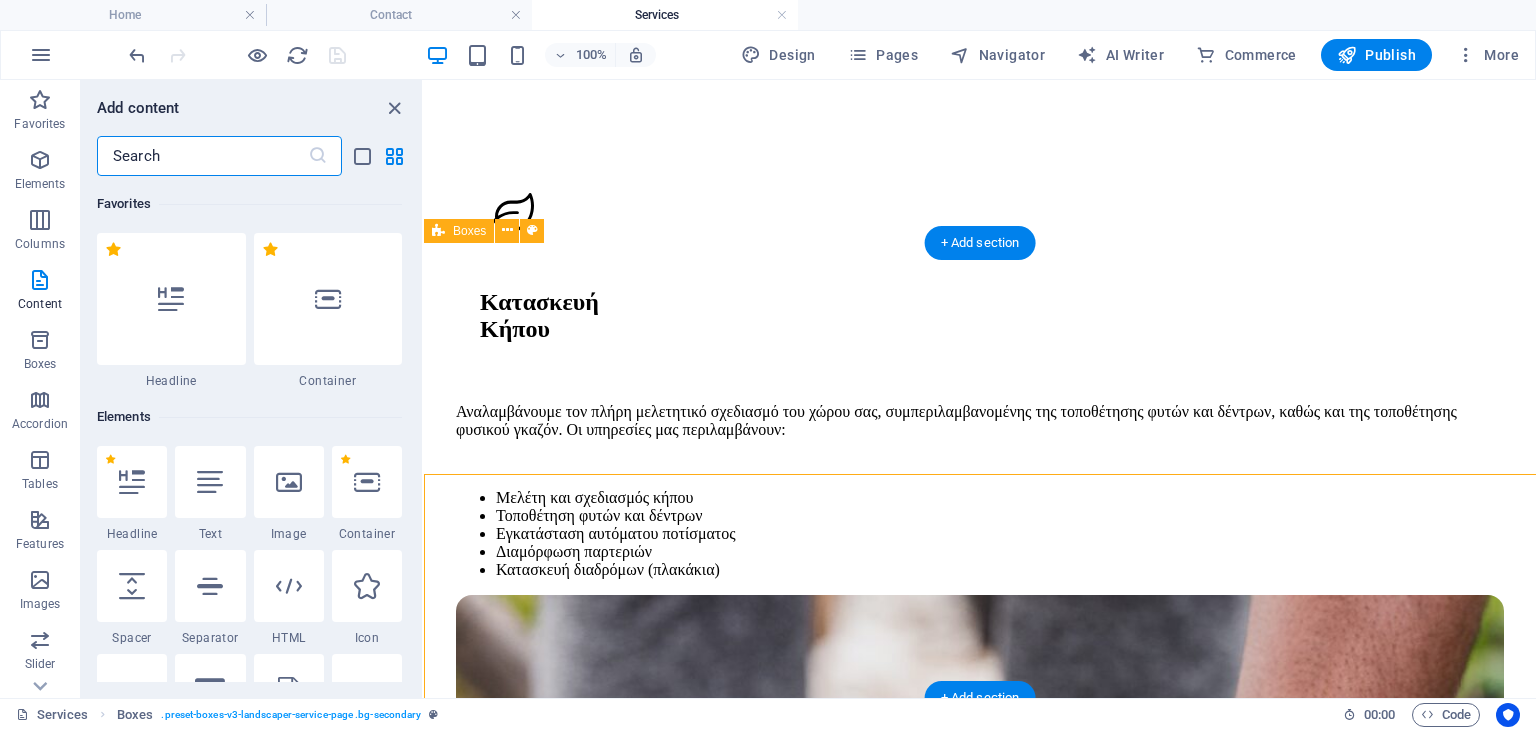 scroll, scrollTop: 3055, scrollLeft: 0, axis: vertical 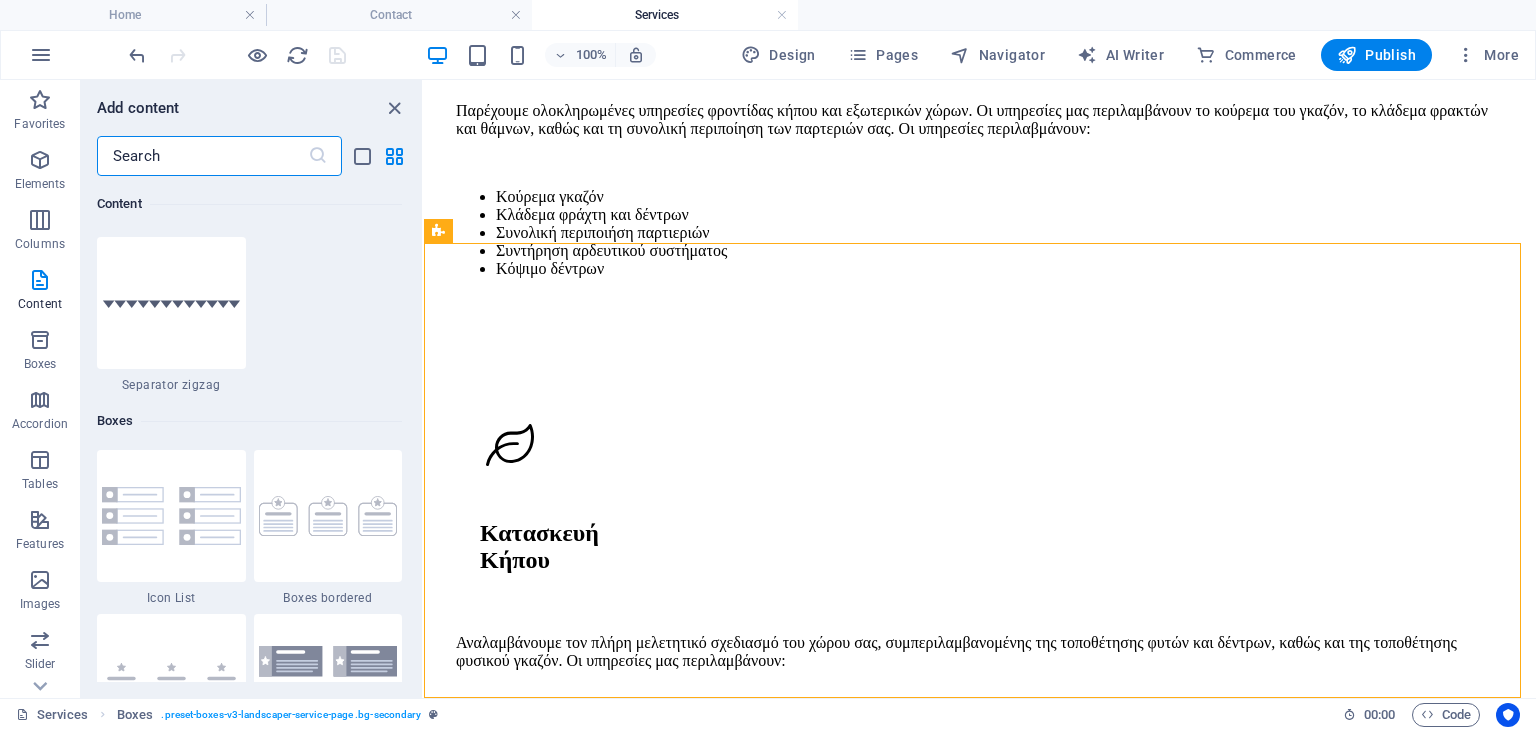 click at bounding box center [202, 156] 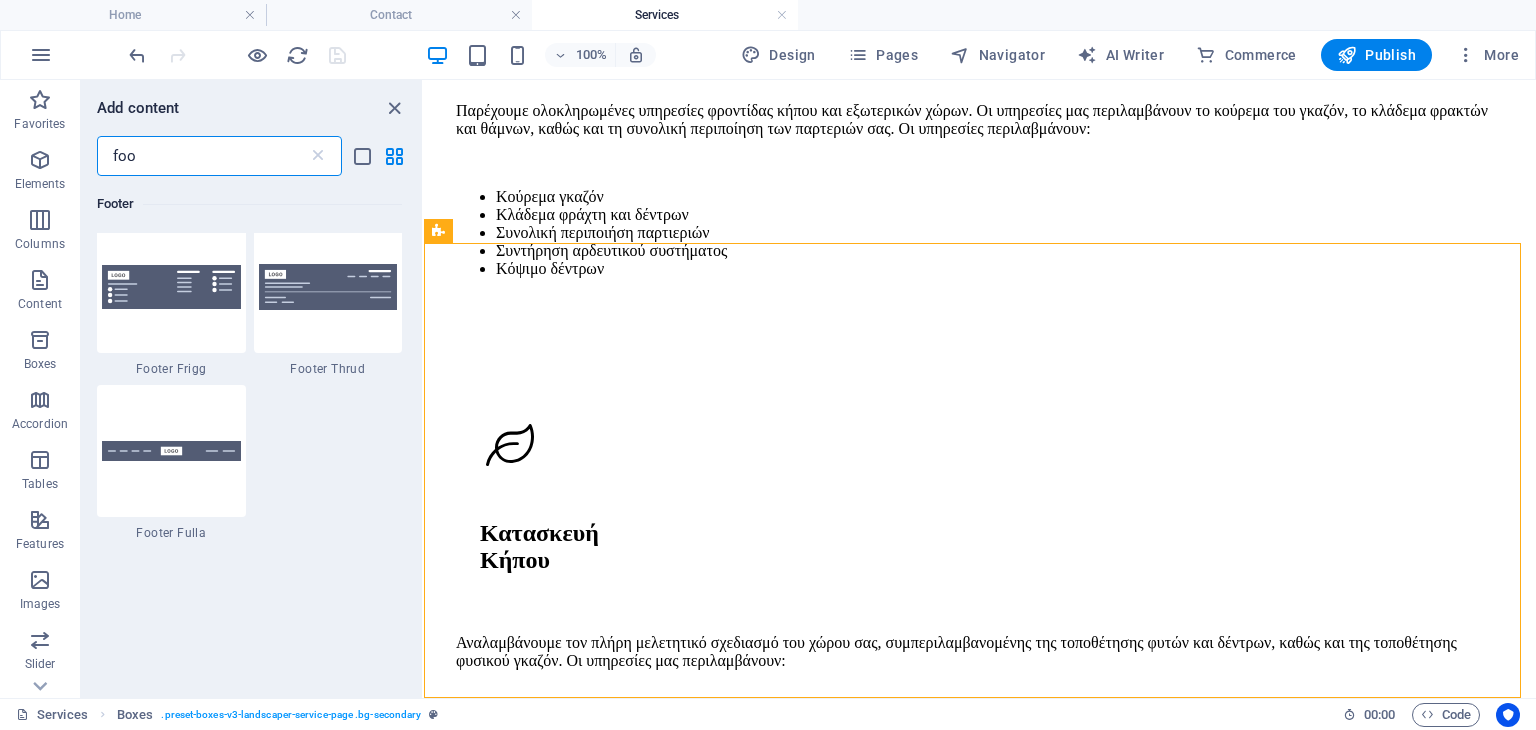 scroll, scrollTop: 1000, scrollLeft: 0, axis: vertical 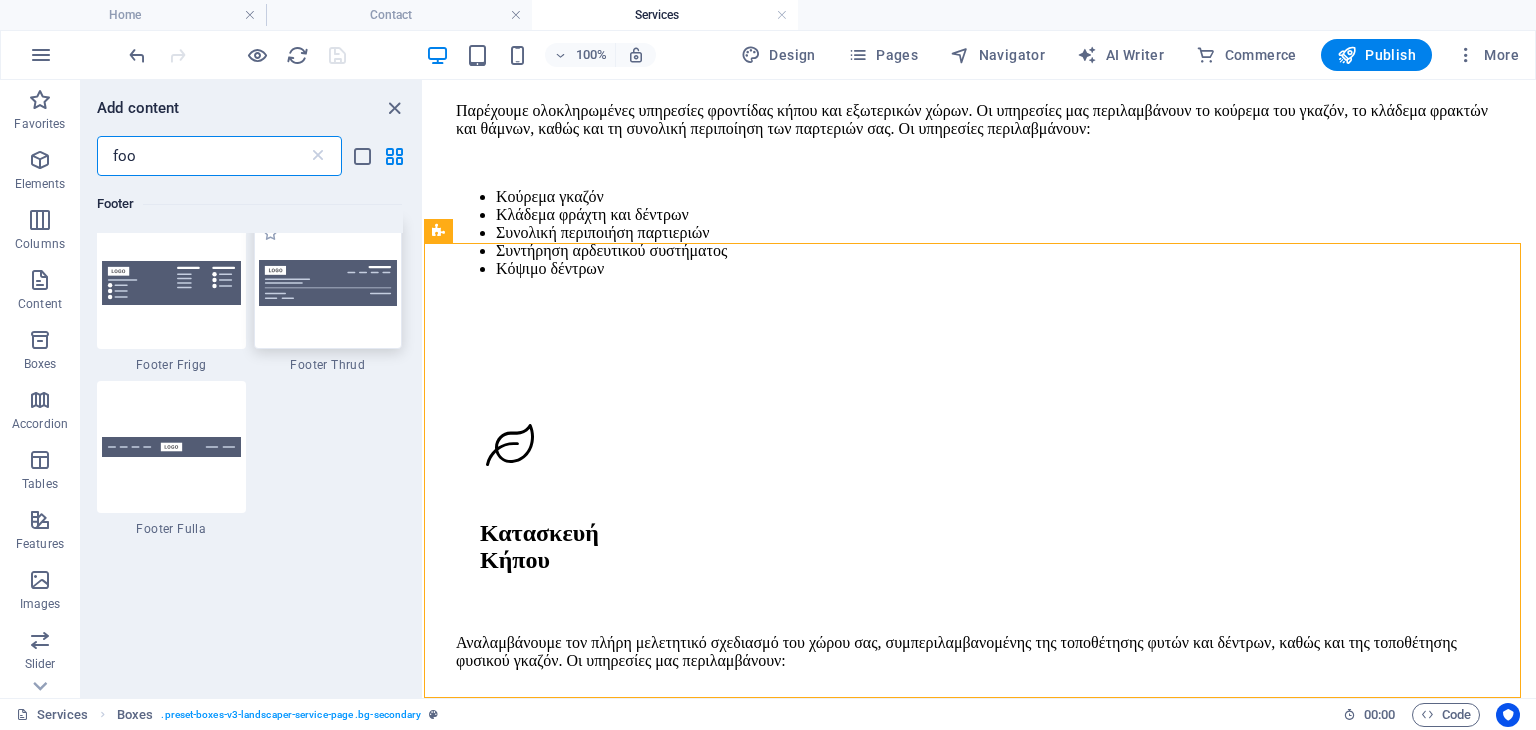 type on "foo" 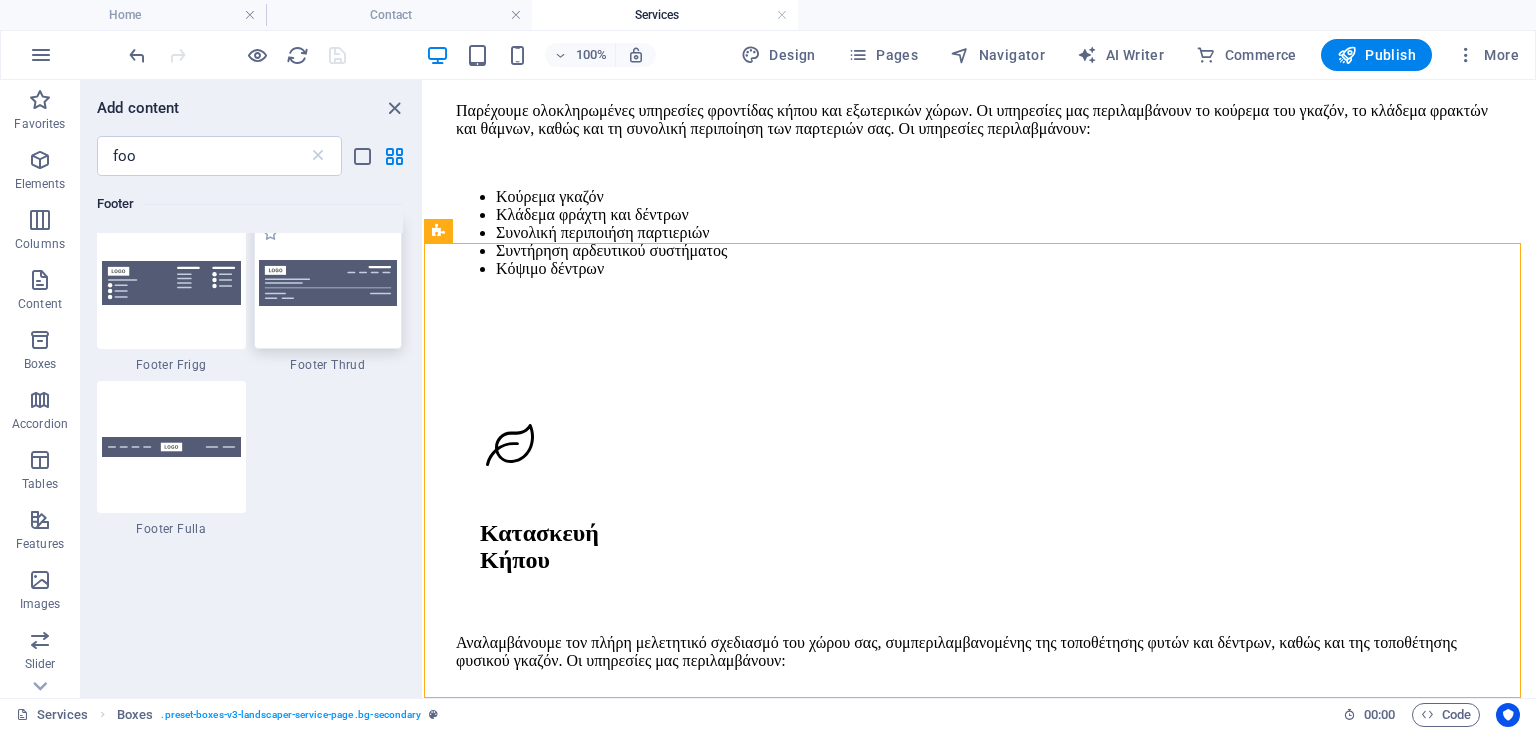 click at bounding box center (328, 283) 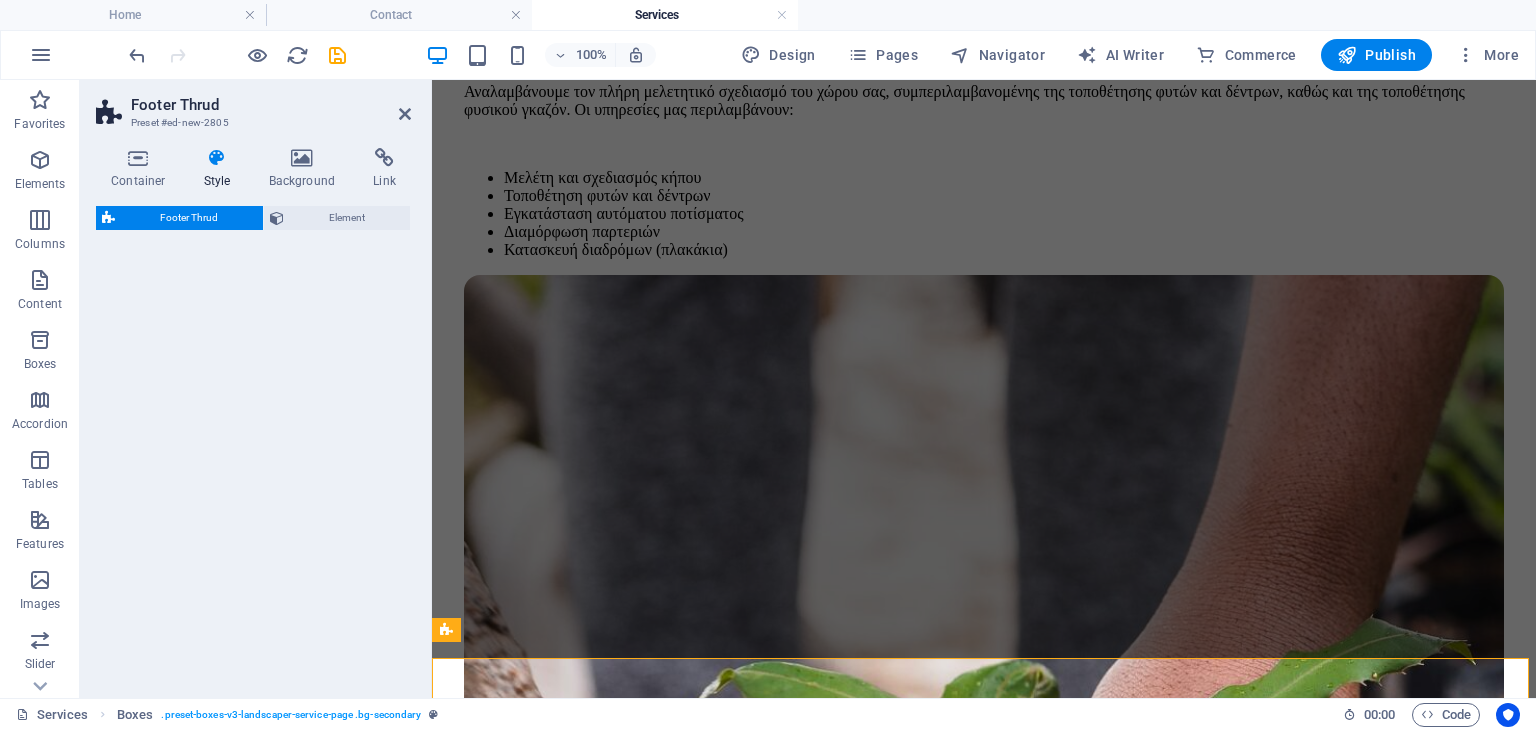 select on "rem" 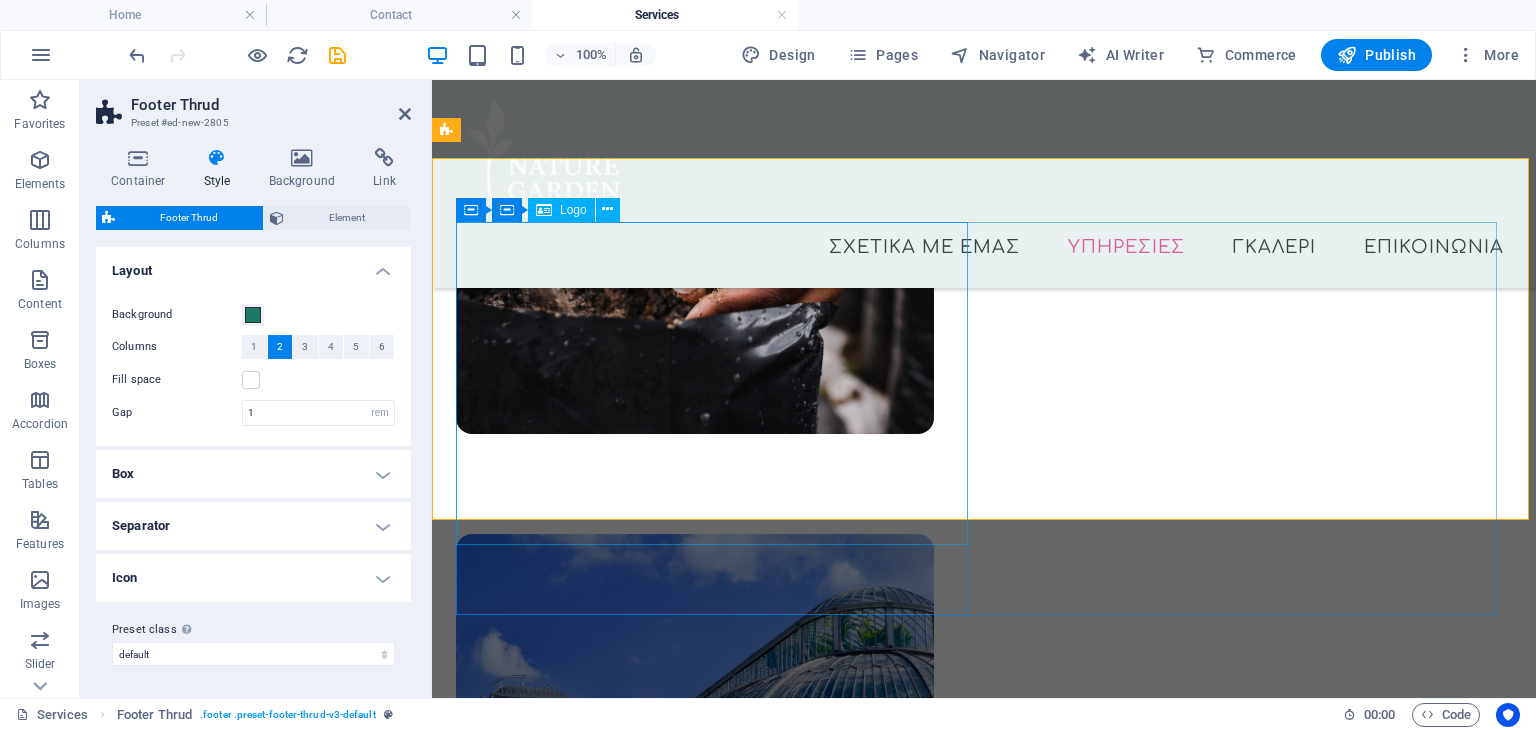 scroll, scrollTop: 3595, scrollLeft: 0, axis: vertical 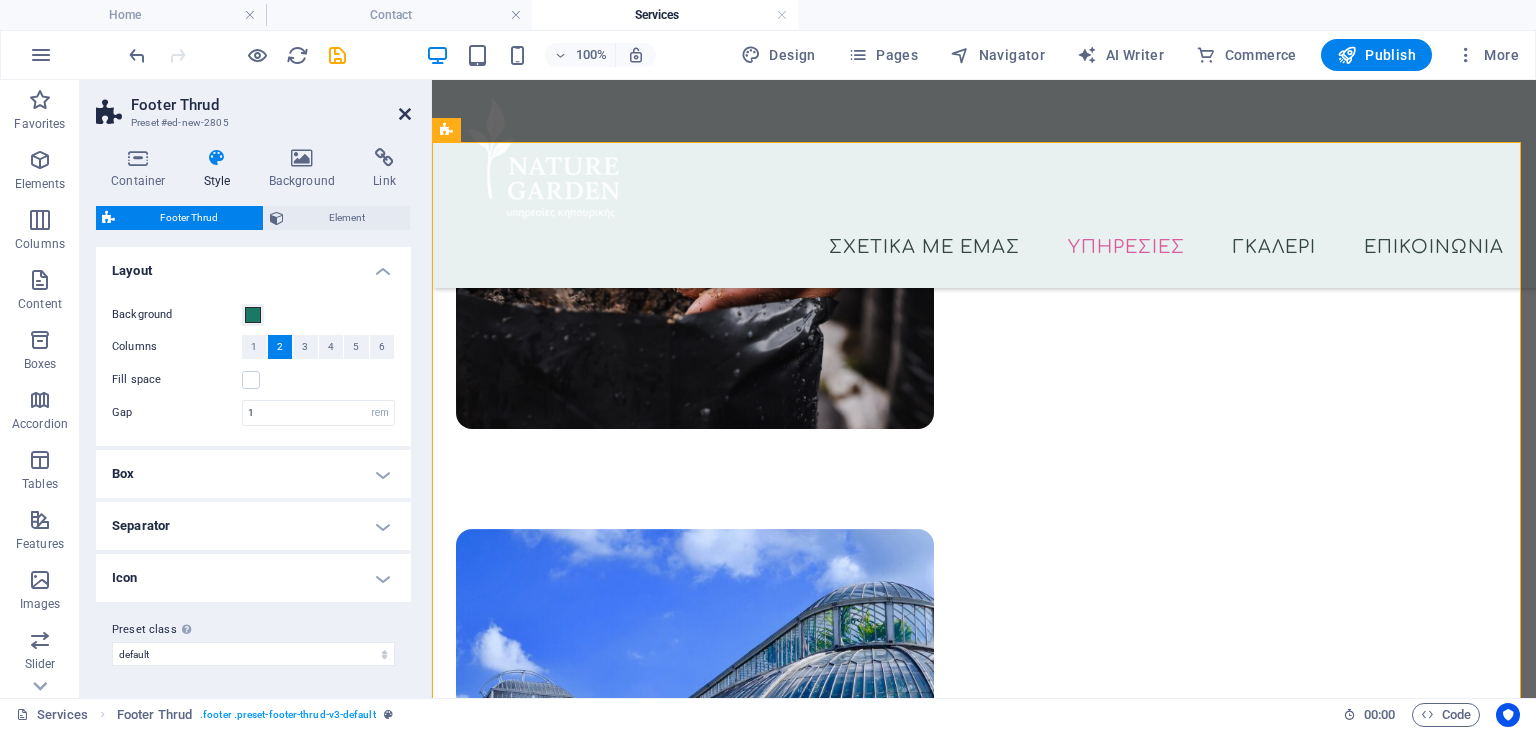 click at bounding box center (405, 114) 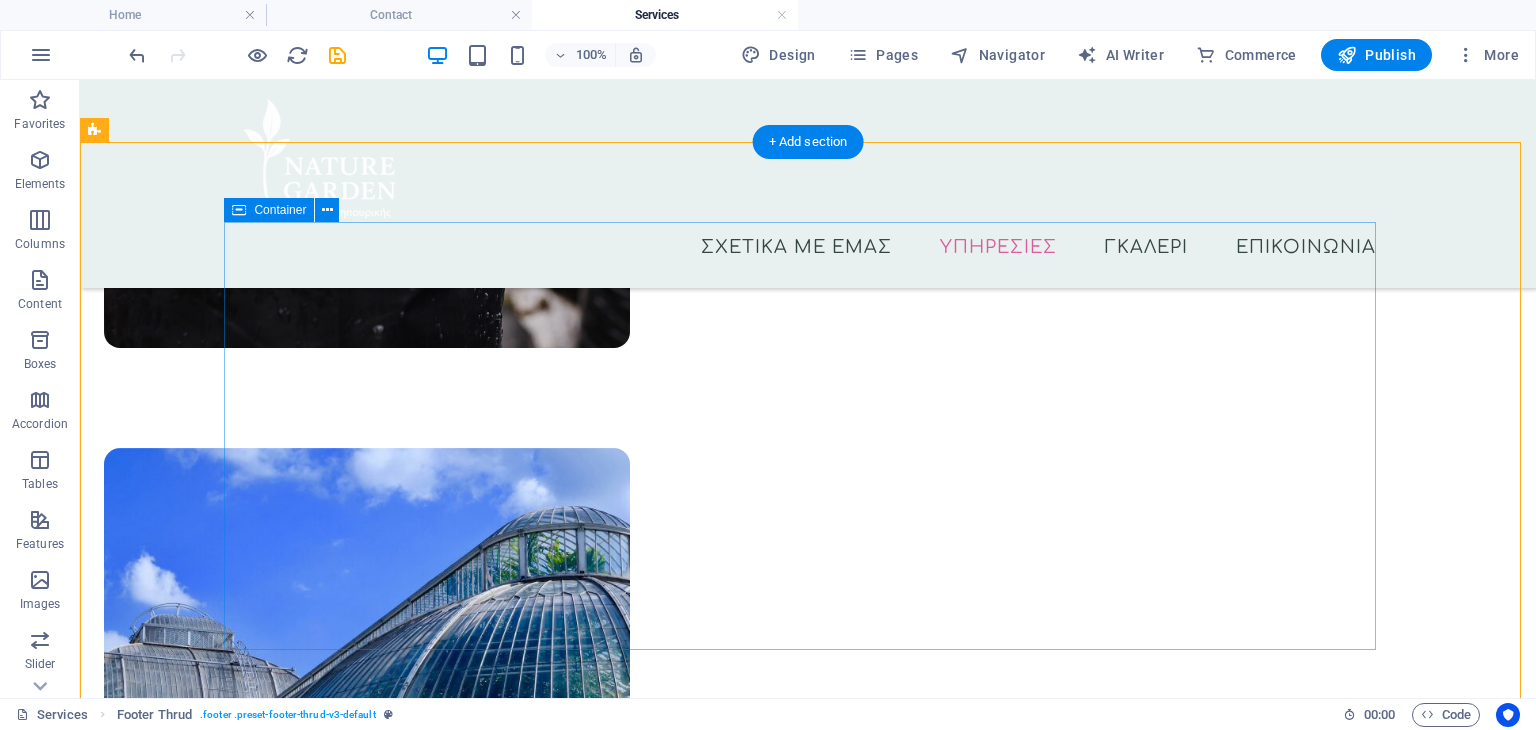 click on "Lorem ipsum dolor sit amet, consectetuer adipiscing elit. Aenean commodo ligula eget dolor. Navigation Home About Service Contact" at bounding box center (808, 4459) 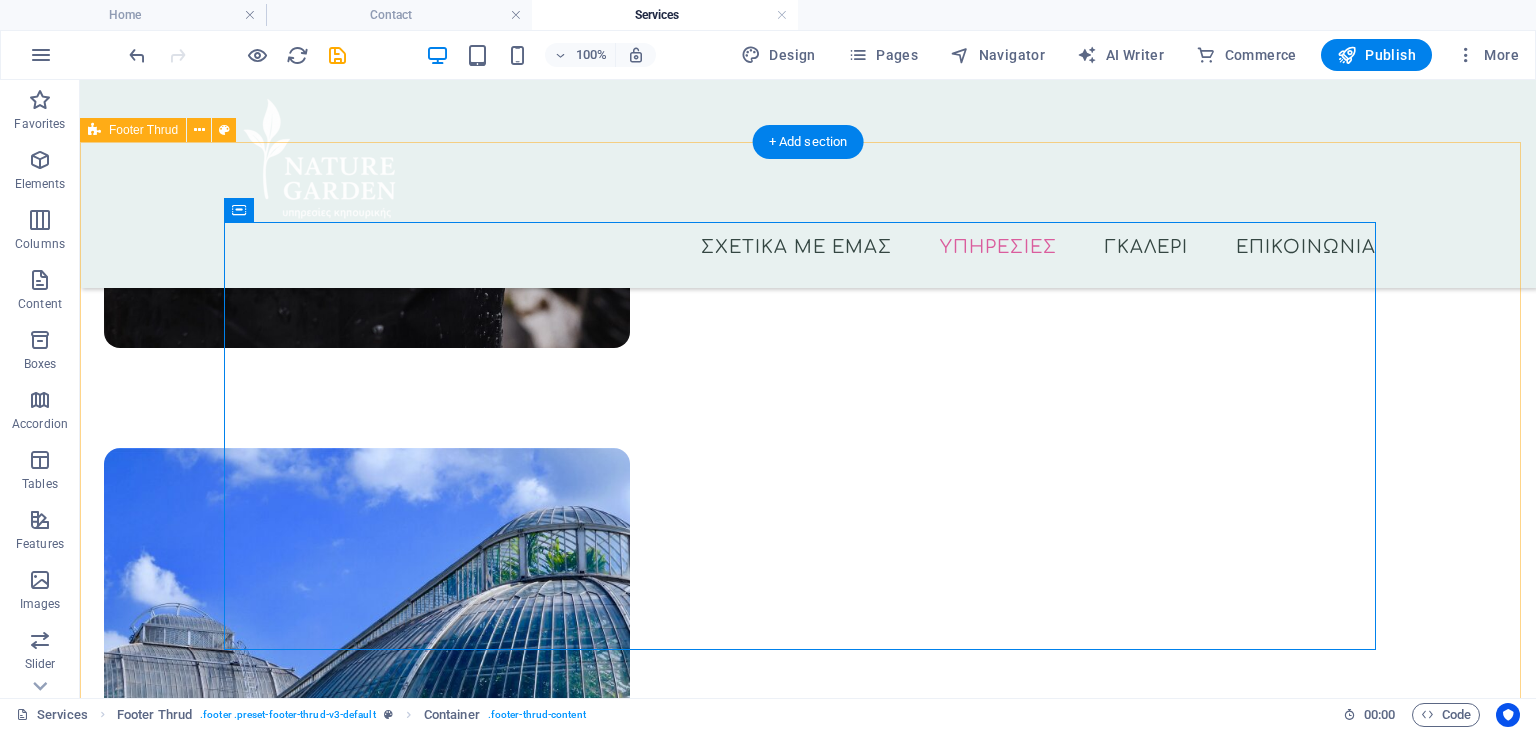 click on "Lorem ipsum dolor sit amet, consectetuer adipiscing elit. Aenean commodo ligula eget dolor. Navigation Home About Service Contact
naturegarden.gr   Legal Notice  |  Privacy Policy" at bounding box center [808, 4559] 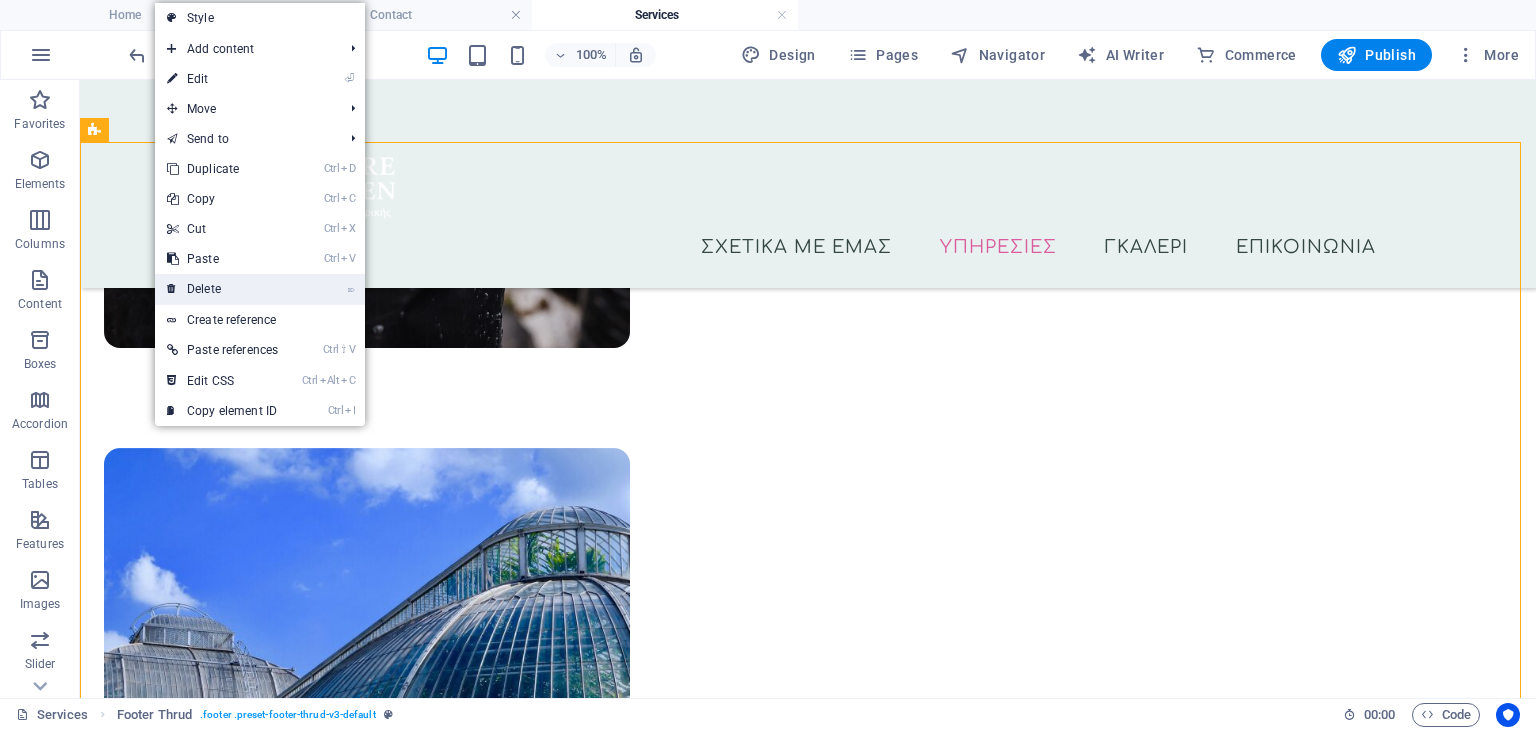 click on "⌦  Delete" at bounding box center (222, 289) 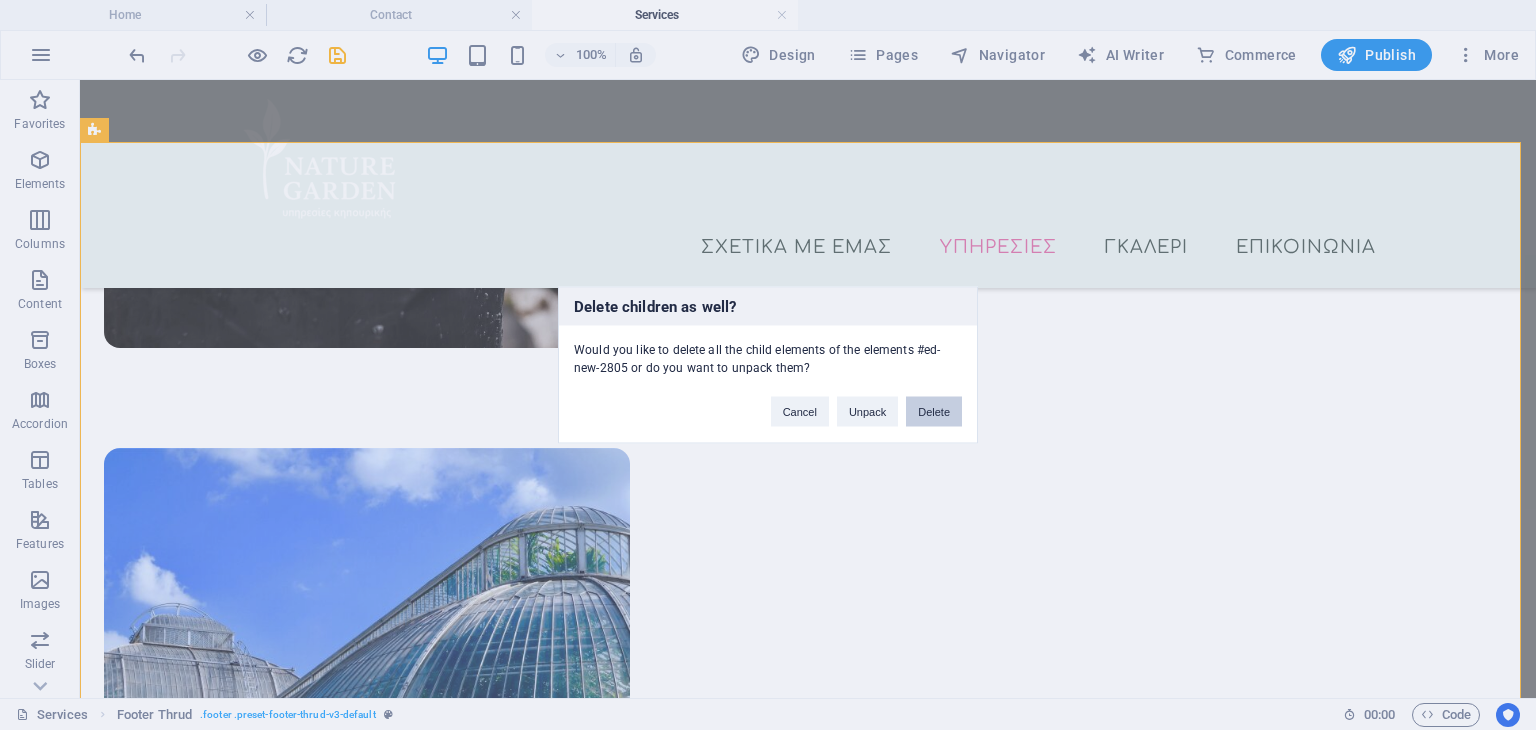 click on "Delete" at bounding box center (934, 412) 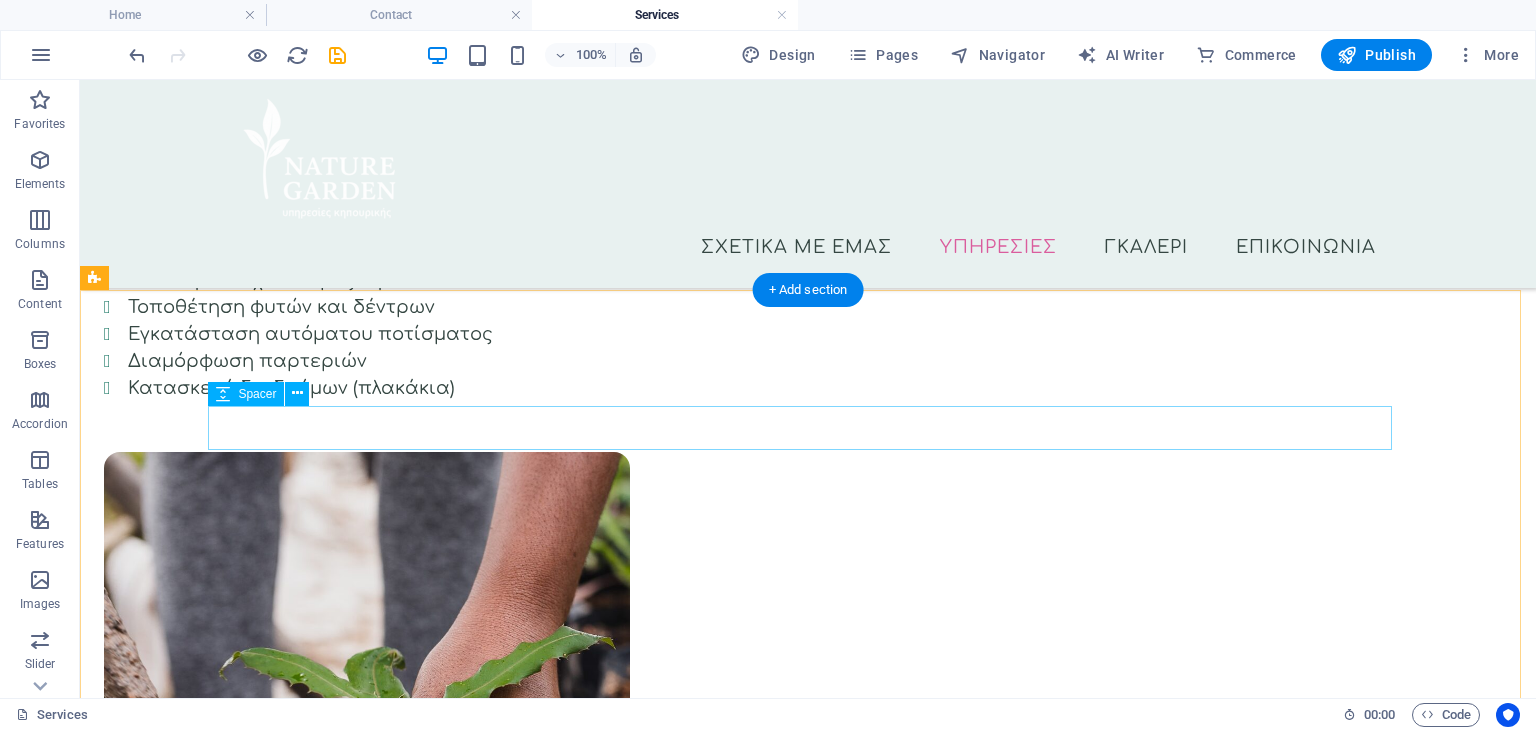 scroll, scrollTop: 3286, scrollLeft: 0, axis: vertical 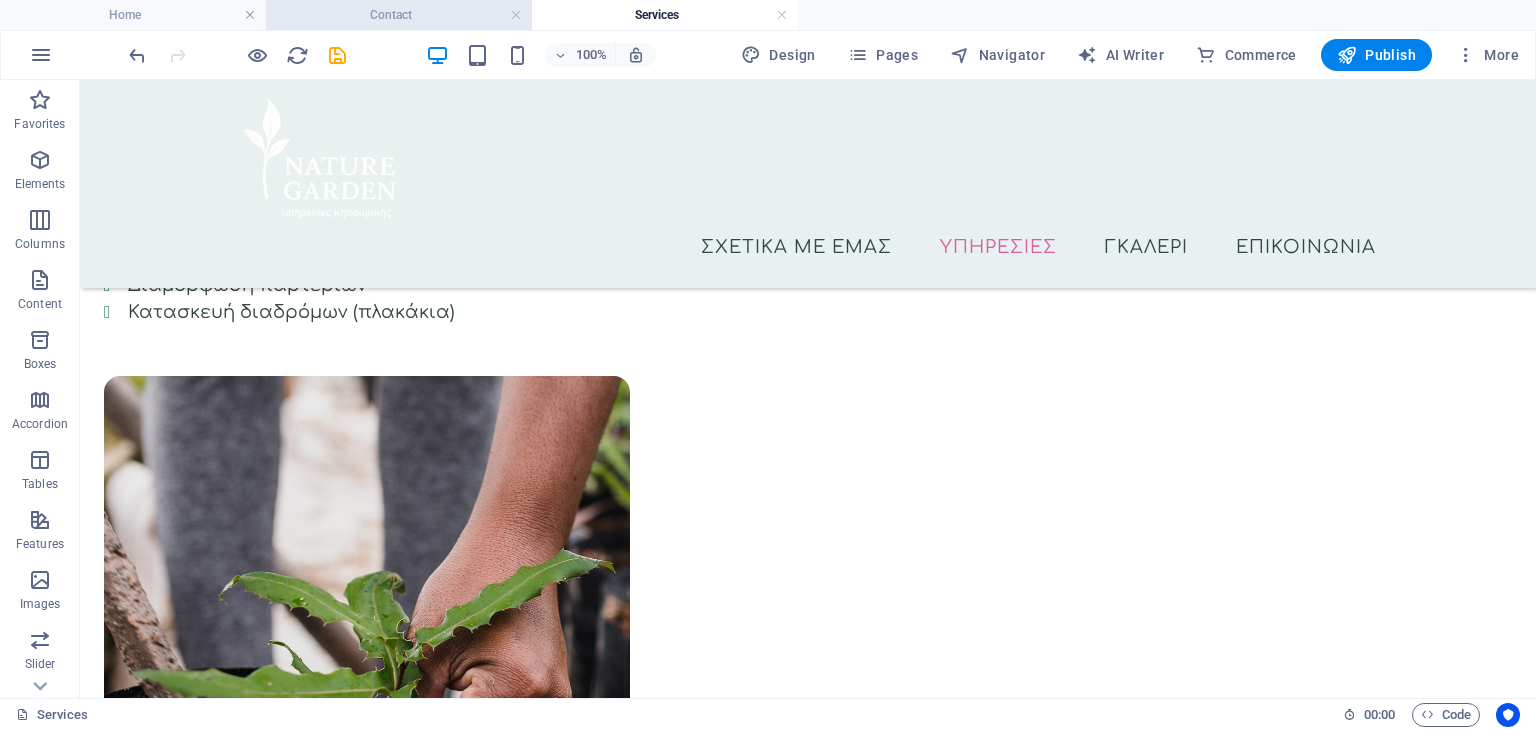 click on "Contact" at bounding box center (399, 15) 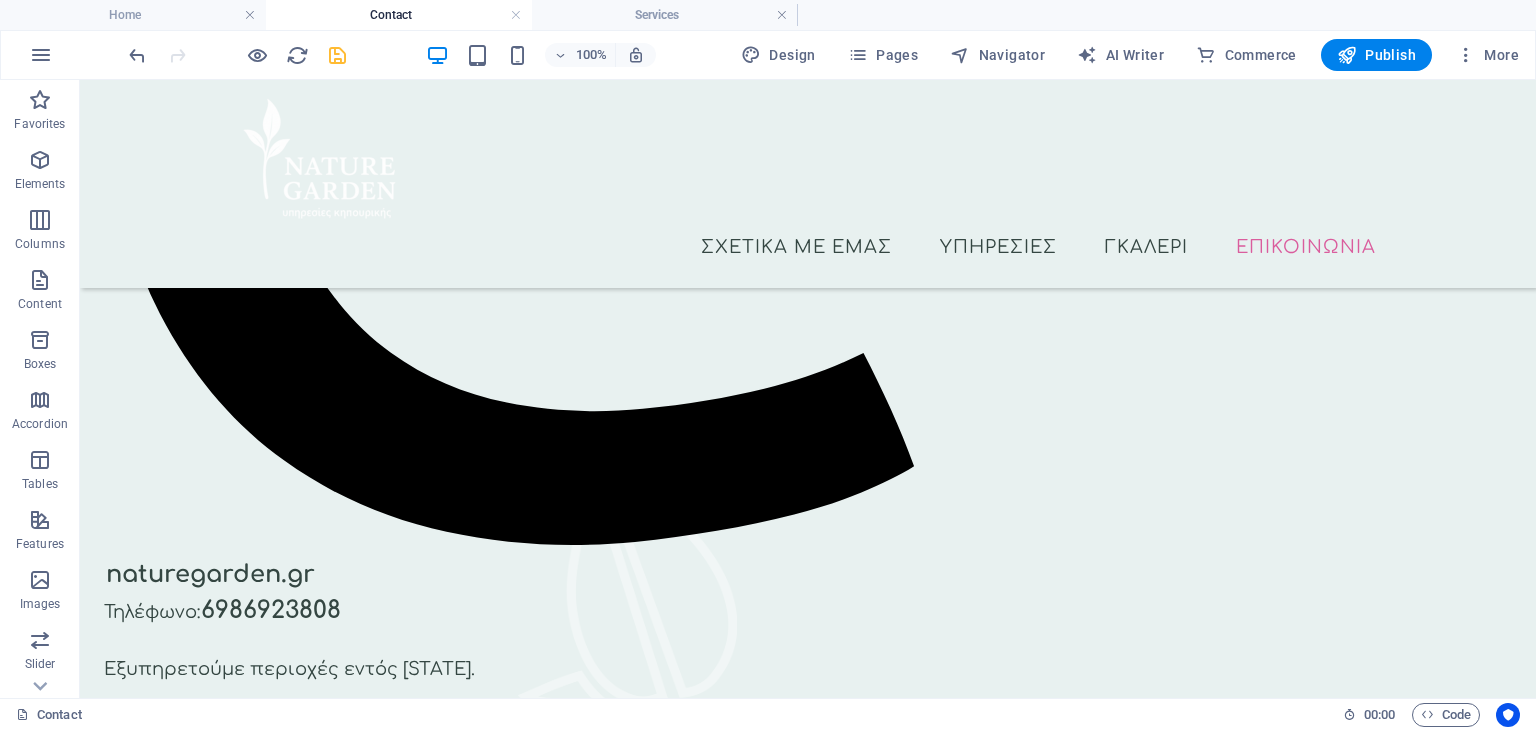 scroll, scrollTop: 0, scrollLeft: 0, axis: both 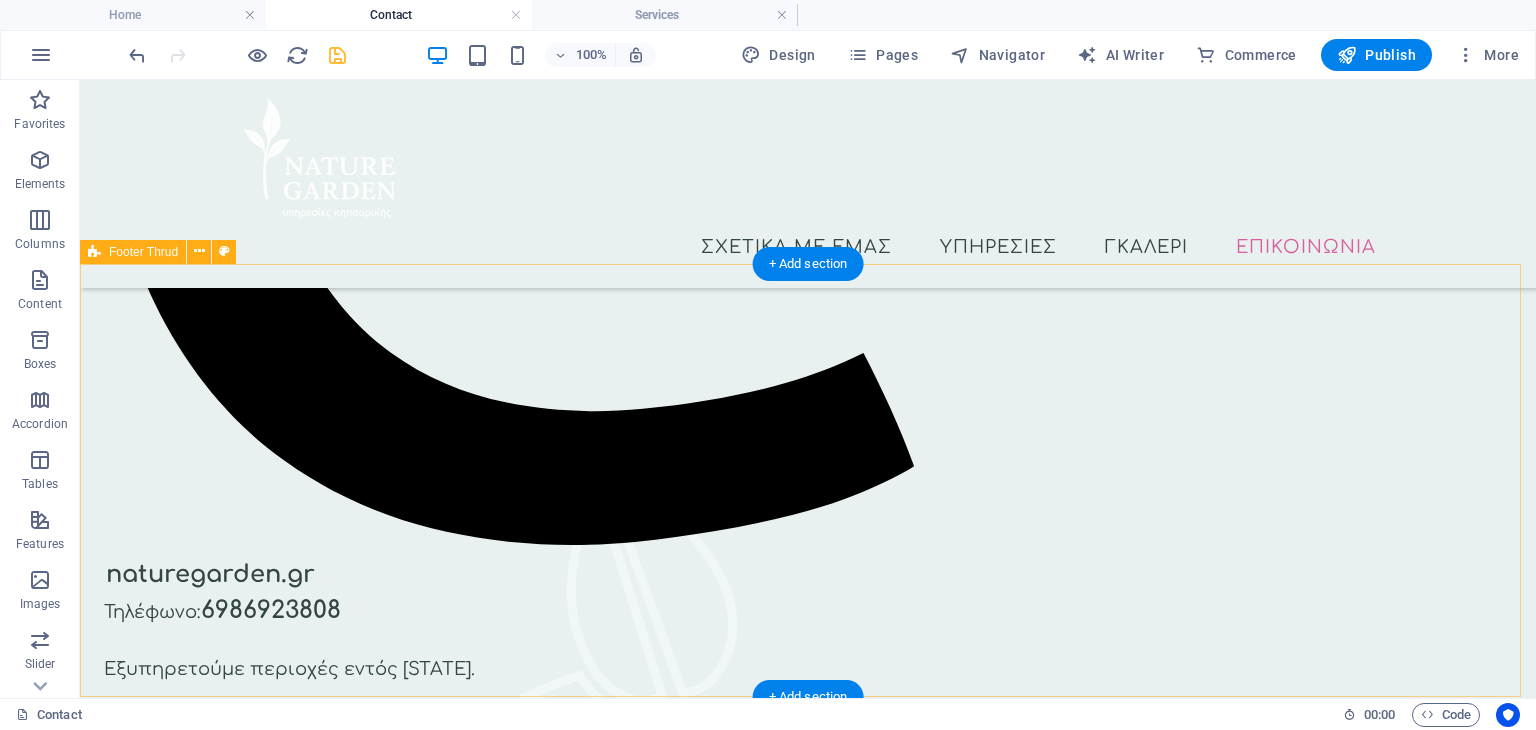 click on "Ο κήπος σας είναι η δική μας φροντίδα. Αρχική Σχετικά με εμάς Υπηρεσίες Επικοινωνία
naturegarden.gr   Legal Notice  |  Πολιτική Απορρήτου" at bounding box center (808, 1578) 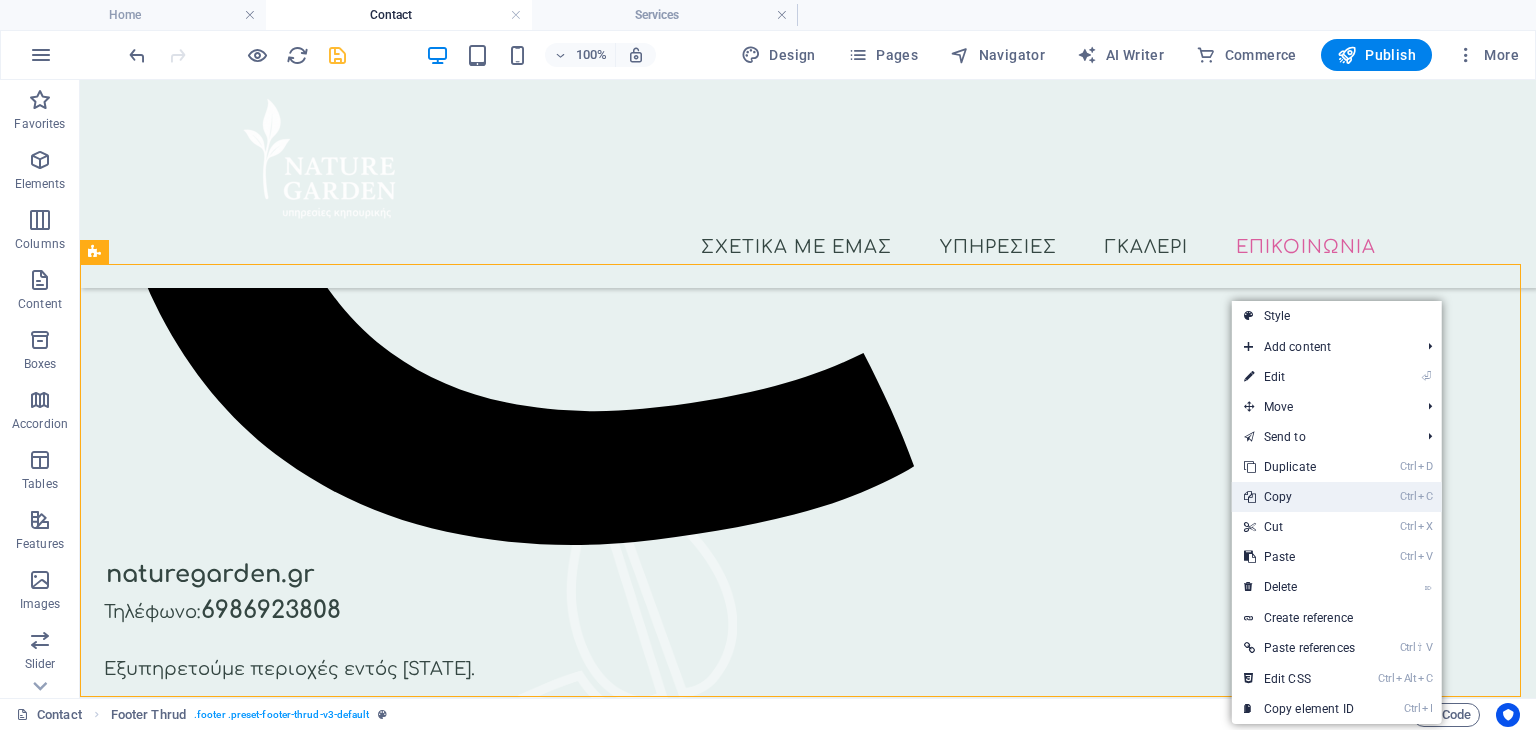 click on "Ctrl C  Copy" at bounding box center [1299, 497] 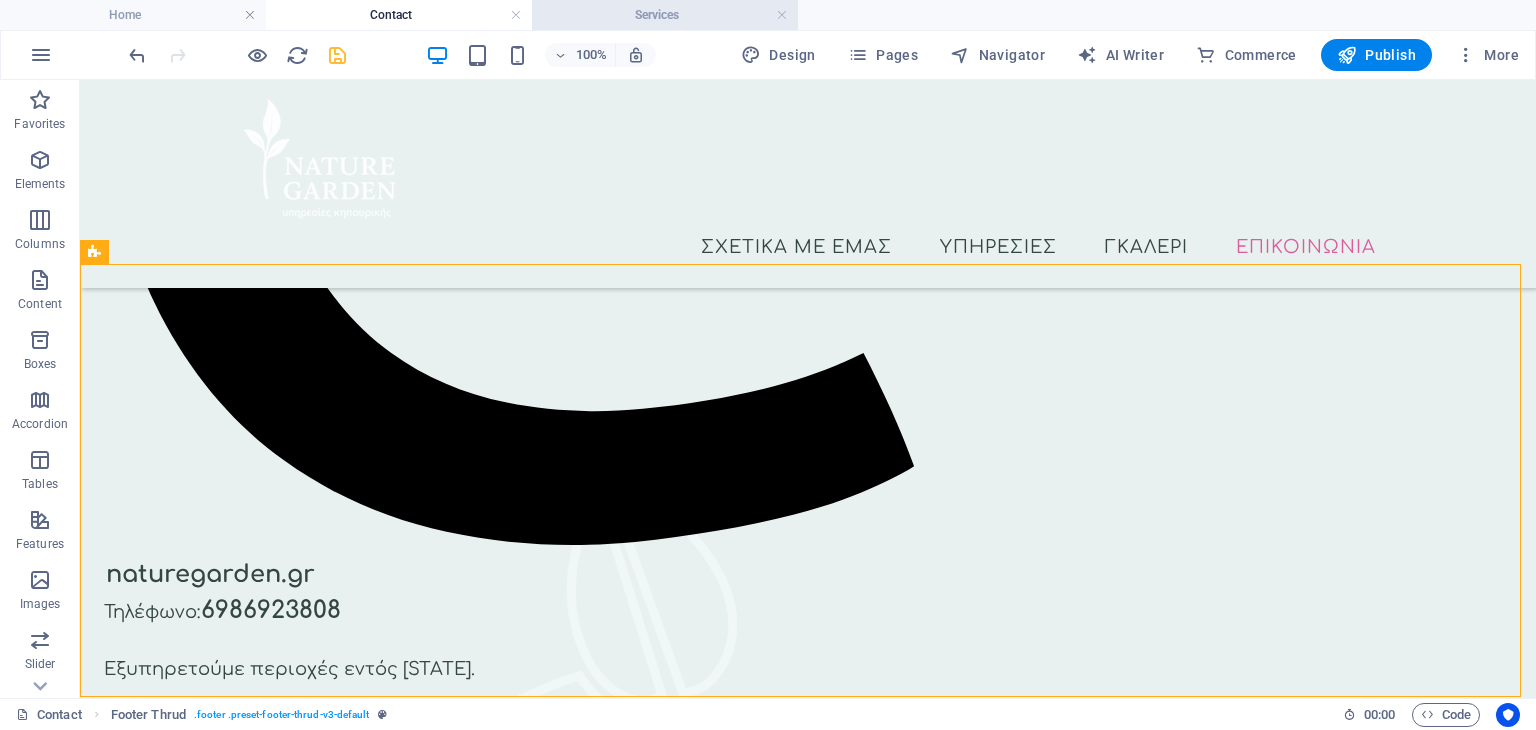 click on "Services" at bounding box center [665, 15] 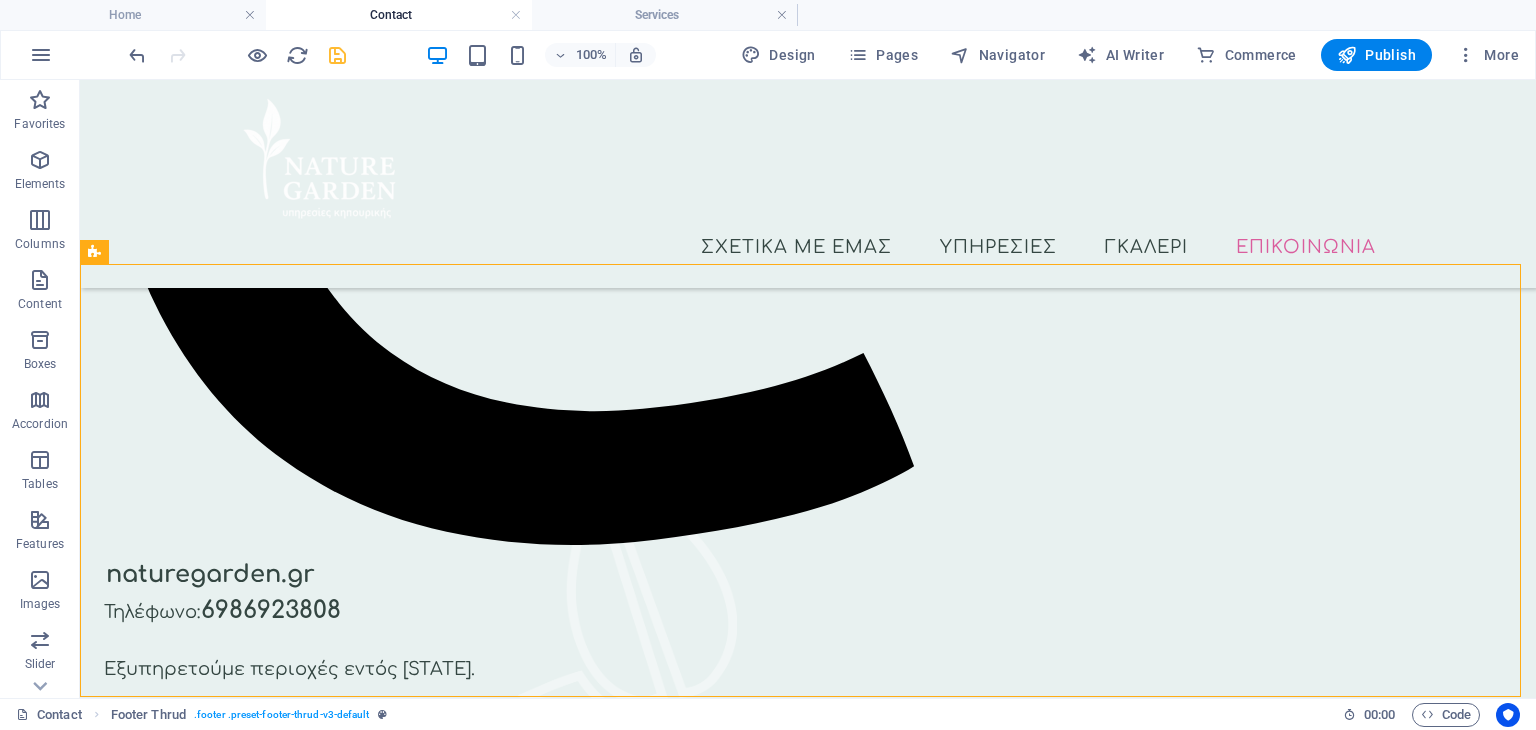 scroll, scrollTop: 3286, scrollLeft: 0, axis: vertical 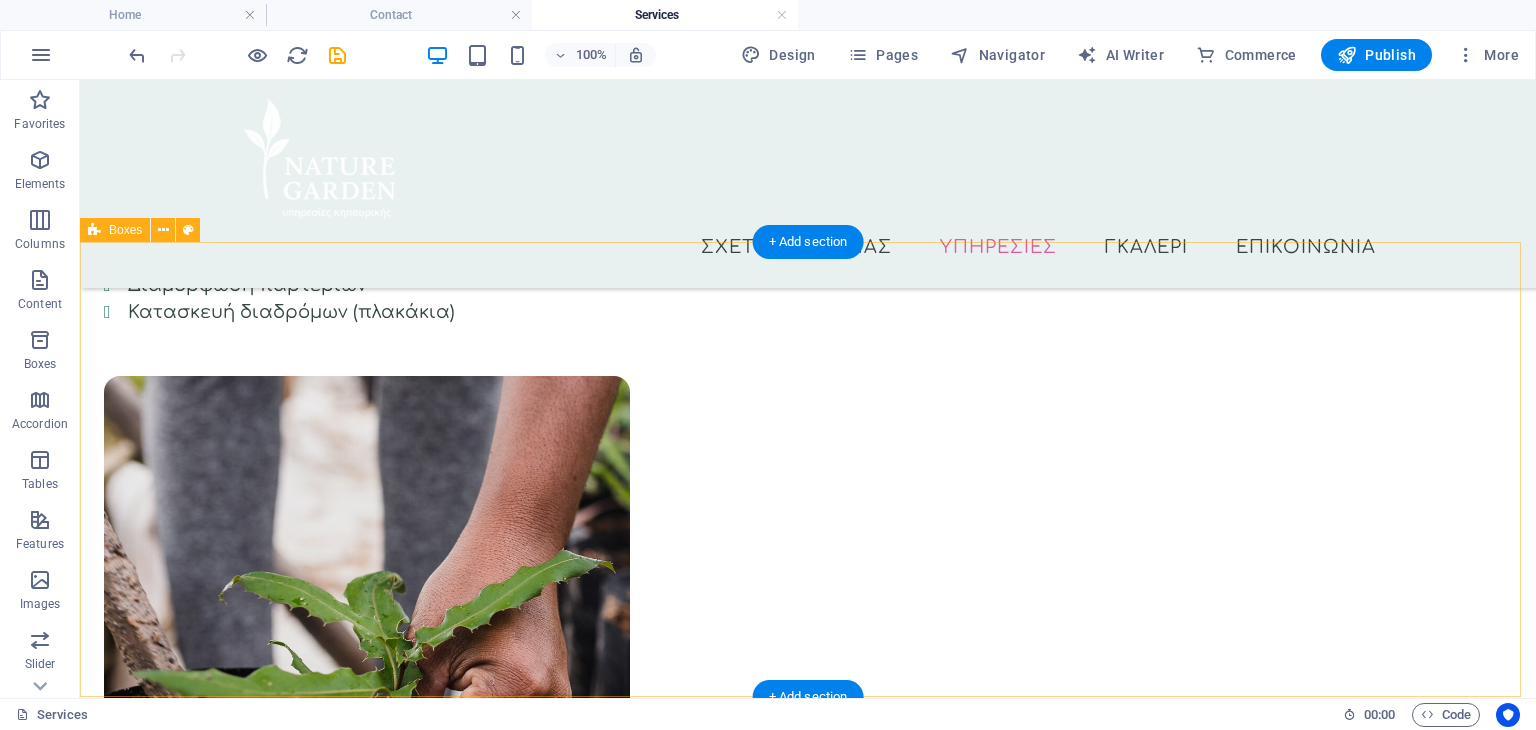 click on "Γιατί να μας επιλέξετε Επαγγελματισμός & Αξιοπιστία Προσωποποιημένες λύσεις Φιλική εξυπηρέτηση & Διαρκής υποστήριξη Χρήση ποιοτικών υλικών & βιώσιμων πρακτικών" at bounding box center (808, 3853) 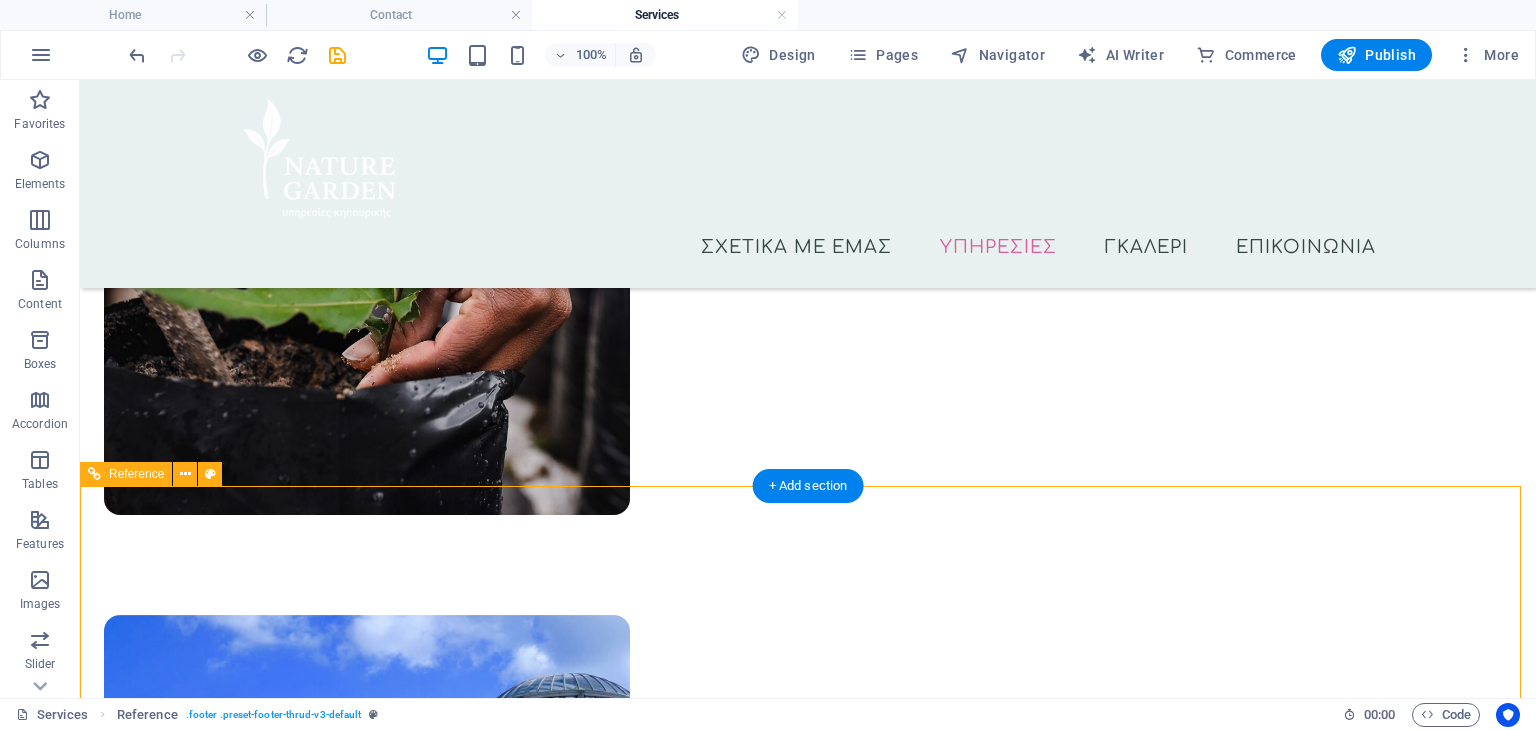 scroll, scrollTop: 3719, scrollLeft: 0, axis: vertical 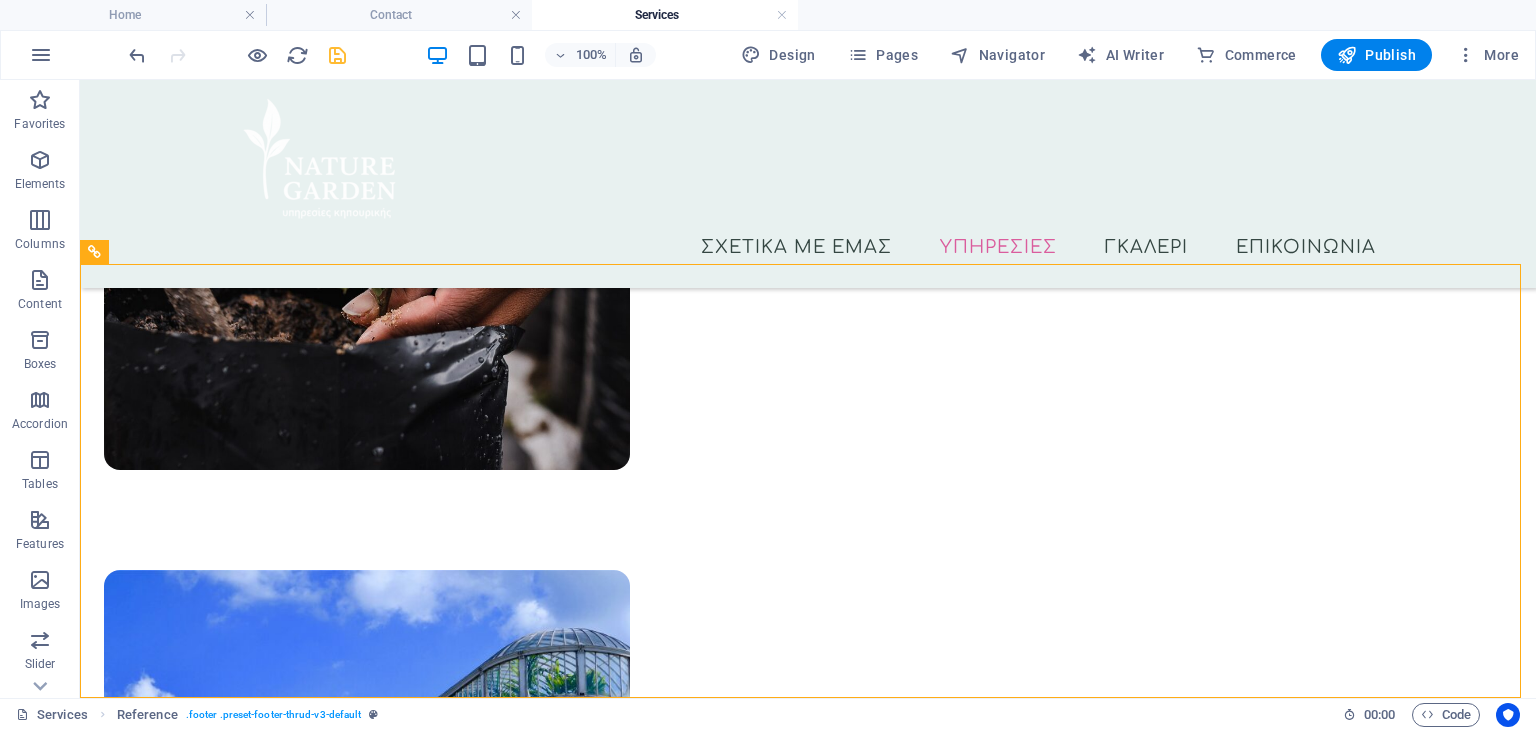 click at bounding box center (337, 55) 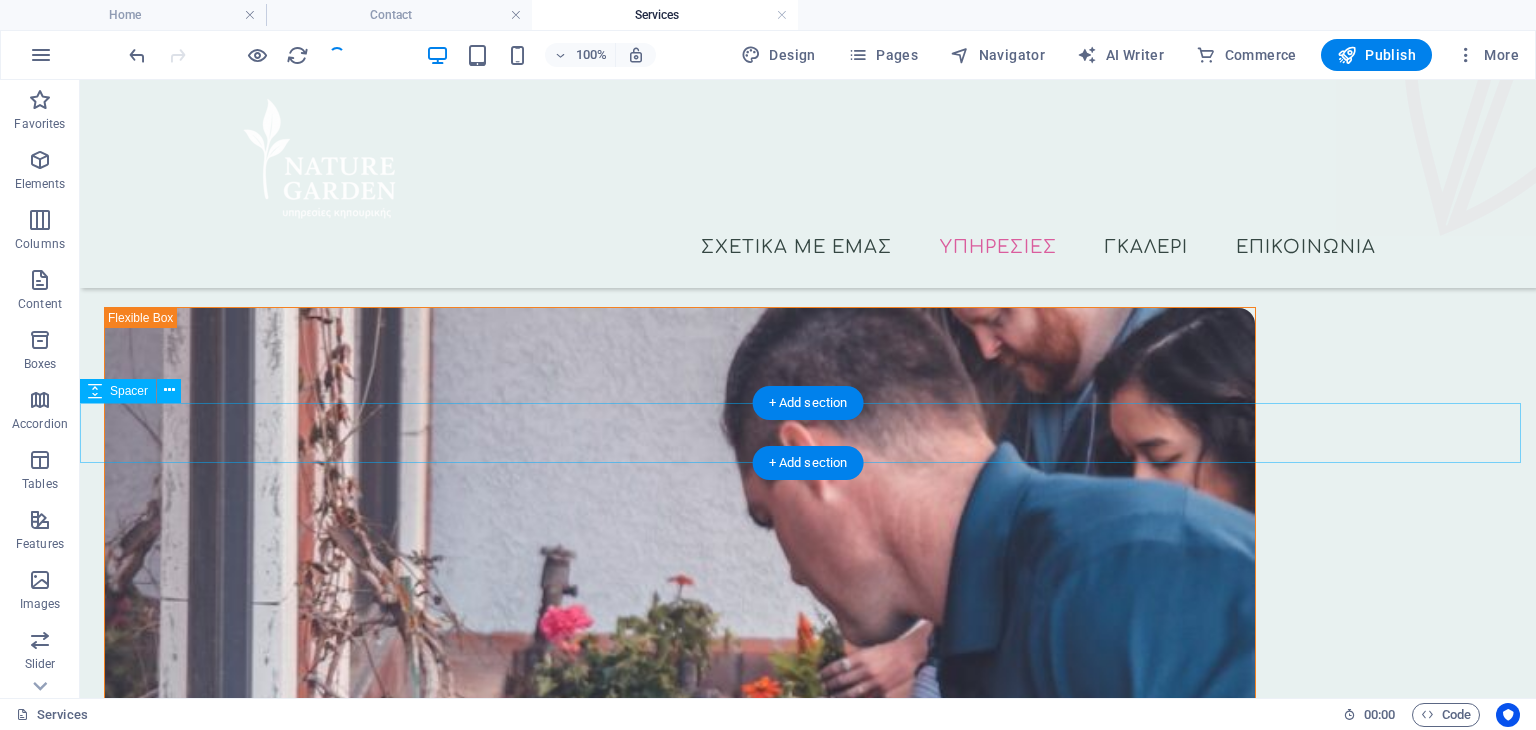 scroll, scrollTop: 0, scrollLeft: 0, axis: both 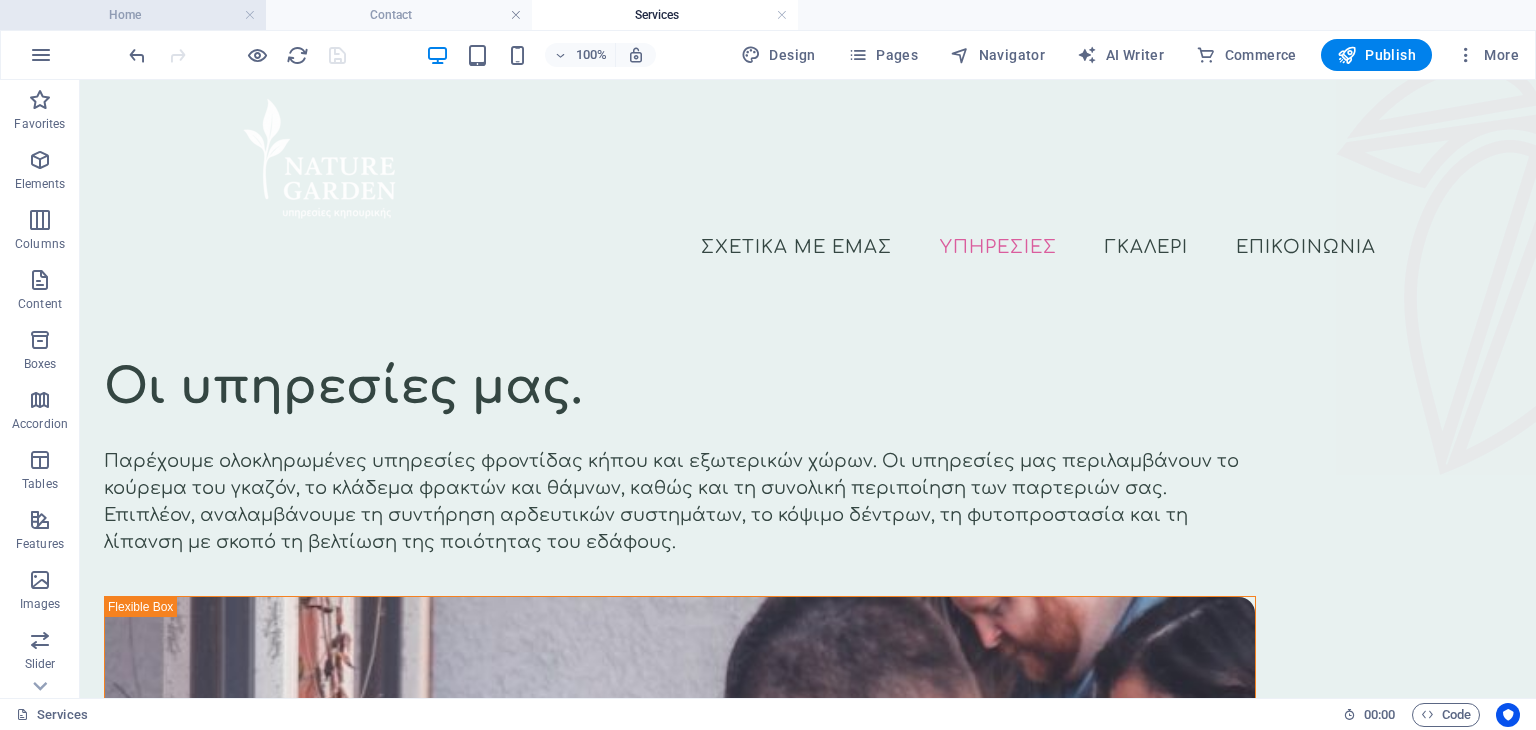 click on "Home" at bounding box center (133, 15) 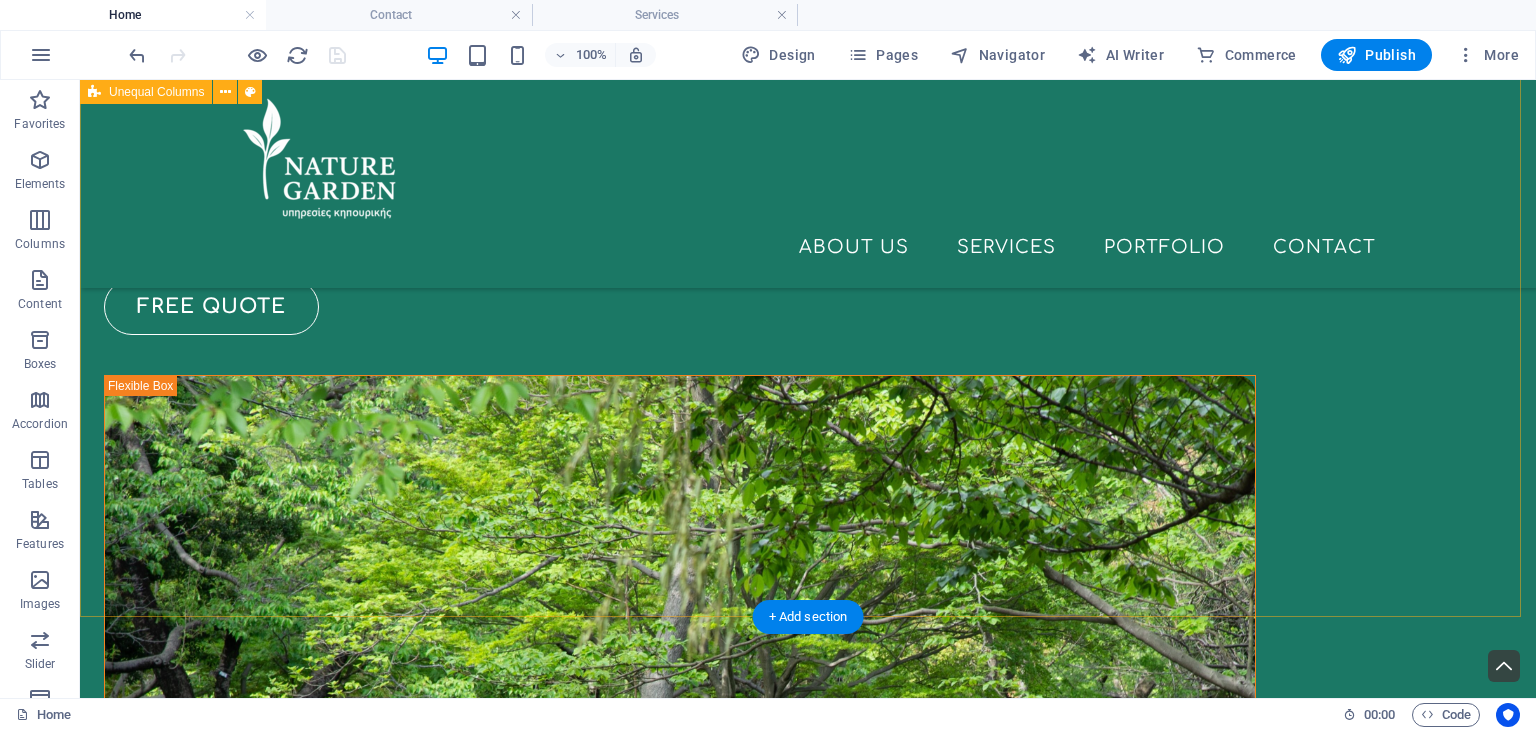 scroll, scrollTop: 0, scrollLeft: 0, axis: both 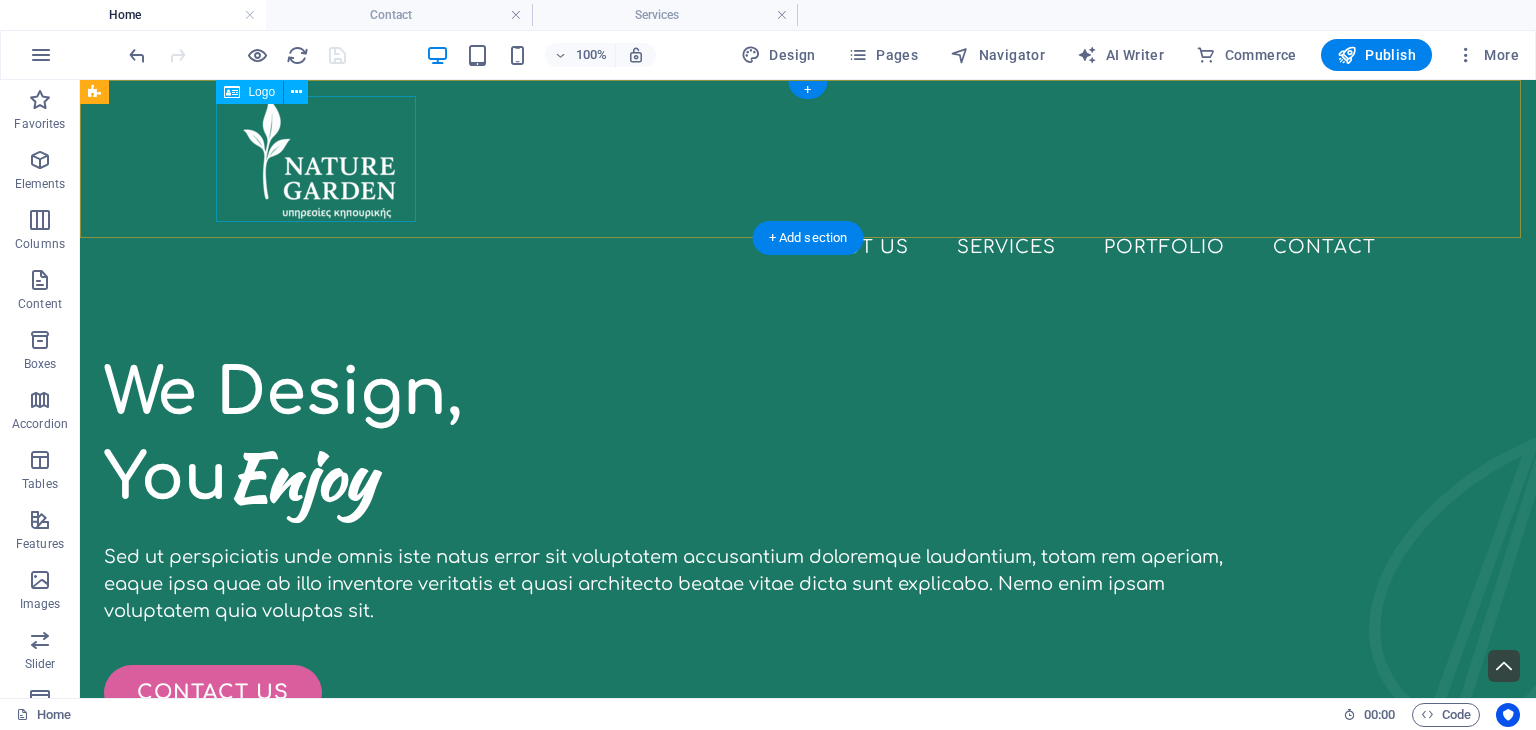click at bounding box center (808, 159) 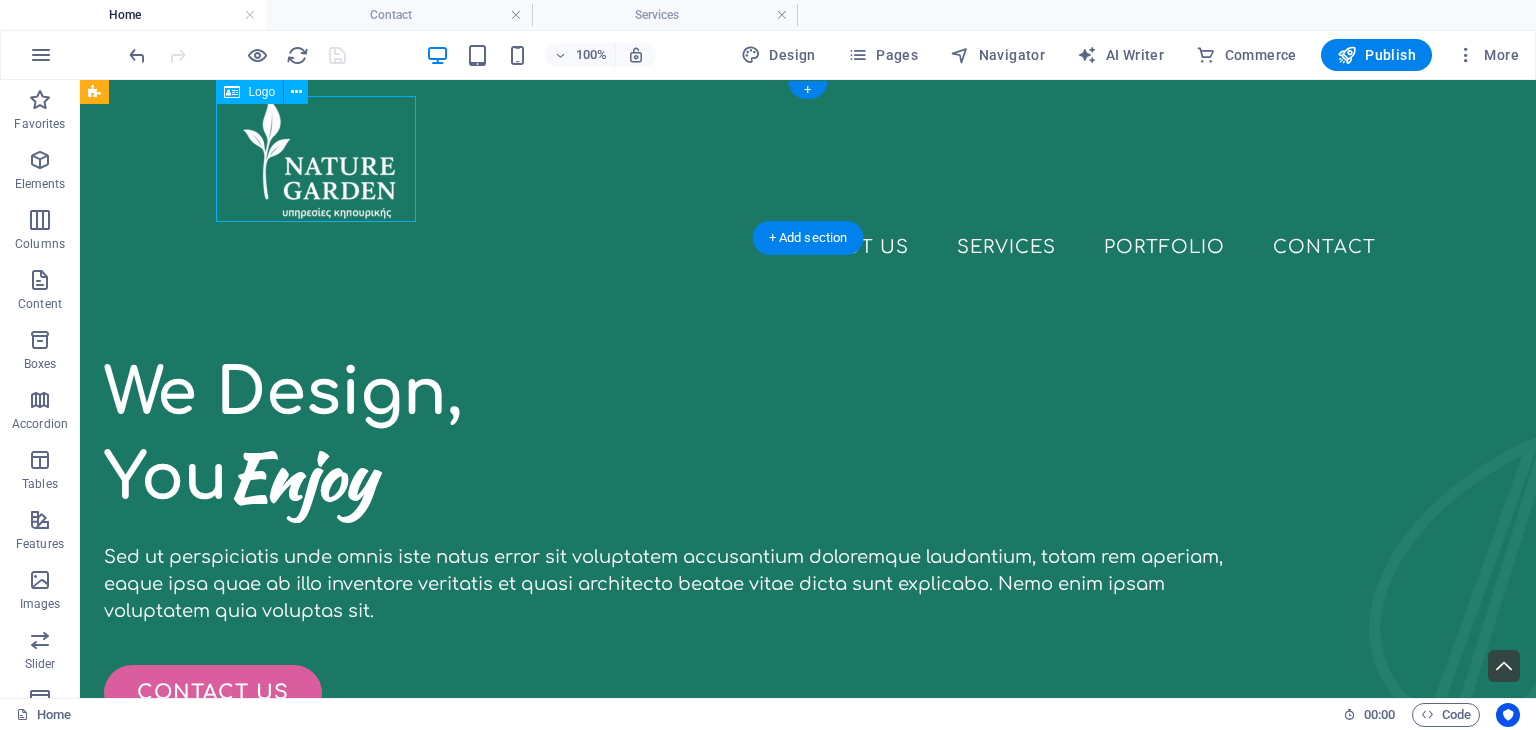 click at bounding box center [808, 159] 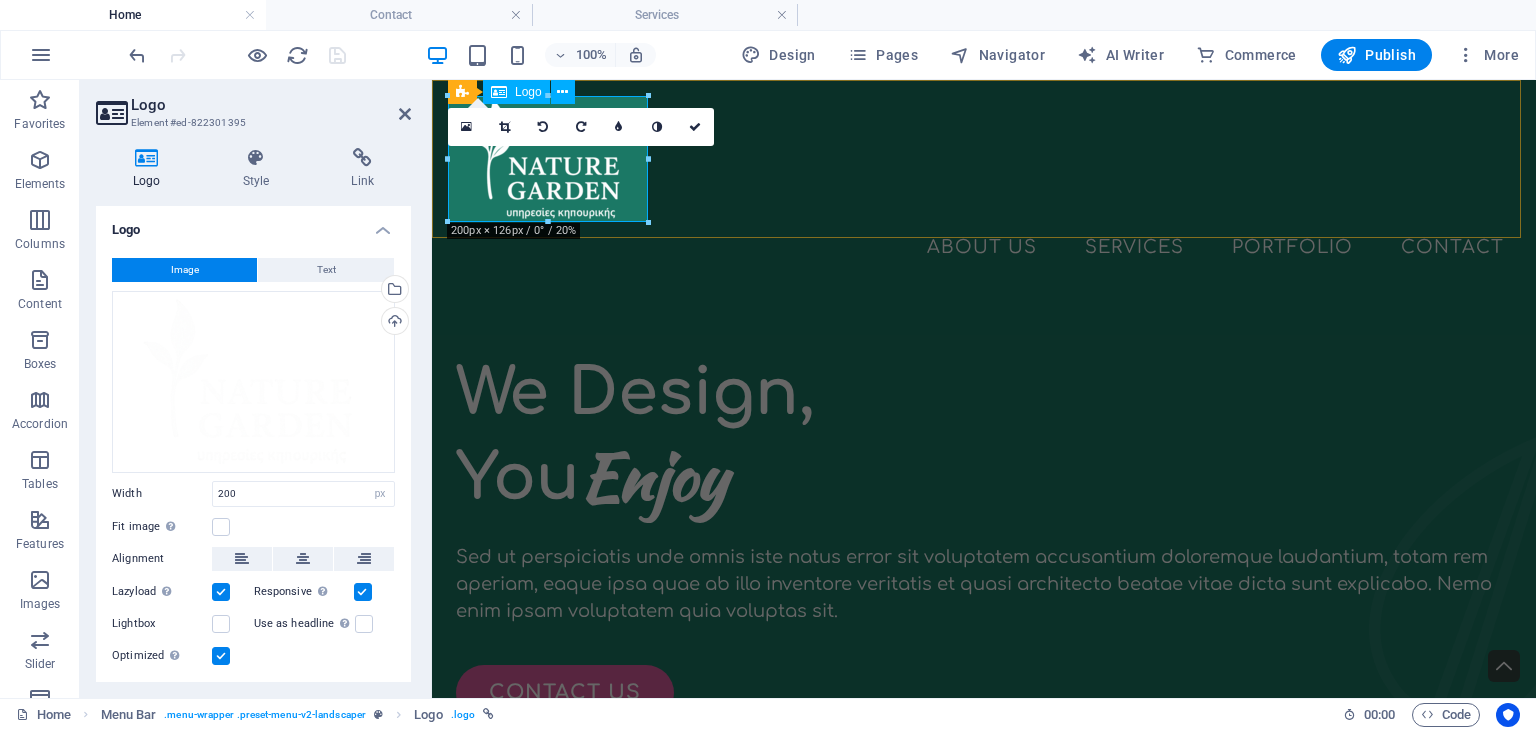 click at bounding box center [984, 159] 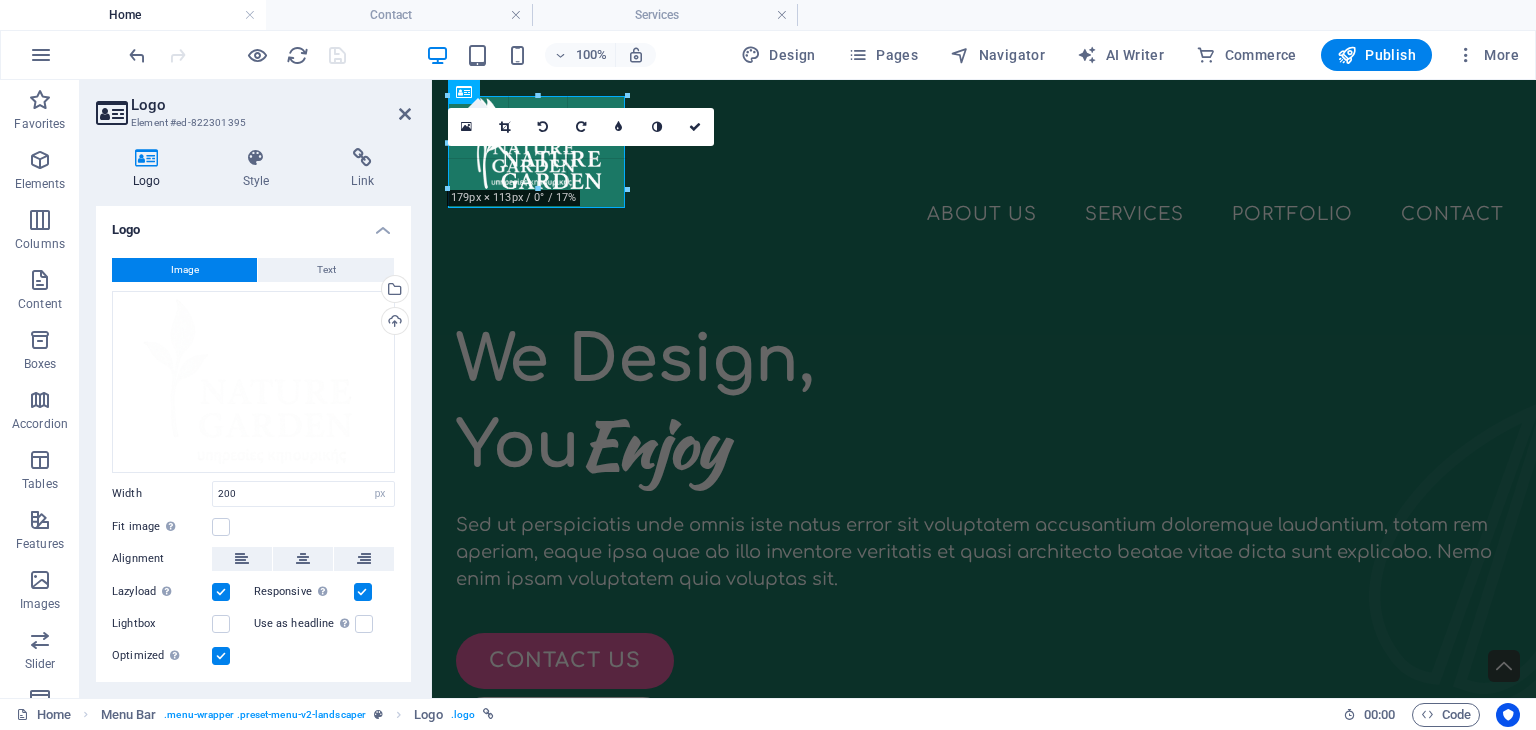 drag, startPoint x: 154, startPoint y: 103, endPoint x: 595, endPoint y: 185, distance: 448.5588 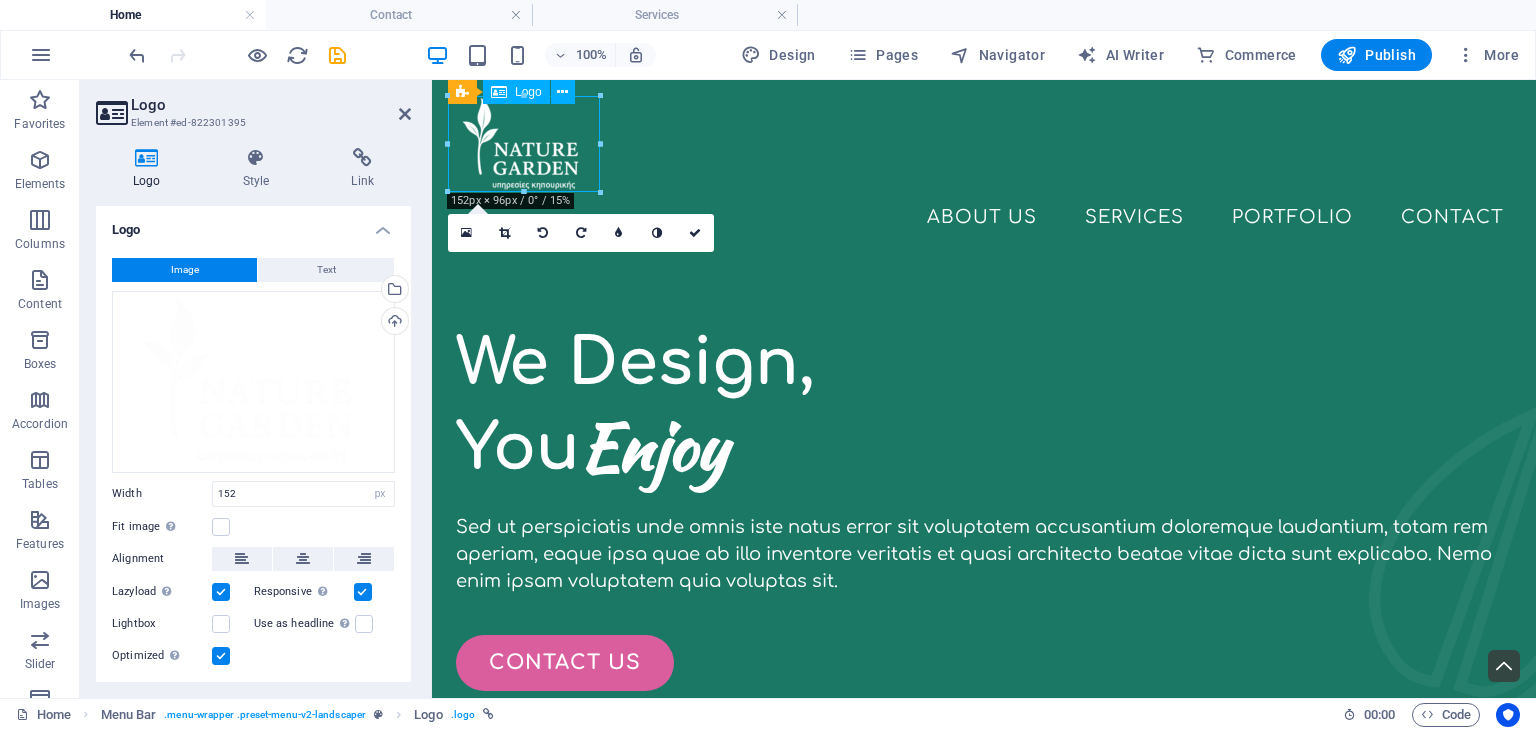 click at bounding box center (984, 144) 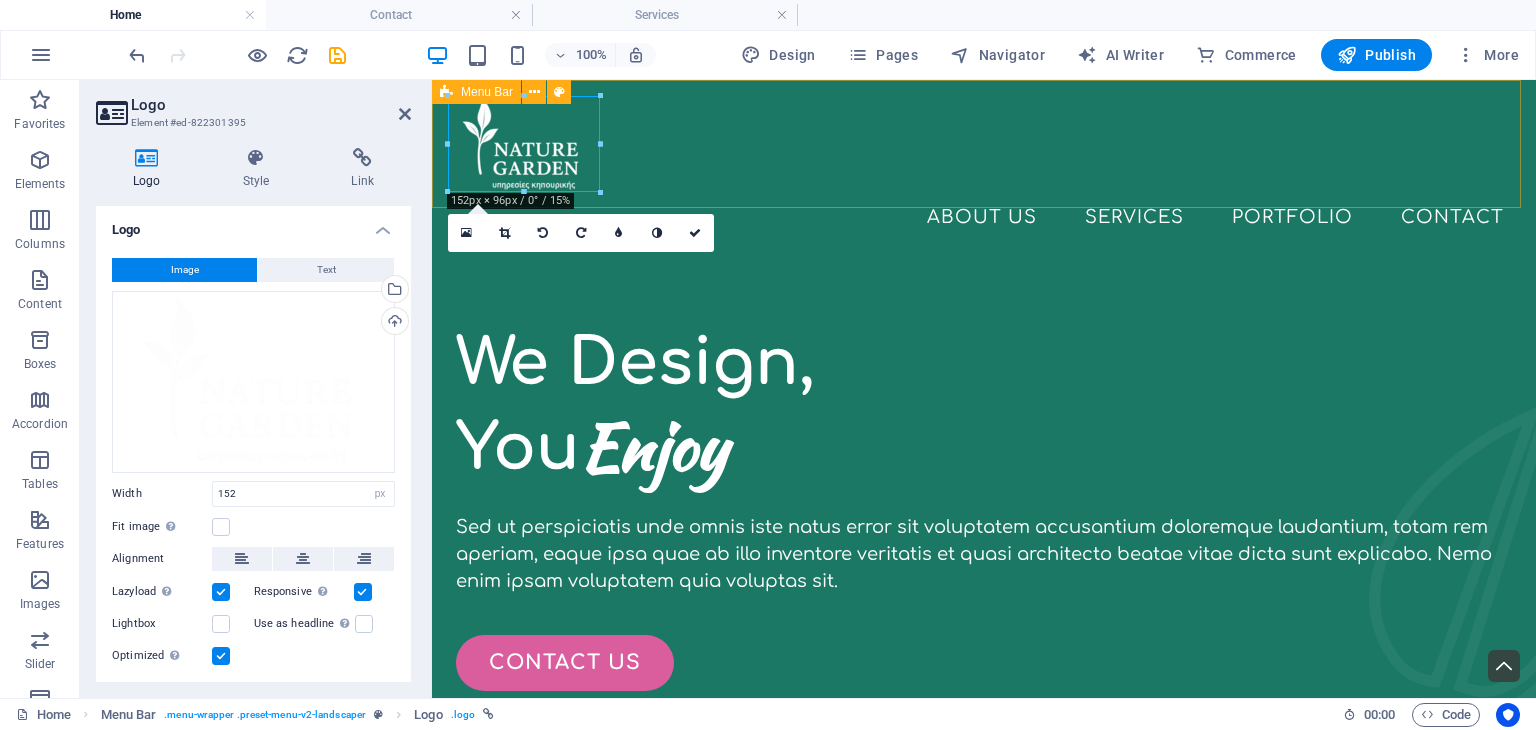 click on "About Us Services Portfolio Contact" at bounding box center (984, 169) 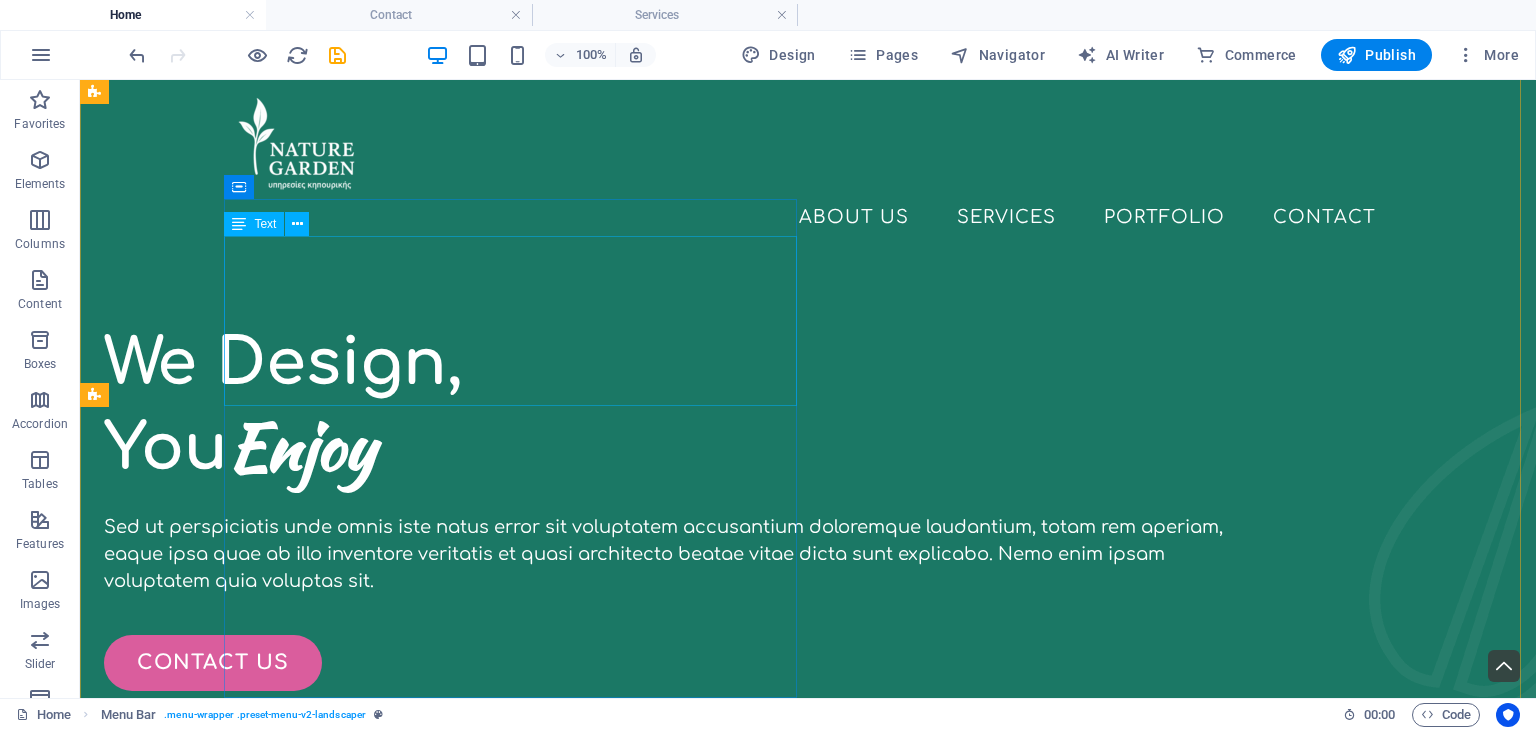 scroll, scrollTop: 0, scrollLeft: 0, axis: both 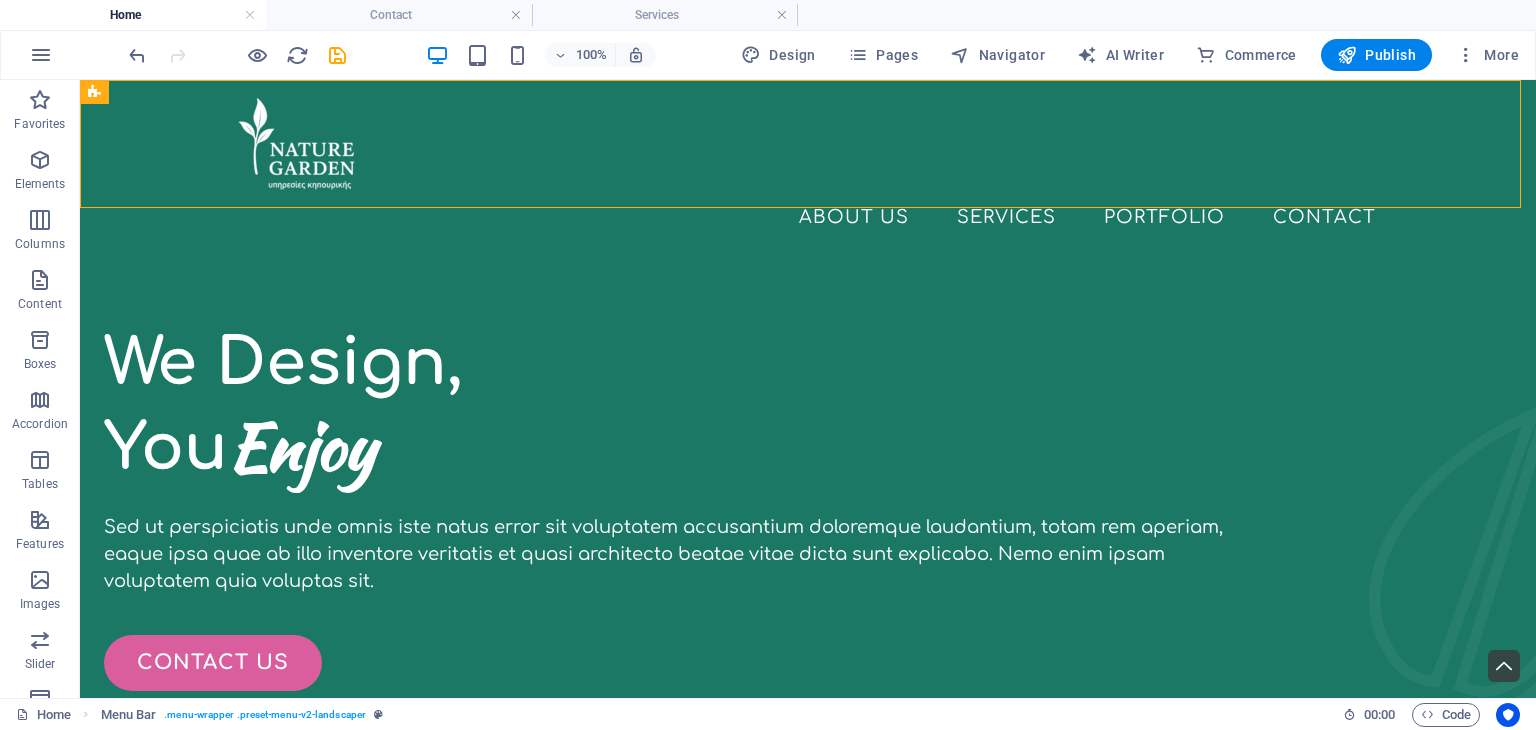 click at bounding box center [237, 55] 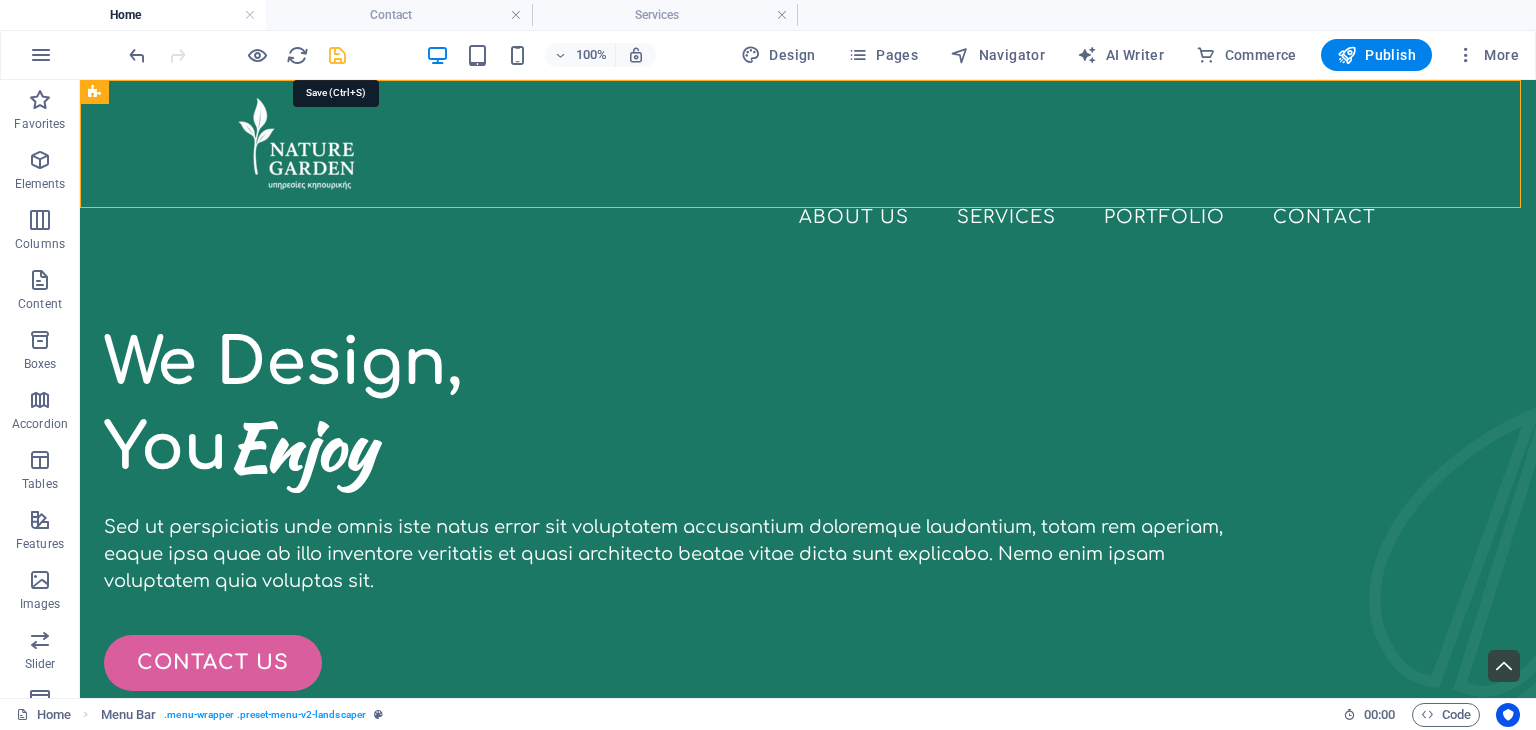 click at bounding box center [337, 55] 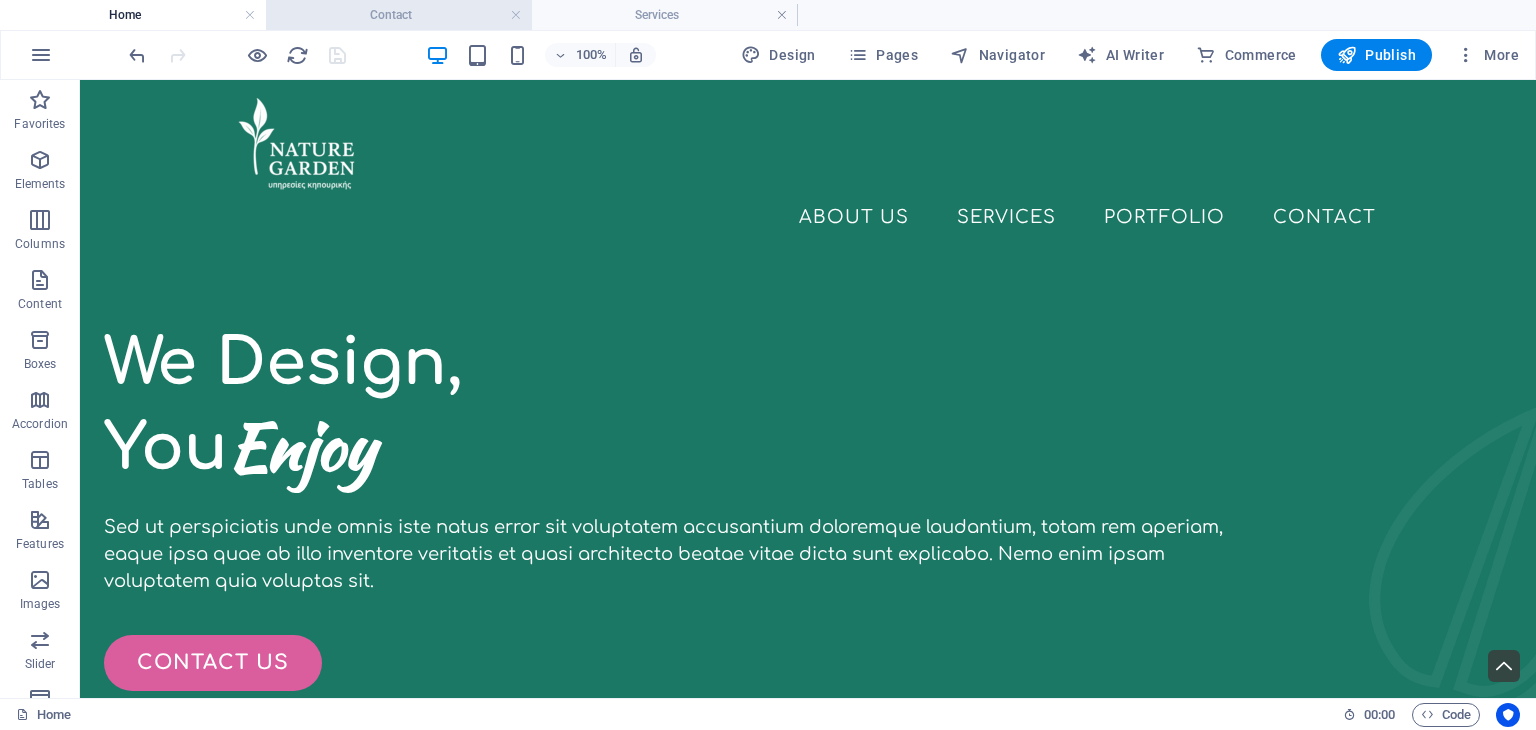 click on "Contact" at bounding box center [399, 15] 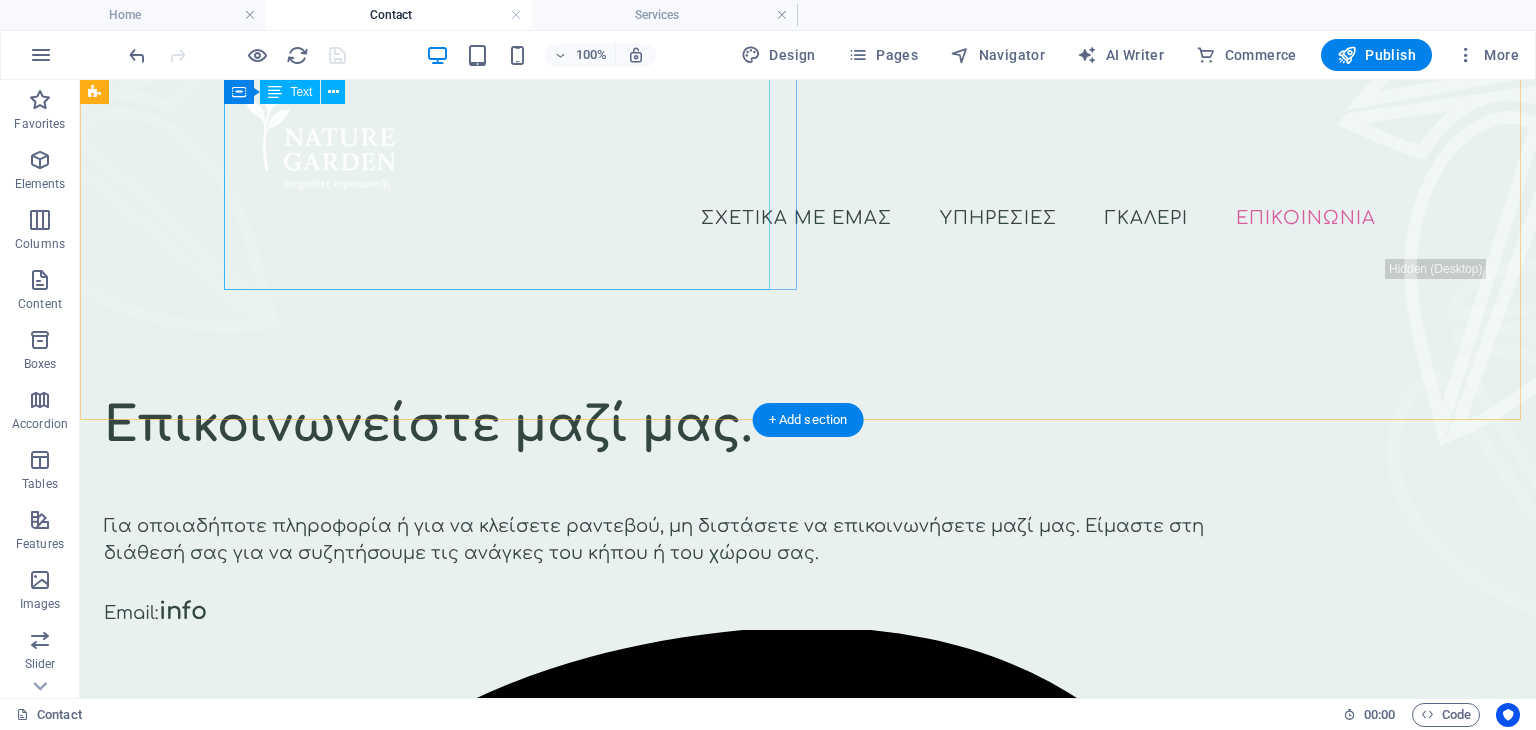 scroll, scrollTop: 0, scrollLeft: 0, axis: both 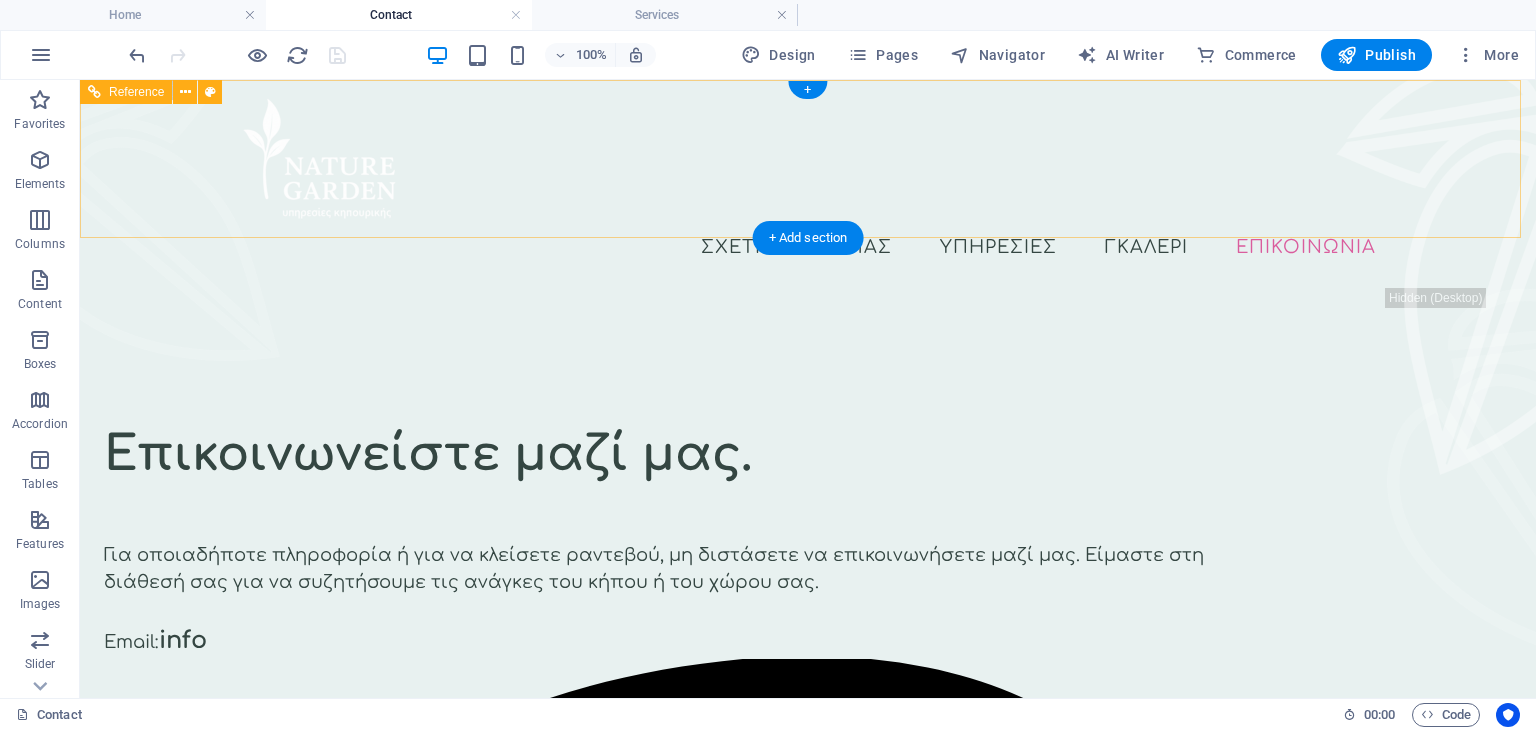click on "Σχετικα με εμας Υπηρεσιες Γκαλερι Επικοινωνια" at bounding box center (808, 247) 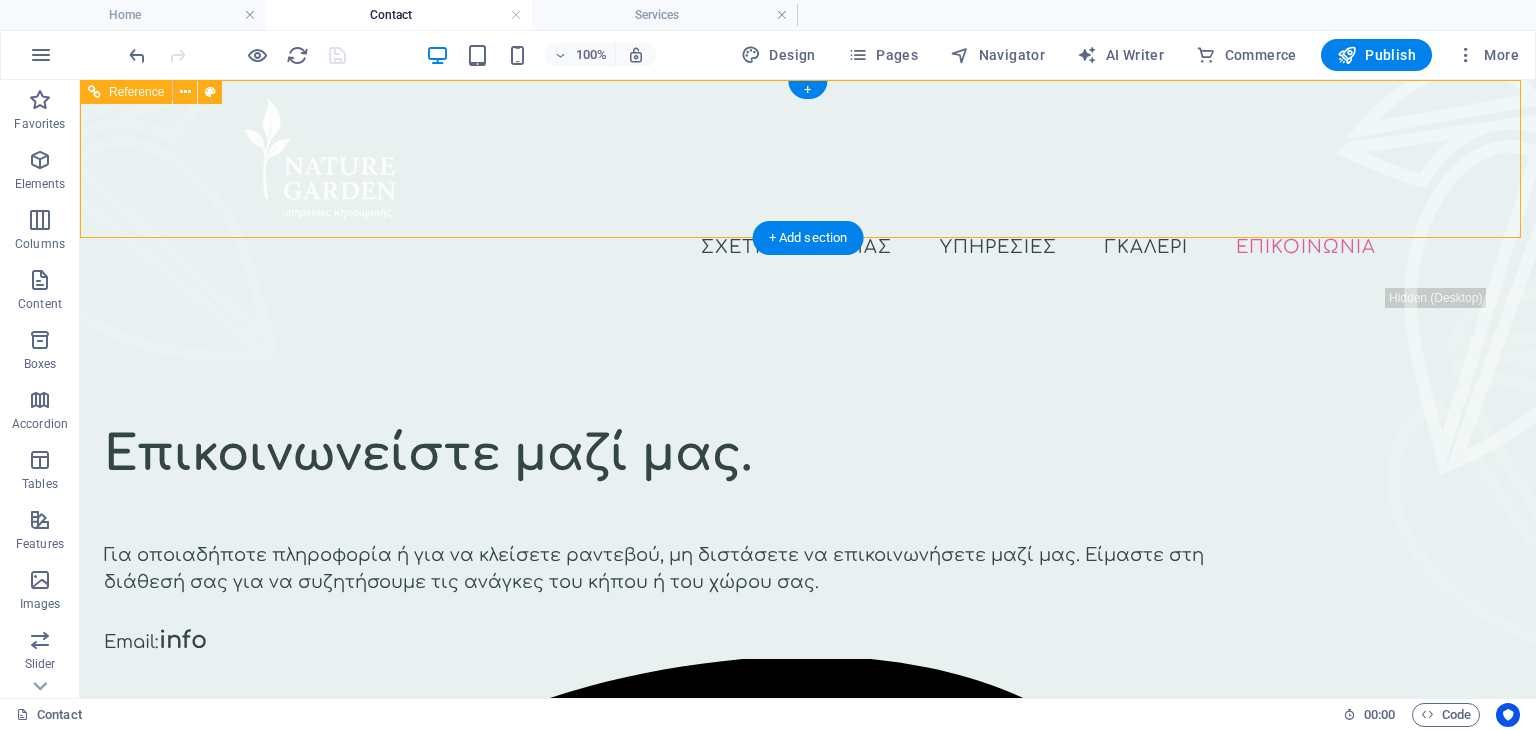 click on "Σχετικα με εμας Υπηρεσιες Γκαλερι Επικοινωνια" at bounding box center (808, 247) 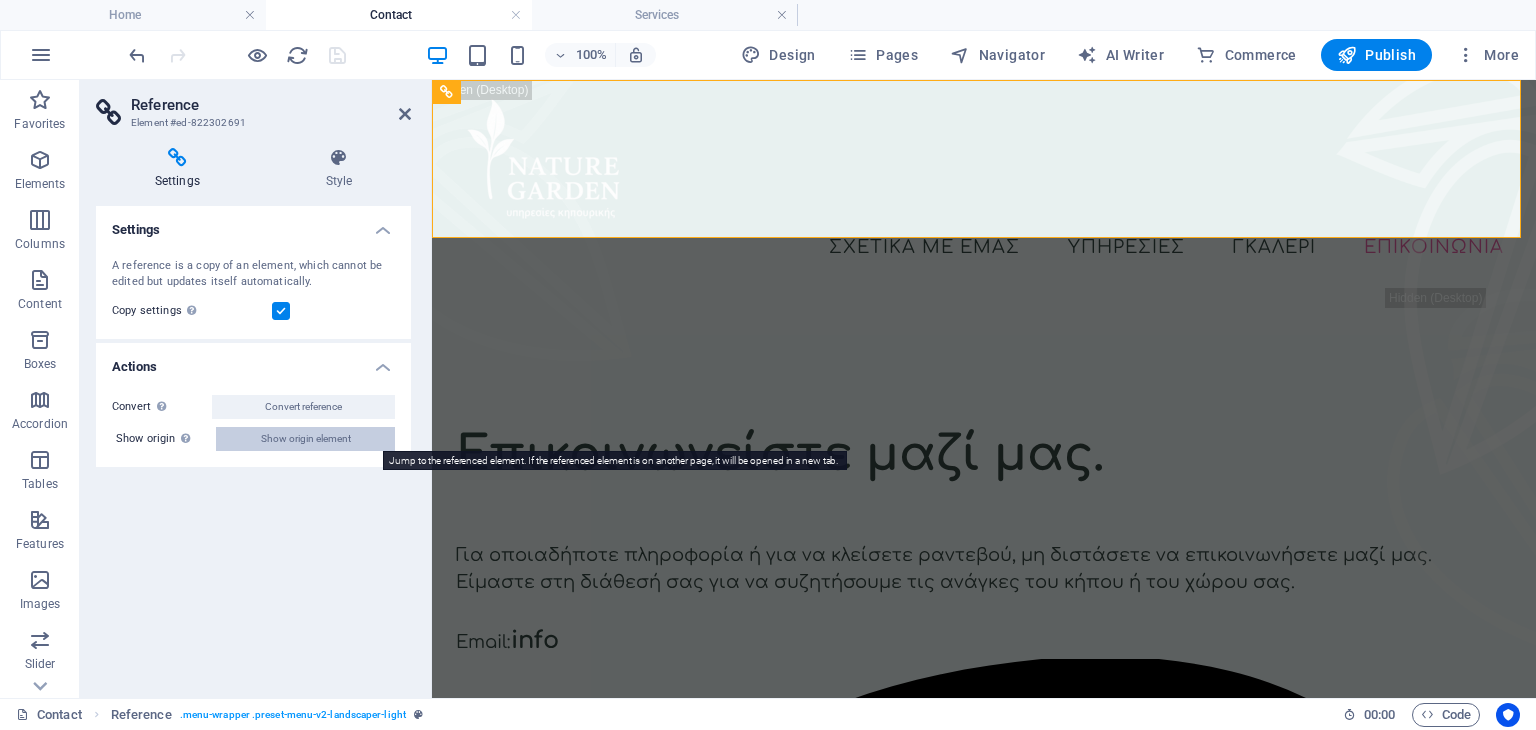 click on "Show origin element" at bounding box center (306, 439) 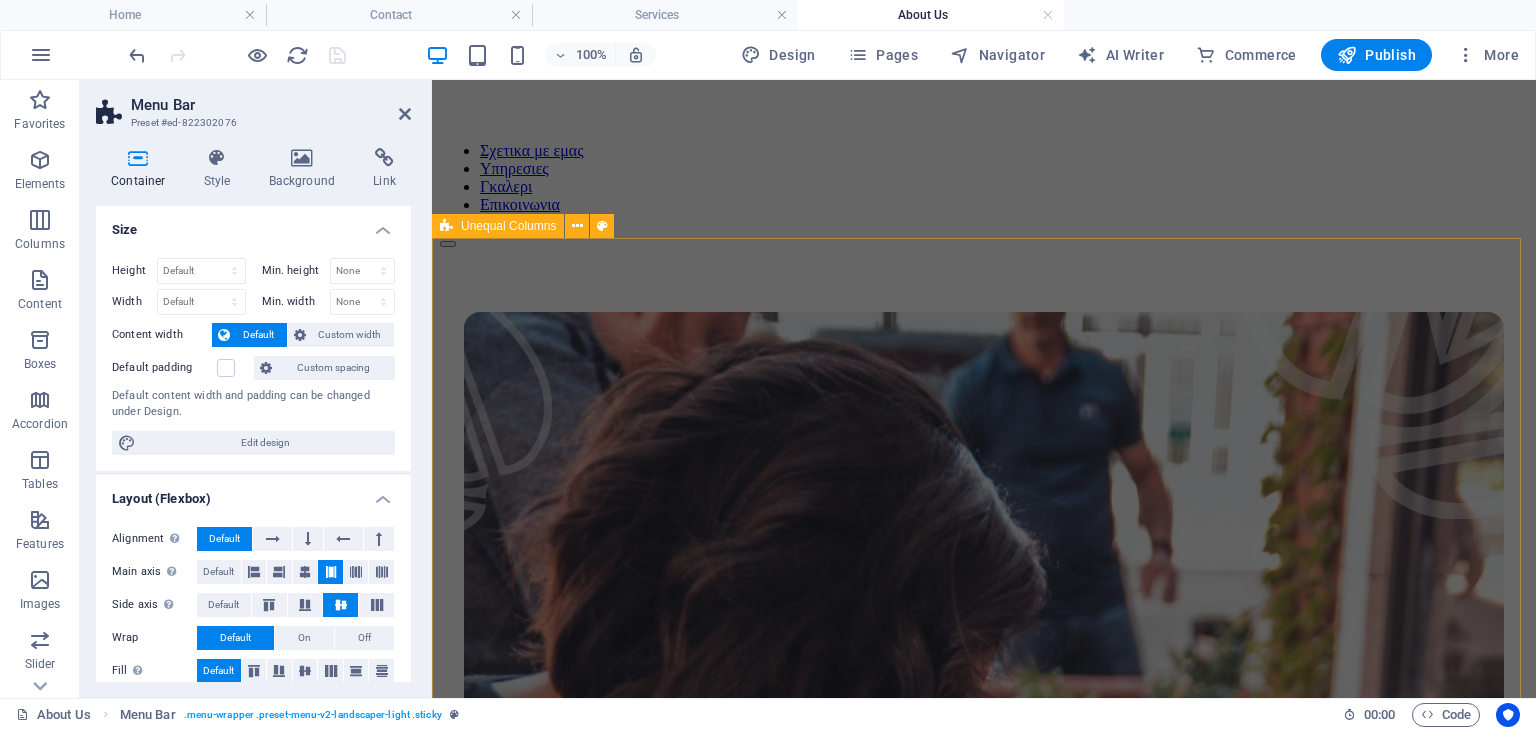 scroll, scrollTop: 0, scrollLeft: 0, axis: both 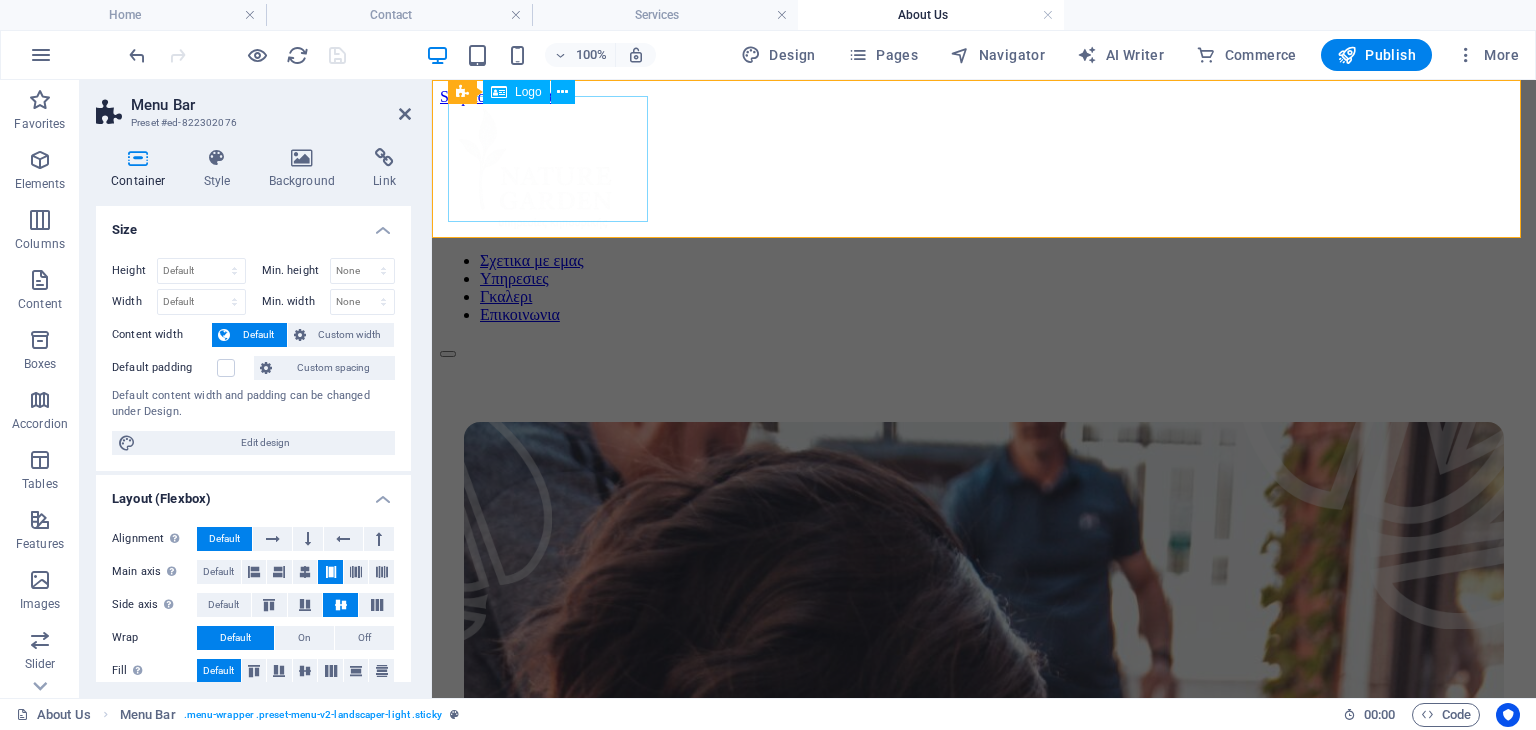 click at bounding box center (984, 171) 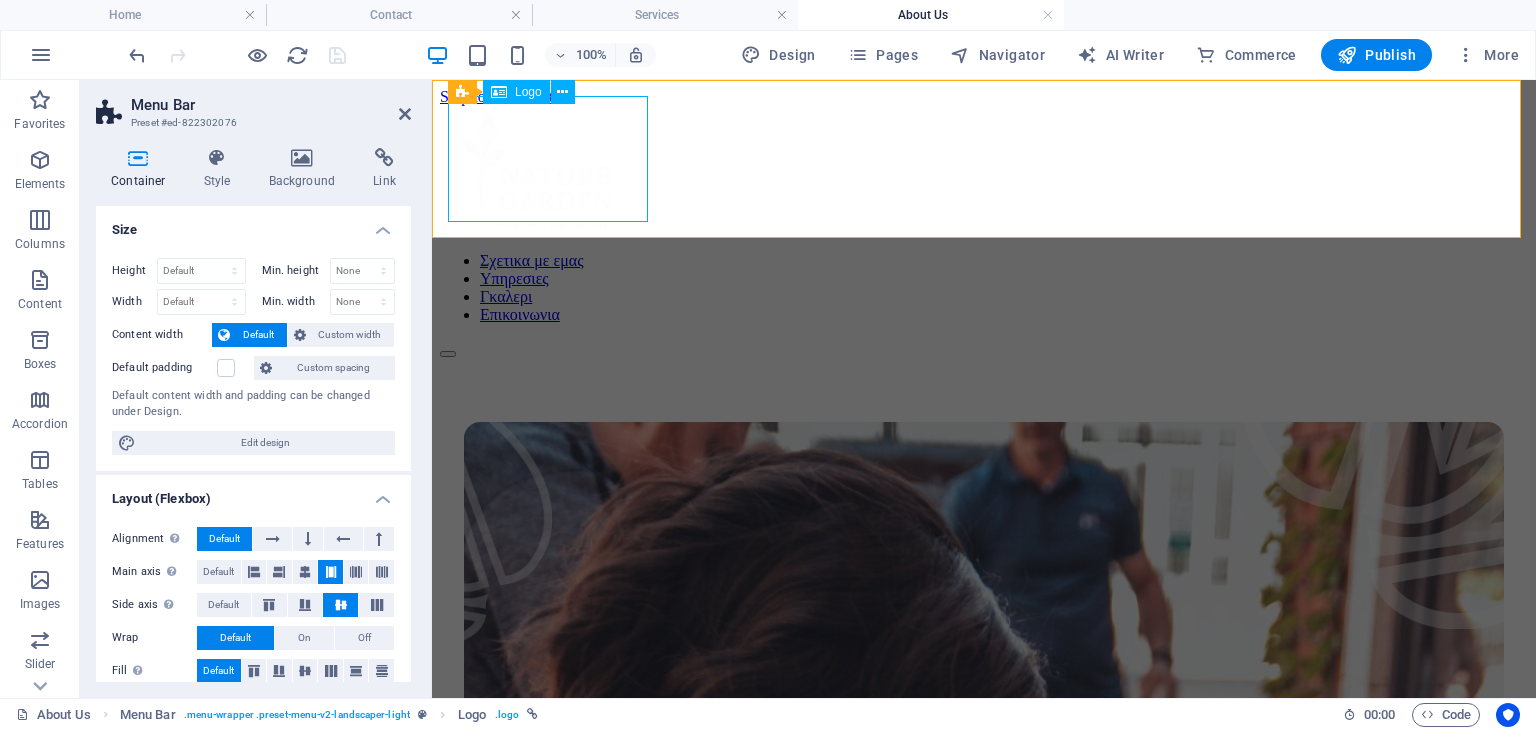 click at bounding box center [984, 171] 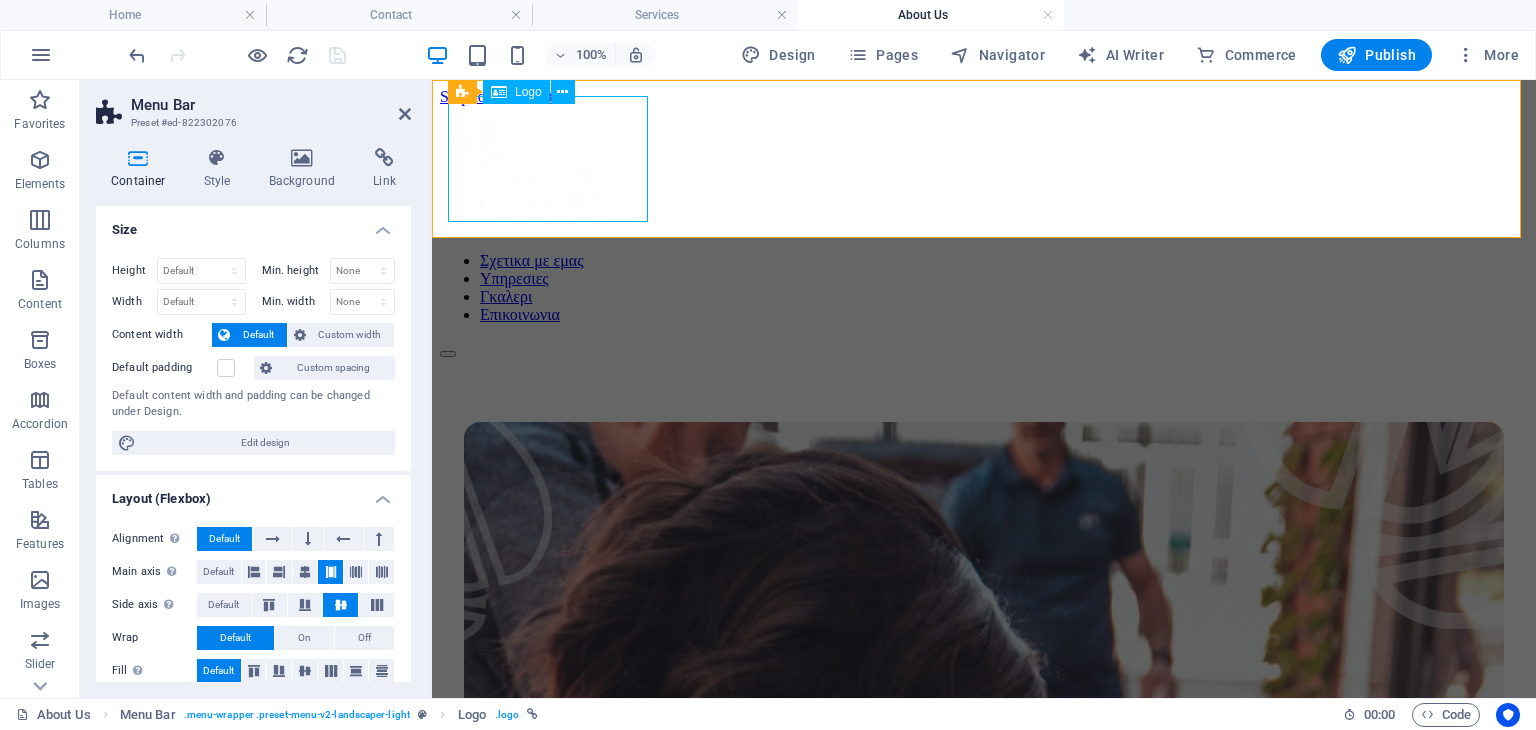 click at bounding box center [984, 171] 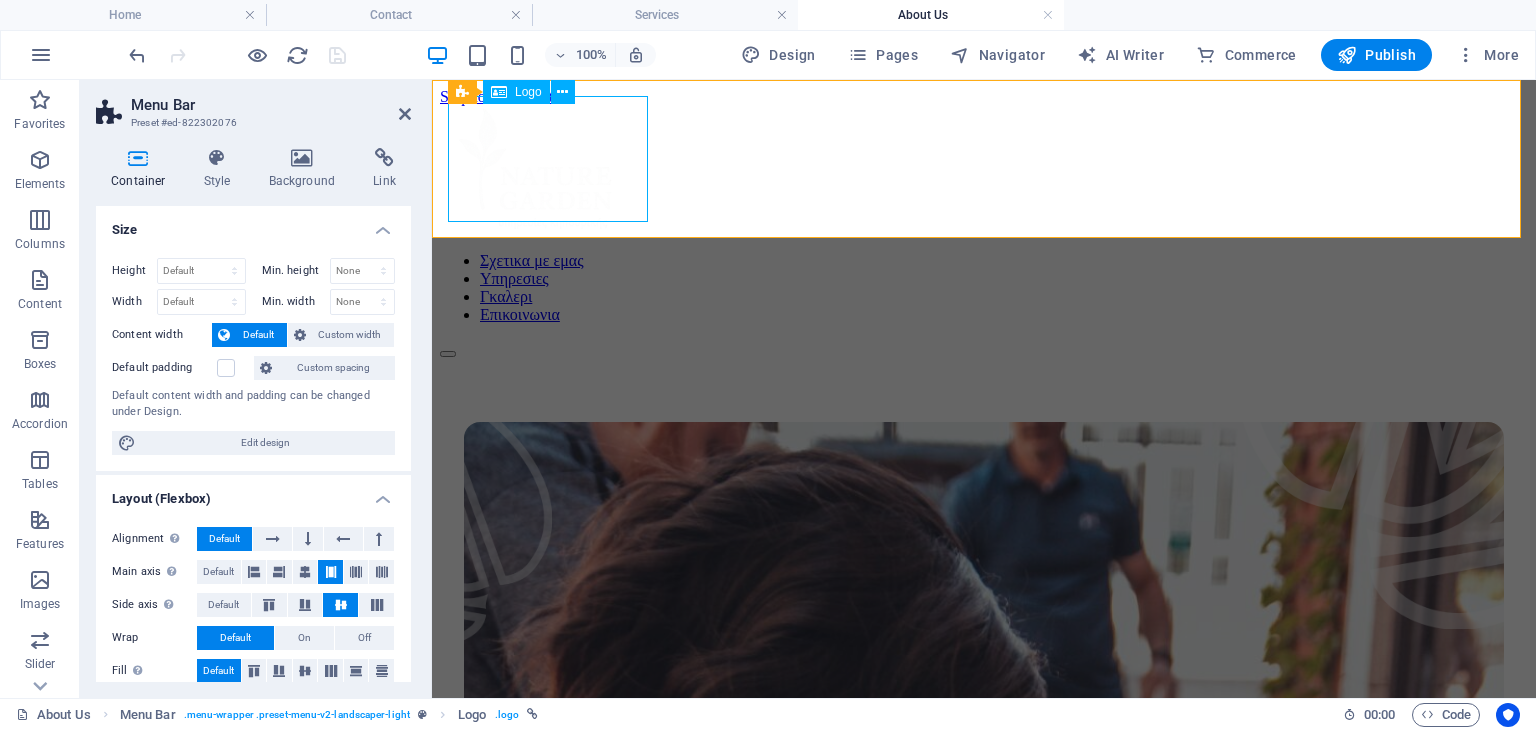 click at bounding box center (984, 171) 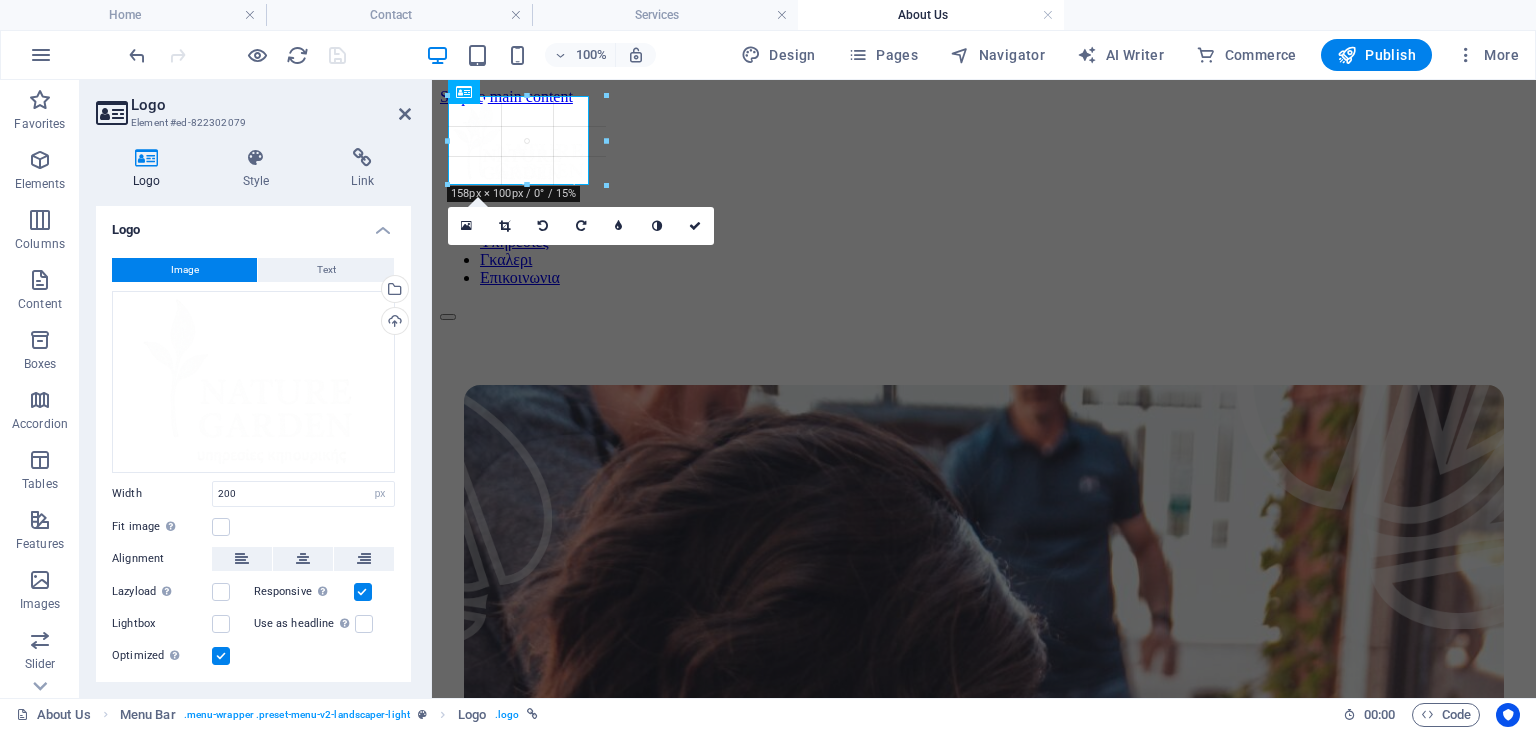 drag, startPoint x: 651, startPoint y: 222, endPoint x: 592, endPoint y: 180, distance: 72.42237 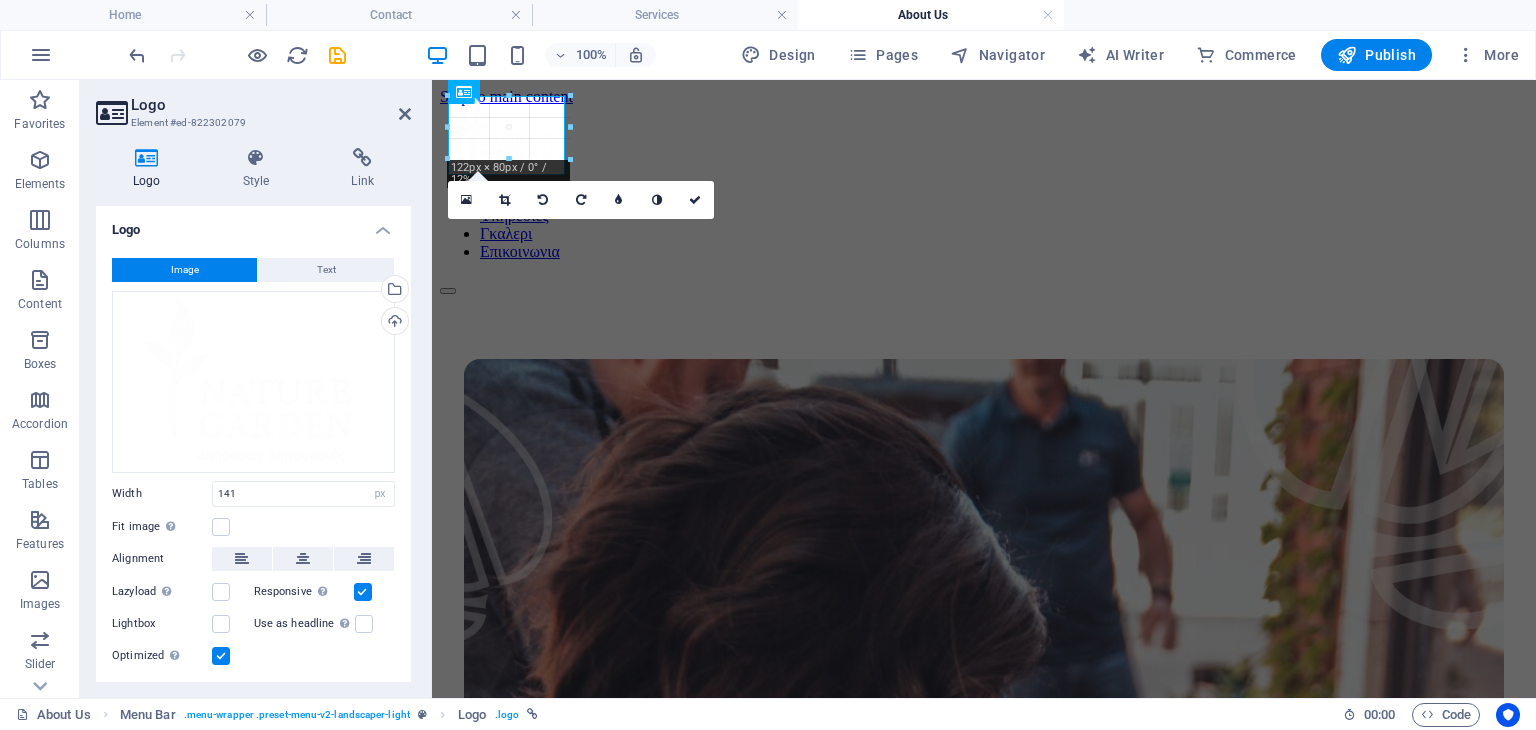 drag, startPoint x: 588, startPoint y: 182, endPoint x: 546, endPoint y: 147, distance: 54.67175 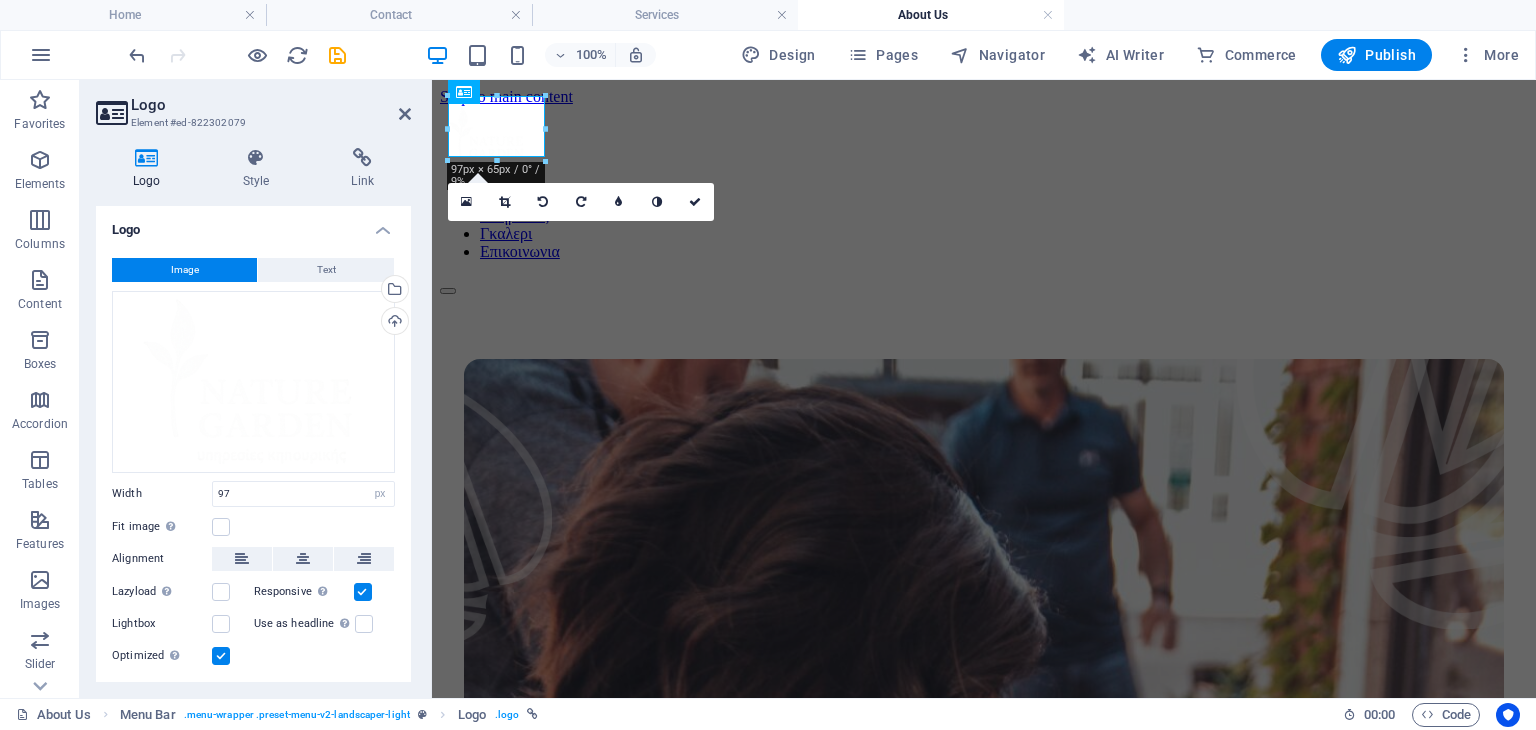 click at bounding box center [545, 128] 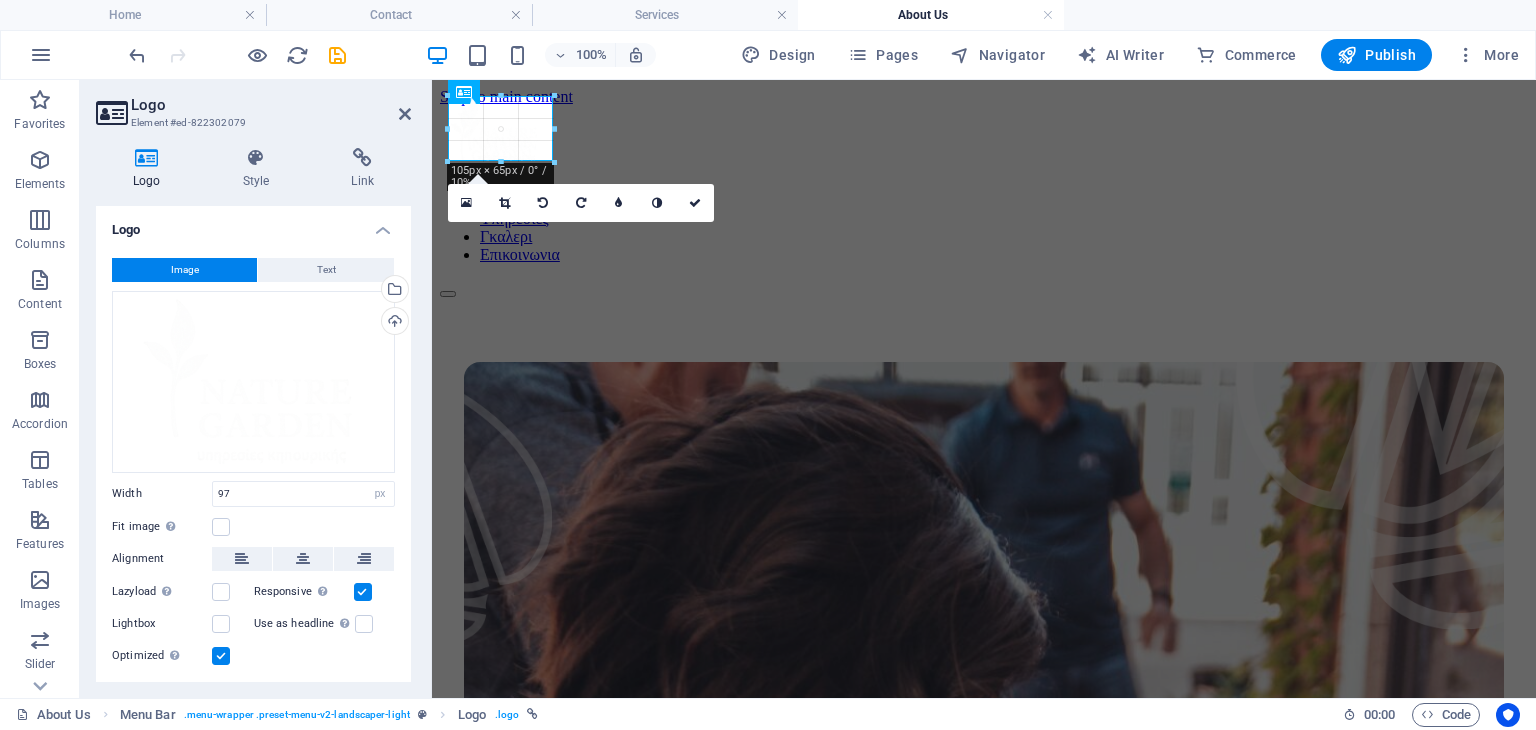 type on "105" 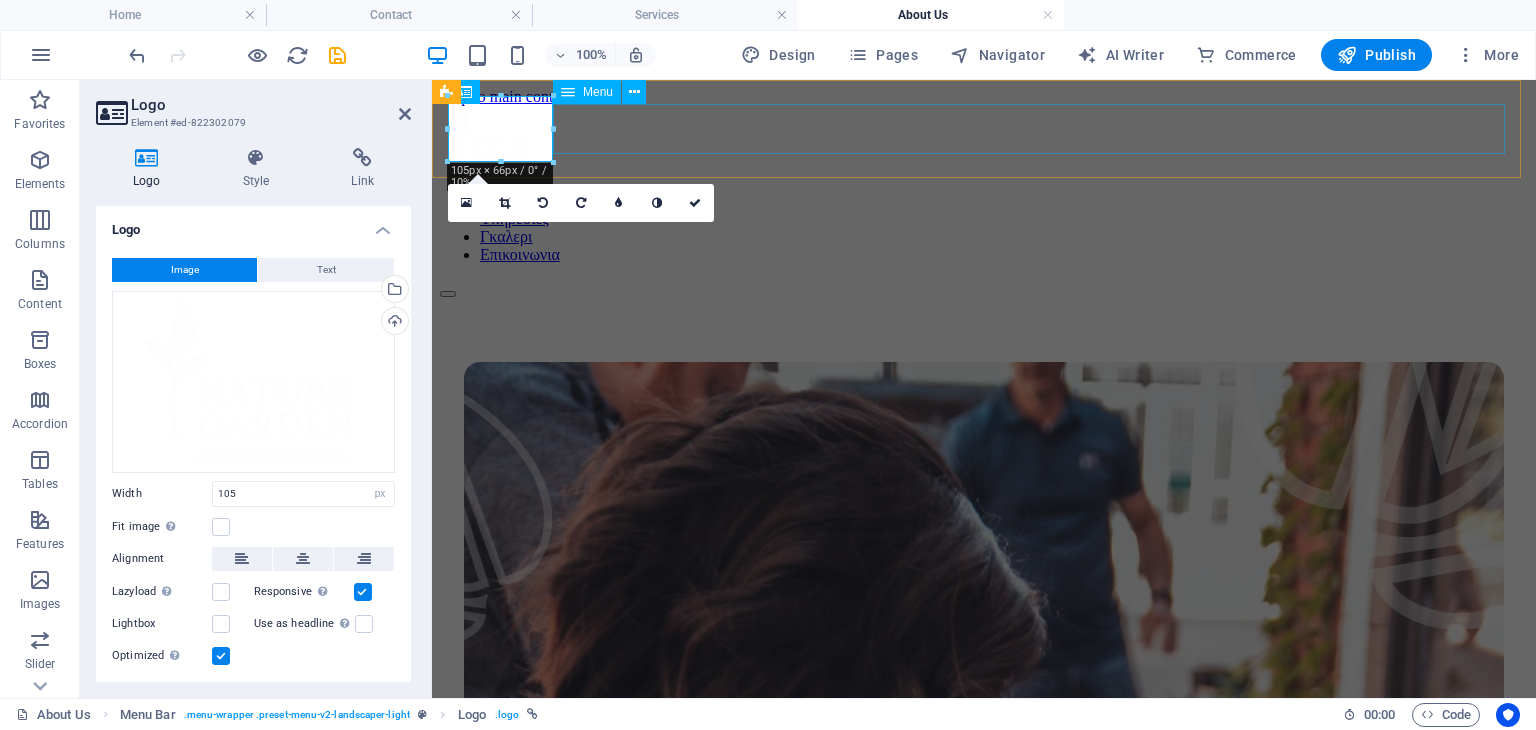 click on "Σχετικα με εμας Υπηρεσιες Γκαλερι Επικοινωνια" at bounding box center (984, 228) 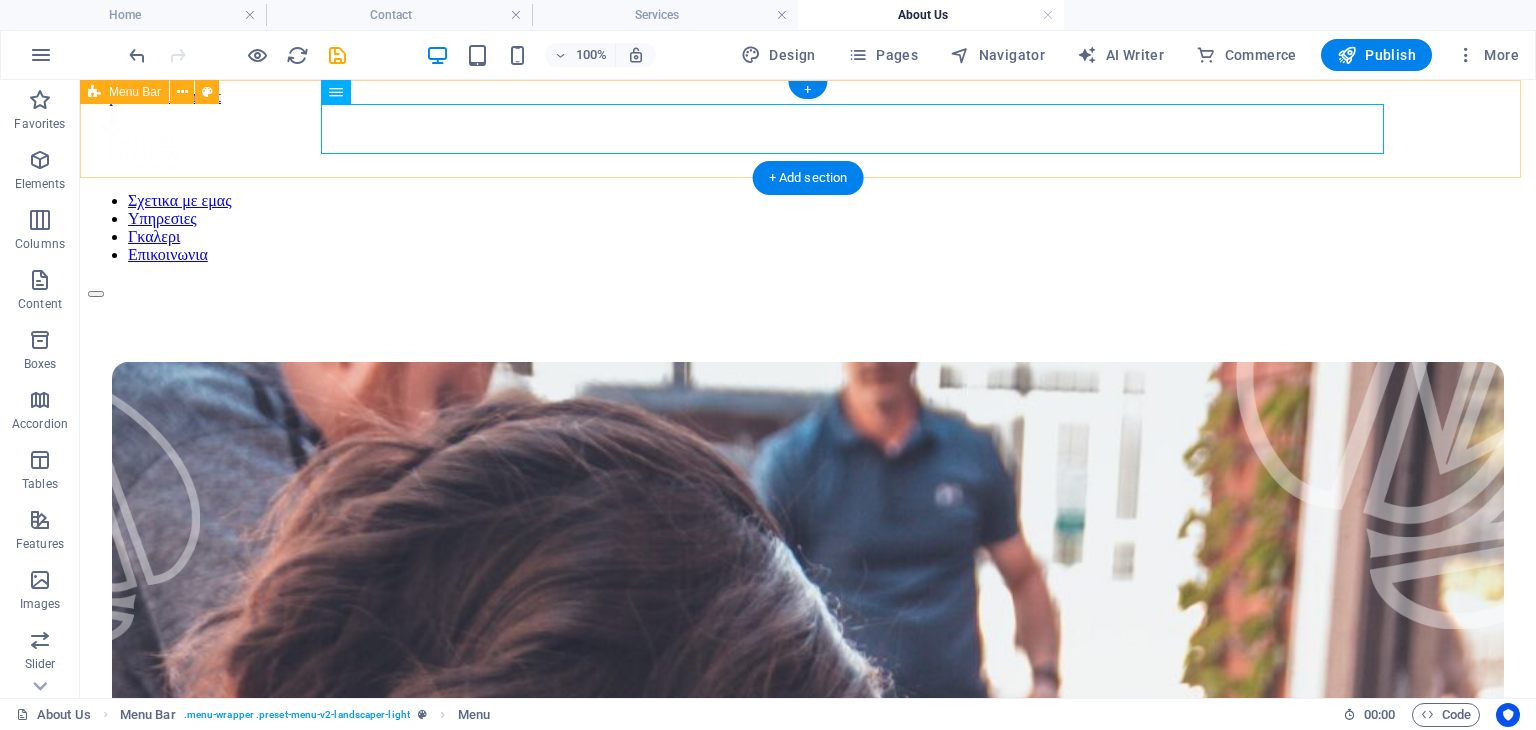 click on "Σχετικα με εμας Υπηρεσιες Γκαλερι Επικοινωνια" at bounding box center [808, 202] 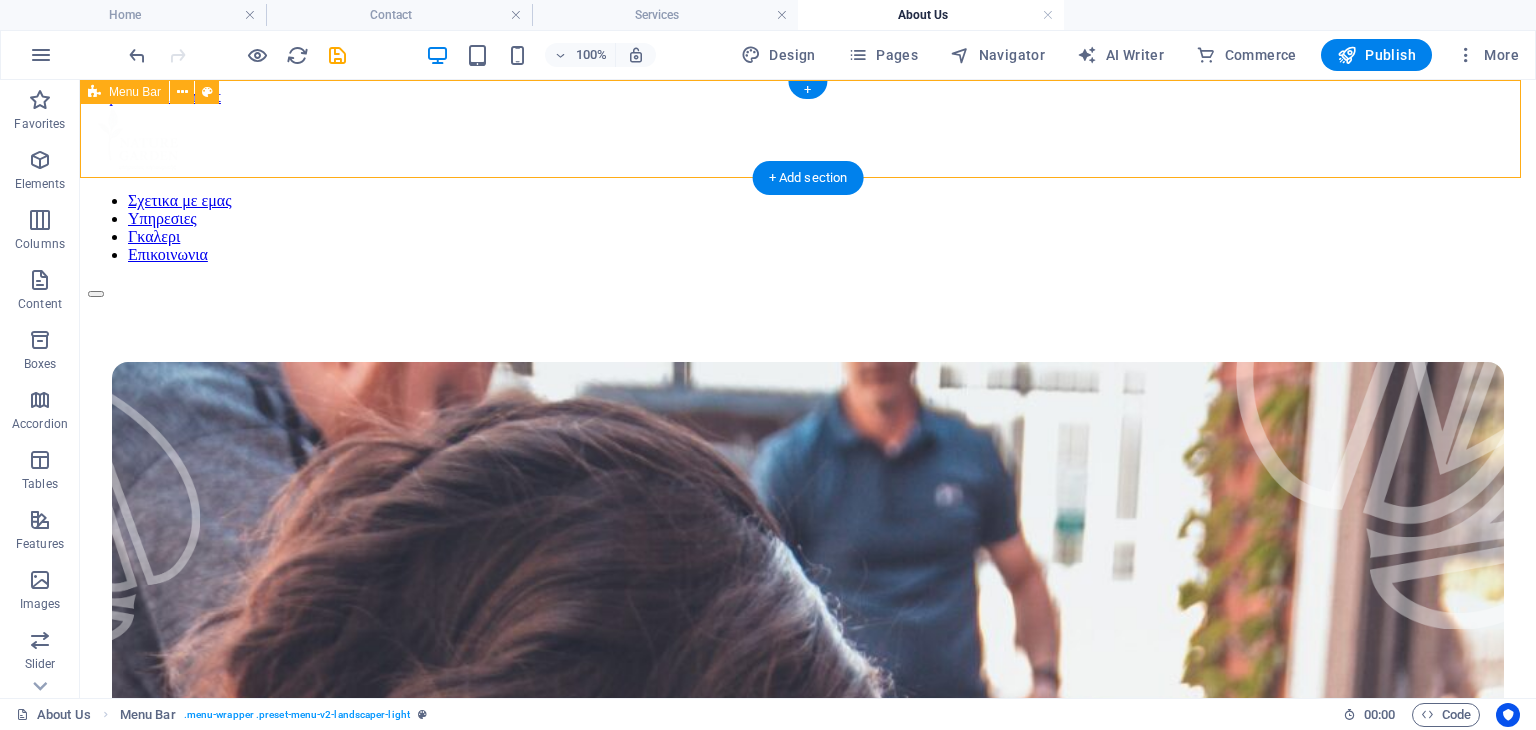 click on "Σχετικα με εμας Υπηρεσιες Γκαλερι Επικοινωνια" at bounding box center [808, 202] 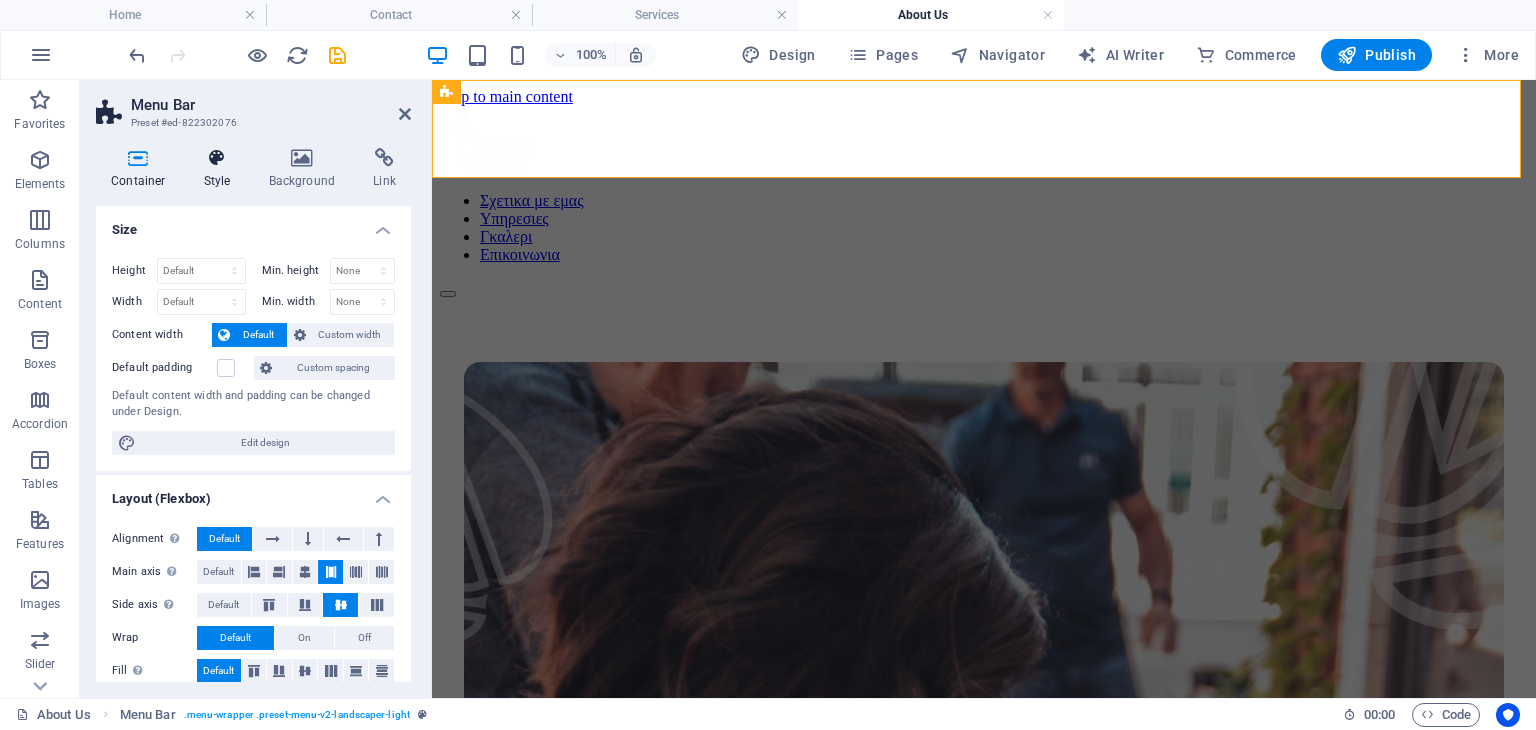 click at bounding box center [217, 158] 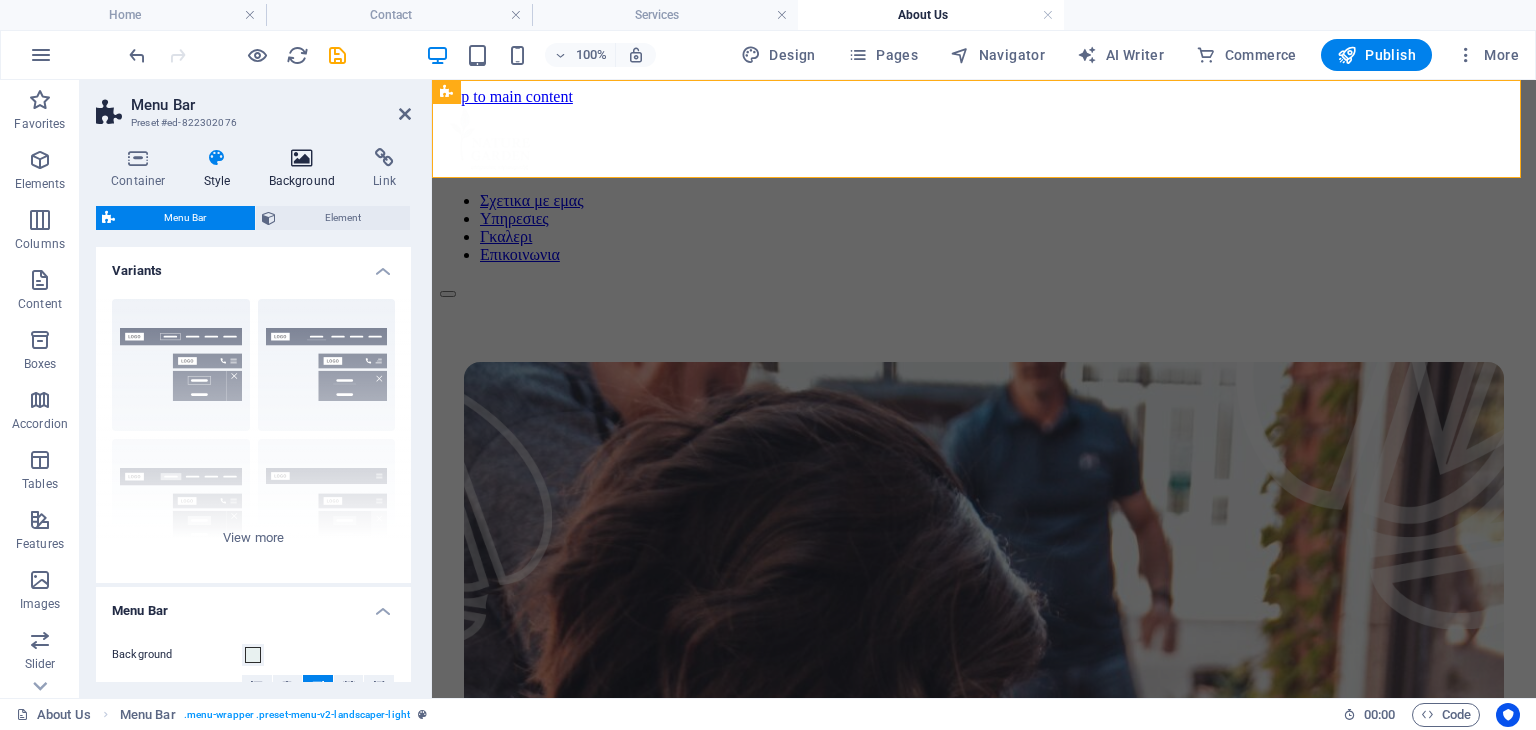 click at bounding box center (302, 158) 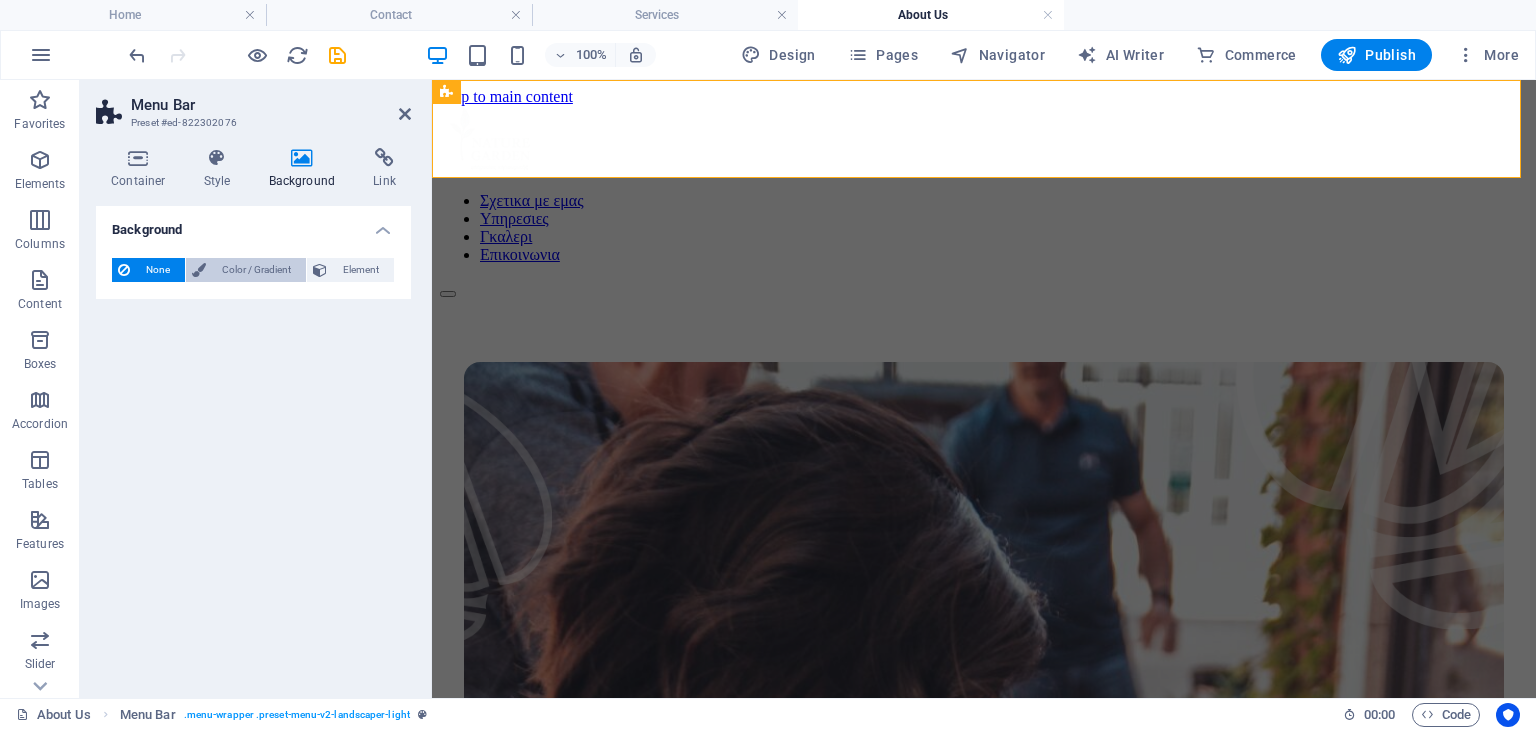 click on "Color / Gradient" at bounding box center [256, 270] 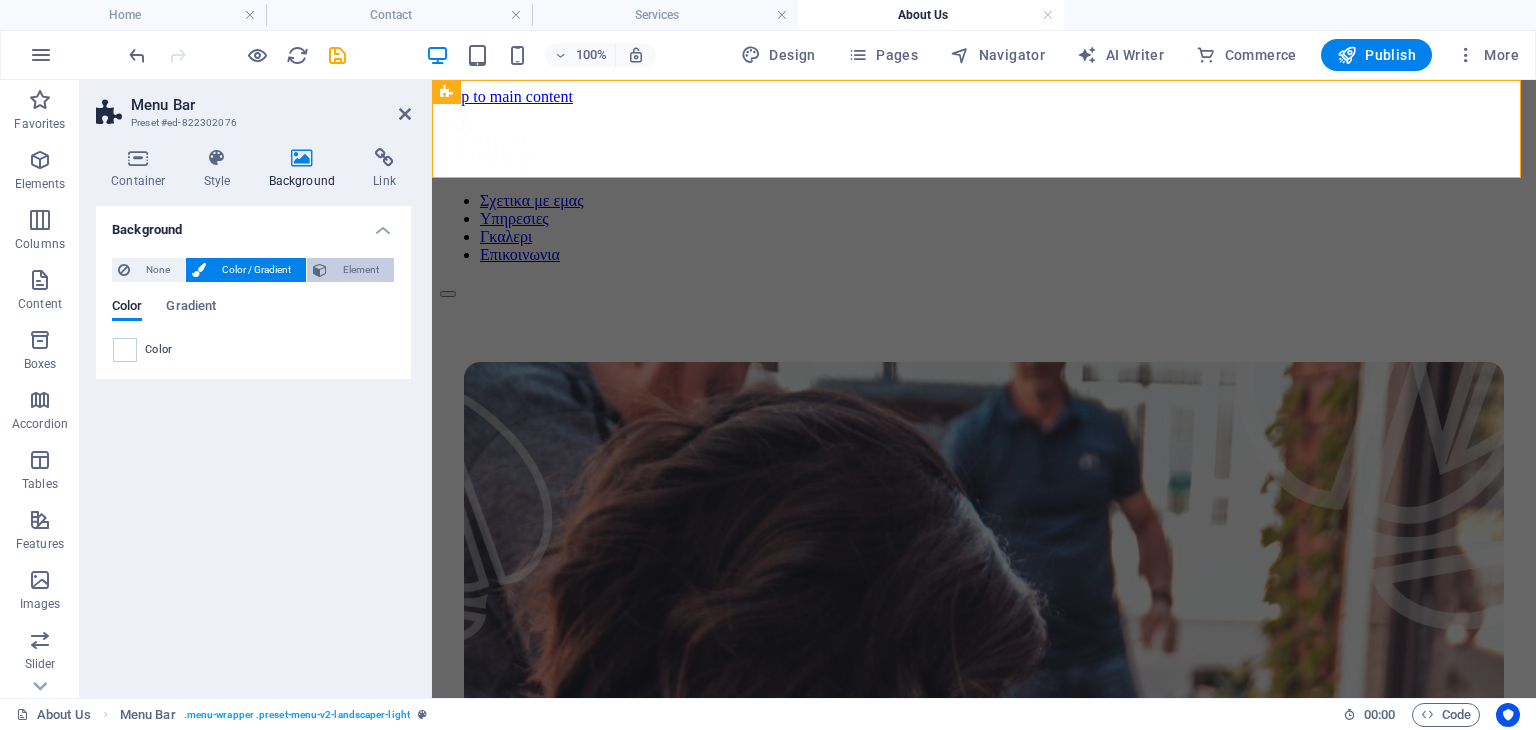 click on "Element" at bounding box center [360, 270] 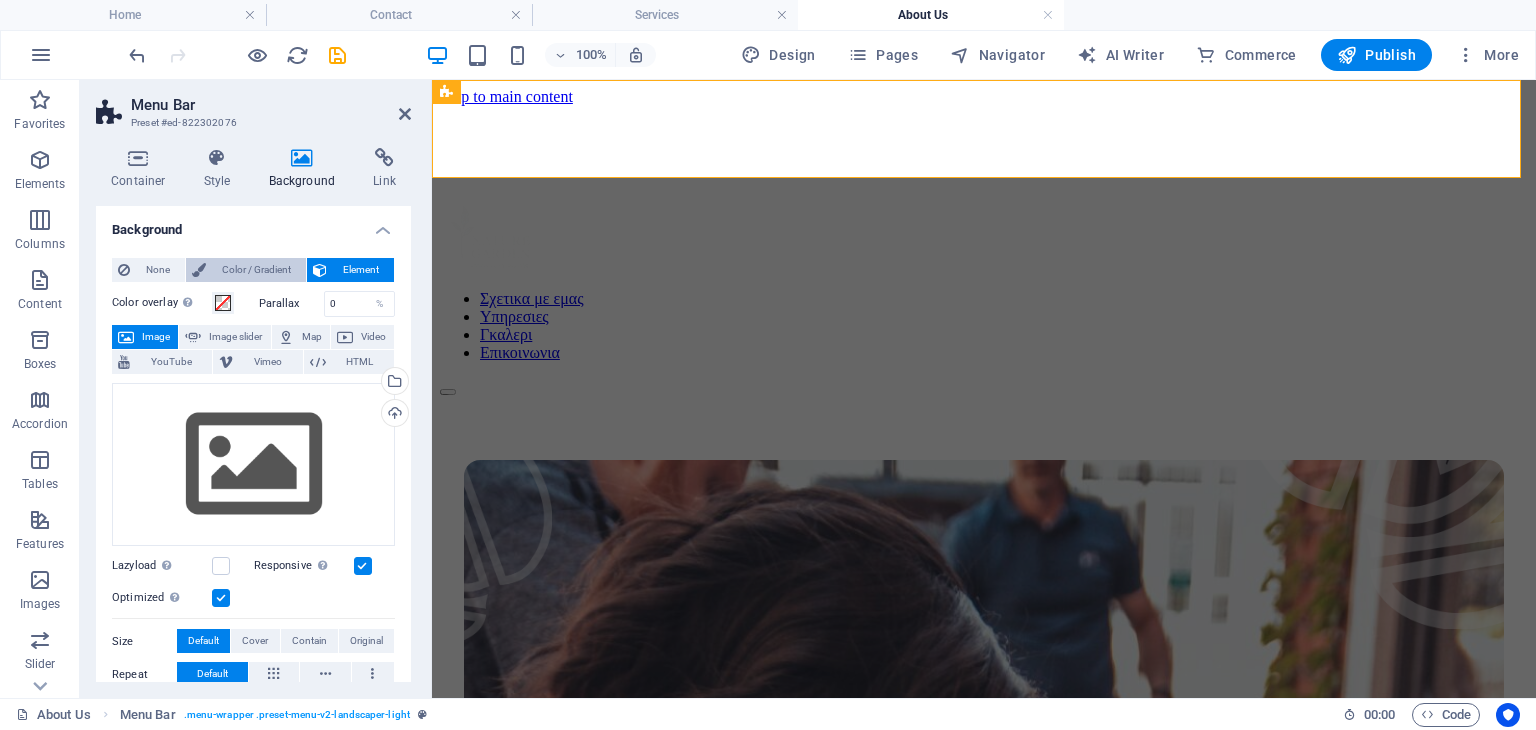click on "Color / Gradient" at bounding box center [256, 270] 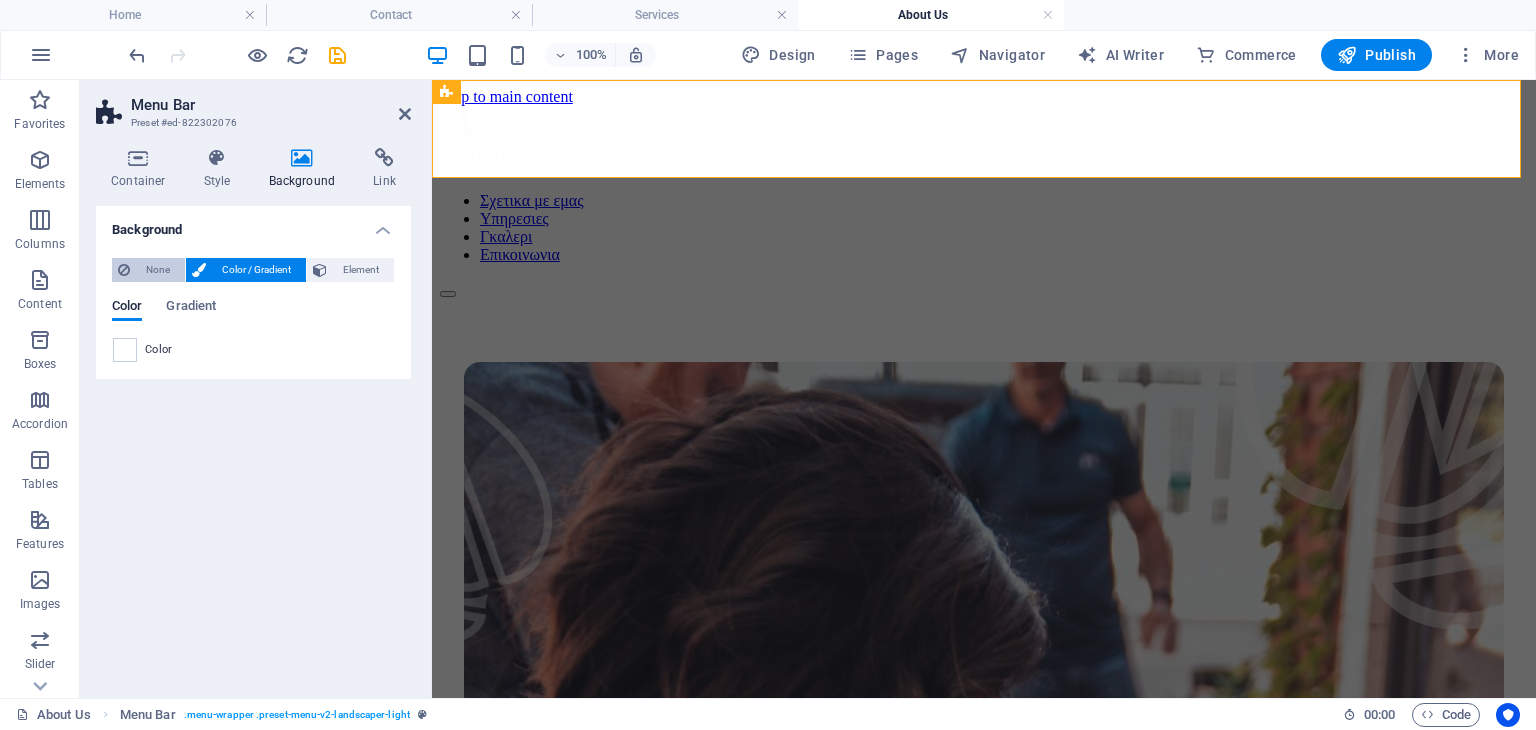 click on "None" at bounding box center [157, 270] 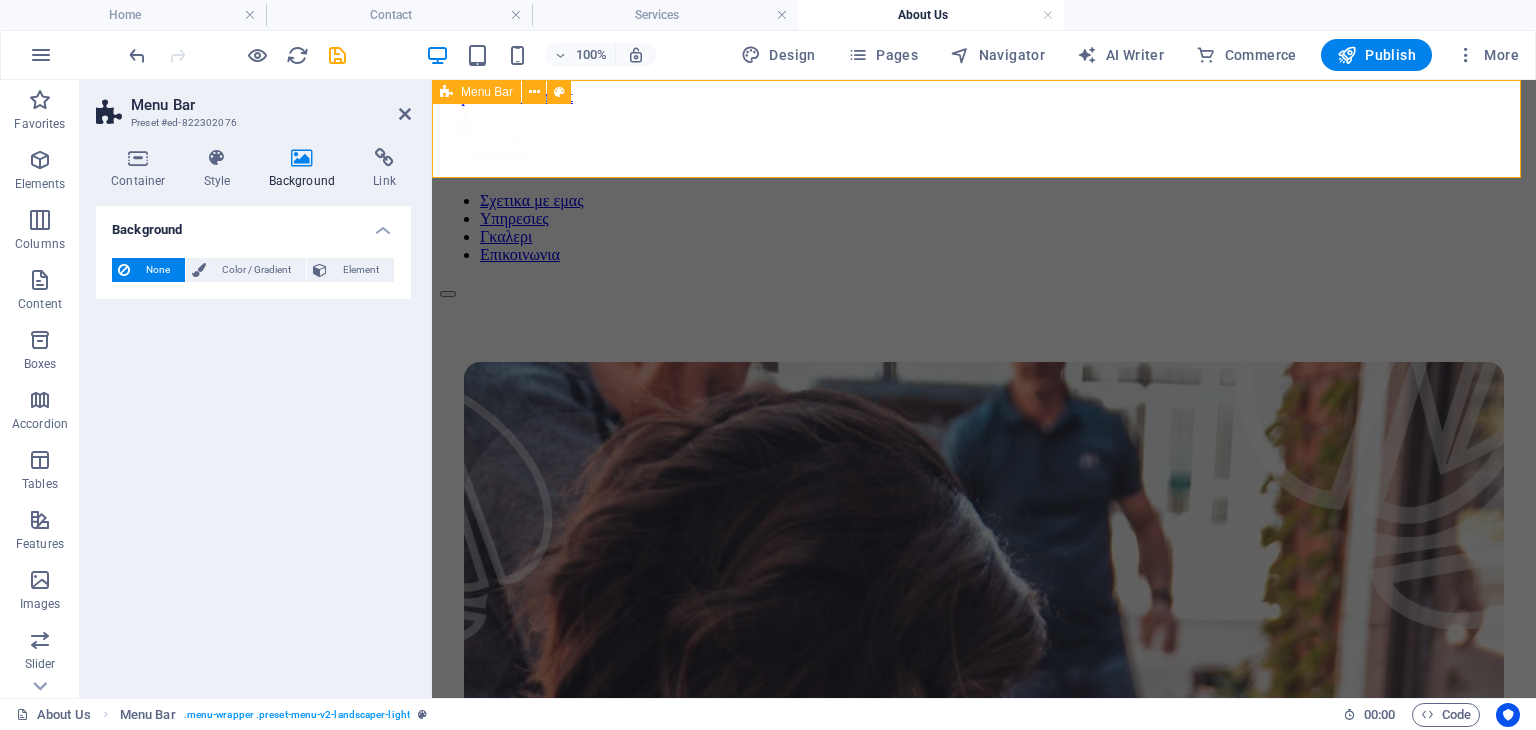 click on "Σχετικα με εμας Υπηρεσιες Γκαλερι Επικοινωνια" at bounding box center (984, 202) 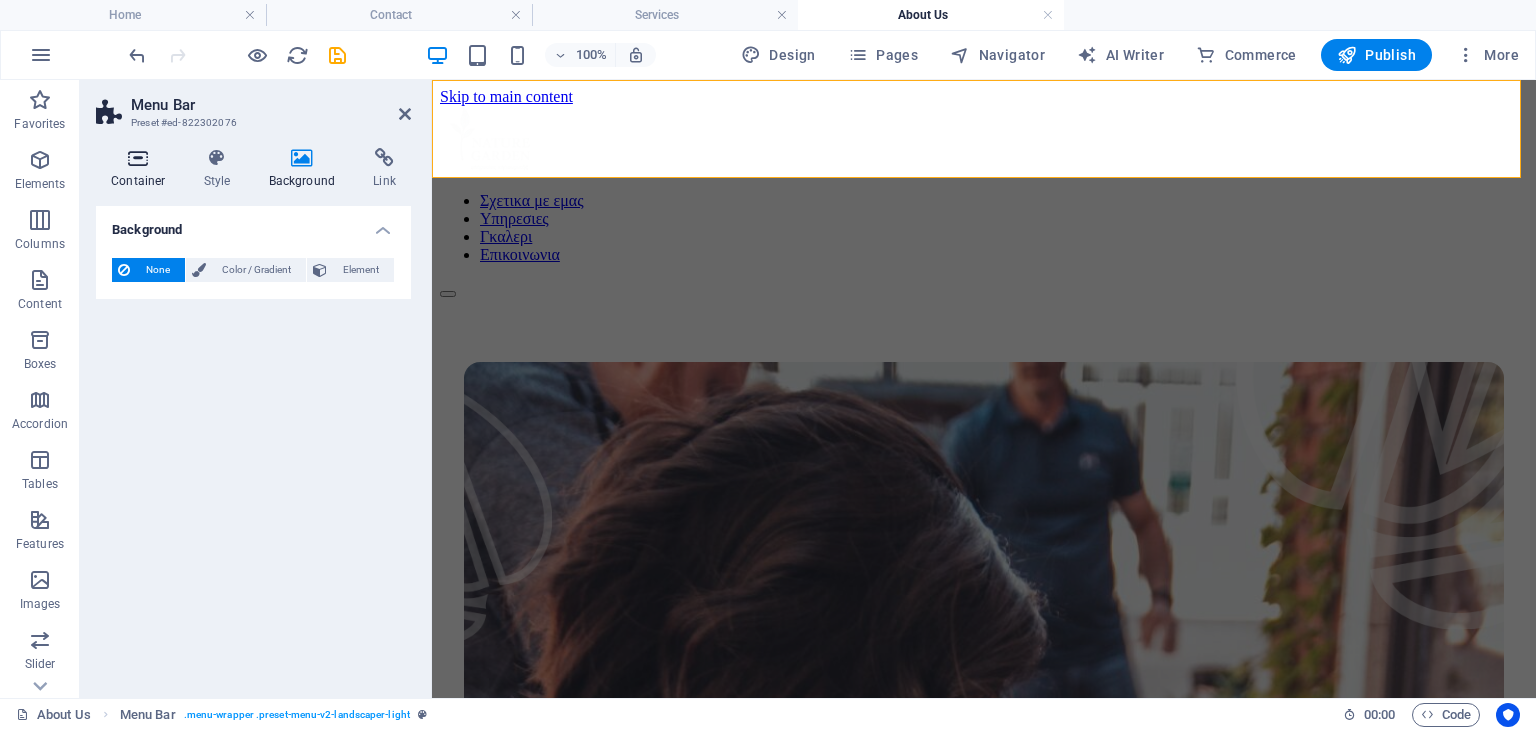 click on "Container" at bounding box center (142, 169) 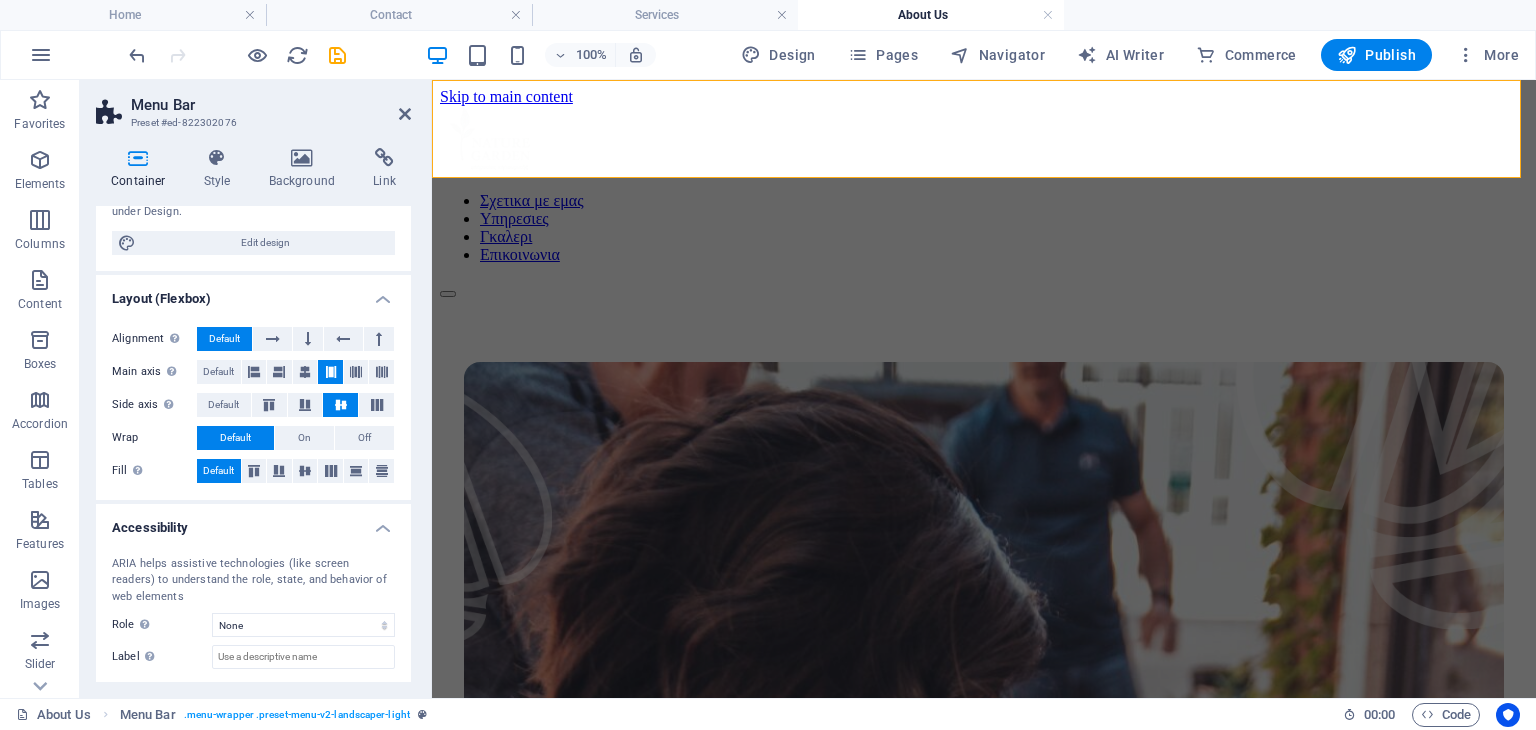 scroll, scrollTop: 298, scrollLeft: 0, axis: vertical 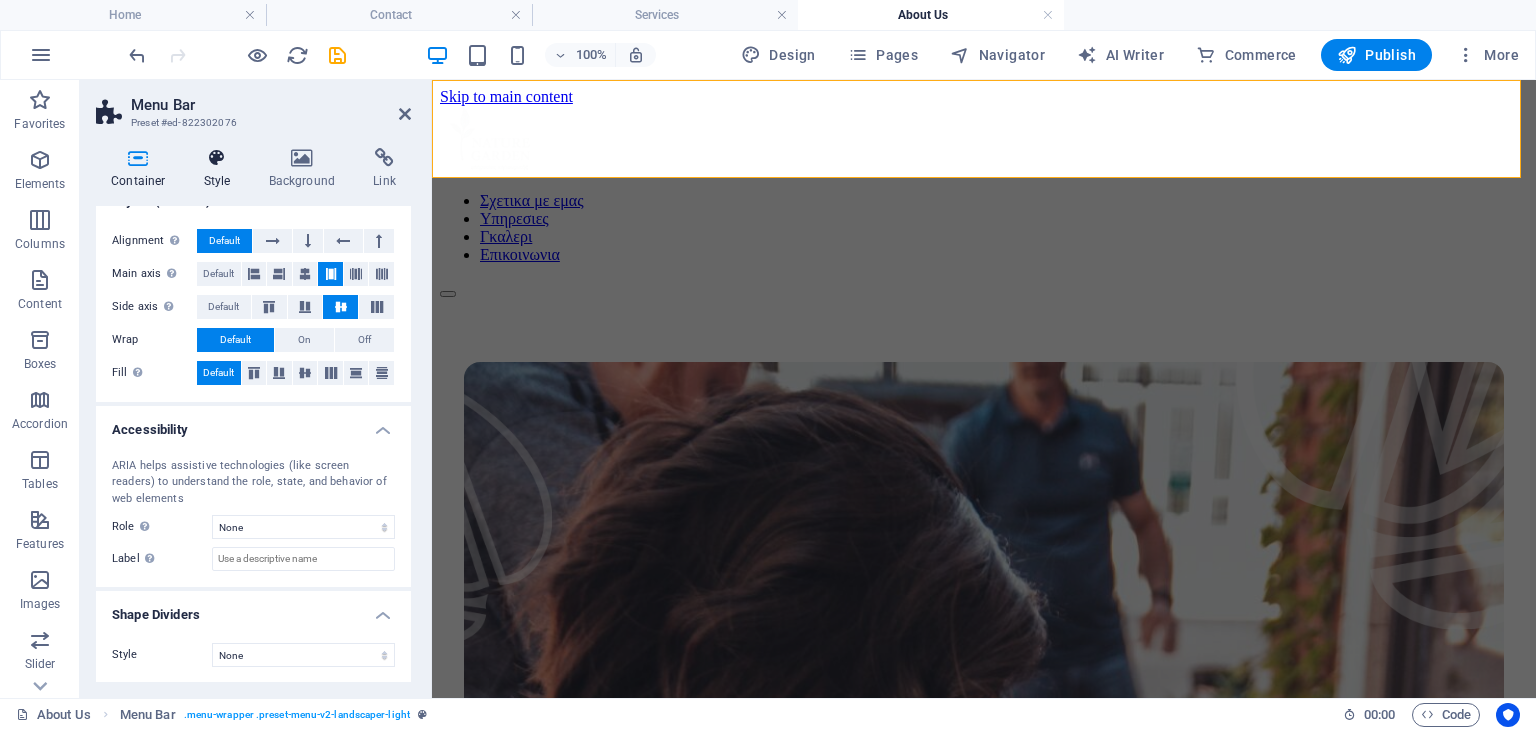 click on "Style" at bounding box center (221, 169) 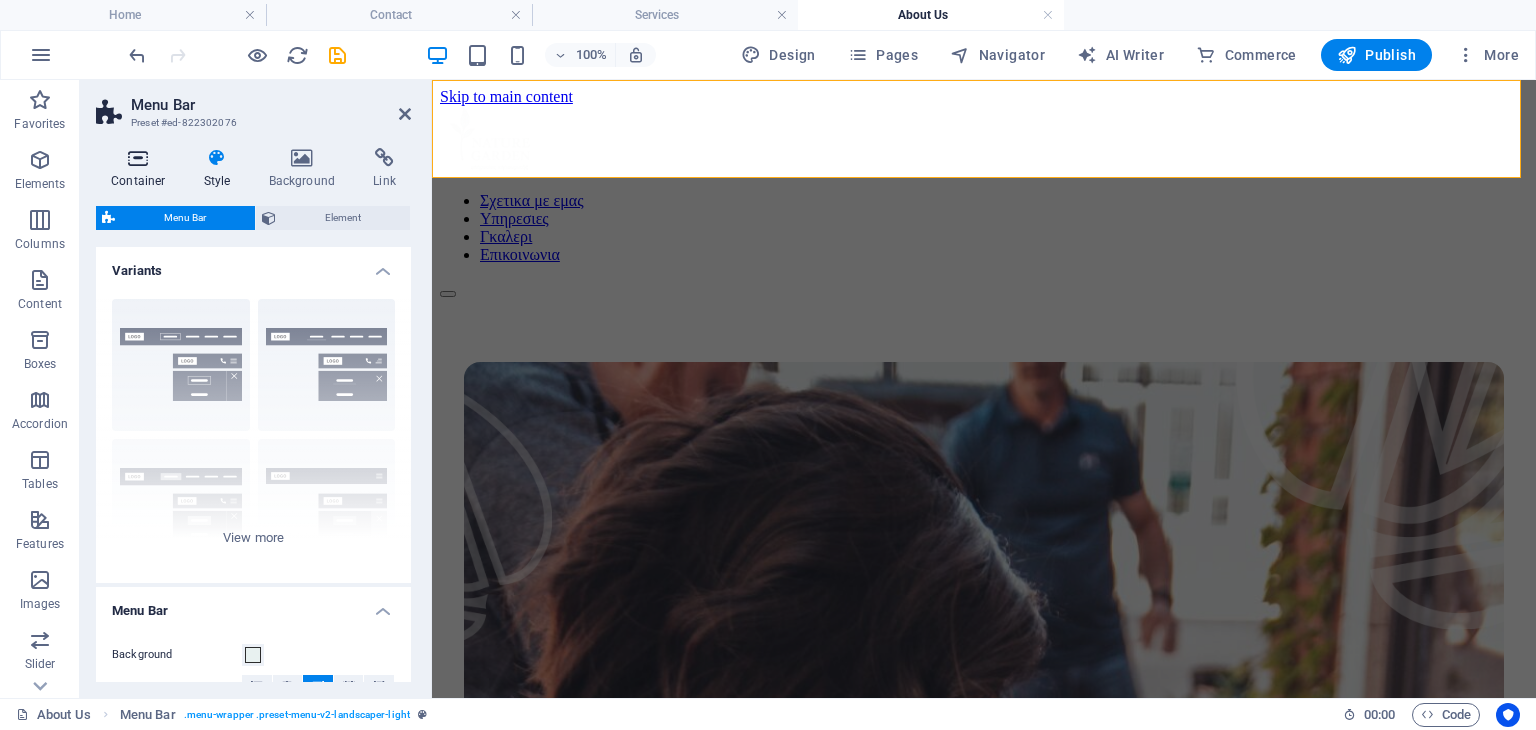 click on "Container" at bounding box center [142, 169] 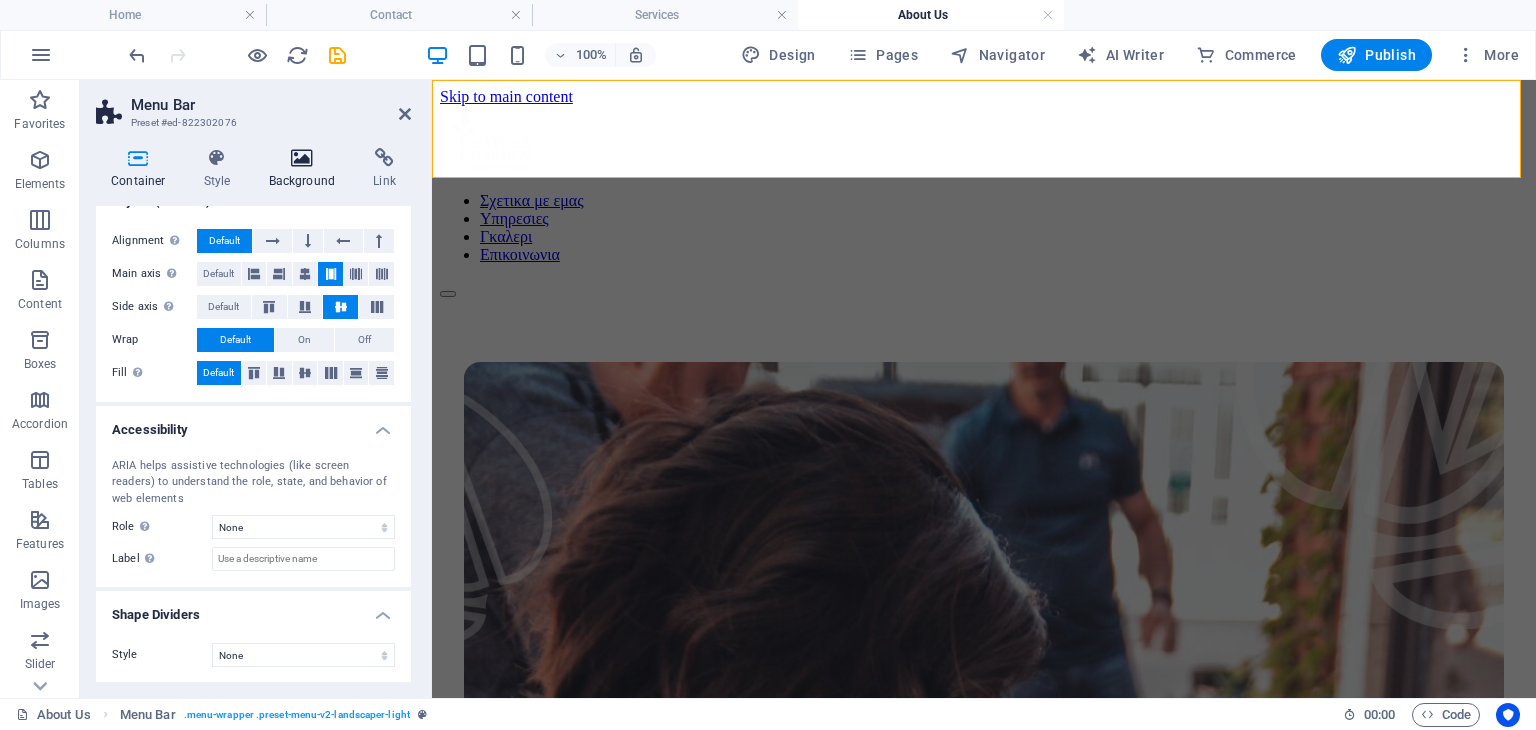 click on "Background" at bounding box center [306, 169] 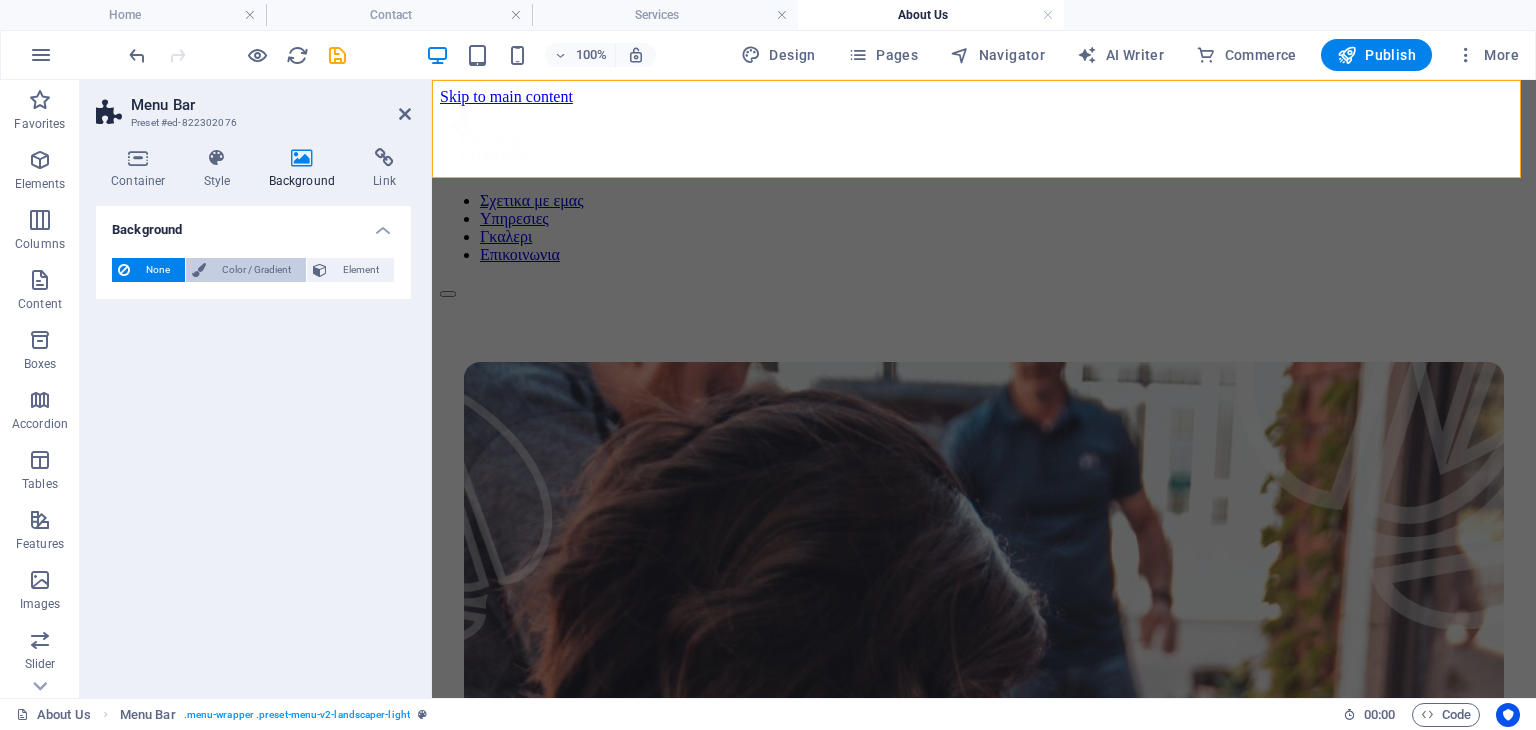 click on "Color / Gradient" at bounding box center (256, 270) 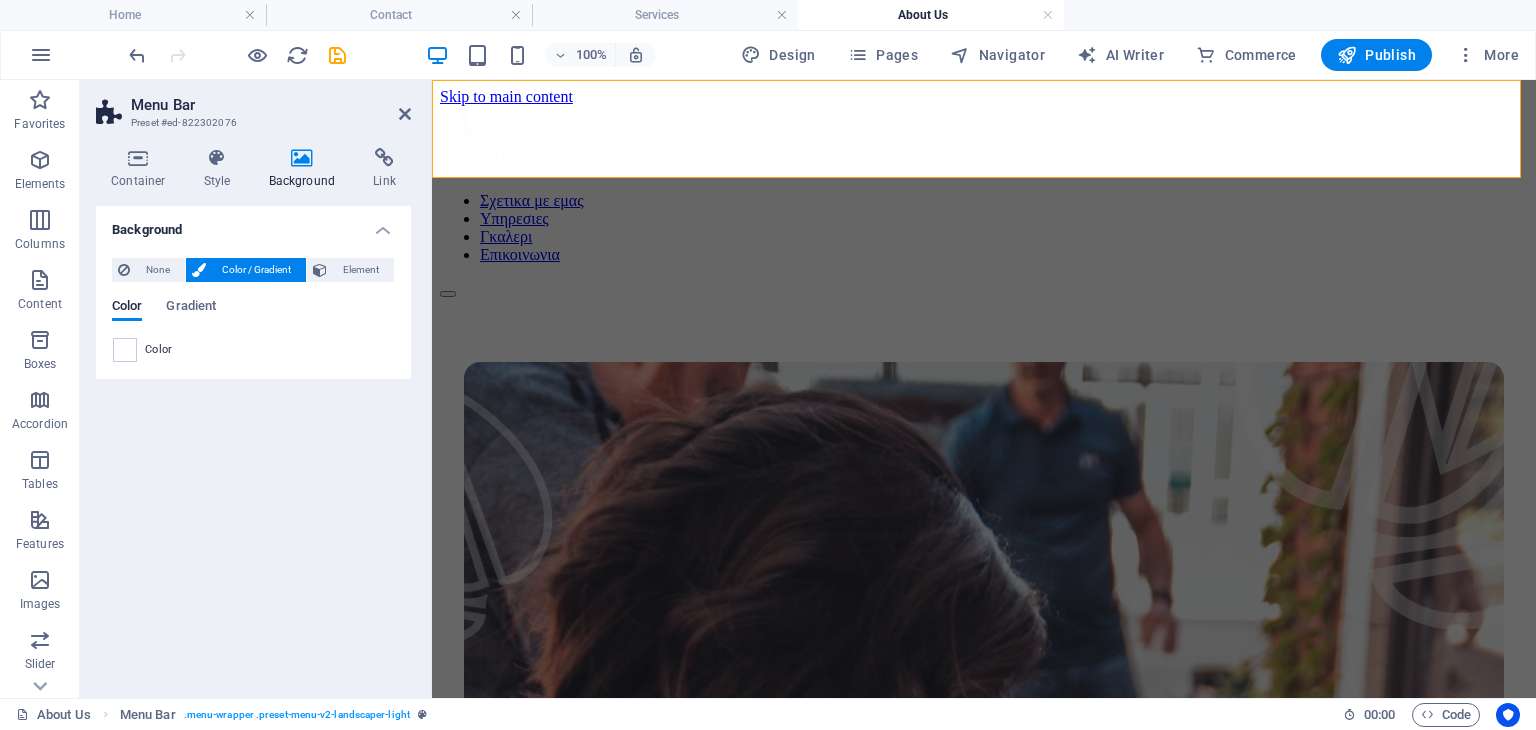 click on "Color Gradient" at bounding box center (253, 318) 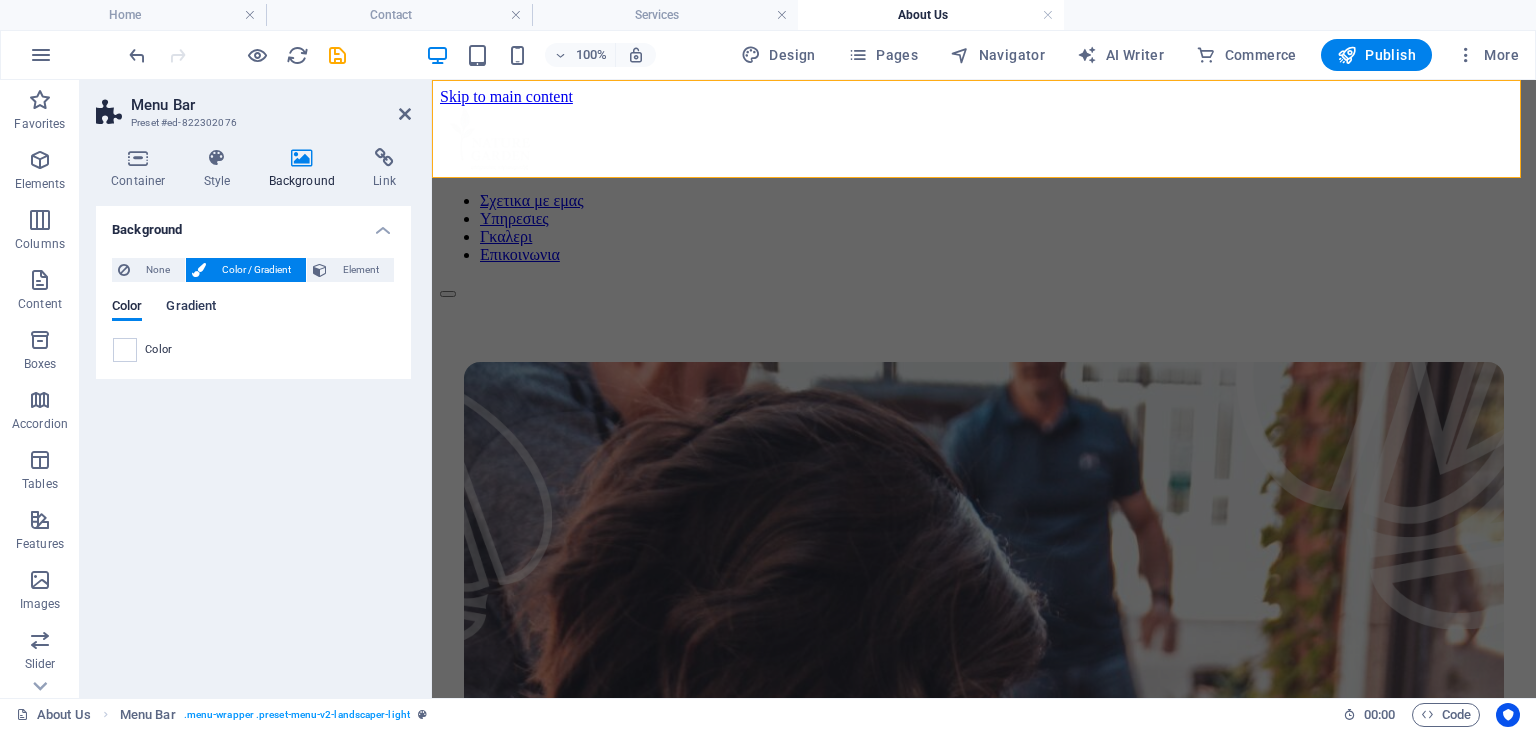 click on "Gradient" at bounding box center (191, 308) 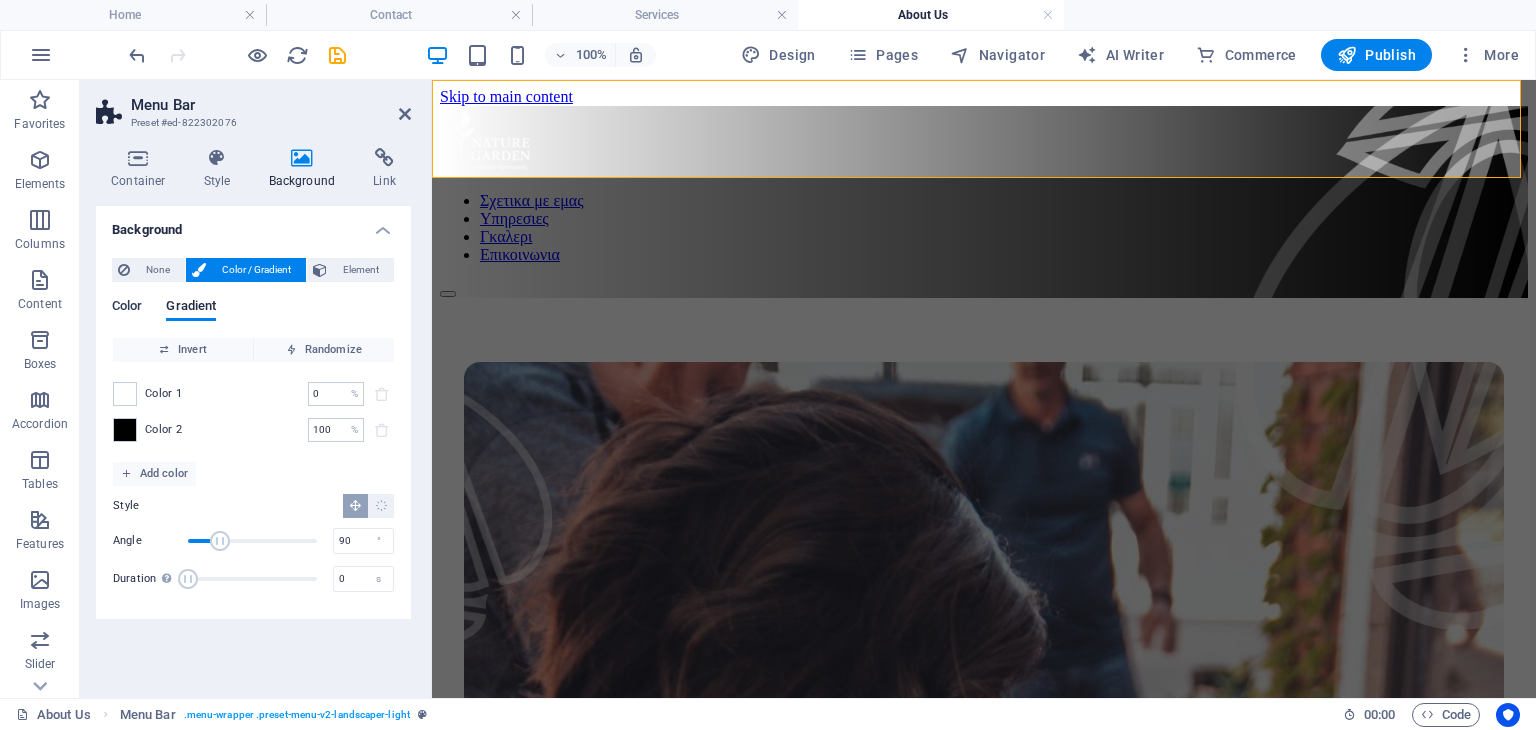 click on "Color" at bounding box center [127, 308] 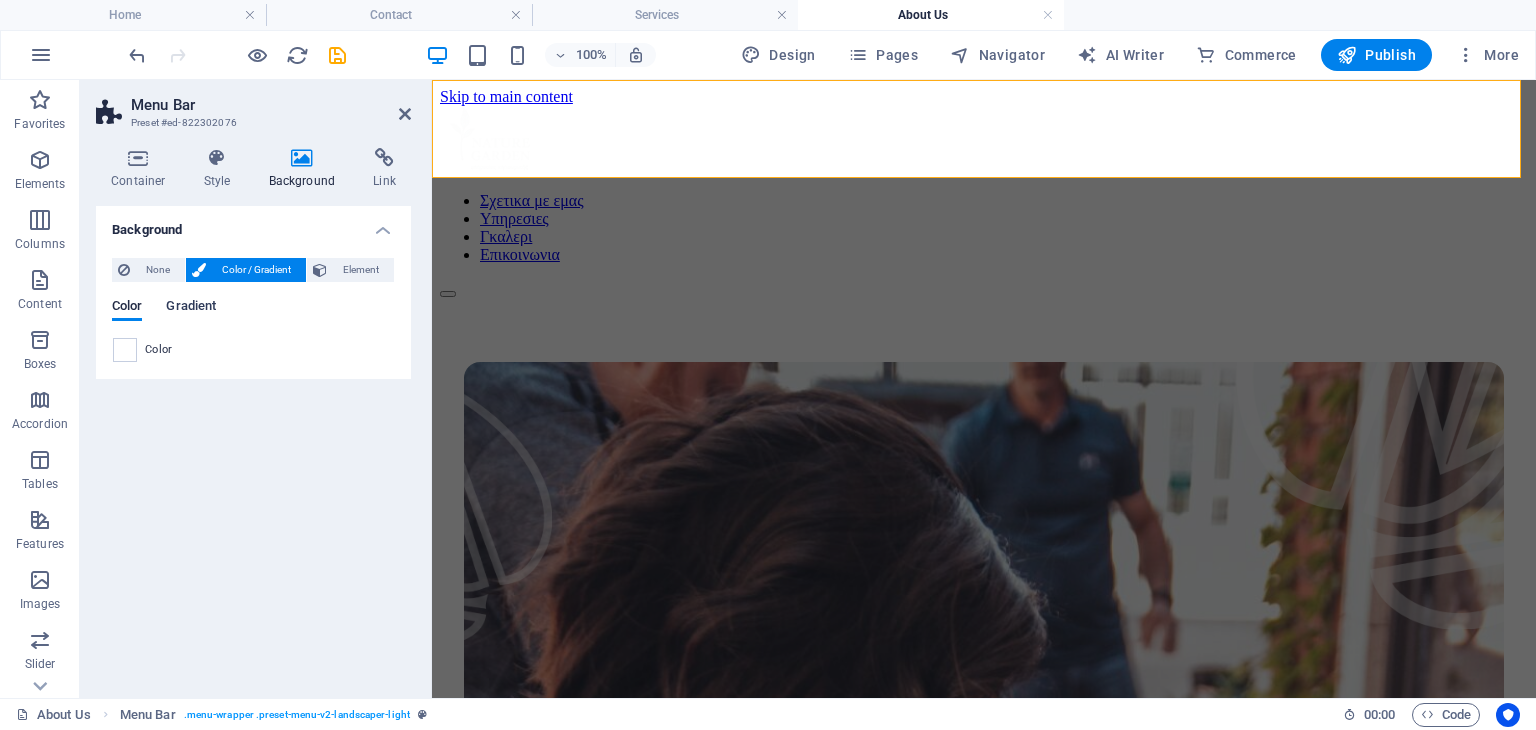 click on "Gradient" at bounding box center [191, 308] 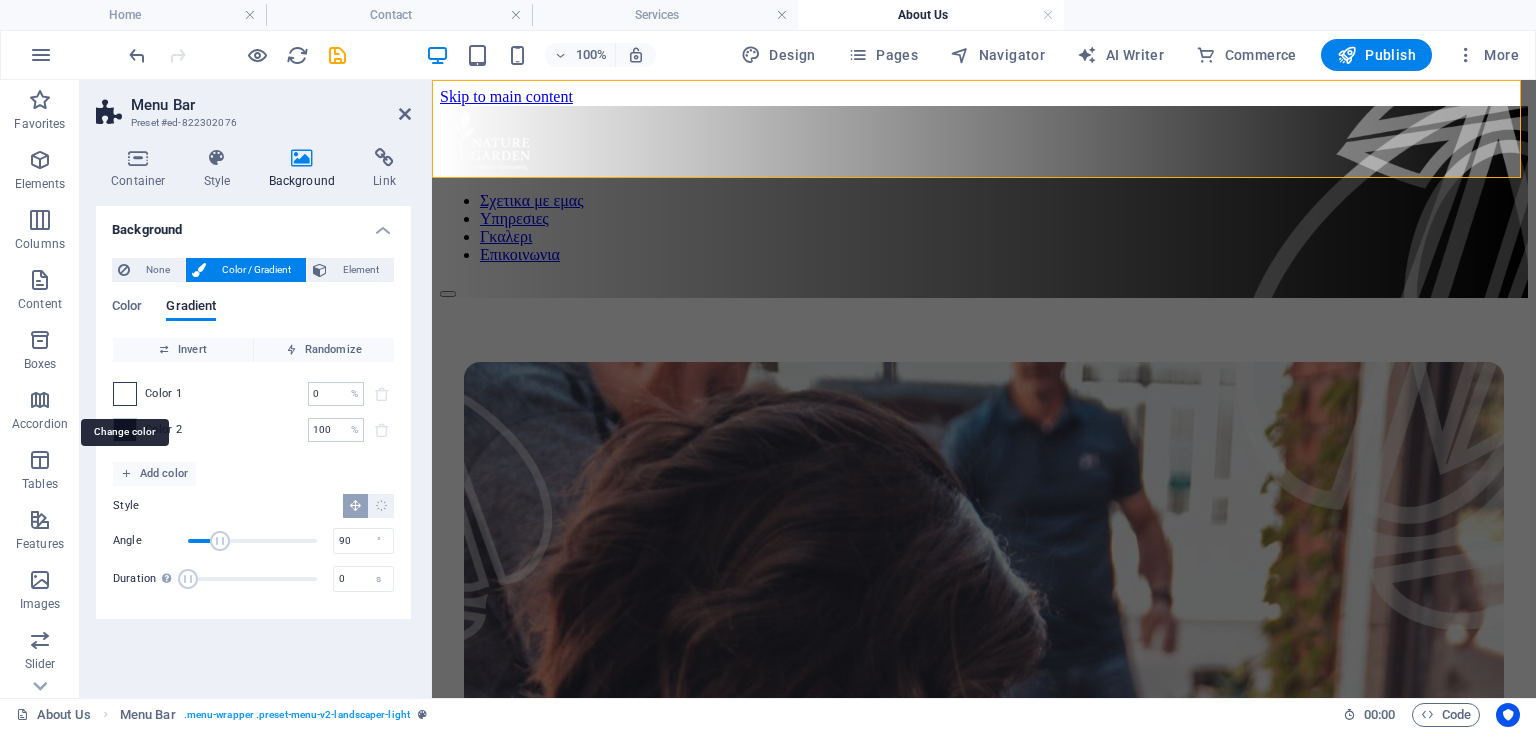 click at bounding box center [125, 394] 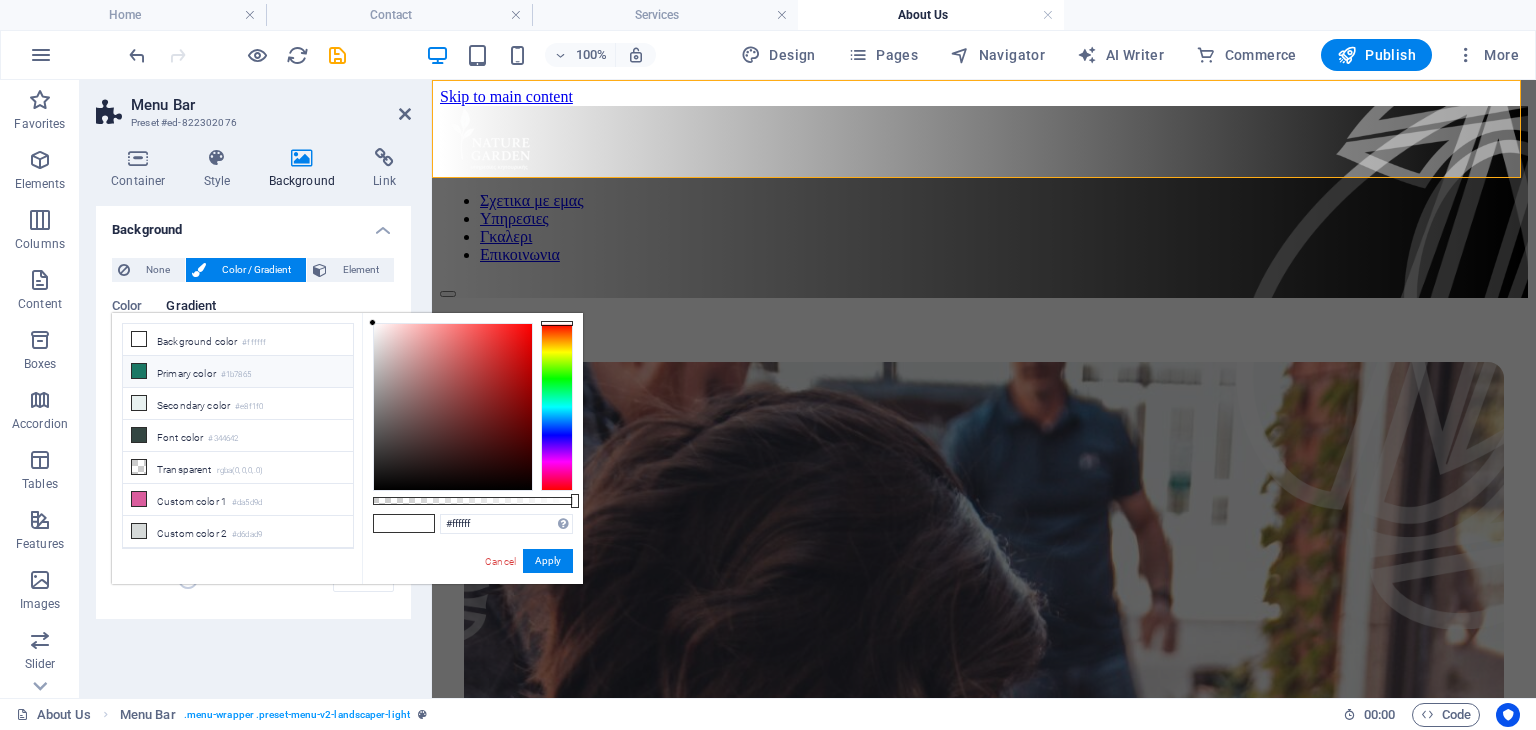 click on "Primary color
#1b7865" at bounding box center (238, 372) 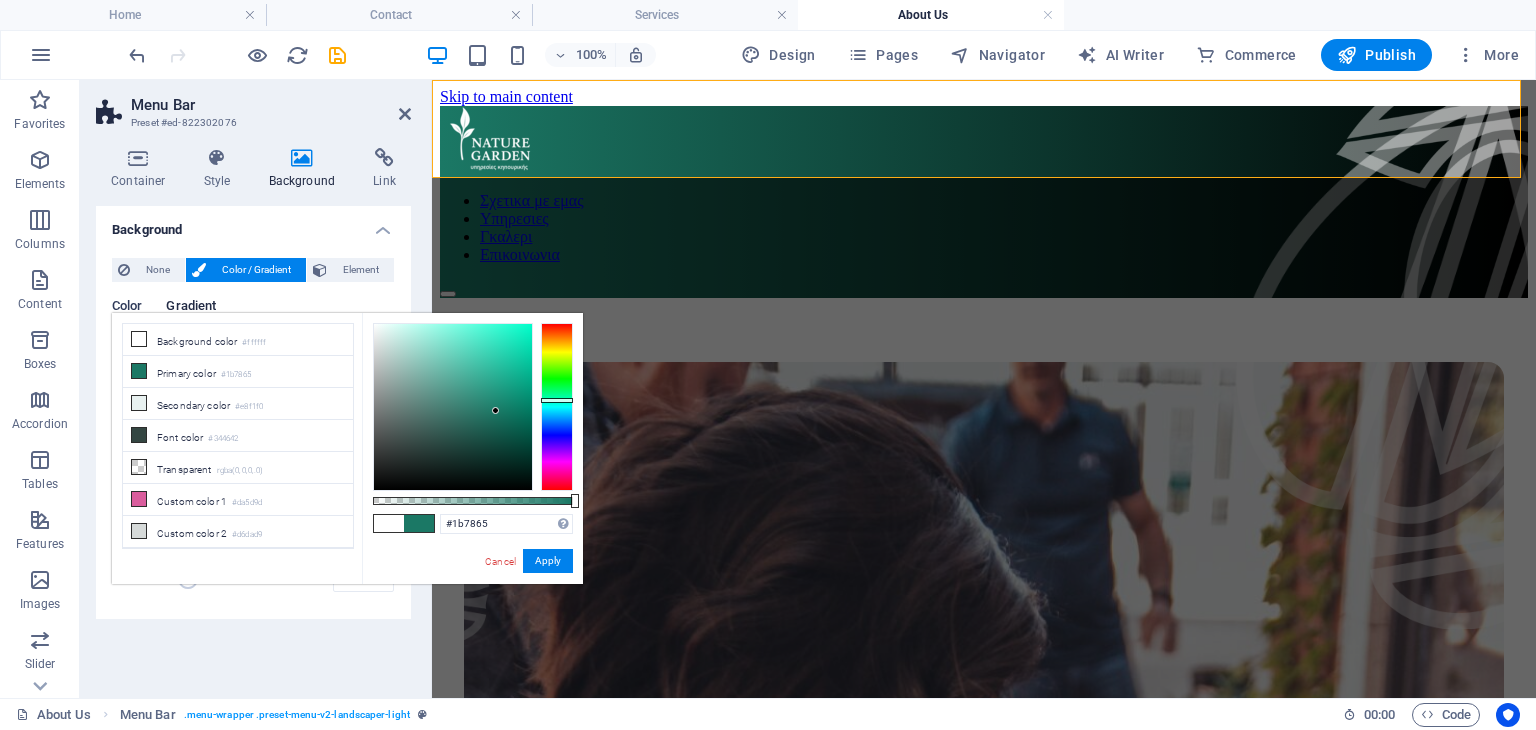 click on "Color" at bounding box center [127, 308] 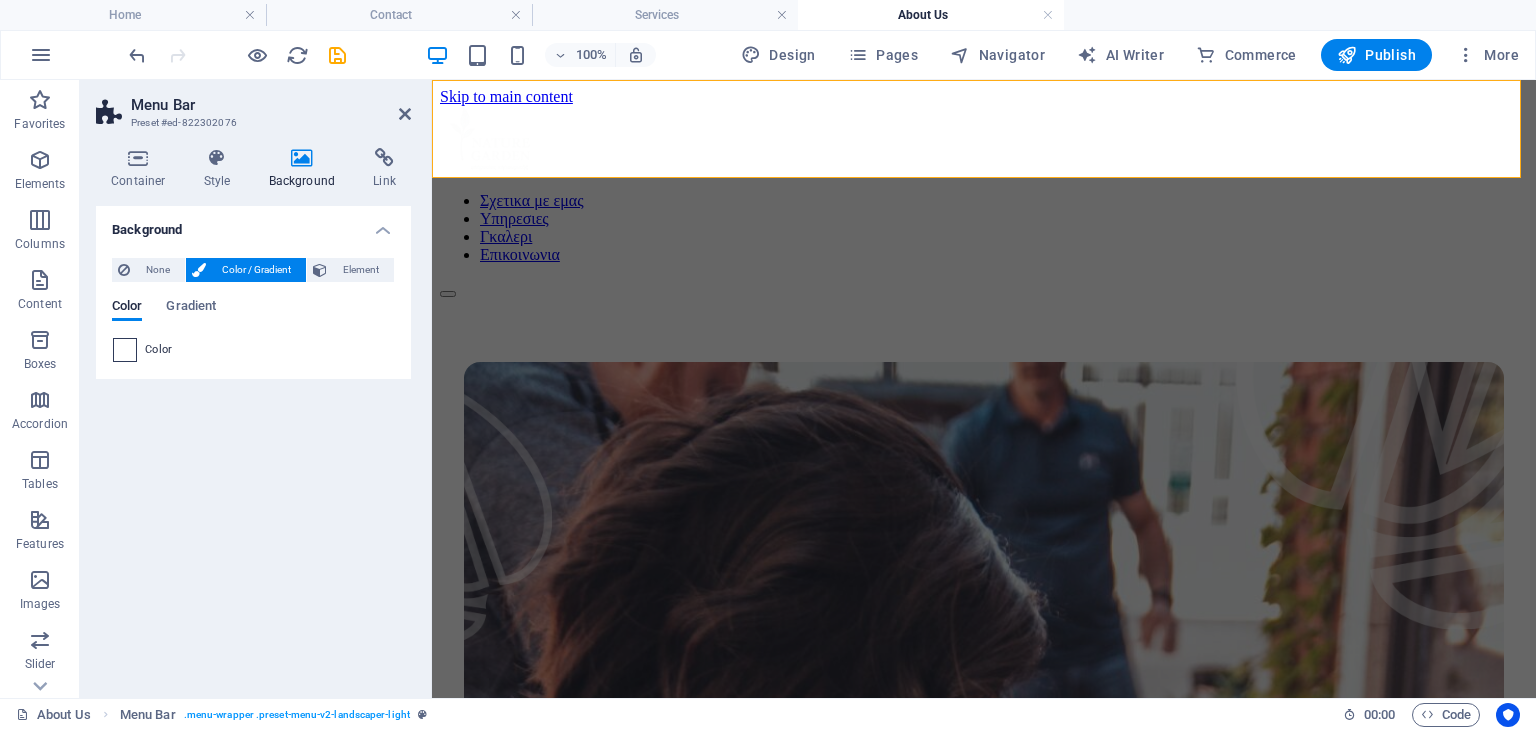click at bounding box center [125, 350] 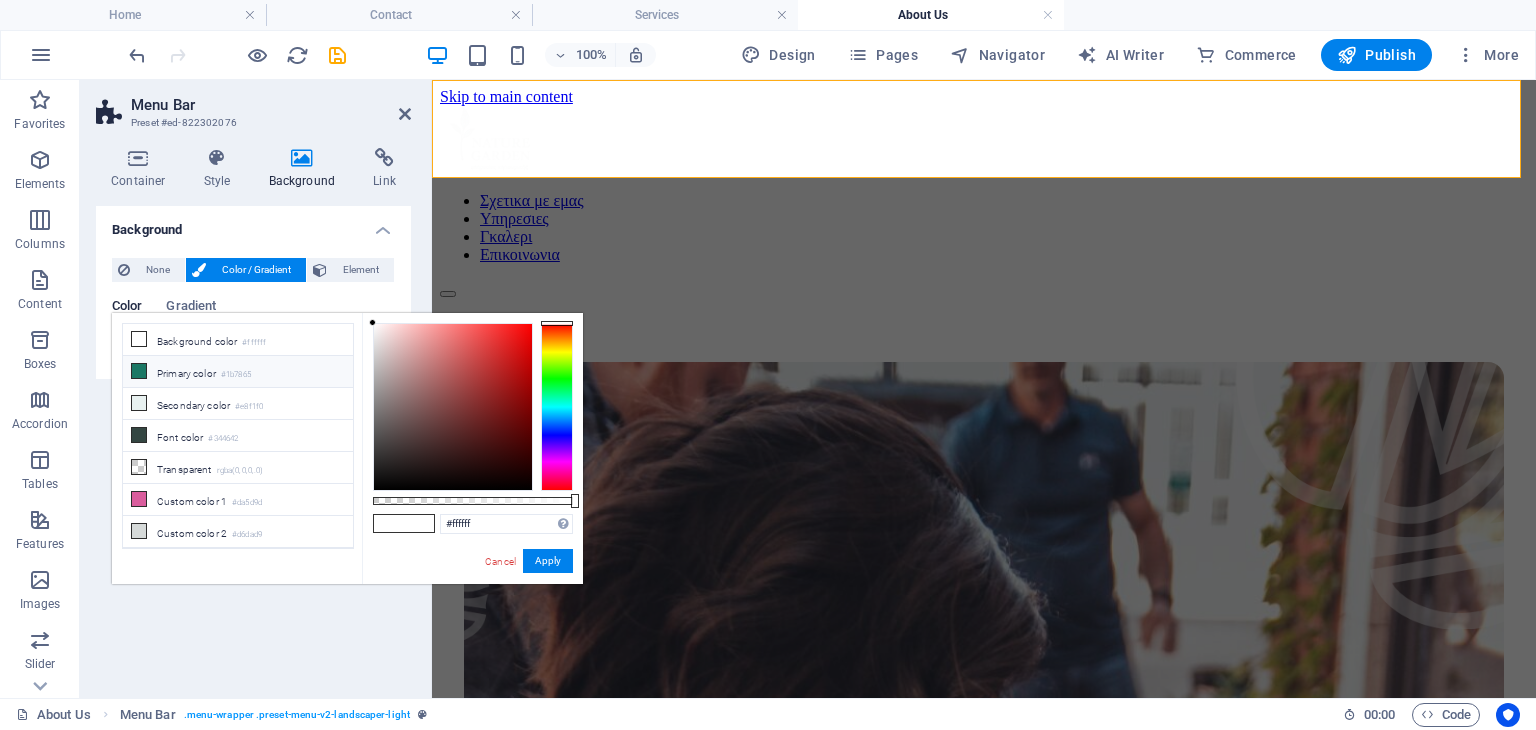 click on "Primary color
#1b7865" at bounding box center [238, 372] 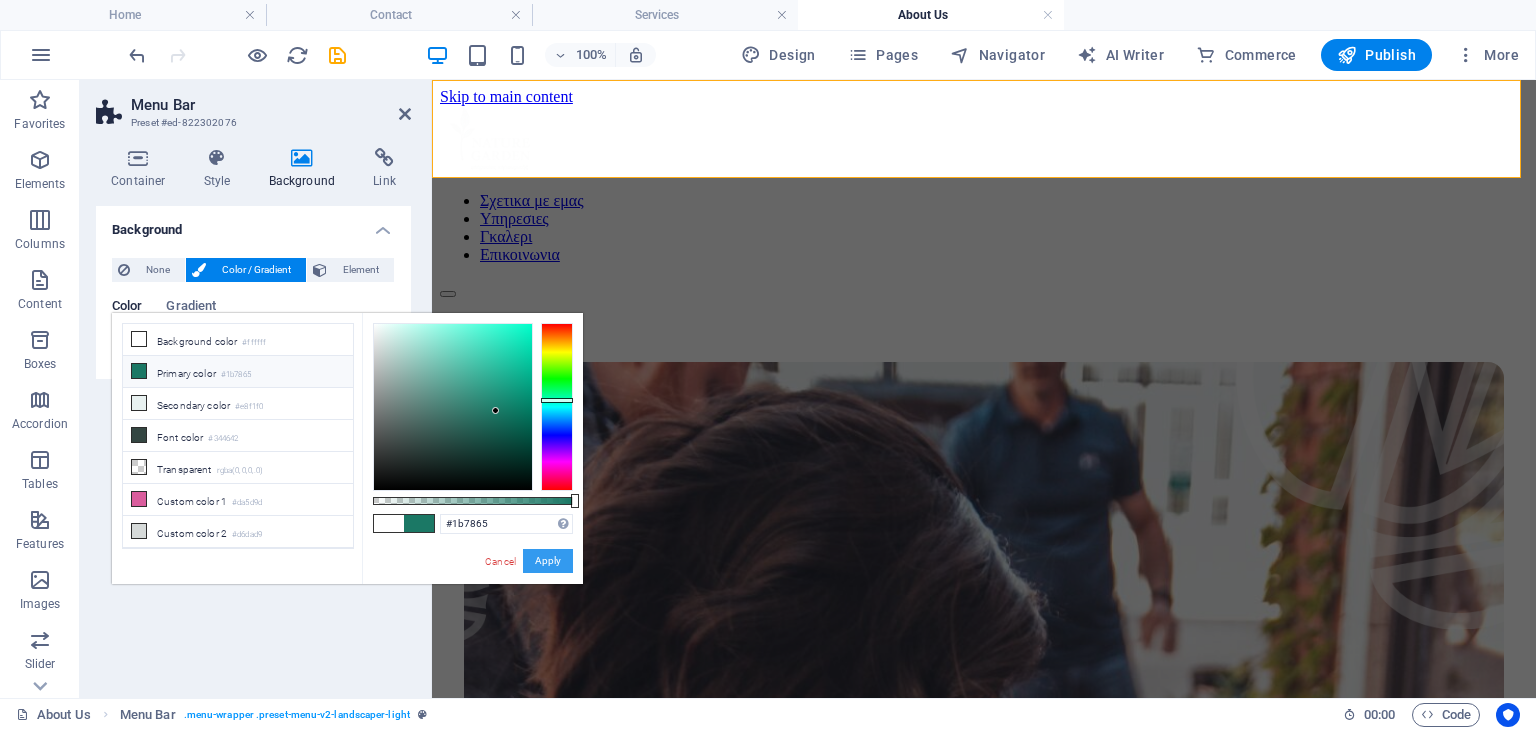 click on "Apply" at bounding box center (548, 561) 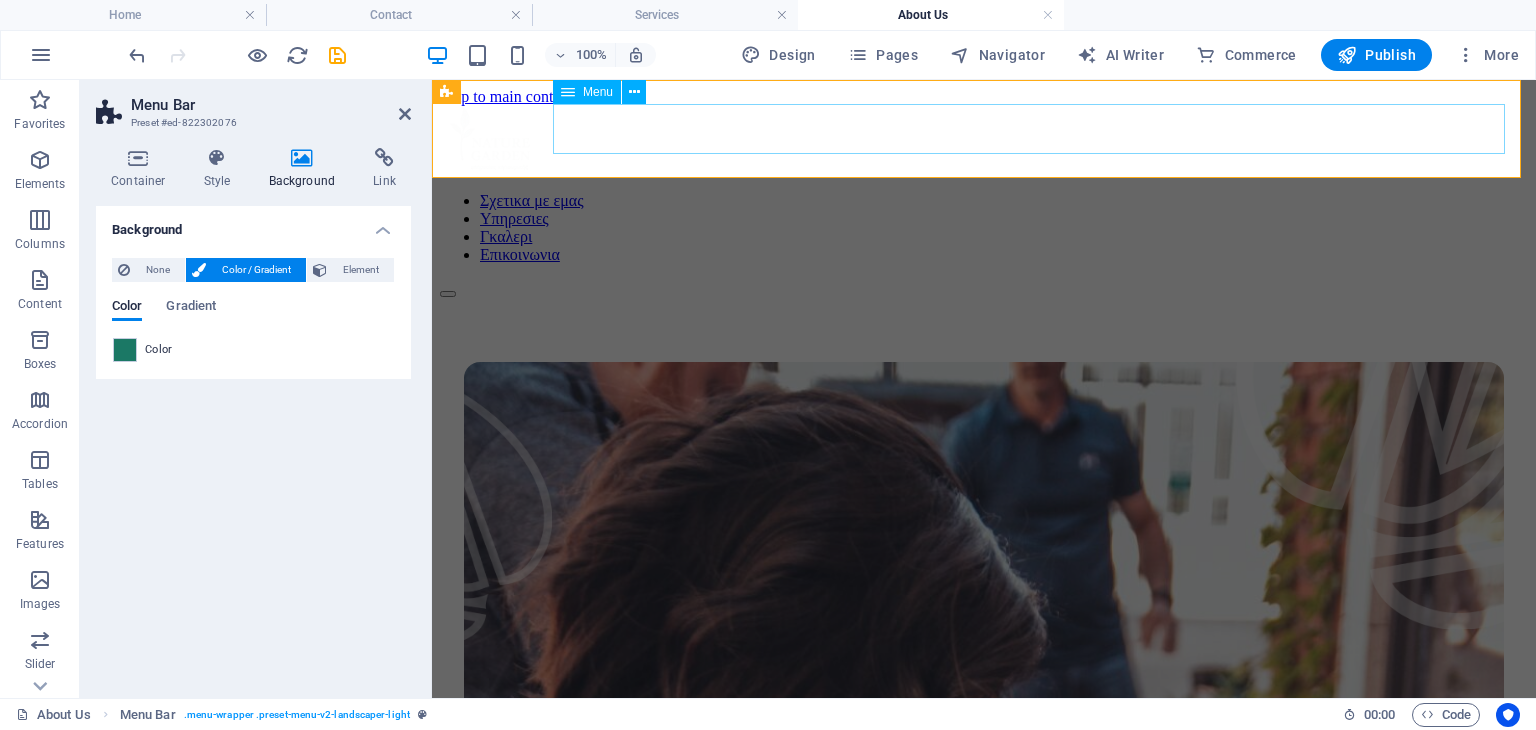 click on "Σχετικα με εμας Υπηρεσιες Γκαλερι Επικοινωνια" at bounding box center [984, 228] 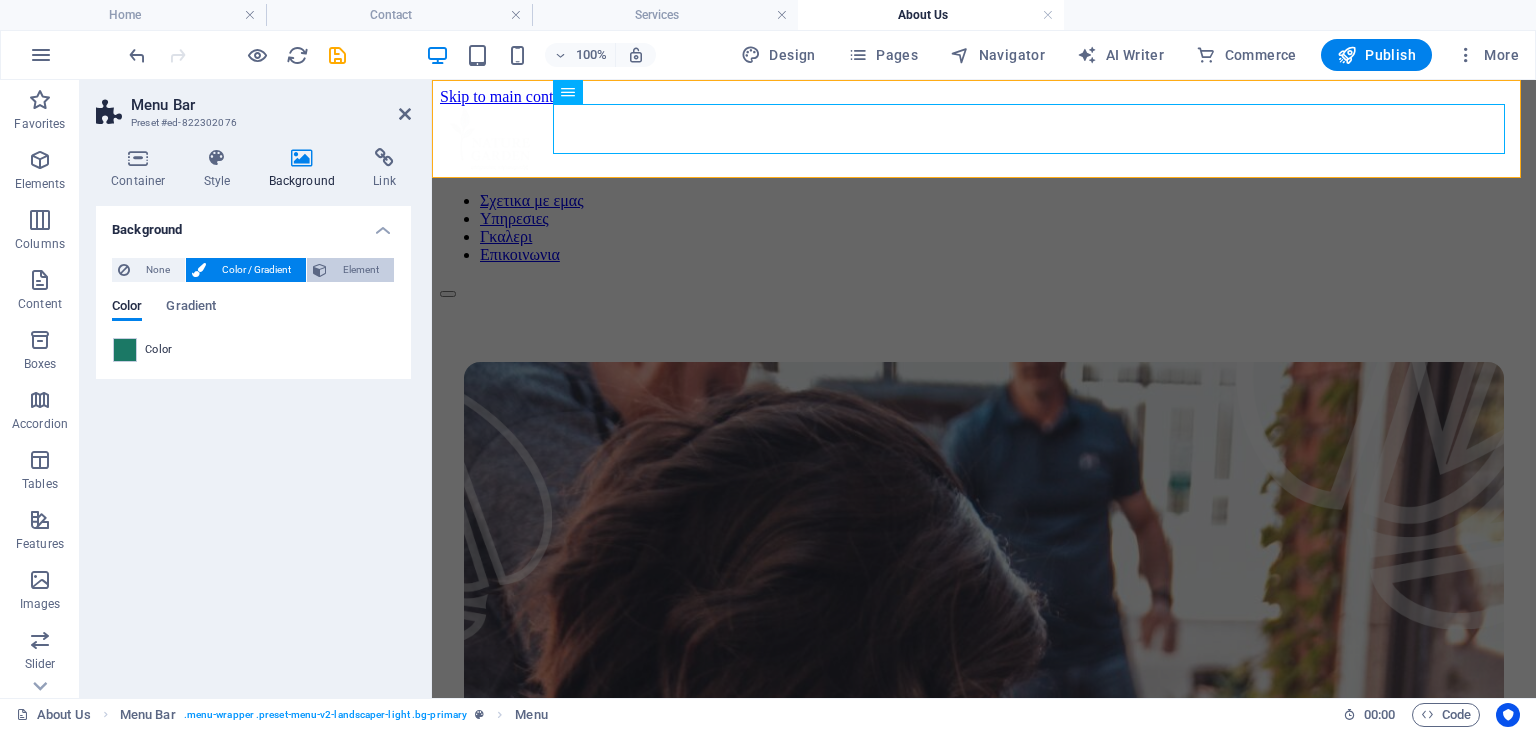click at bounding box center (320, 270) 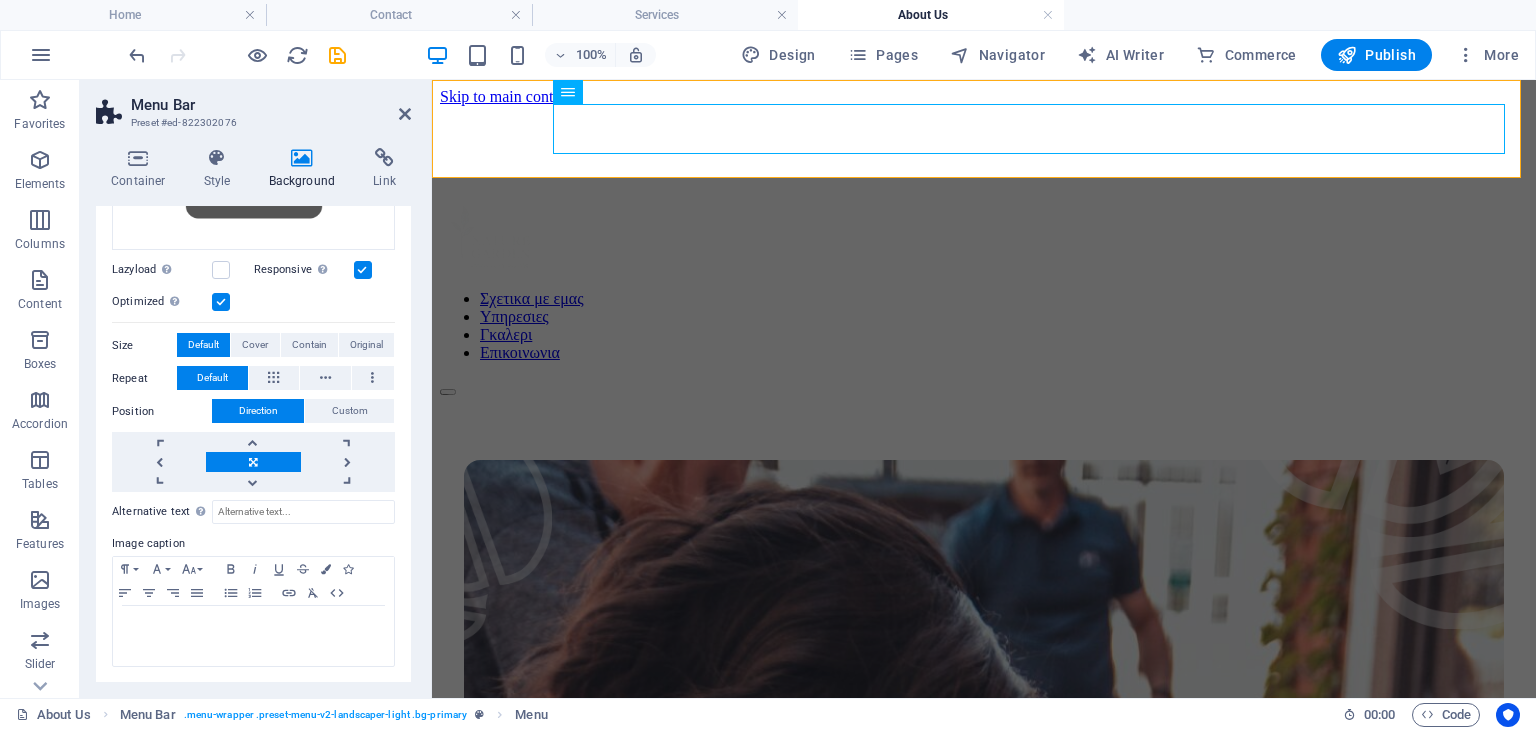 scroll, scrollTop: 0, scrollLeft: 0, axis: both 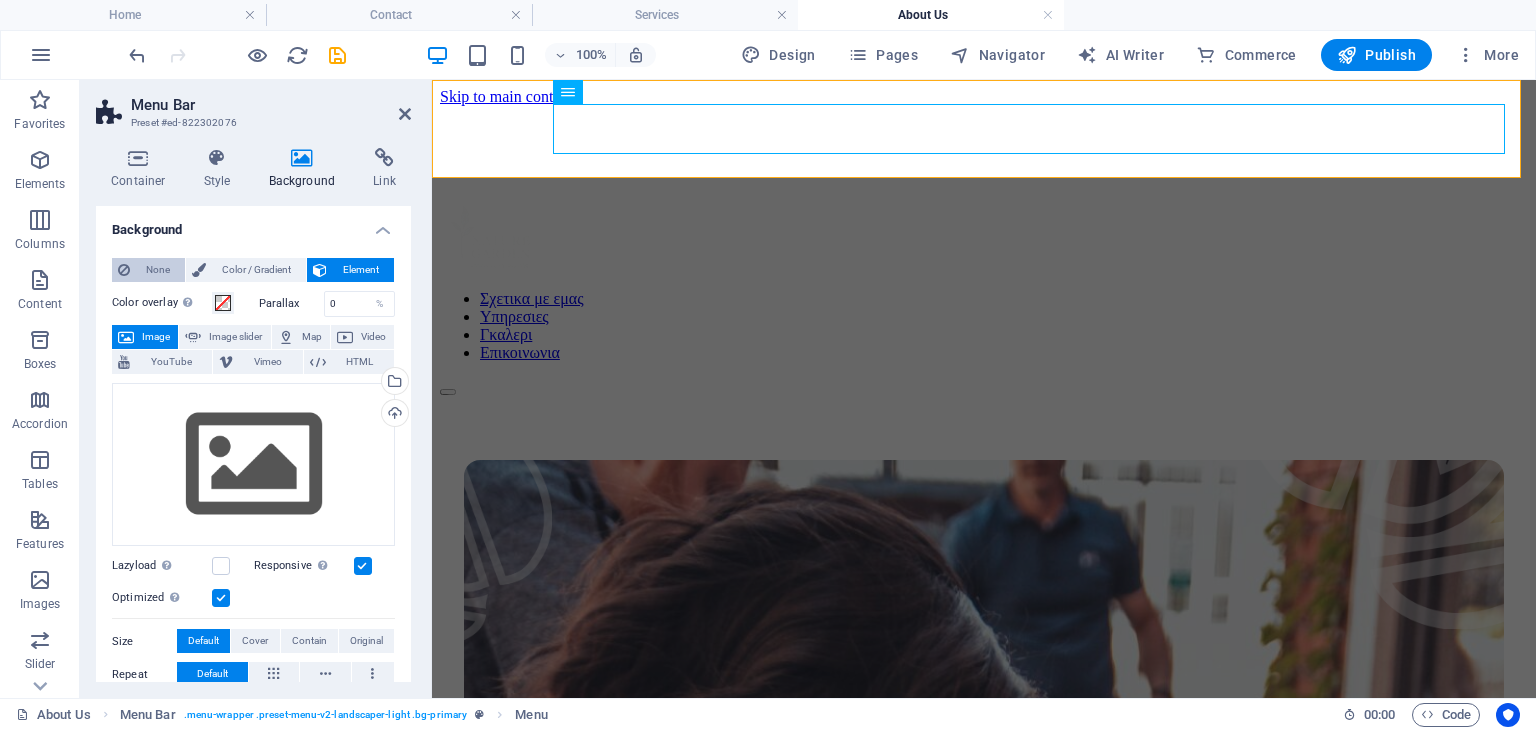 click on "None" at bounding box center [157, 270] 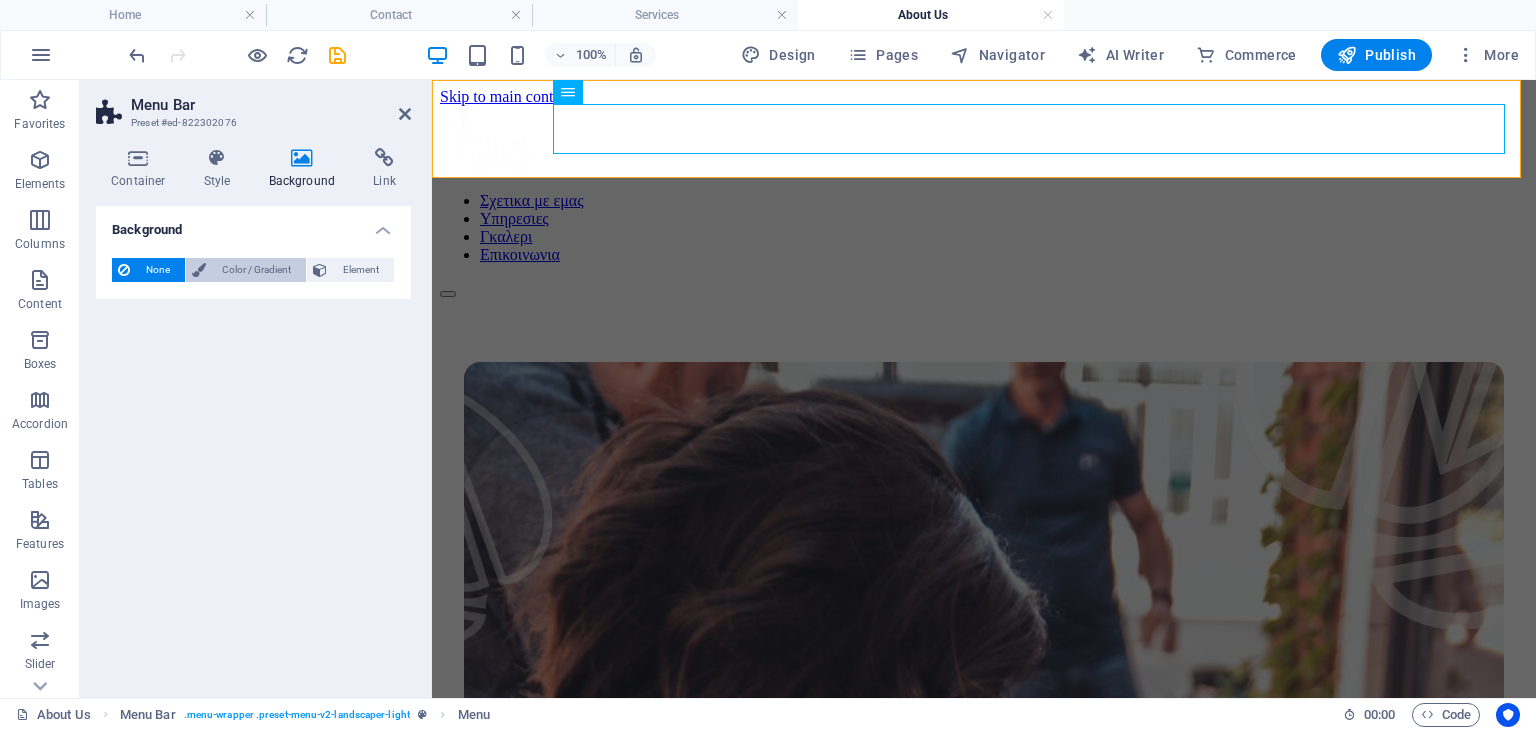 click on "Color / Gradient" at bounding box center [256, 270] 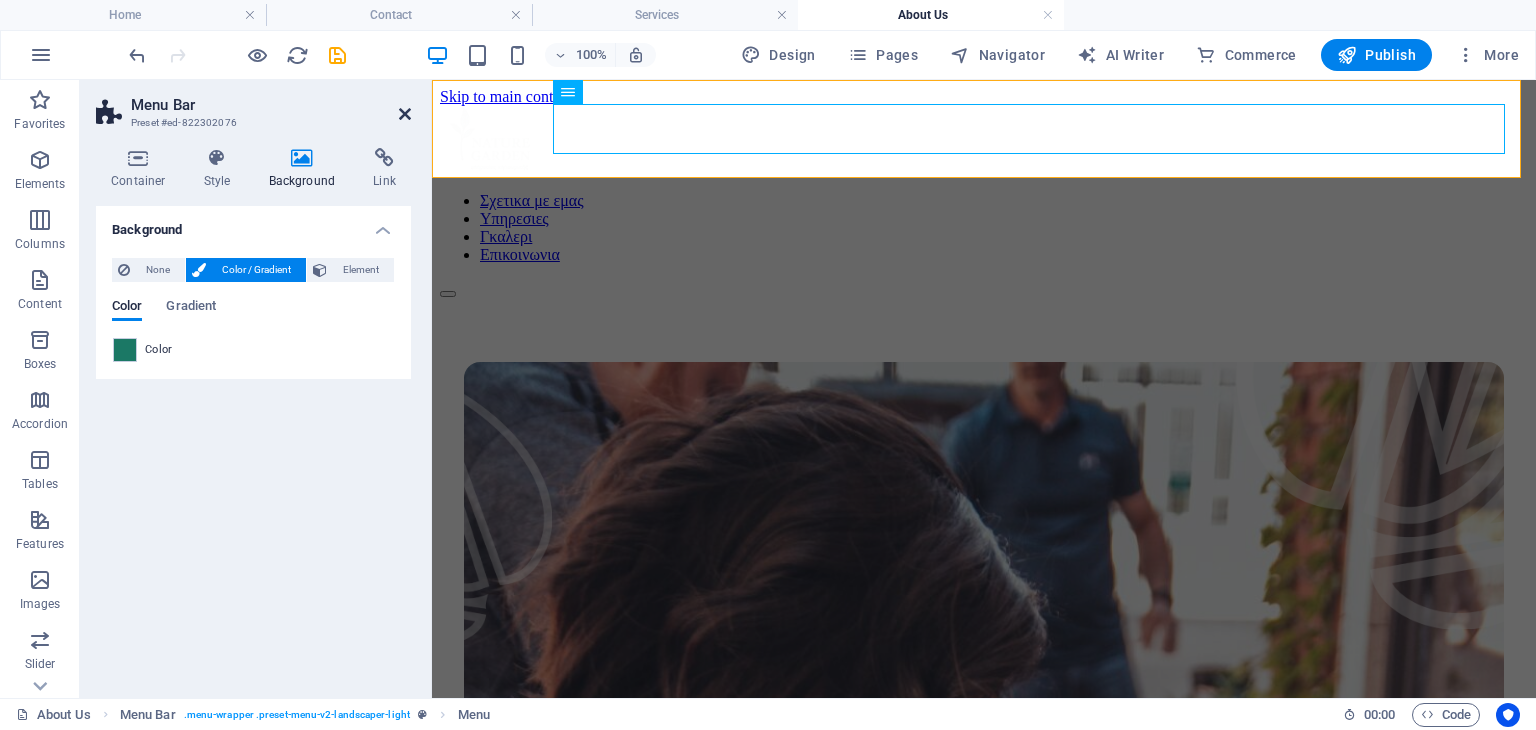 click at bounding box center (405, 114) 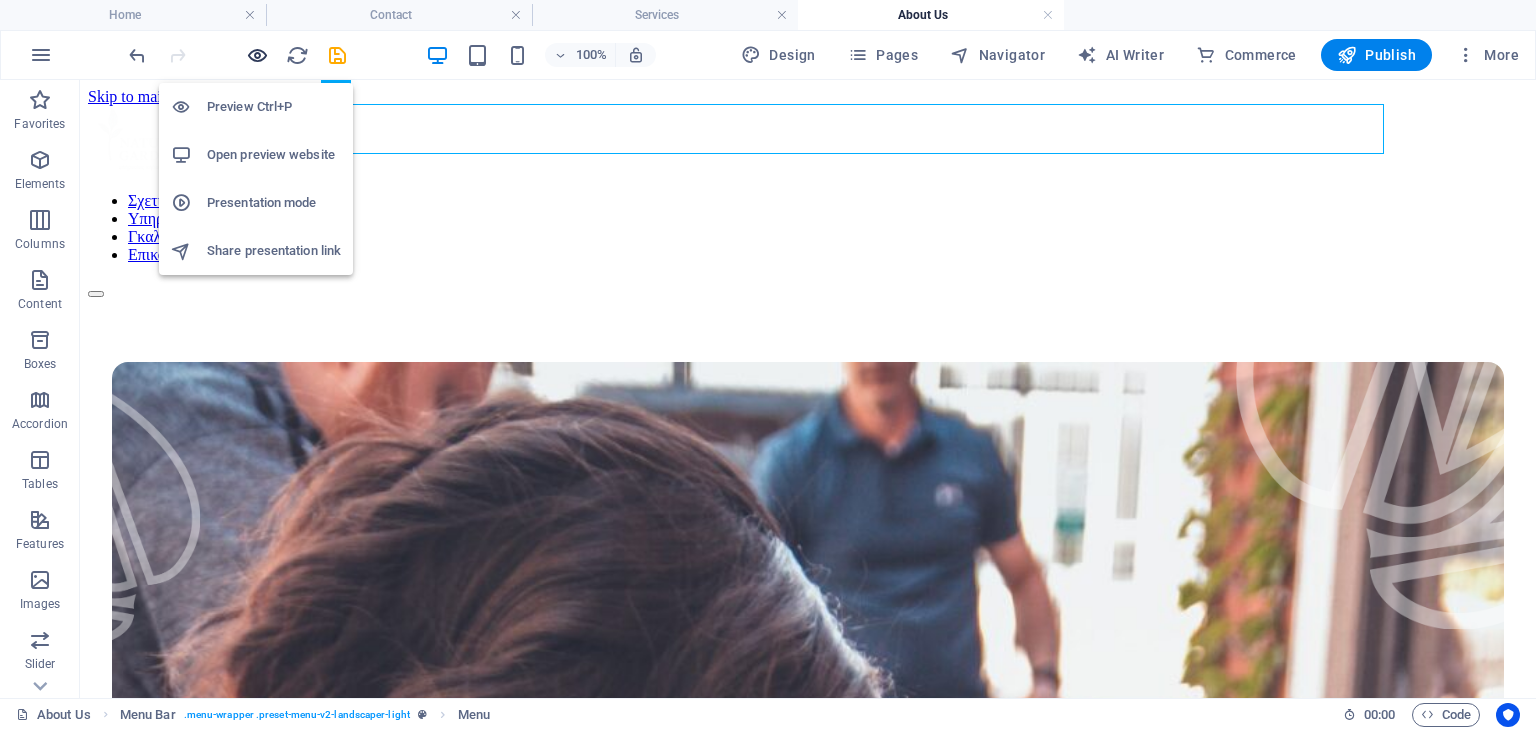 click at bounding box center (257, 55) 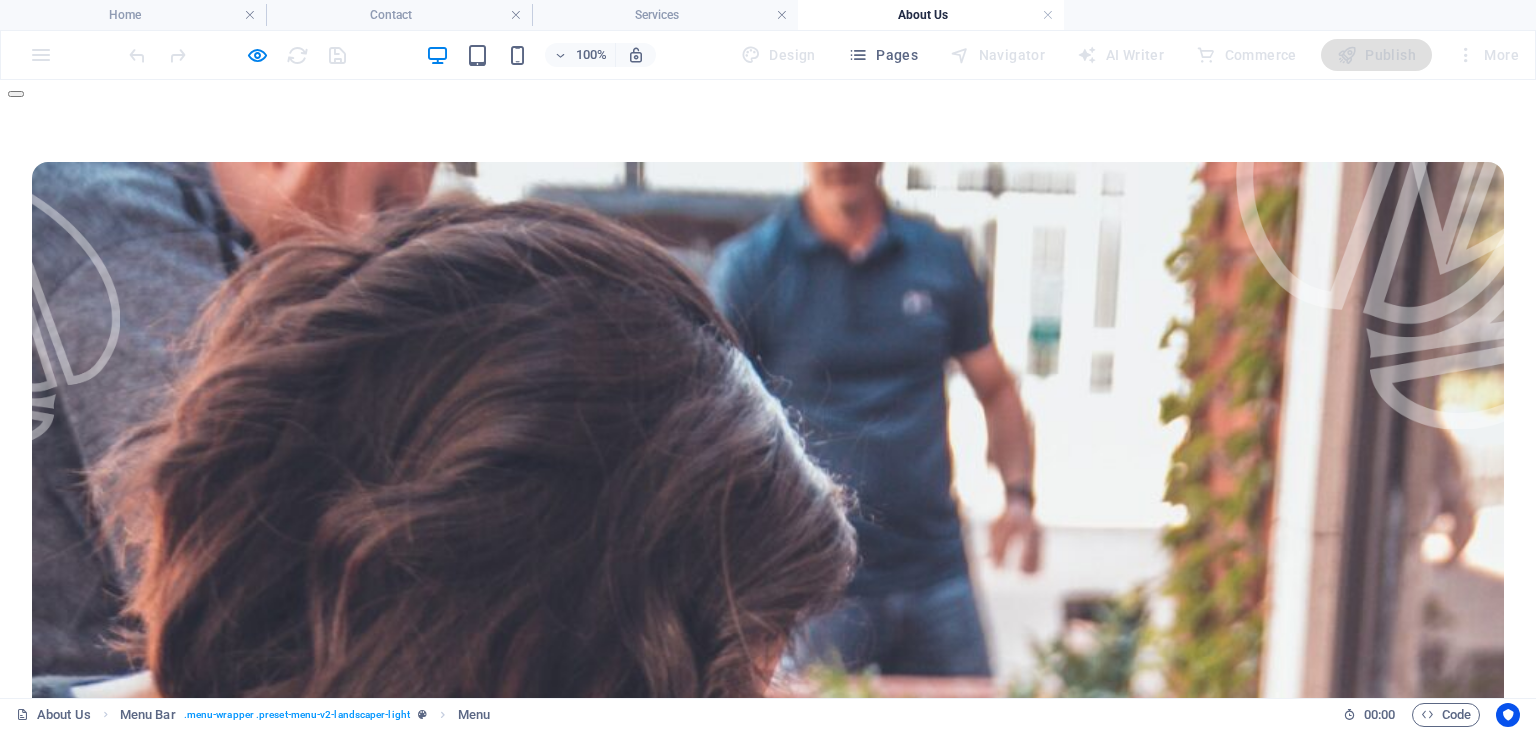 scroll, scrollTop: 0, scrollLeft: 0, axis: both 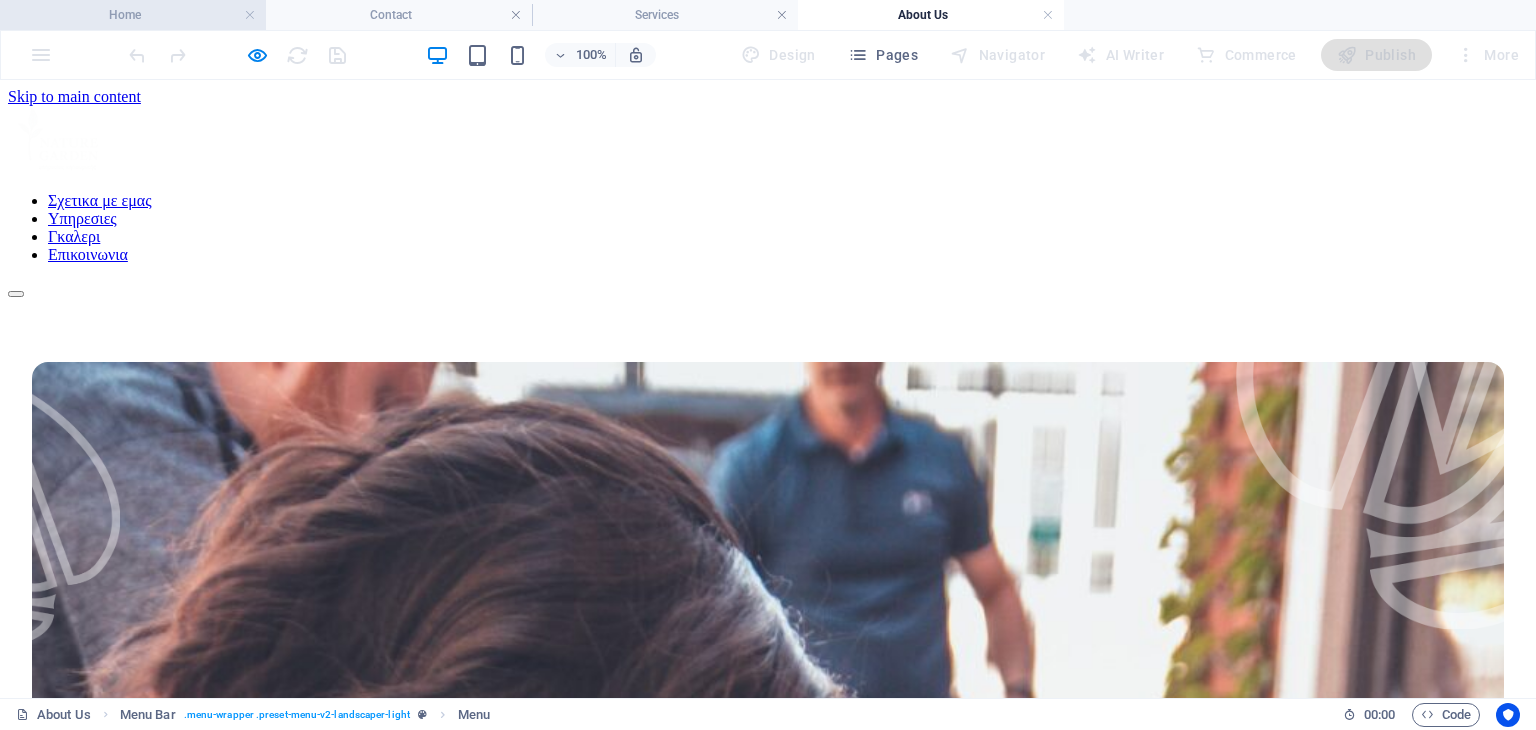 click on "Home" at bounding box center [133, 15] 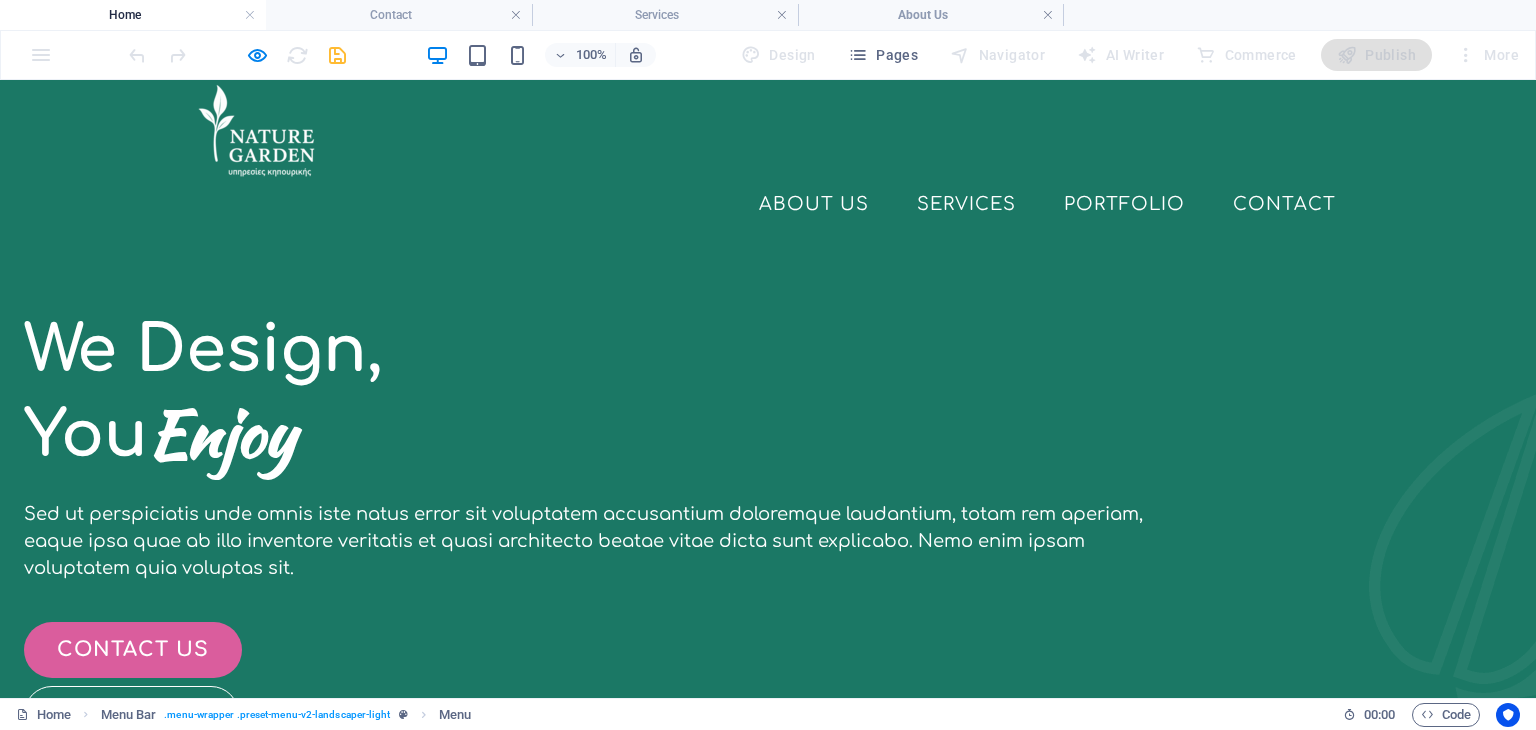 scroll, scrollTop: 0, scrollLeft: 0, axis: both 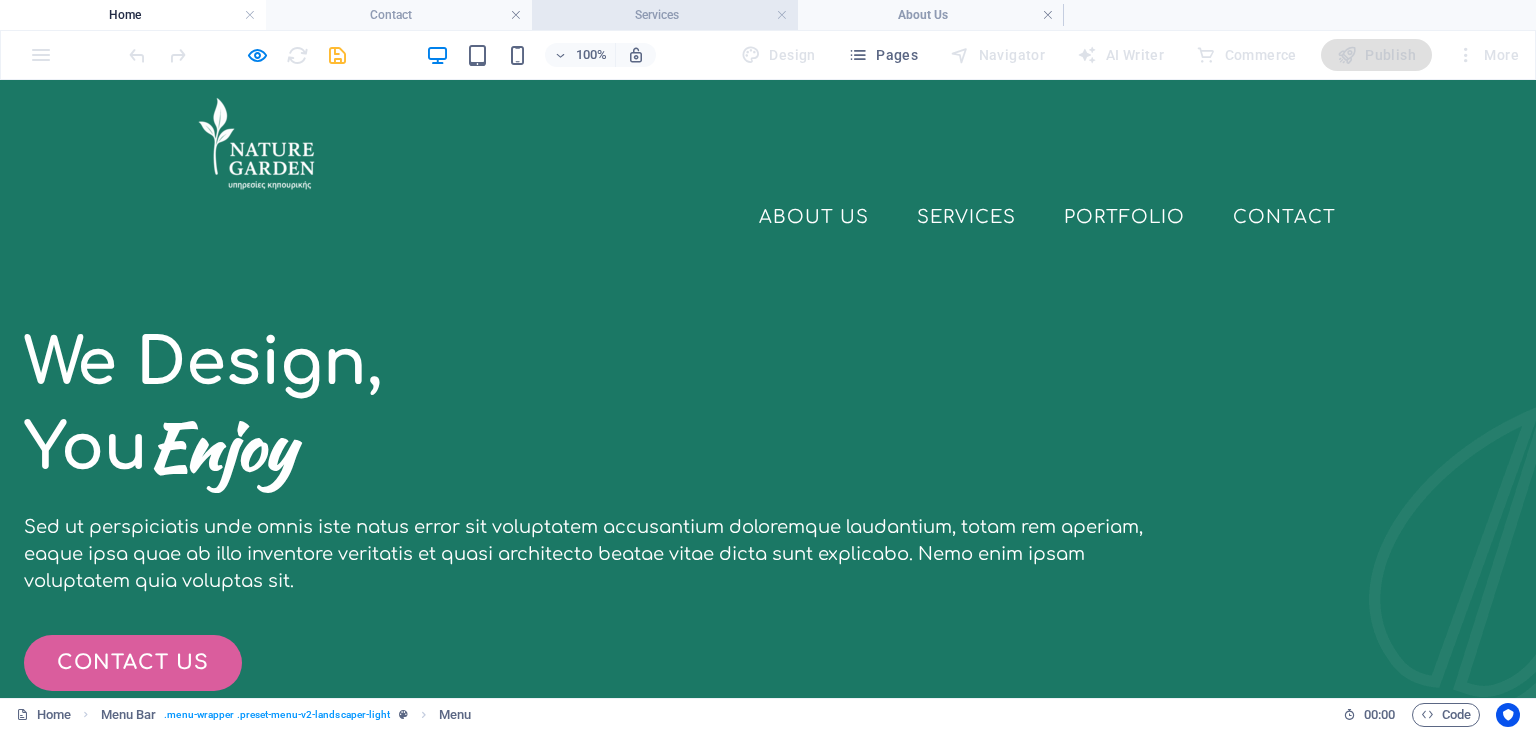 click on "Services" at bounding box center (665, 15) 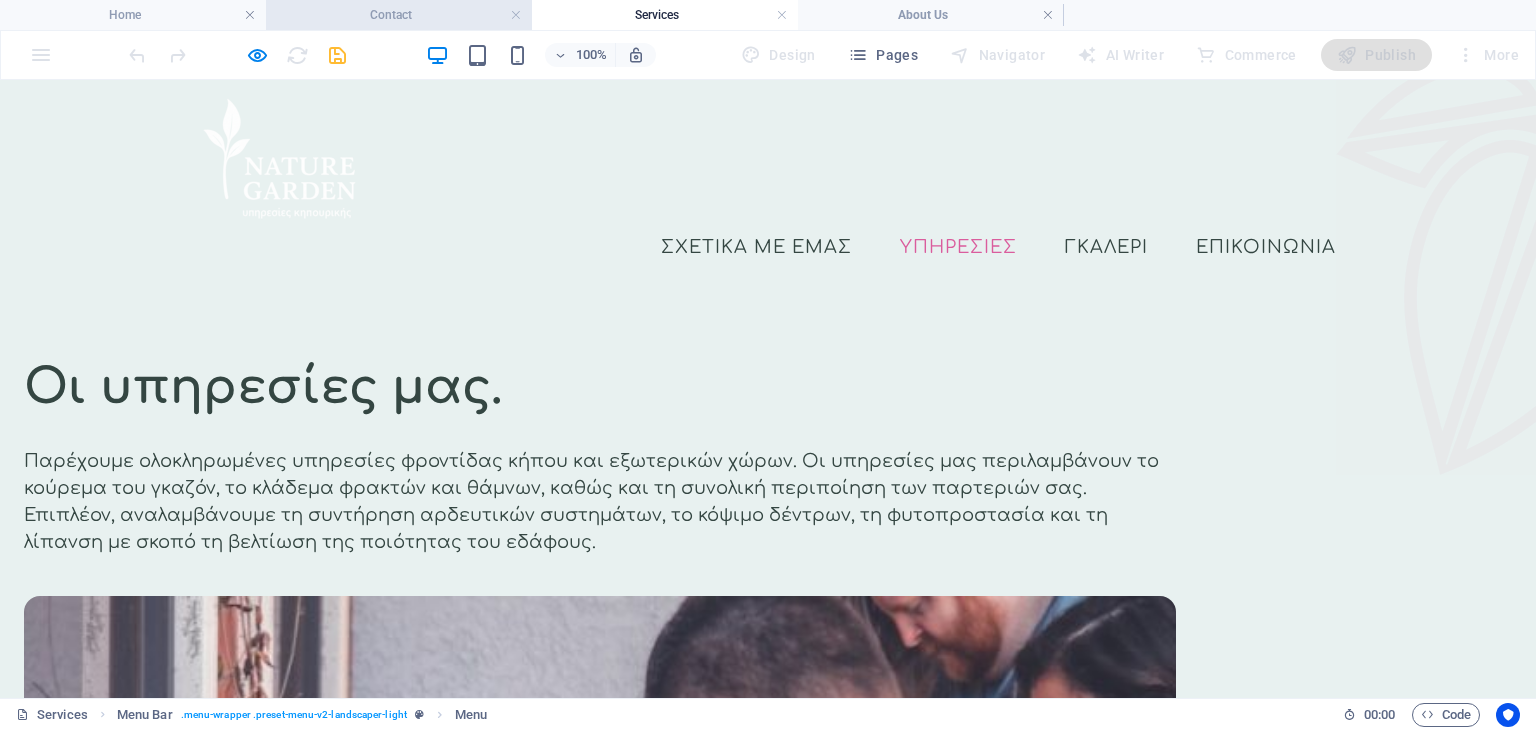 click on "Contact" at bounding box center (399, 15) 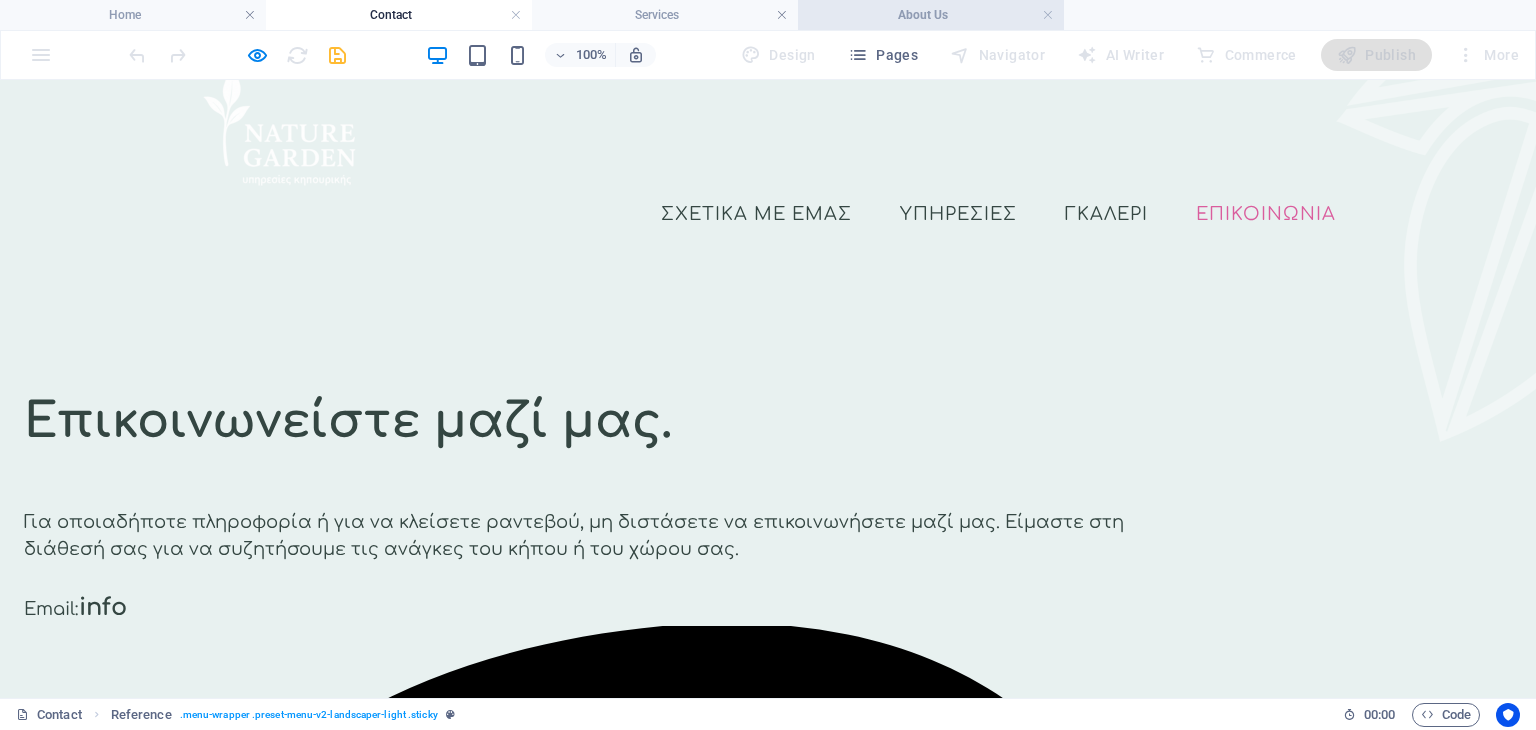 scroll, scrollTop: 0, scrollLeft: 0, axis: both 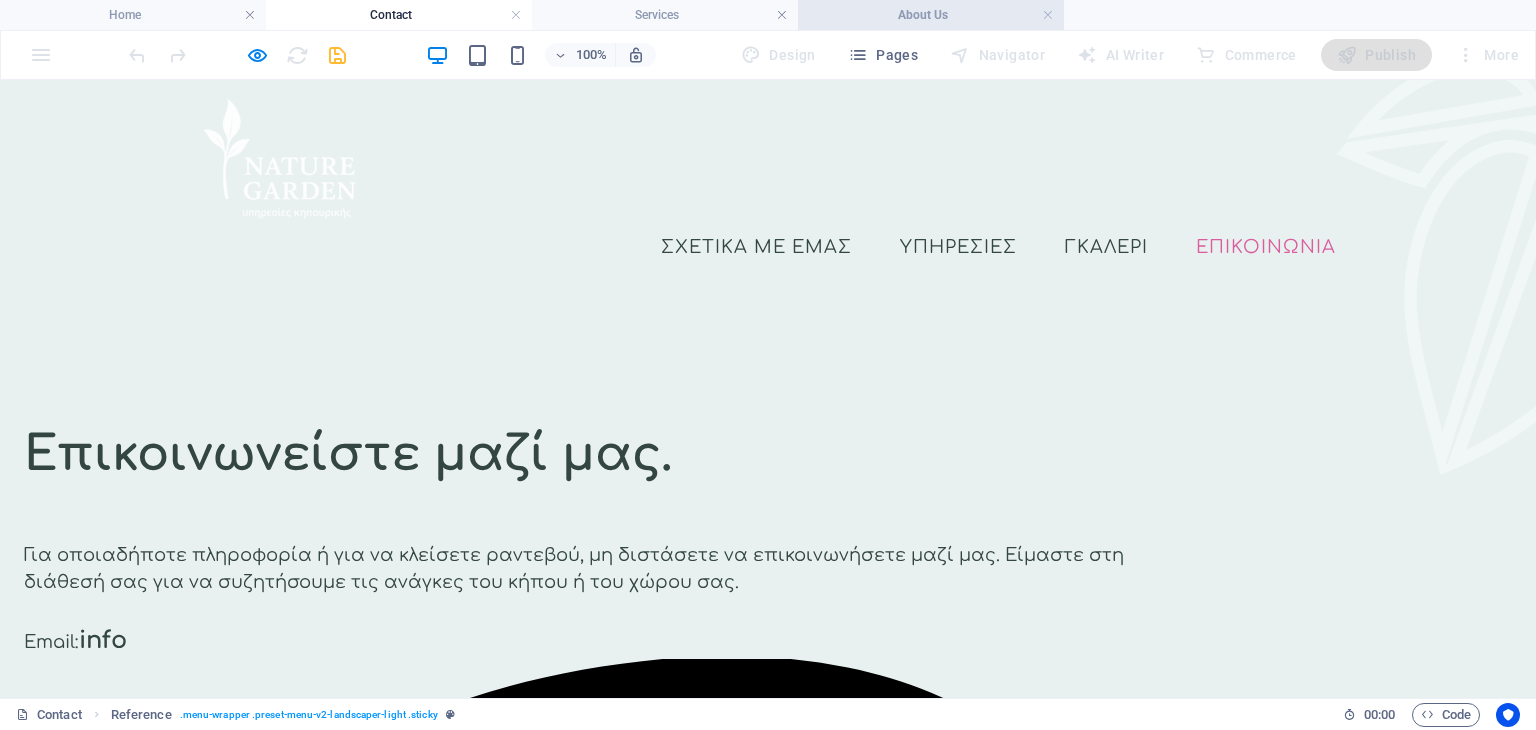 click on "About Us" at bounding box center [931, 15] 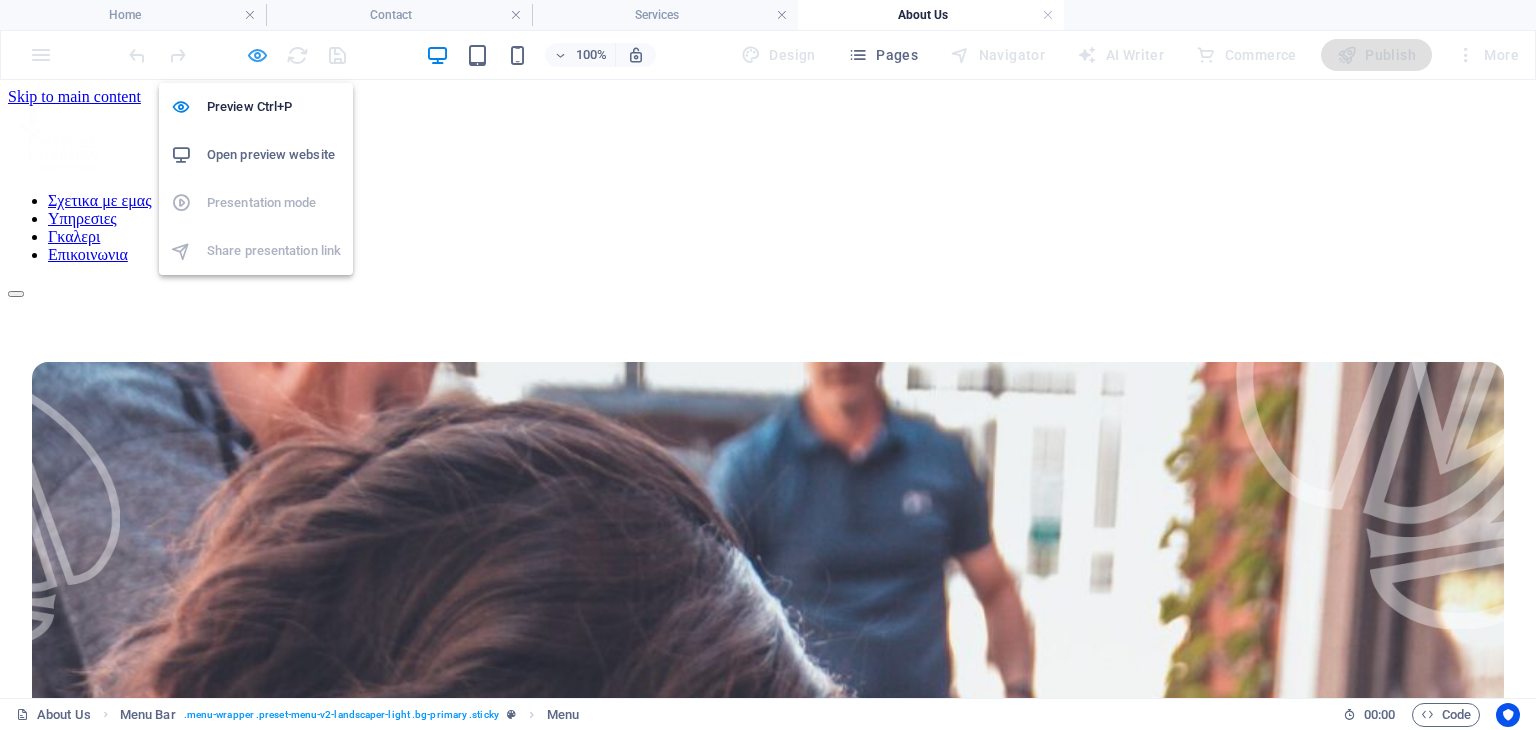 click at bounding box center (257, 55) 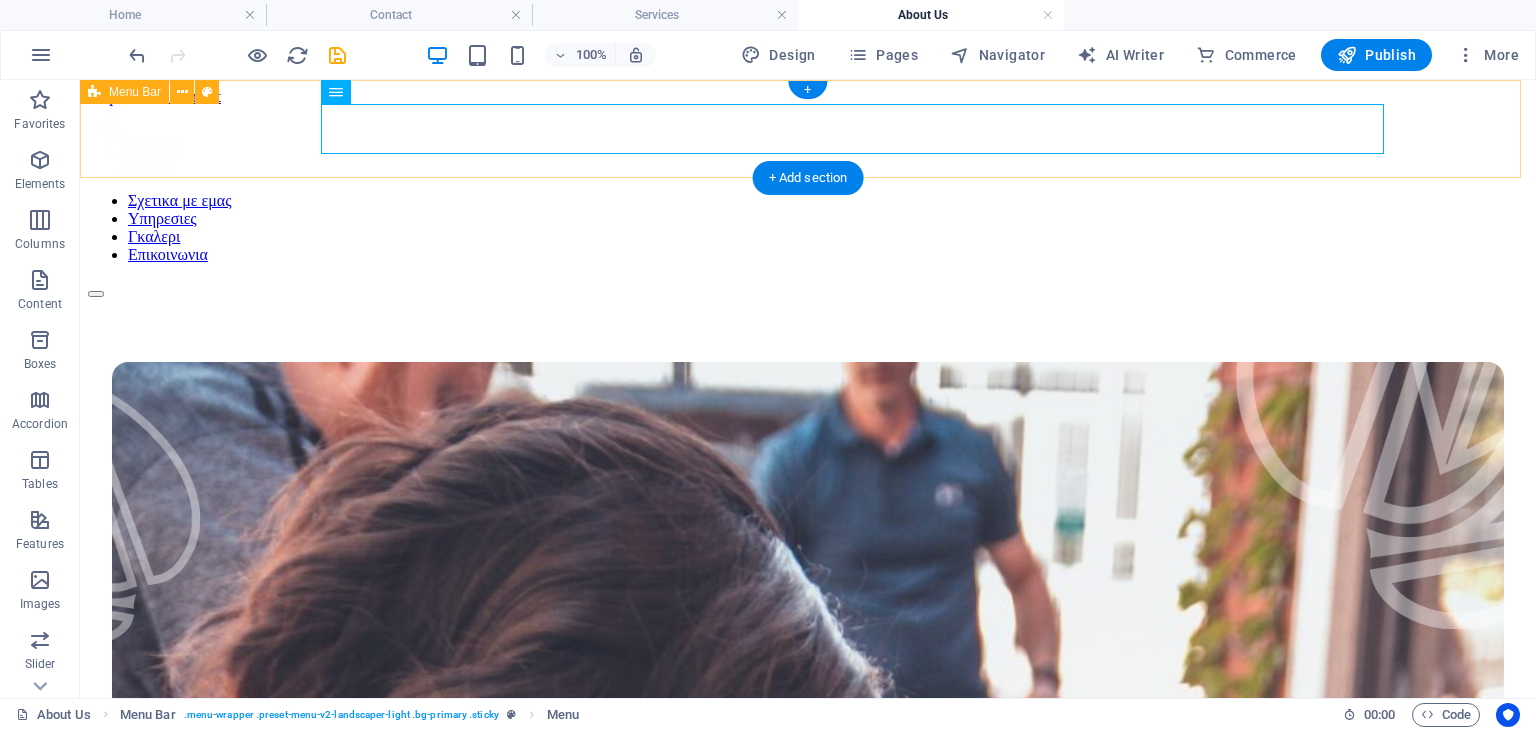 click on "Σχετικα με εμας Υπηρεσιες Γκαλερι Επικοινωνια" at bounding box center [808, 202] 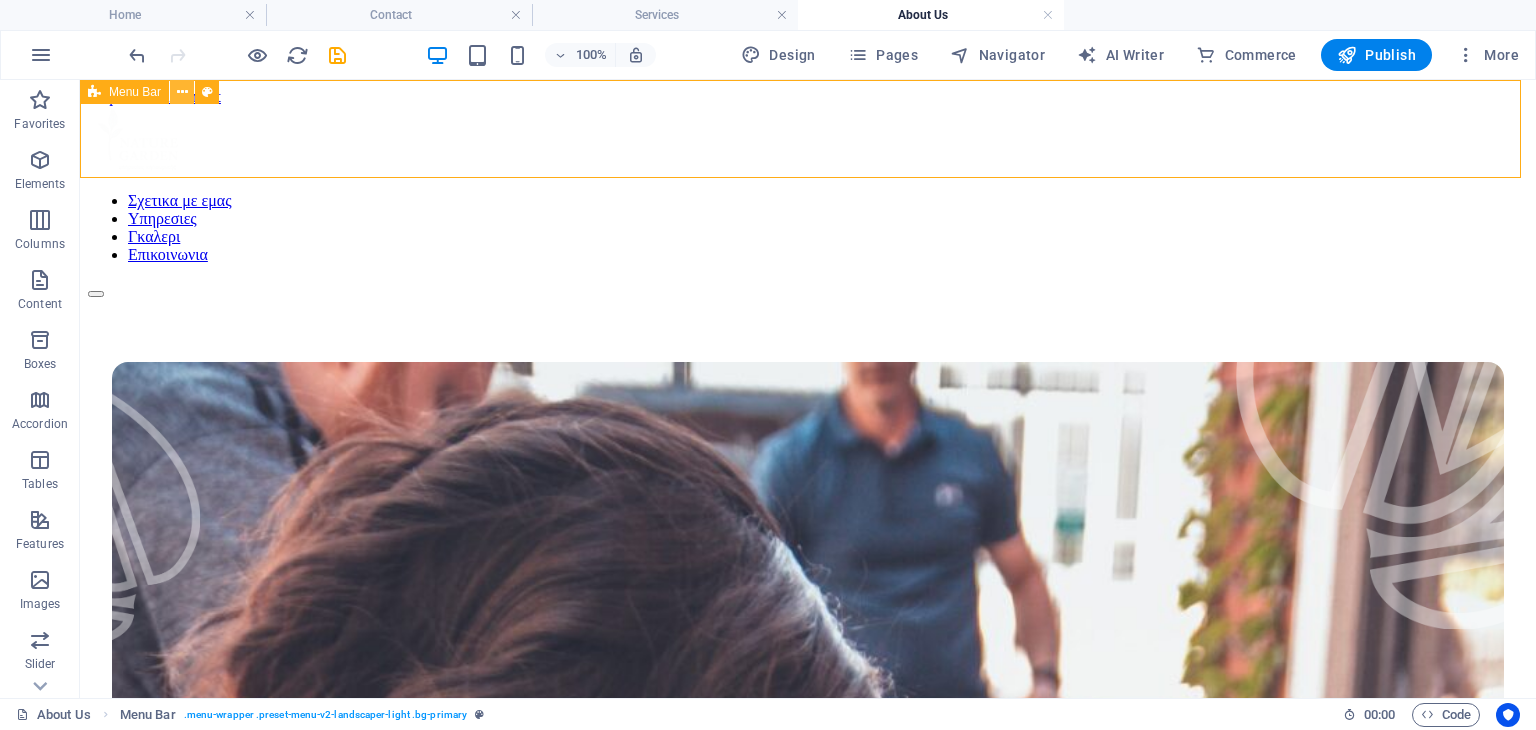 click at bounding box center (182, 92) 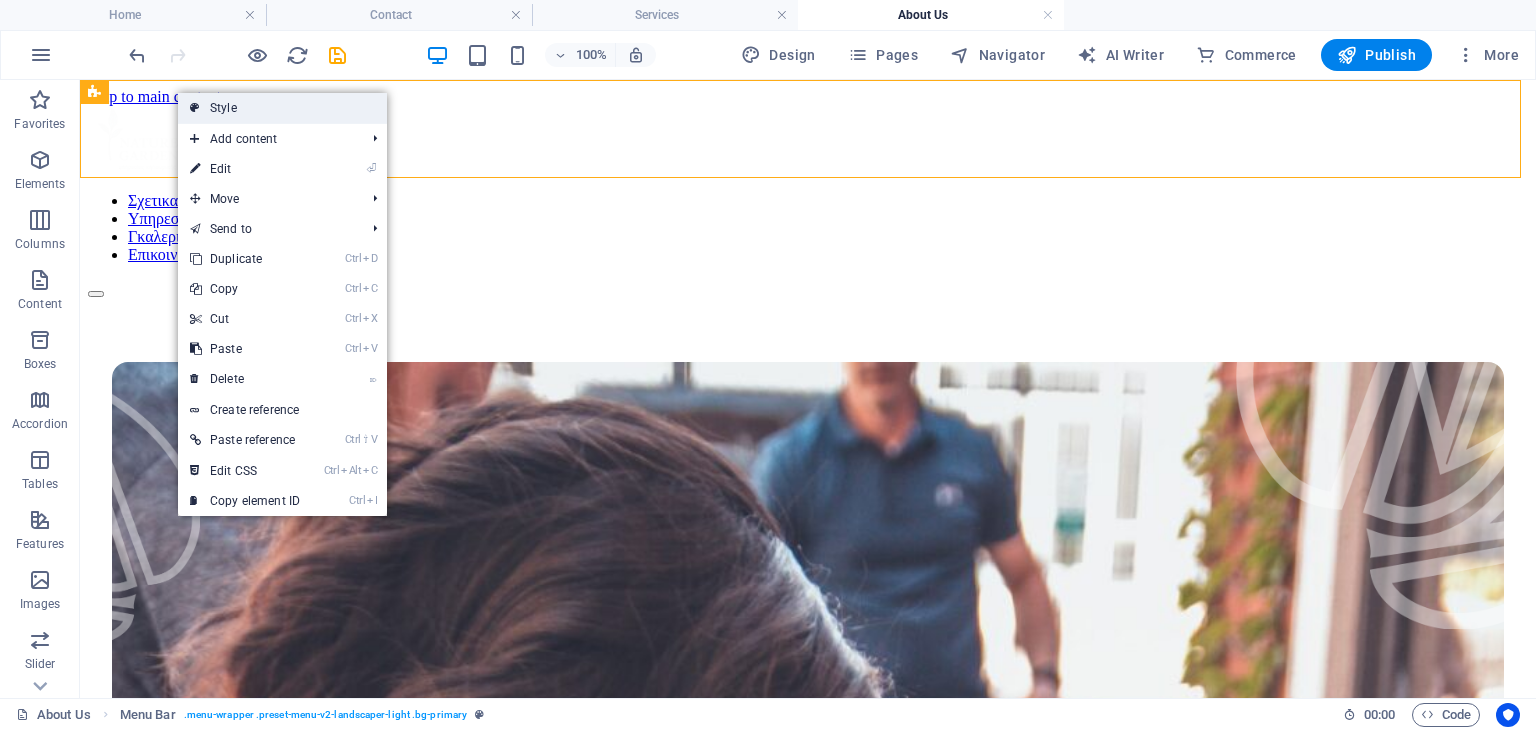 click on "Style" at bounding box center (282, 108) 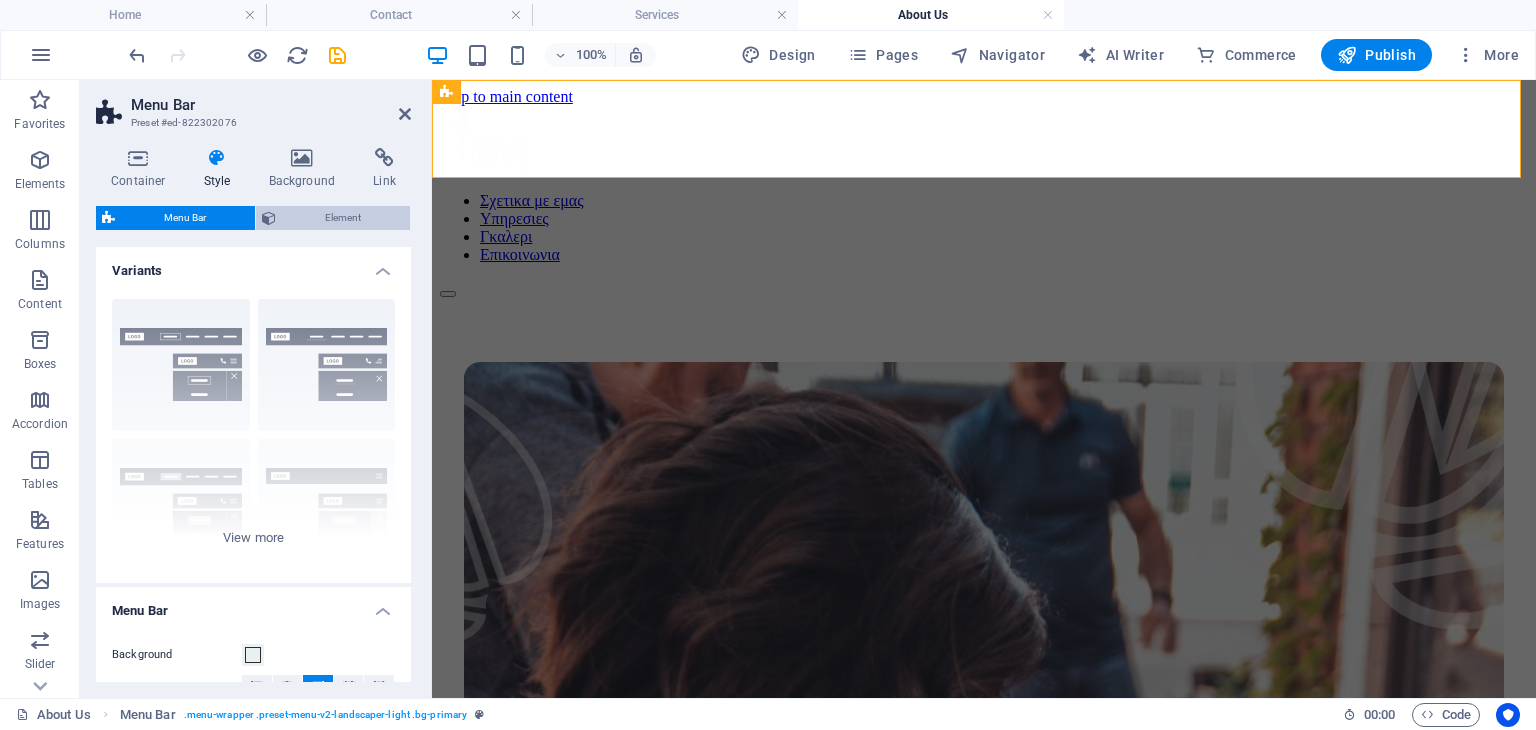 click on "Element" at bounding box center [343, 218] 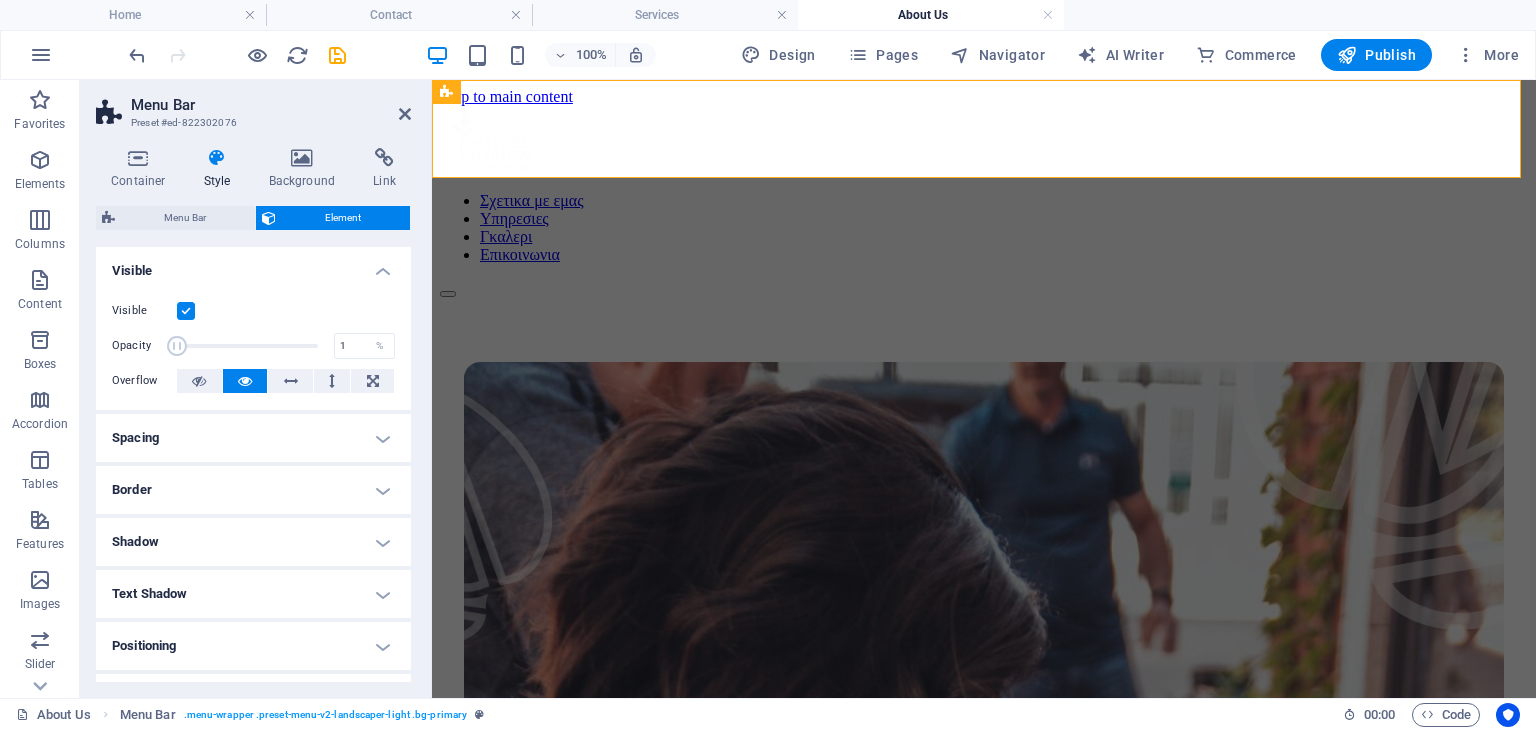 drag, startPoint x: 307, startPoint y: 343, endPoint x: 162, endPoint y: 341, distance: 145.0138 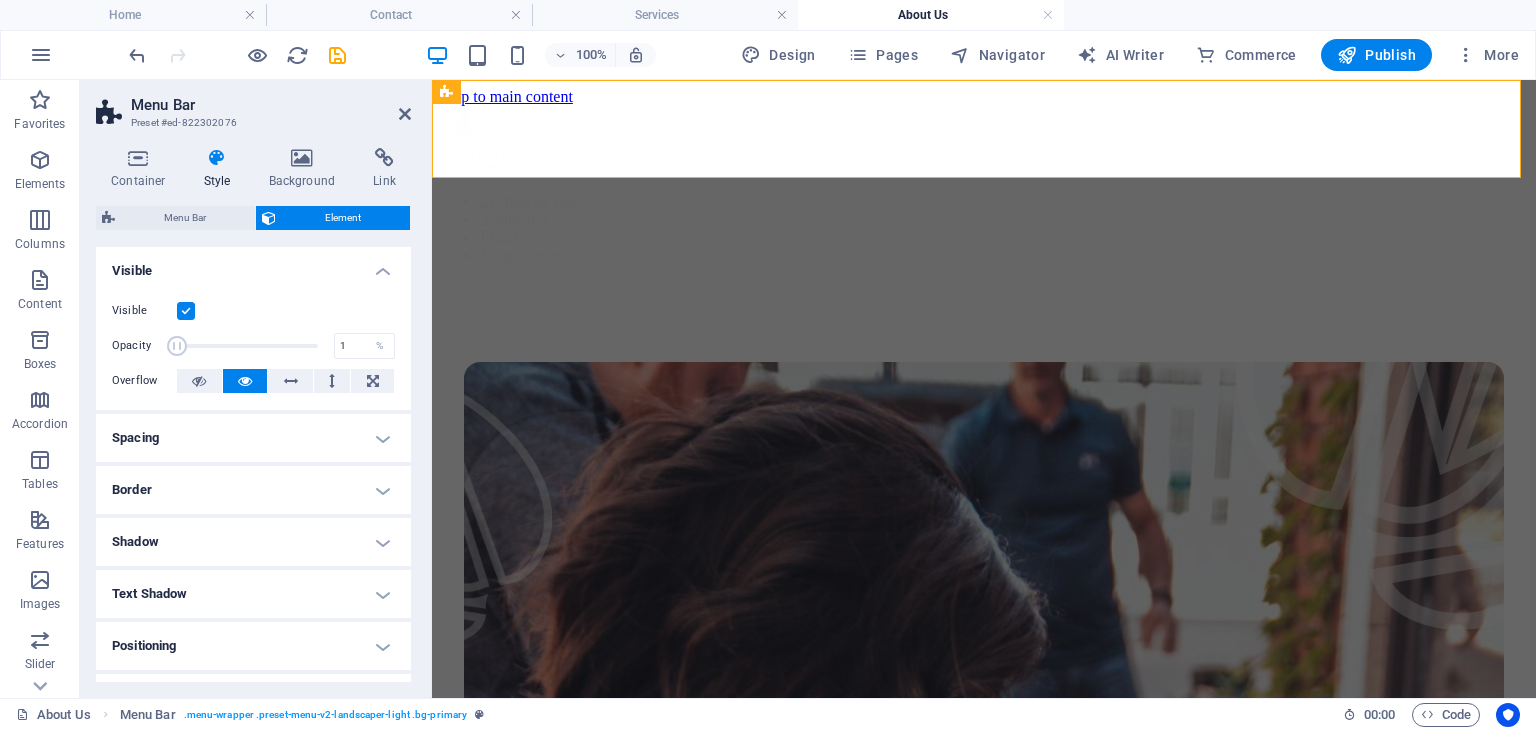 click on "Opacity 1 %" at bounding box center [253, 346] 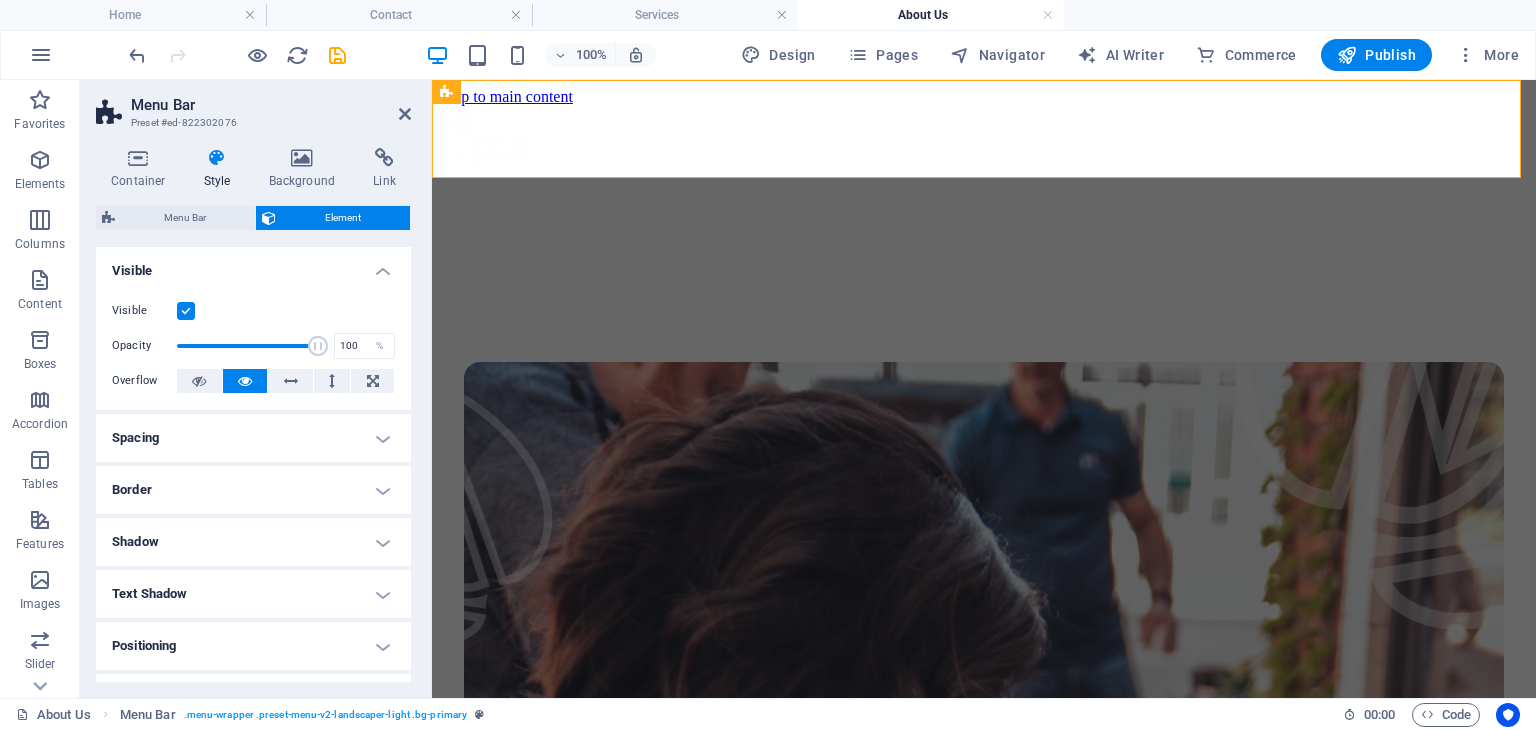 drag, startPoint x: 180, startPoint y: 345, endPoint x: 334, endPoint y: 367, distance: 155.56349 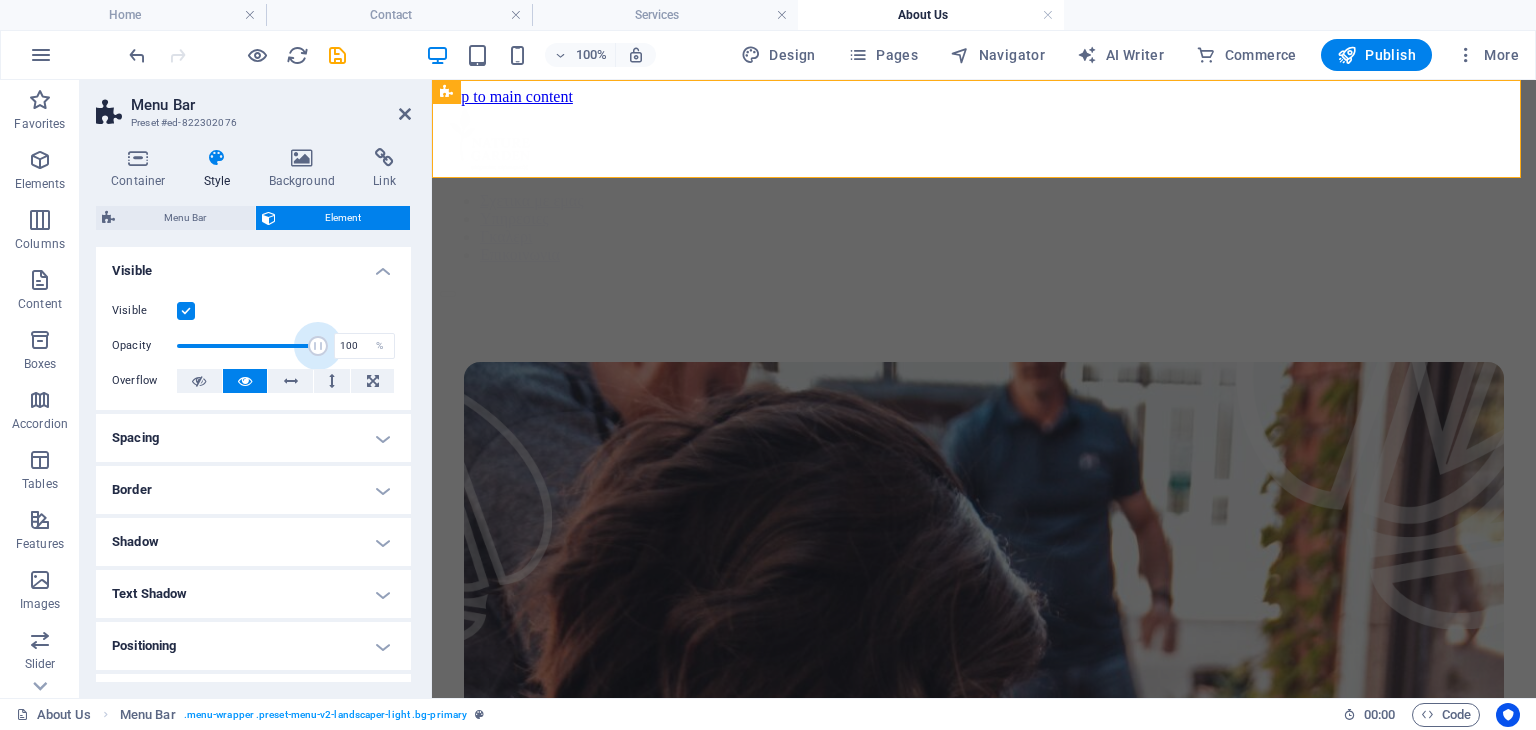 click on "Visible Opacity 100 % Overflow" at bounding box center [253, 346] 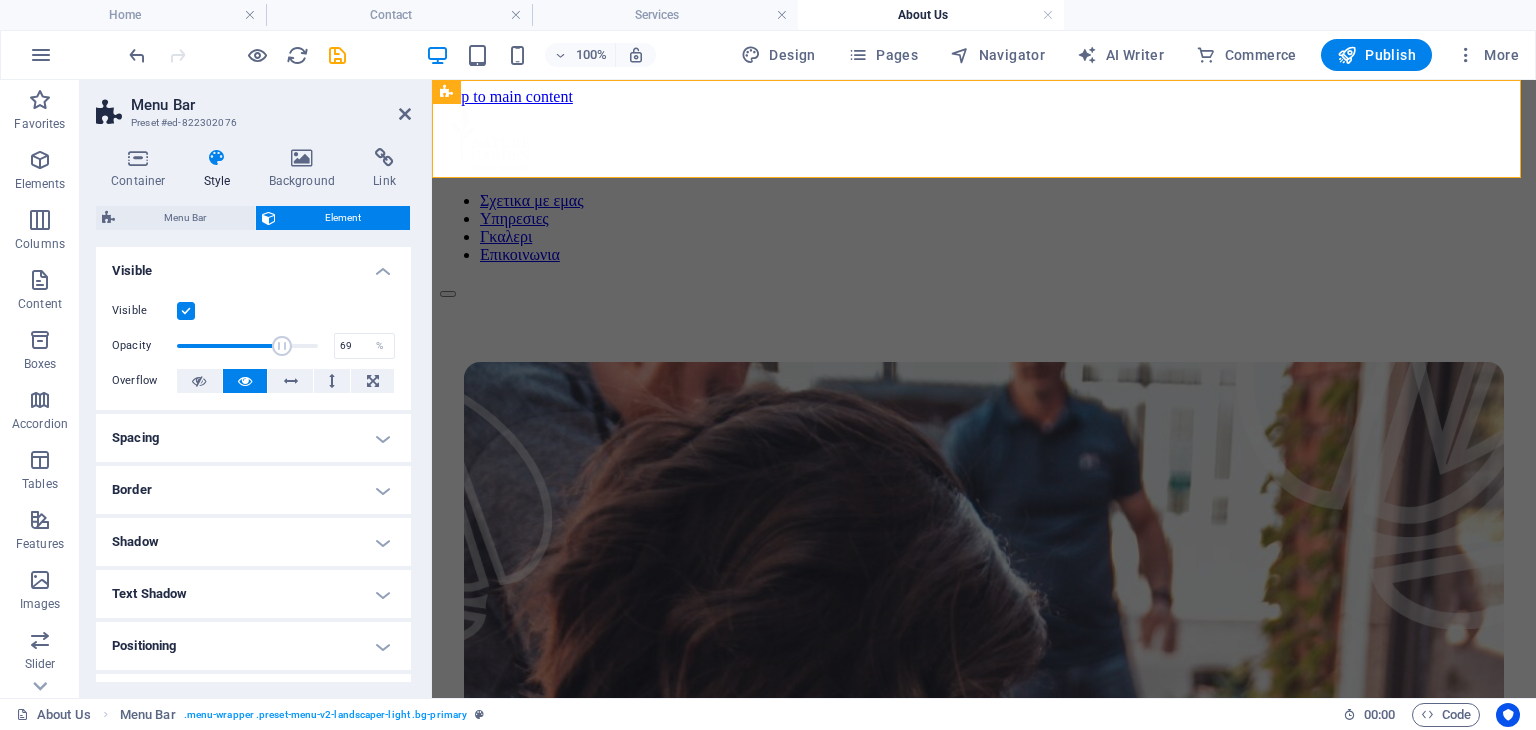 drag, startPoint x: 304, startPoint y: 343, endPoint x: 269, endPoint y: 348, distance: 35.35534 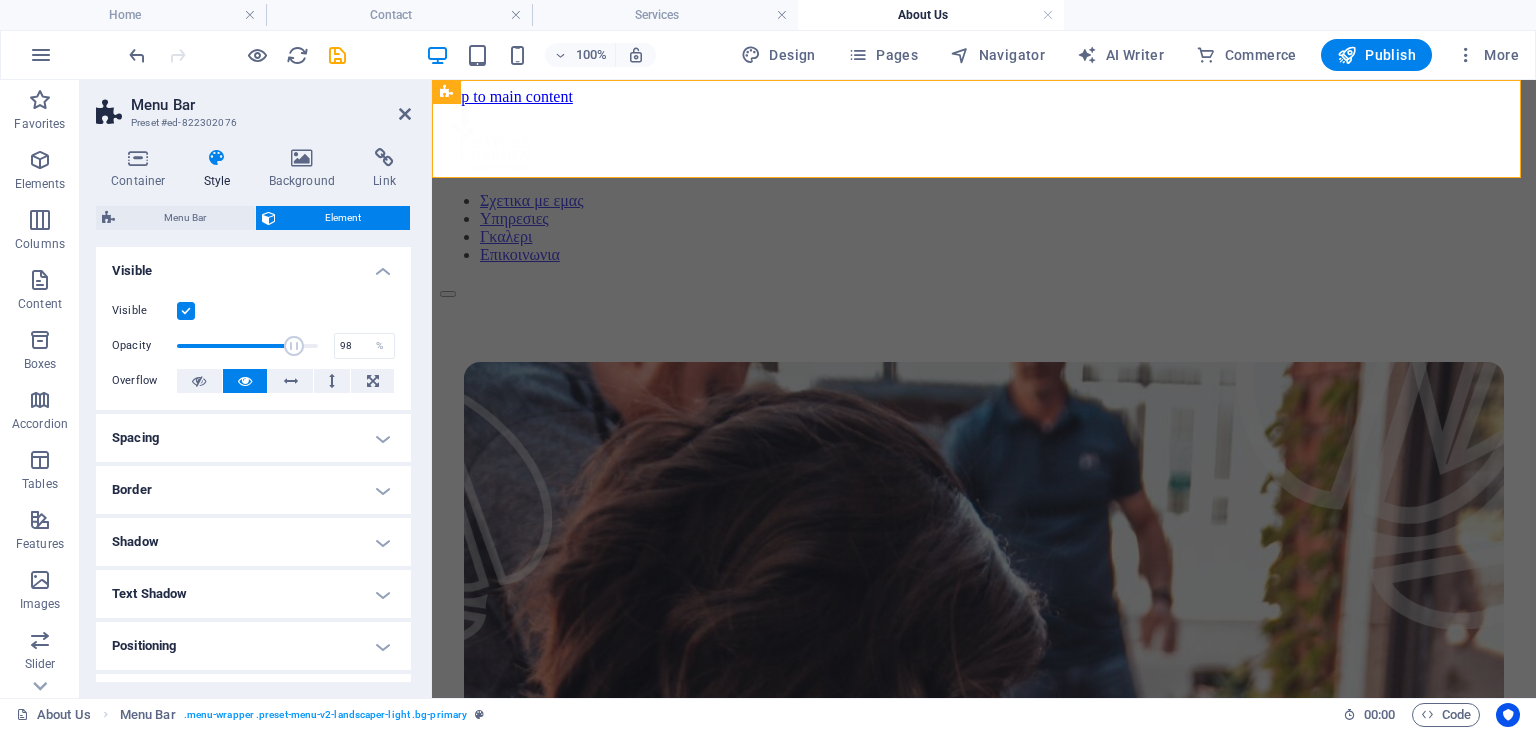 type on "100" 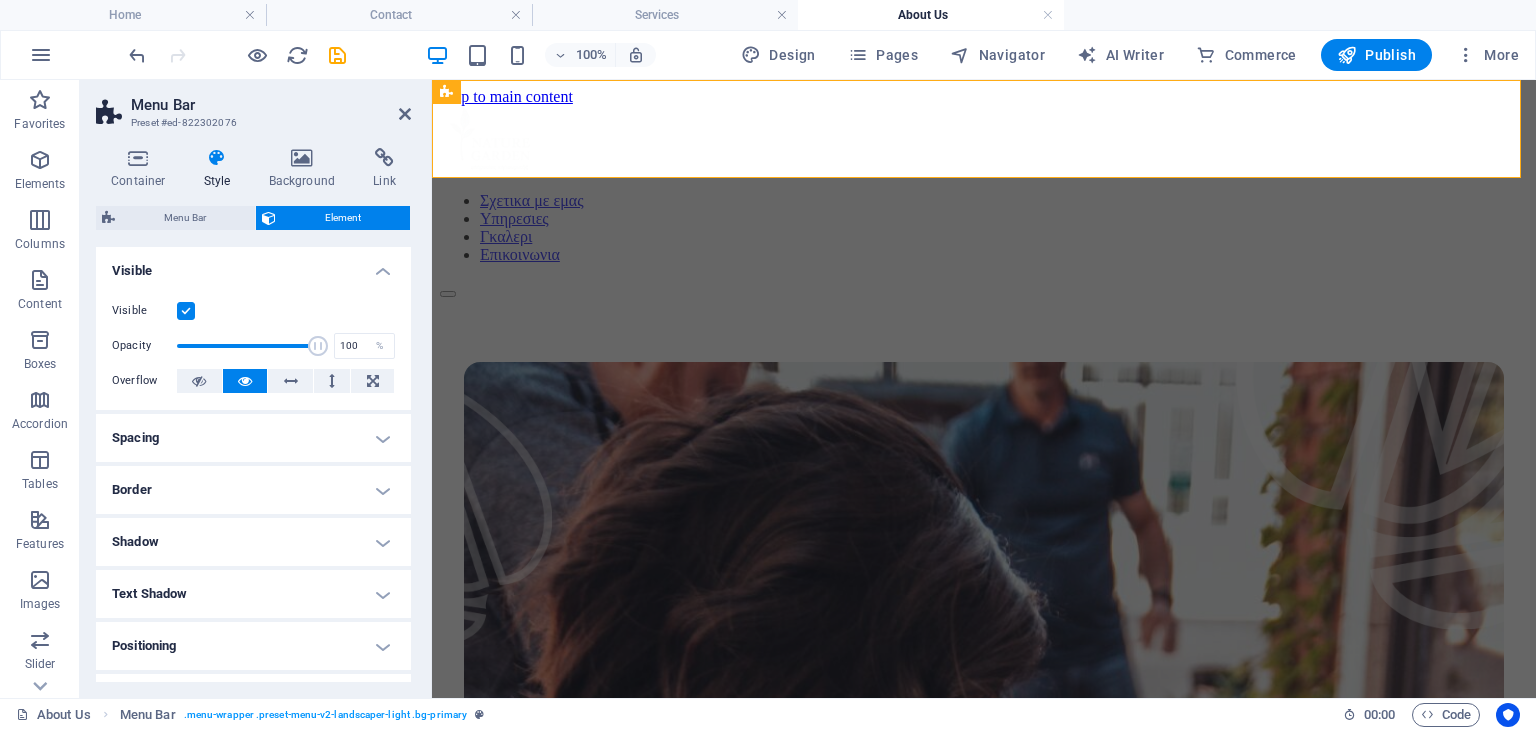 drag, startPoint x: 269, startPoint y: 348, endPoint x: 328, endPoint y: 351, distance: 59.07622 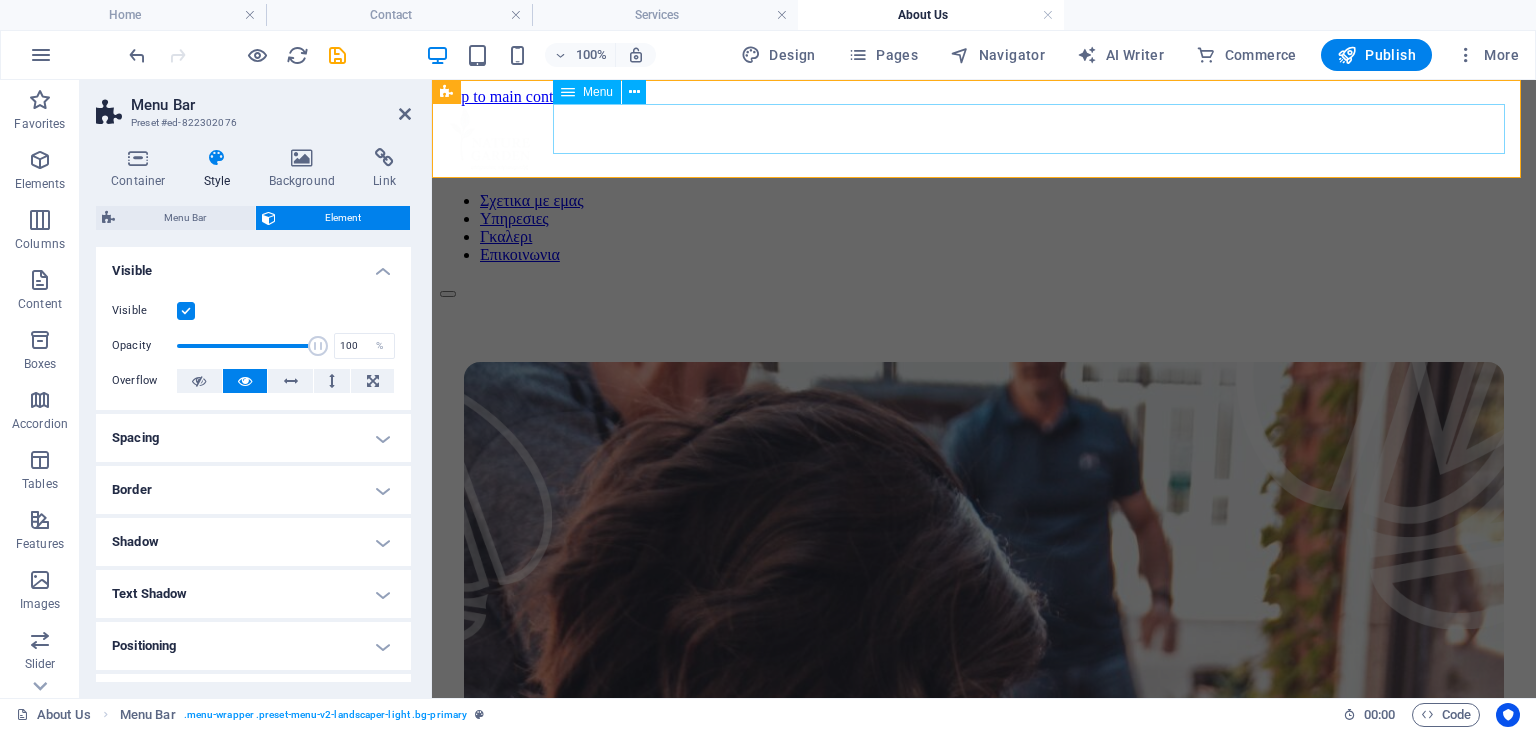 click on "Σχετικα με εμας Υπηρεσιες Γκαλερι Επικοινωνια" at bounding box center (984, 228) 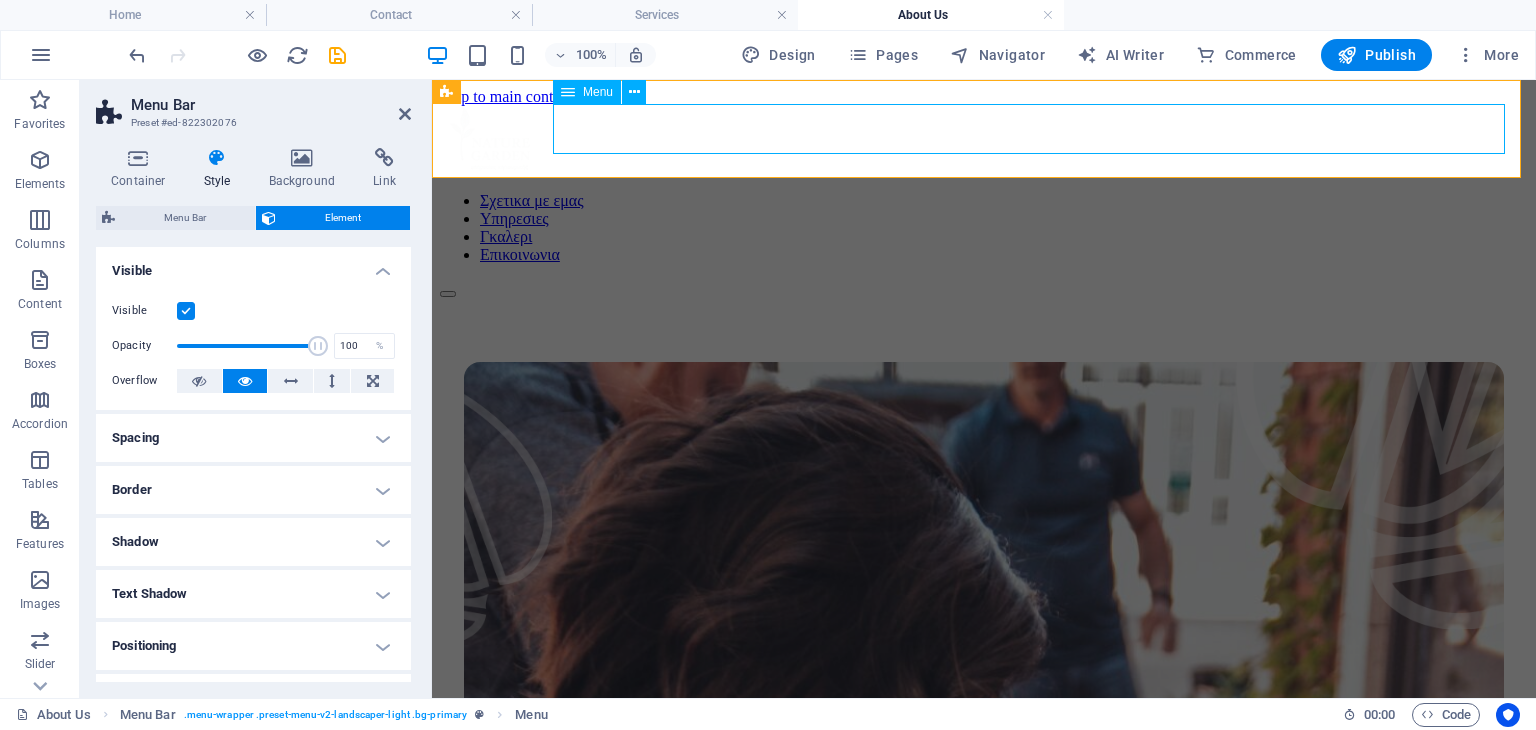 click on "Σχετικα με εμας Υπηρεσιες Γκαλερι Επικοινωνια" at bounding box center (984, 228) 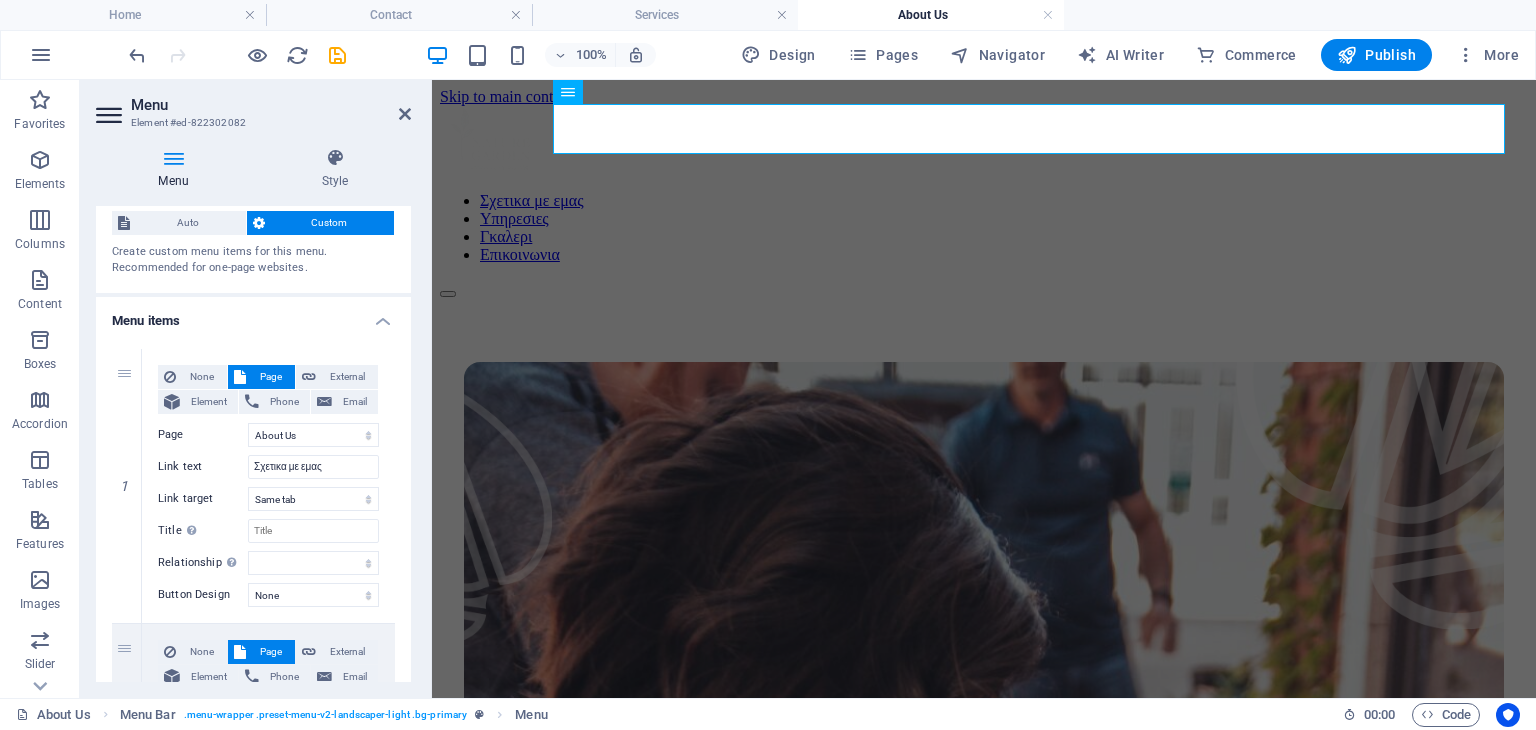 scroll, scrollTop: 0, scrollLeft: 0, axis: both 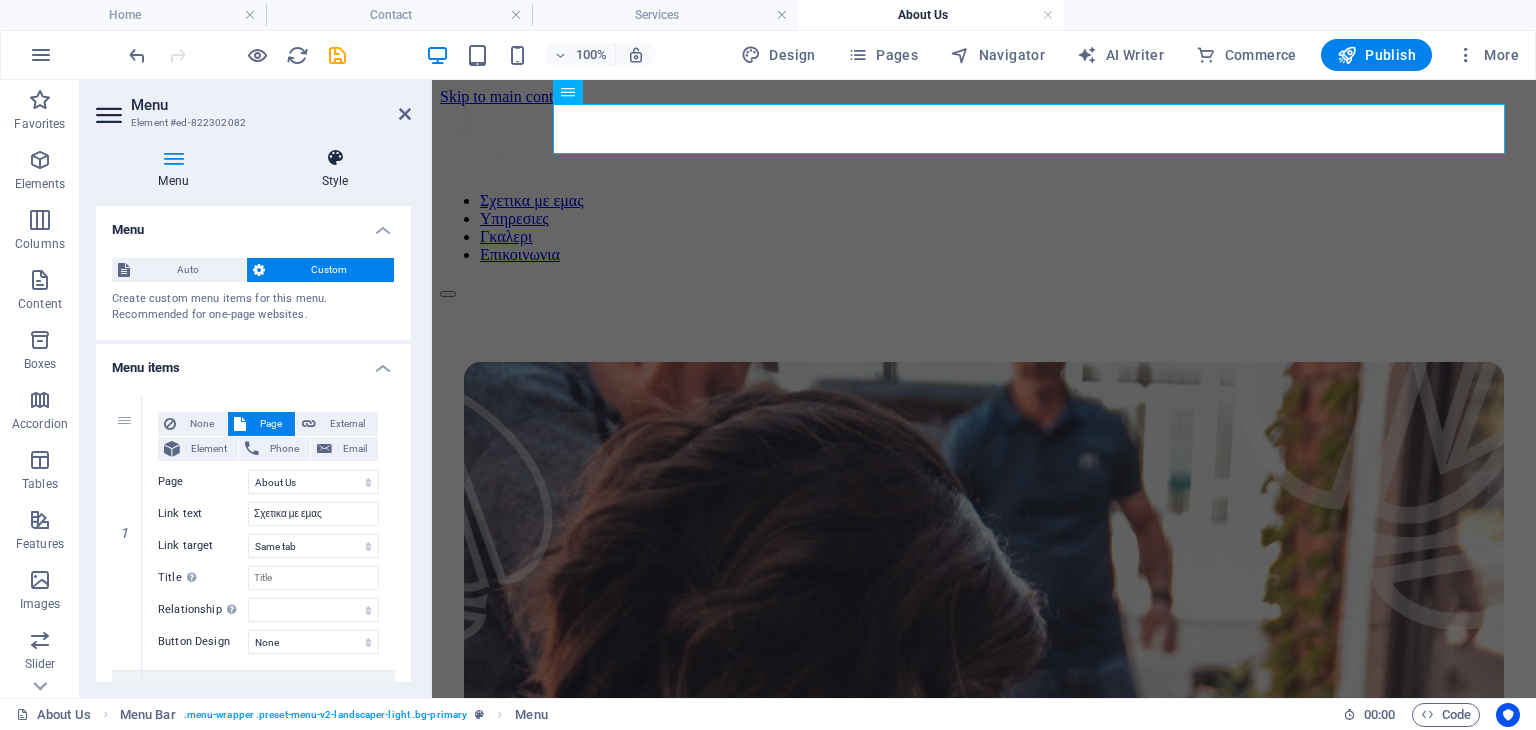 click at bounding box center (335, 158) 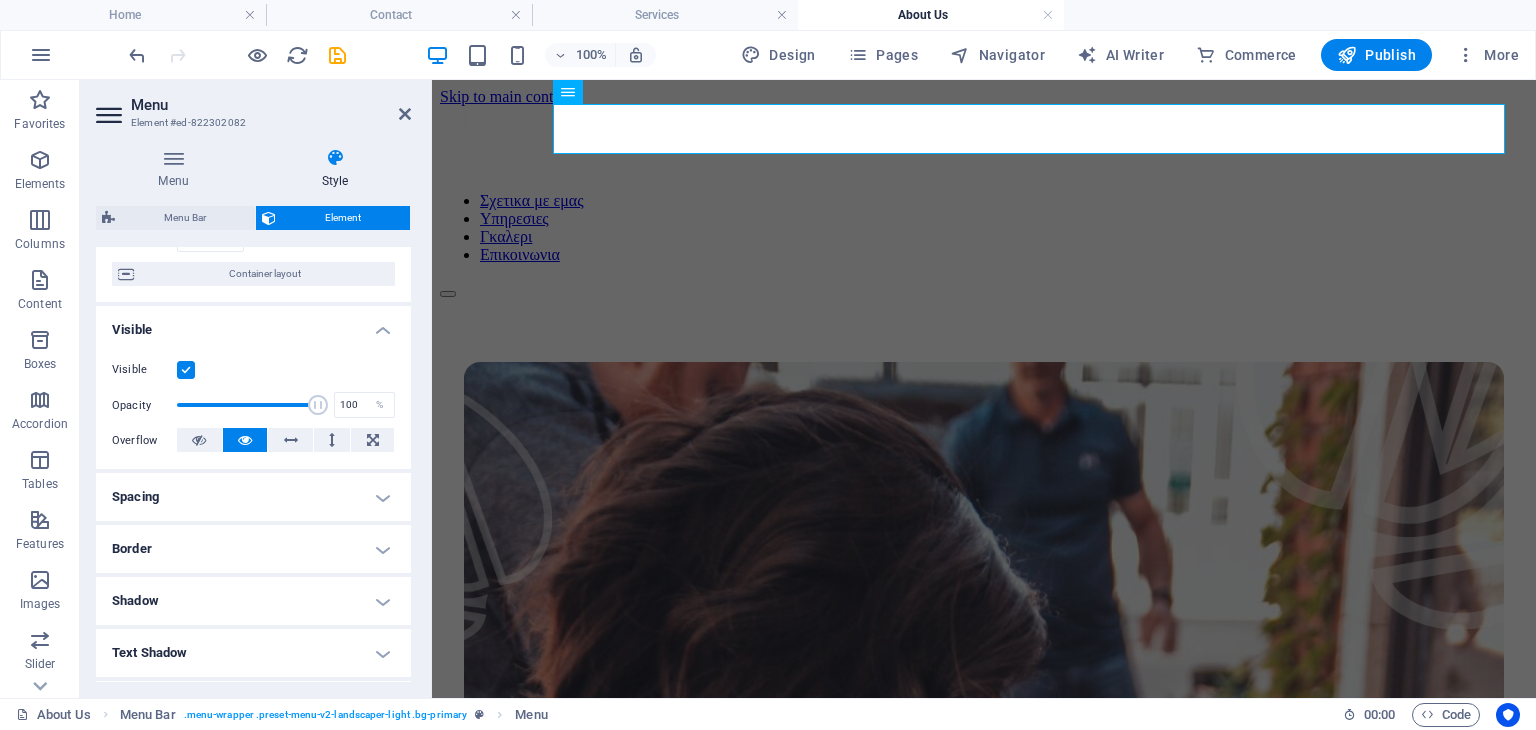 scroll, scrollTop: 200, scrollLeft: 0, axis: vertical 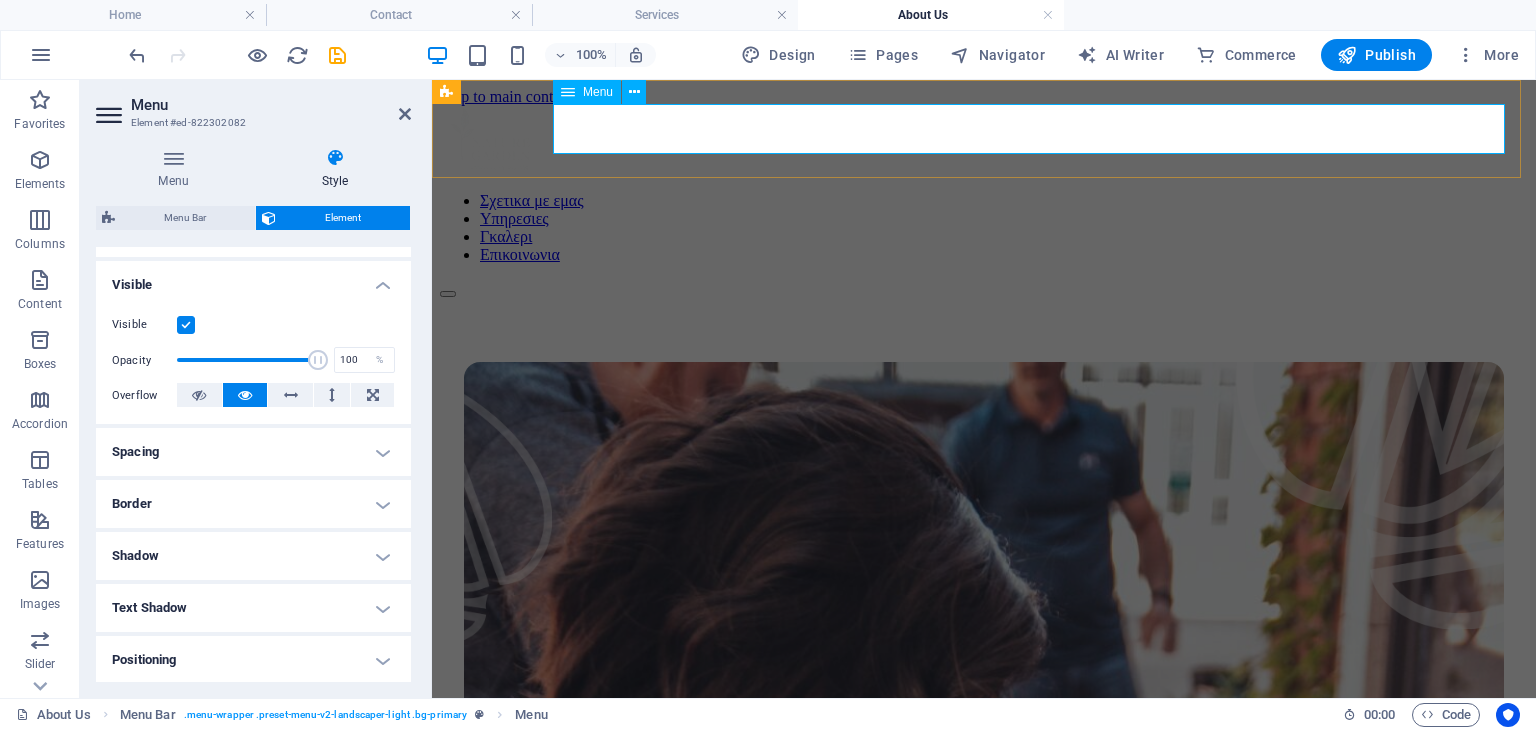 click on "Σχετικα με εμας Υπηρεσιες Γκαλερι Επικοινωνια" at bounding box center [984, 228] 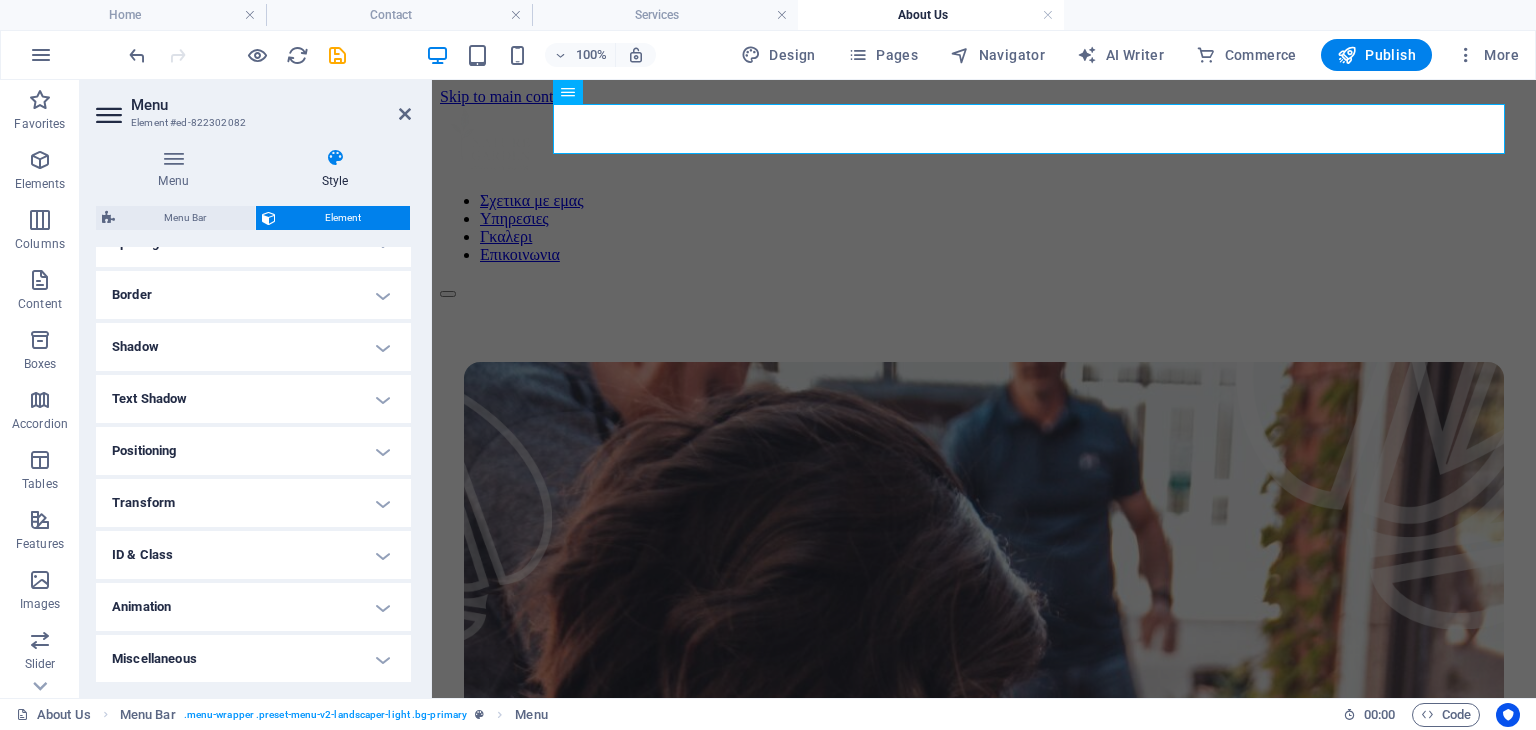 scroll, scrollTop: 0, scrollLeft: 0, axis: both 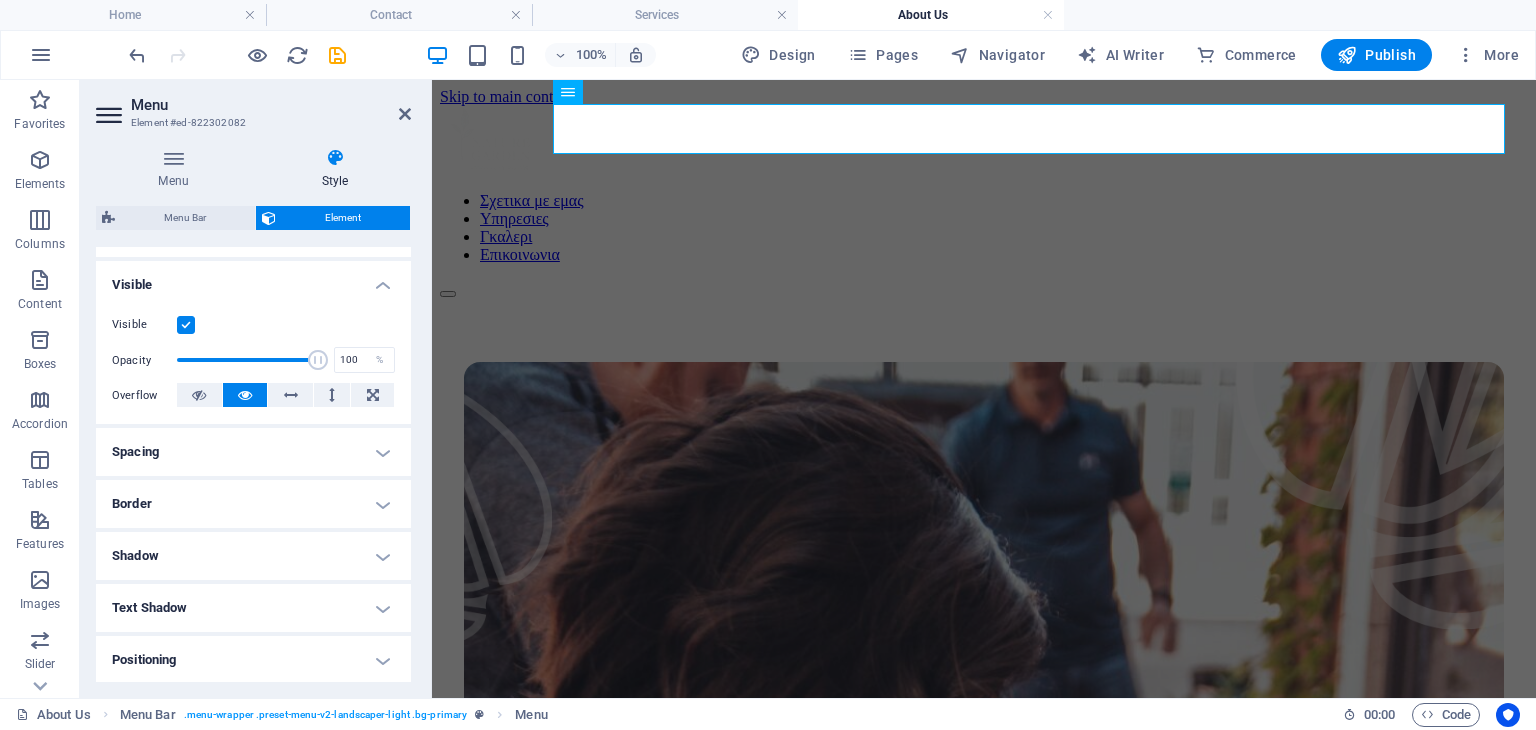 click on "Spacing" at bounding box center (253, 452) 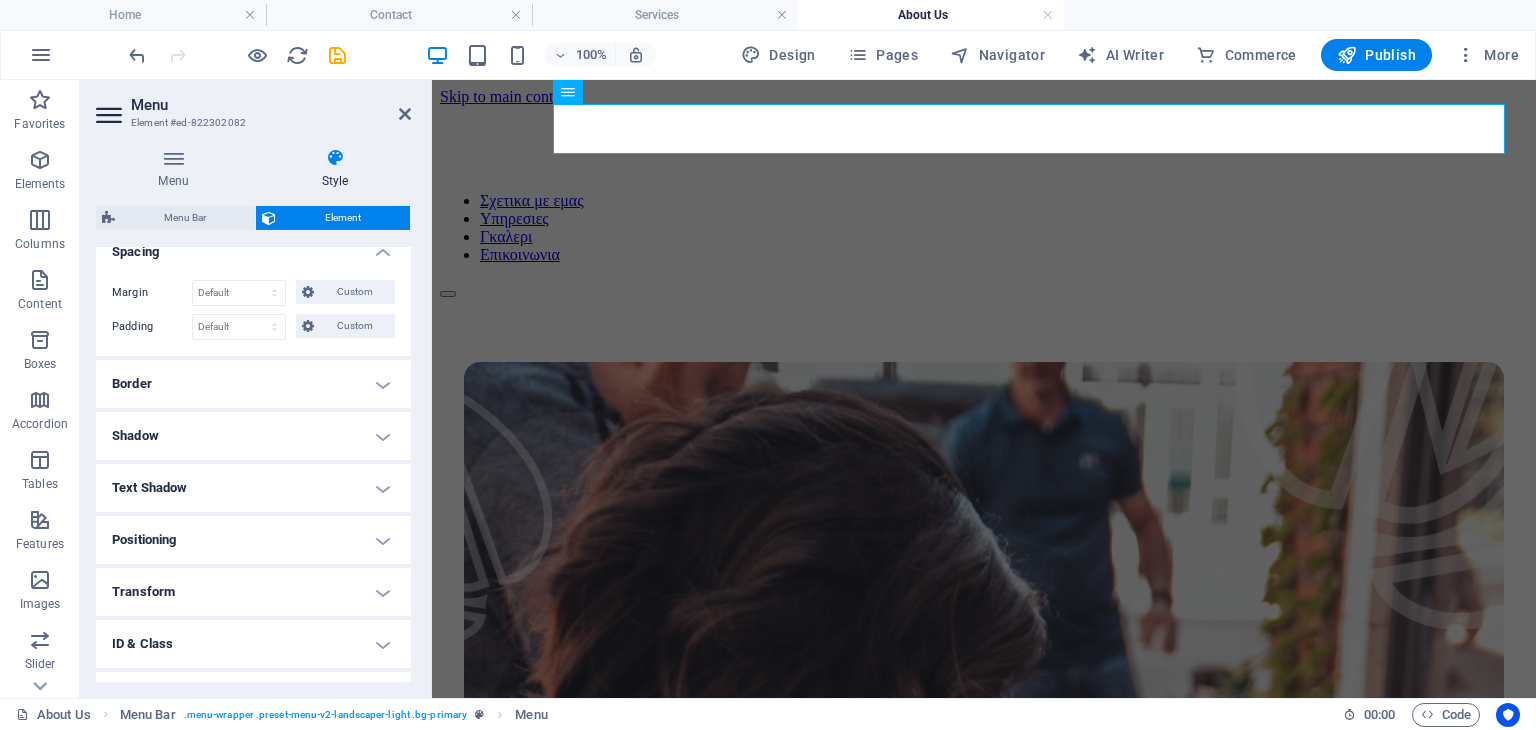 click on "Border" at bounding box center (253, 384) 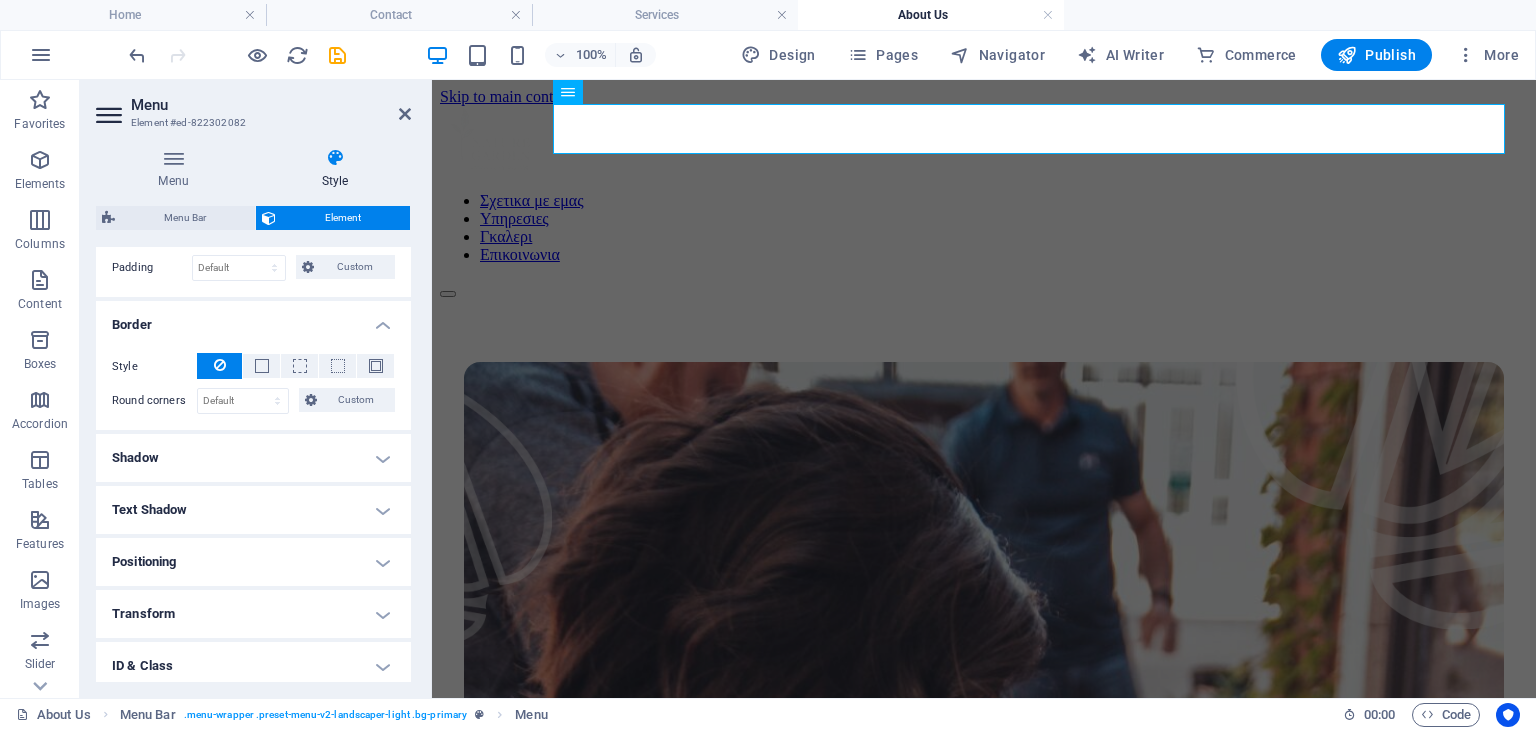 scroll, scrollTop: 500, scrollLeft: 0, axis: vertical 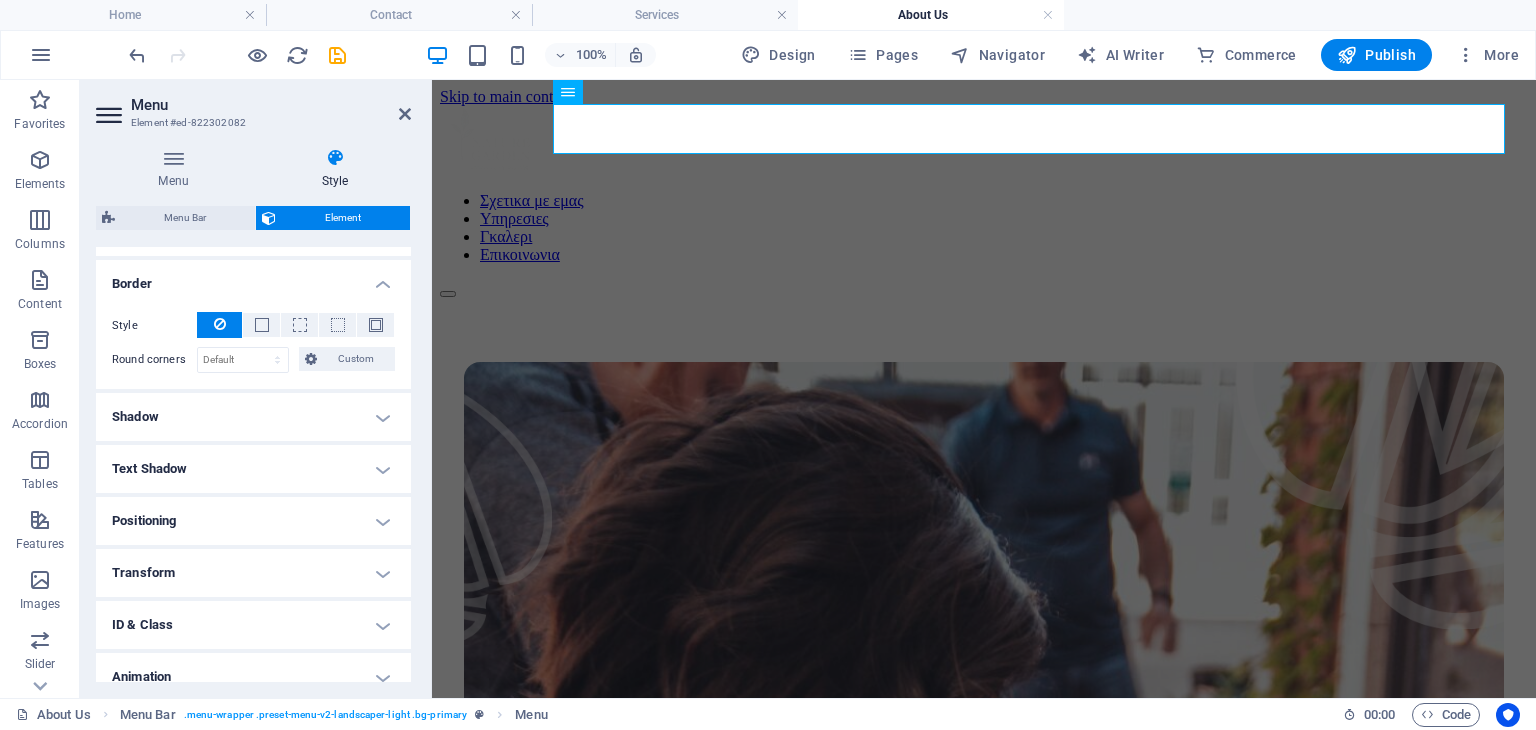 click on "Shadow" at bounding box center [253, 417] 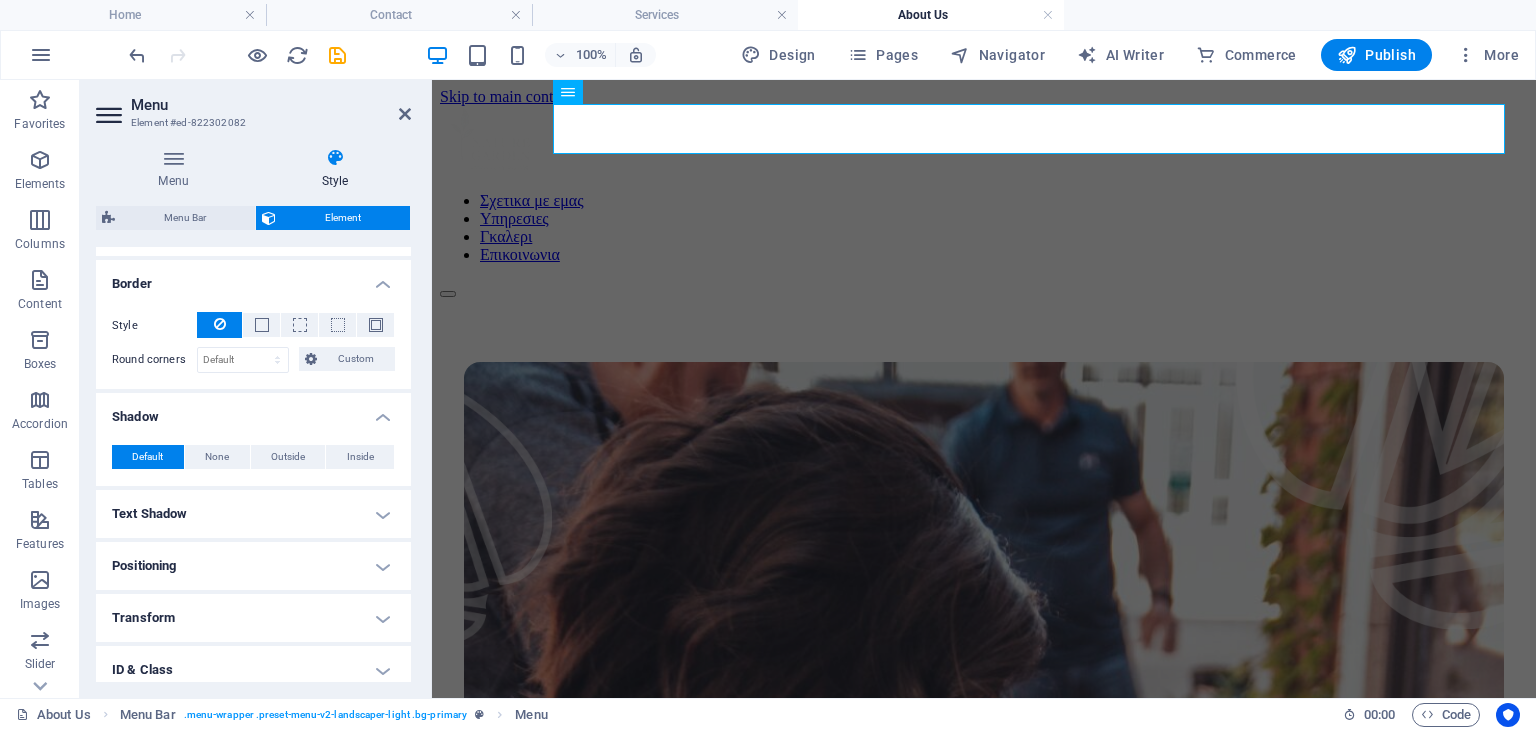 click on "Text Shadow" at bounding box center (253, 514) 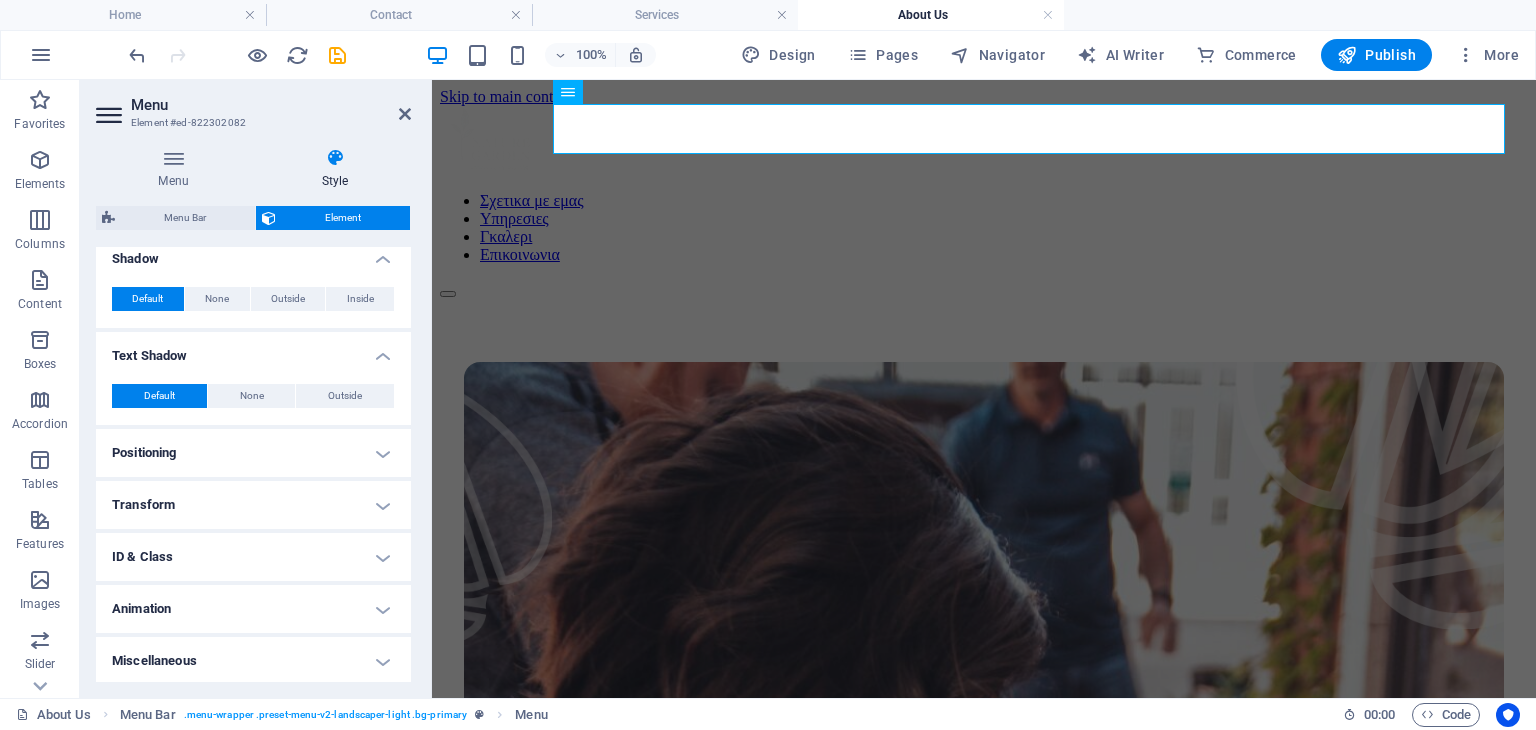 scroll, scrollTop: 659, scrollLeft: 0, axis: vertical 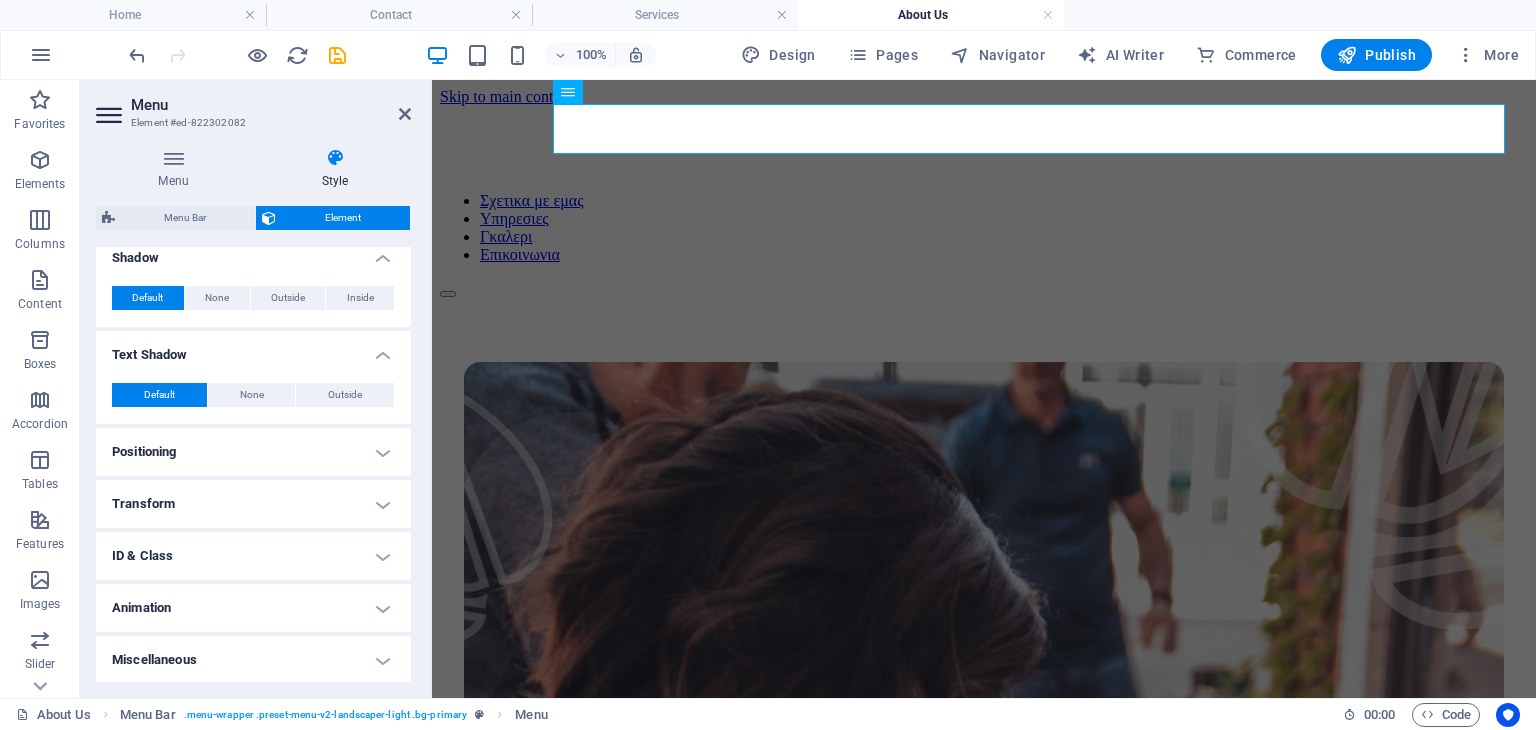 click on "Transform" at bounding box center (253, 504) 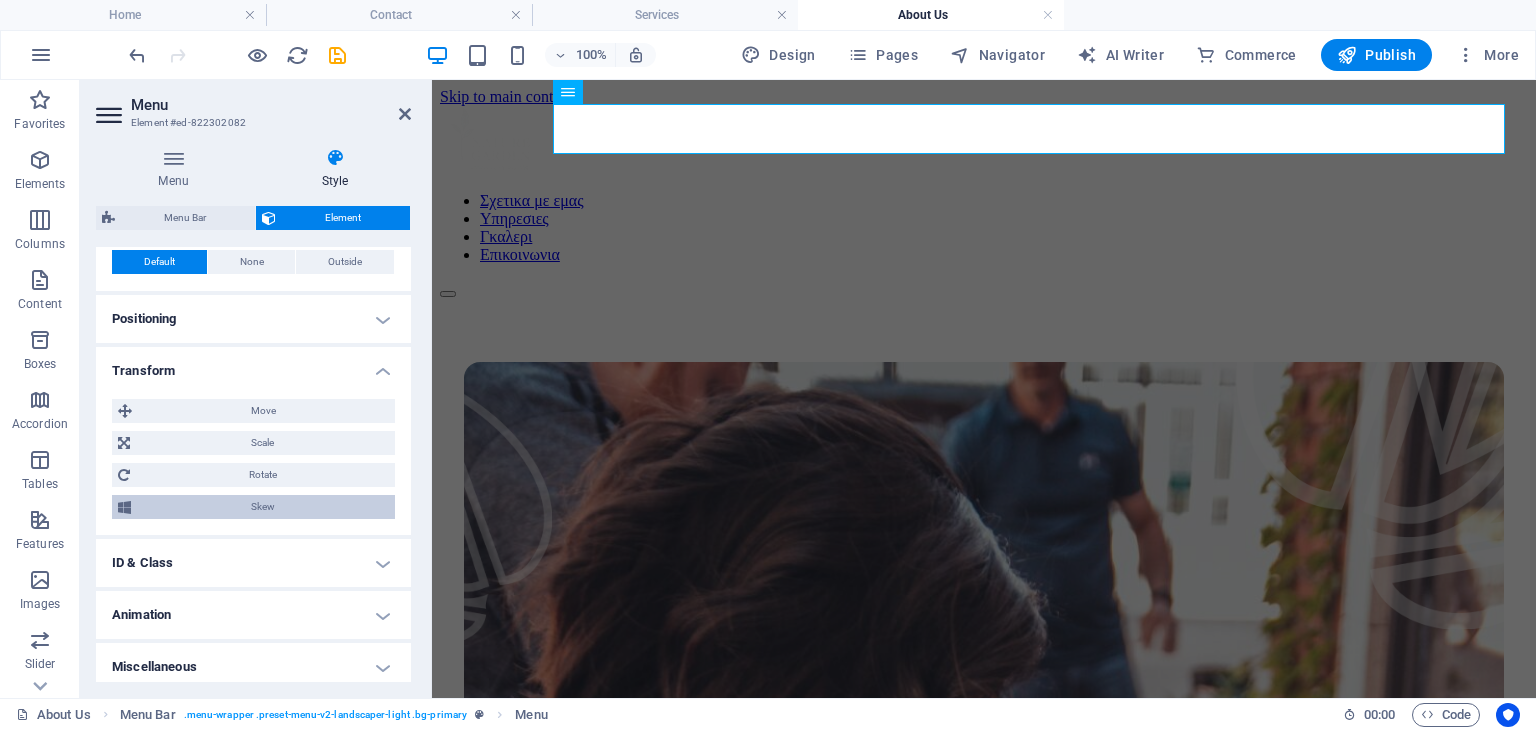 scroll, scrollTop: 799, scrollLeft: 0, axis: vertical 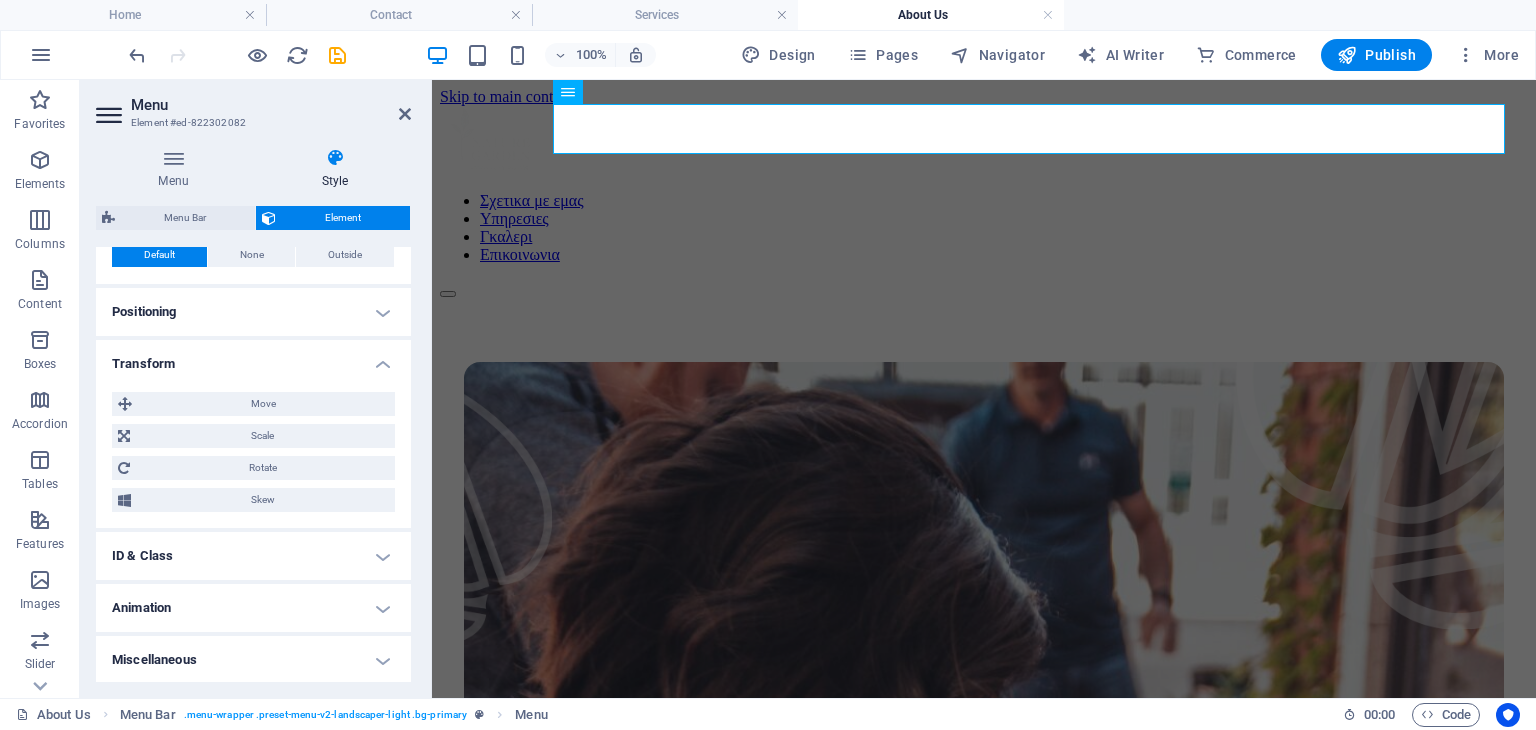 click on "ID & Class" at bounding box center [253, 556] 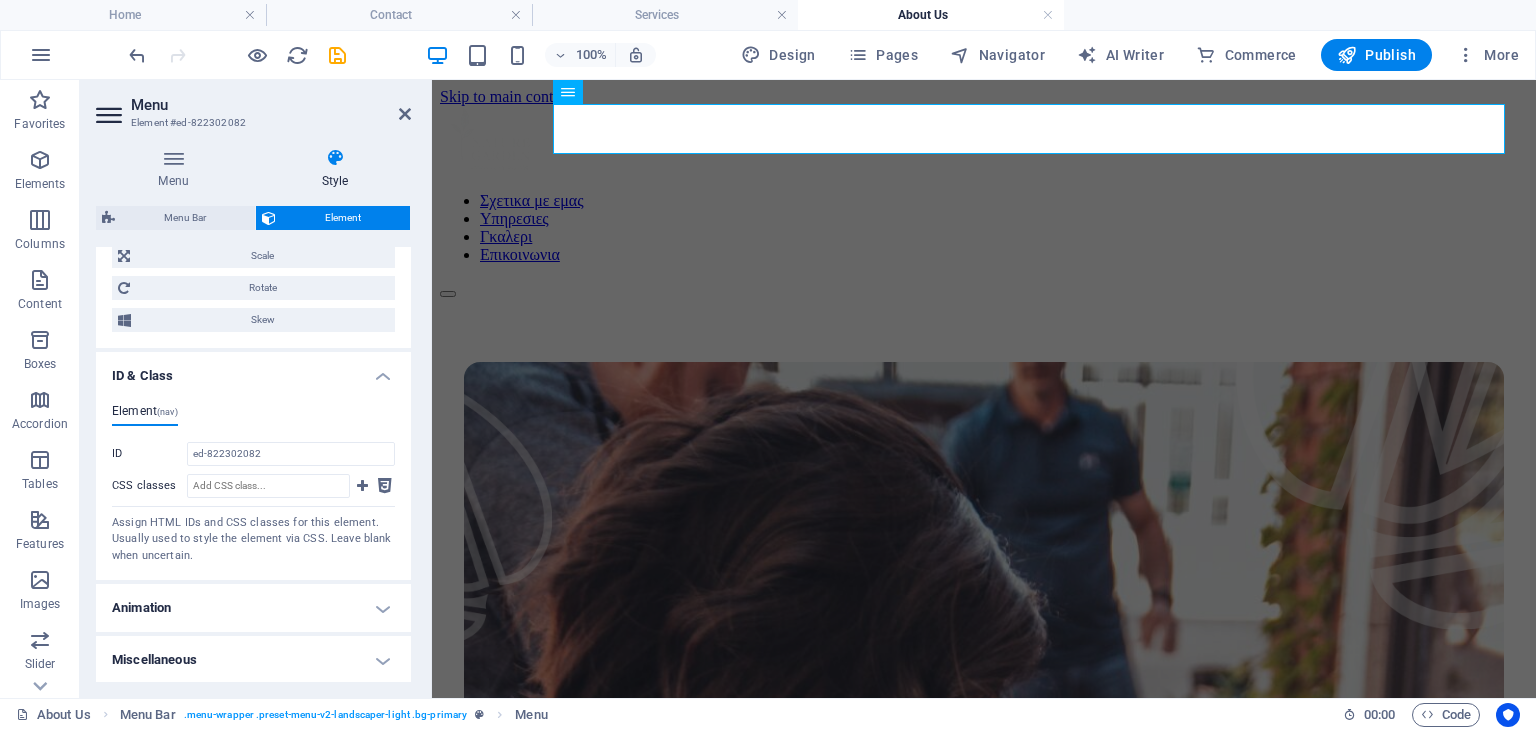 click on "Animation" at bounding box center (253, 608) 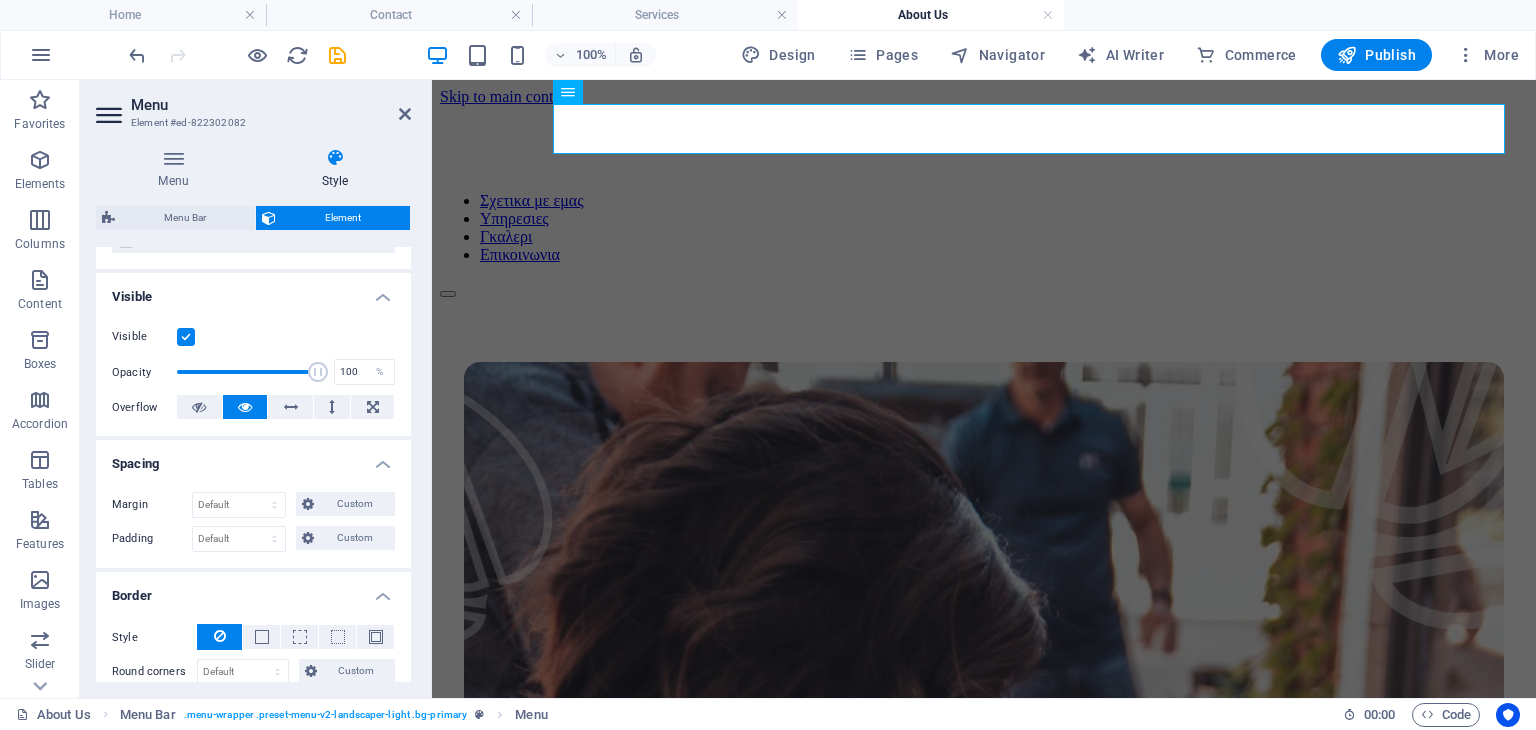 scroll, scrollTop: 0, scrollLeft: 0, axis: both 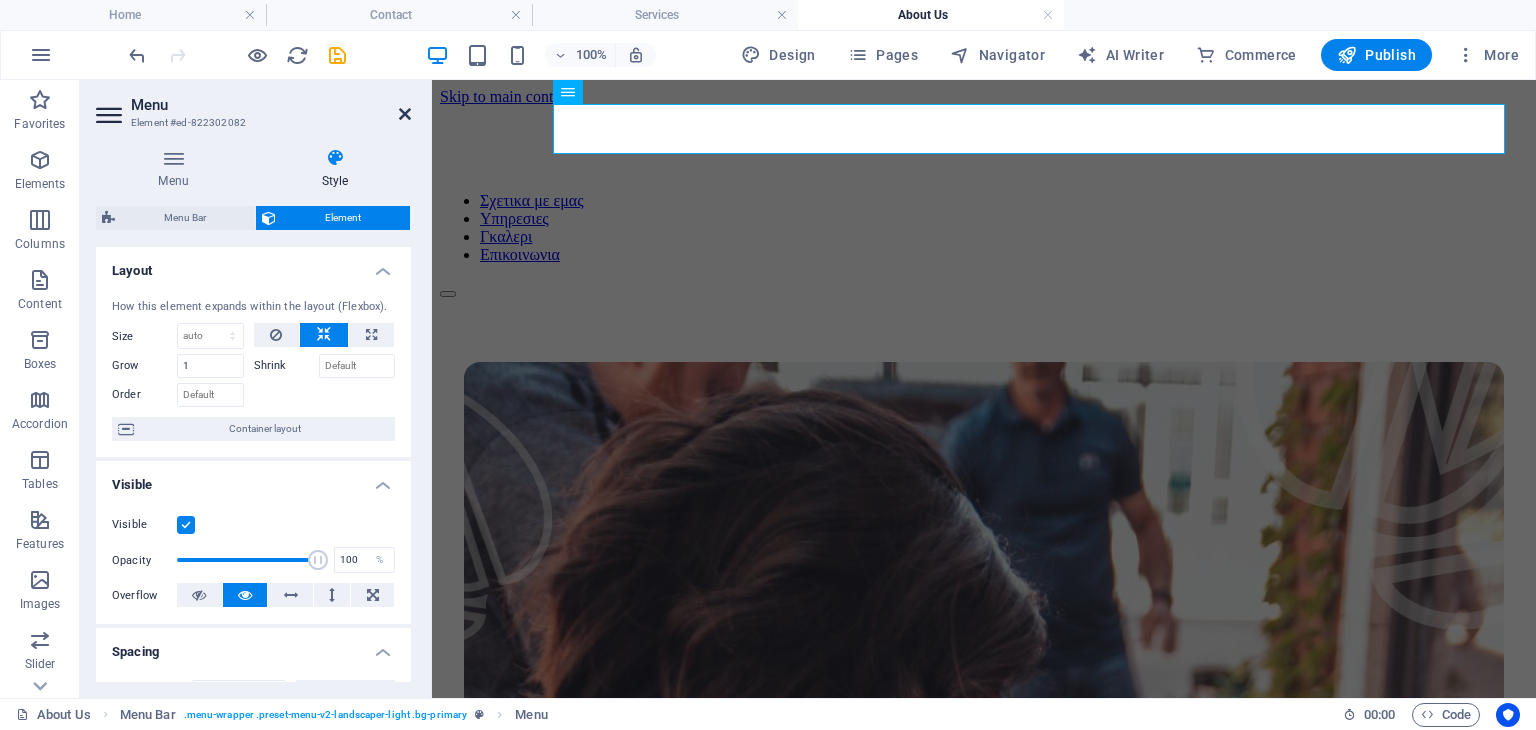click at bounding box center [405, 114] 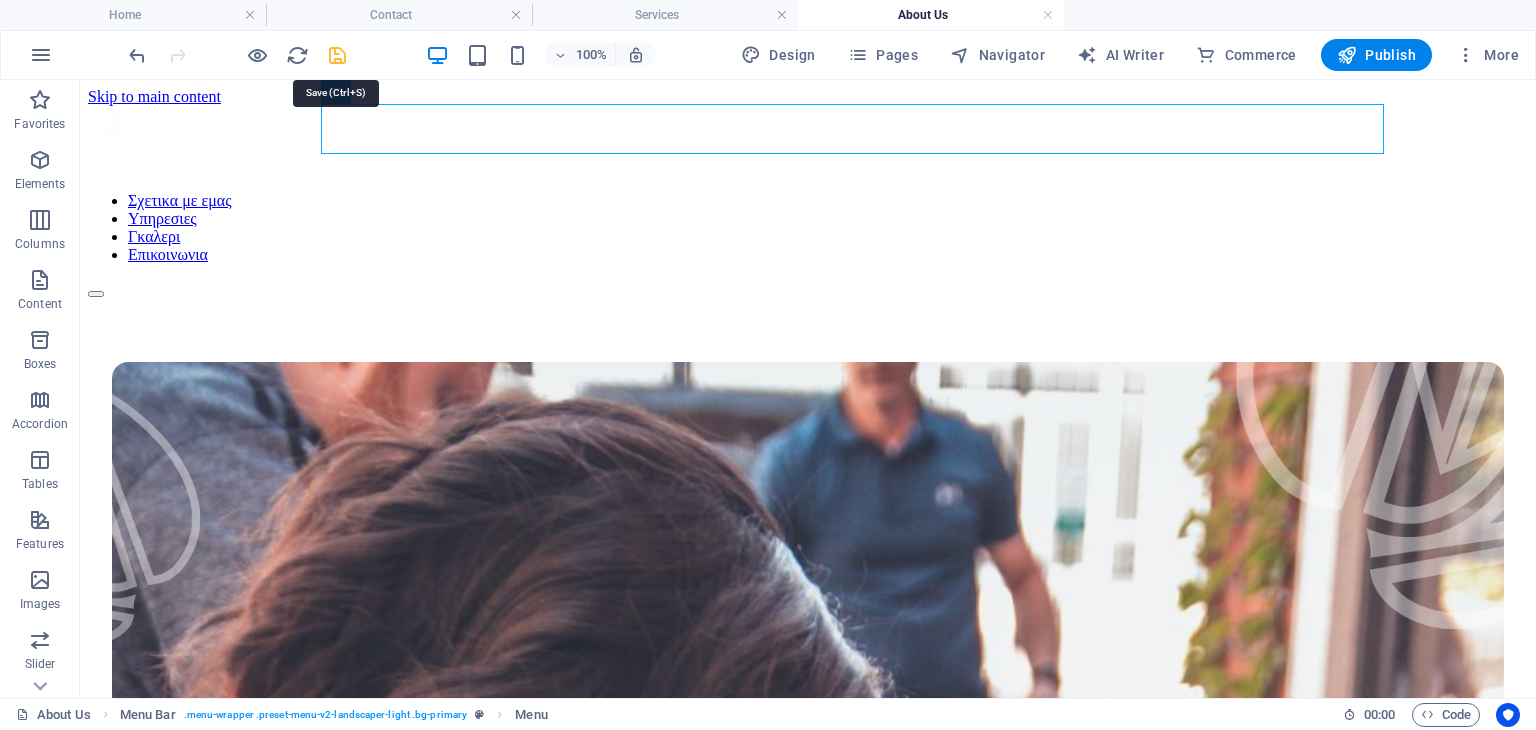click at bounding box center [337, 55] 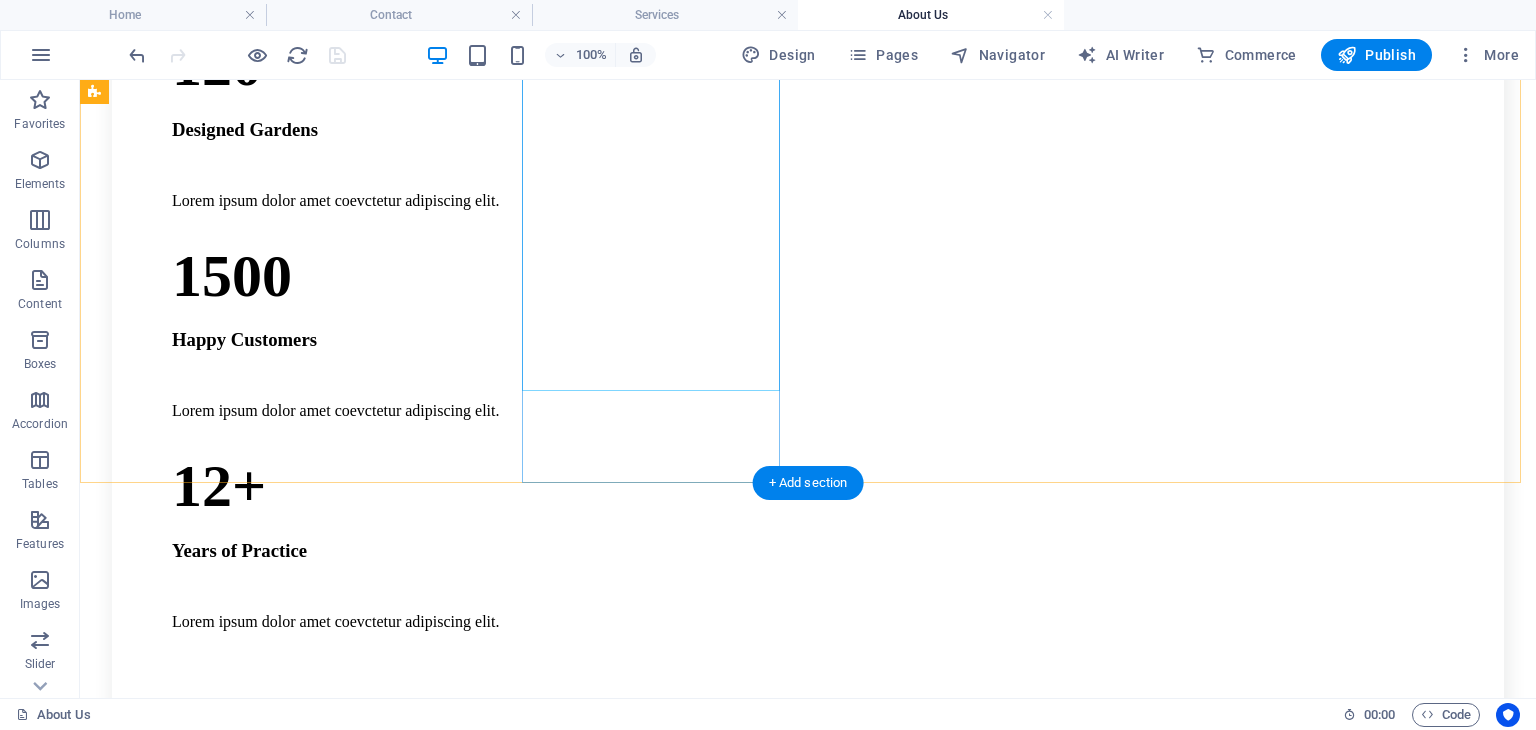 scroll, scrollTop: 2488, scrollLeft: 0, axis: vertical 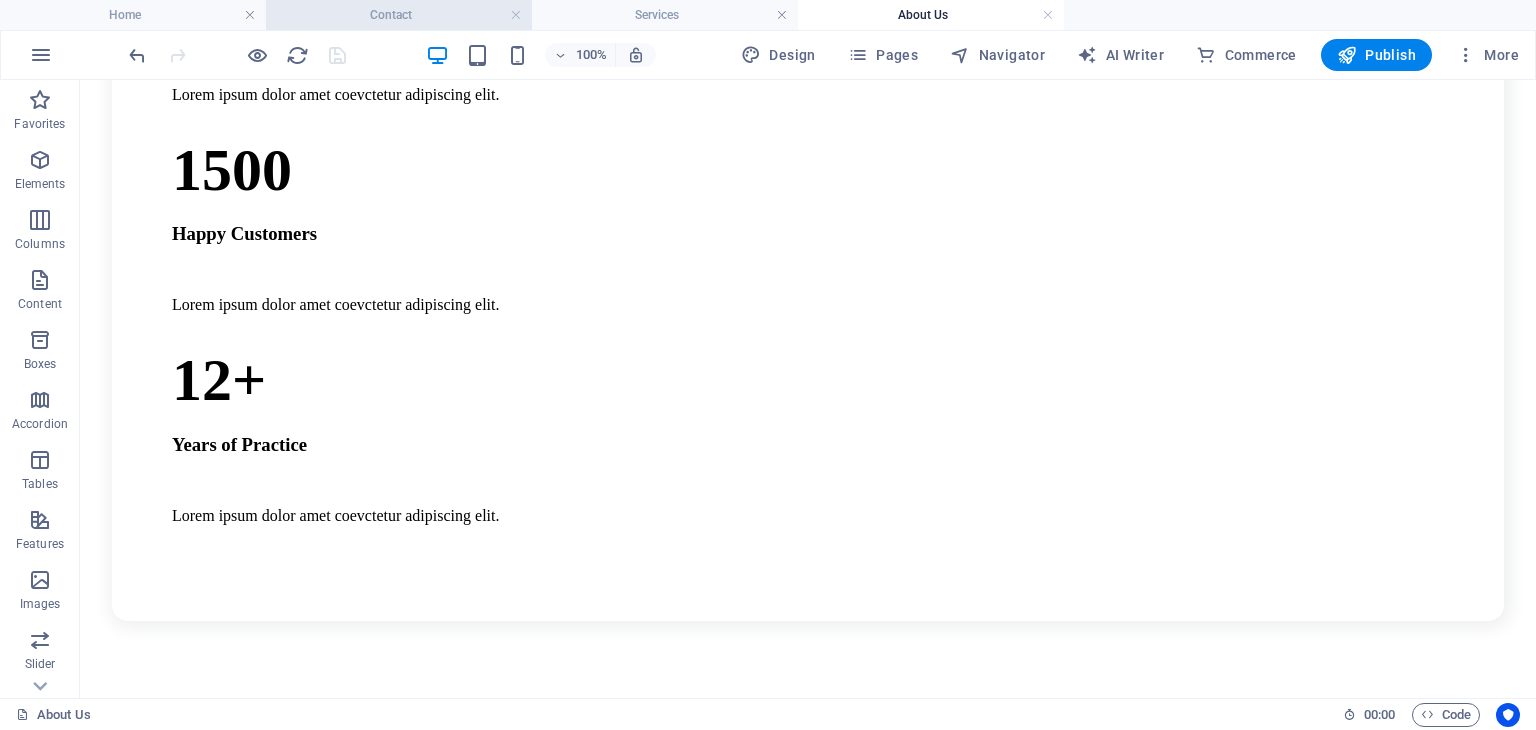 click on "Contact" at bounding box center [399, 15] 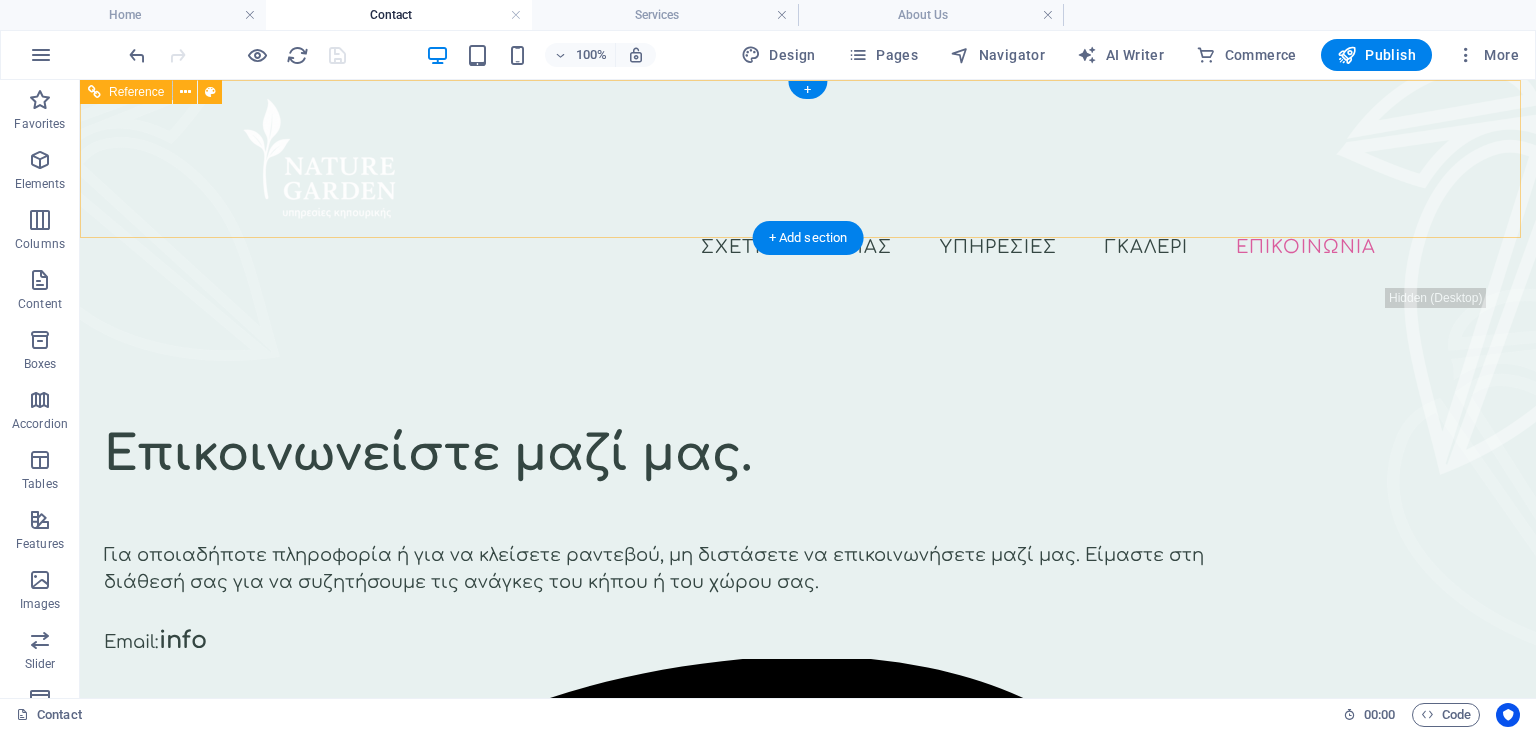 click on "Σχετικα με εμας Υπηρεσιες Γκαλερι Επικοινωνια" at bounding box center [808, 247] 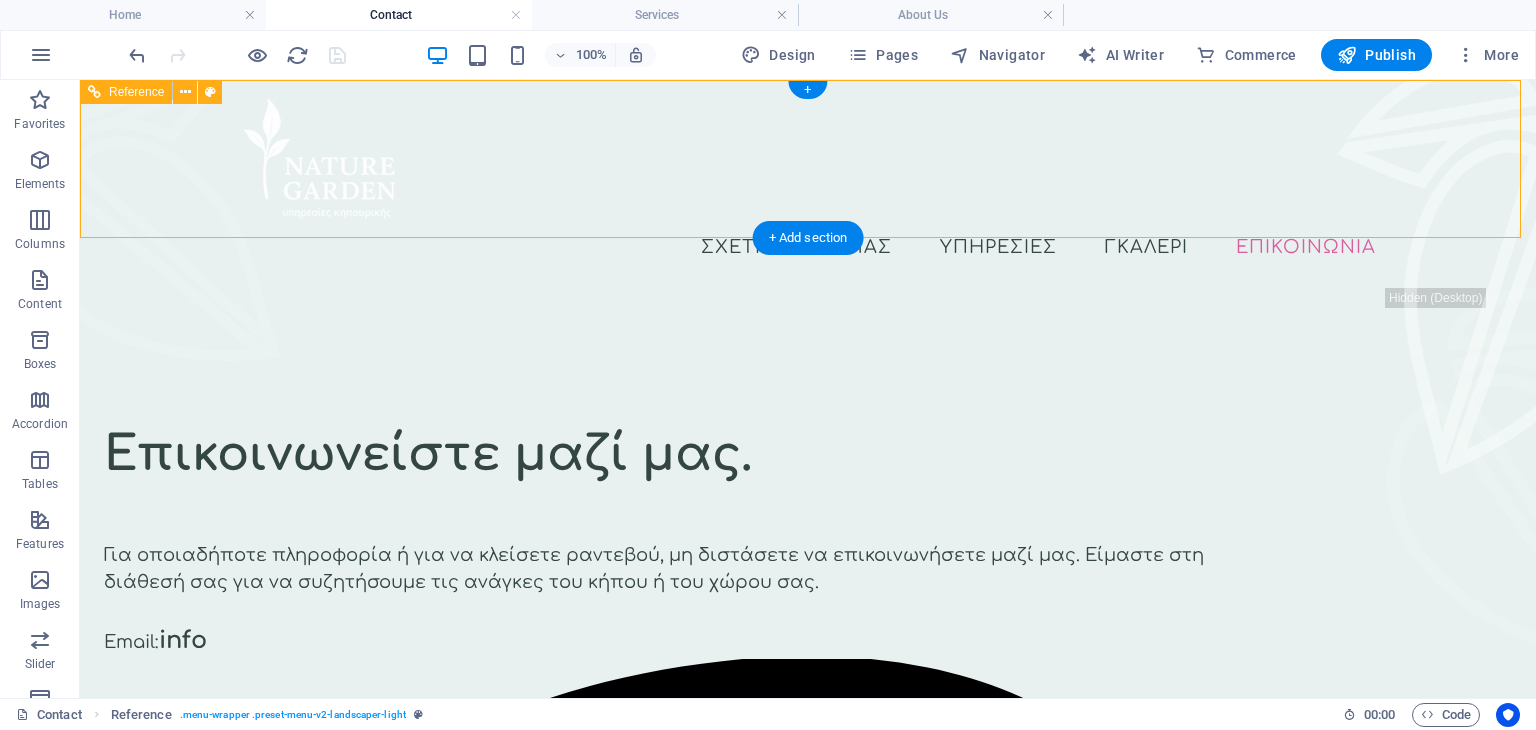 click on "Σχετικα με εμας Υπηρεσιες Γκαλερι Επικοινωνια" at bounding box center (808, 247) 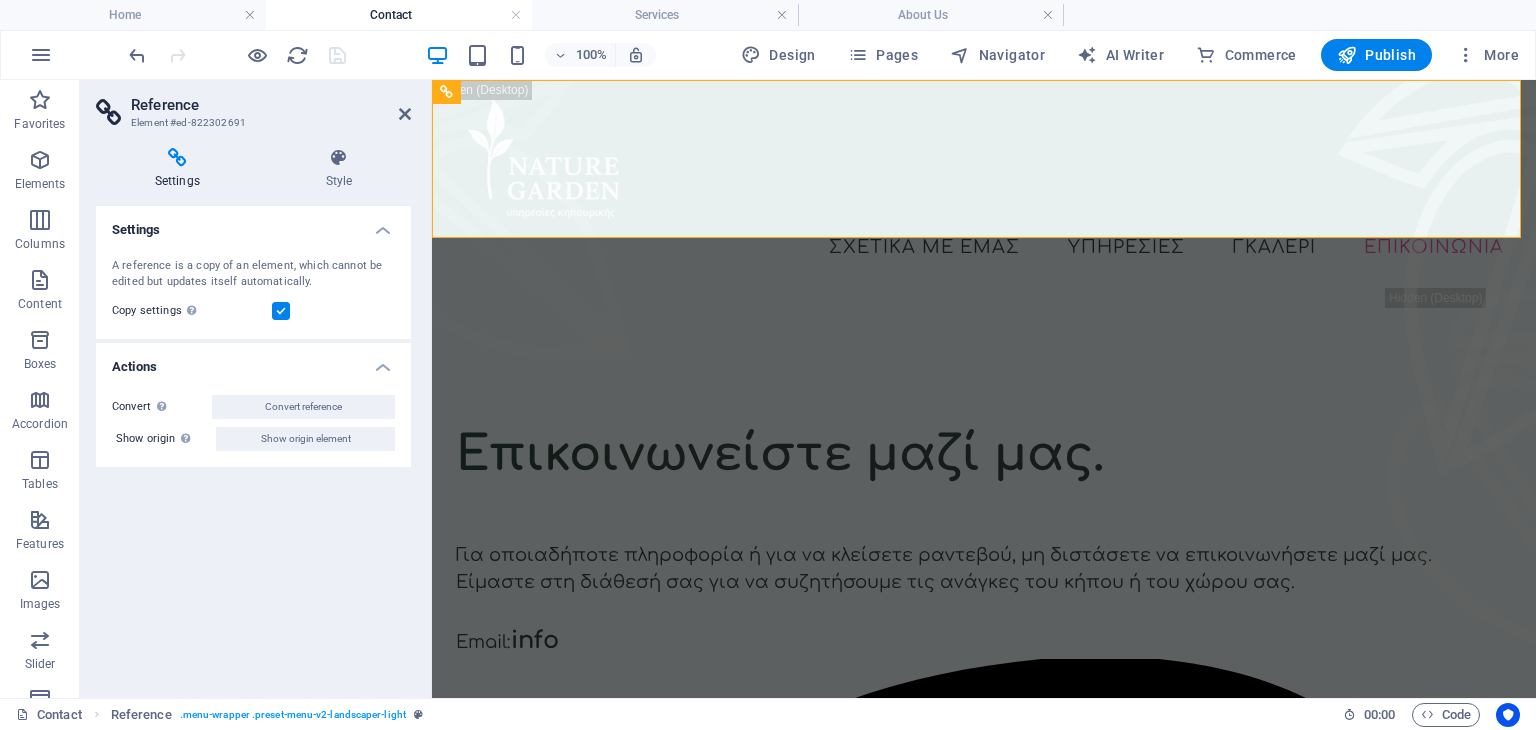 click at bounding box center (281, 311) 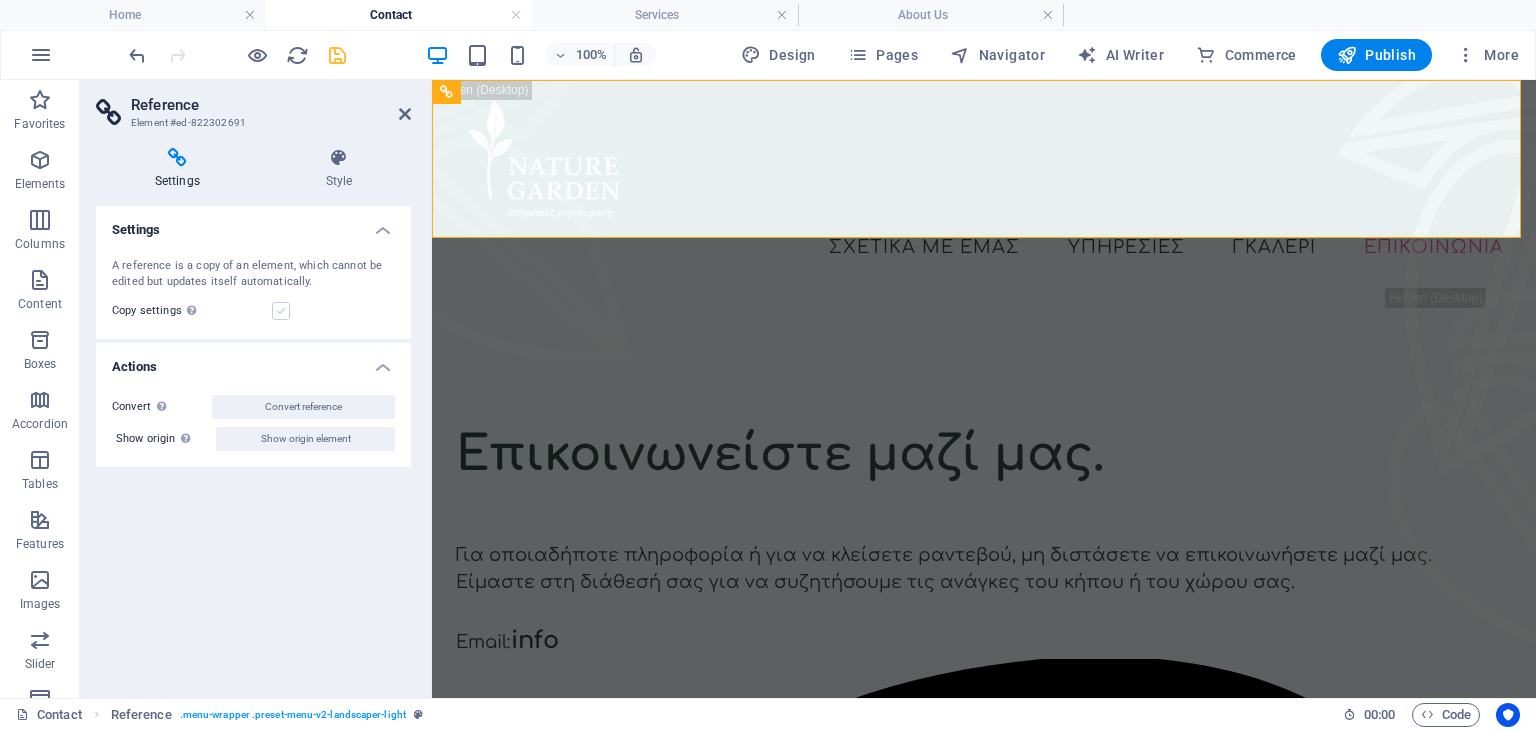 click at bounding box center (281, 311) 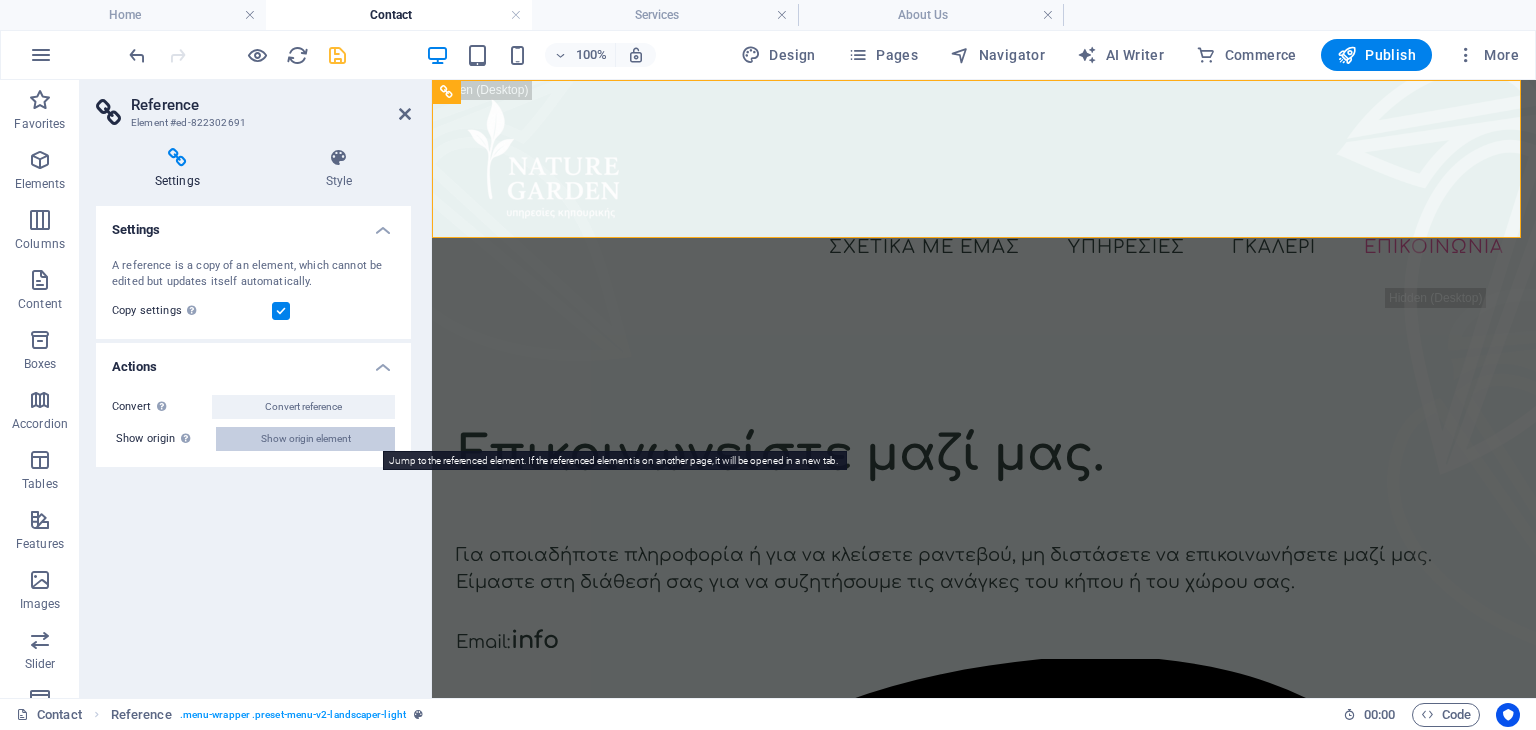 click on "Show origin element" at bounding box center (305, 439) 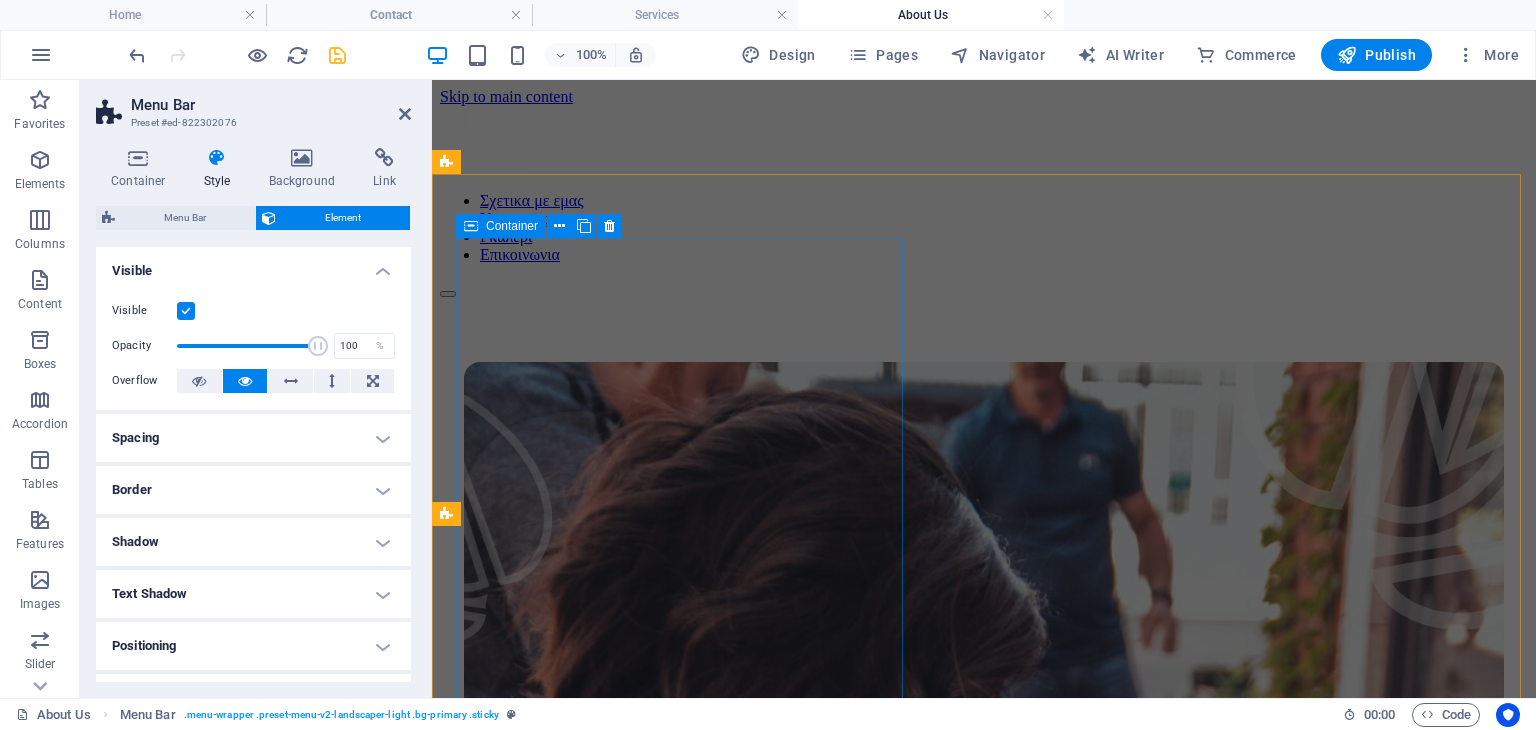 scroll, scrollTop: 0, scrollLeft: 0, axis: both 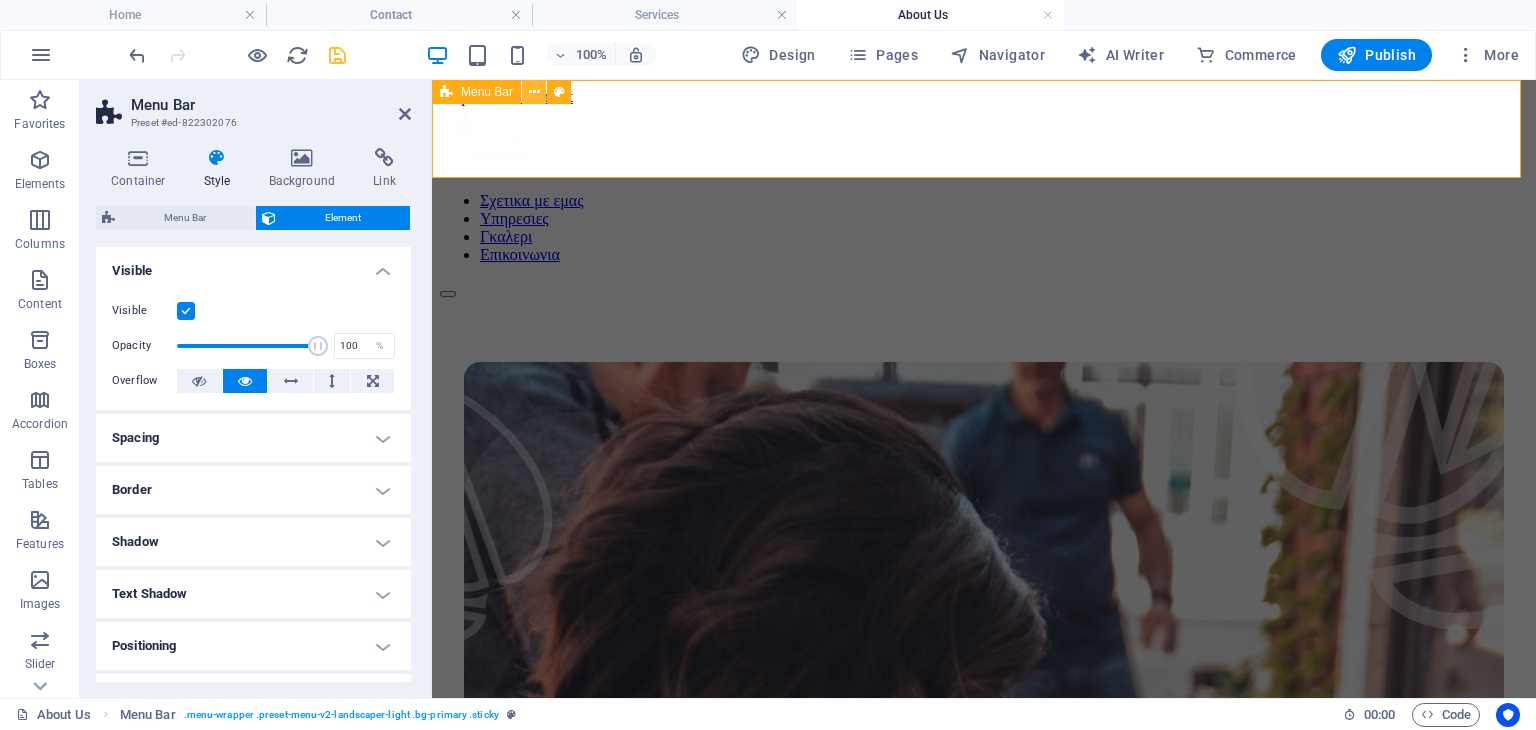 click at bounding box center [534, 92] 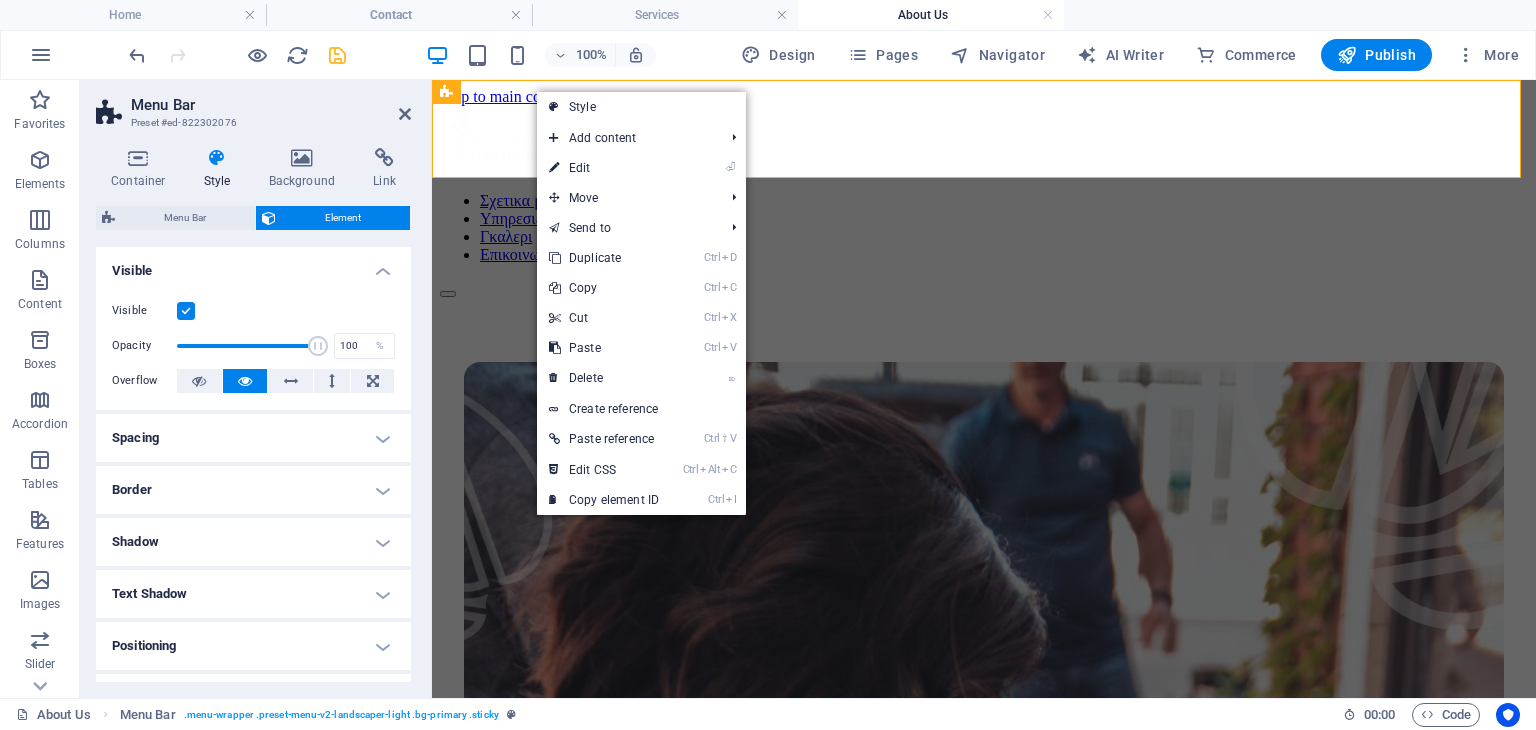 click on "Preset #ed-822302076" at bounding box center (251, 123) 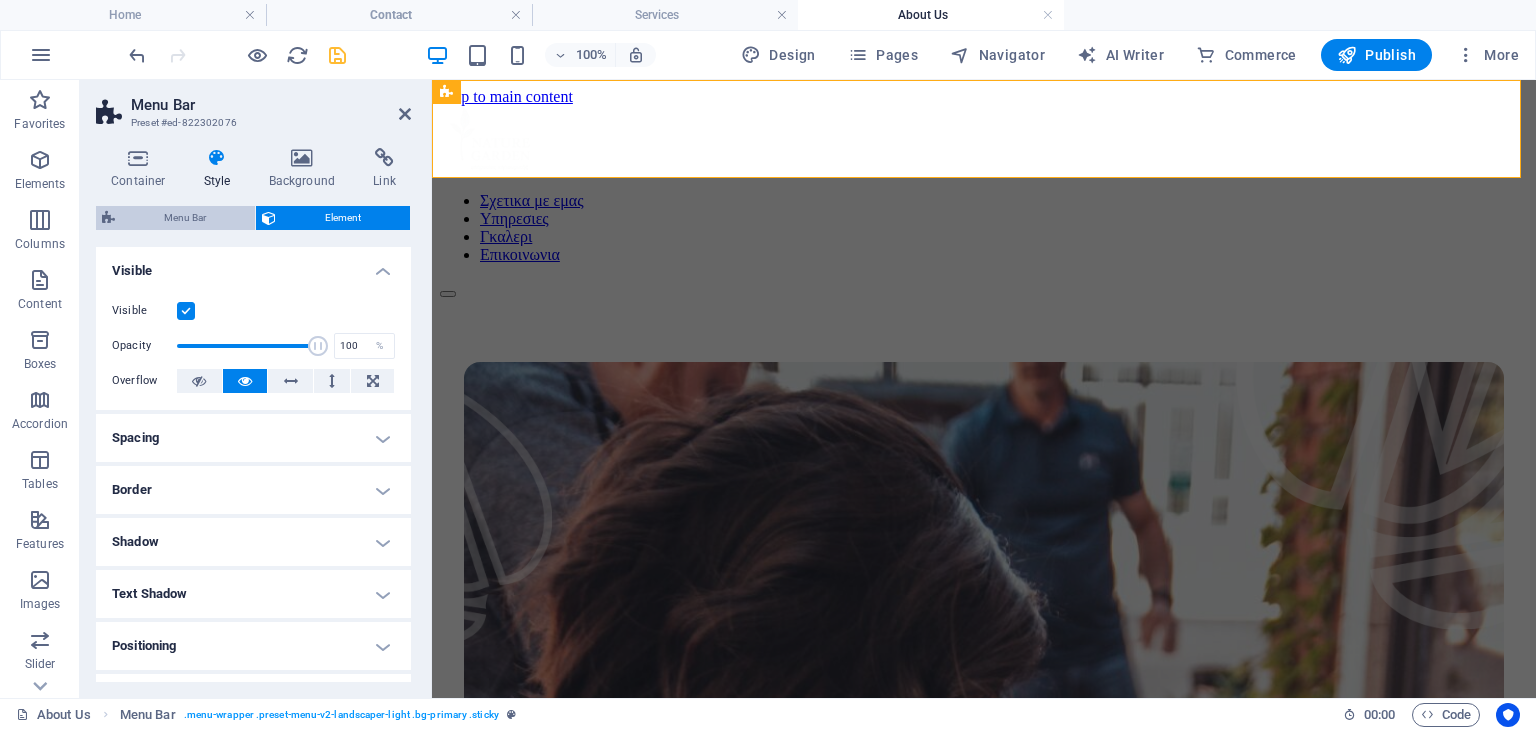 click on "Menu Bar" at bounding box center (185, 218) 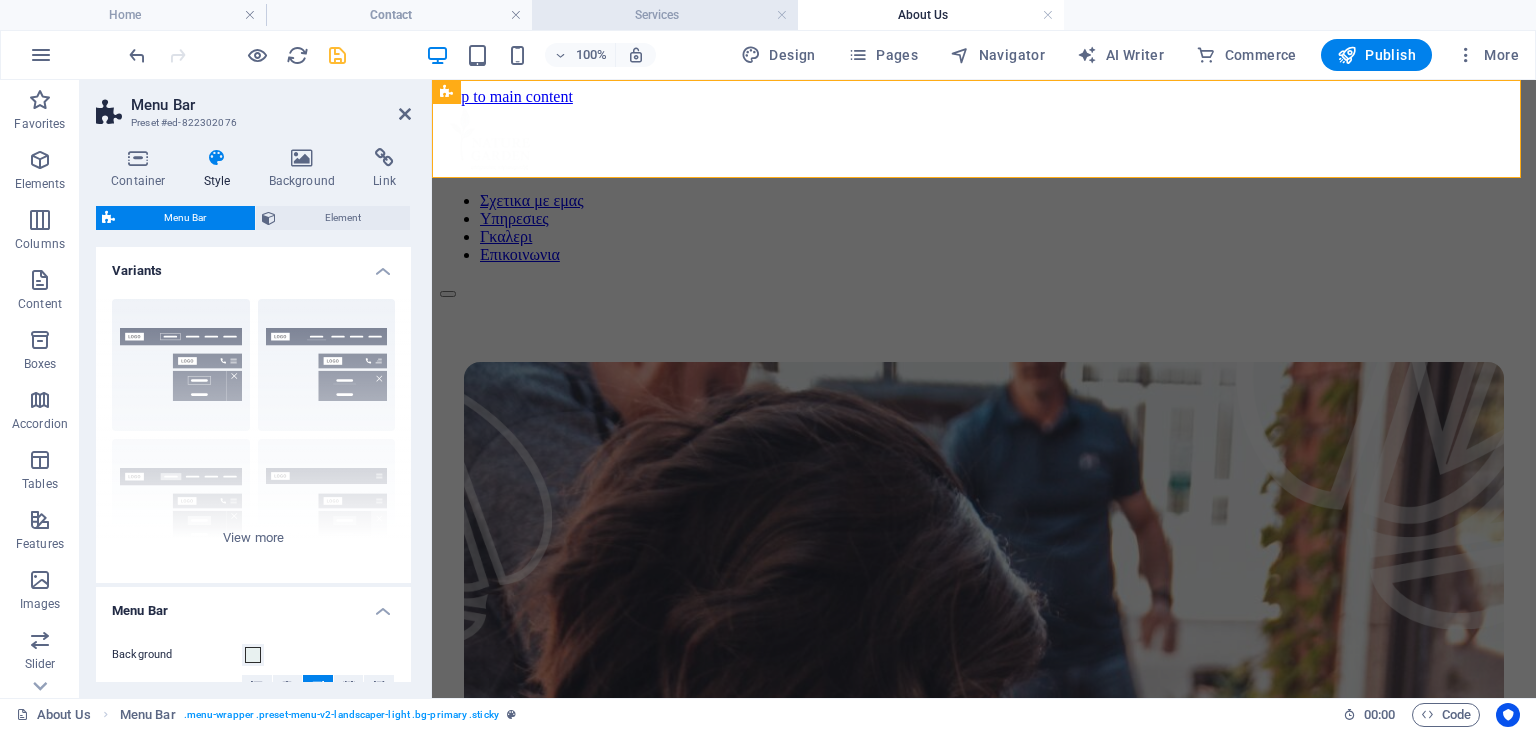 click on "Services" at bounding box center [665, 15] 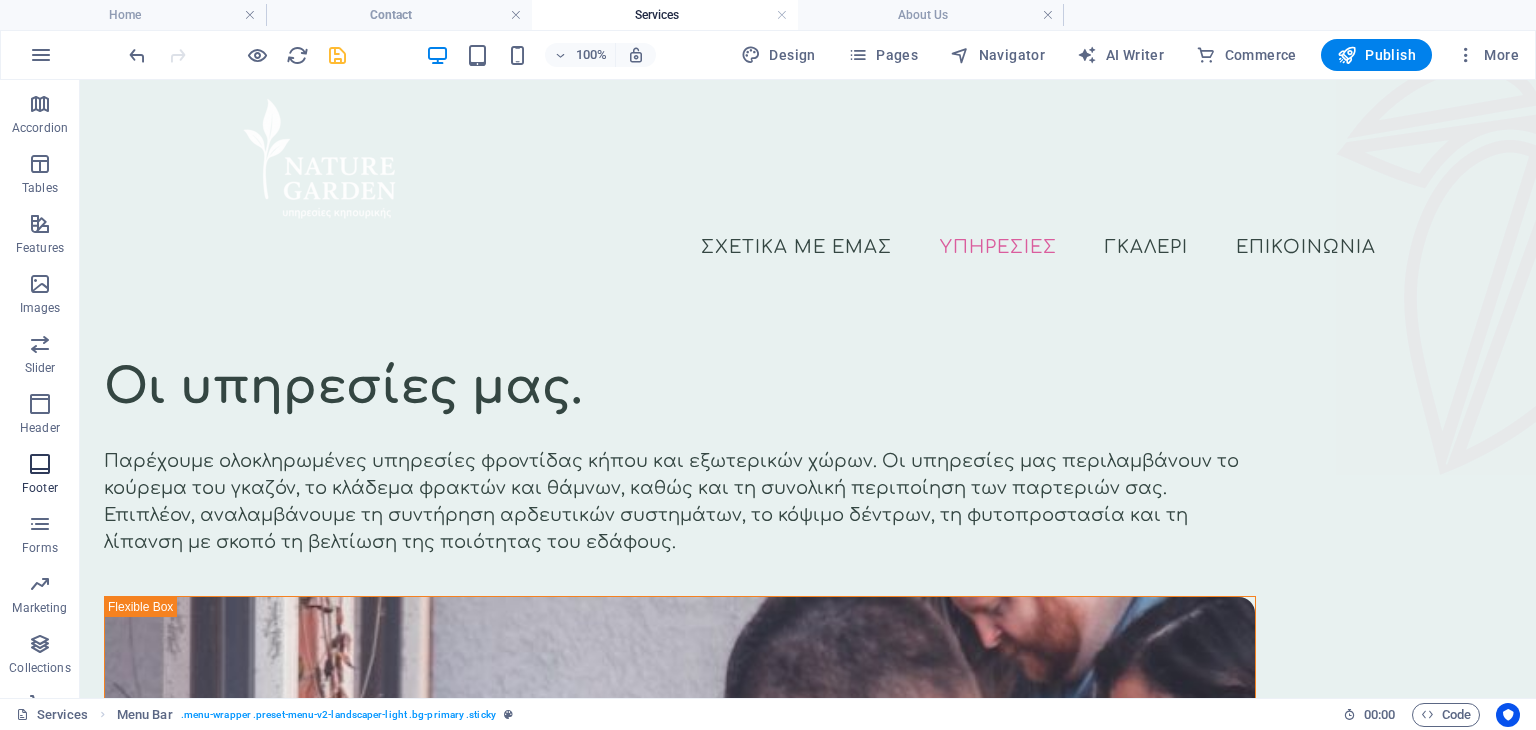 scroll, scrollTop: 300, scrollLeft: 0, axis: vertical 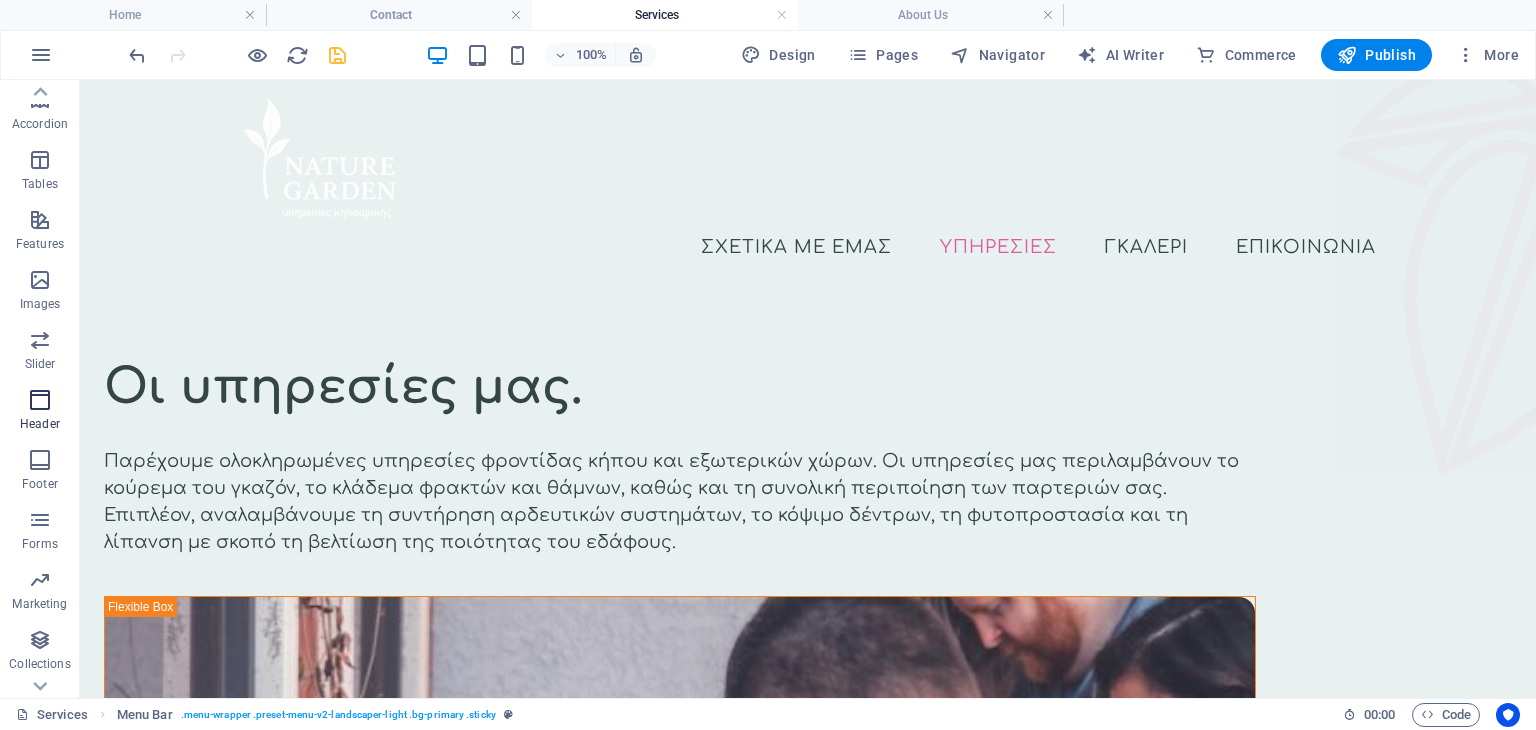 click at bounding box center [40, 400] 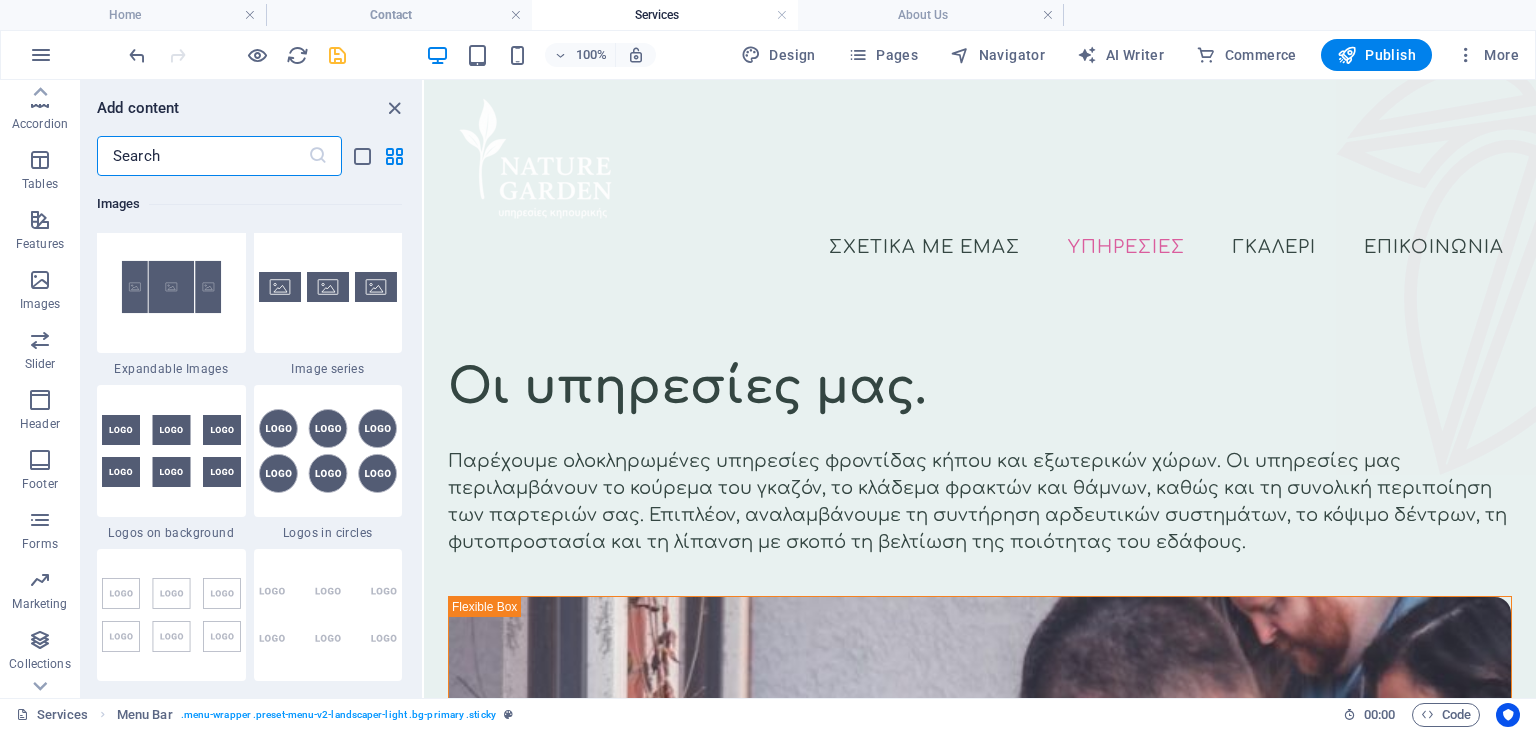 scroll, scrollTop: 10742, scrollLeft: 0, axis: vertical 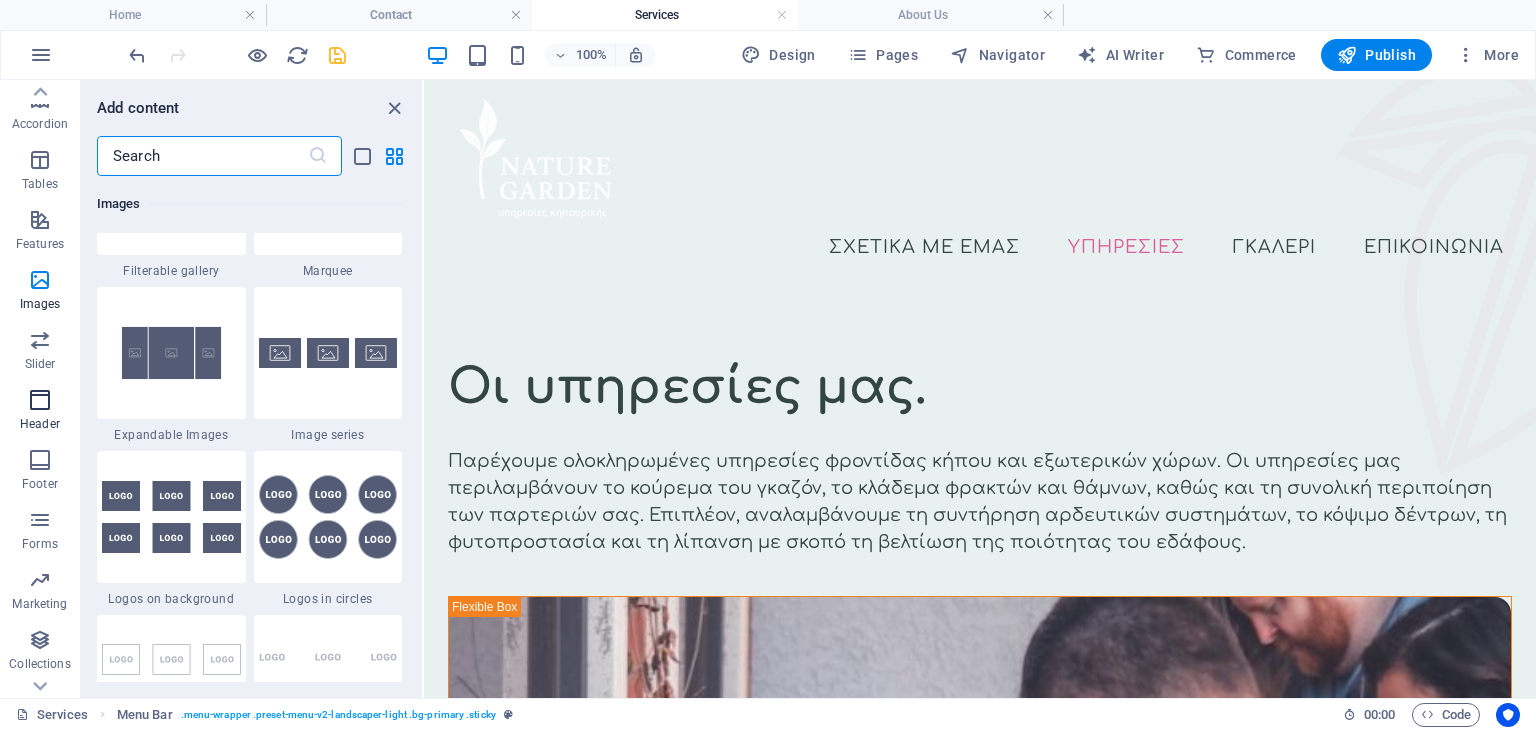 click on "Header" at bounding box center (40, 412) 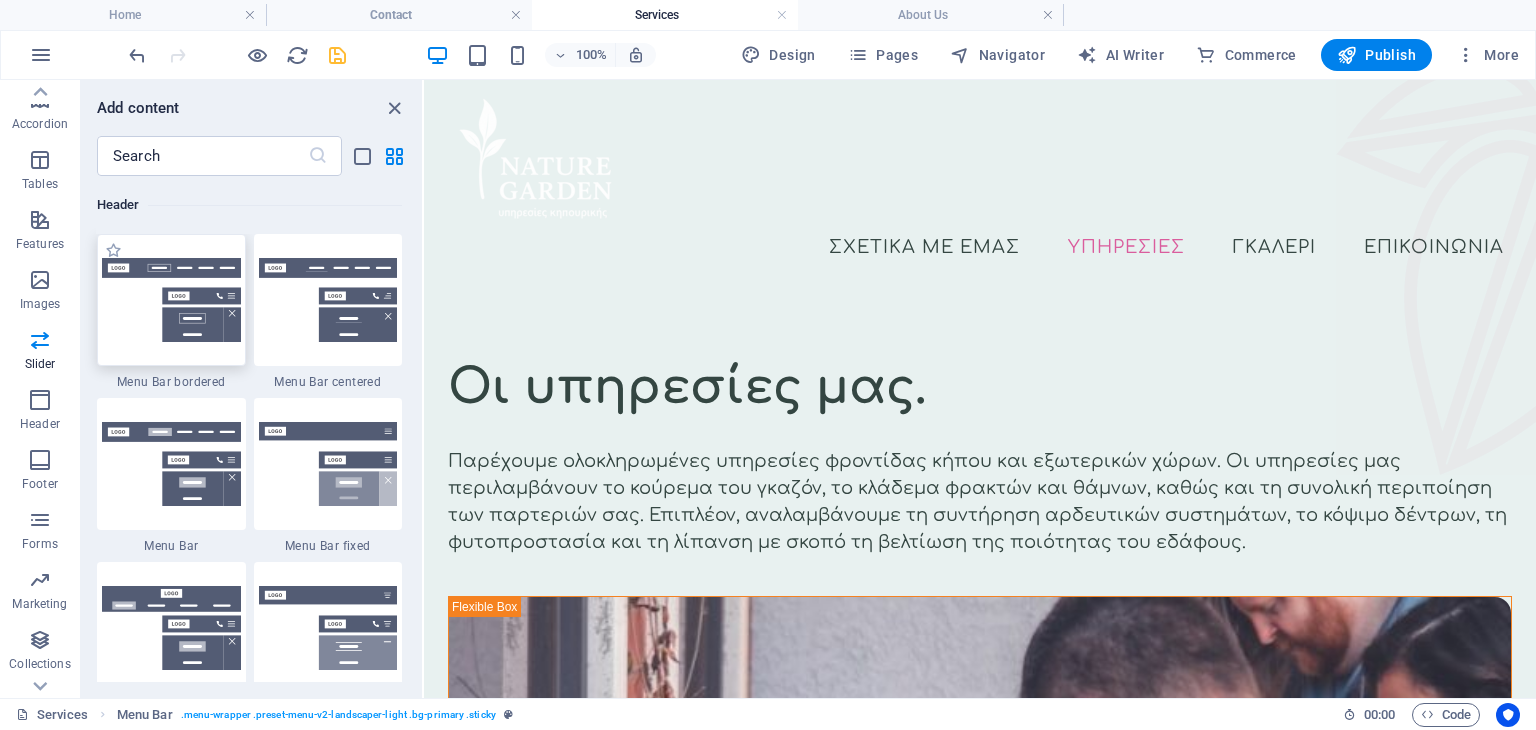 scroll, scrollTop: 12042, scrollLeft: 0, axis: vertical 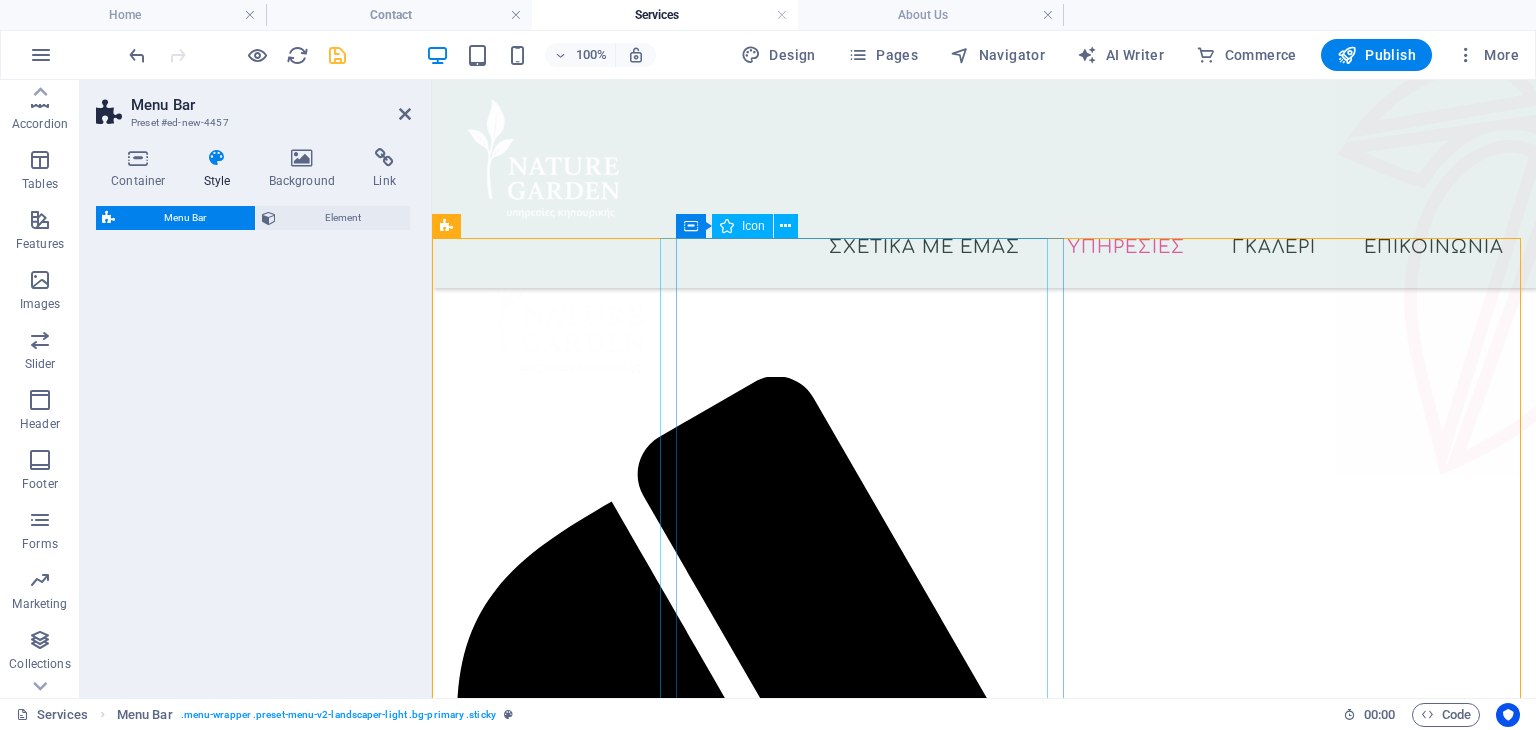 select on "rem" 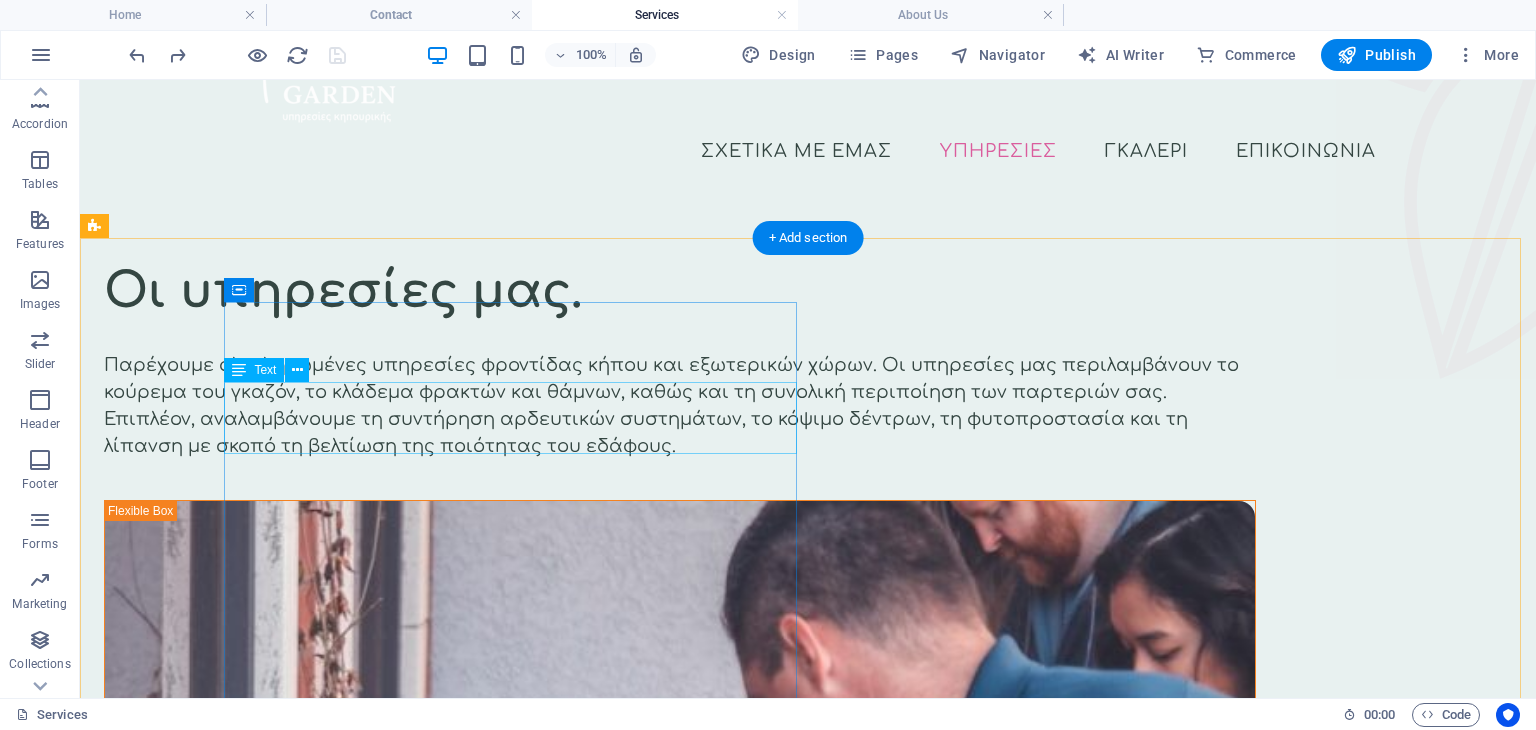 scroll, scrollTop: 0, scrollLeft: 0, axis: both 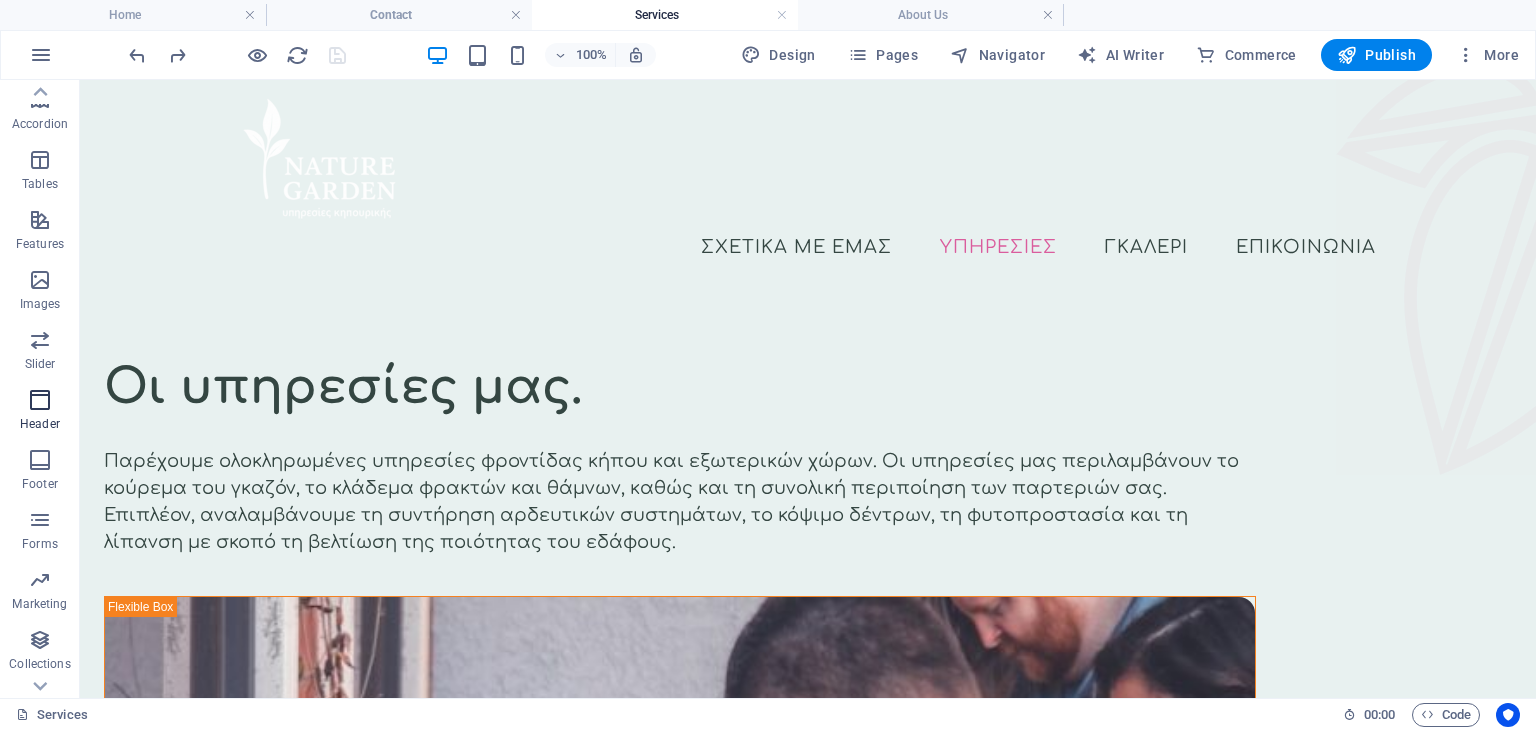 click at bounding box center [40, 400] 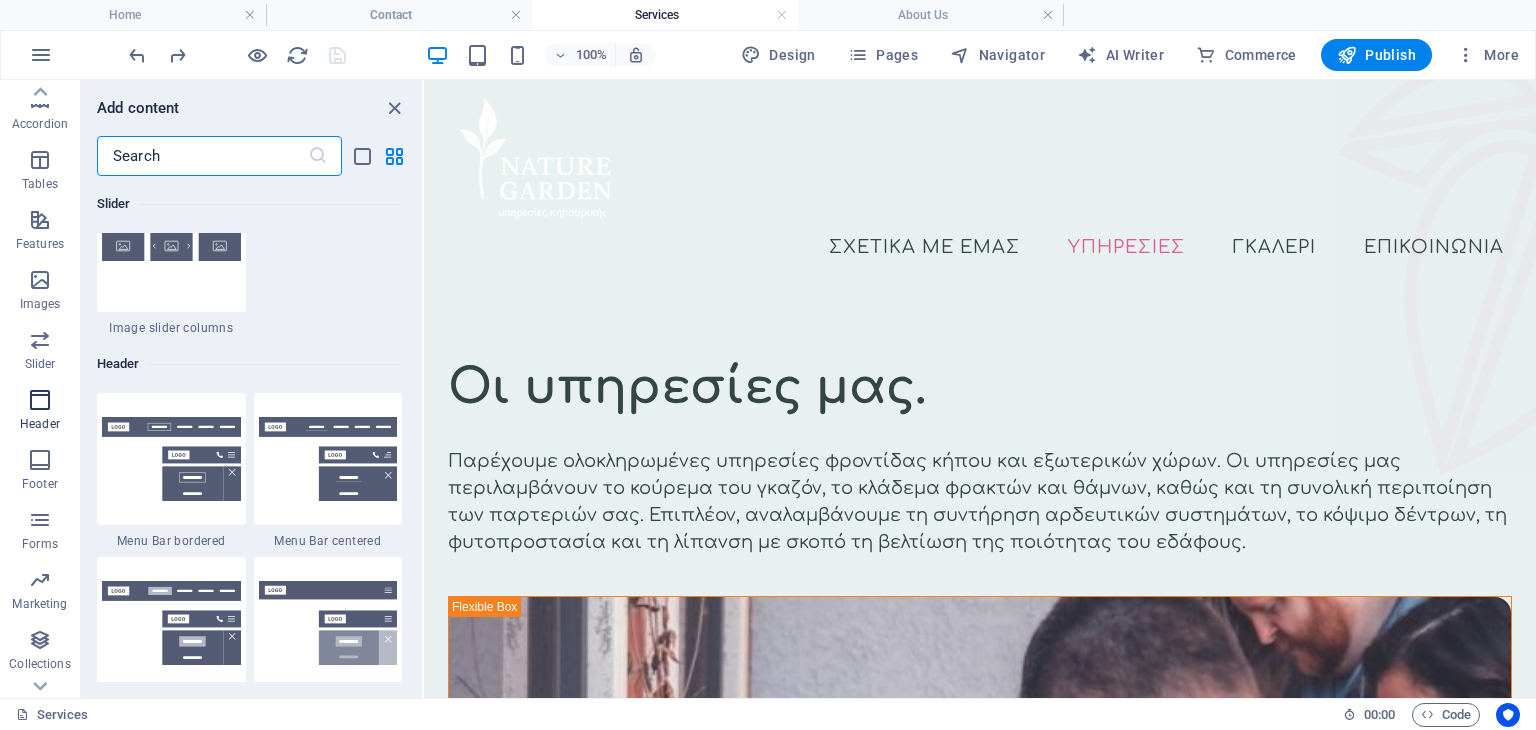 scroll, scrollTop: 12042, scrollLeft: 0, axis: vertical 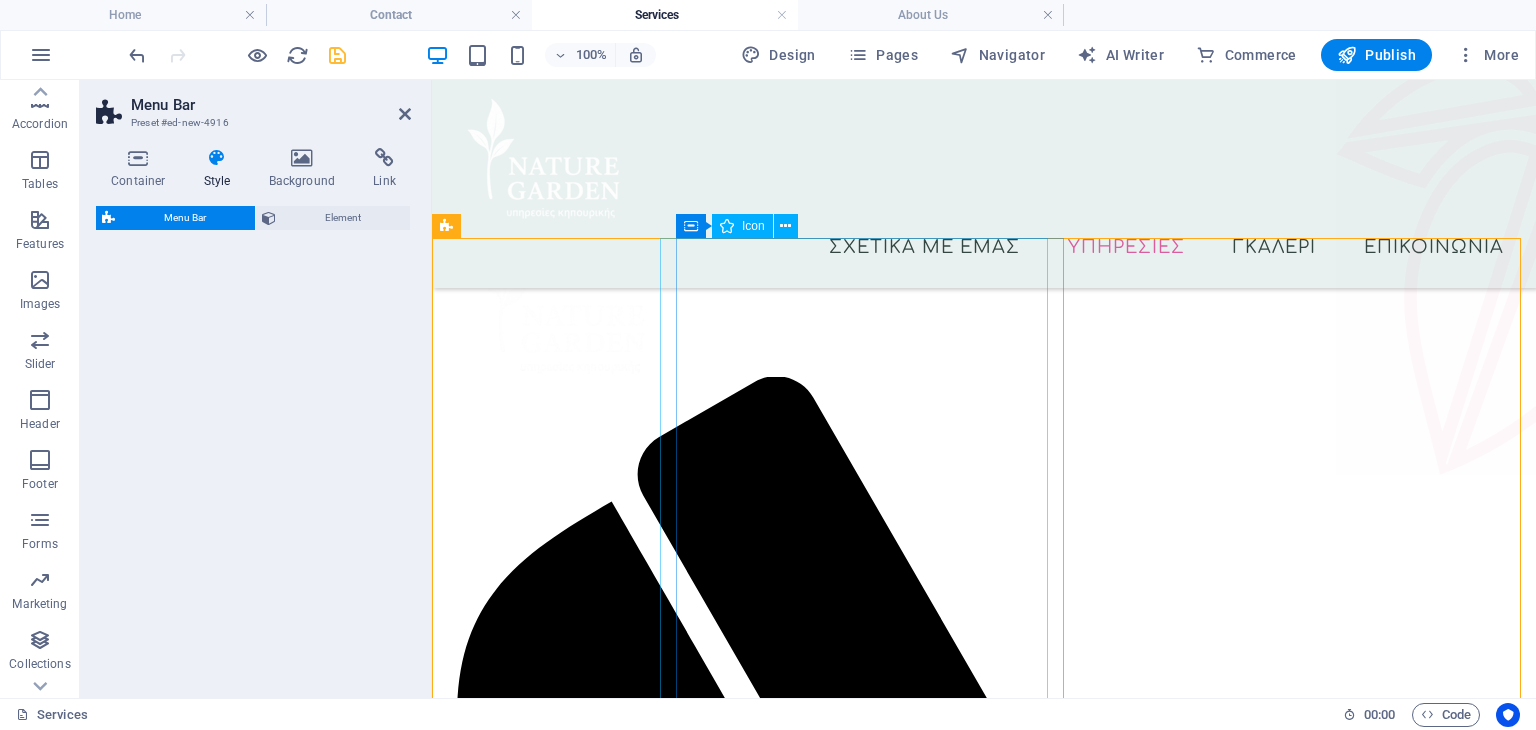 select on "rem" 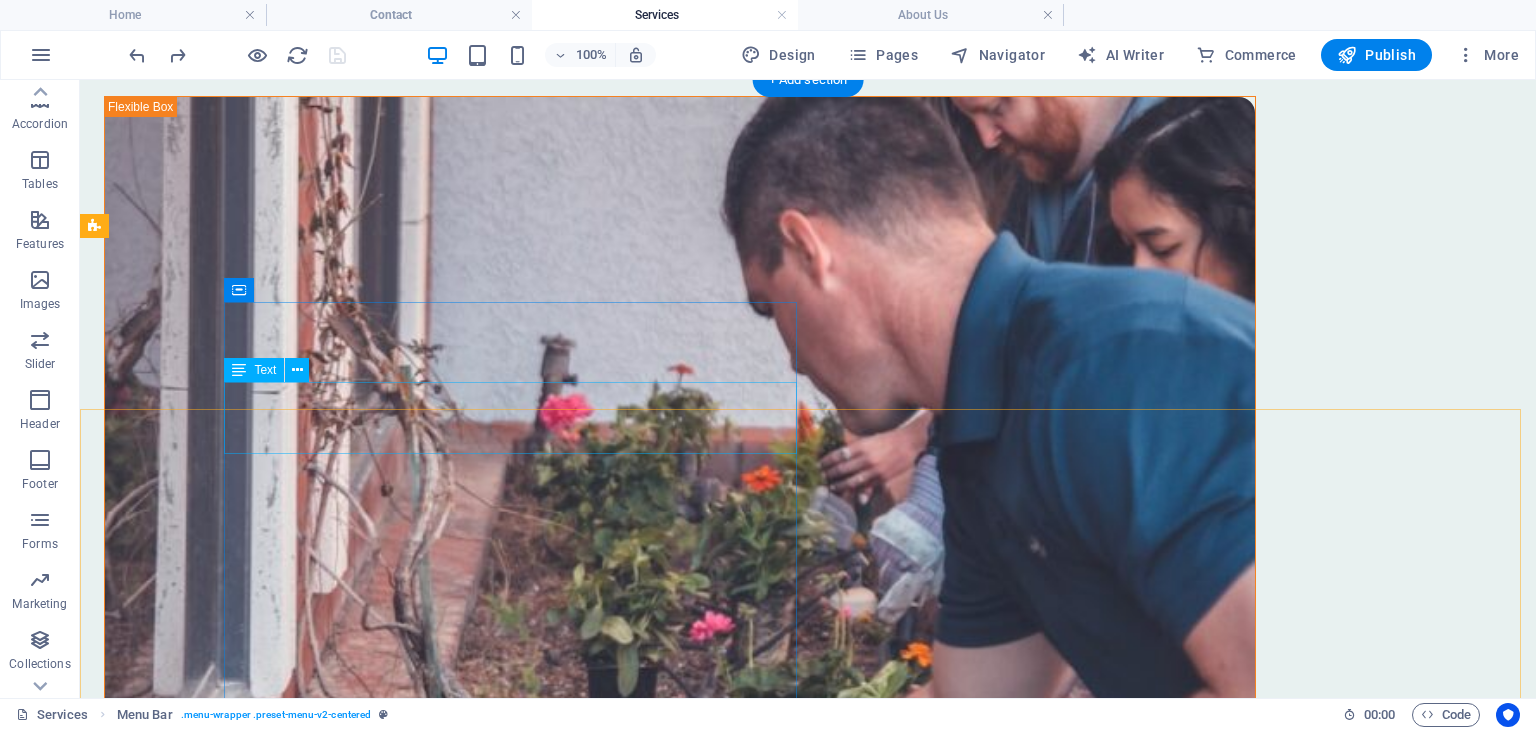 scroll, scrollTop: 0, scrollLeft: 0, axis: both 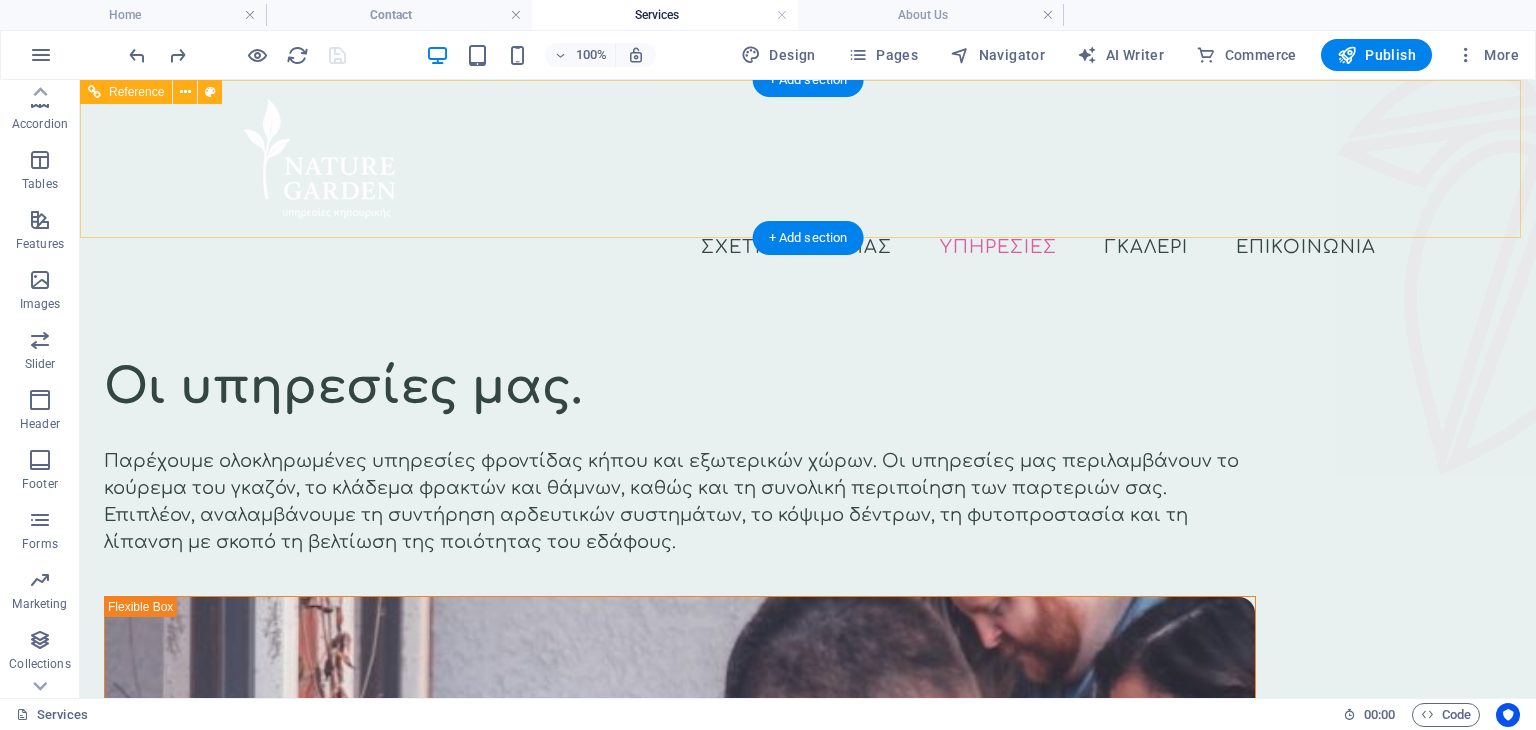 click on "Σχετικα με εμας Υπηρεσιες Γκαλερι Επικοινωνια" at bounding box center (808, 184) 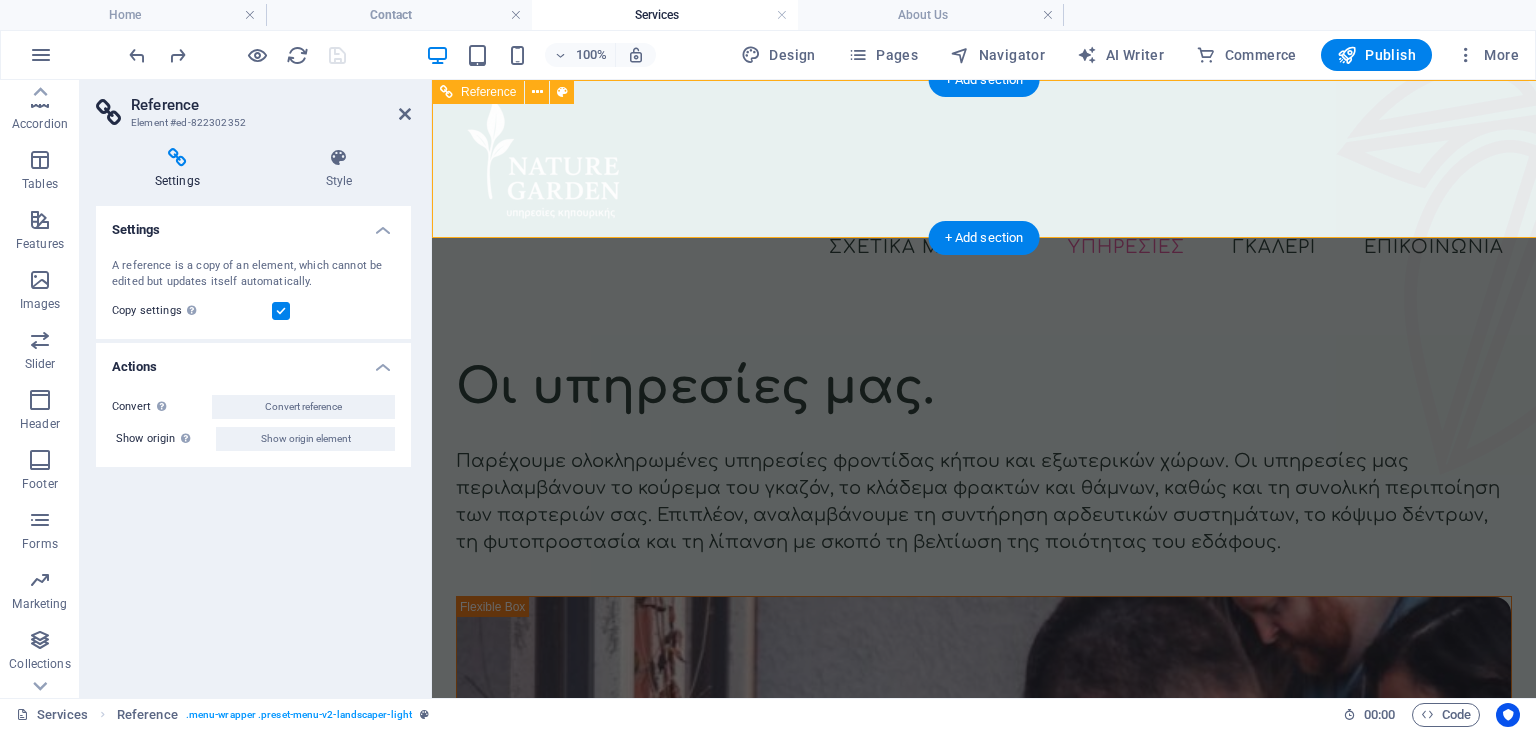 click at bounding box center [984, 159] 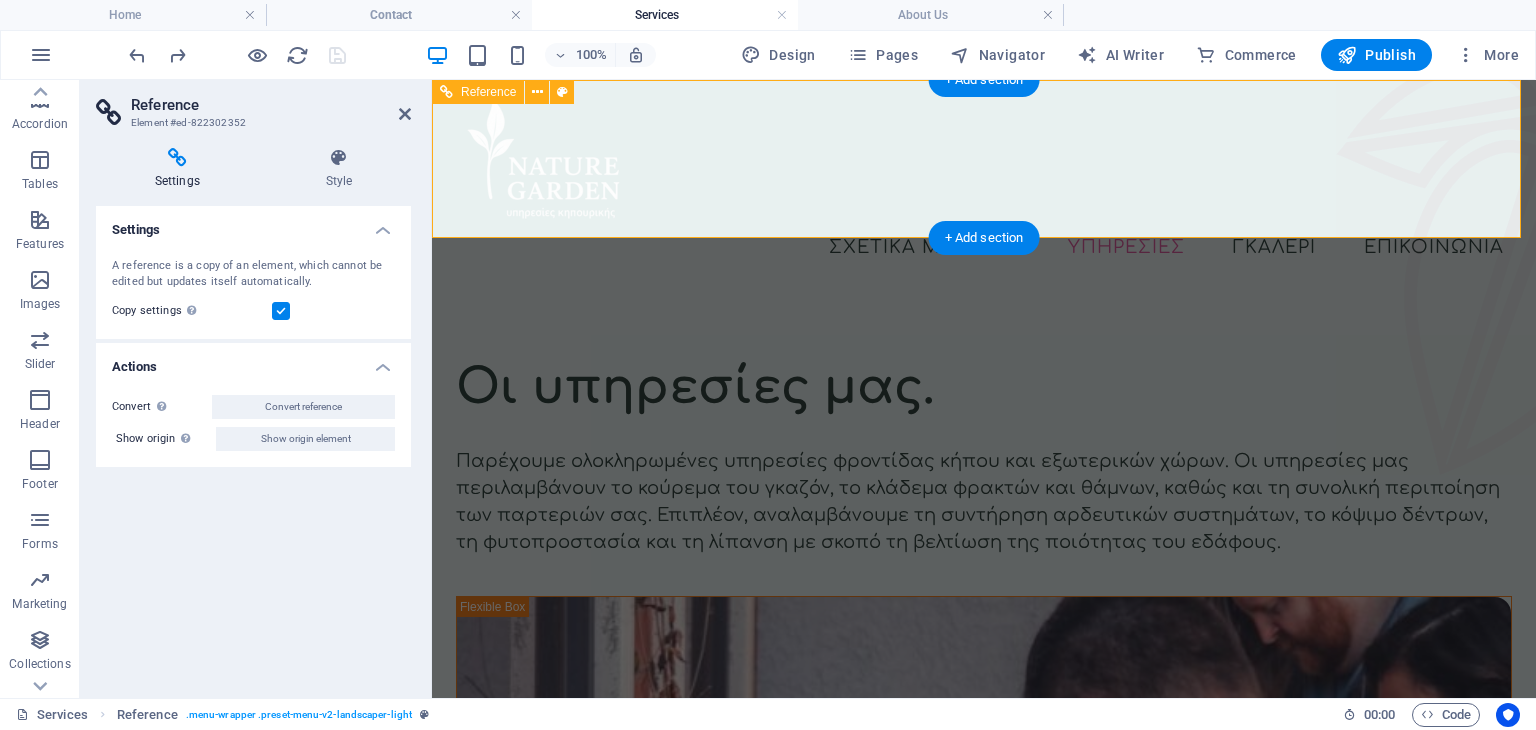 click at bounding box center (984, 159) 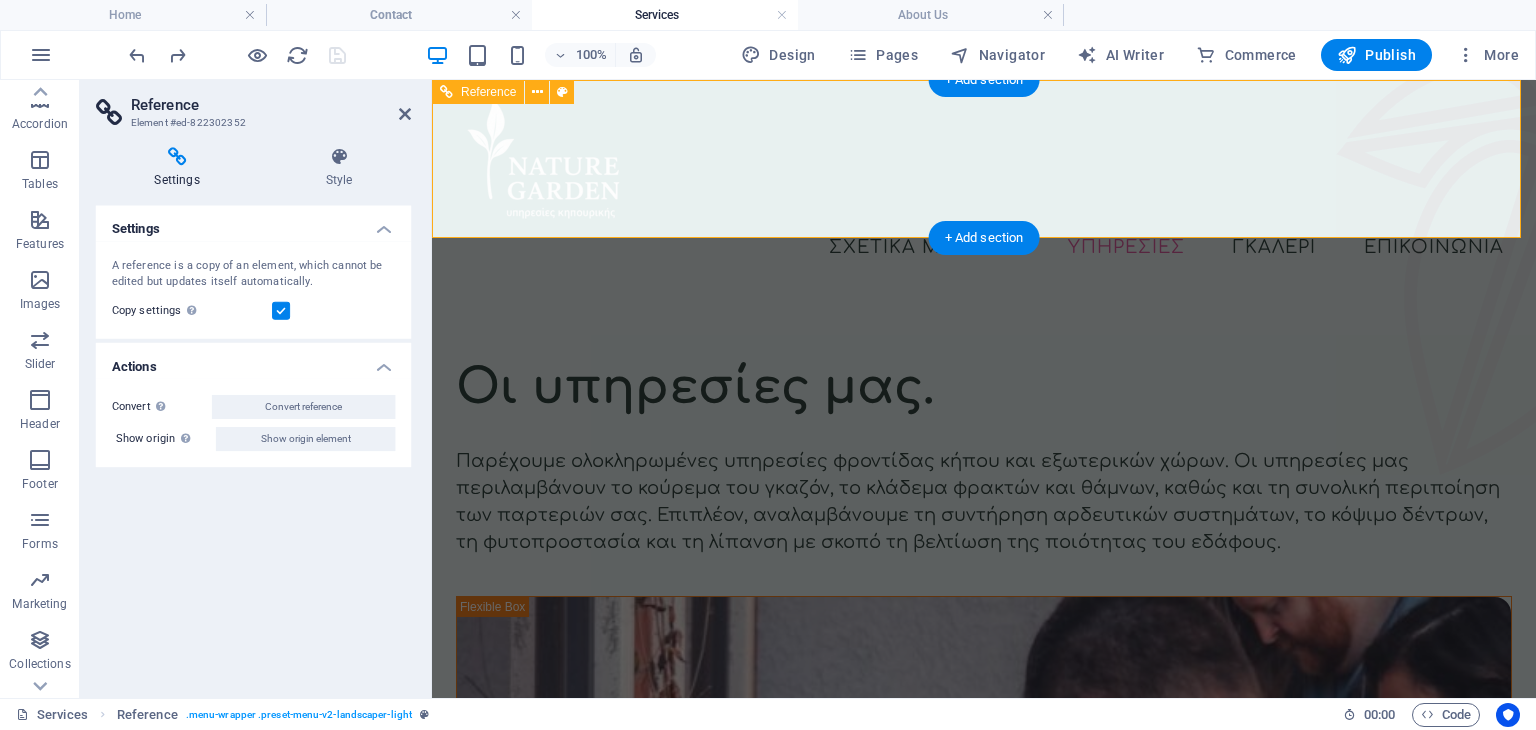 click at bounding box center (984, 159) 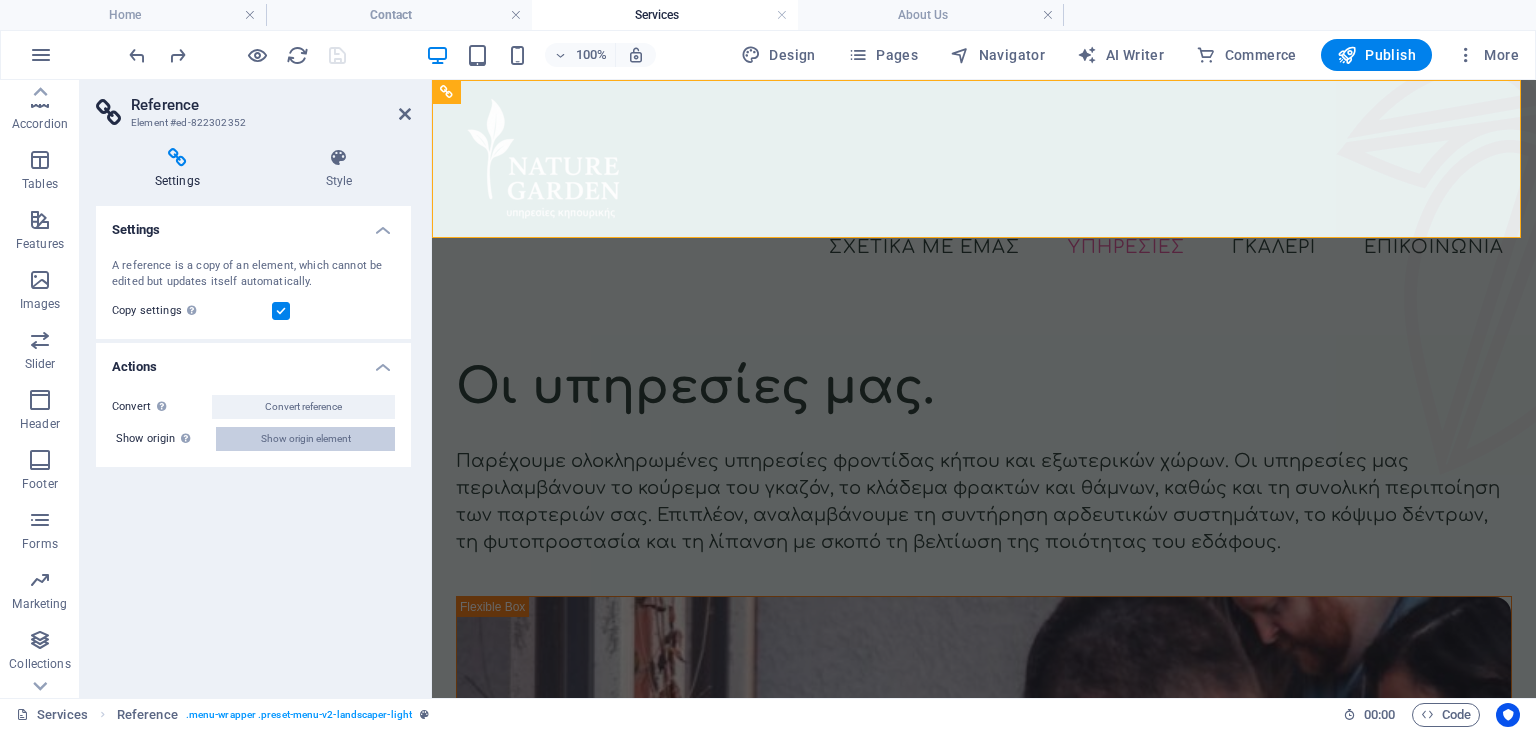 click on "Show origin element" at bounding box center [306, 439] 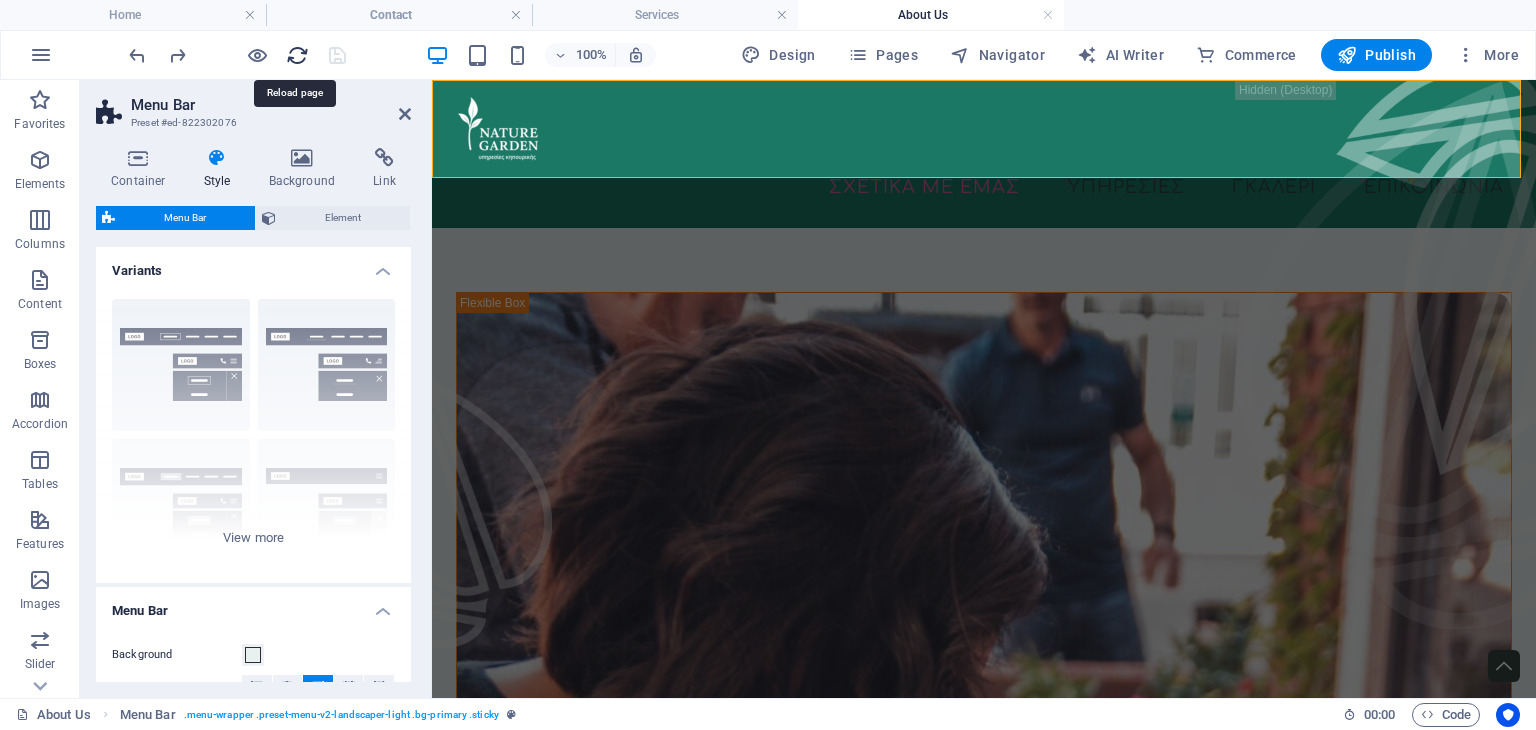 click at bounding box center (297, 55) 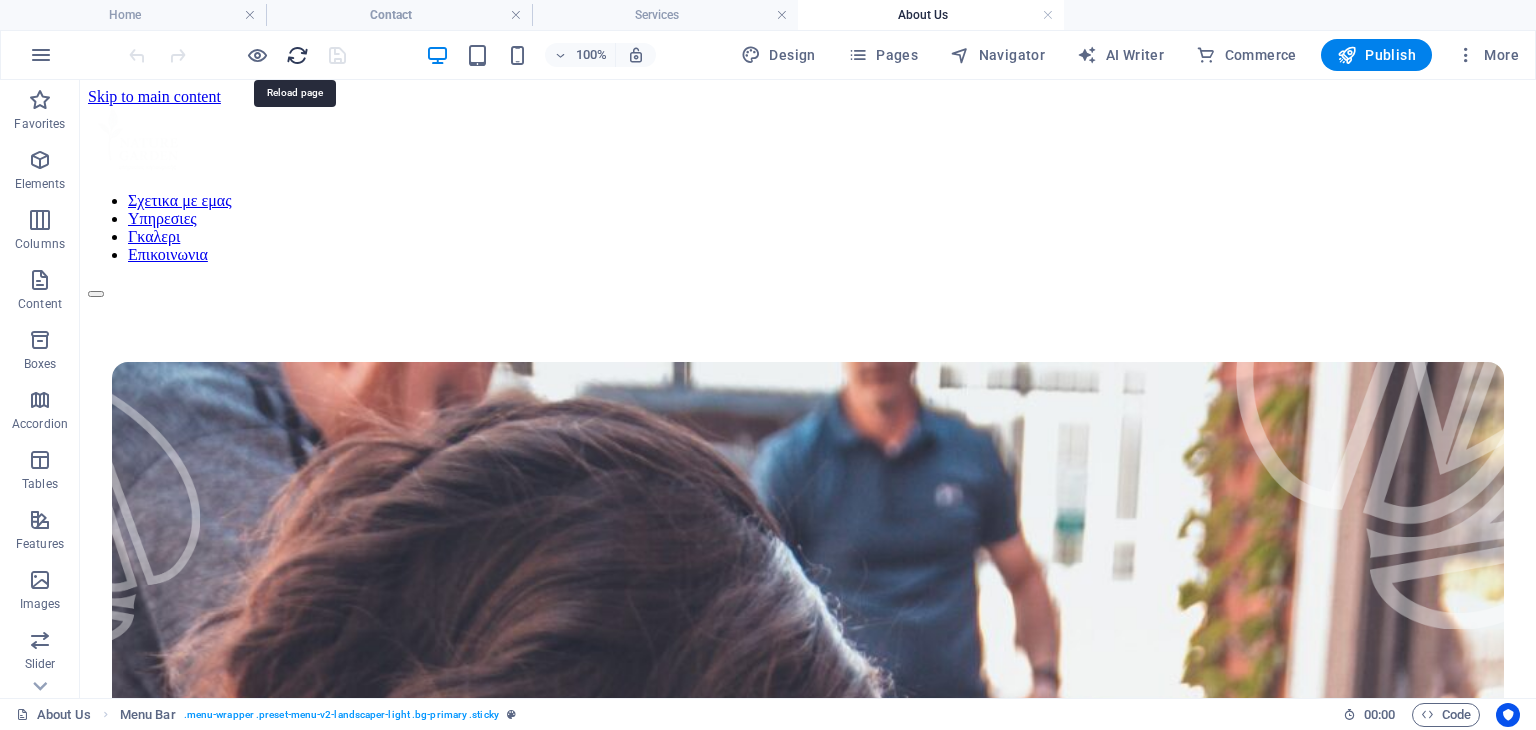 click at bounding box center (297, 55) 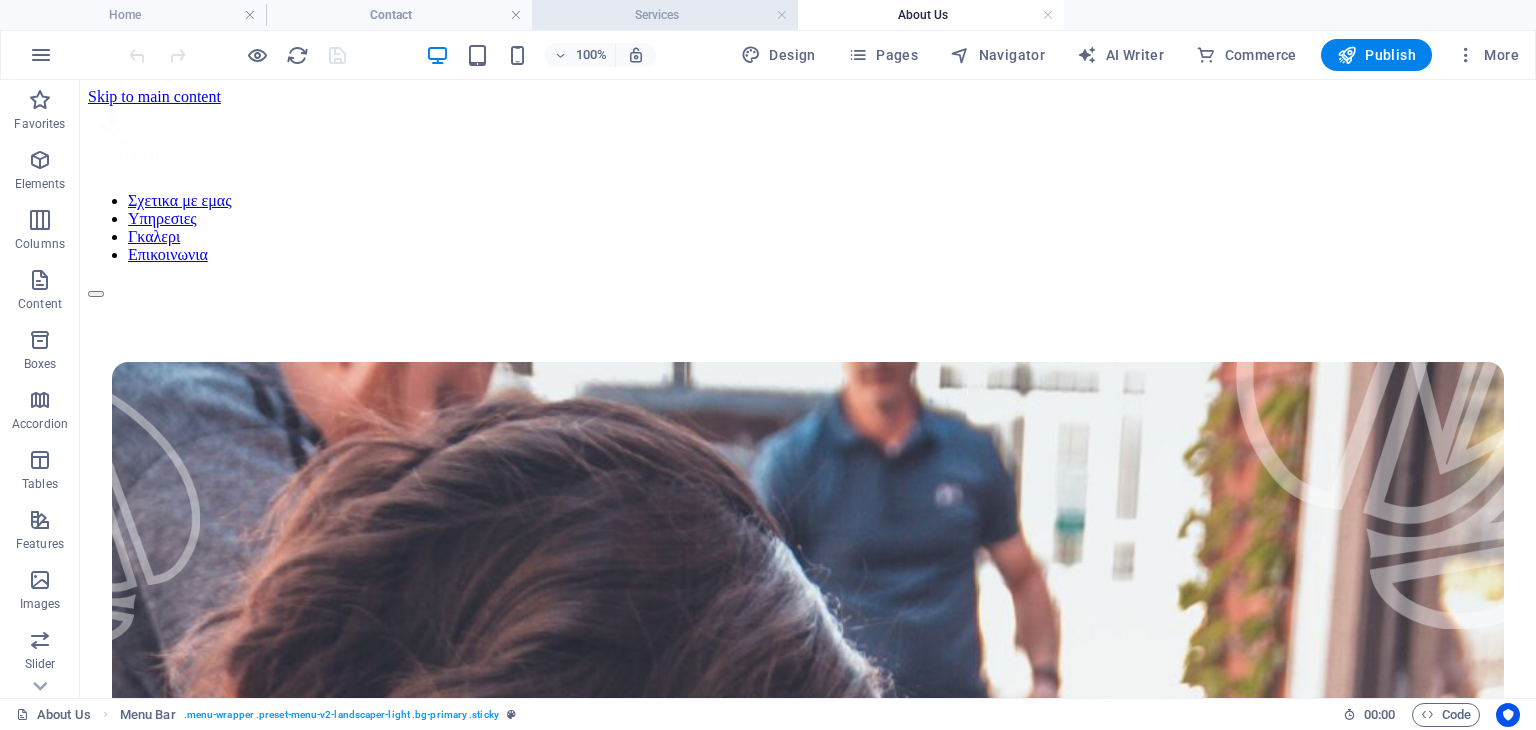 click on "Services" at bounding box center (665, 15) 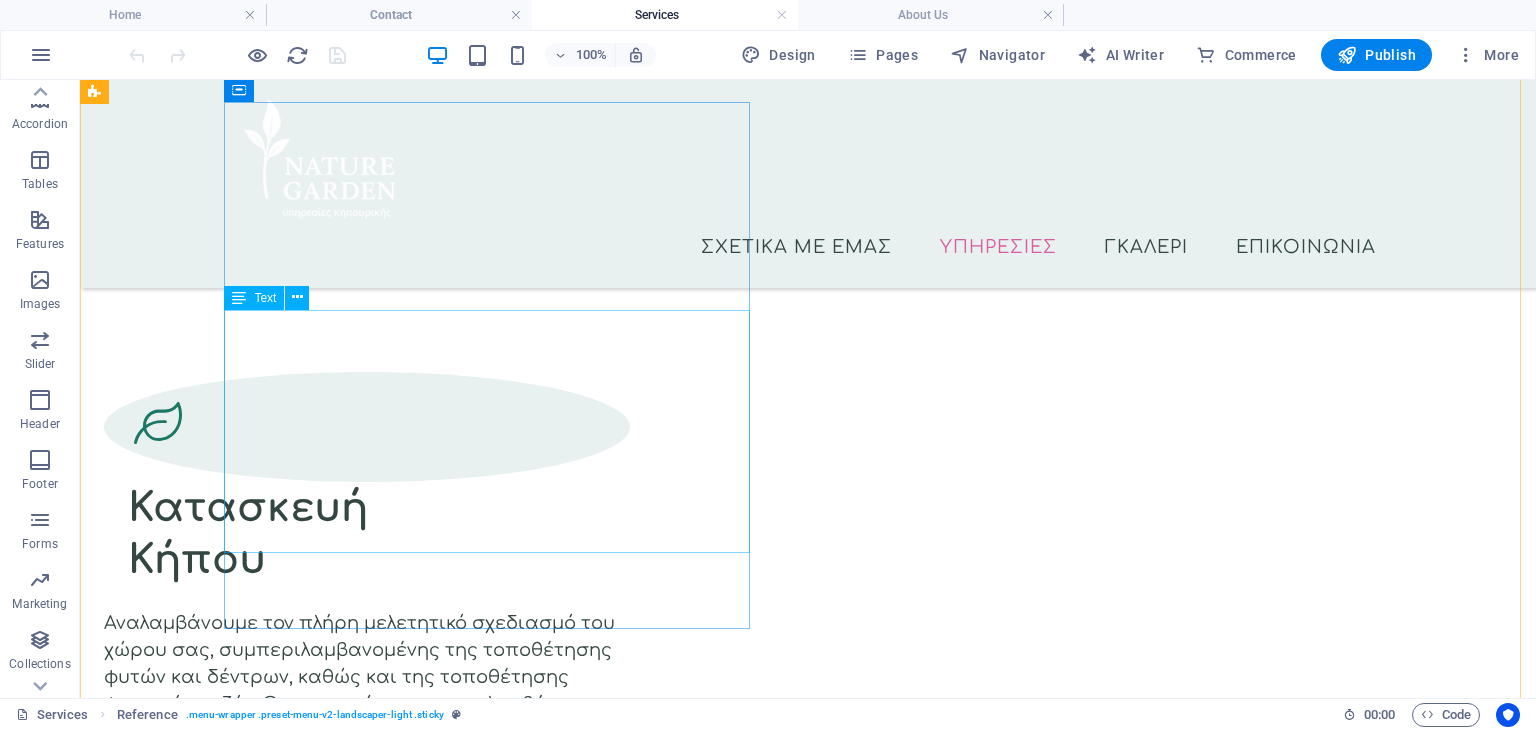 scroll, scrollTop: 2700, scrollLeft: 0, axis: vertical 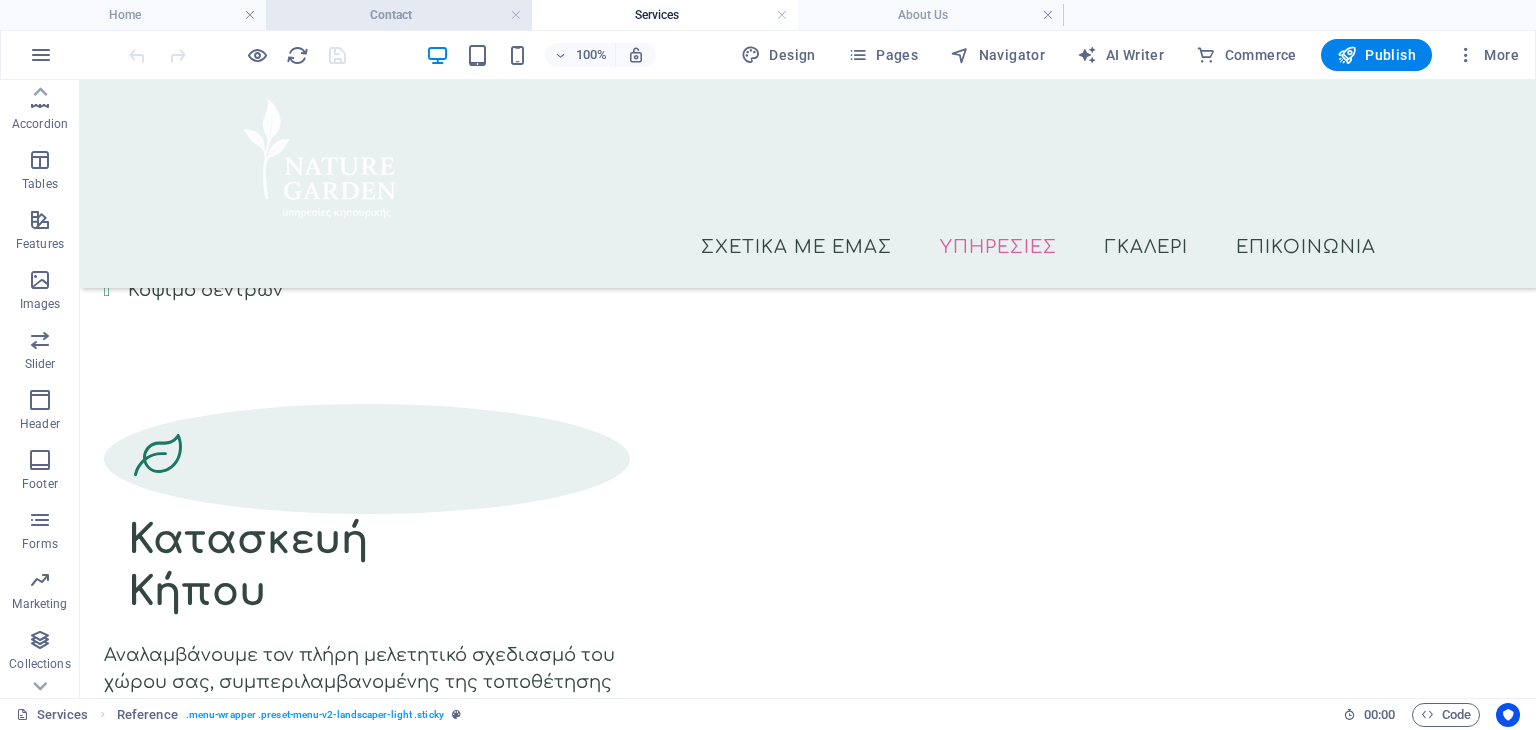 click on "Contact" at bounding box center (399, 15) 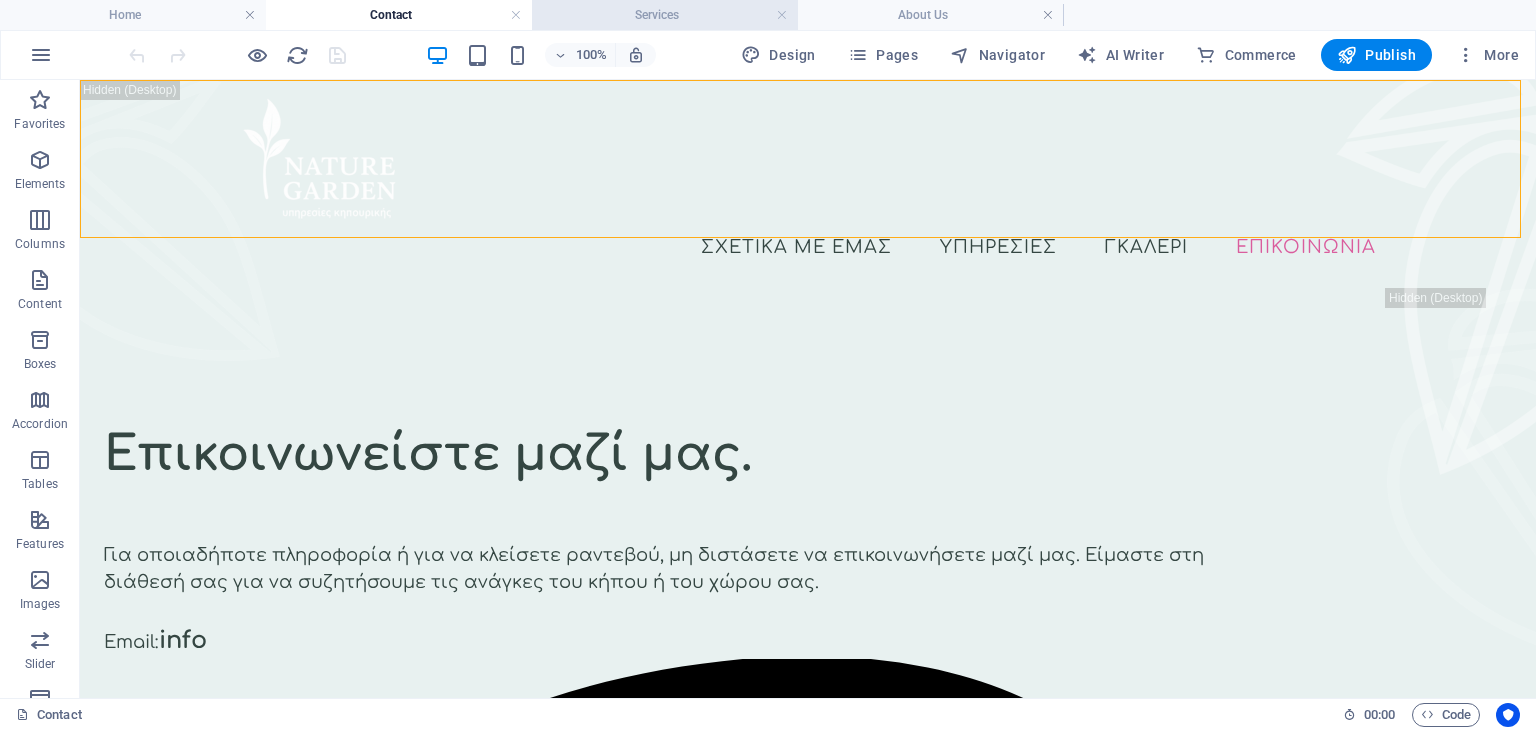 click on "Services" at bounding box center (665, 15) 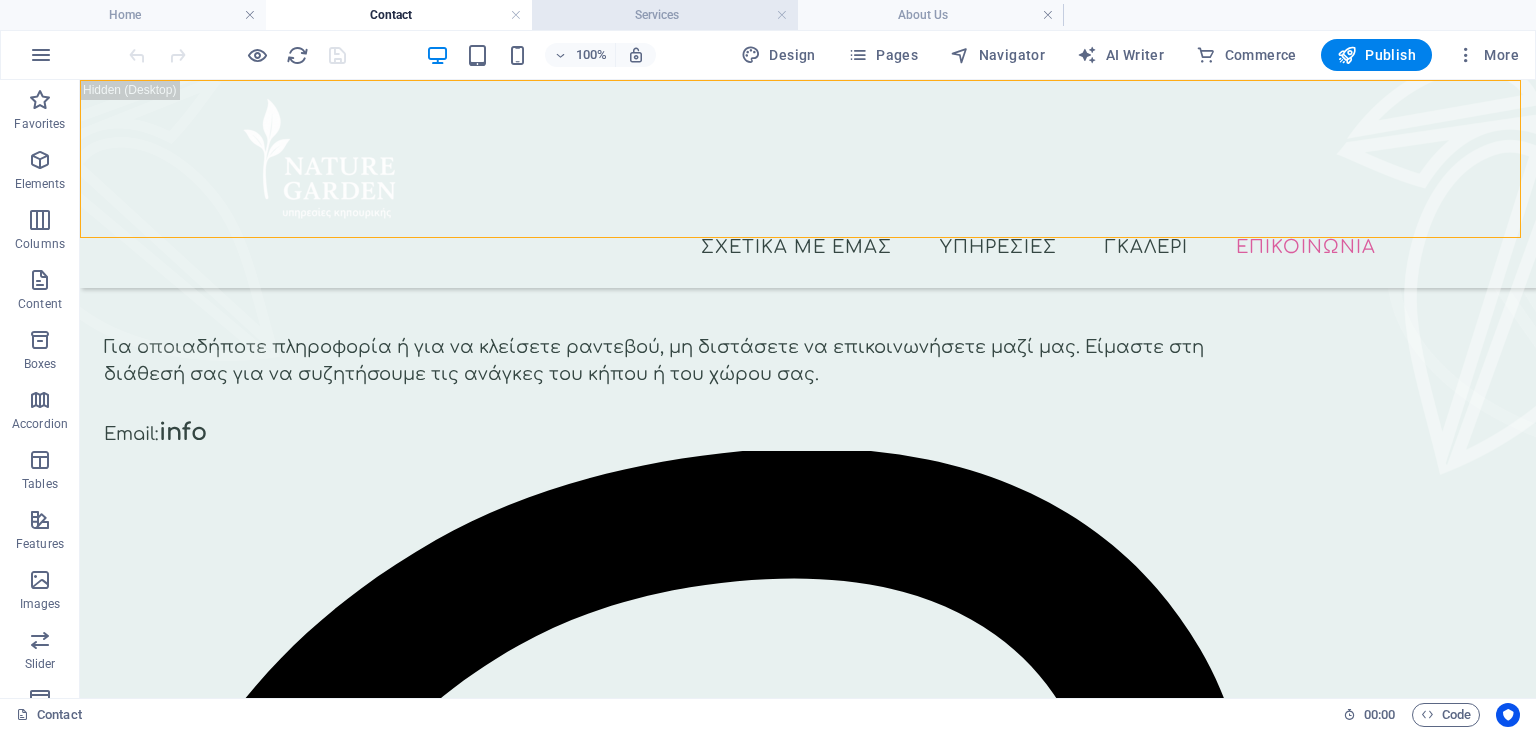 scroll, scrollTop: 2700, scrollLeft: 0, axis: vertical 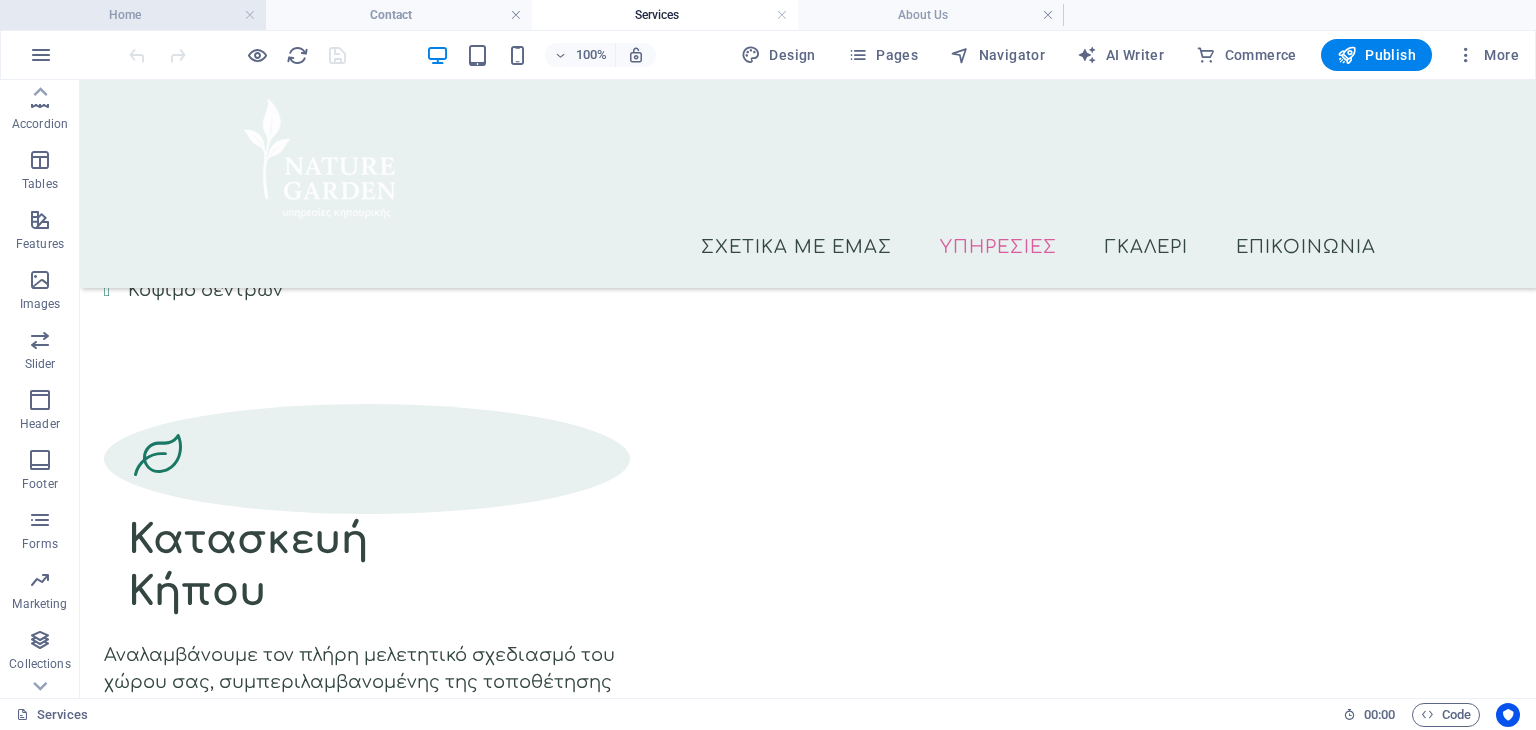click on "Home" at bounding box center [133, 15] 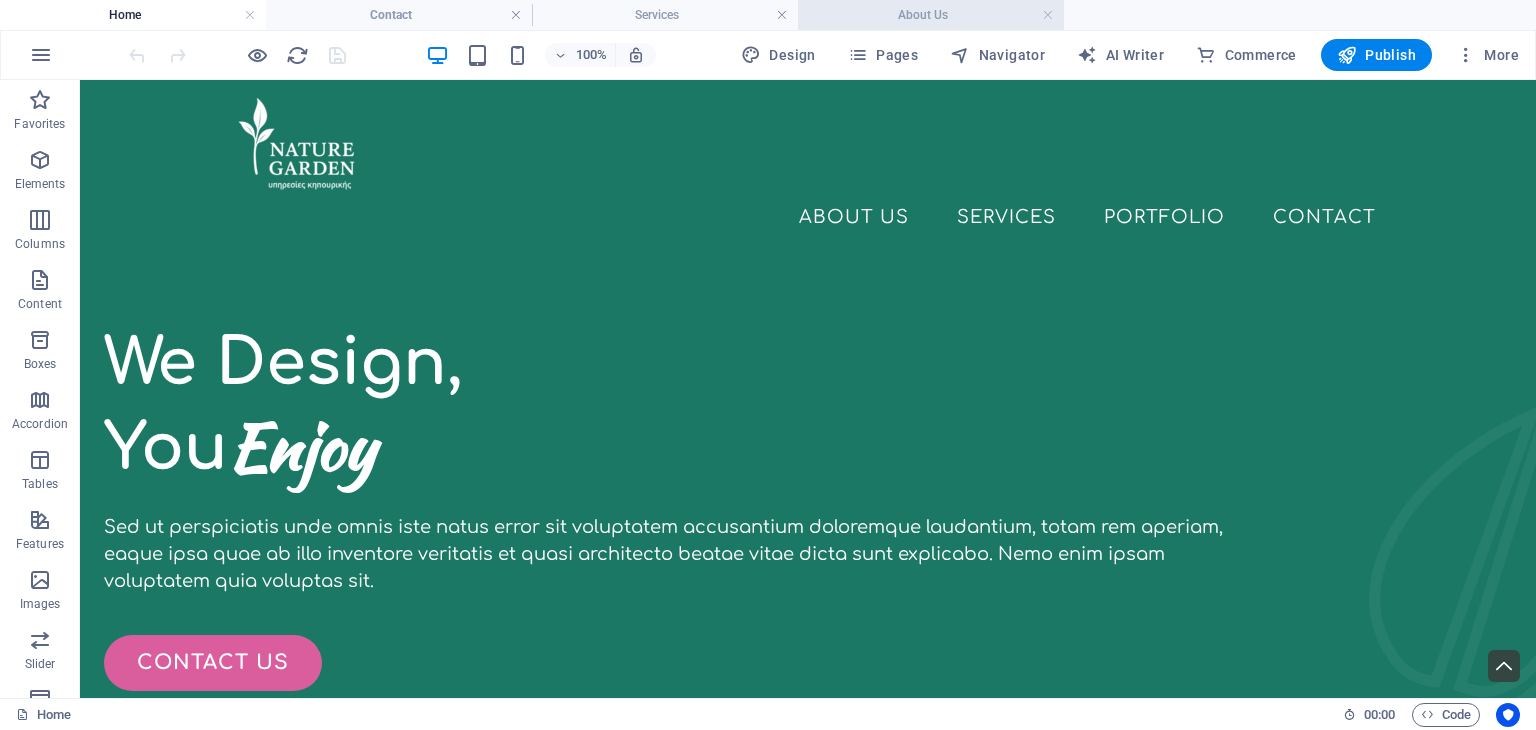 scroll, scrollTop: 0, scrollLeft: 0, axis: both 